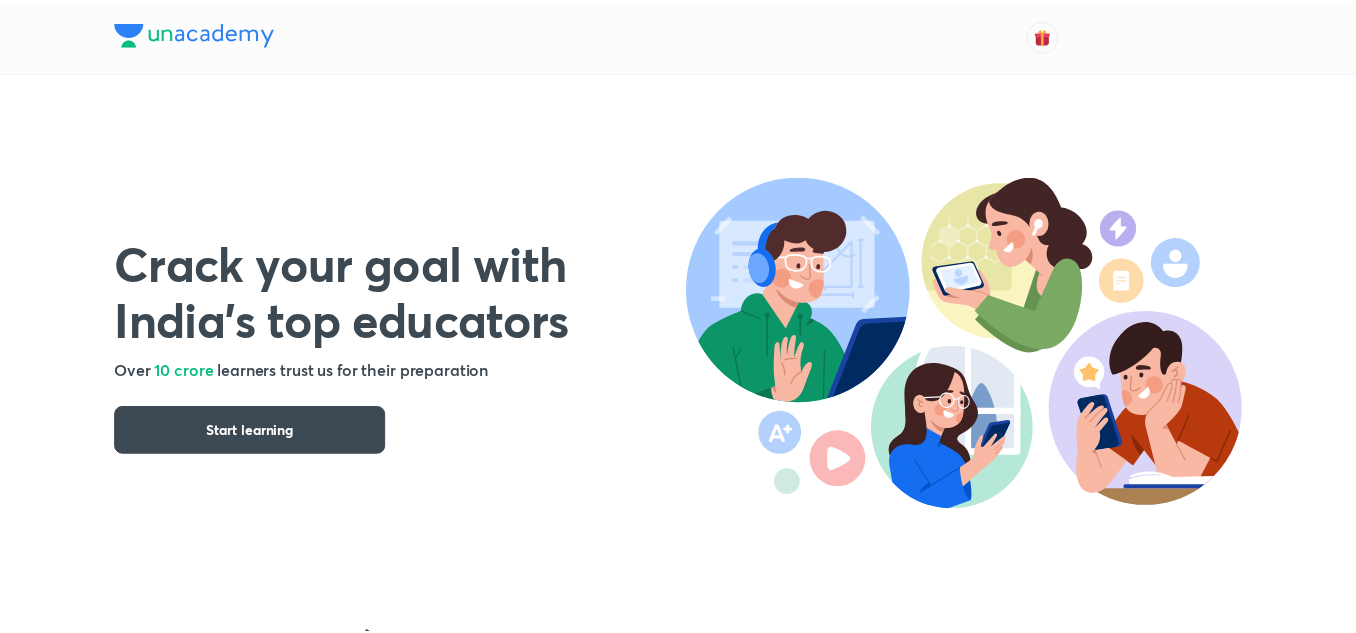 scroll, scrollTop: 0, scrollLeft: 0, axis: both 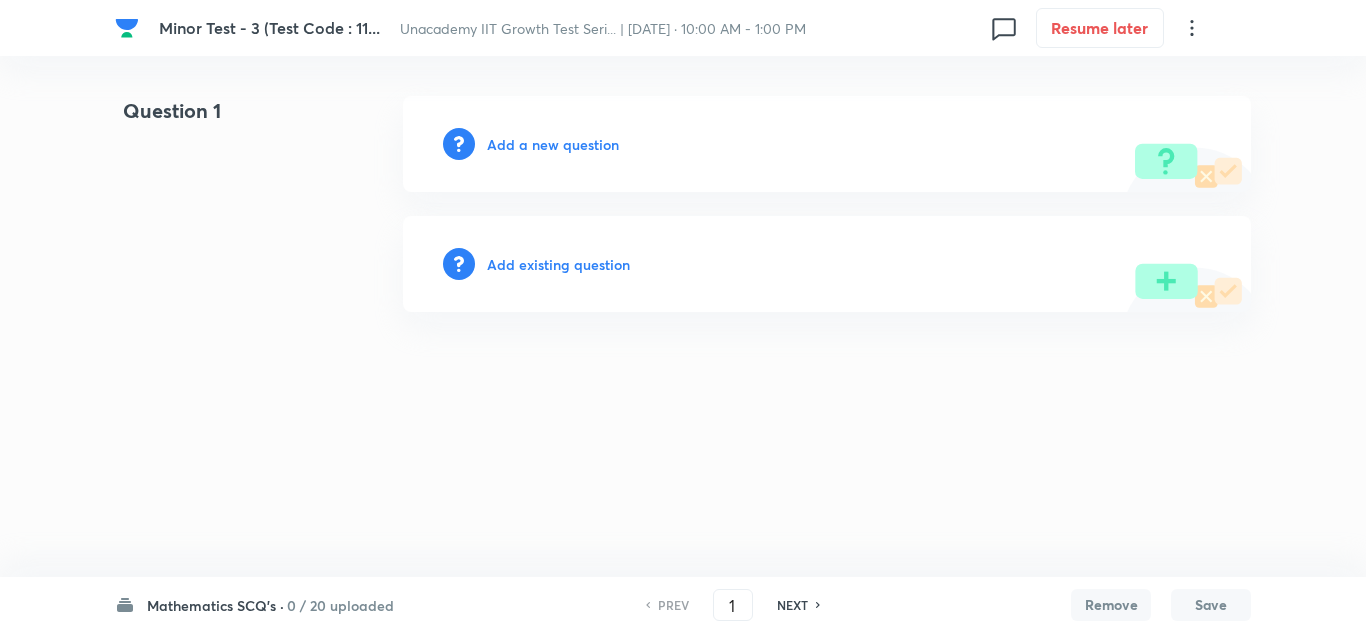 click on "Add a new question" at bounding box center [553, 144] 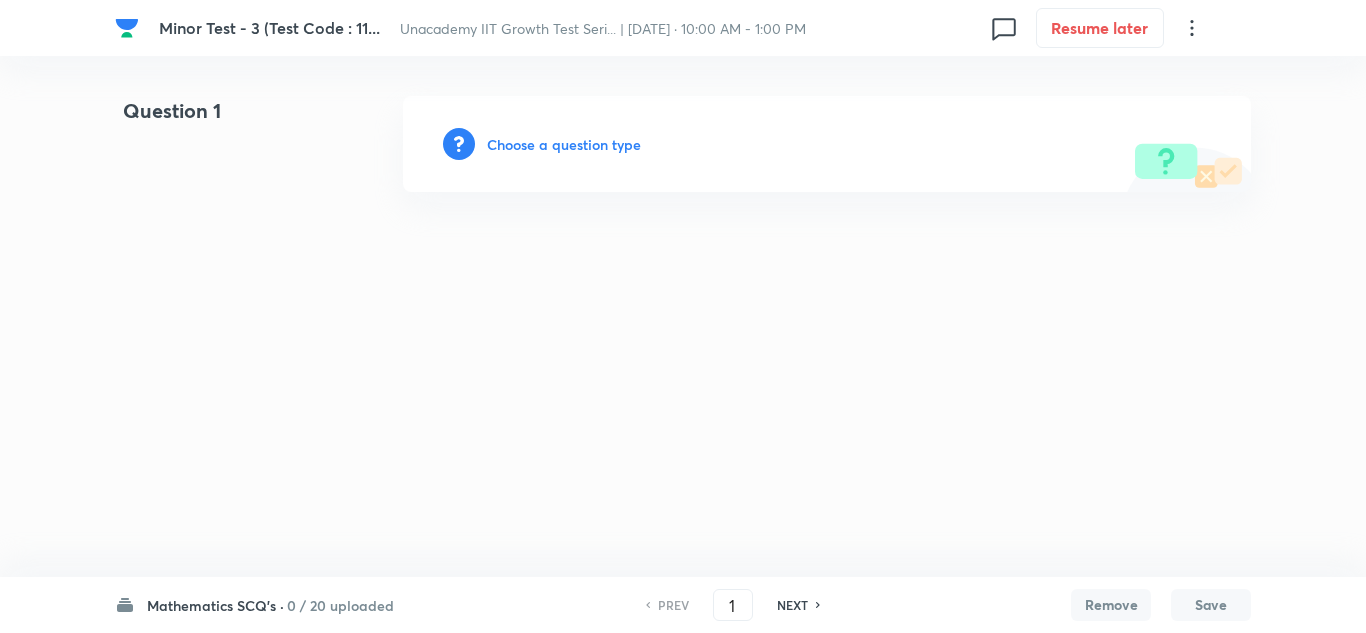 click on "Choose a question type" at bounding box center (564, 144) 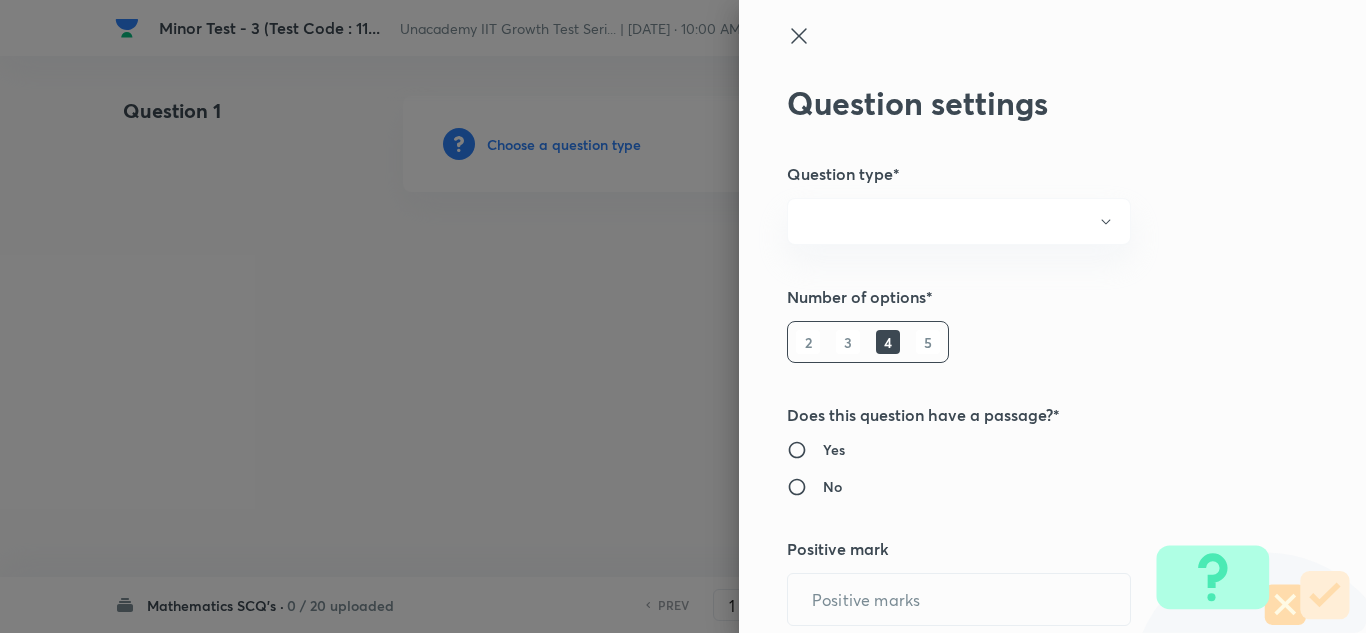 radio on "true" 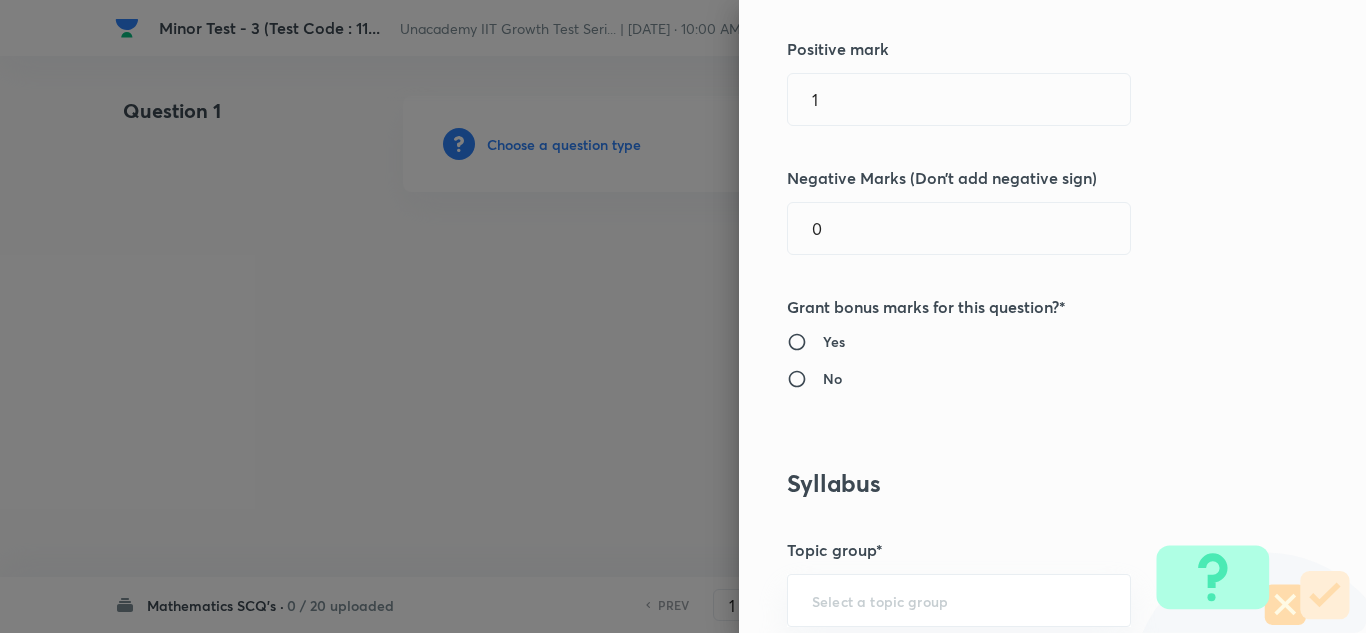 scroll, scrollTop: 600, scrollLeft: 0, axis: vertical 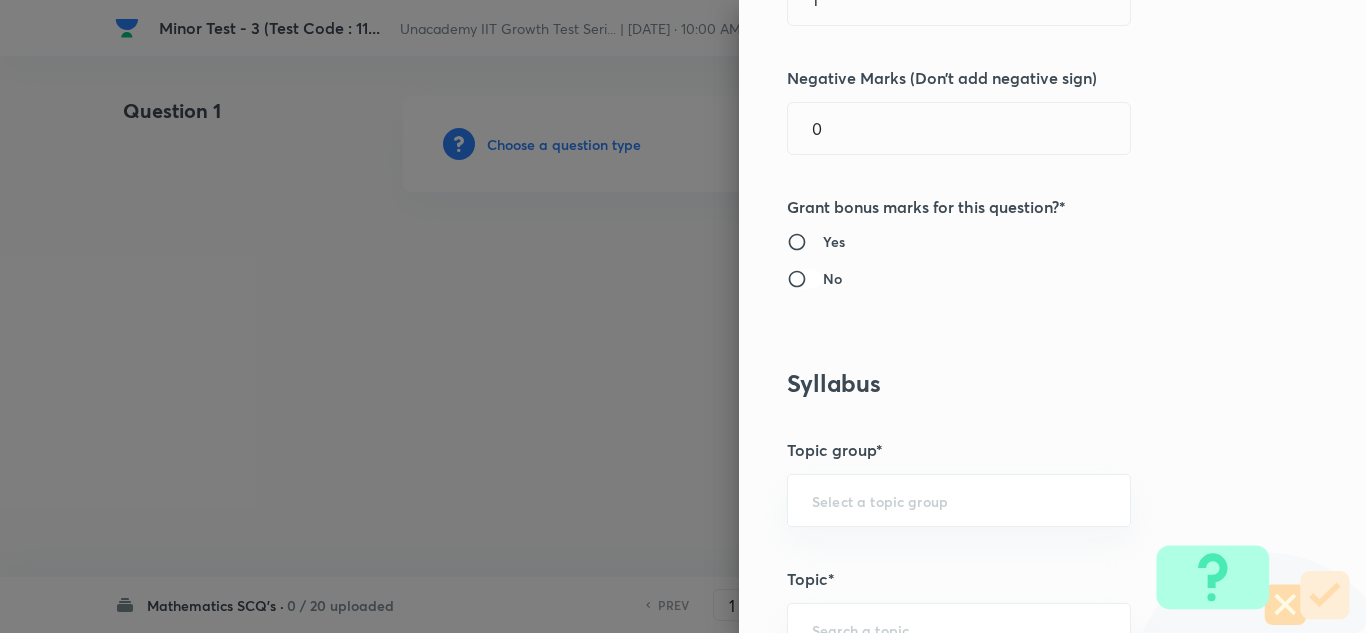click on "No" at bounding box center (805, 279) 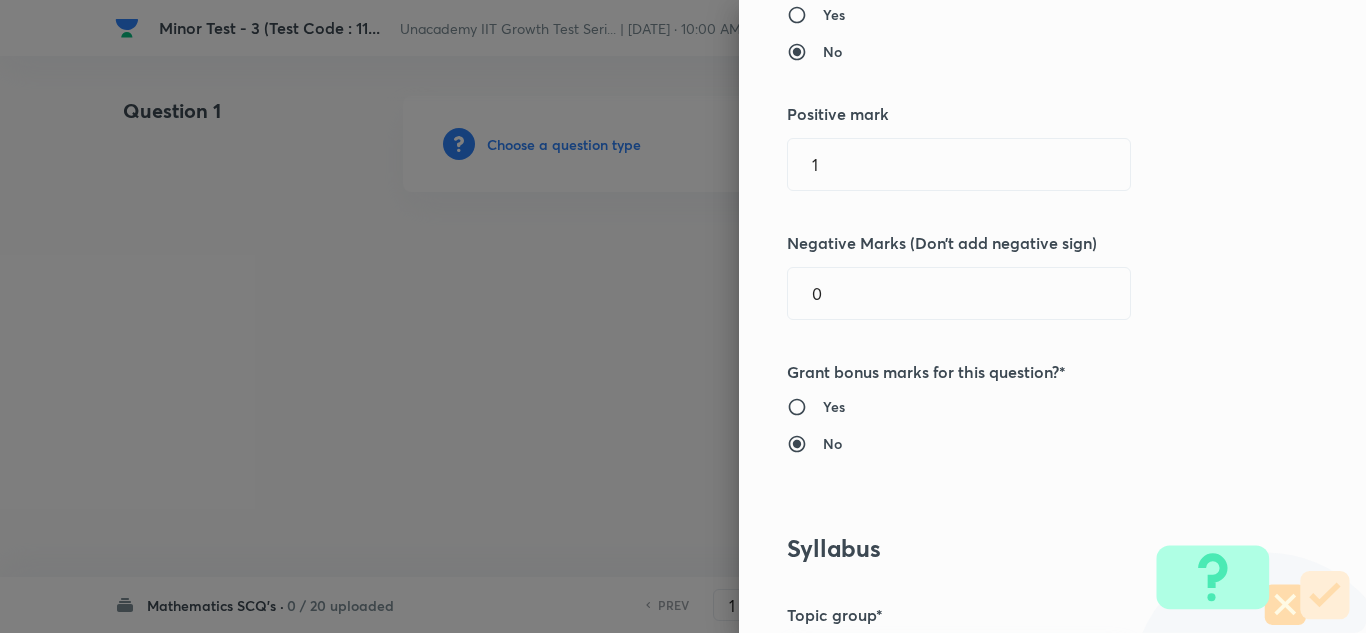 scroll, scrollTop: 400, scrollLeft: 0, axis: vertical 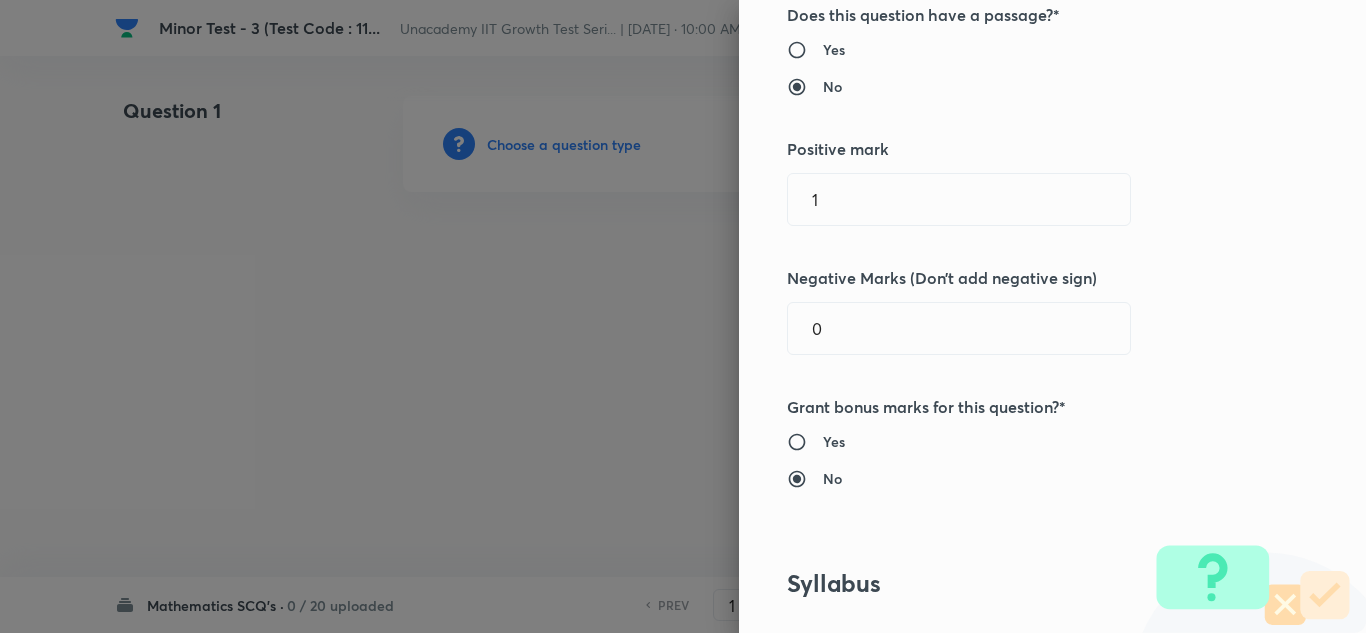 drag, startPoint x: 832, startPoint y: 198, endPoint x: 686, endPoint y: 196, distance: 146.0137 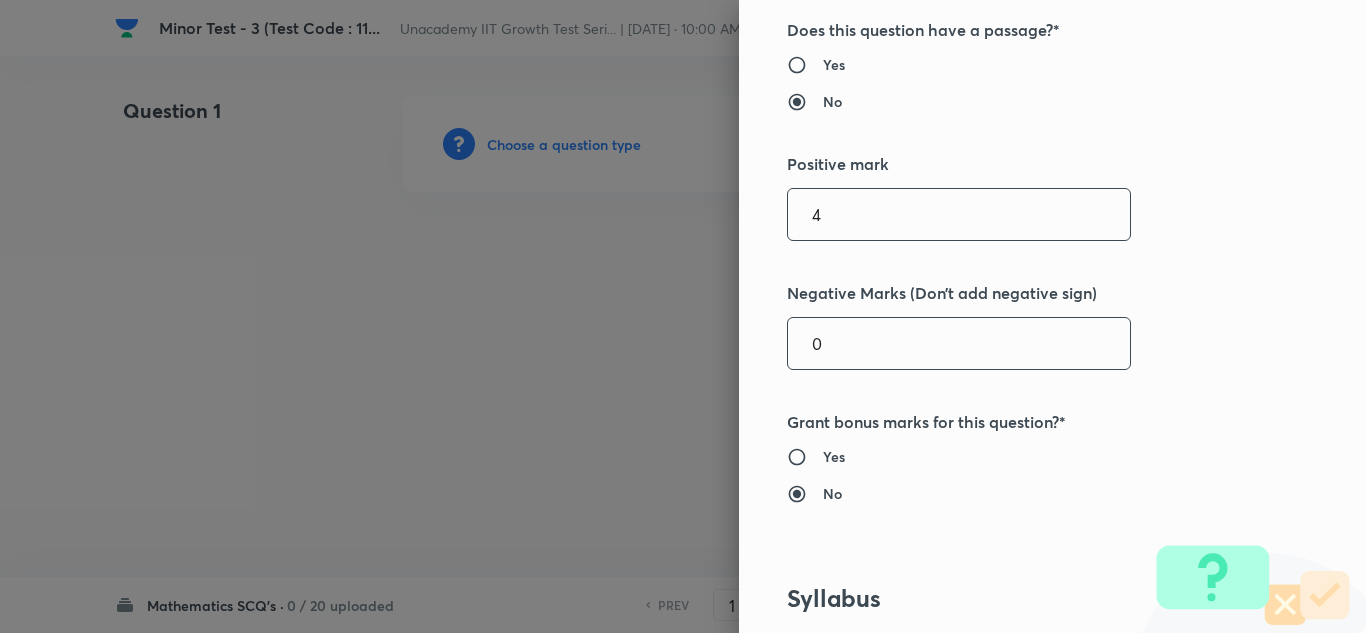 scroll, scrollTop: 400, scrollLeft: 0, axis: vertical 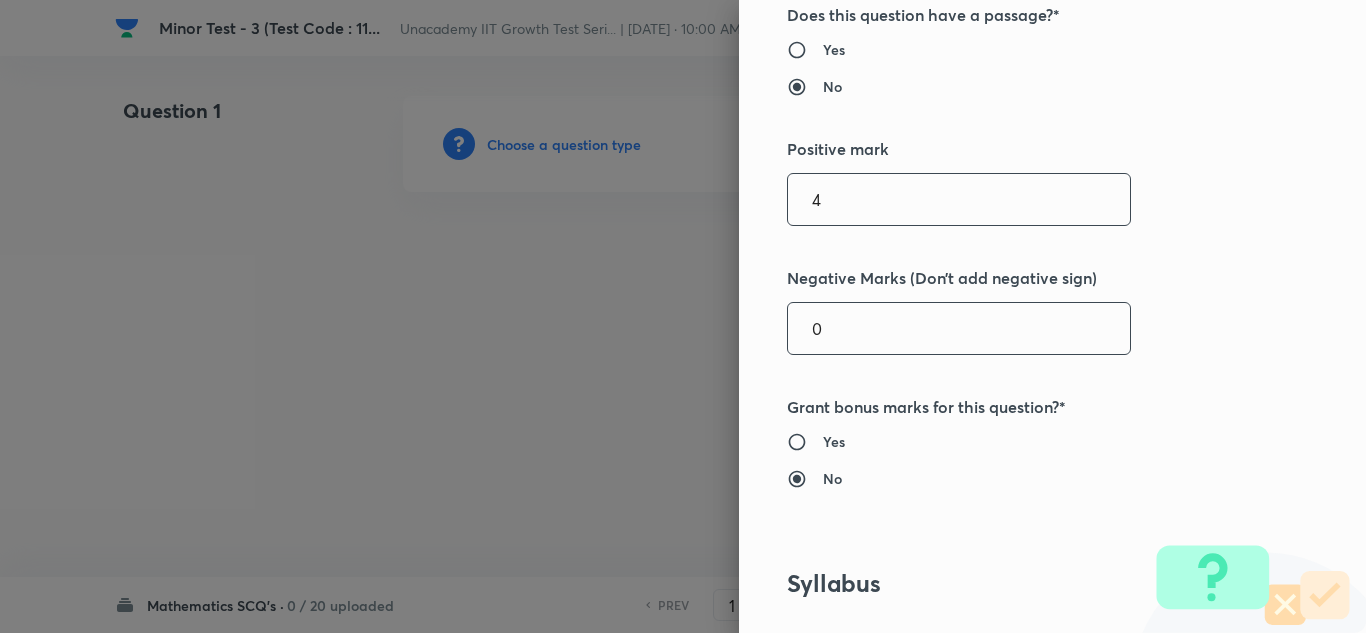 type on "4" 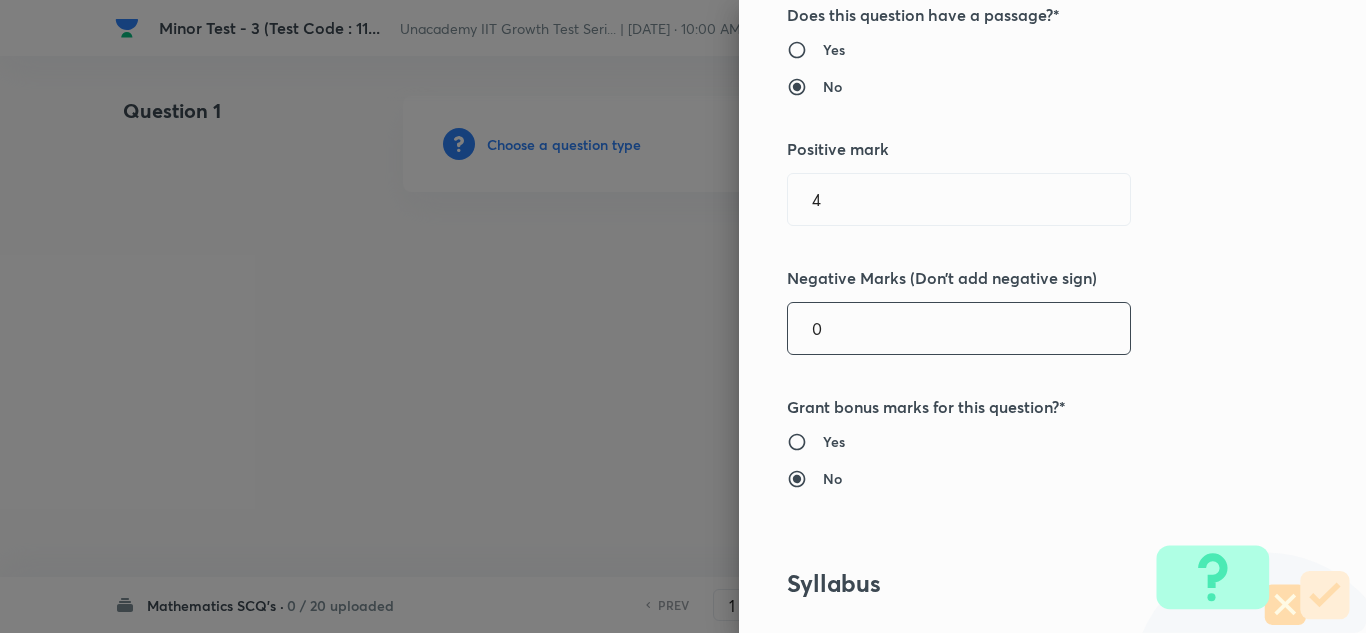 drag, startPoint x: 802, startPoint y: 335, endPoint x: 725, endPoint y: 328, distance: 77.31753 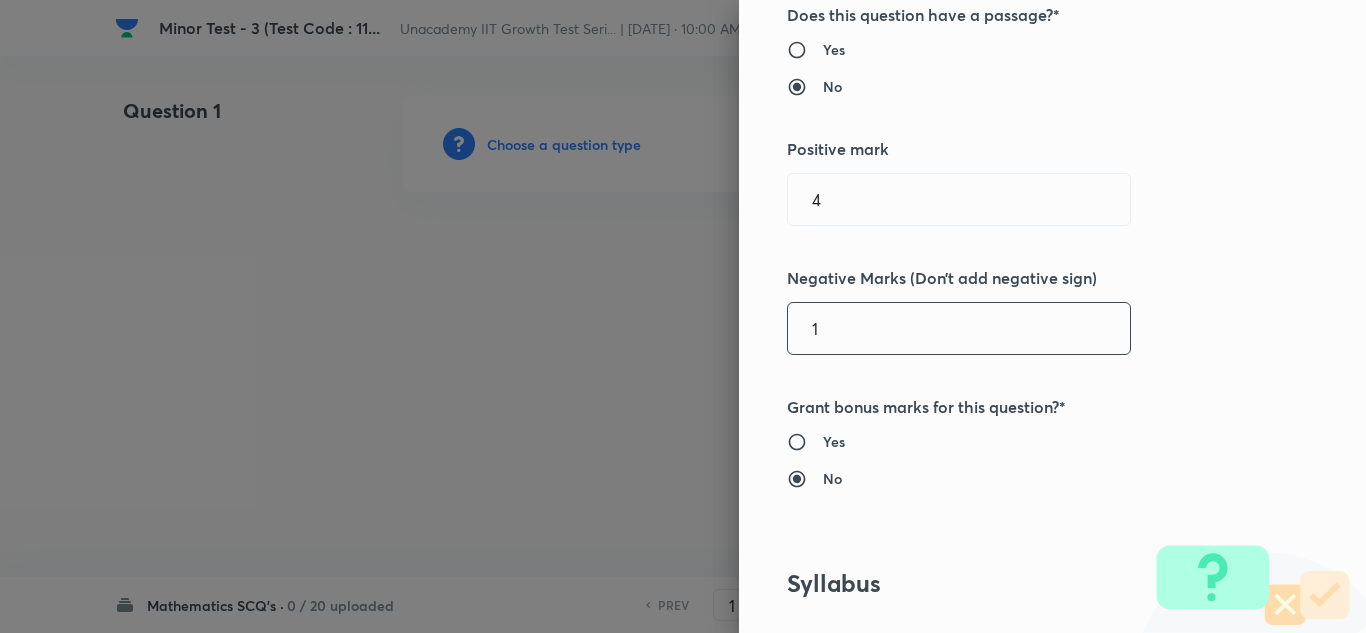 type on "1" 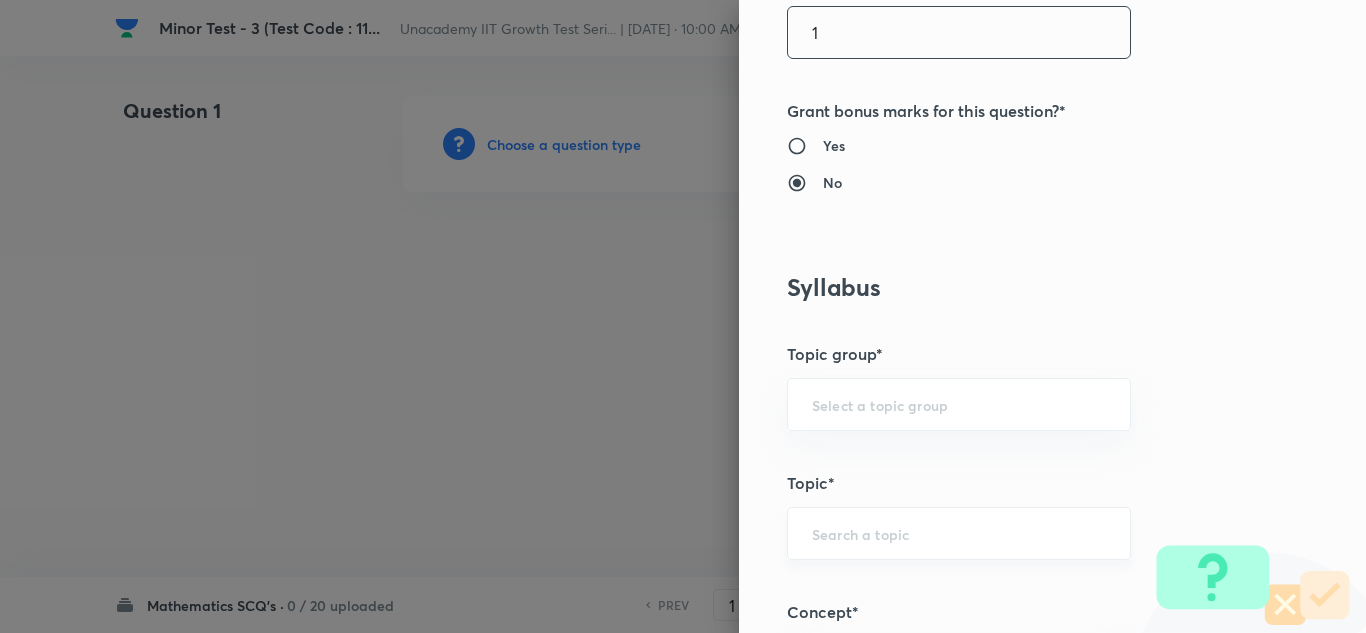 scroll, scrollTop: 700, scrollLeft: 0, axis: vertical 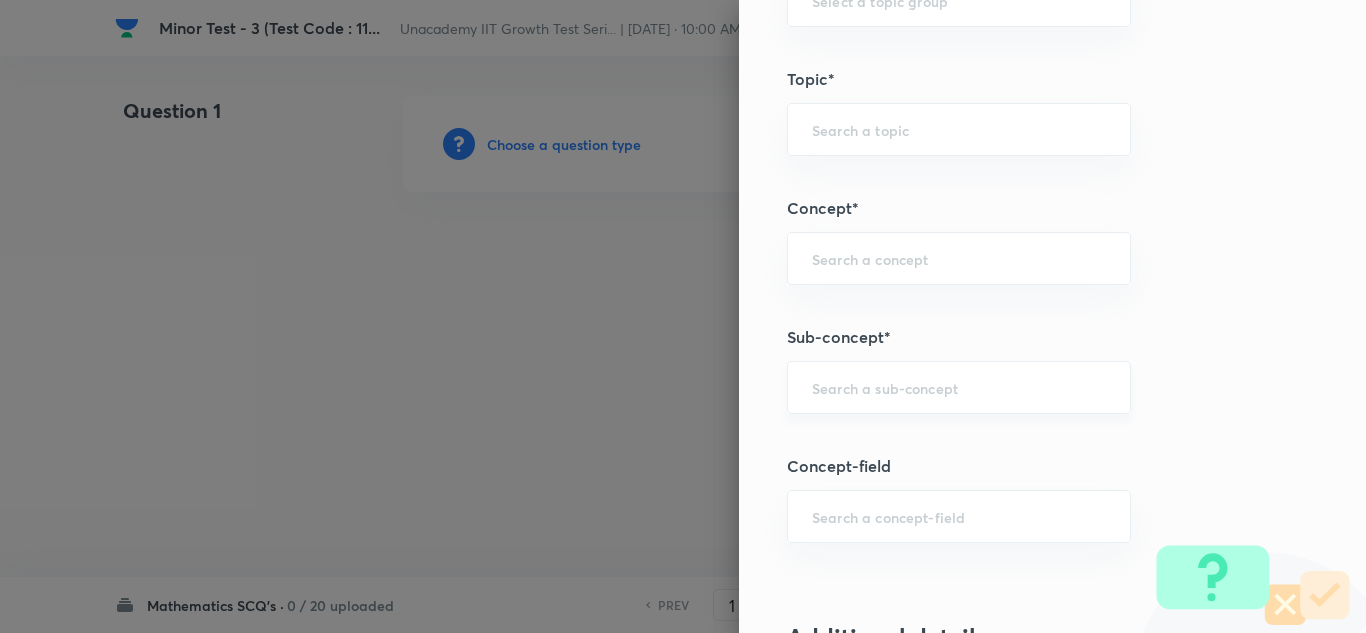 click at bounding box center (959, 387) 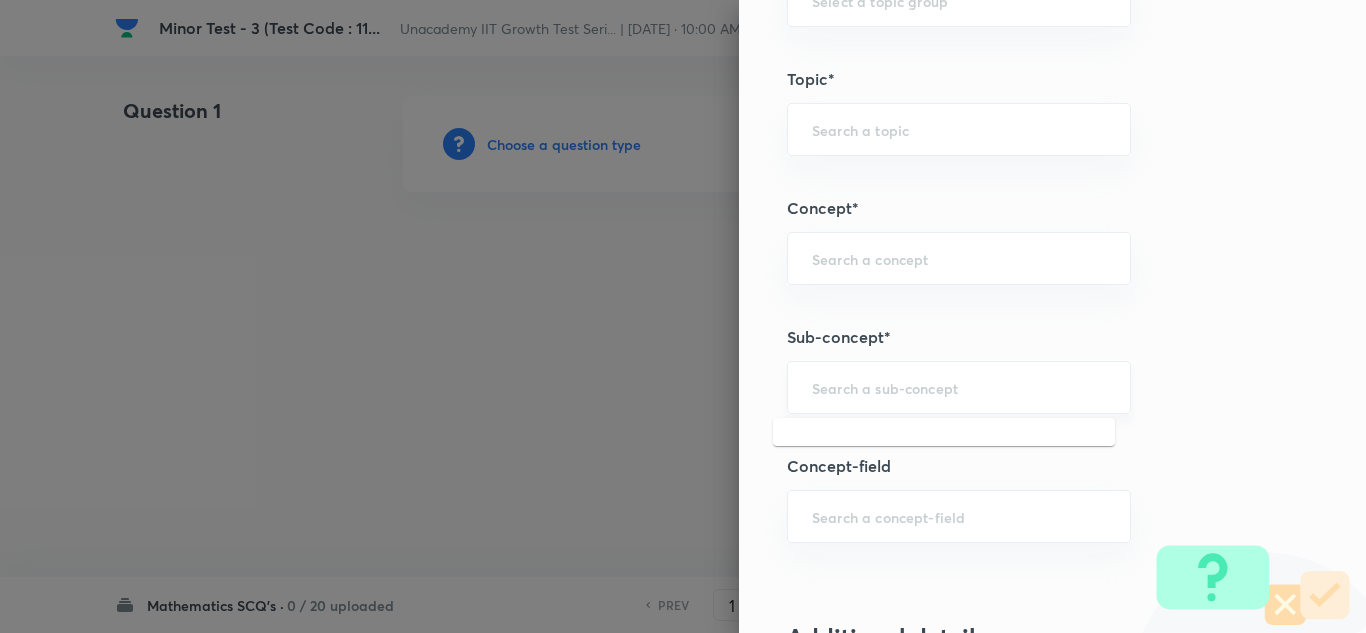 paste on "Log Equation" 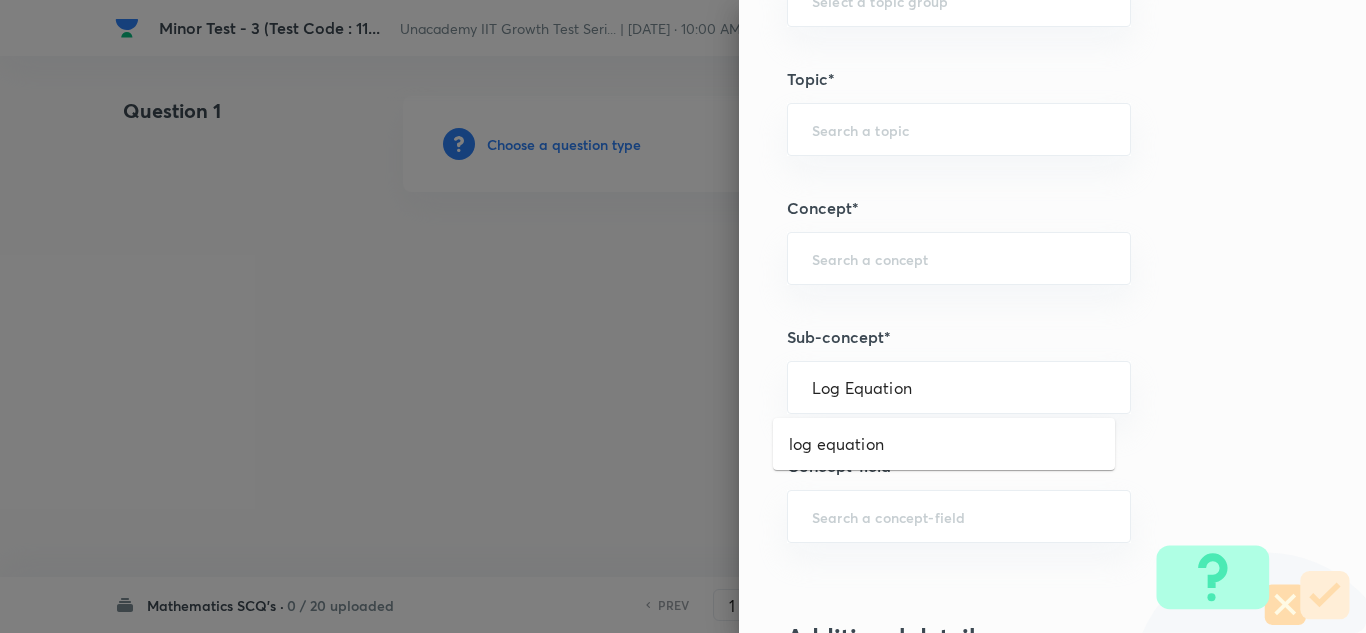 type on "Log Equation" 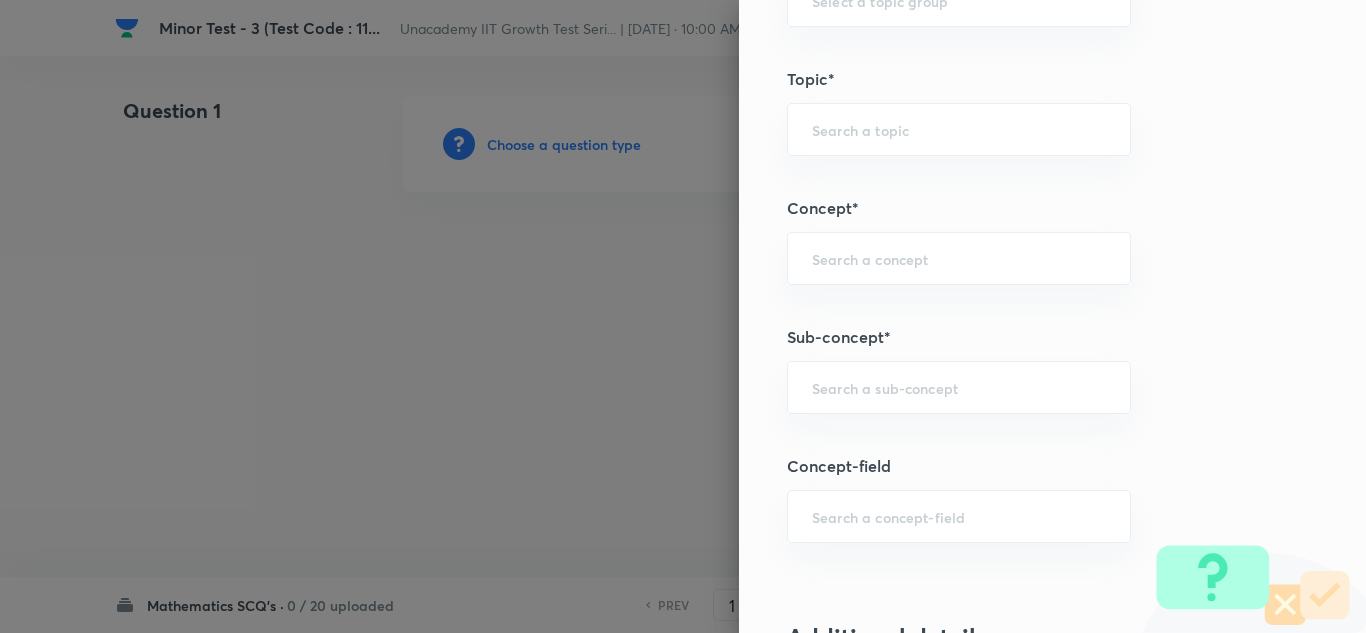 paste on "Log Equation" 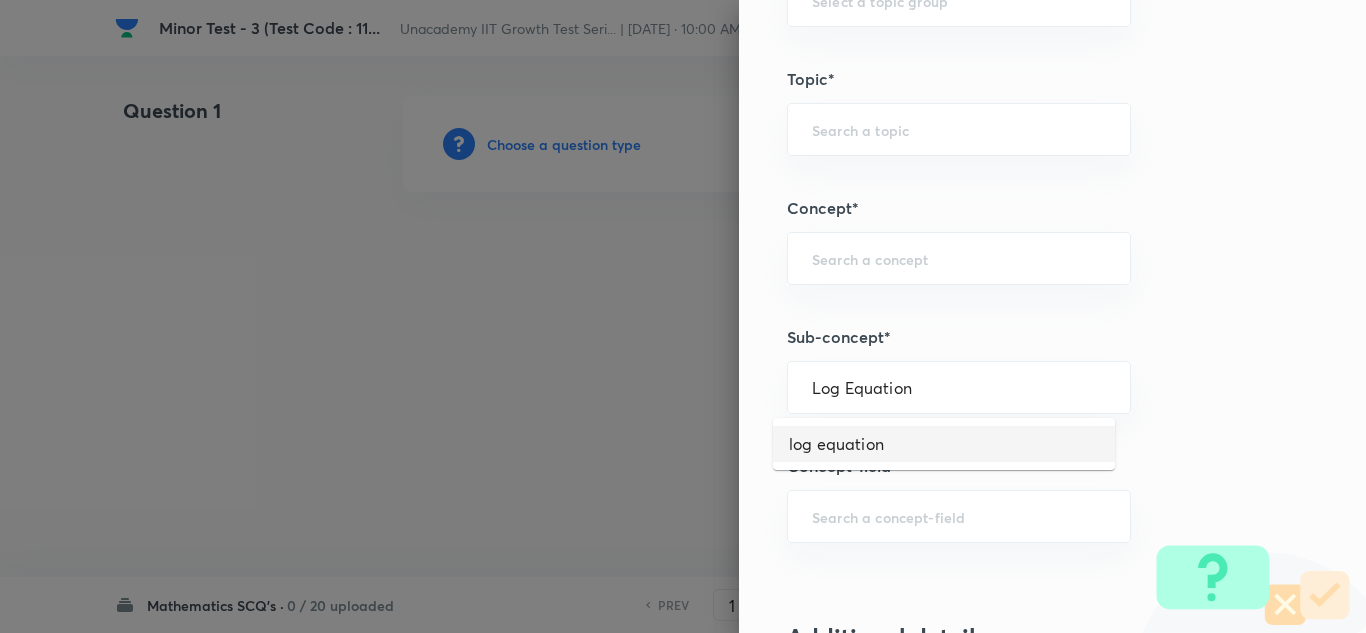 click on "log equation" at bounding box center (944, 444) 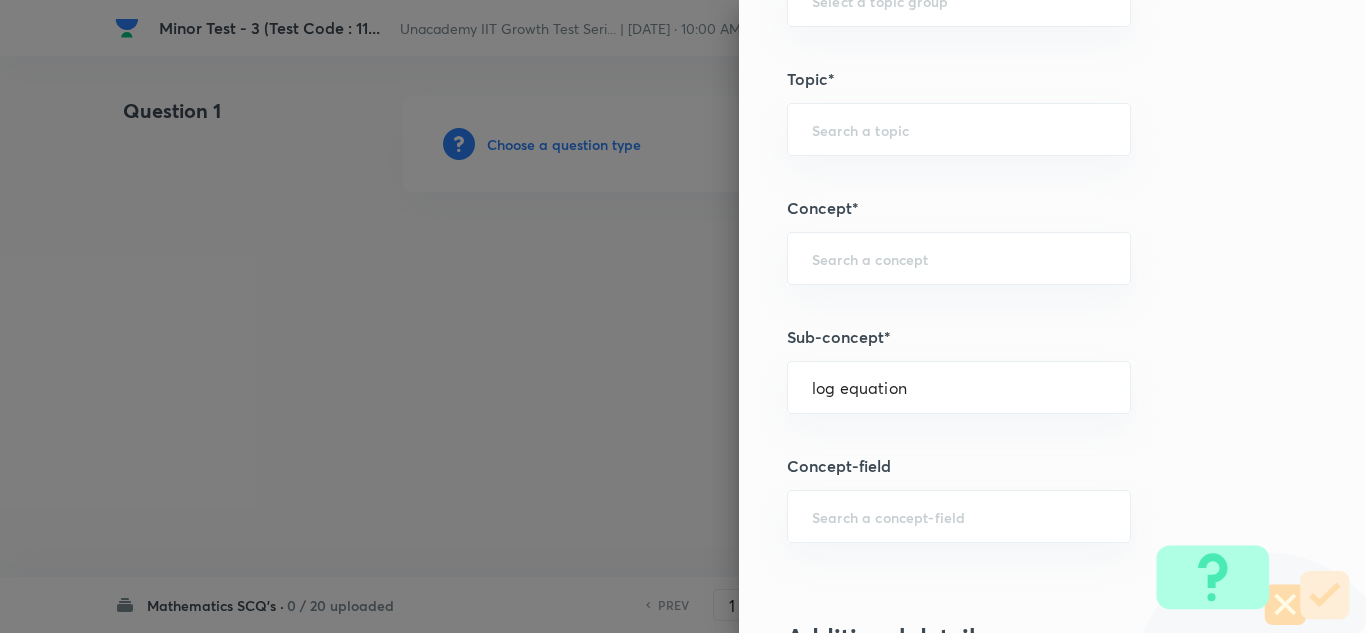 type on "Mathematics" 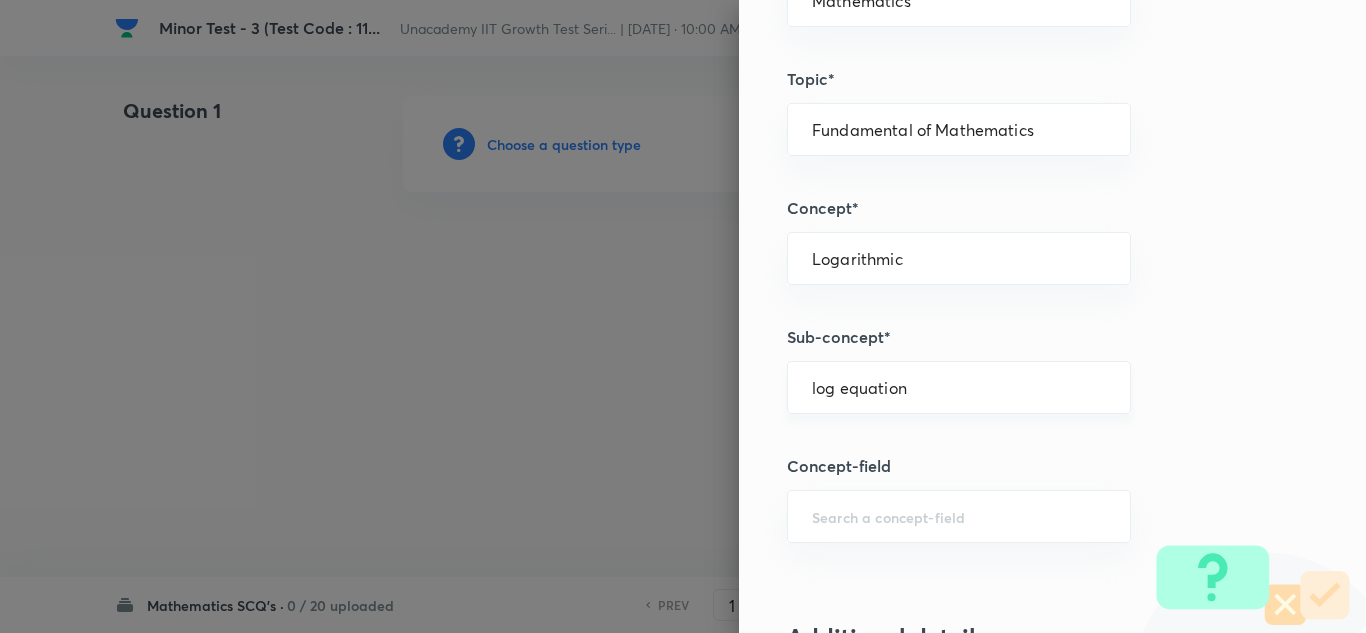 scroll, scrollTop: 1400, scrollLeft: 0, axis: vertical 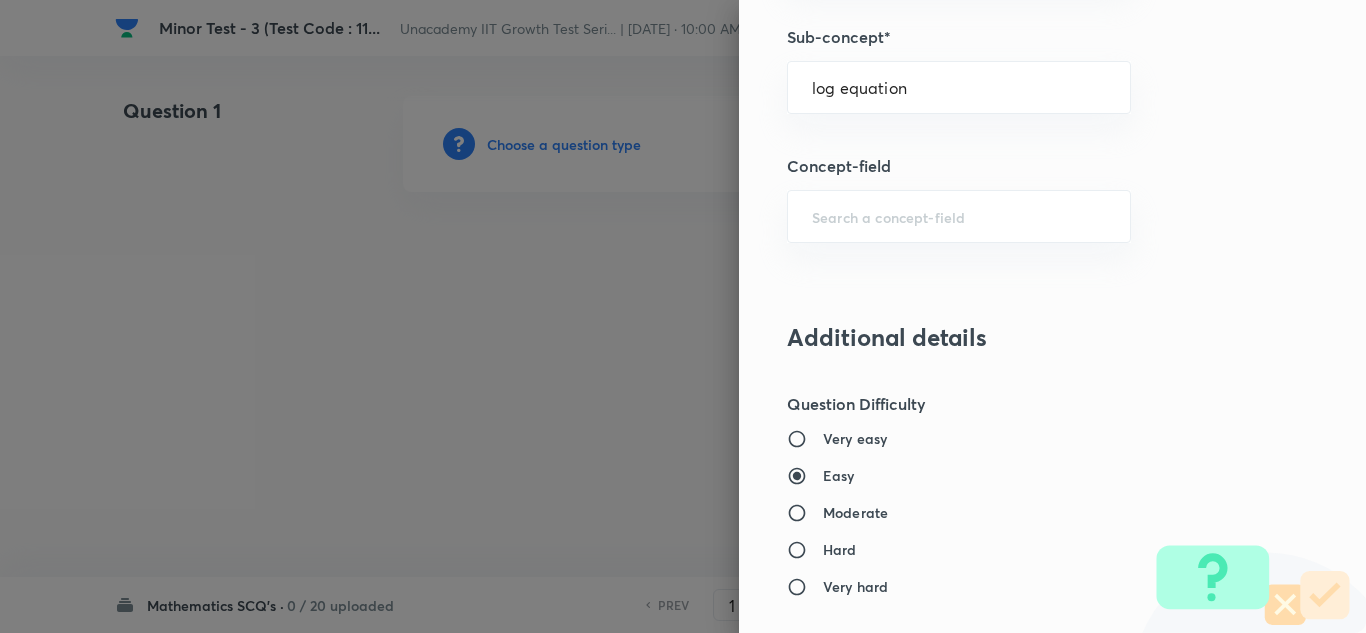 click on "Moderate" at bounding box center [855, 512] 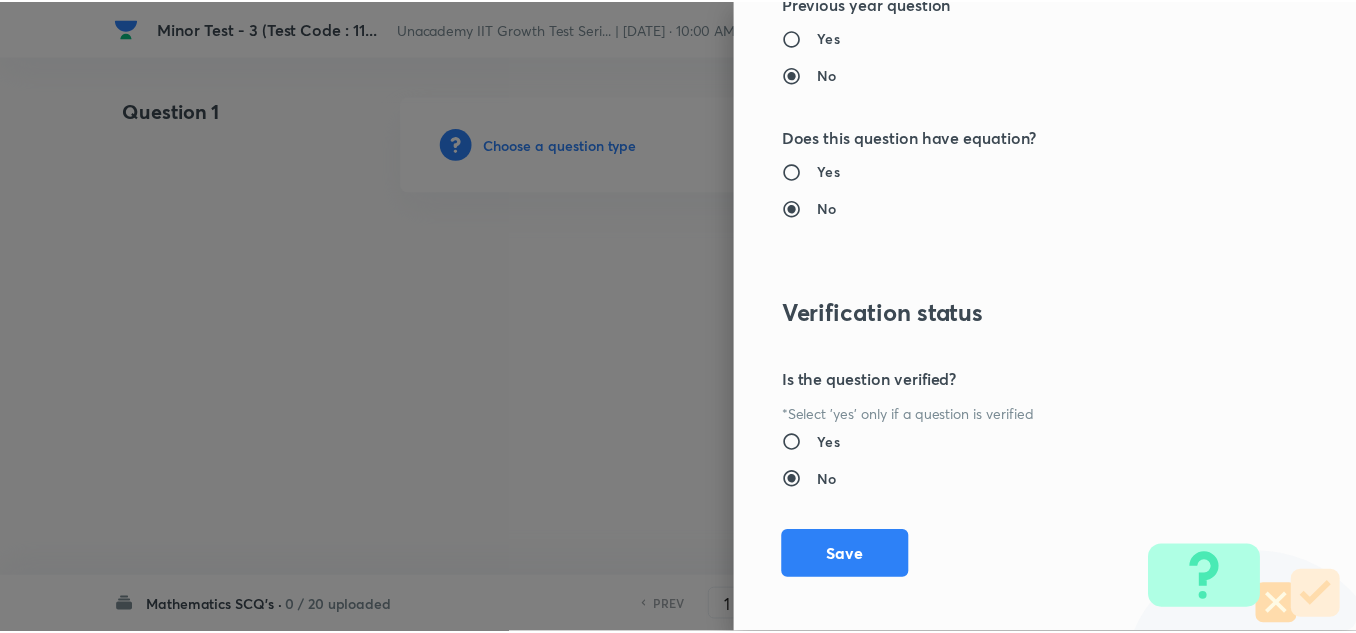scroll, scrollTop: 2227, scrollLeft: 0, axis: vertical 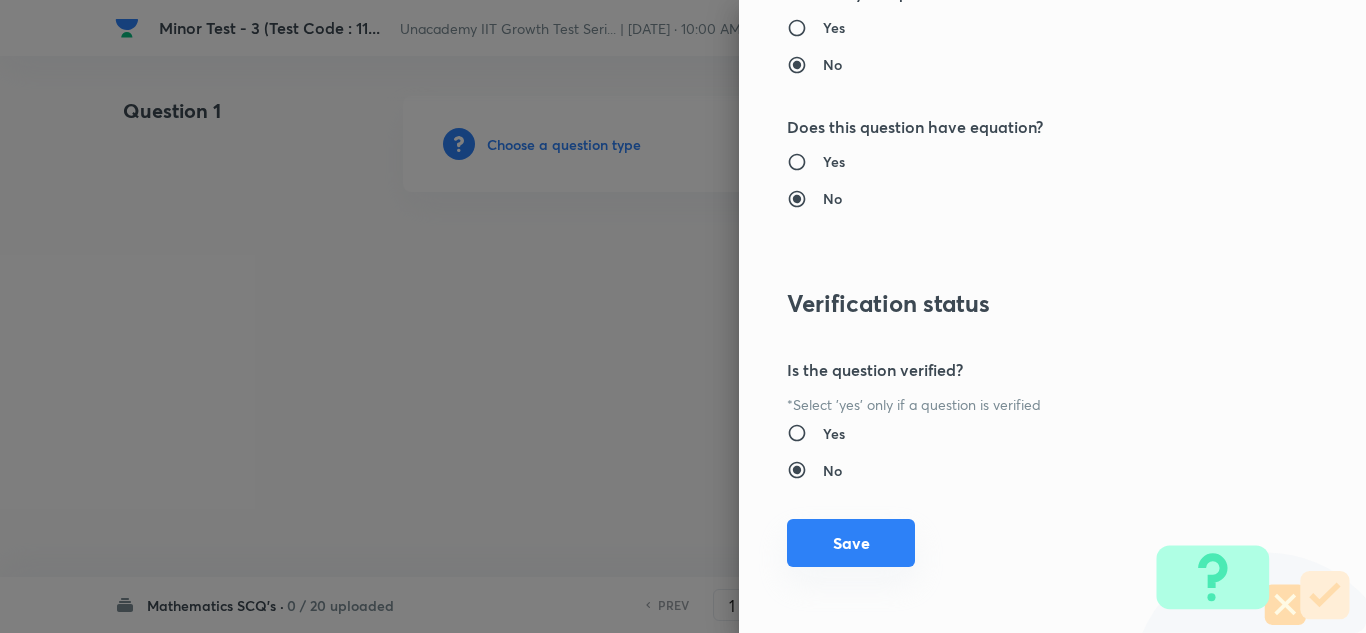 click on "Save" at bounding box center (851, 543) 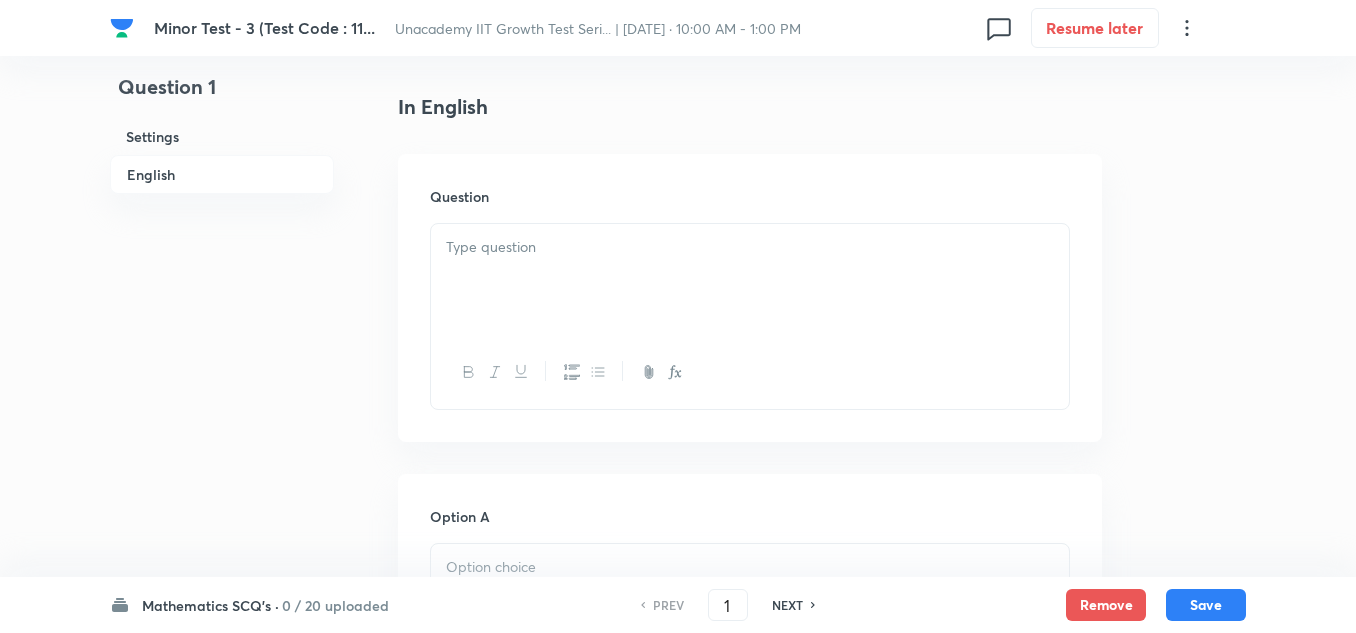 scroll, scrollTop: 500, scrollLeft: 0, axis: vertical 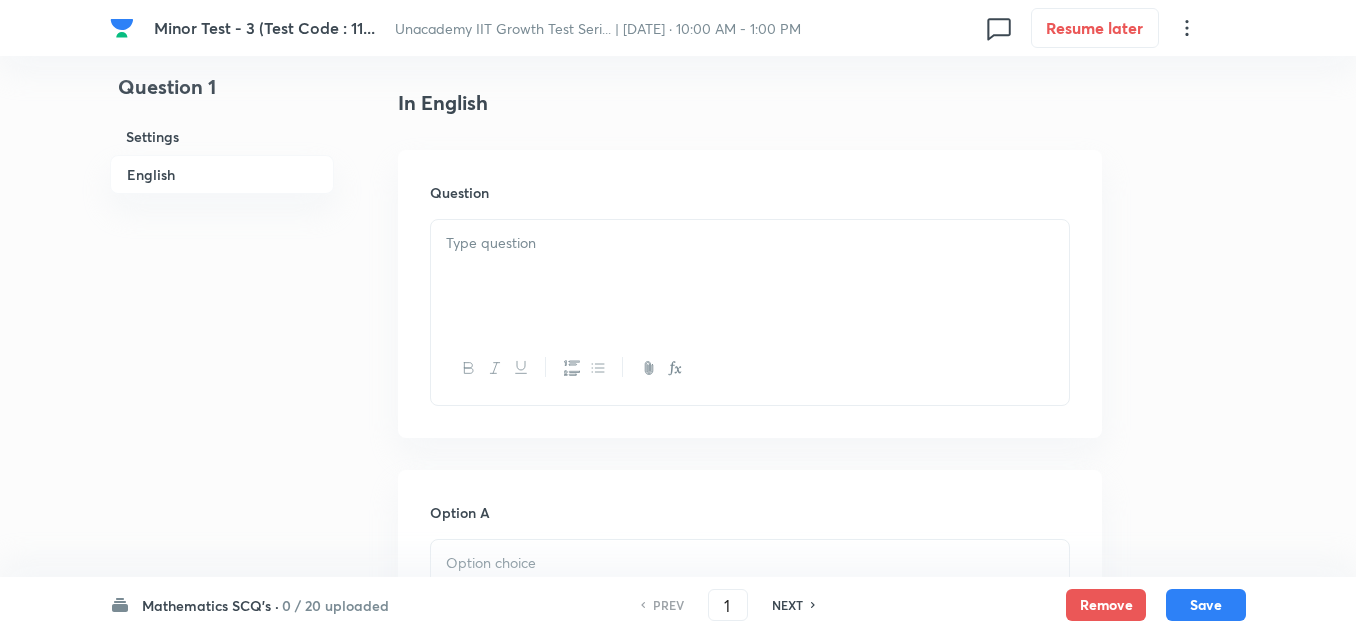 click at bounding box center [750, 276] 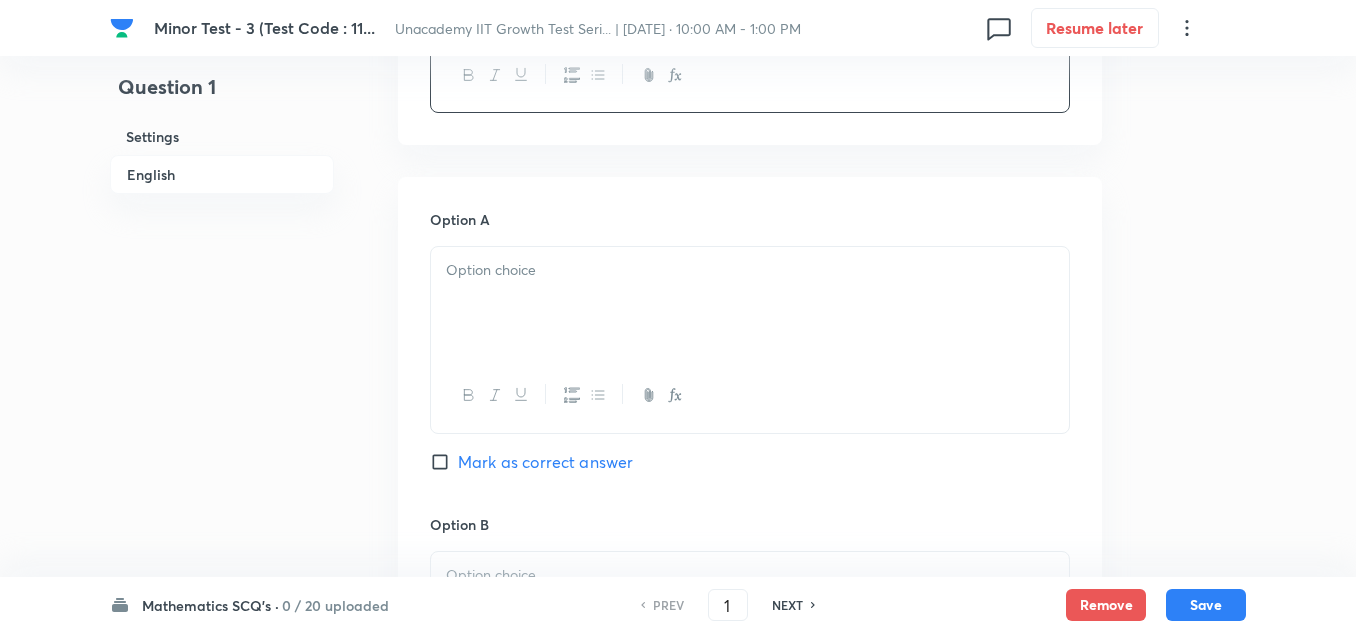 scroll, scrollTop: 800, scrollLeft: 0, axis: vertical 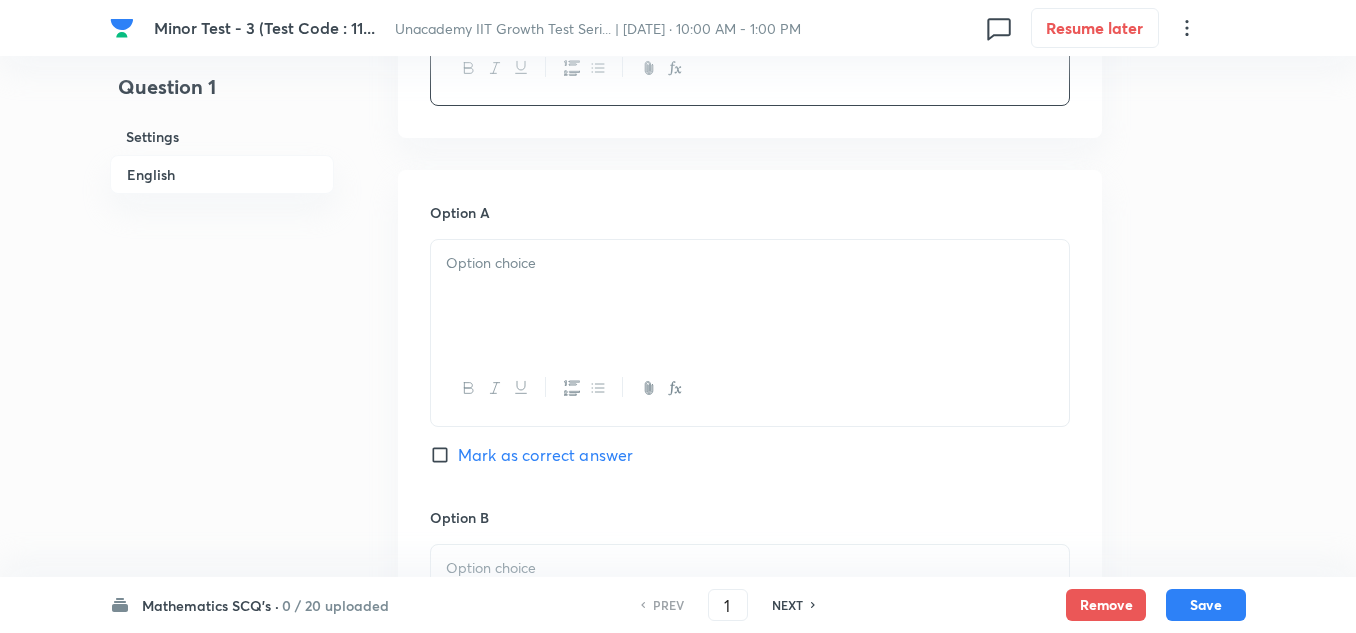 click at bounding box center (750, 296) 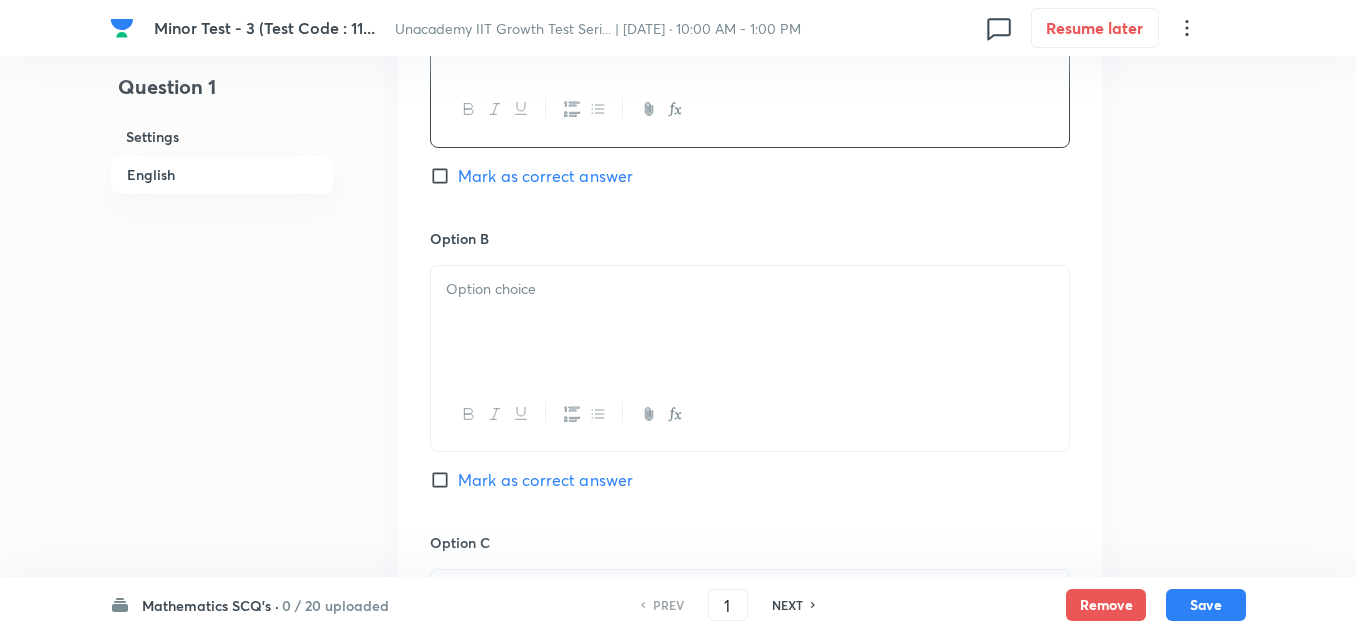 scroll, scrollTop: 1100, scrollLeft: 0, axis: vertical 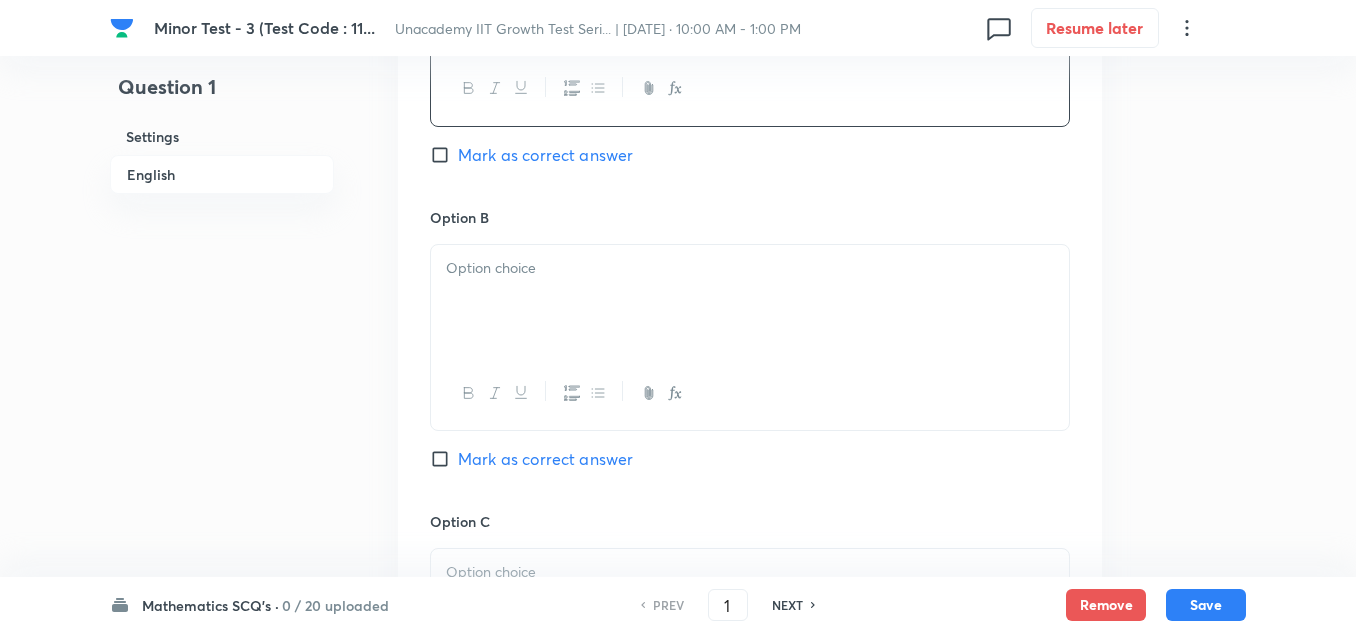 click at bounding box center [750, 301] 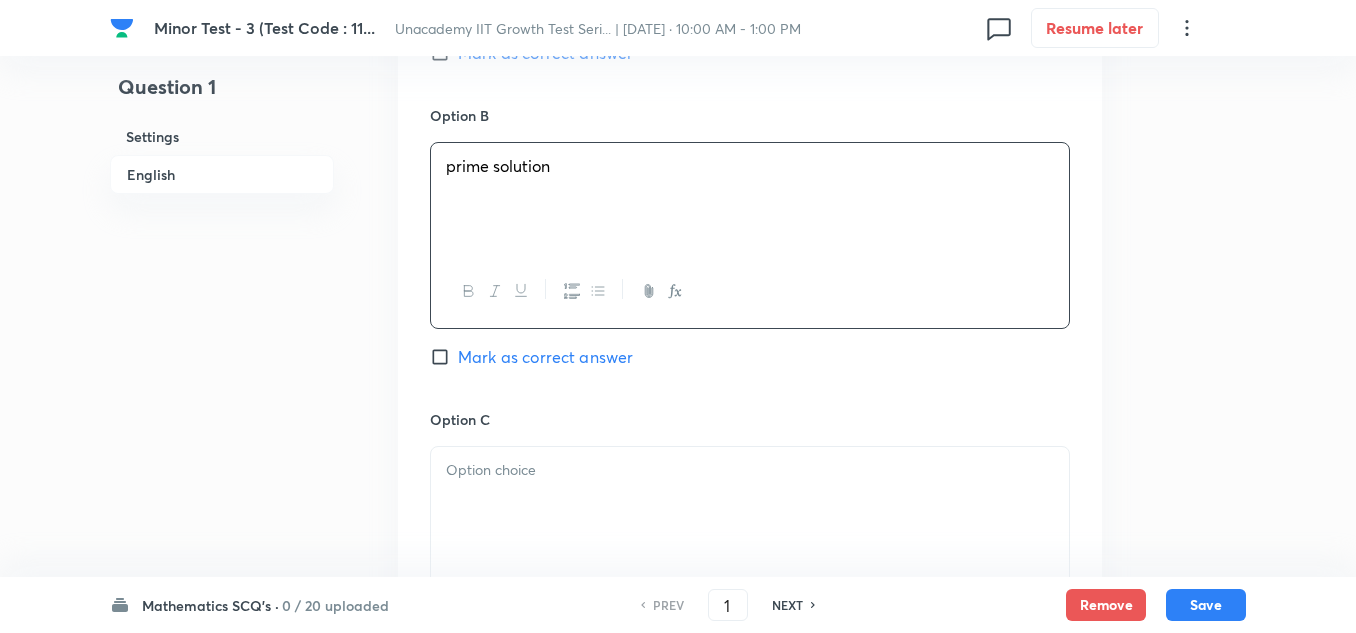 scroll, scrollTop: 1400, scrollLeft: 0, axis: vertical 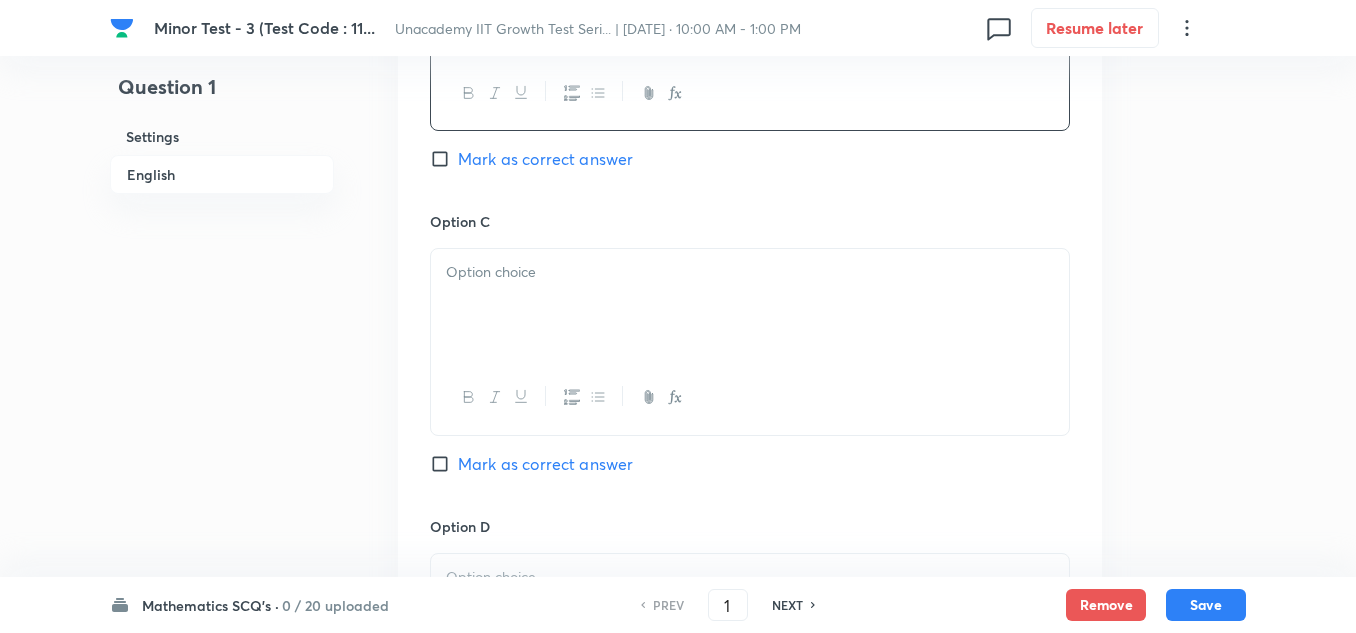 click at bounding box center [750, 305] 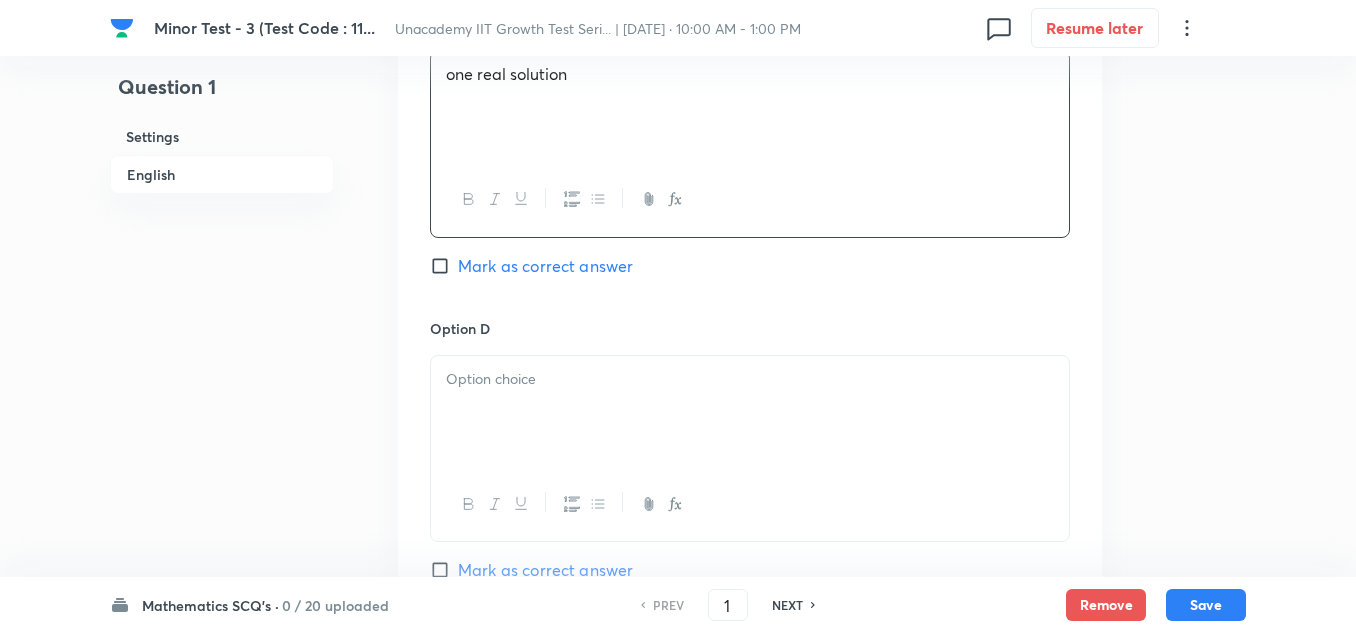 scroll, scrollTop: 1600, scrollLeft: 0, axis: vertical 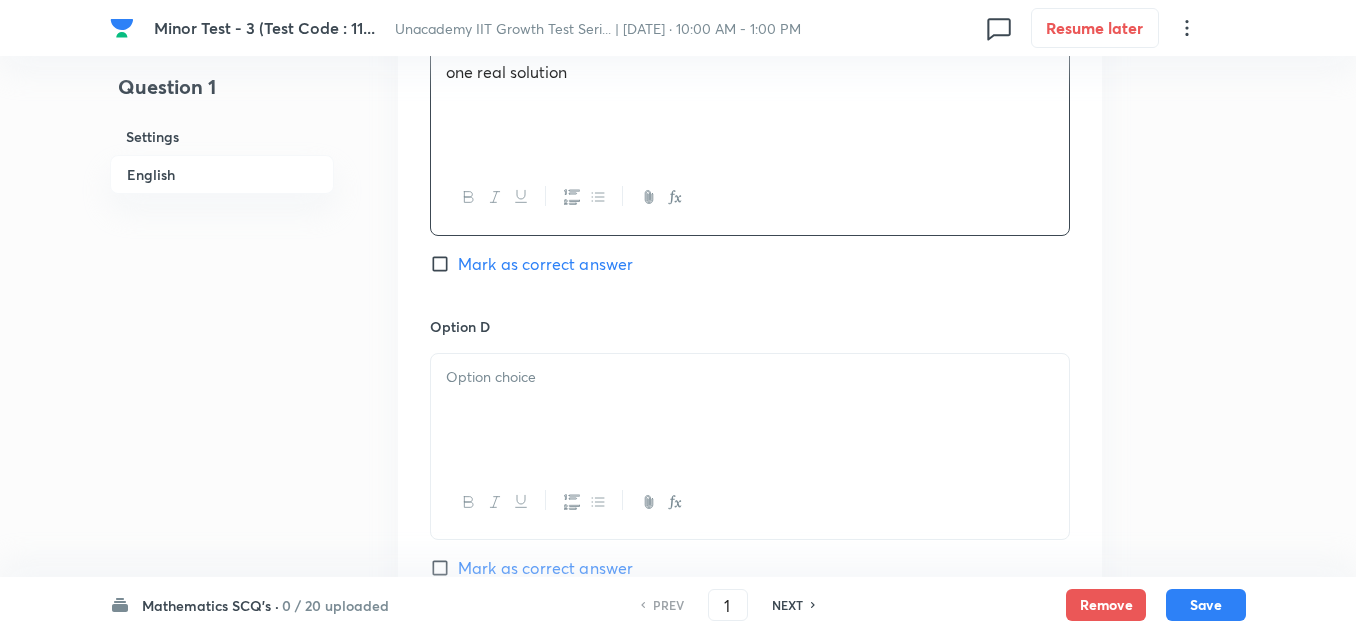click at bounding box center [750, 377] 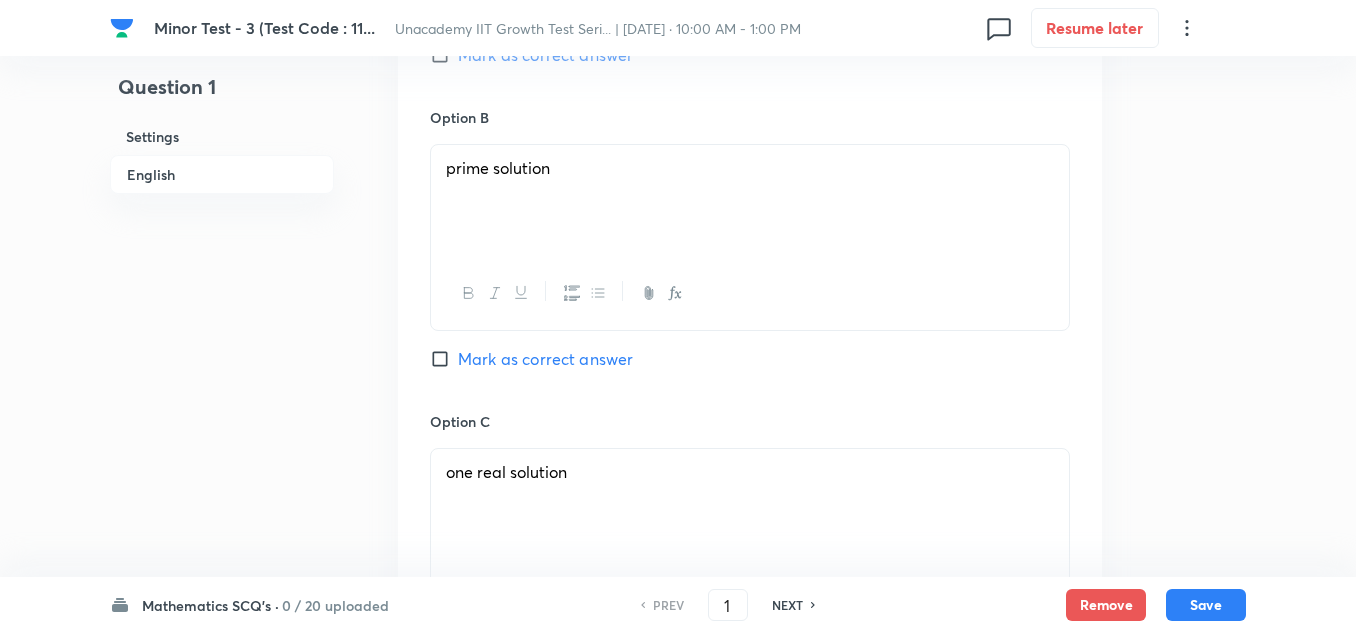 scroll, scrollTop: 1100, scrollLeft: 0, axis: vertical 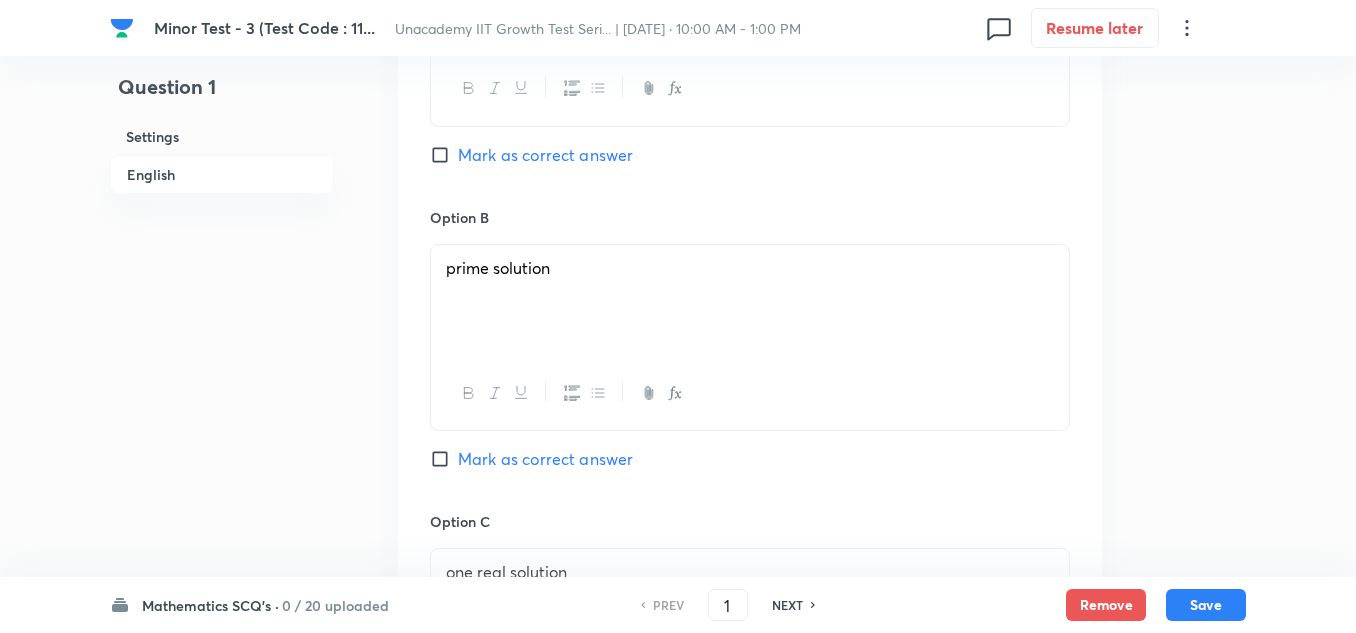 click on "Mark as correct answer" at bounding box center [545, 155] 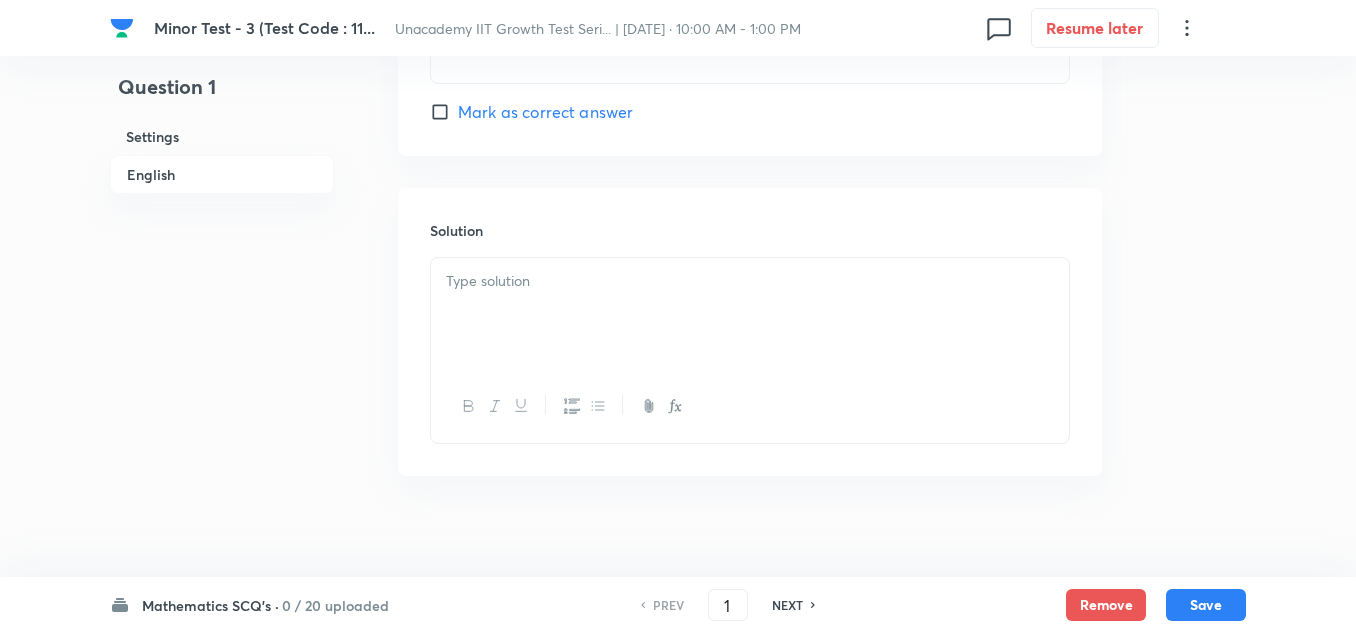 scroll, scrollTop: 2075, scrollLeft: 0, axis: vertical 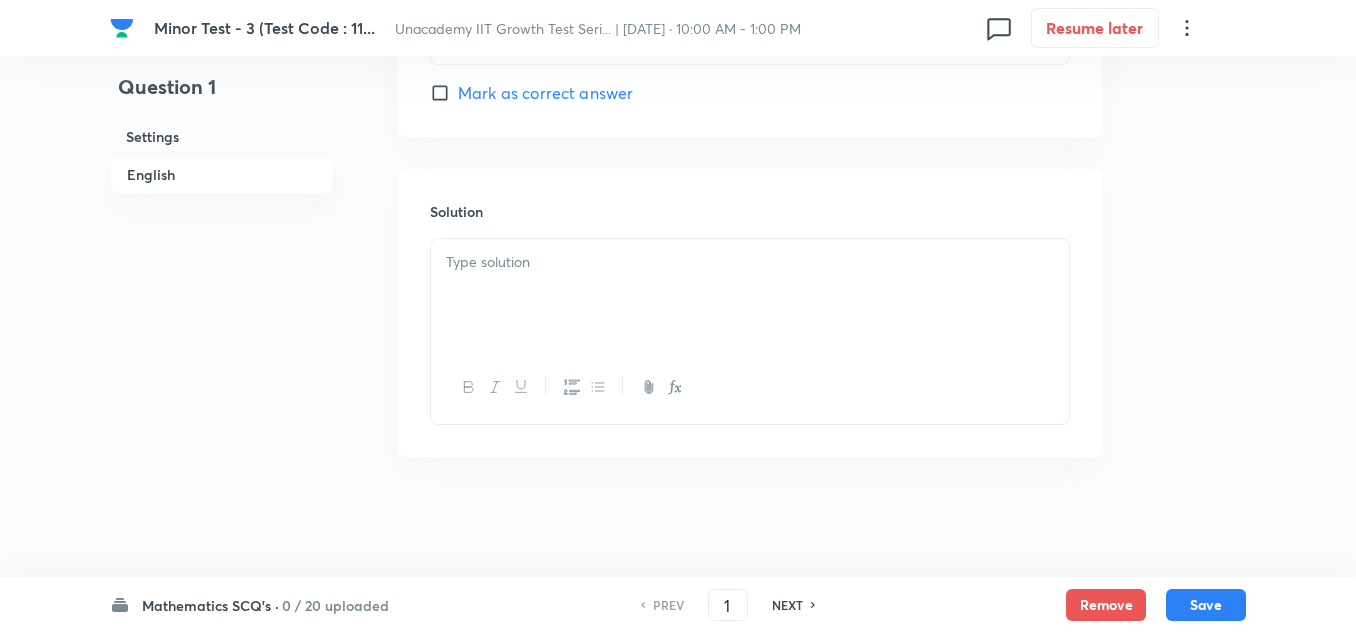 click at bounding box center [750, 295] 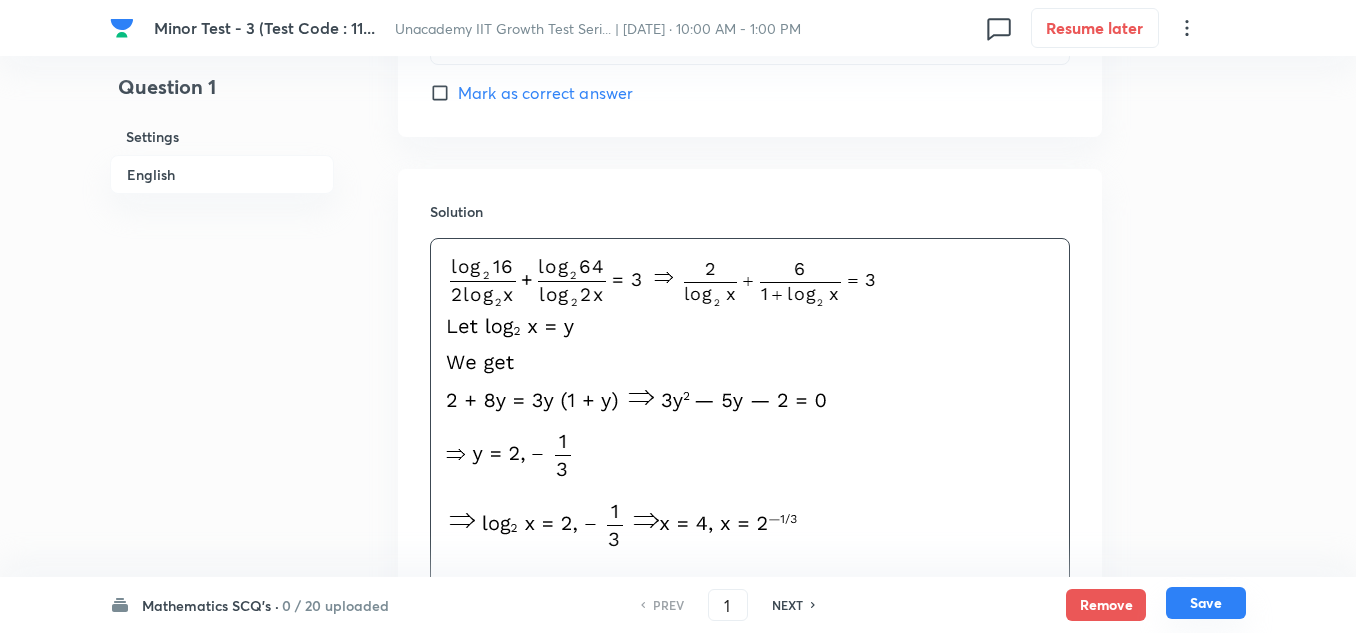 click on "Save" at bounding box center (1206, 603) 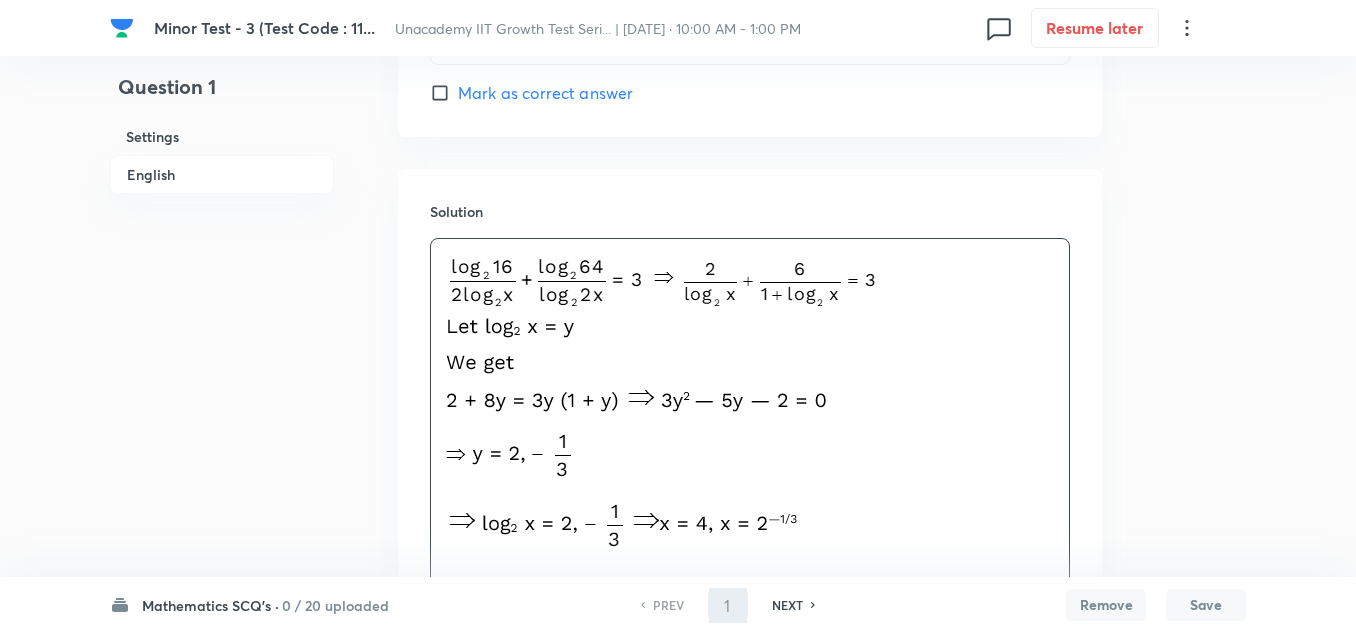 type on "2" 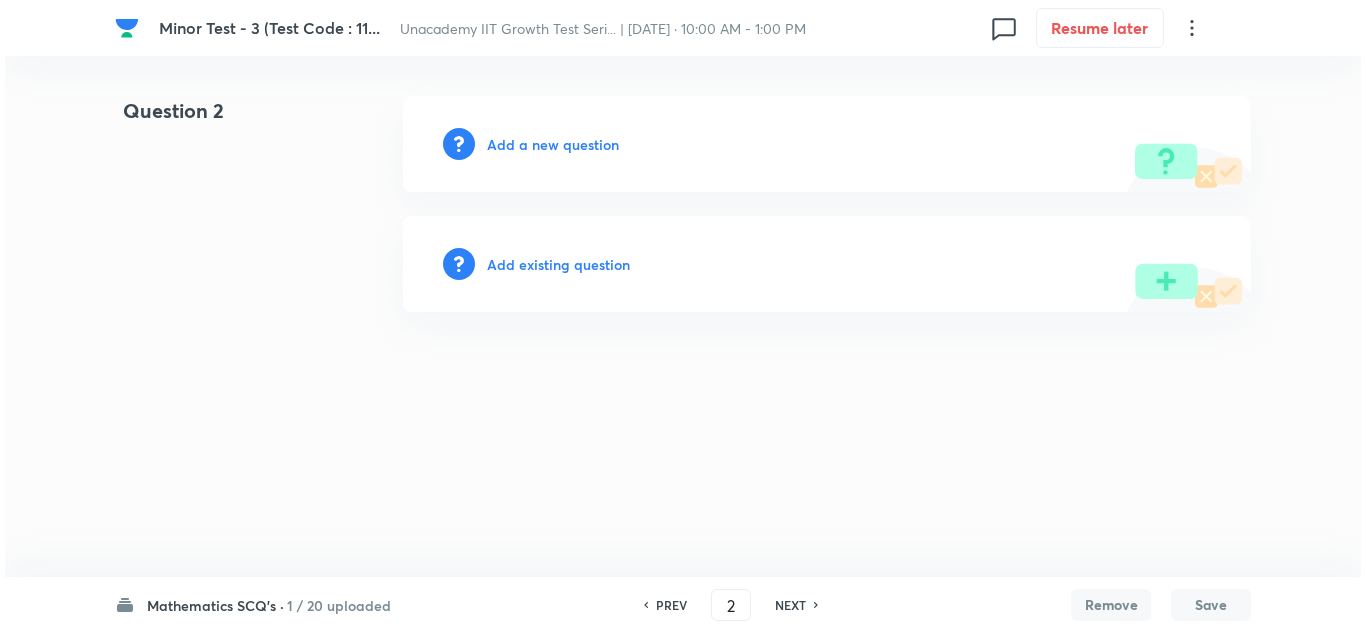 scroll, scrollTop: 0, scrollLeft: 0, axis: both 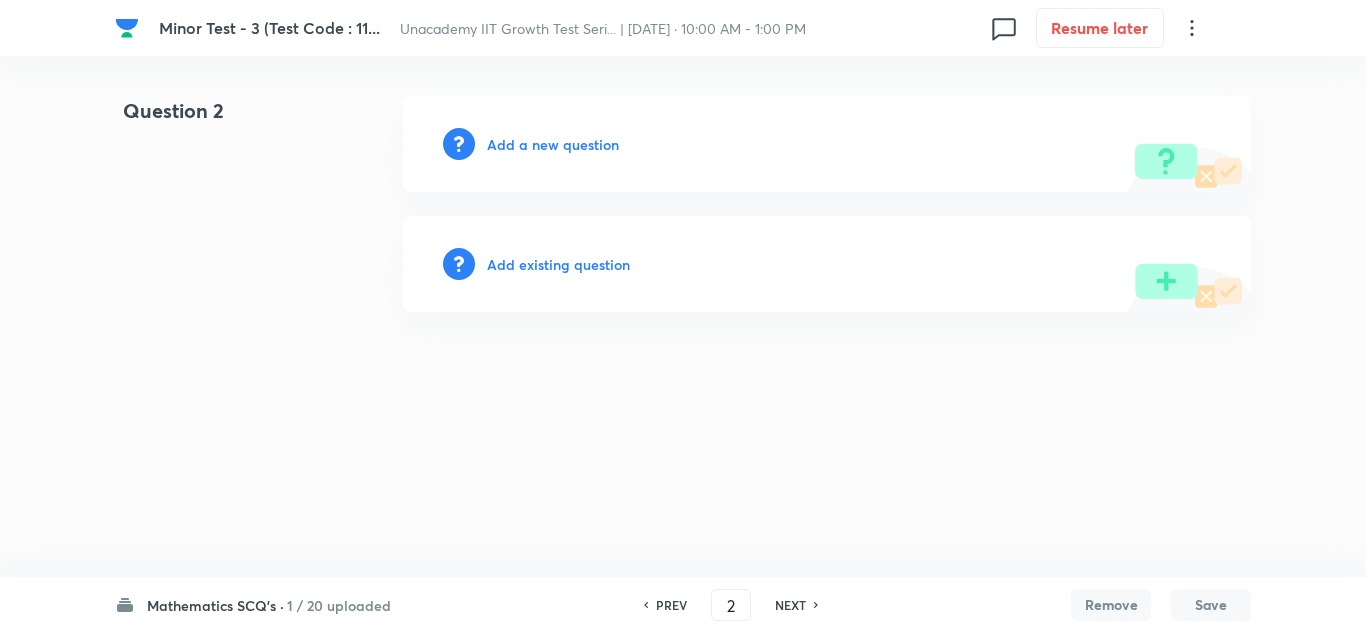 click on "Add a new question" at bounding box center (553, 144) 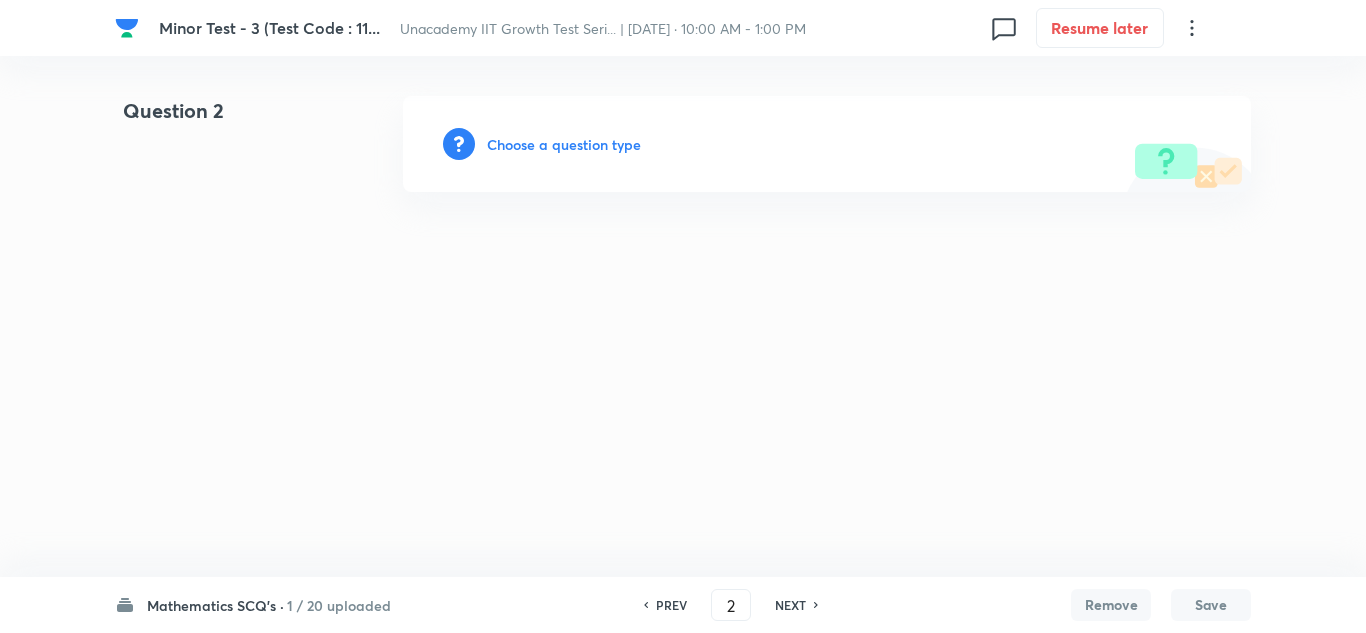 click on "Choose a question type" at bounding box center [564, 144] 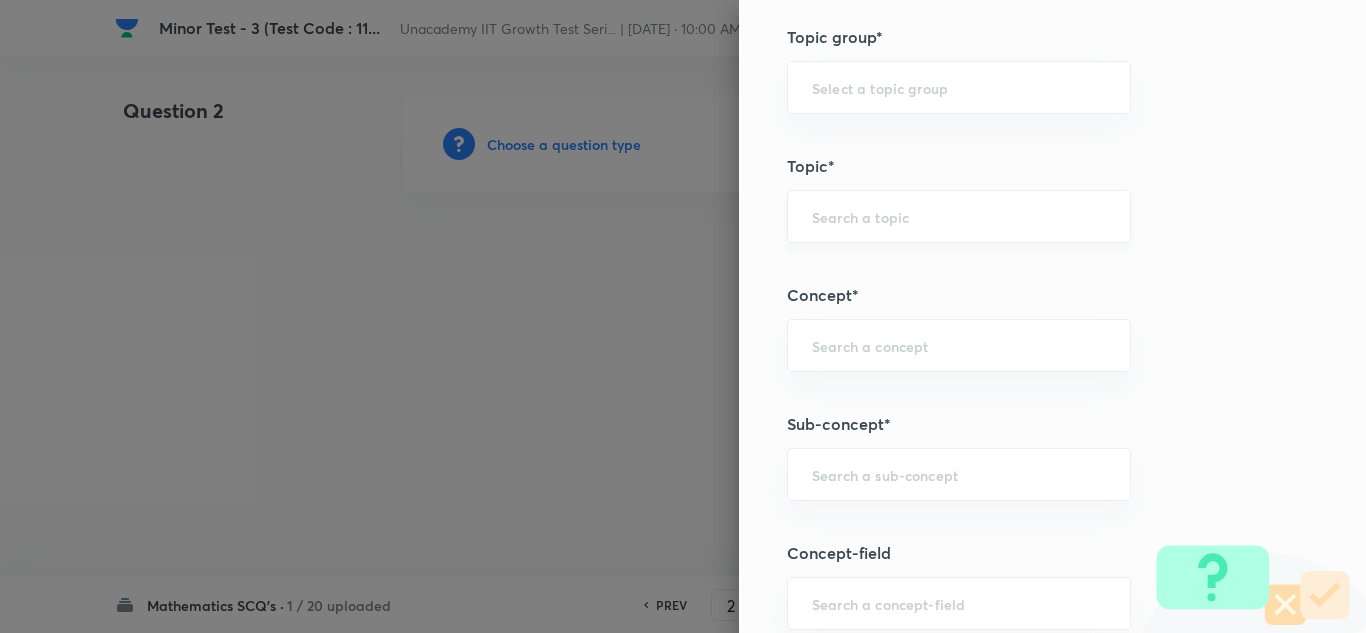 scroll, scrollTop: 1100, scrollLeft: 0, axis: vertical 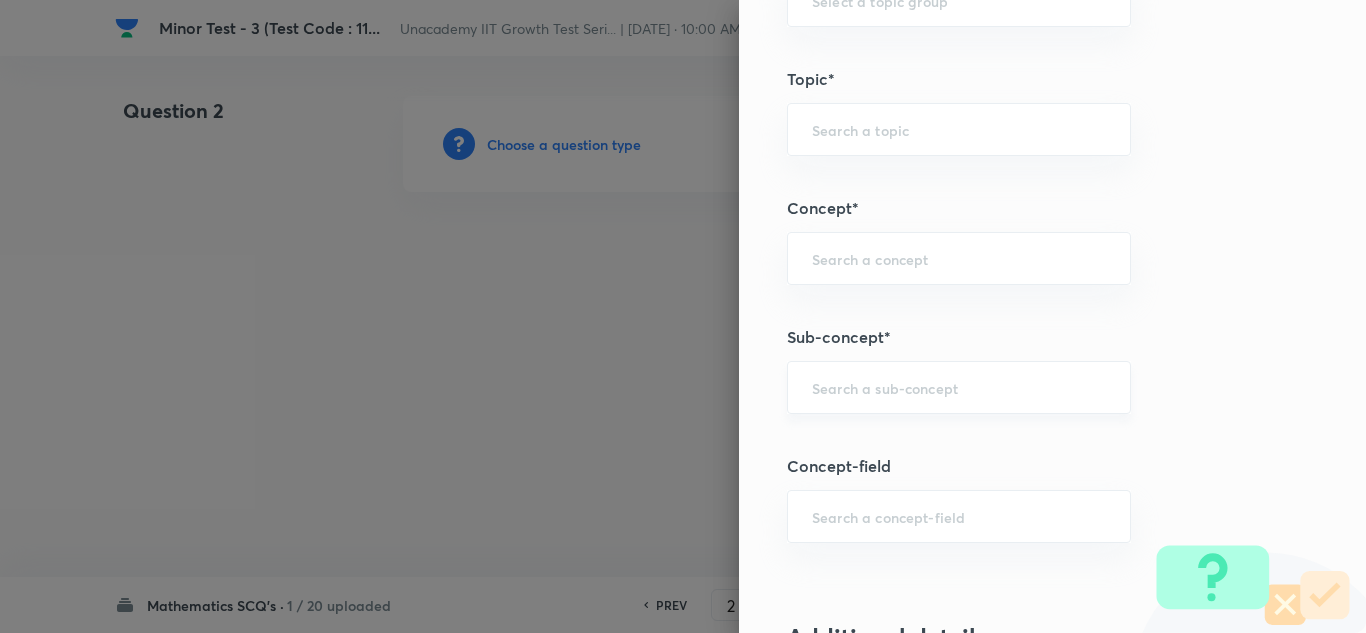 click at bounding box center [959, 387] 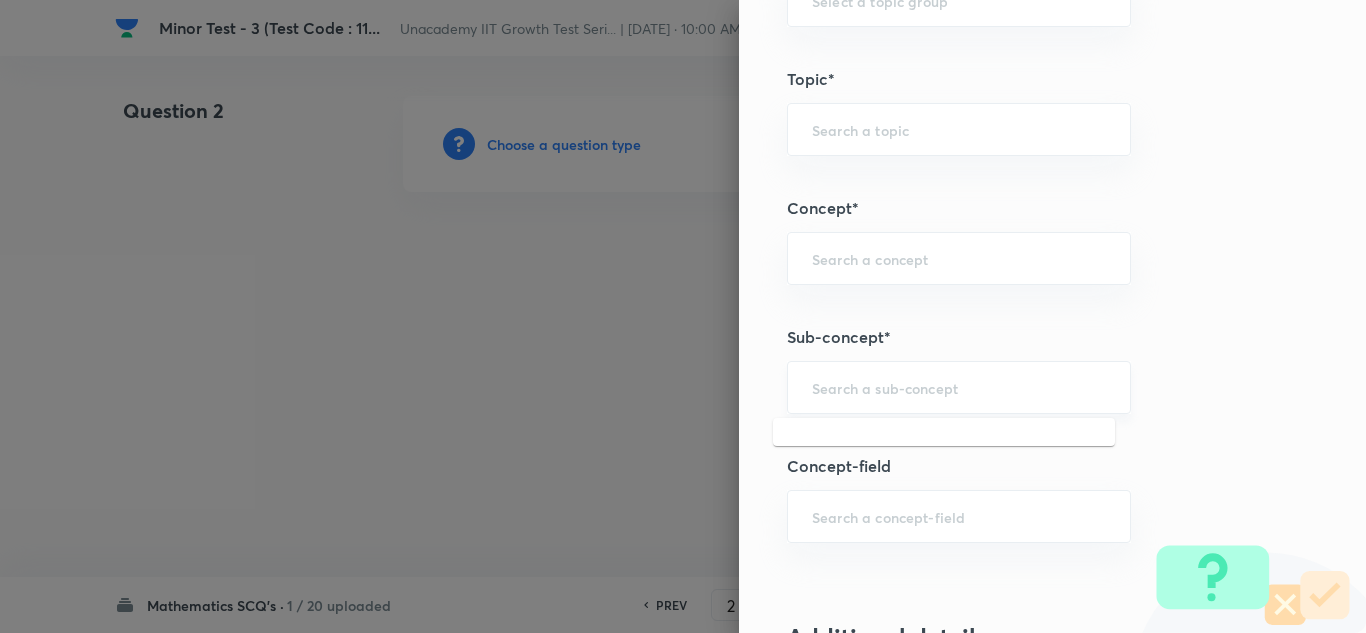 paste on "Properties of Log" 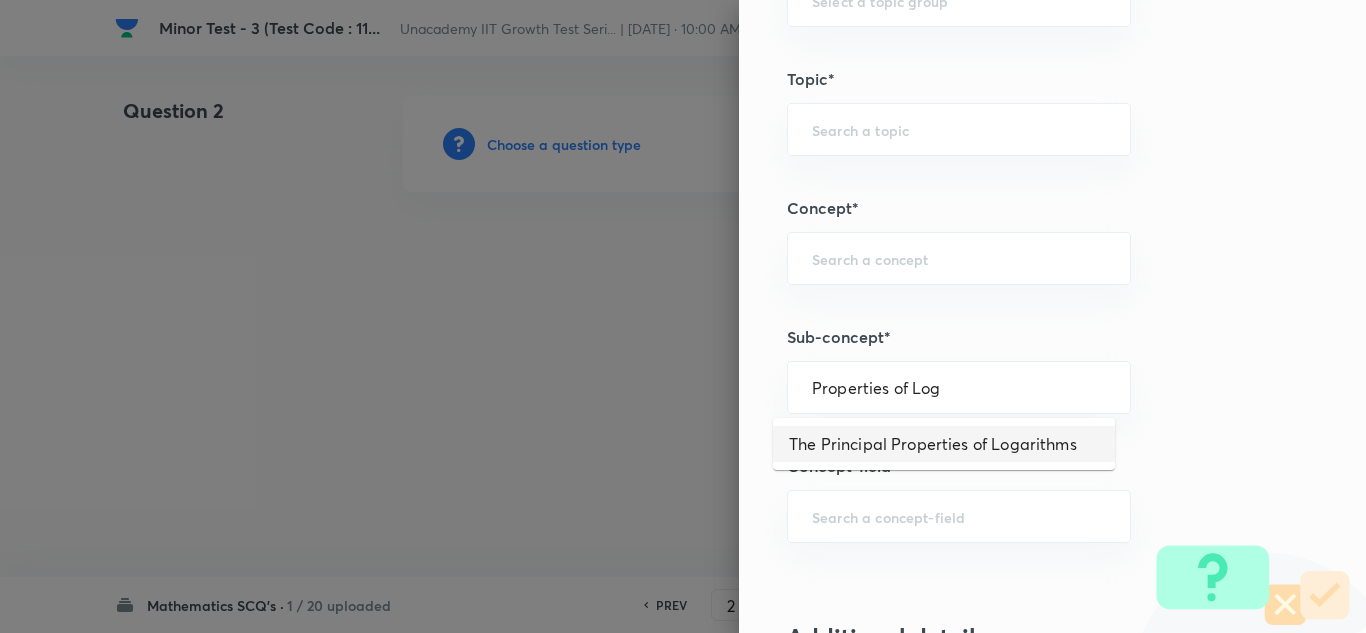 click on "The Principal Properties of Logarithms" at bounding box center (944, 444) 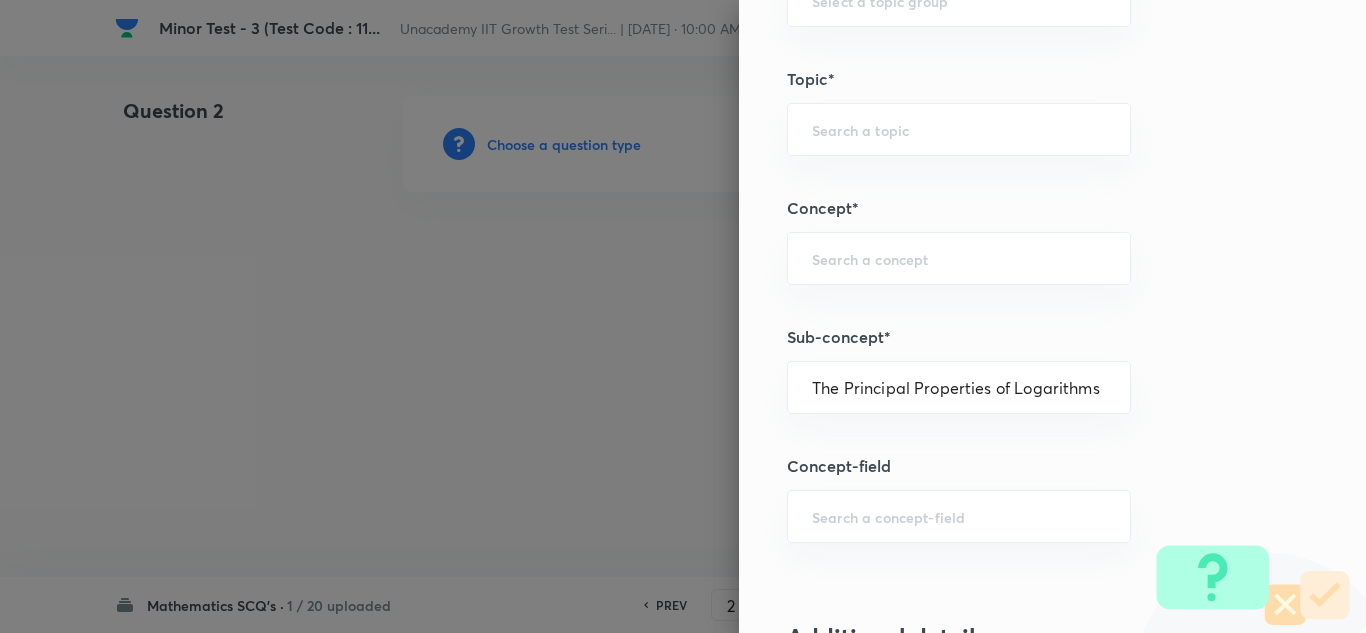 type on "Mathematics" 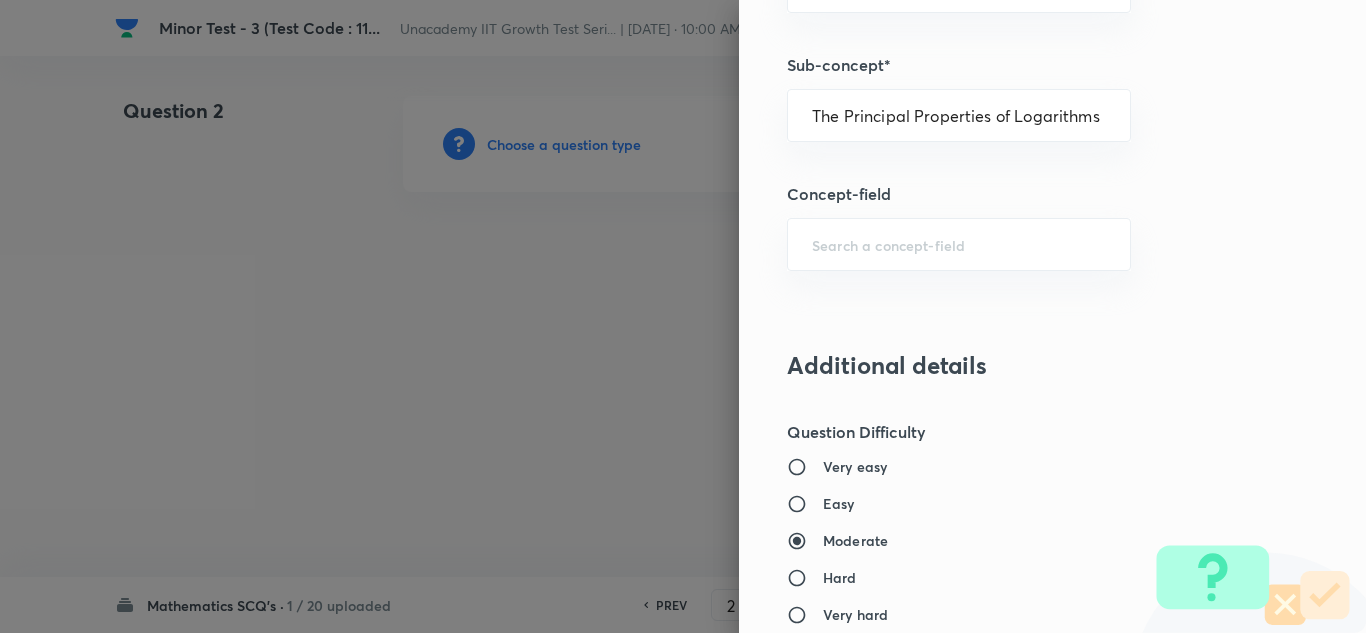 scroll, scrollTop: 1400, scrollLeft: 0, axis: vertical 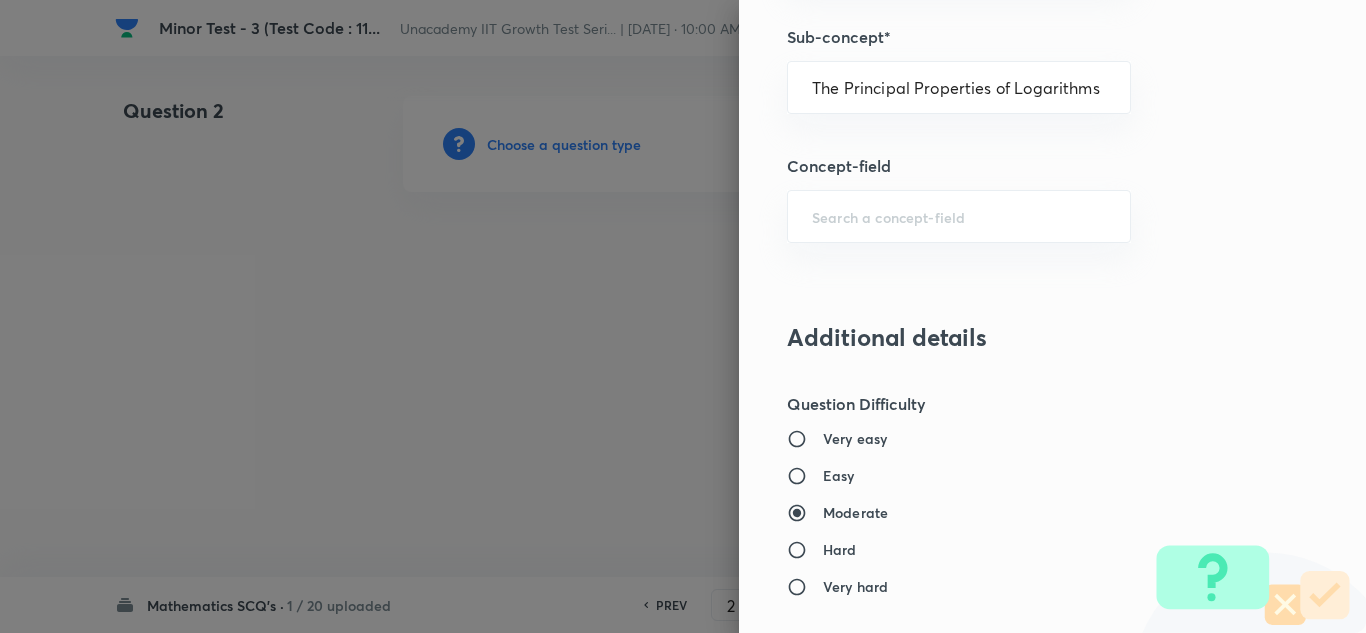 click on "Easy" at bounding box center [839, 475] 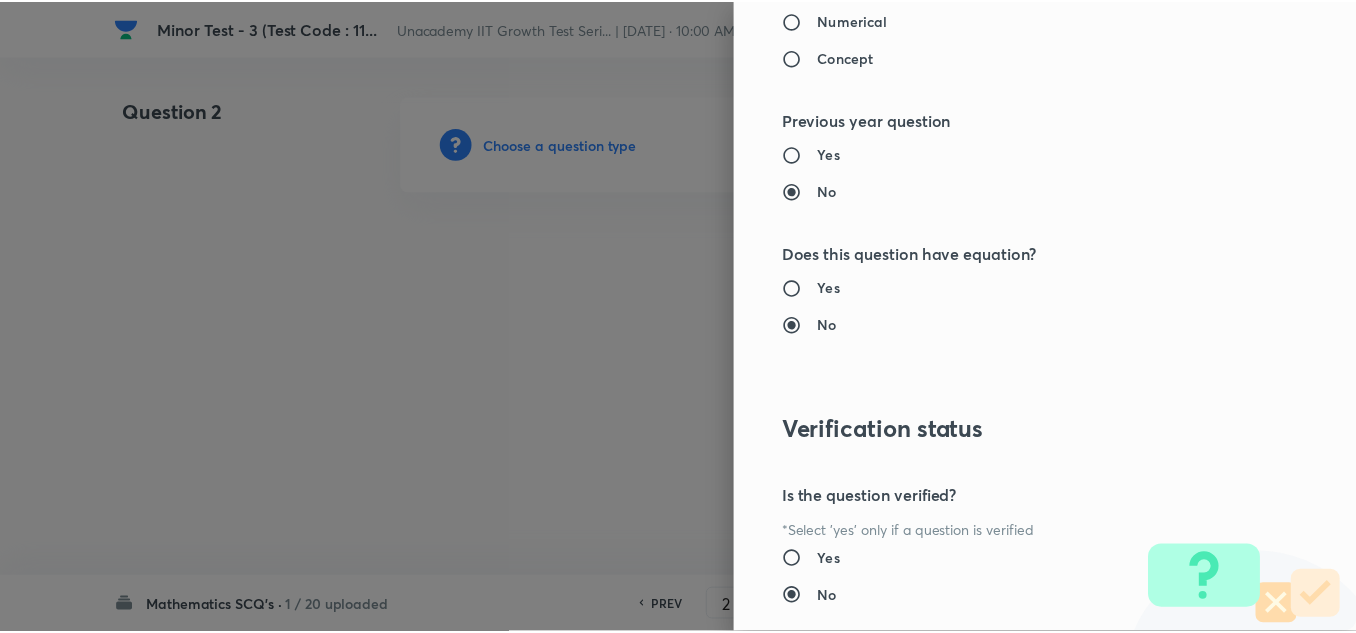 scroll, scrollTop: 2227, scrollLeft: 0, axis: vertical 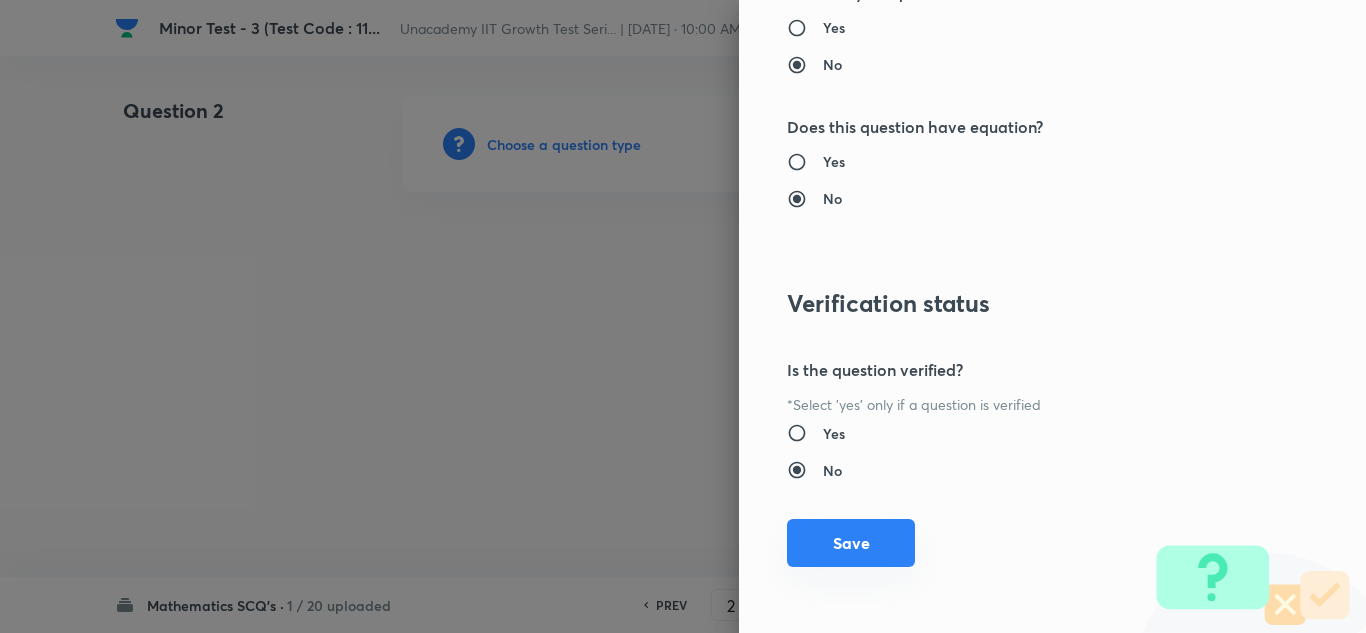 click on "Save" at bounding box center (851, 543) 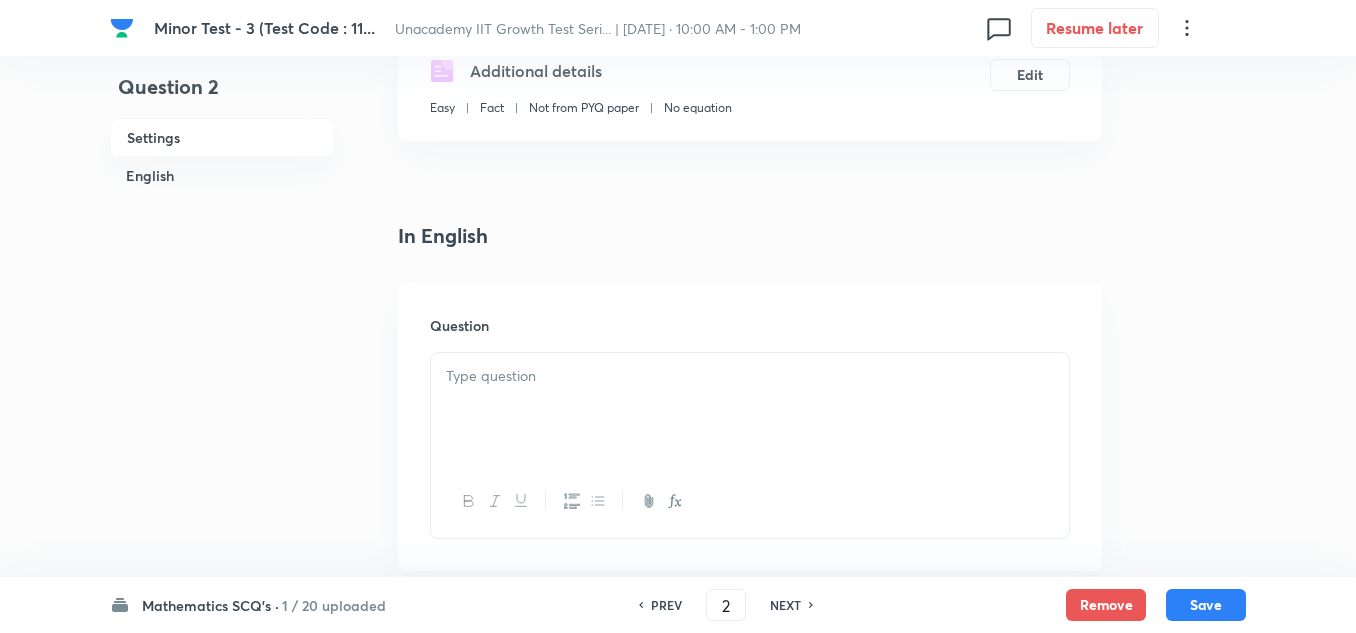 scroll, scrollTop: 400, scrollLeft: 0, axis: vertical 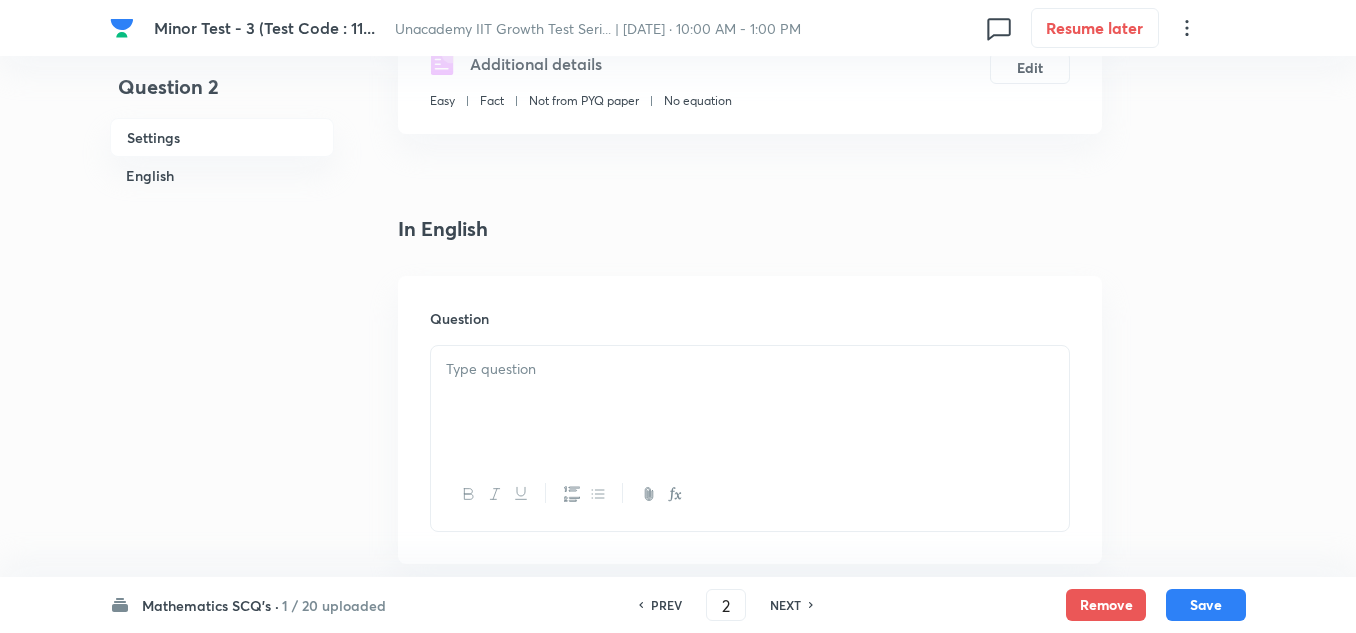 click at bounding box center [750, 402] 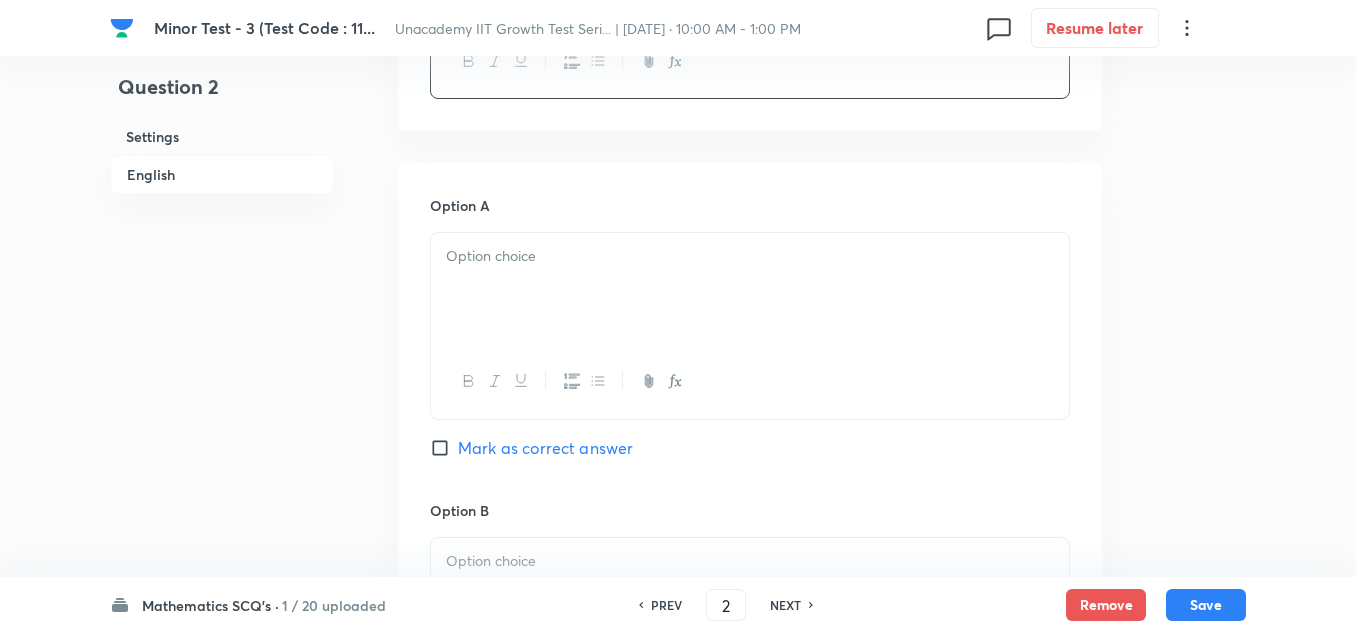 scroll, scrollTop: 900, scrollLeft: 0, axis: vertical 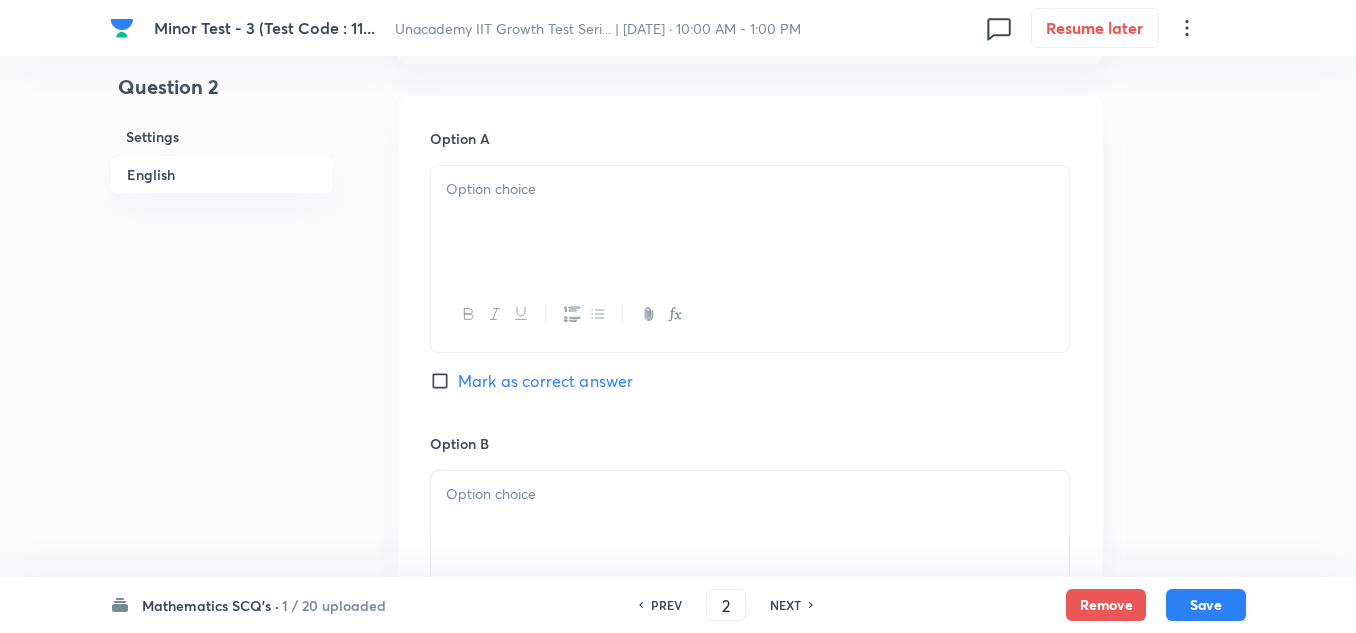 click at bounding box center (750, 222) 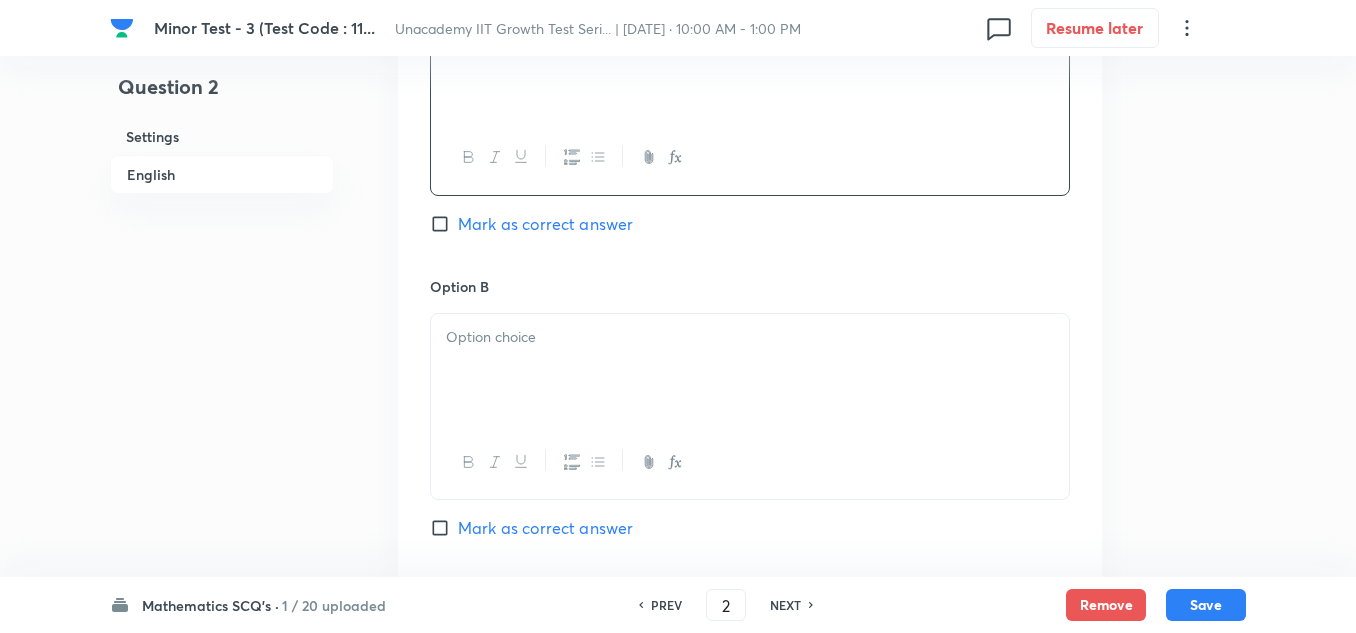 scroll, scrollTop: 1100, scrollLeft: 0, axis: vertical 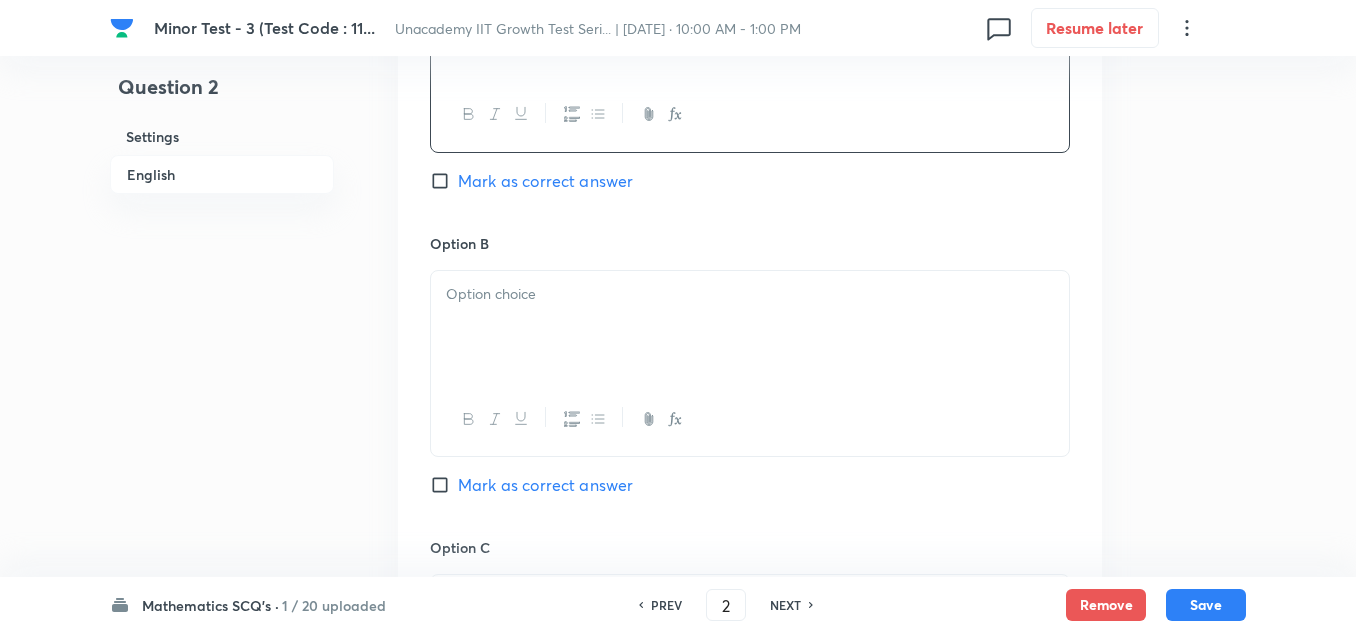 click at bounding box center (750, 327) 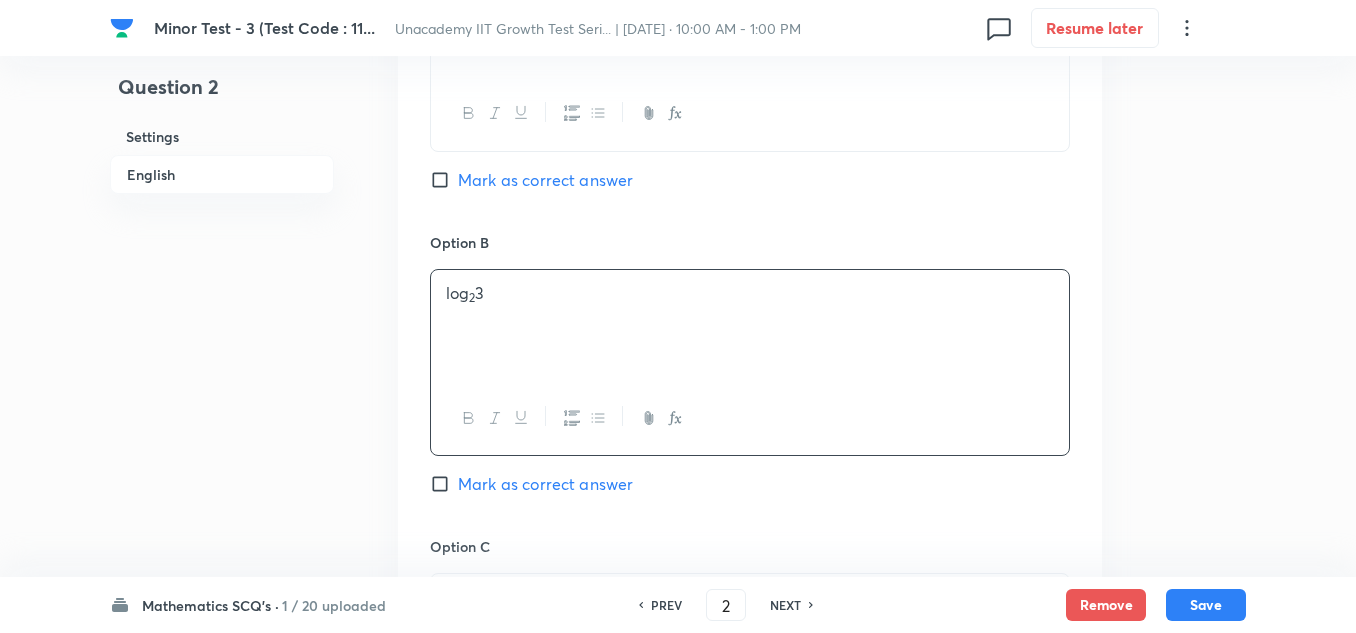 scroll, scrollTop: 1300, scrollLeft: 0, axis: vertical 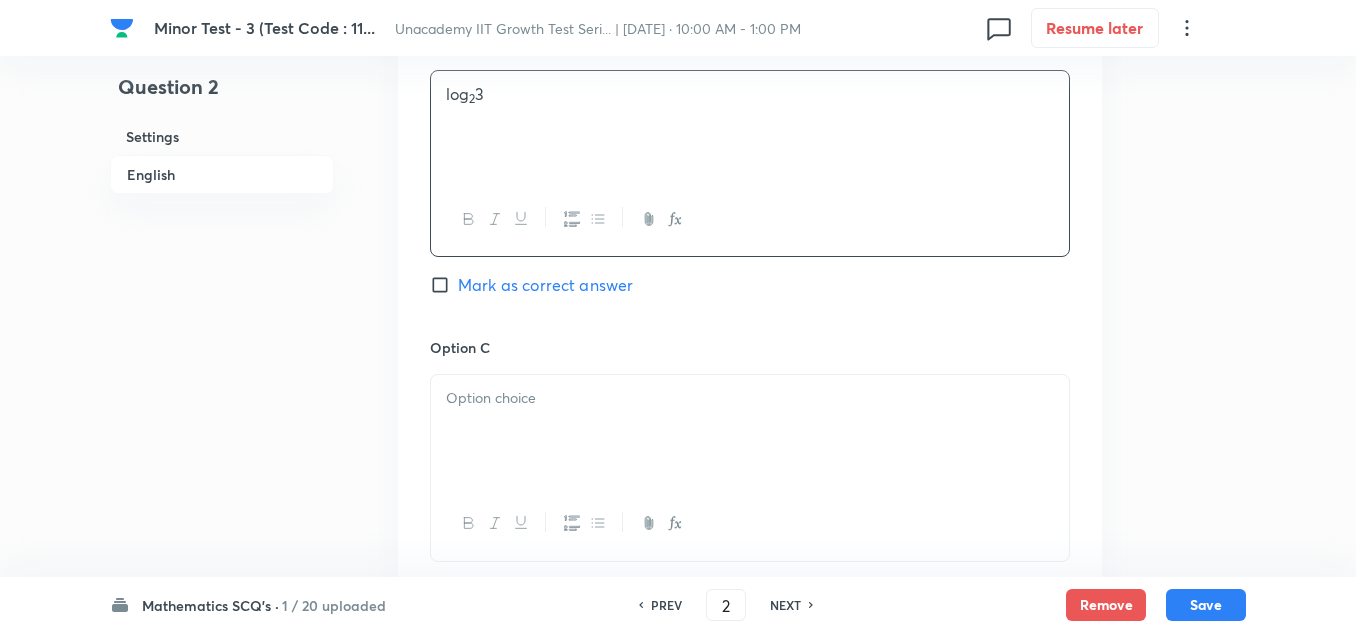 click at bounding box center (750, 431) 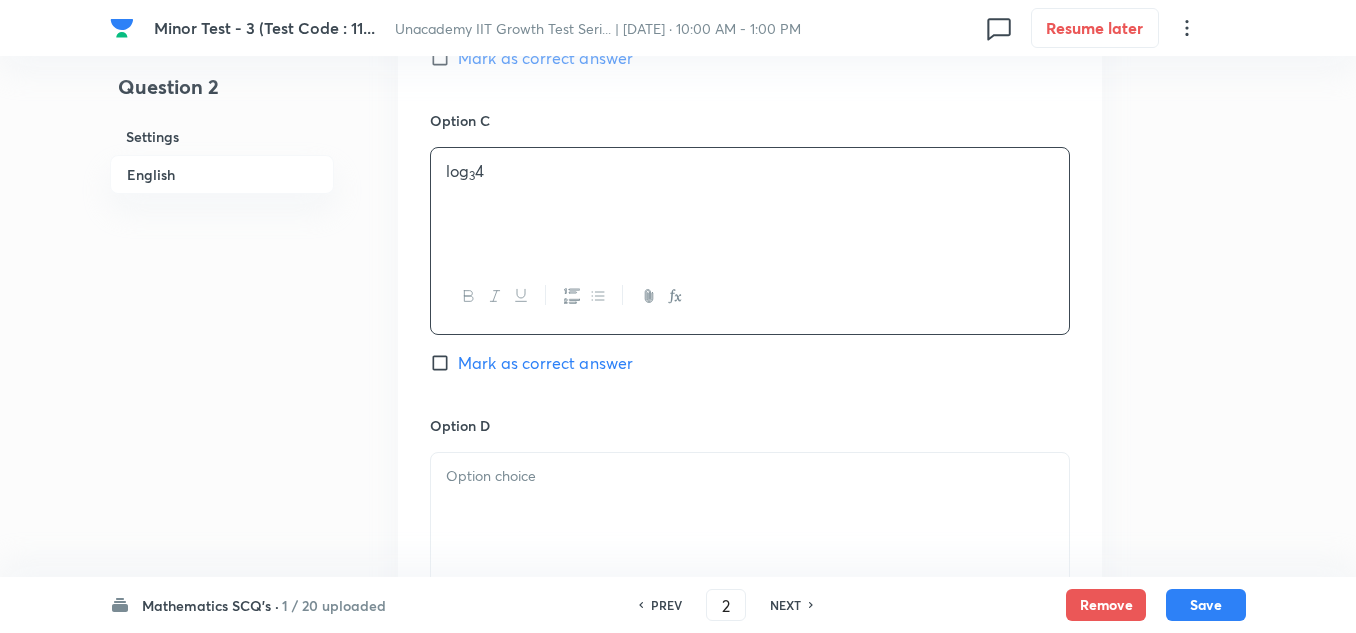scroll, scrollTop: 1700, scrollLeft: 0, axis: vertical 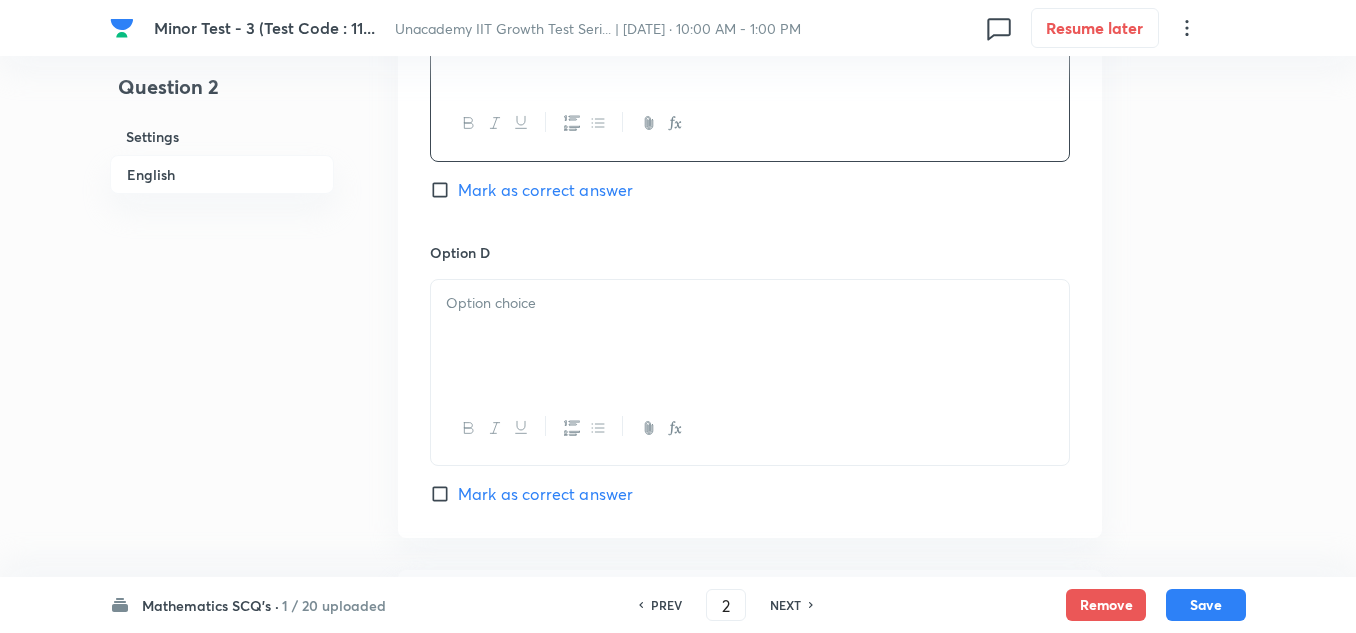 click at bounding box center [750, 336] 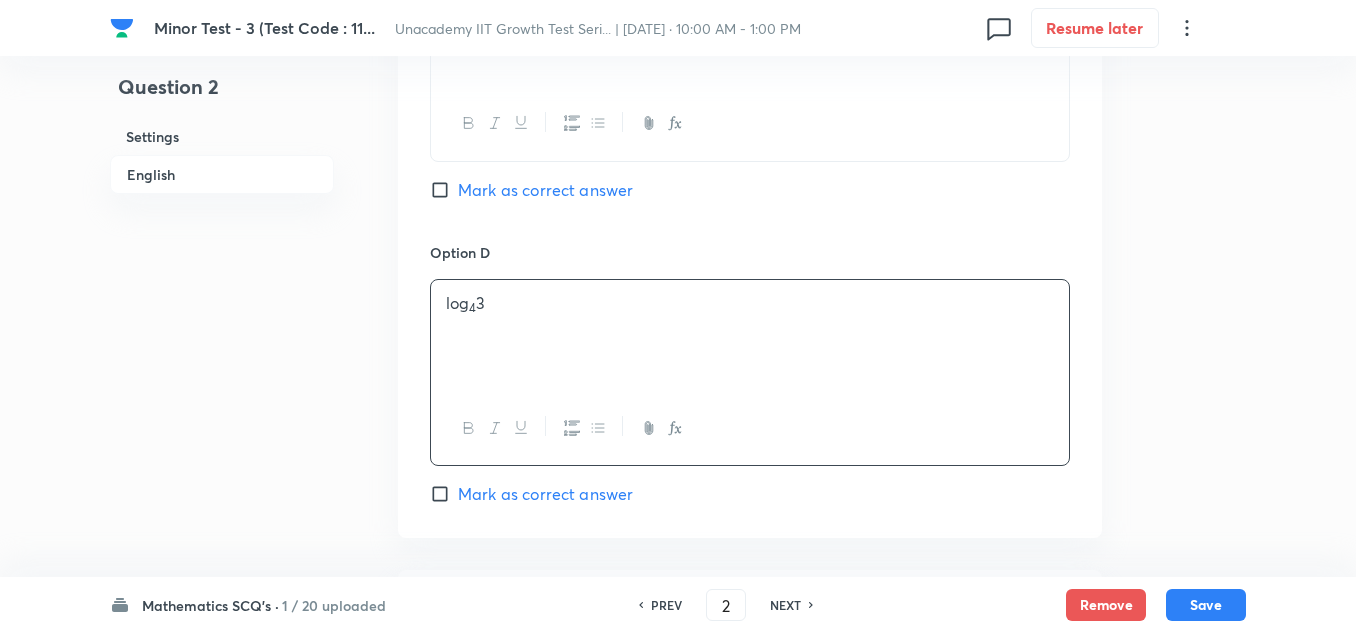 click on "Mark as correct answer" at bounding box center (545, 190) 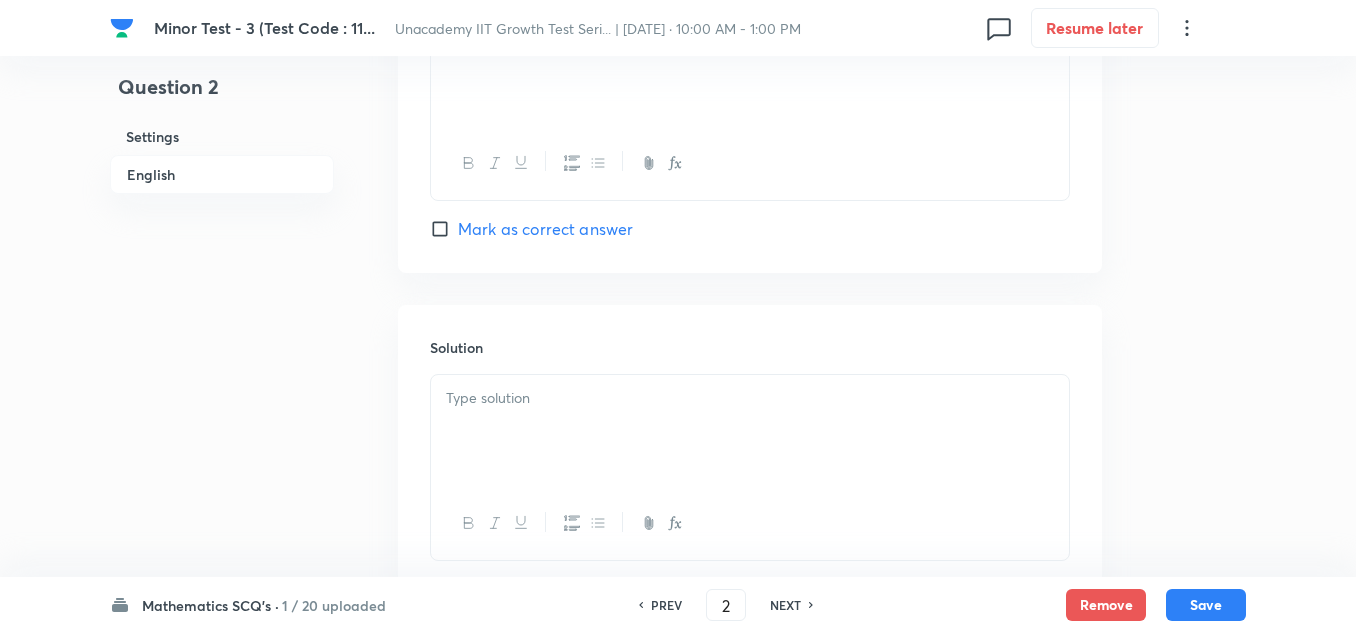 scroll, scrollTop: 2000, scrollLeft: 0, axis: vertical 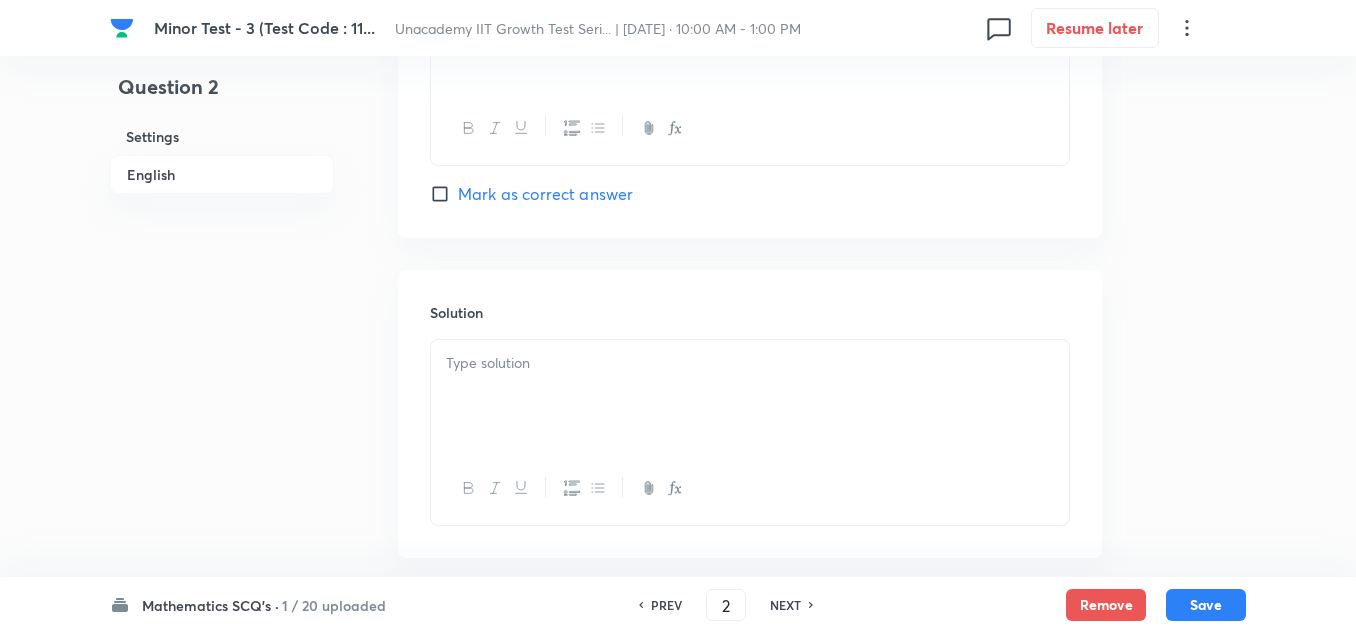 click at bounding box center [750, 363] 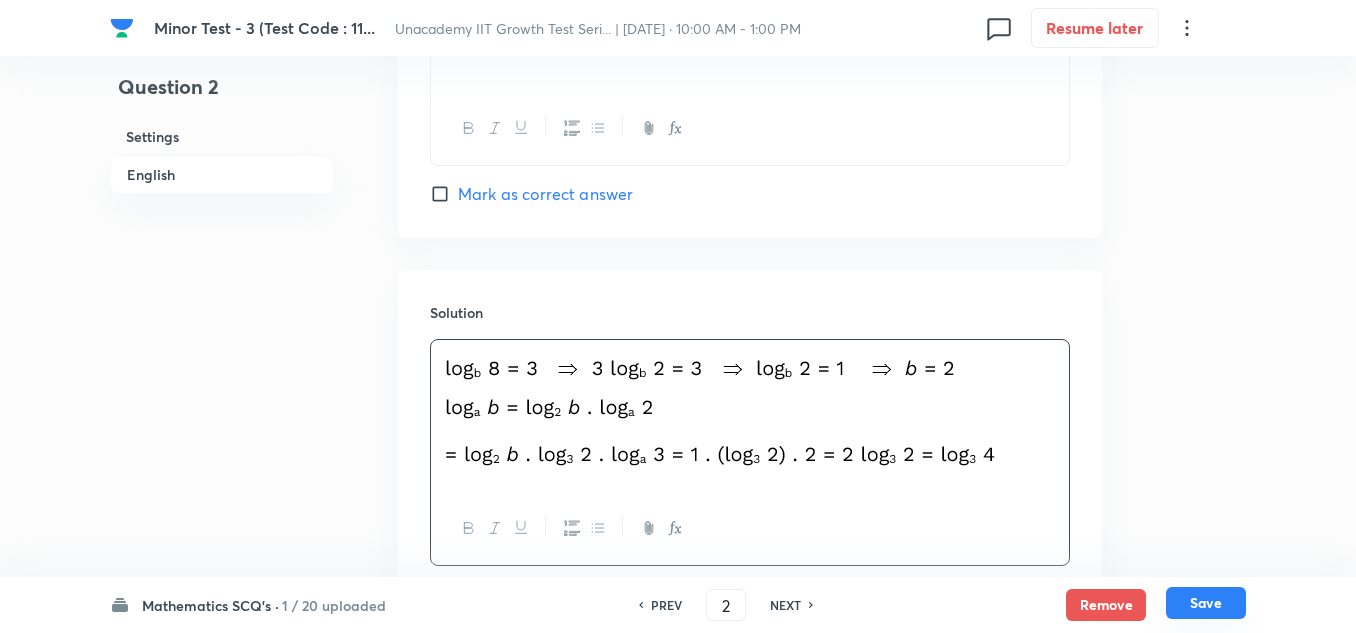 click on "Save" at bounding box center (1206, 603) 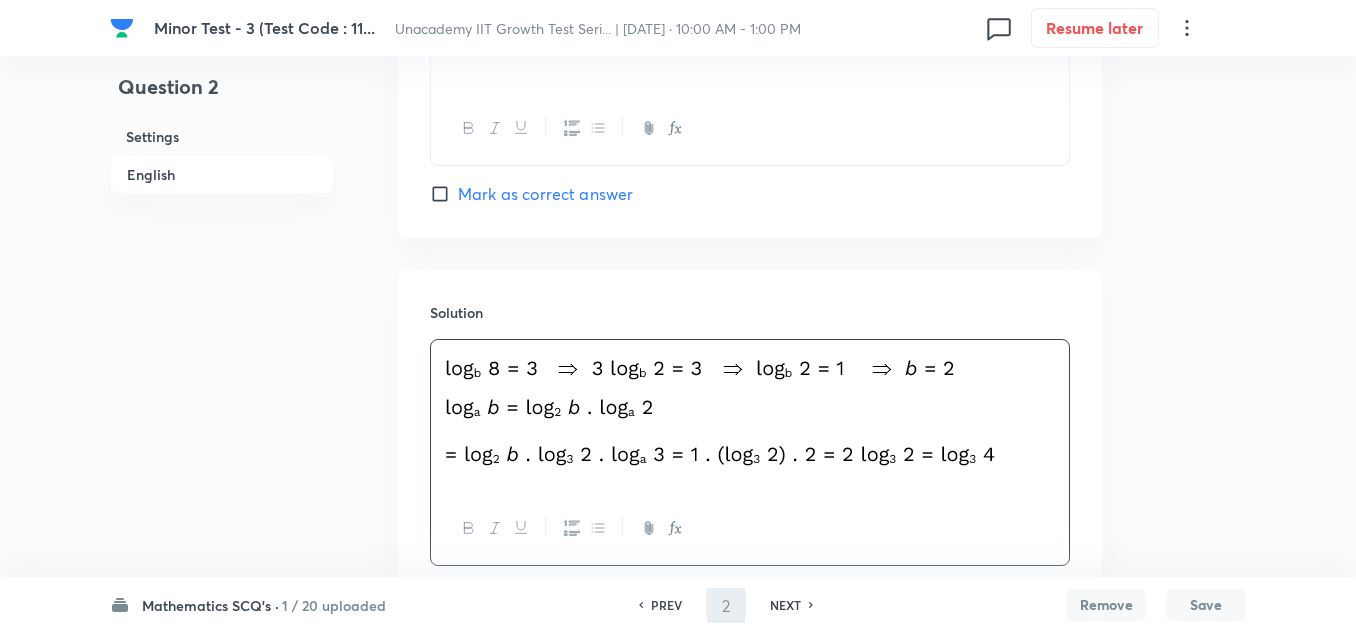 type on "3" 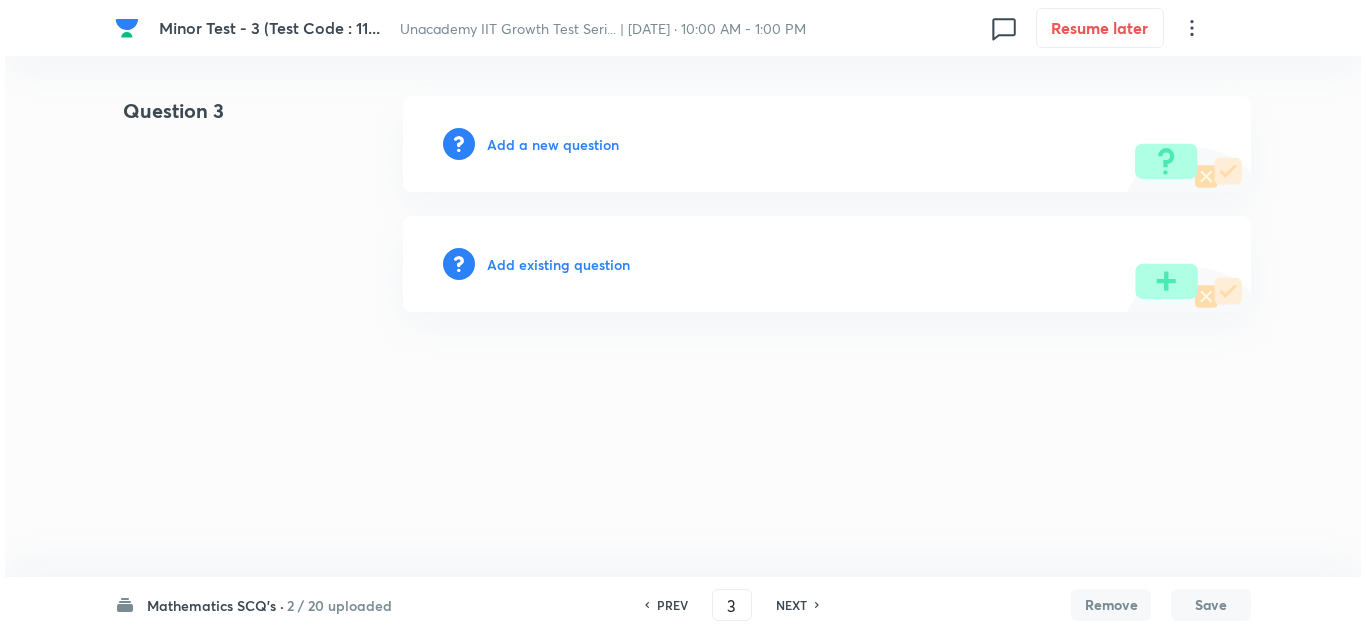 scroll, scrollTop: 0, scrollLeft: 0, axis: both 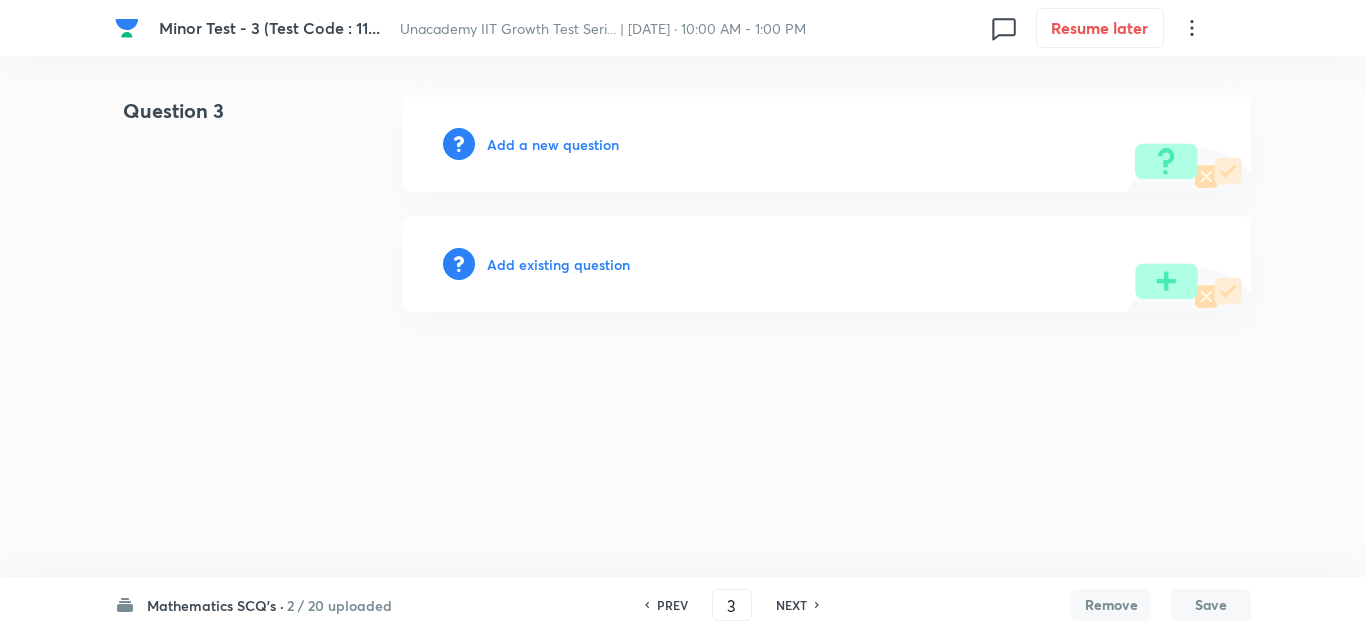 click on "Add a new question" at bounding box center [553, 144] 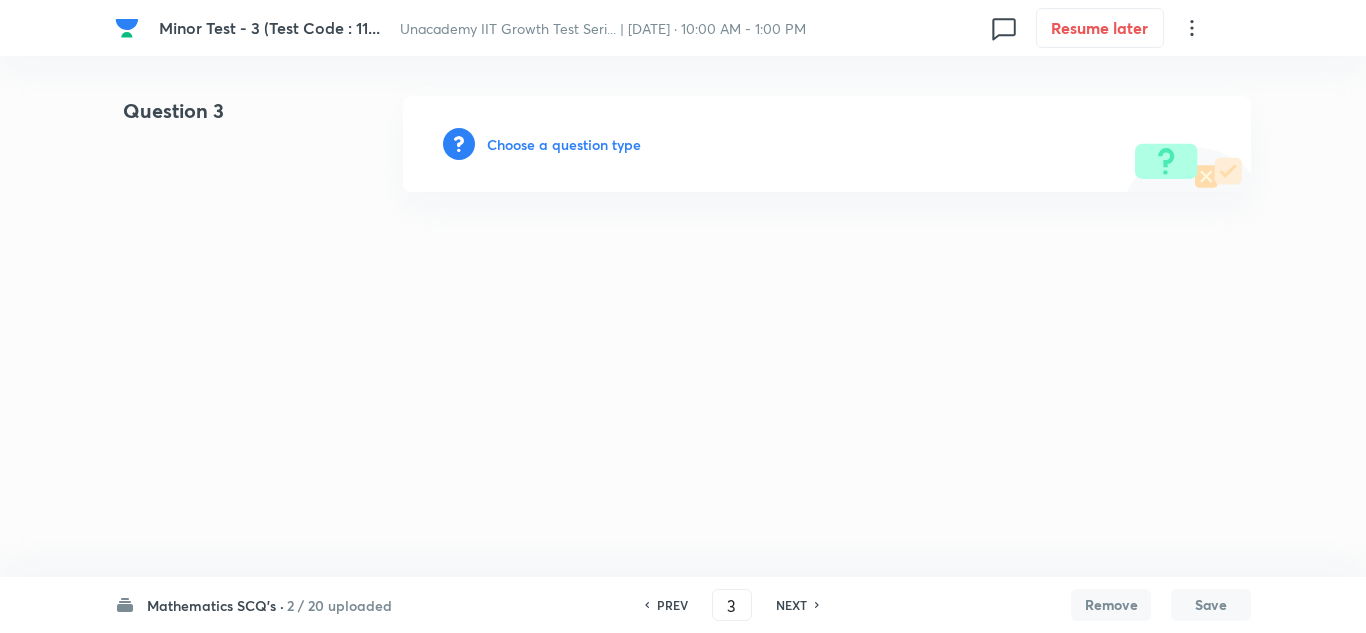 click on "Choose a question type" at bounding box center (564, 144) 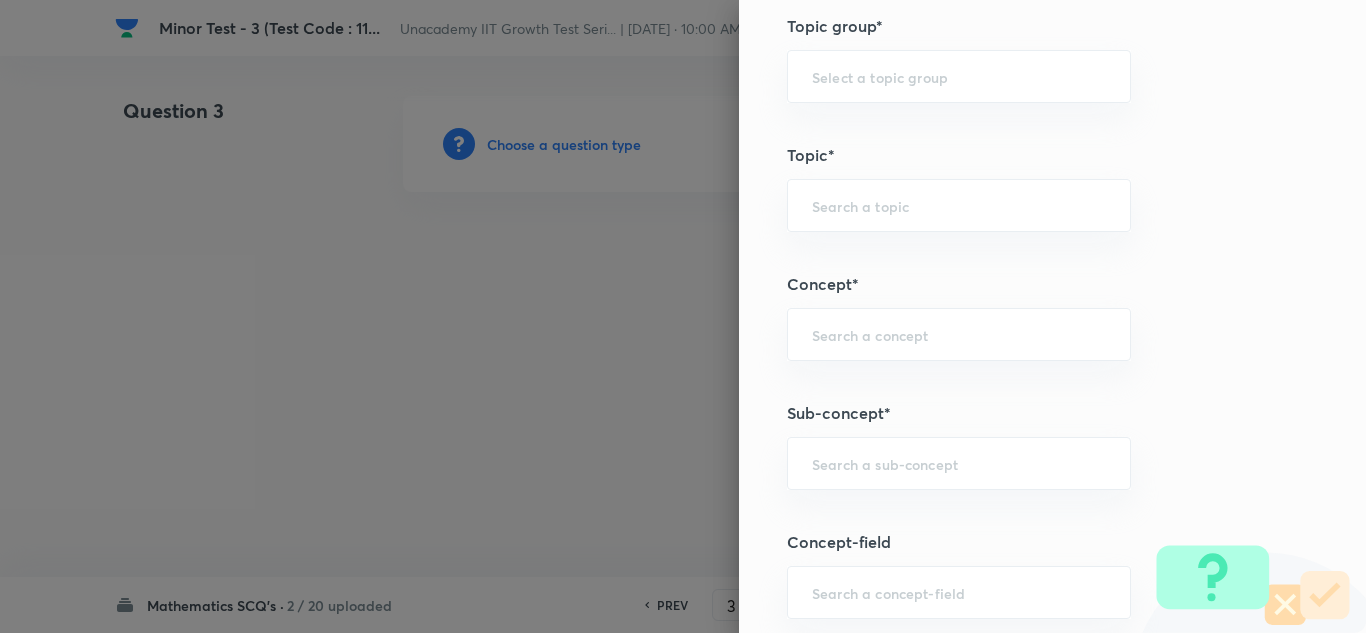 scroll, scrollTop: 1200, scrollLeft: 0, axis: vertical 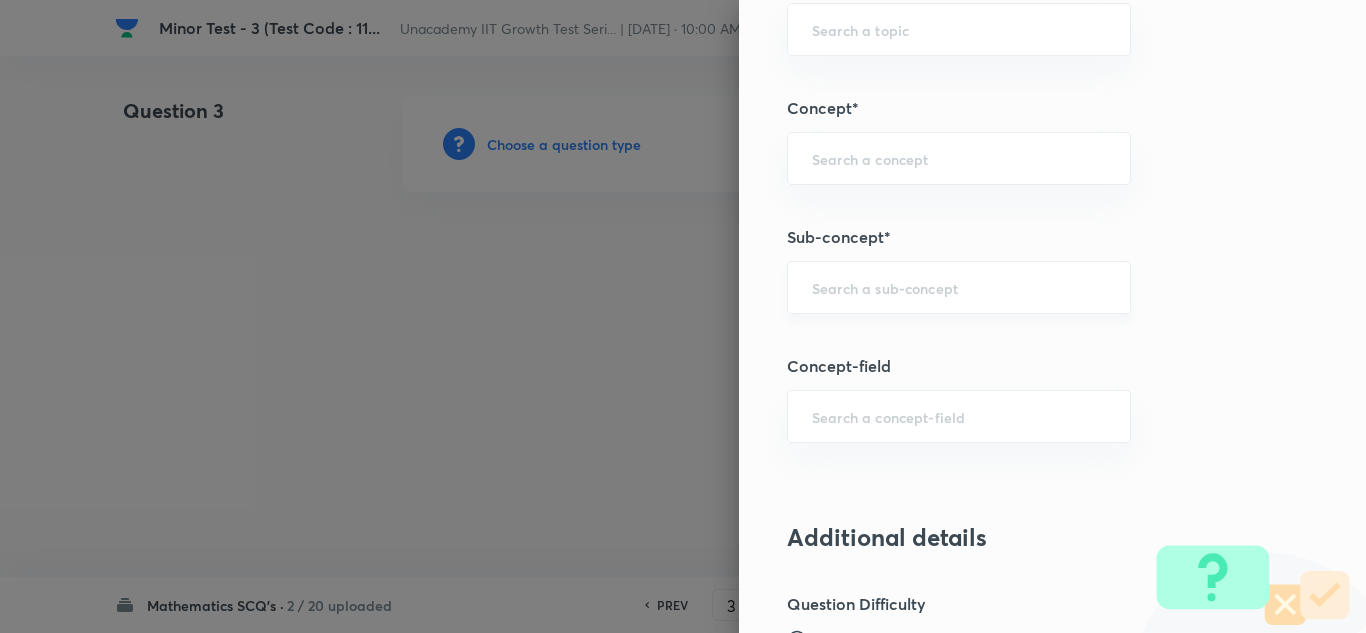 click at bounding box center [959, 287] 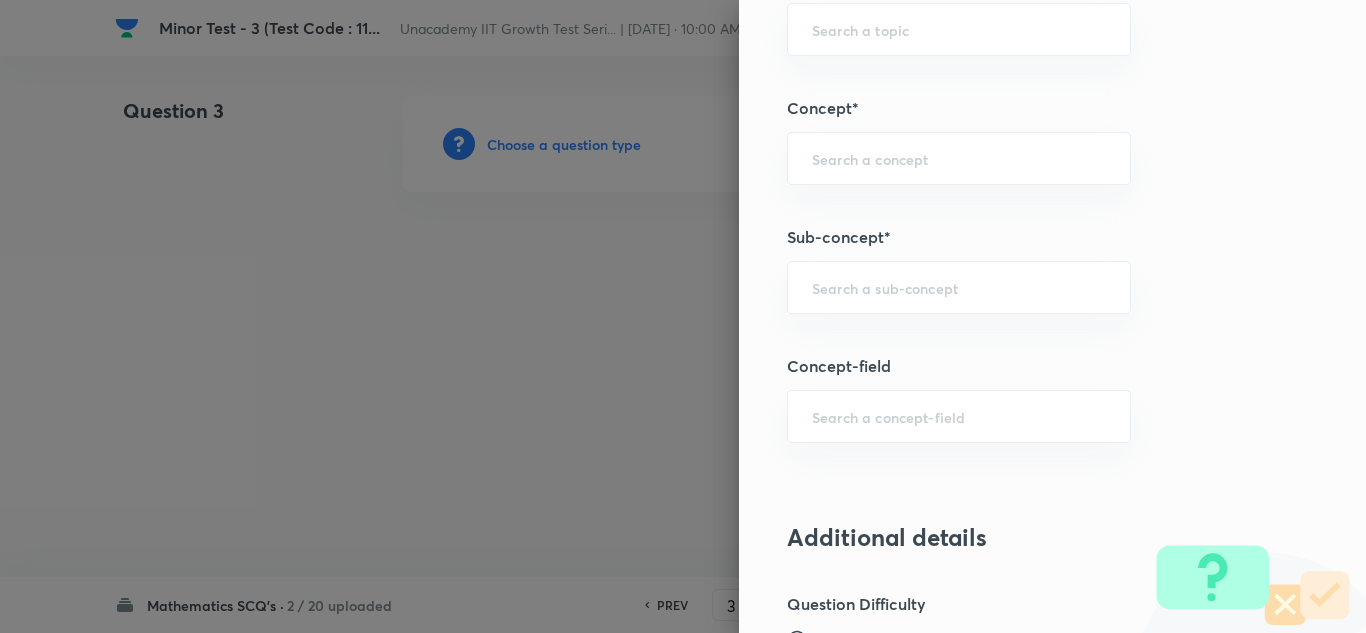 paste on "Exponential" 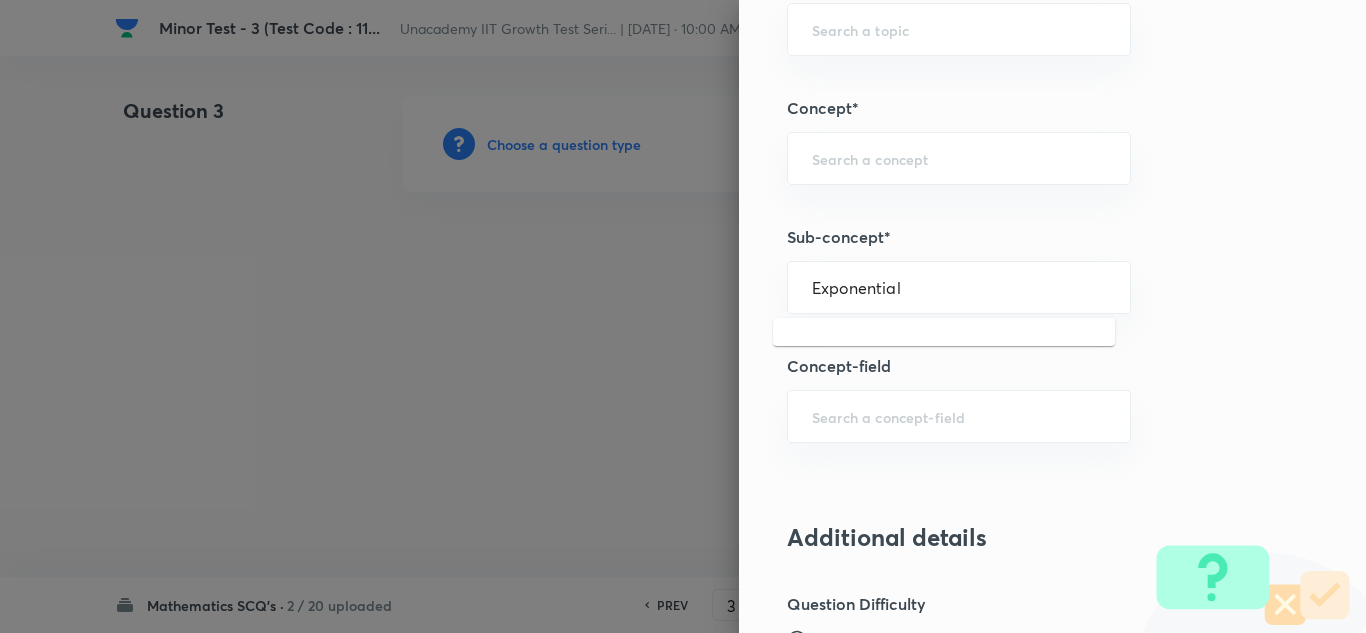 type on "Exponential" 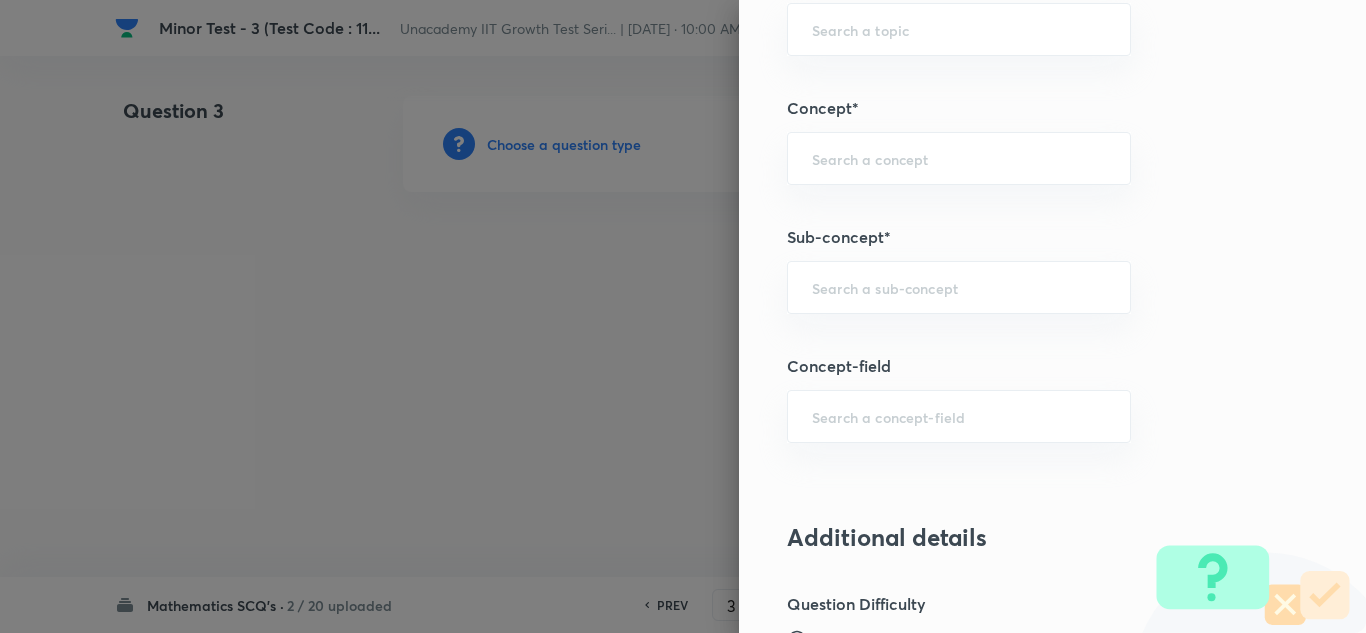 paste on "Log Properties" 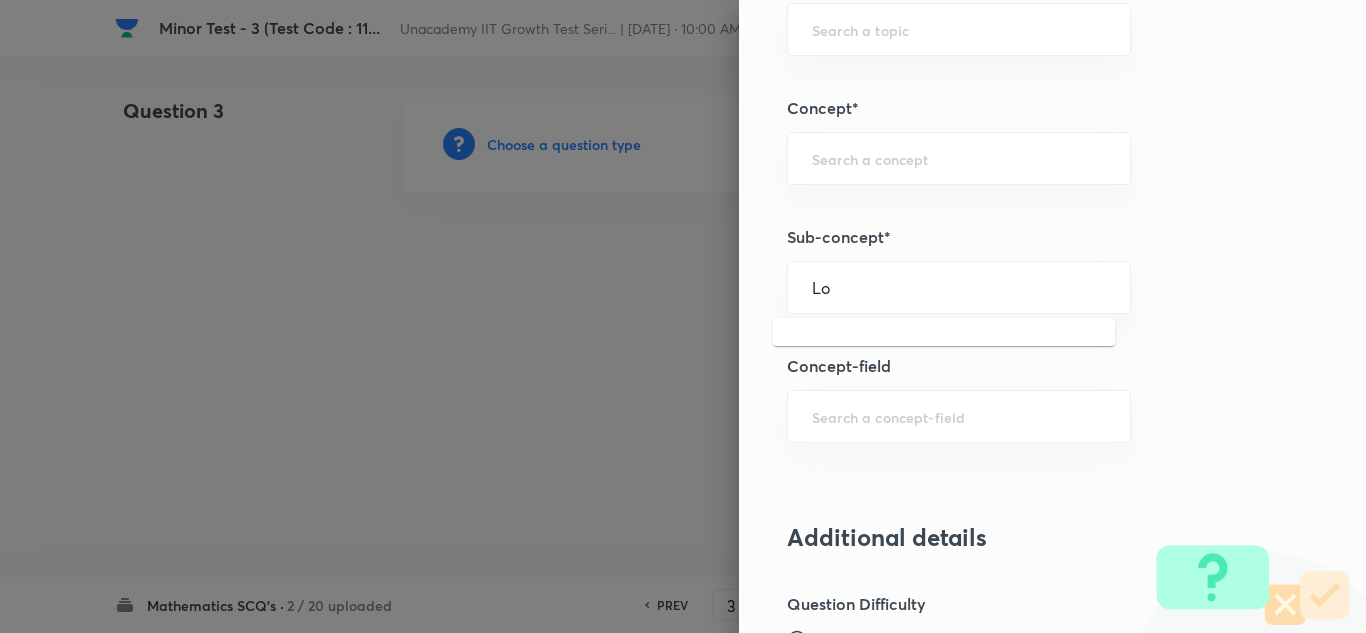type on "L" 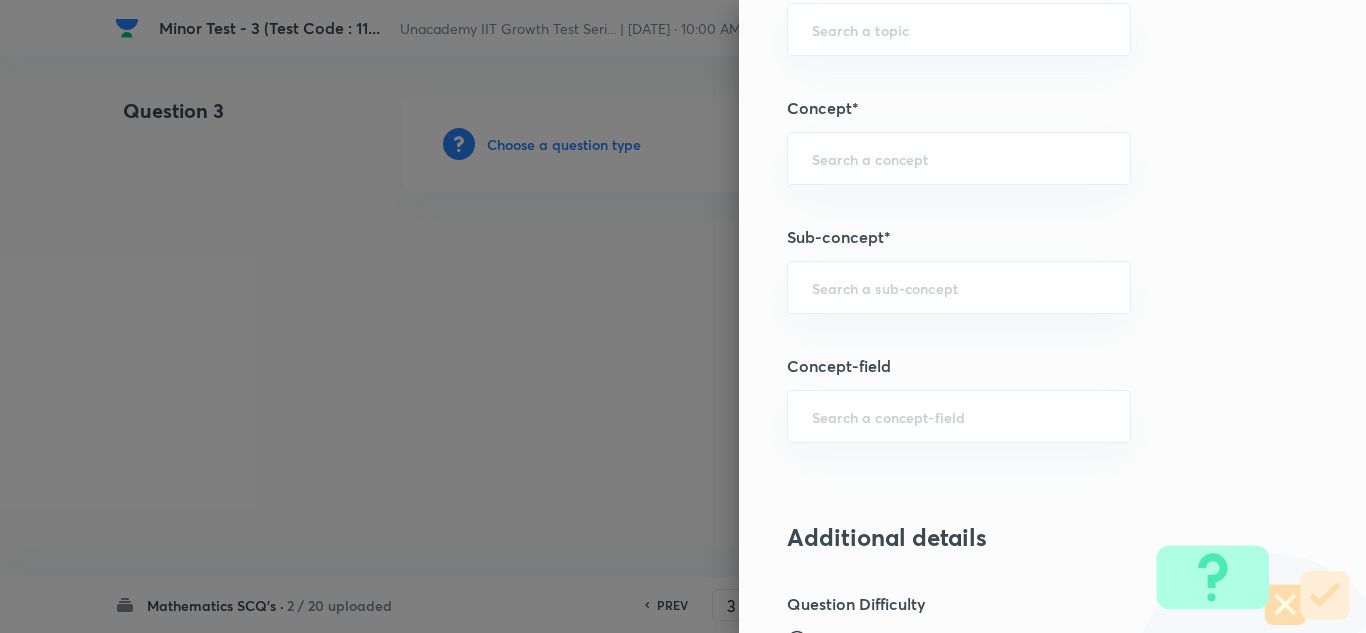 paste on "Exponential" 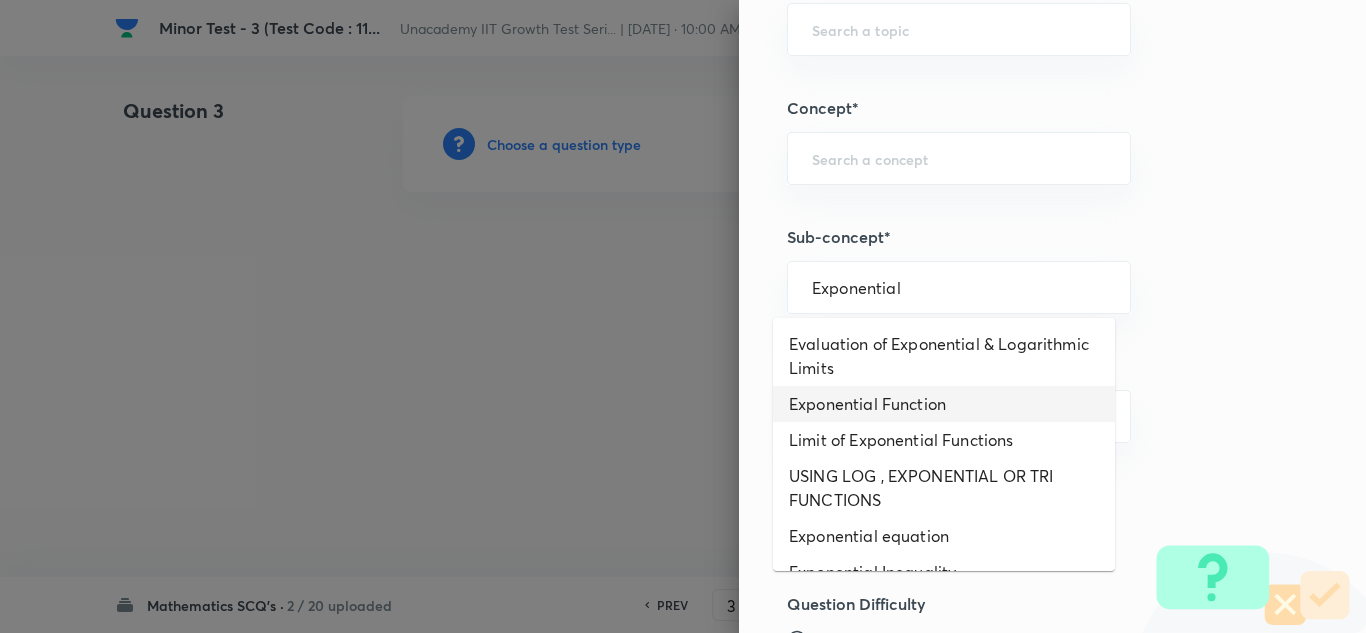 click on "Exponential Function" at bounding box center [944, 404] 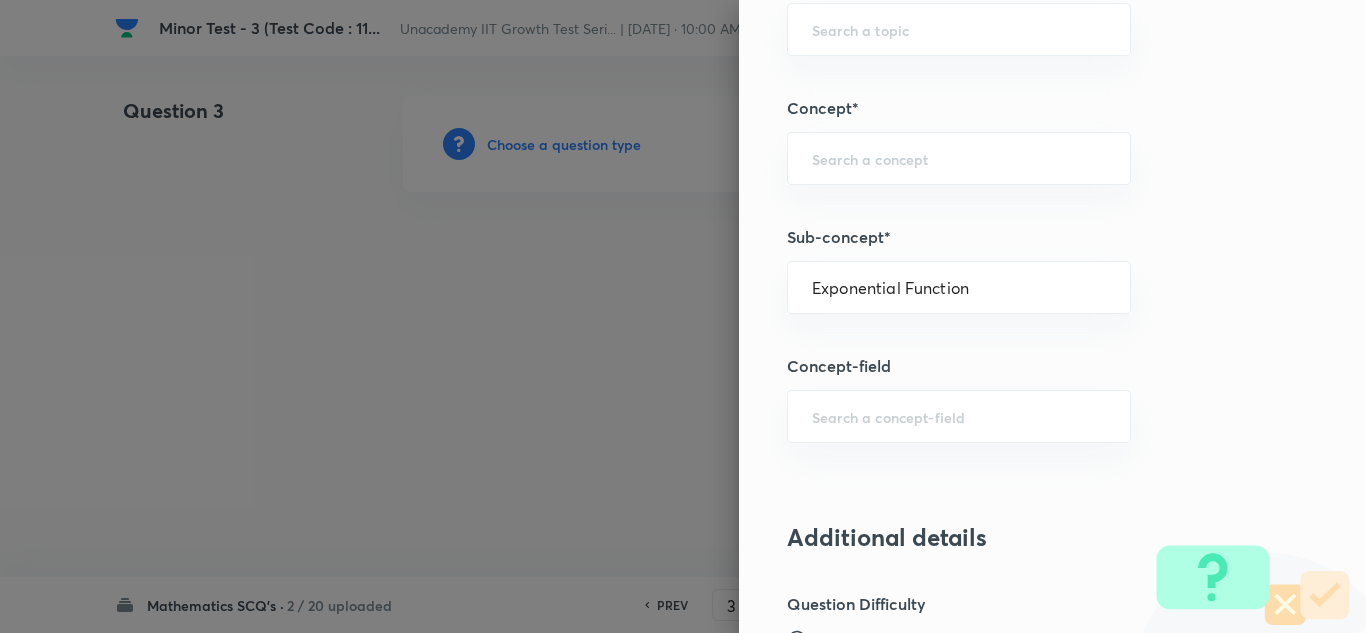 type on "Mathematics" 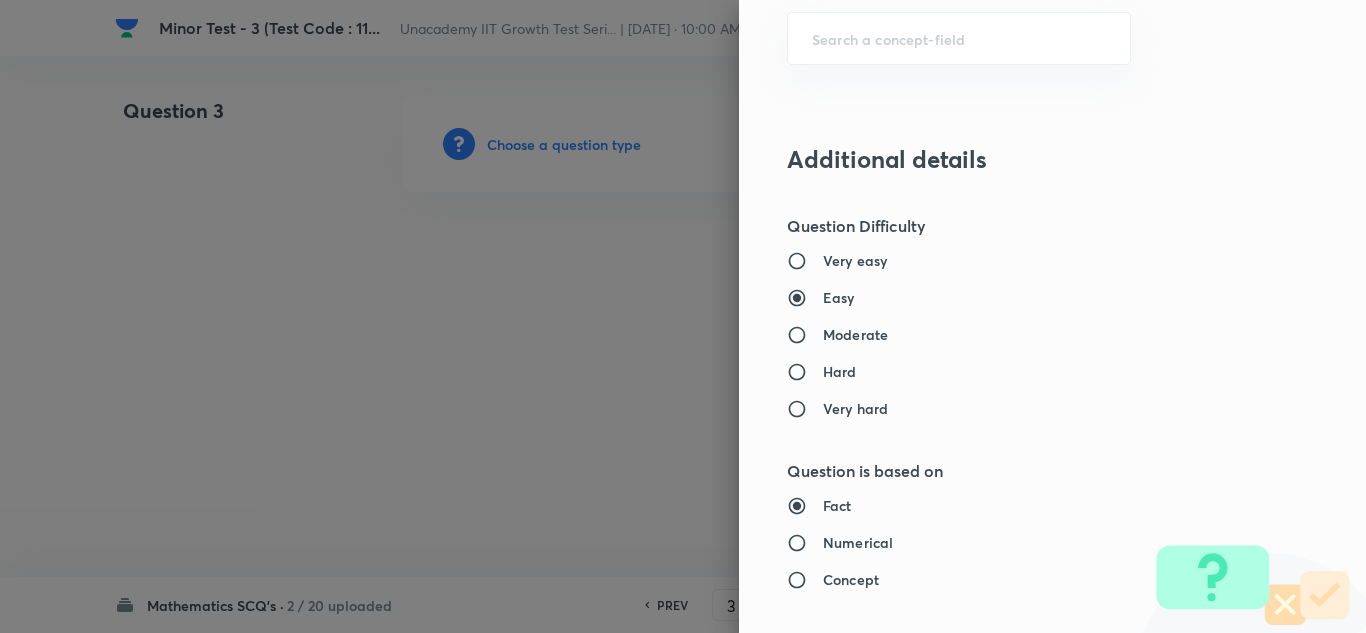 scroll, scrollTop: 1600, scrollLeft: 0, axis: vertical 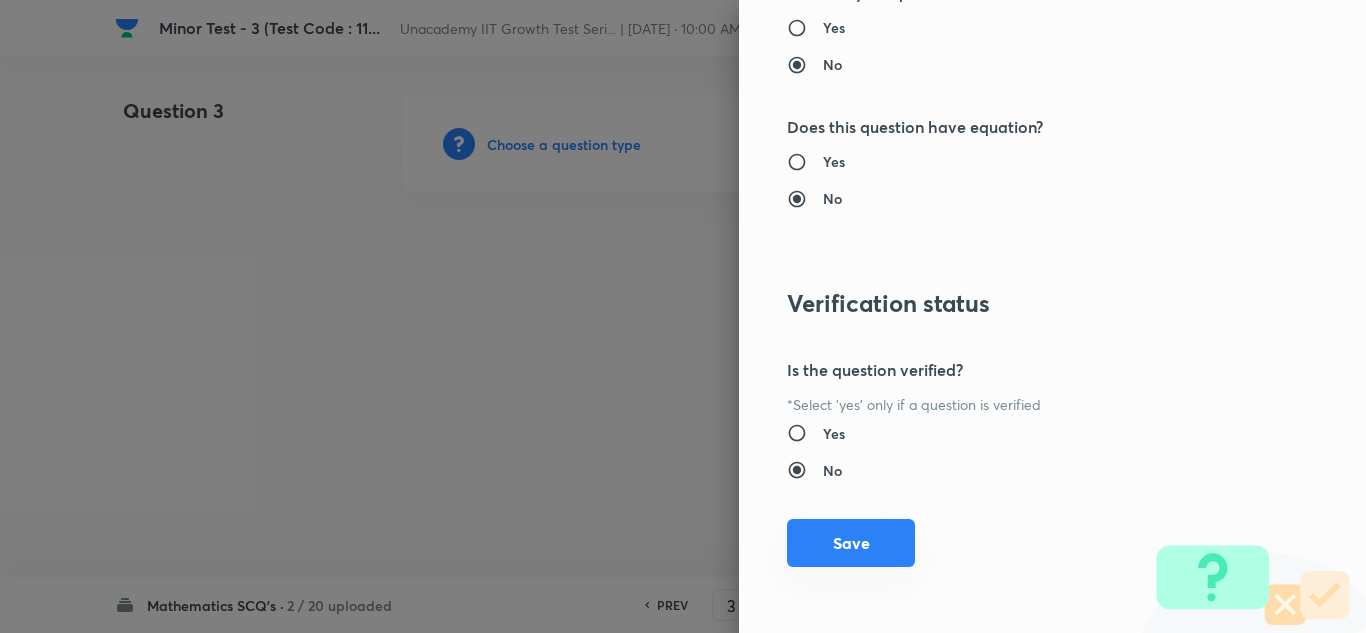click on "Save" at bounding box center [851, 543] 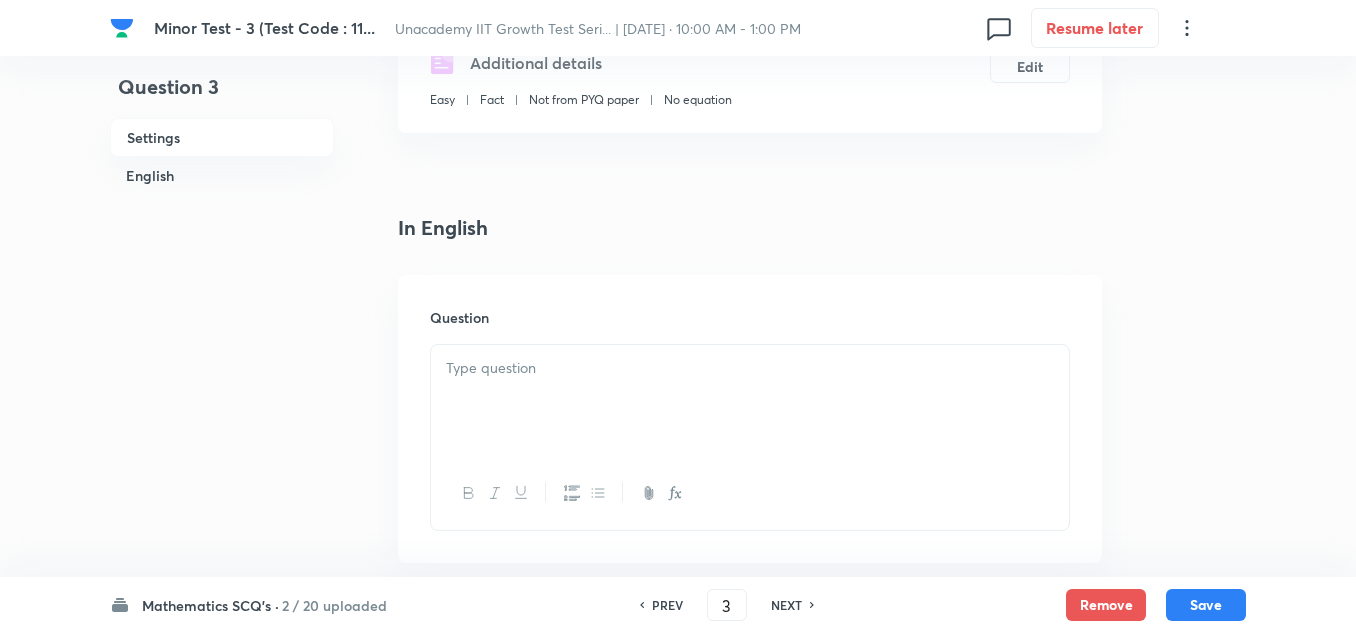 scroll, scrollTop: 400, scrollLeft: 0, axis: vertical 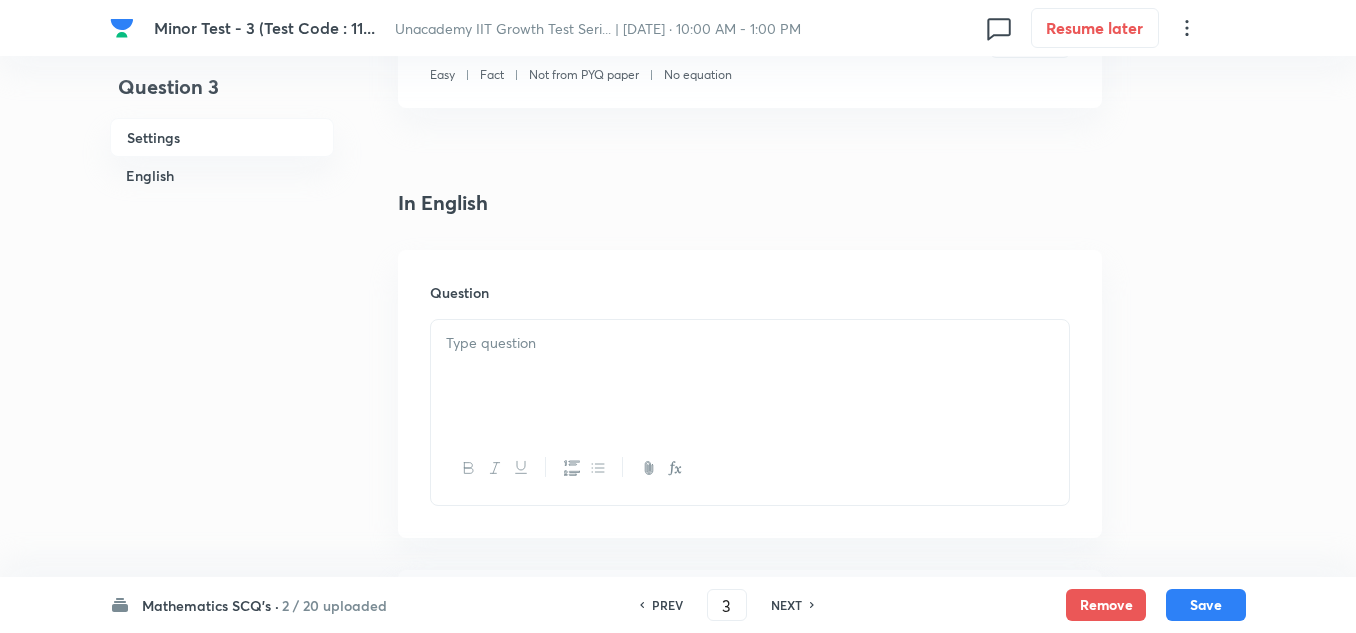 click at bounding box center [750, 343] 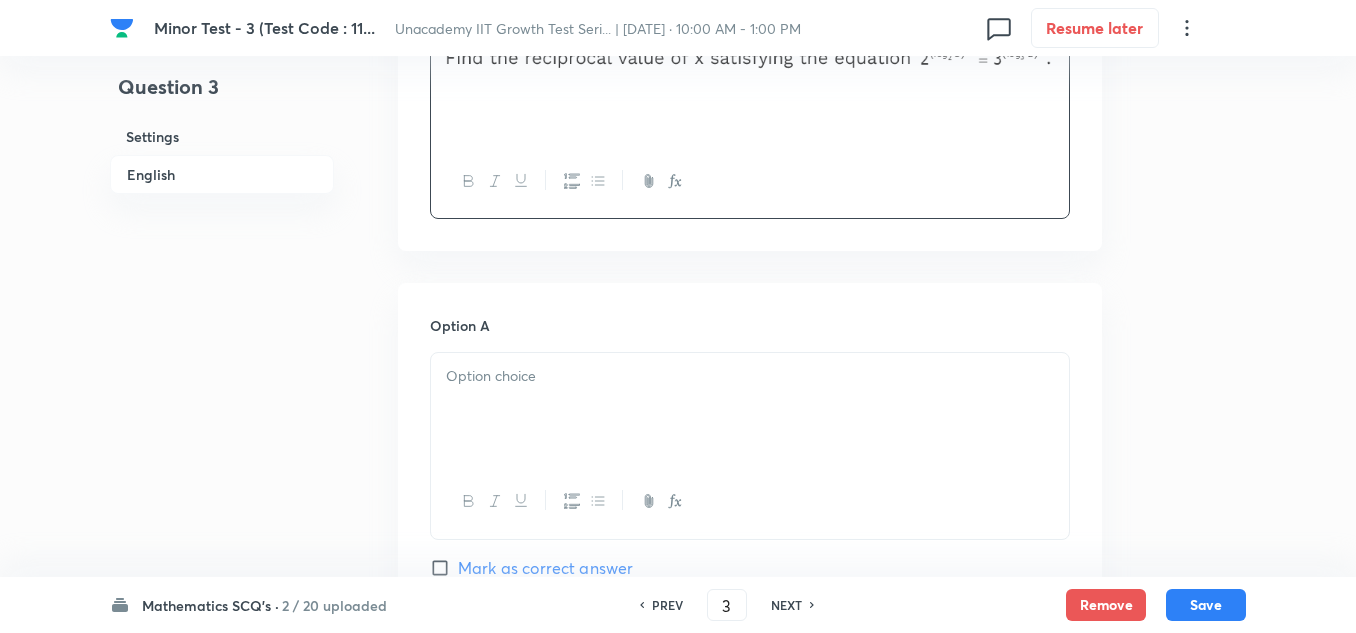 scroll, scrollTop: 800, scrollLeft: 0, axis: vertical 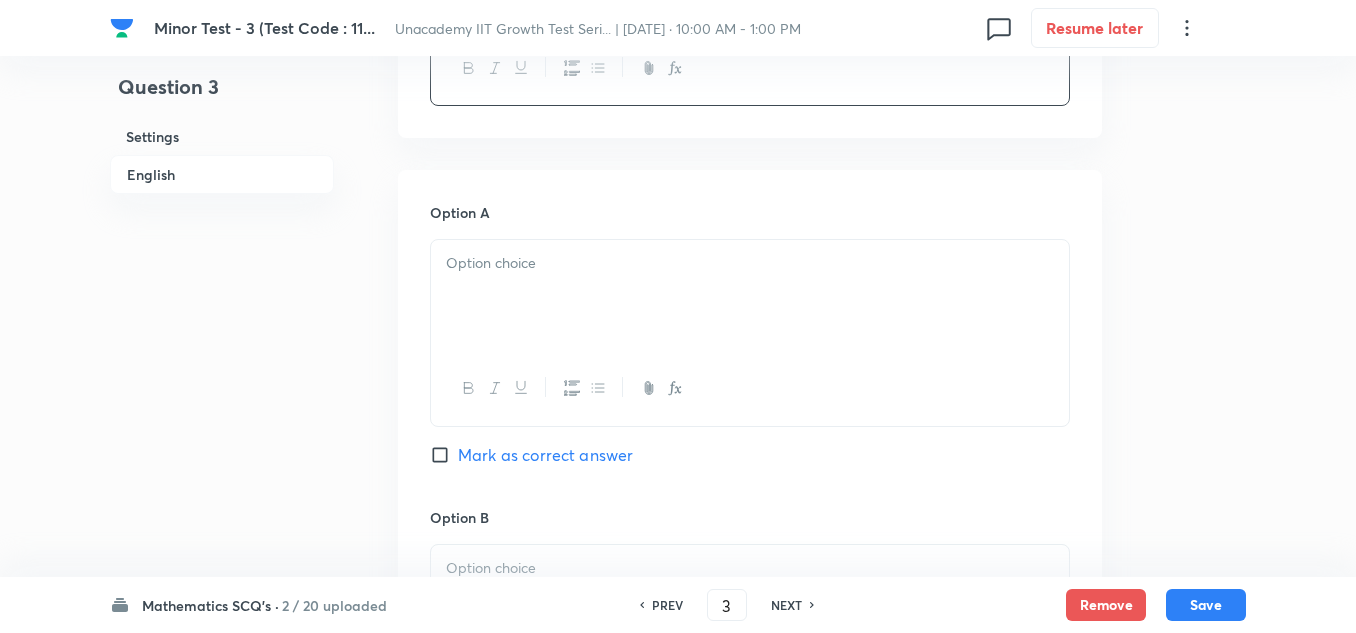 click at bounding box center [750, 296] 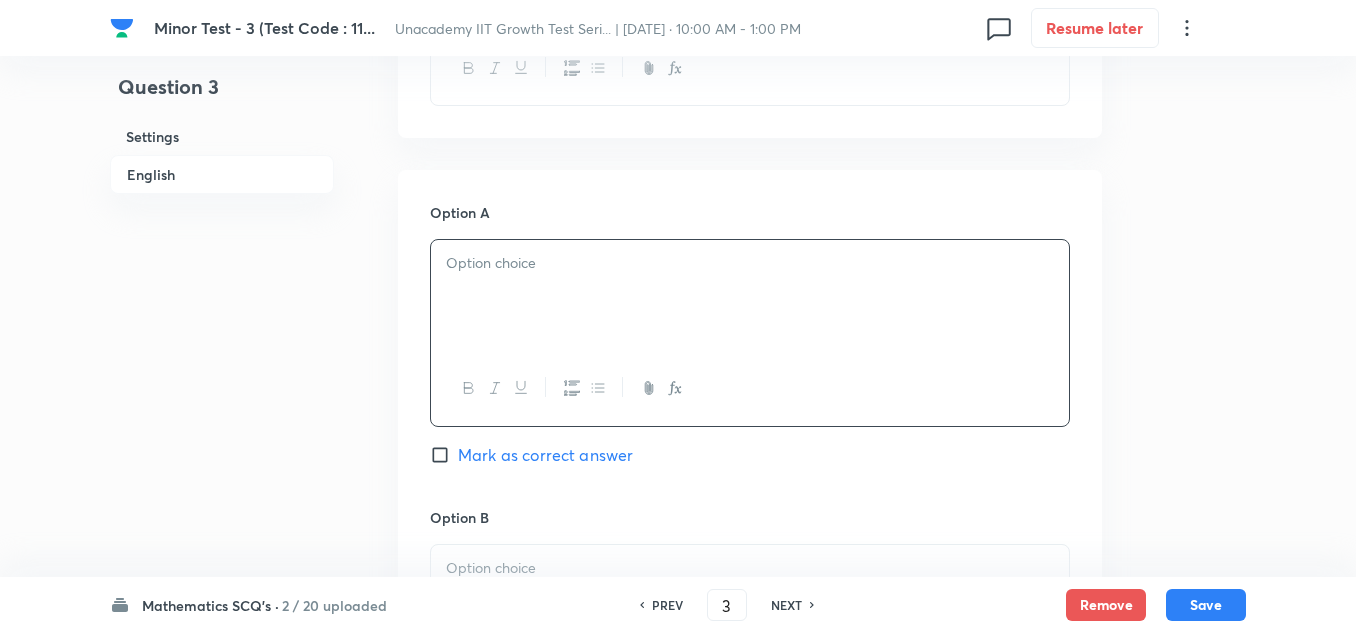 type 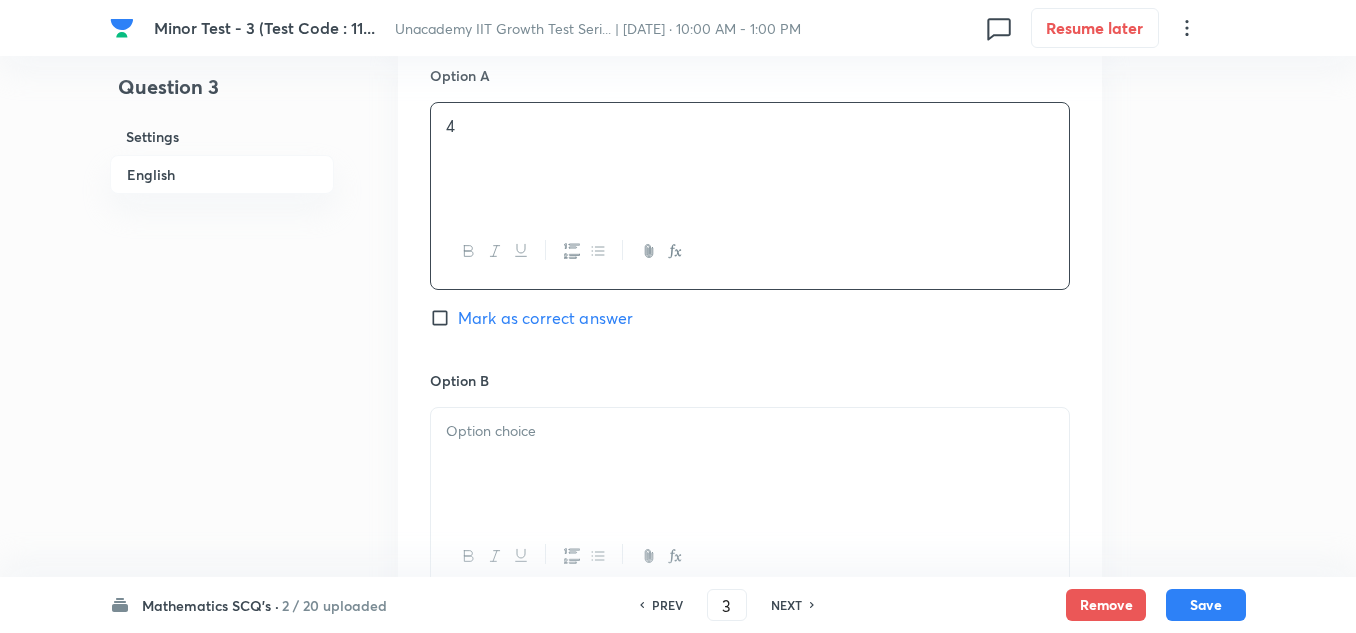 scroll, scrollTop: 1000, scrollLeft: 0, axis: vertical 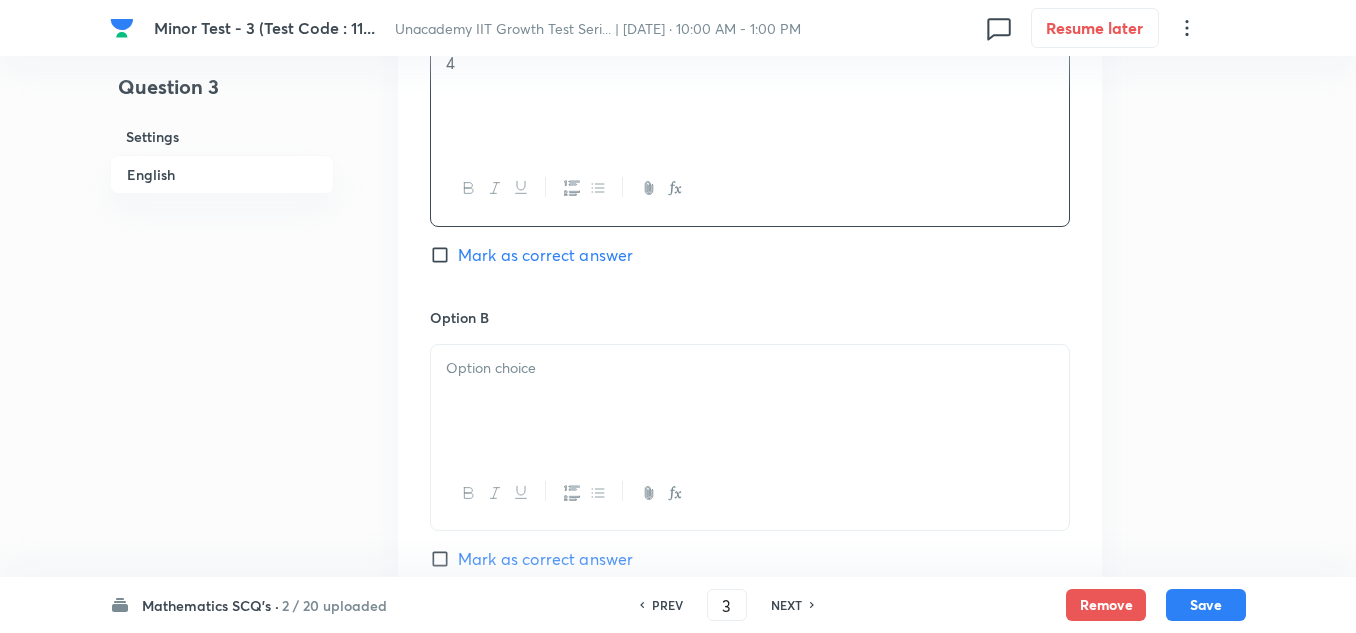 click at bounding box center [750, 401] 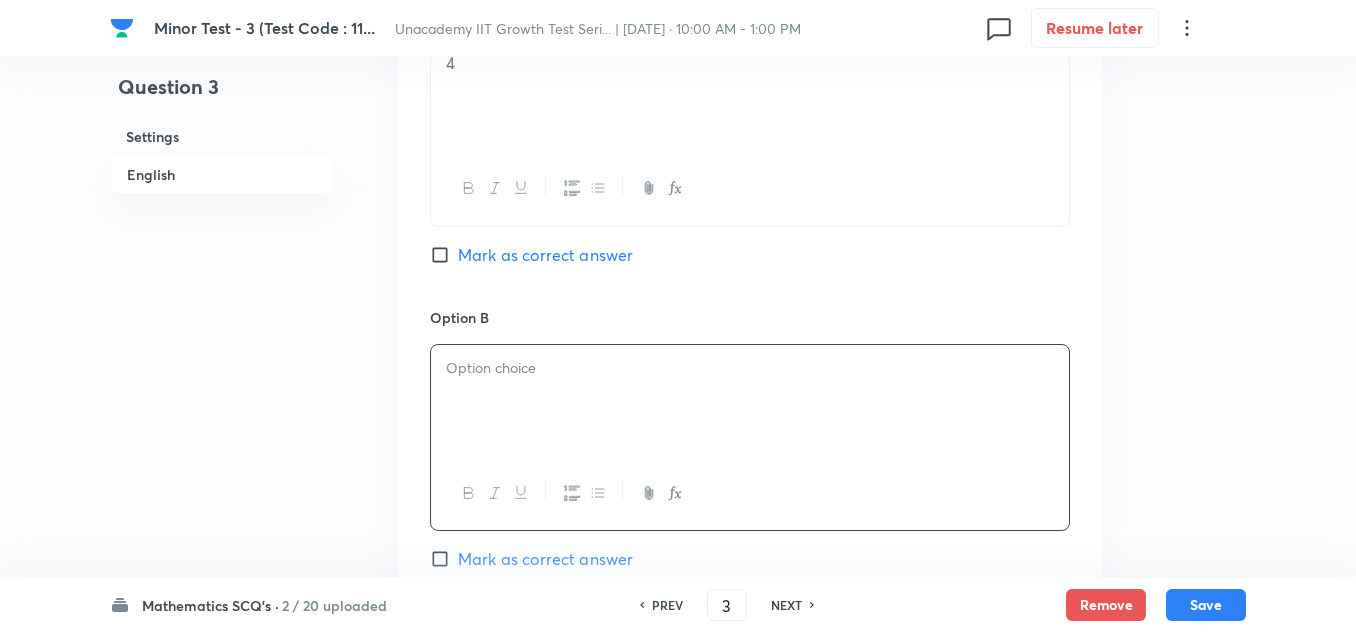 type 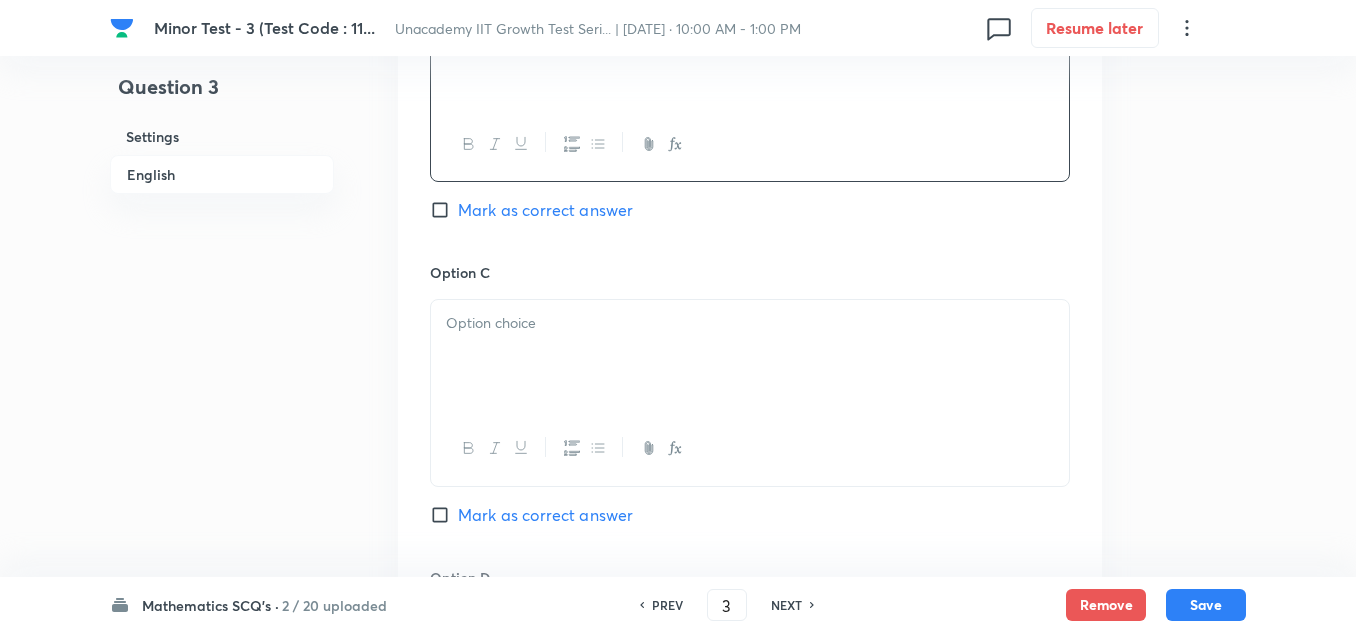 scroll, scrollTop: 1400, scrollLeft: 0, axis: vertical 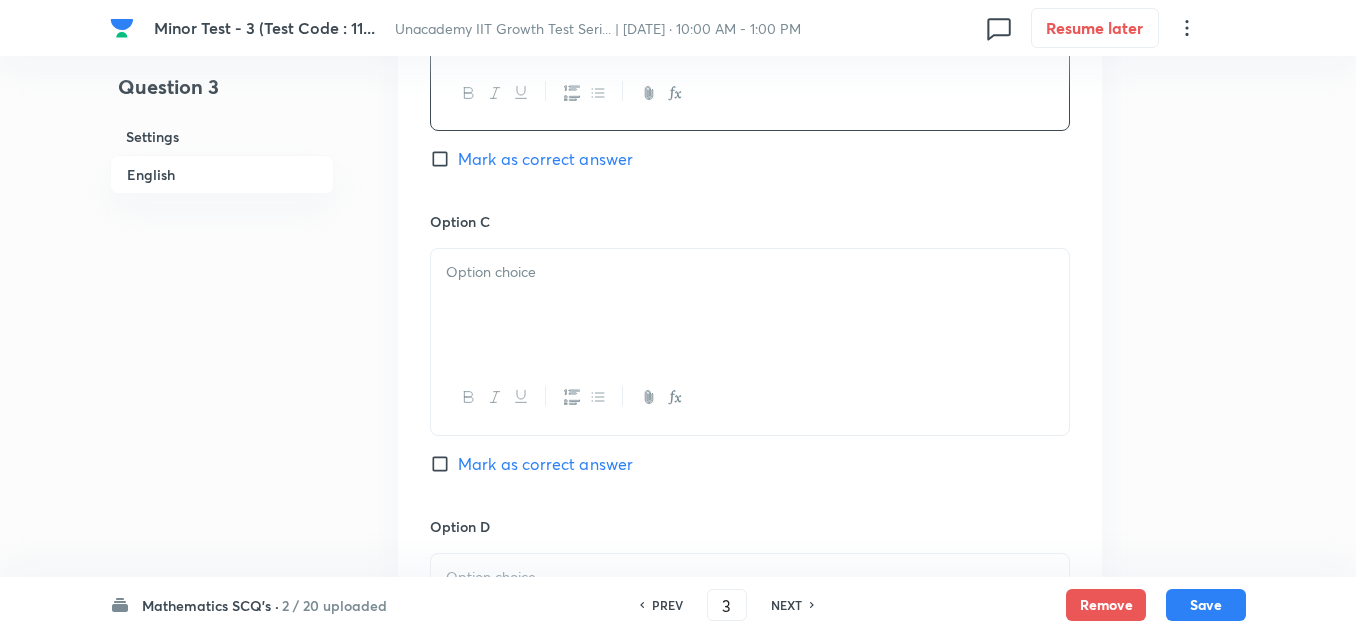 click at bounding box center (750, 305) 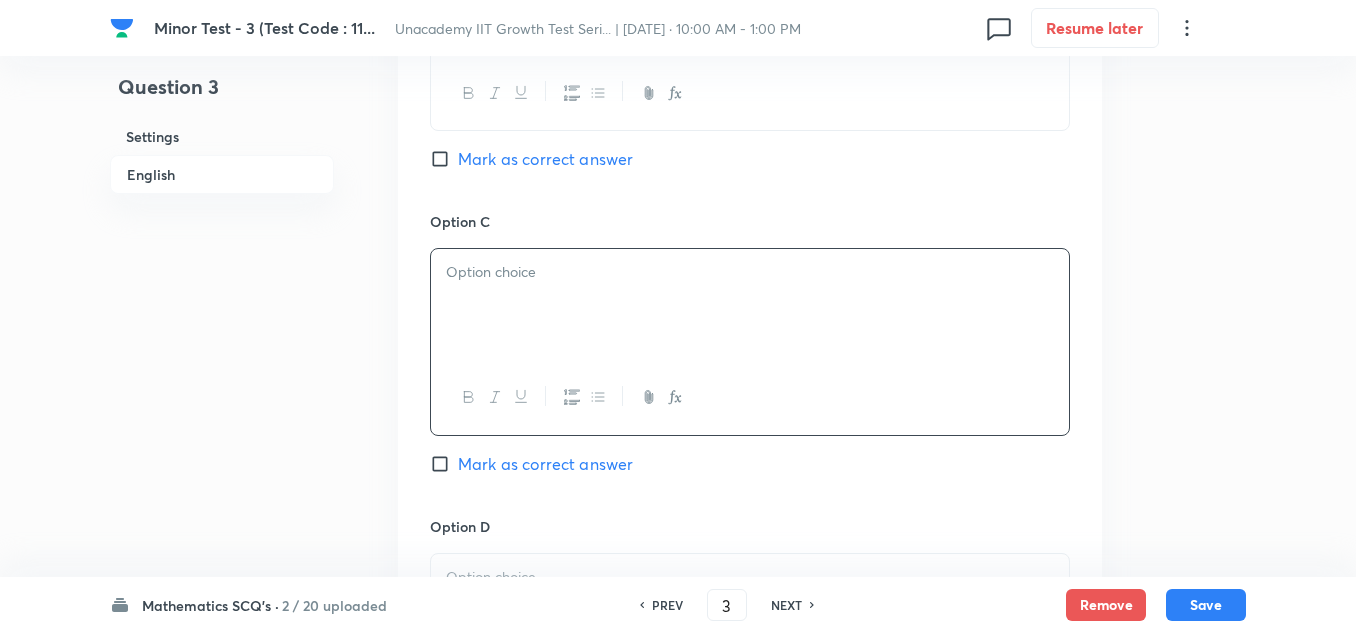 type 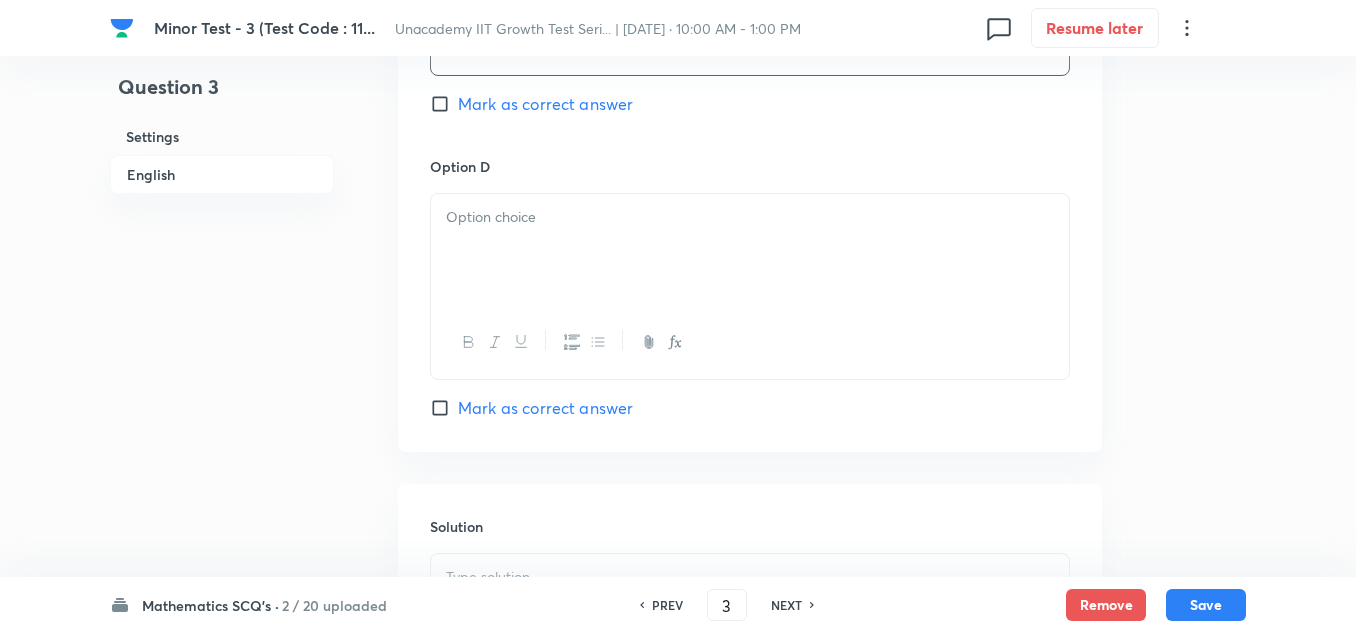 scroll, scrollTop: 1800, scrollLeft: 0, axis: vertical 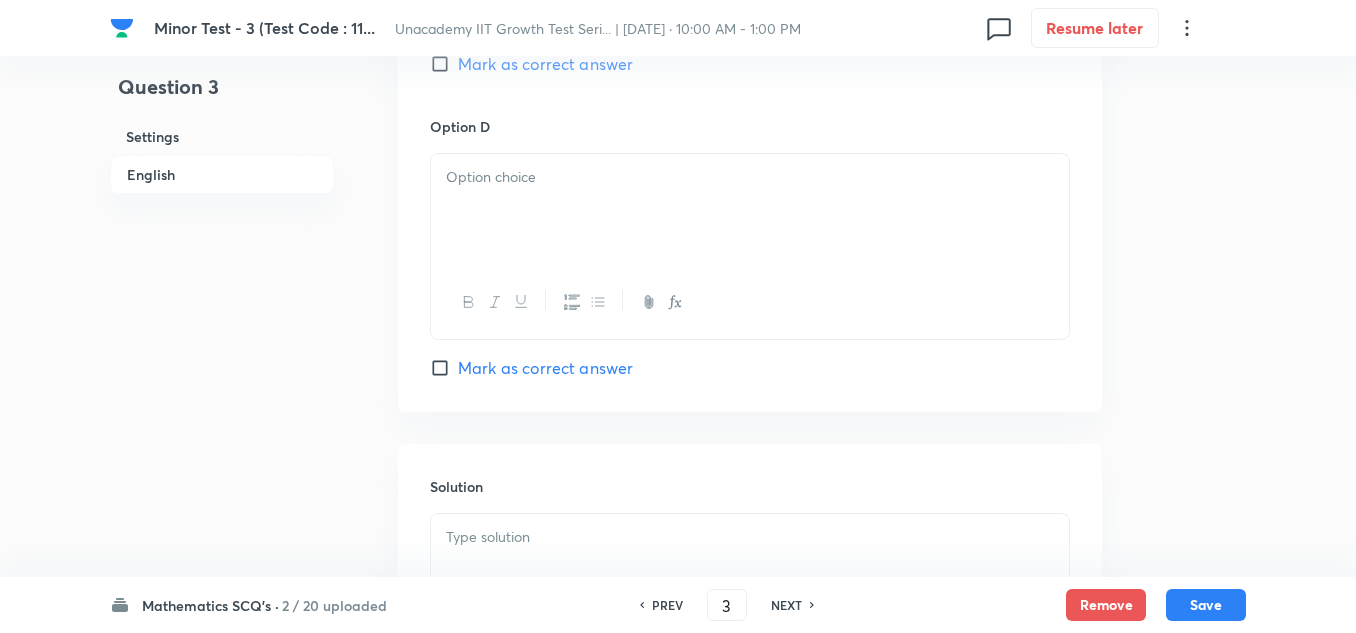 click at bounding box center [750, 302] 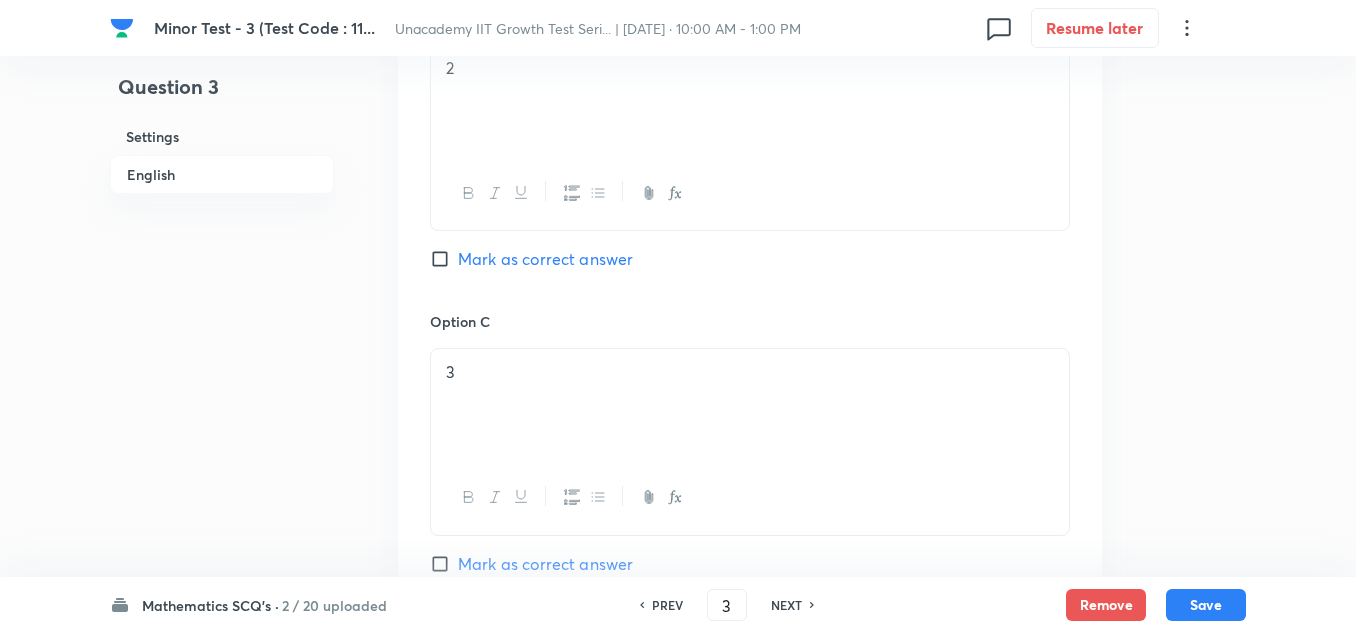 click on "Mark as correct answer" at bounding box center [545, 259] 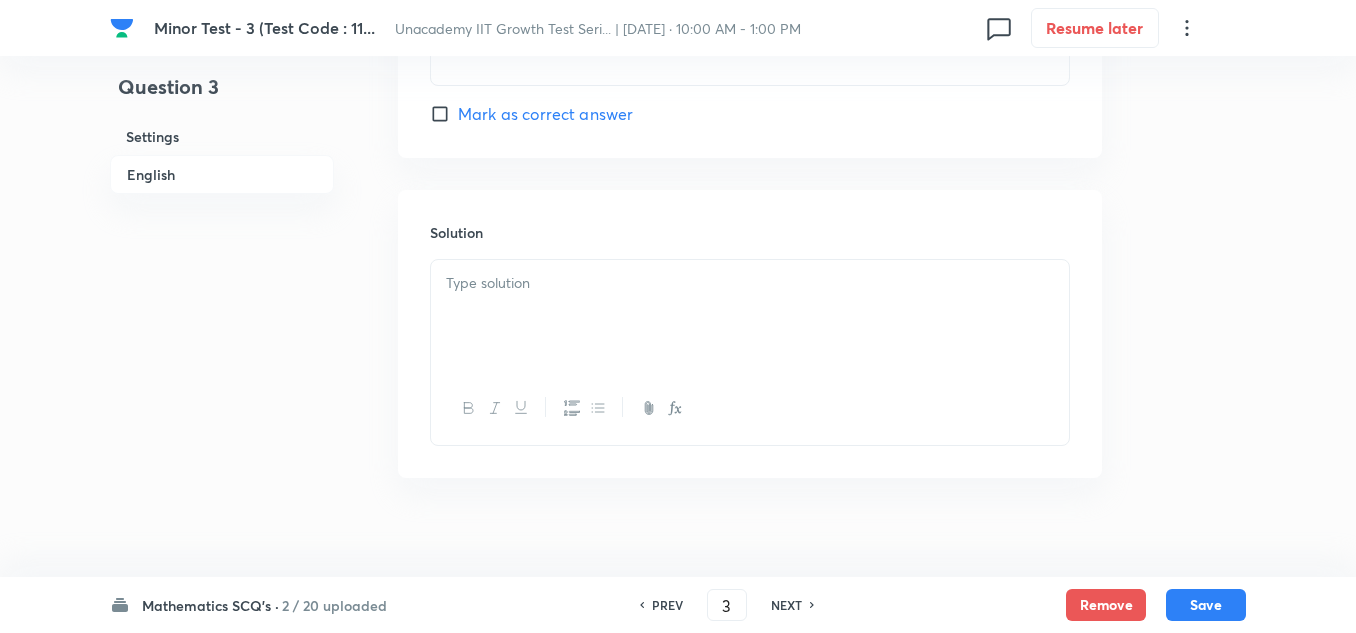 scroll, scrollTop: 2075, scrollLeft: 0, axis: vertical 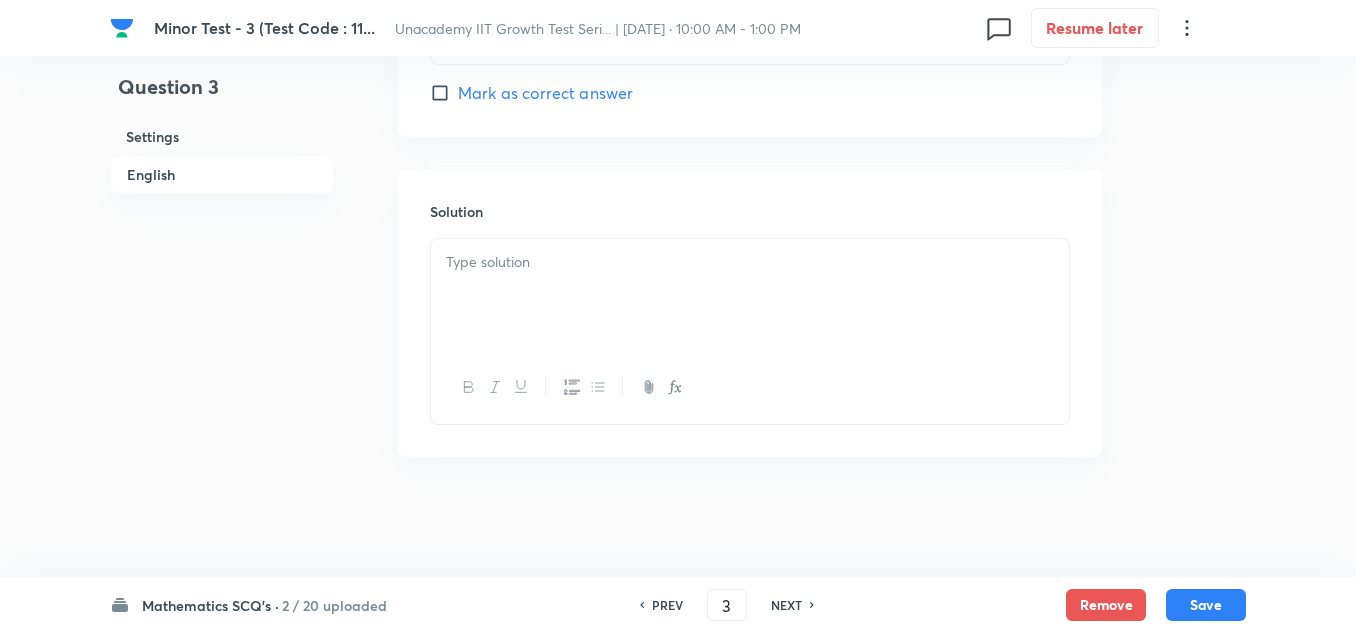 click at bounding box center (750, 295) 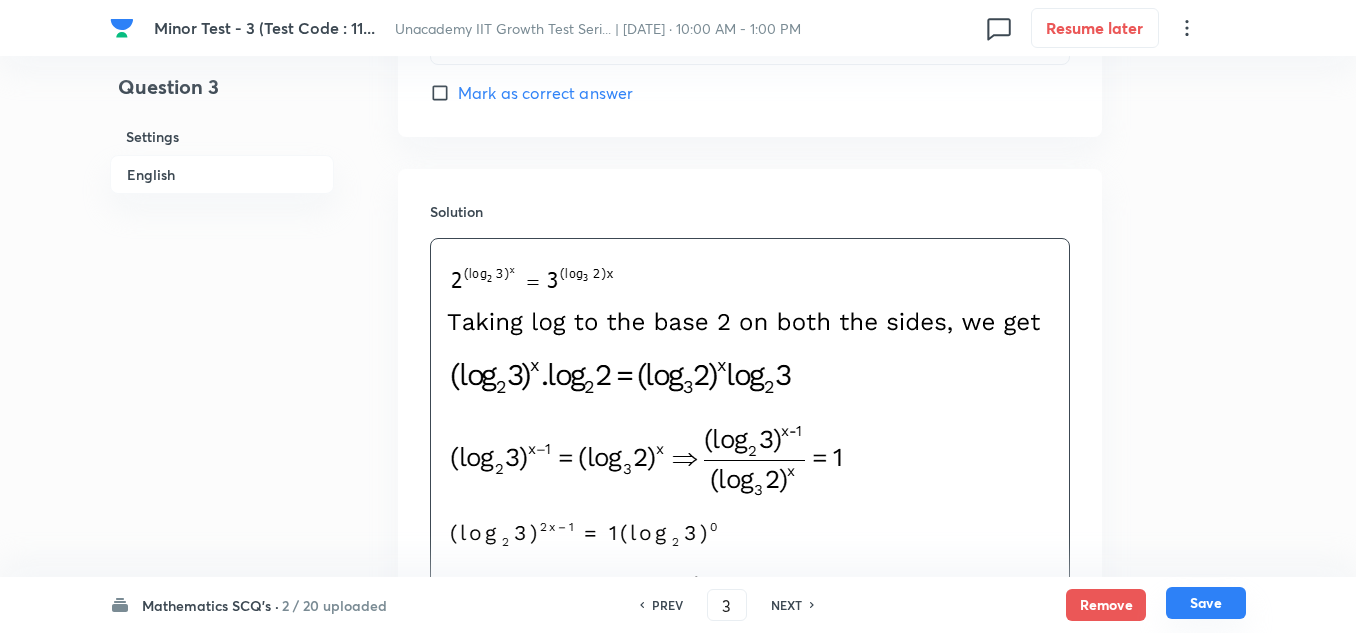 click on "Save" at bounding box center (1206, 603) 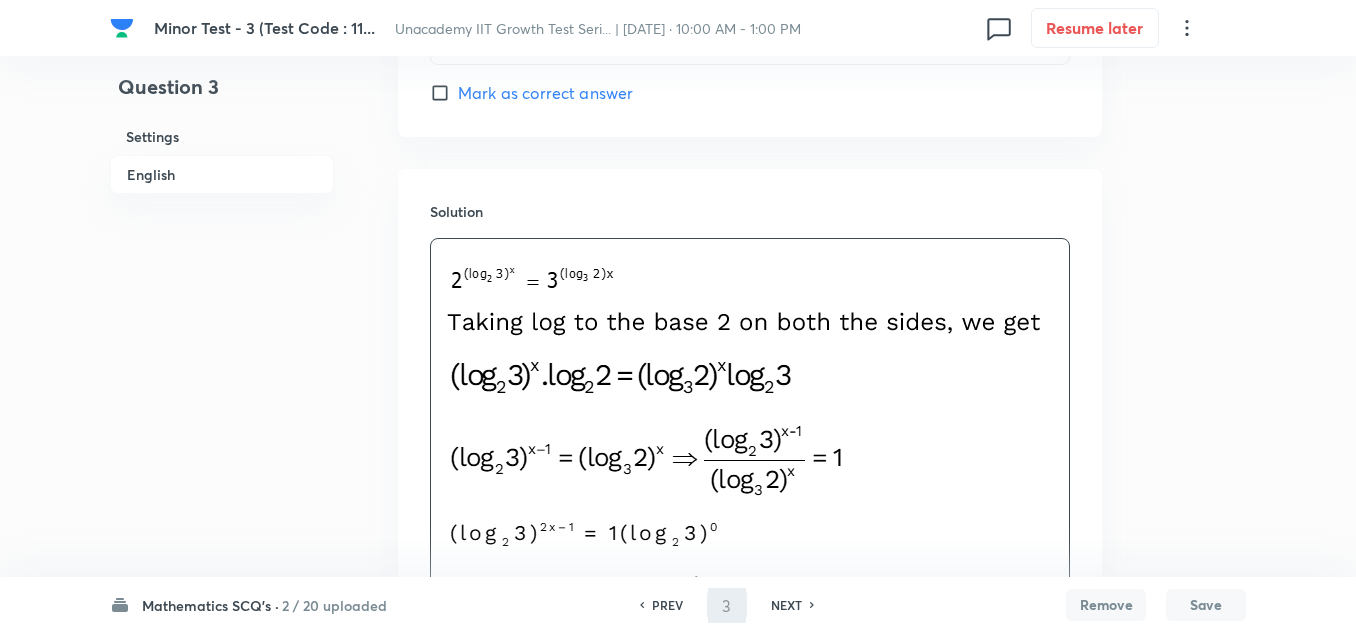 type on "4" 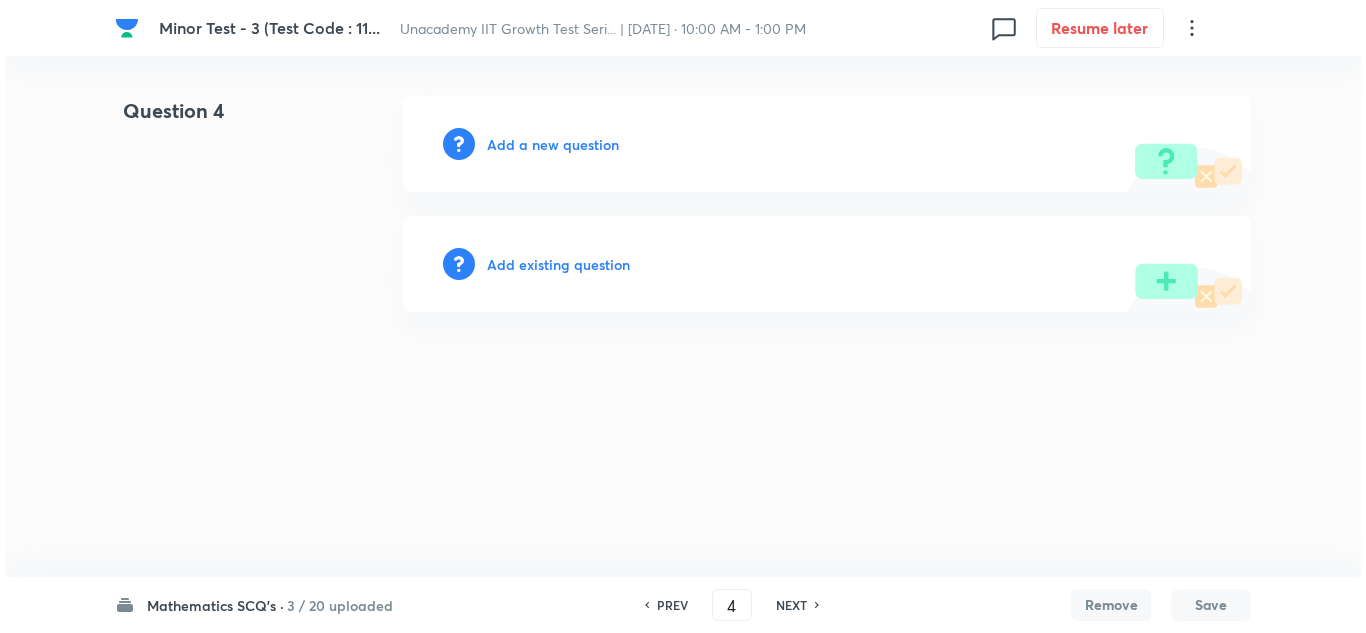 scroll, scrollTop: 0, scrollLeft: 0, axis: both 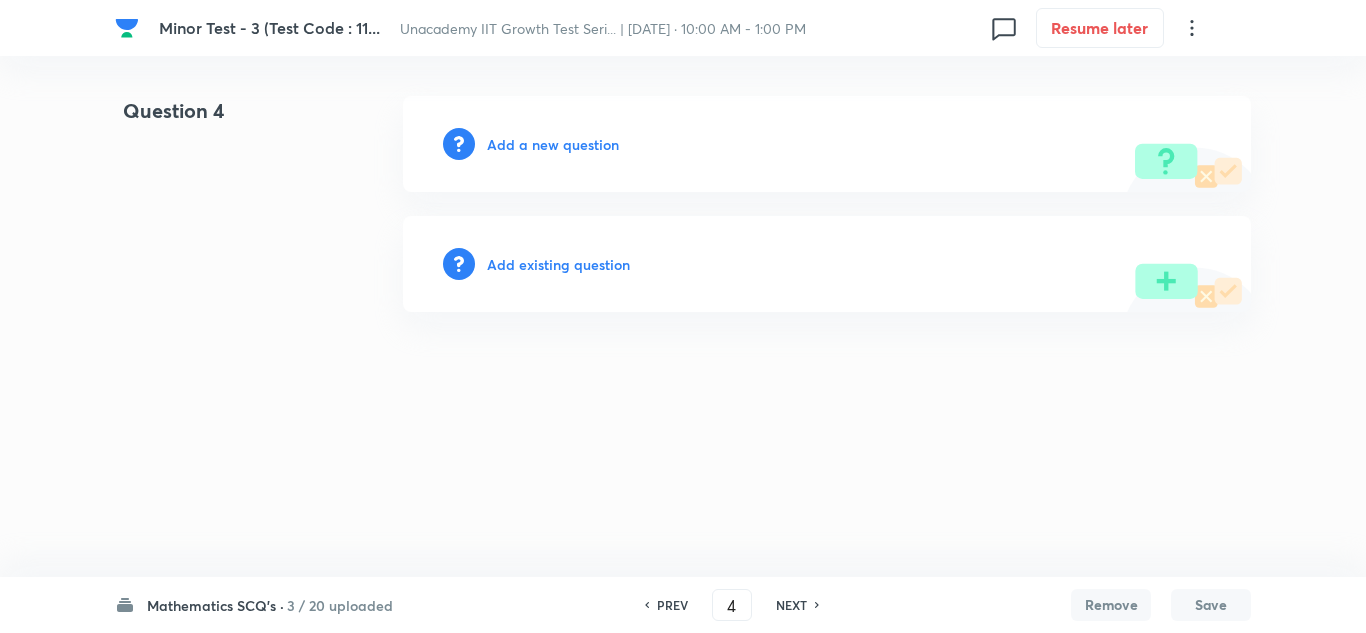 click on "Add a new question" at bounding box center (553, 144) 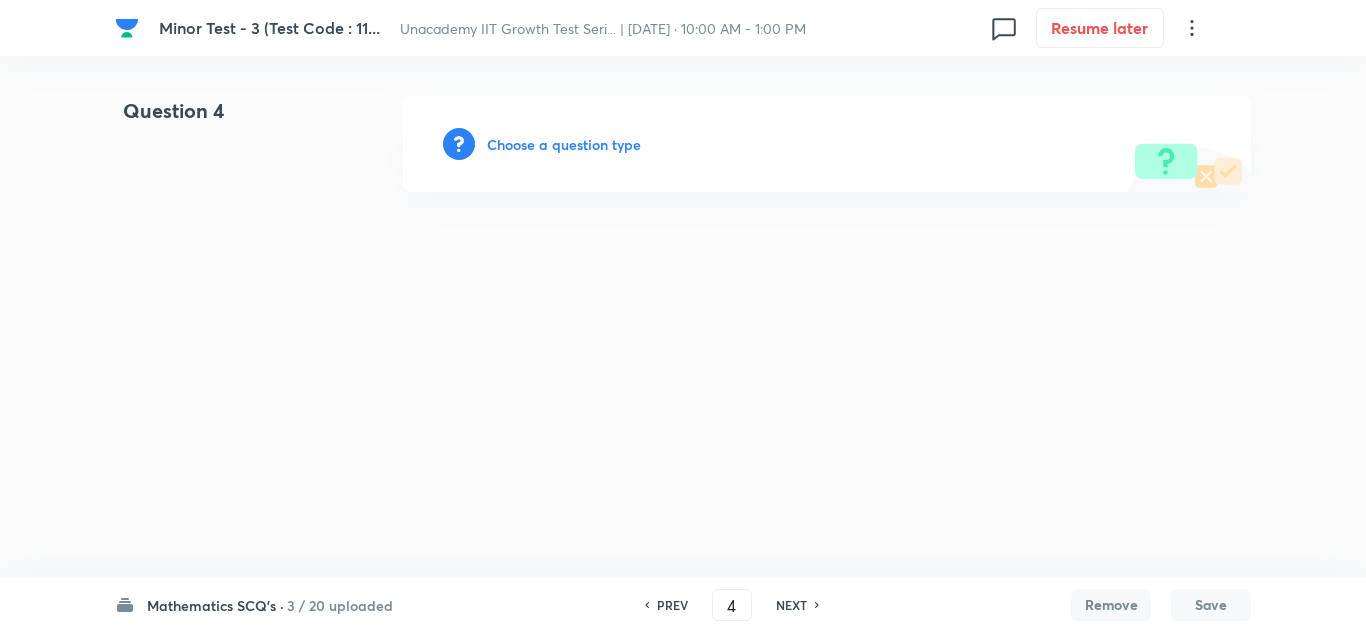 click on "Choose a question type" at bounding box center [564, 144] 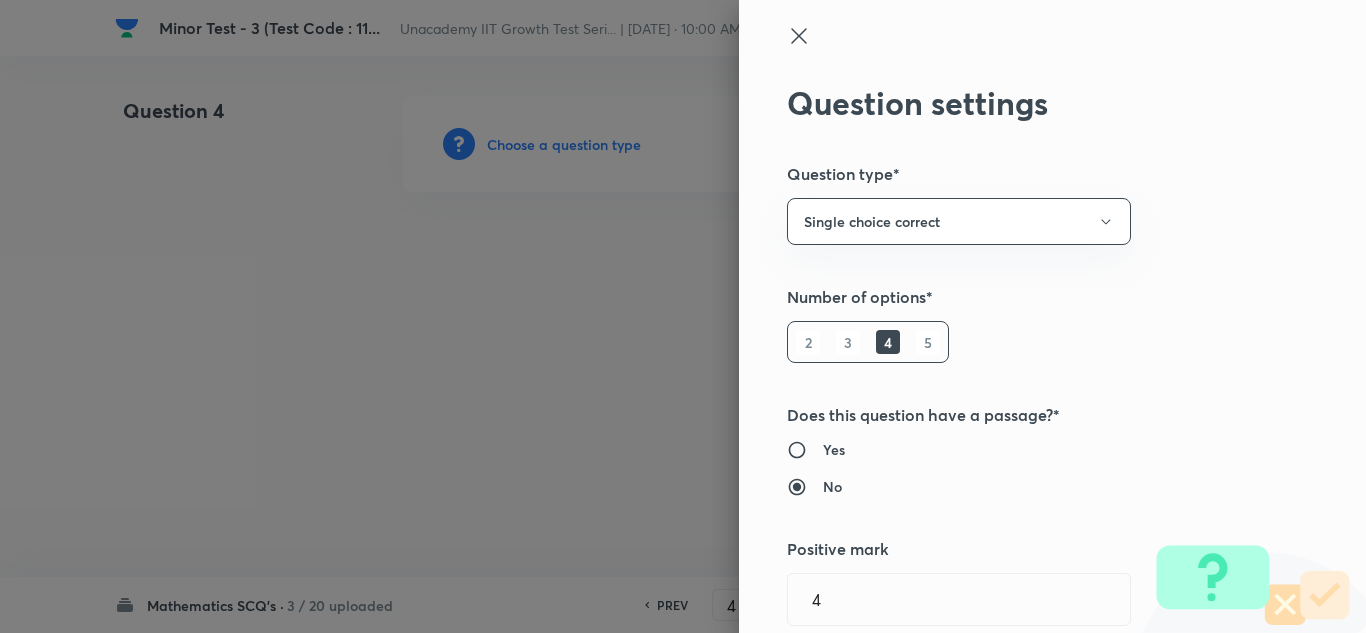 type 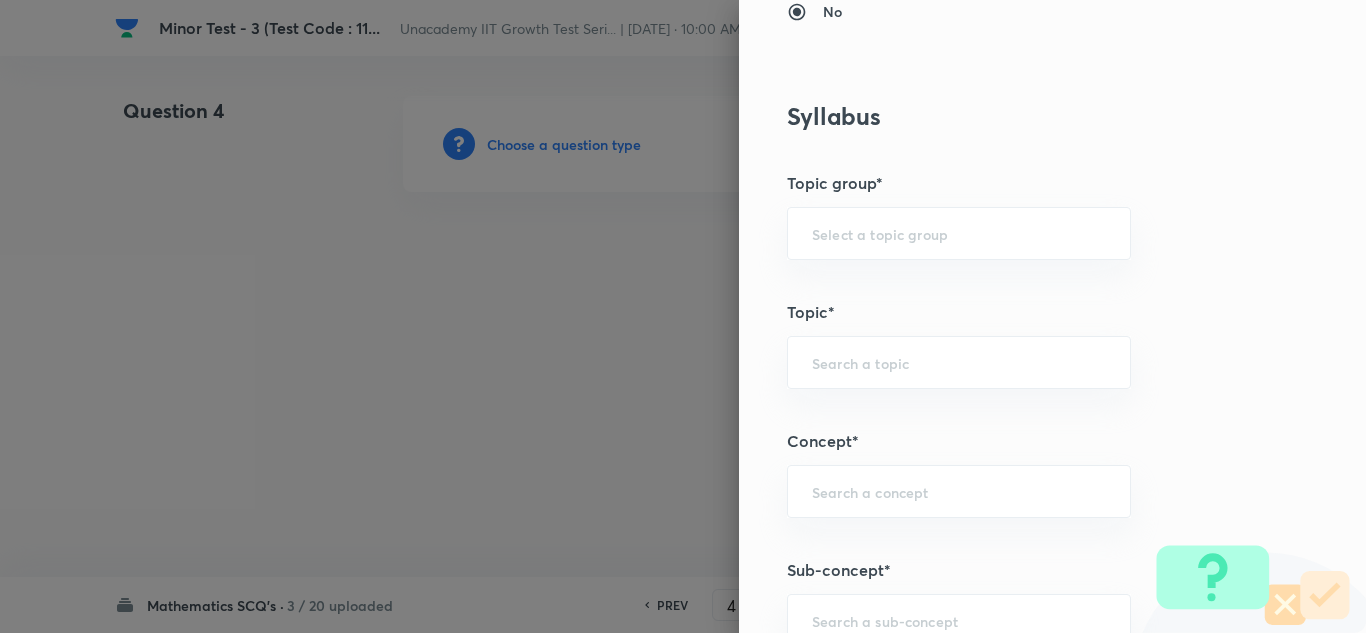 scroll, scrollTop: 900, scrollLeft: 0, axis: vertical 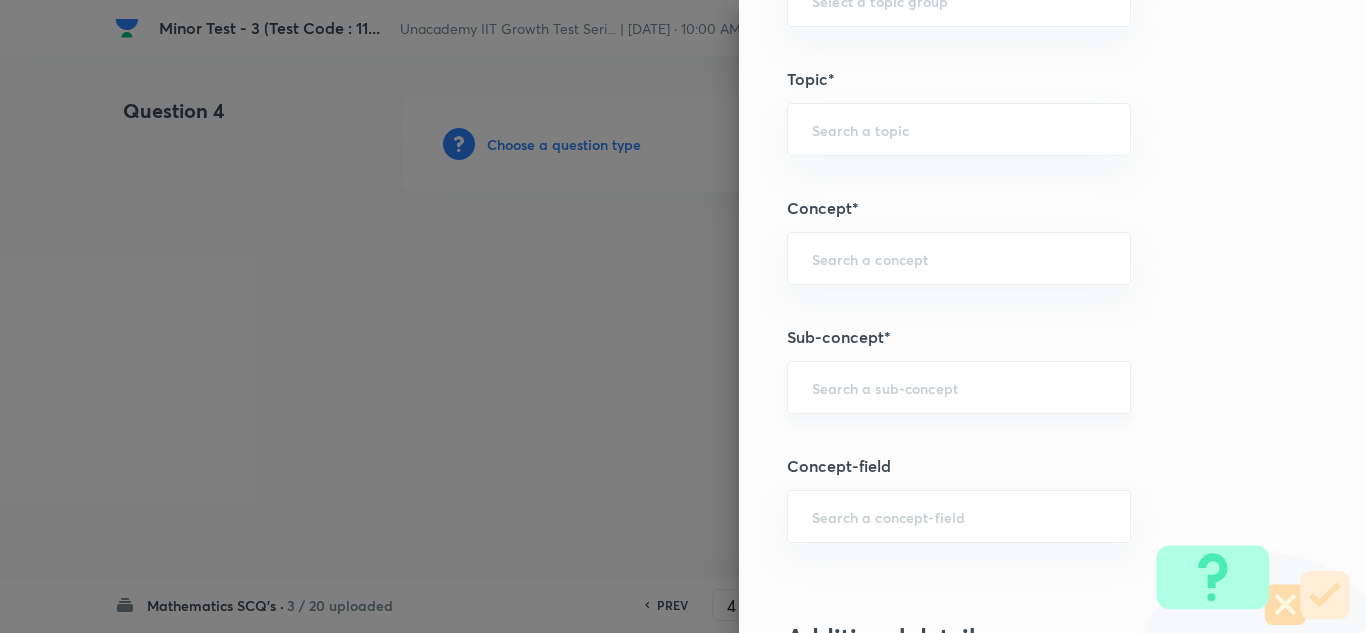 click on "​" at bounding box center (959, 387) 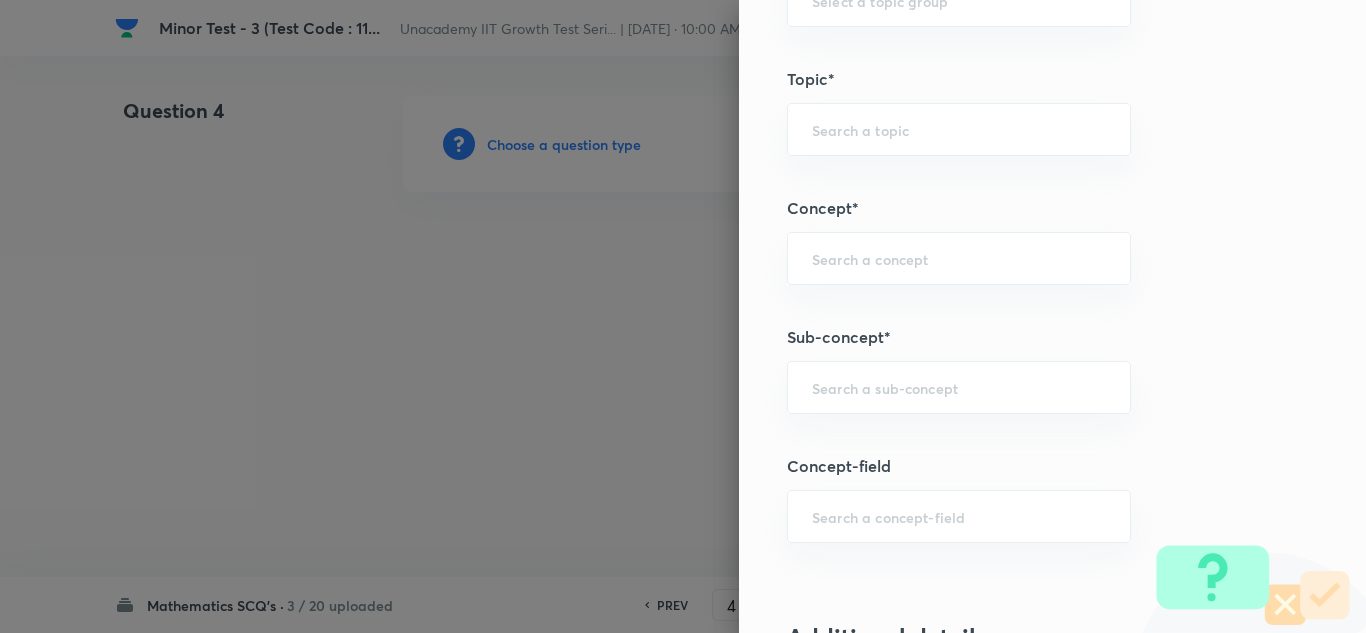 paste on "Log Properties" 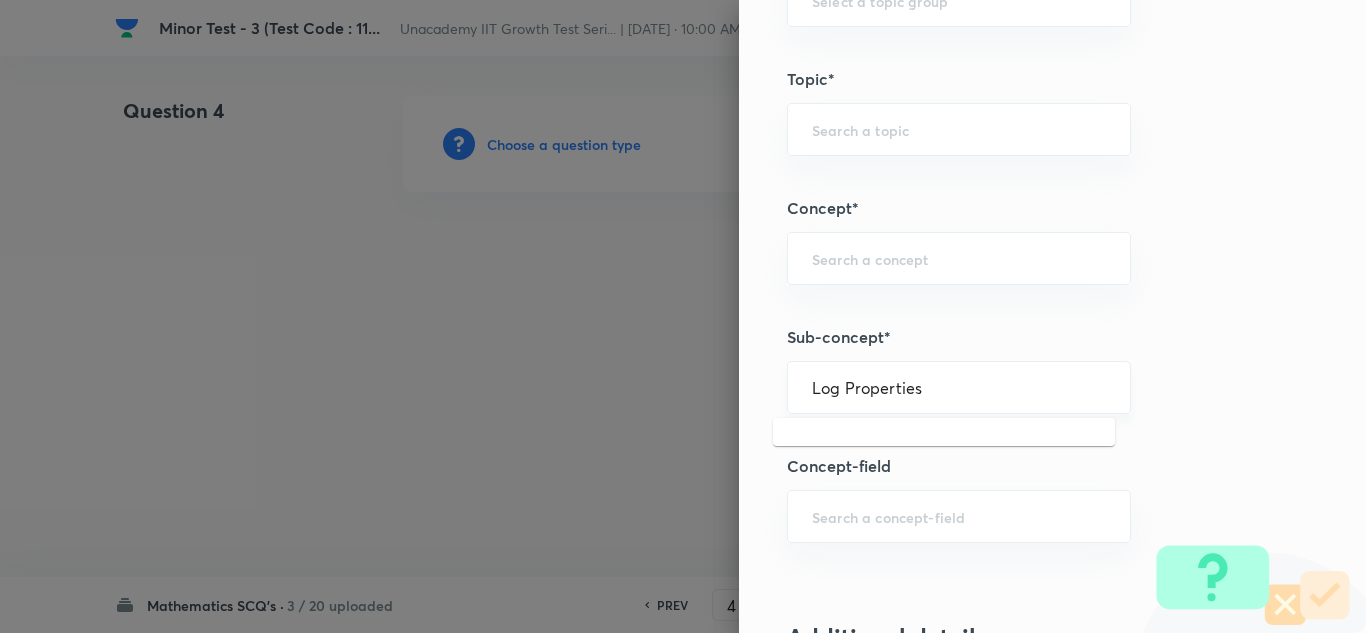 click on "Log Properties" at bounding box center [959, 387] 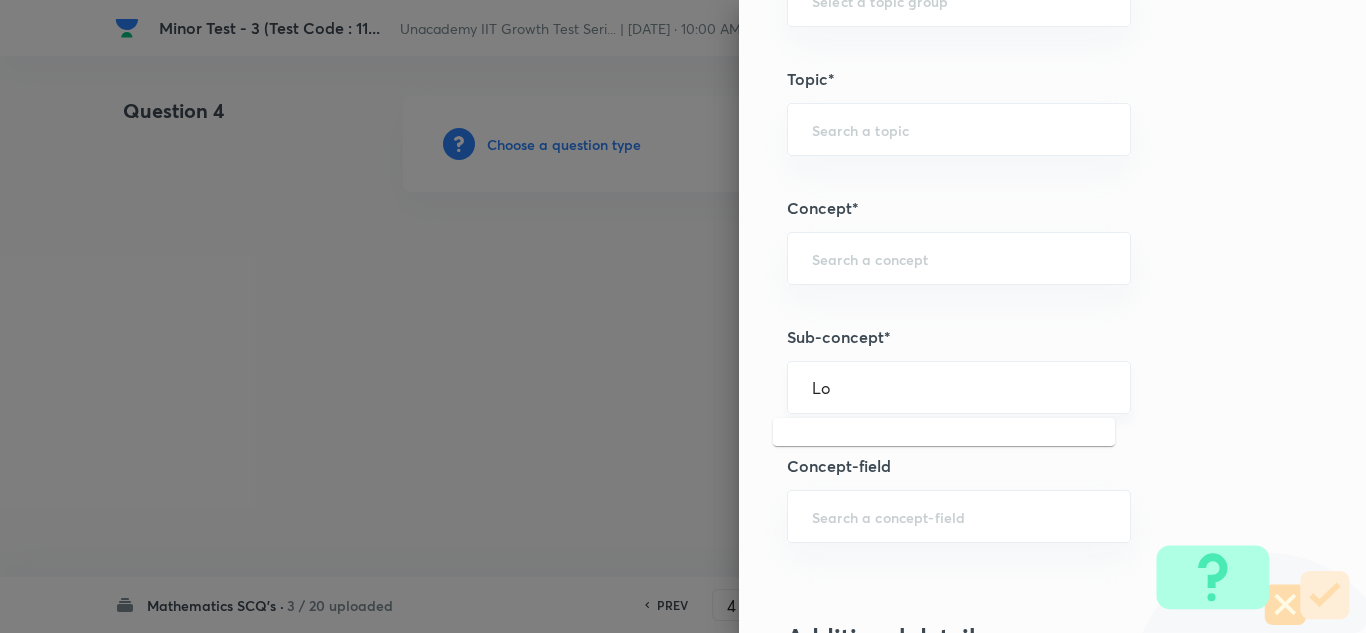type on "L" 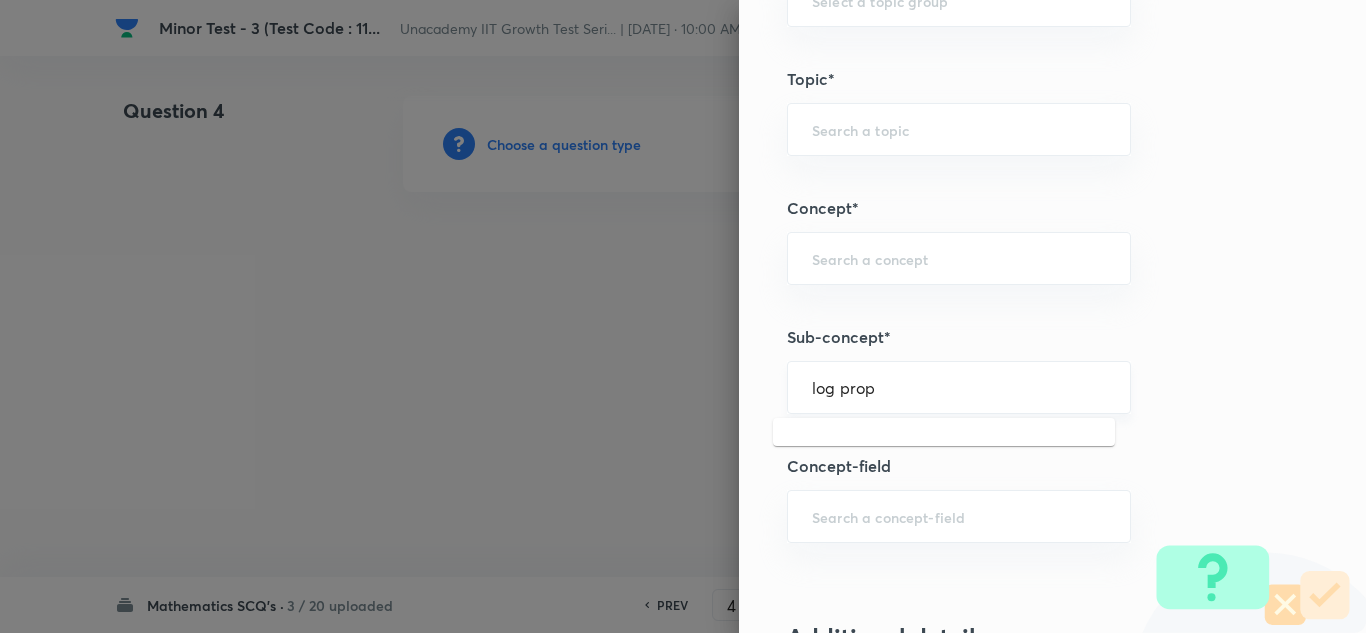 type on "log prop" 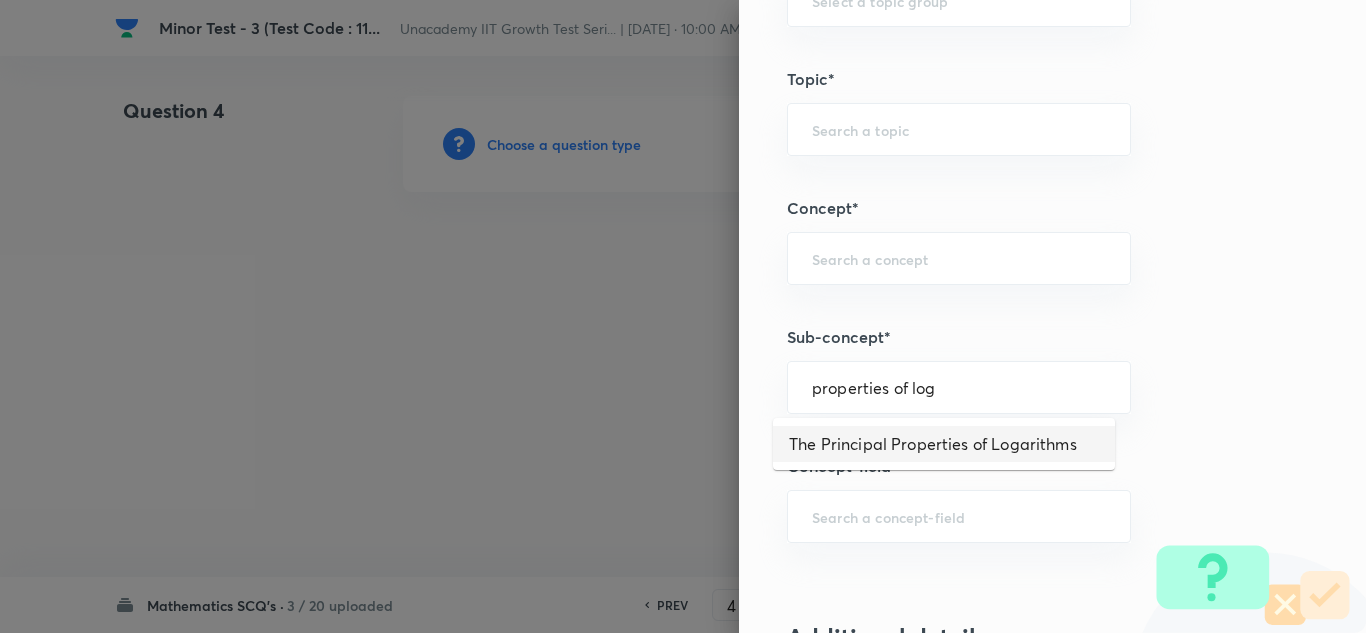 click on "The Principal Properties of Logarithms" at bounding box center [944, 444] 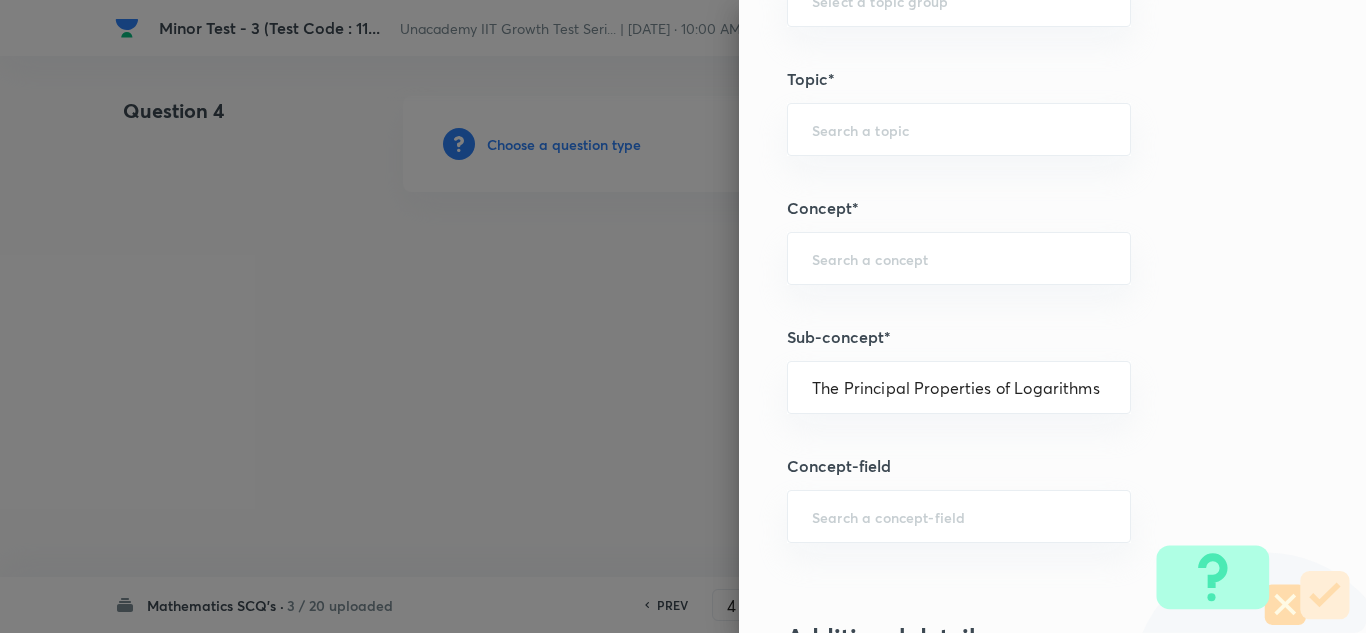 type on "Mathematics" 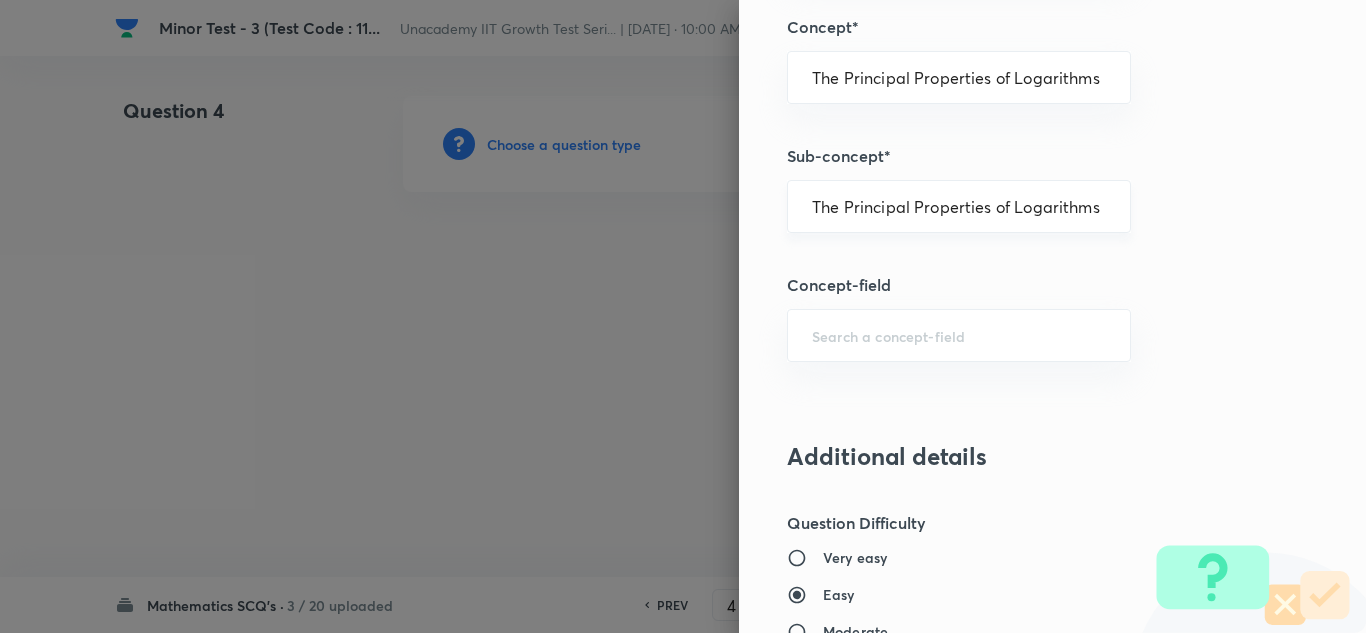 scroll, scrollTop: 1400, scrollLeft: 0, axis: vertical 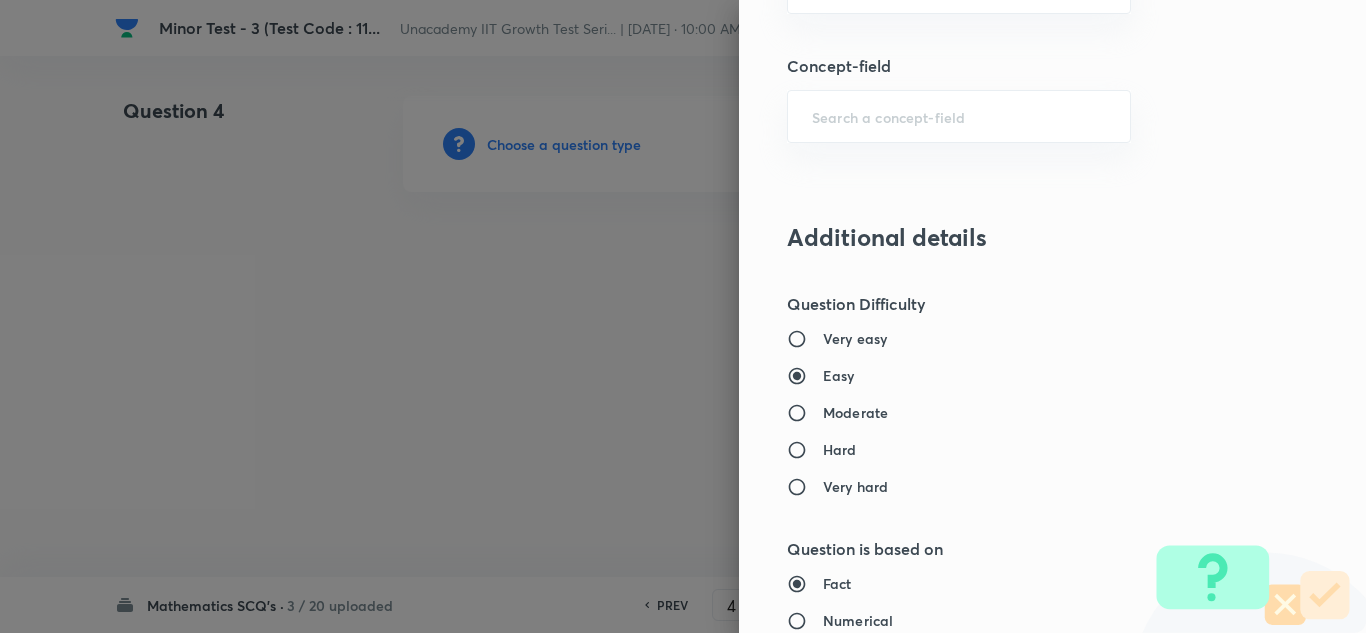click on "Moderate" at bounding box center [855, 412] 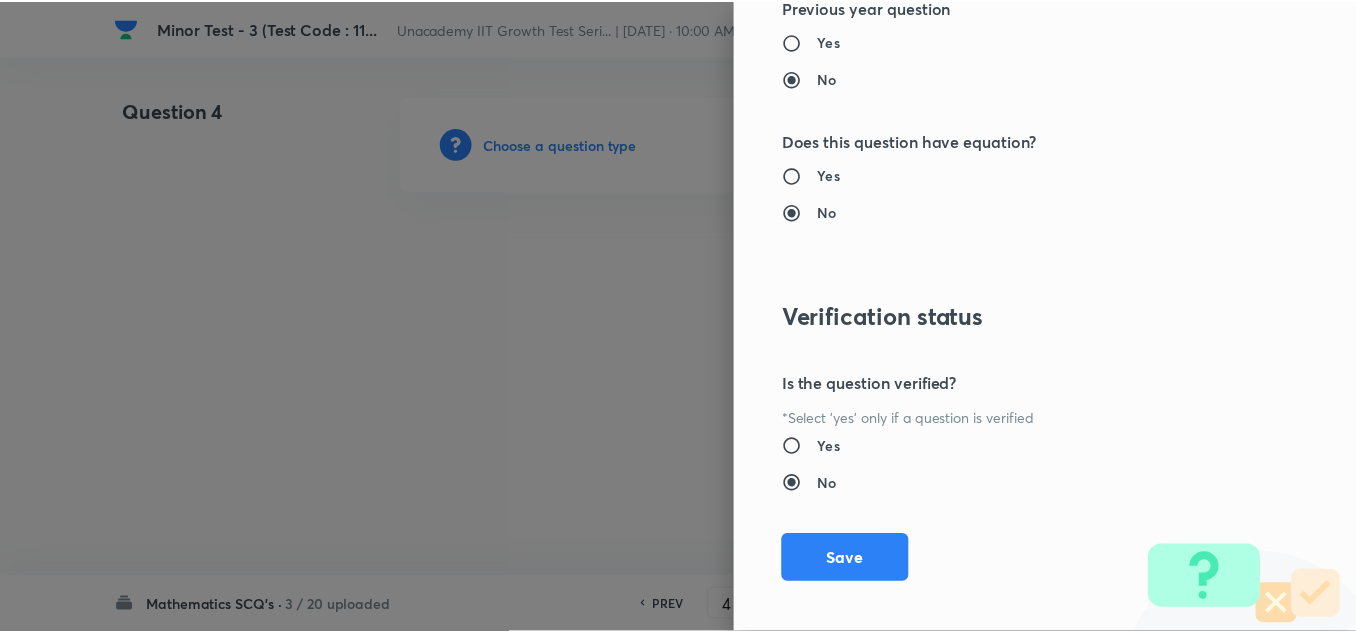 scroll, scrollTop: 2227, scrollLeft: 0, axis: vertical 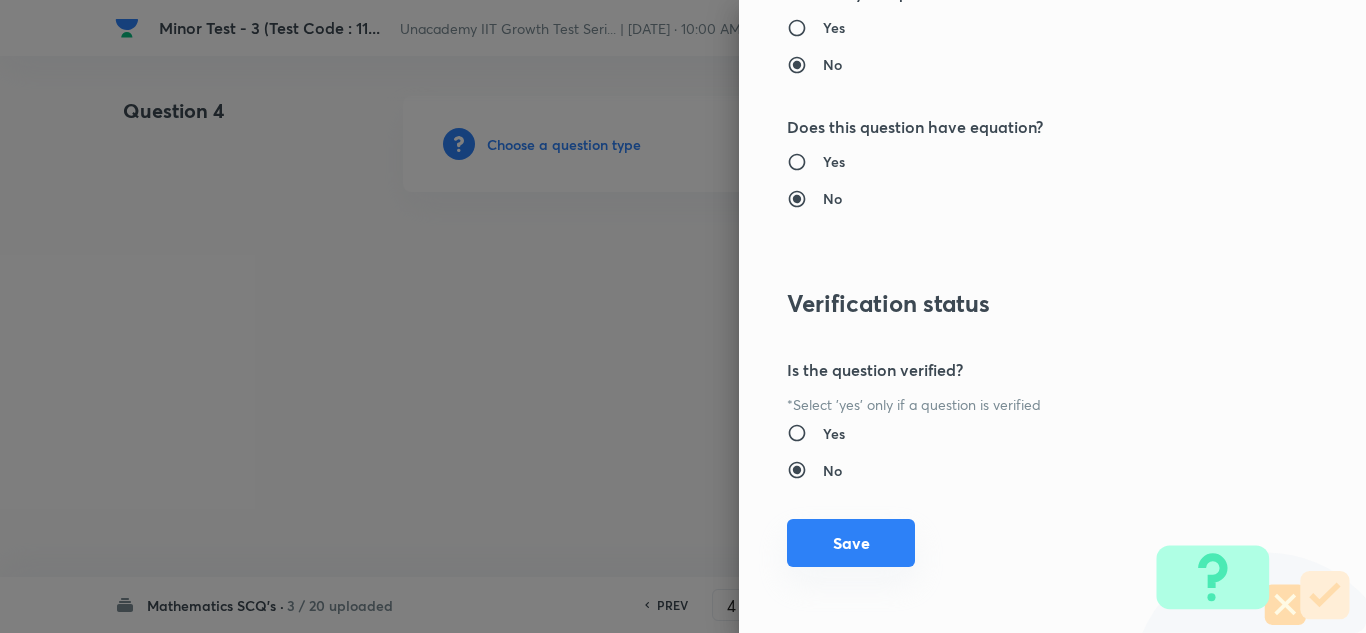 click on "Save" at bounding box center [851, 543] 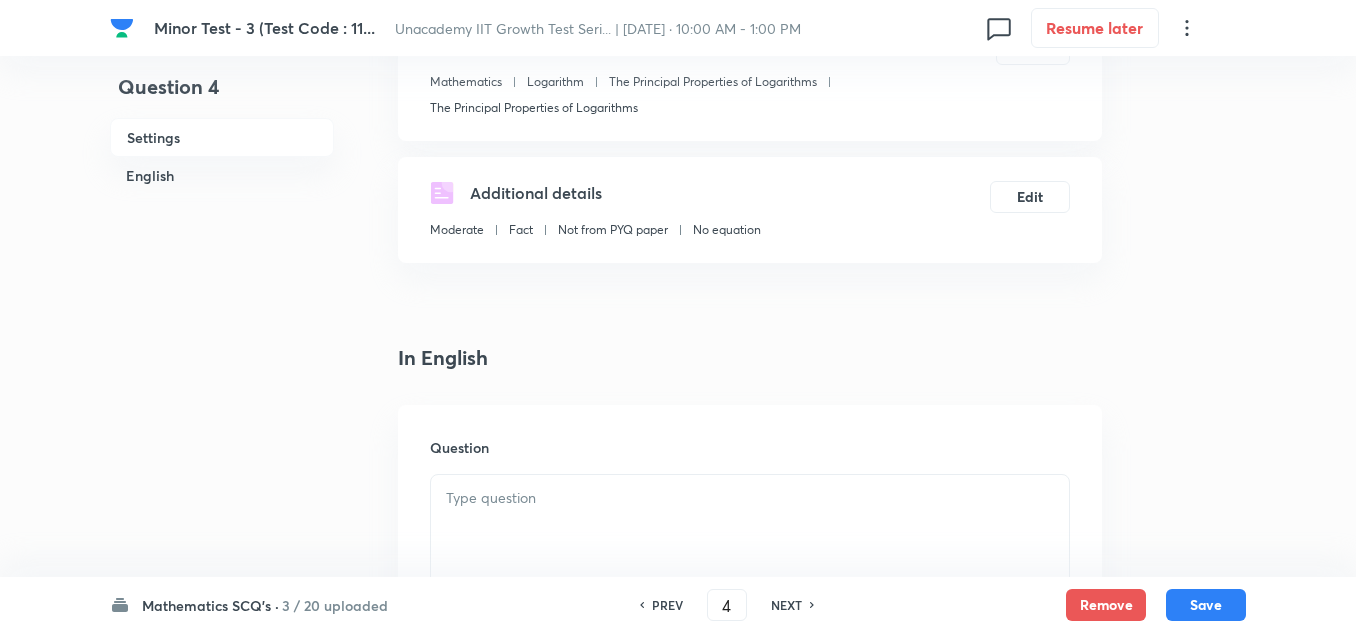 scroll, scrollTop: 300, scrollLeft: 0, axis: vertical 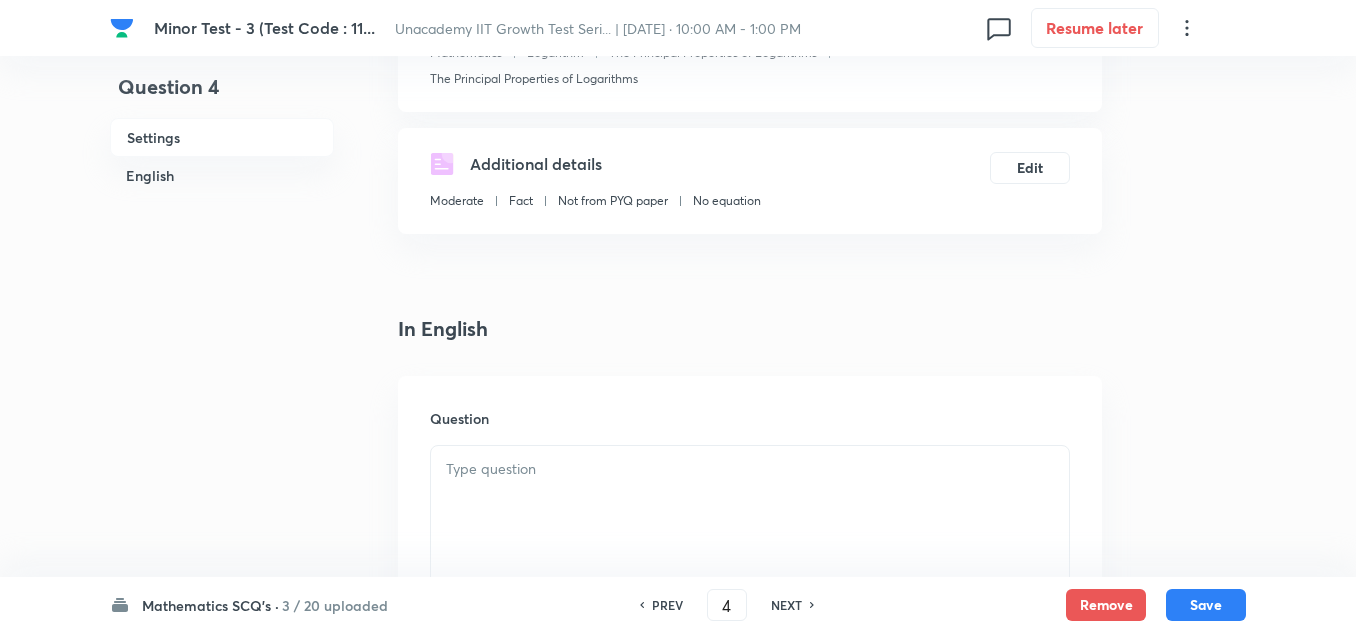 click at bounding box center (750, 502) 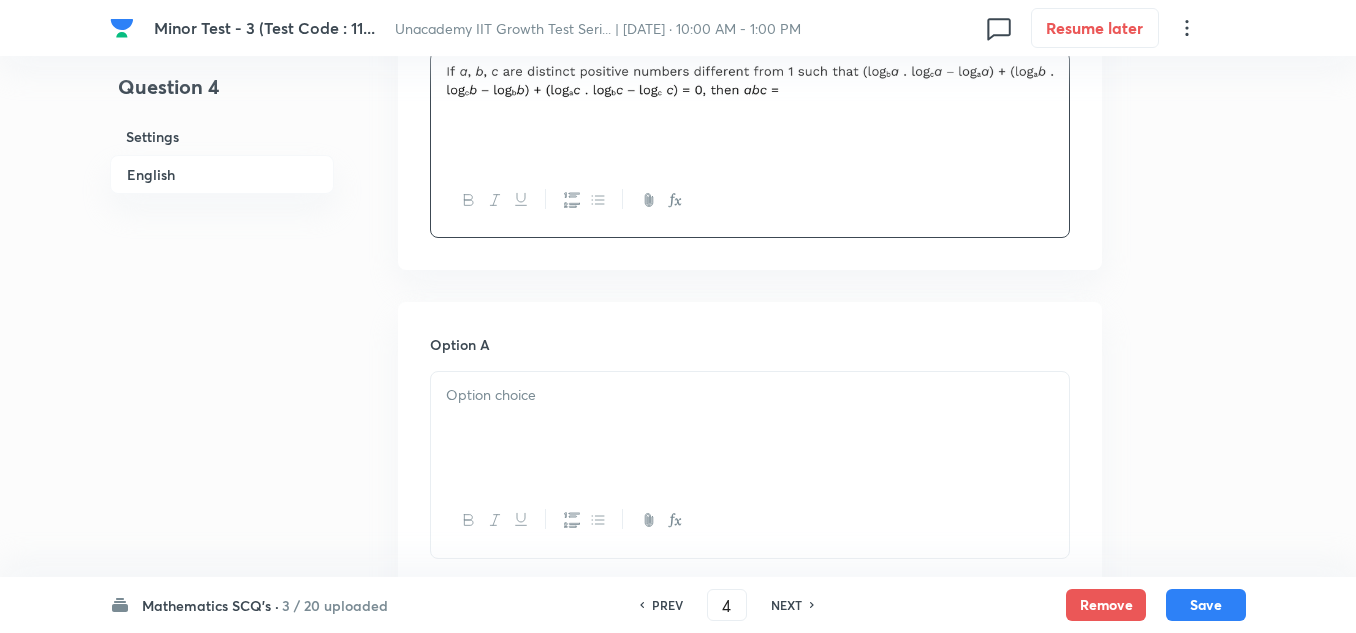 scroll, scrollTop: 700, scrollLeft: 0, axis: vertical 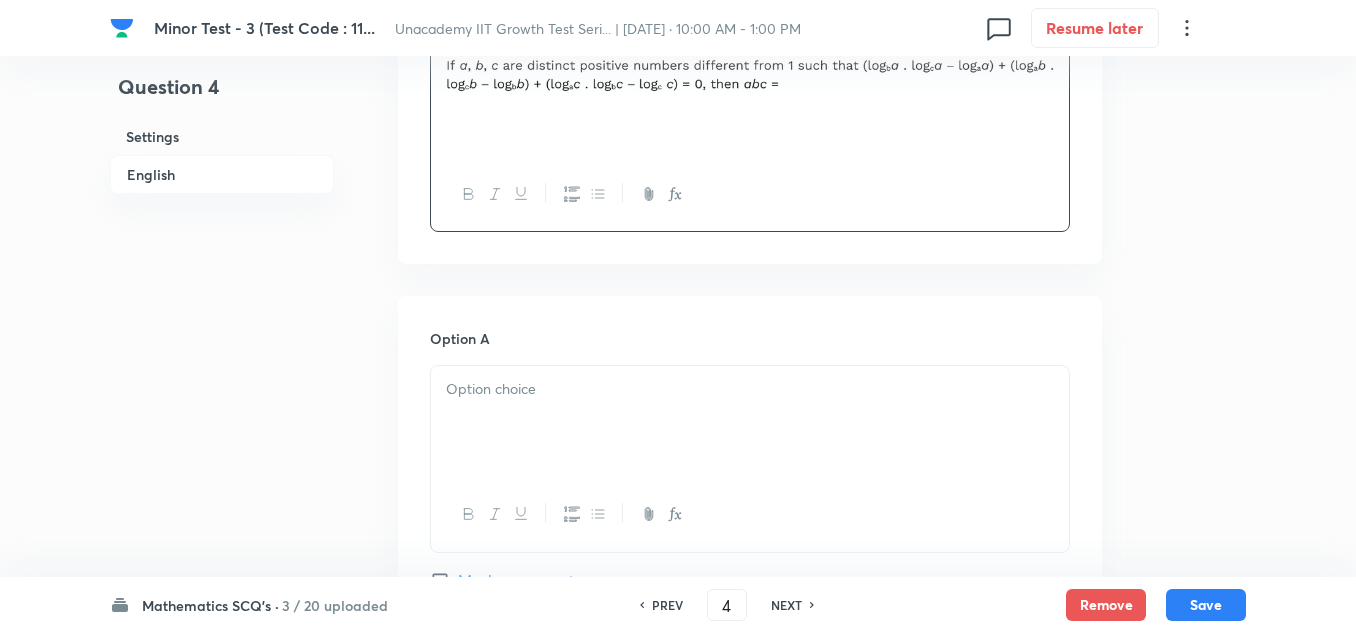 click at bounding box center [750, 422] 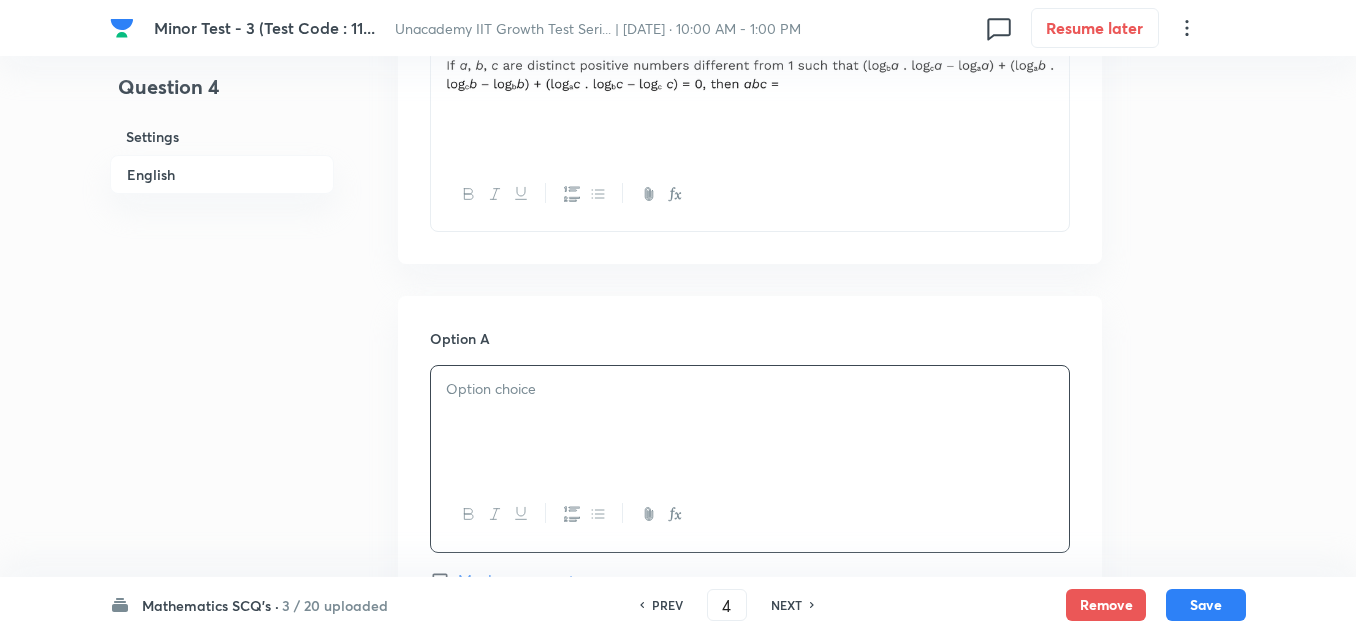 type 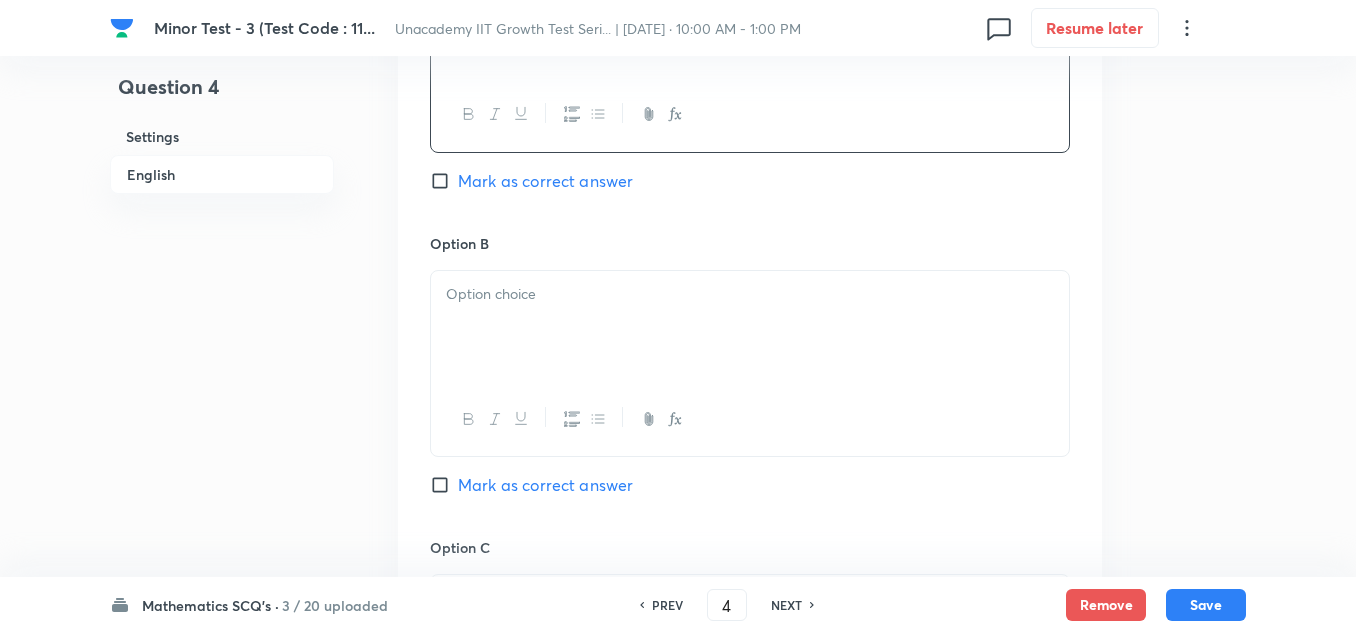click at bounding box center (750, 327) 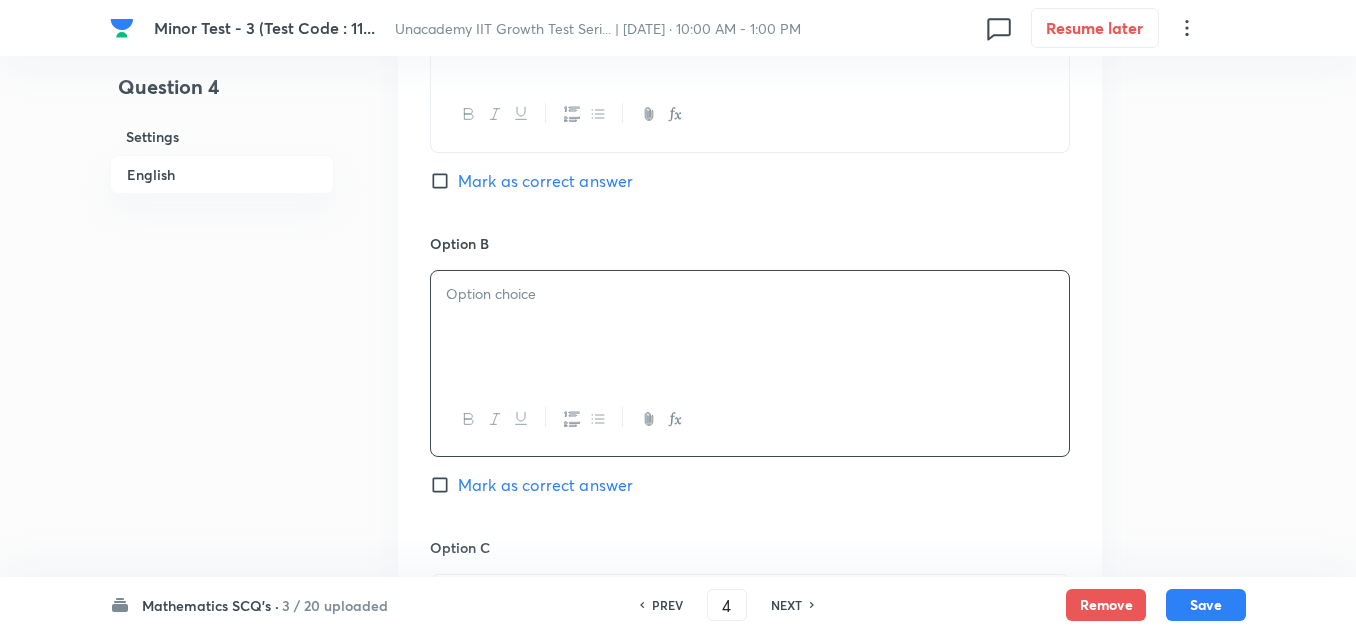 type 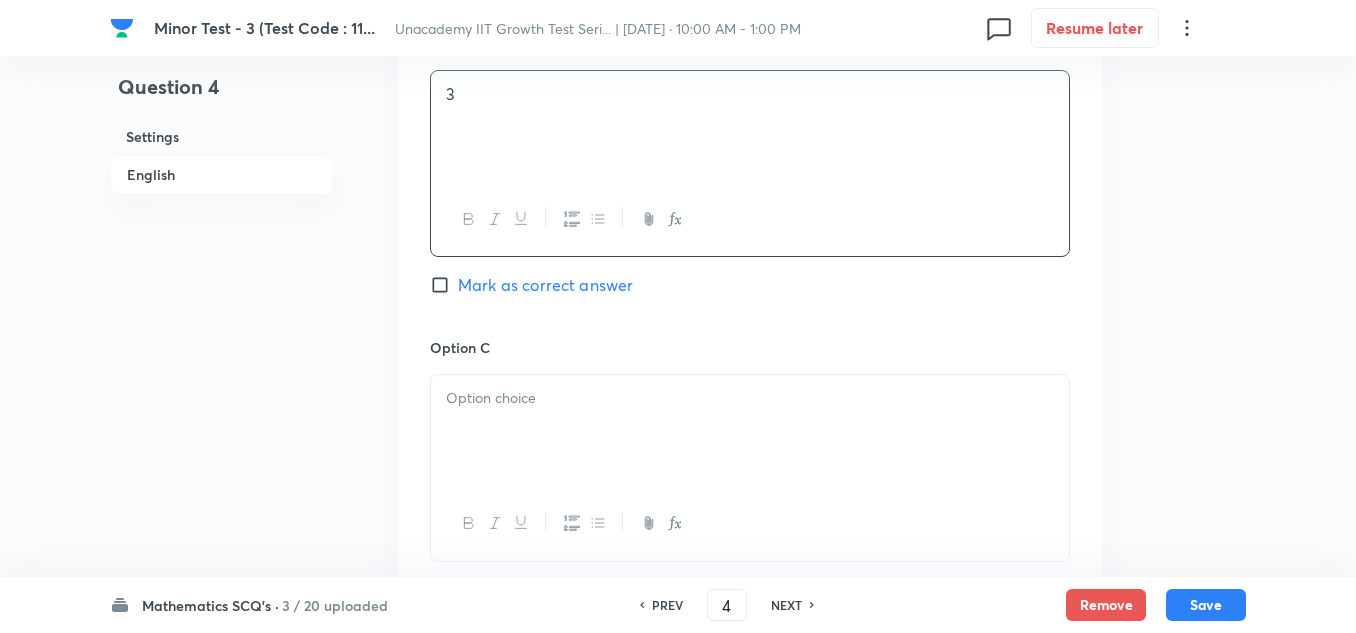 click at bounding box center (750, 431) 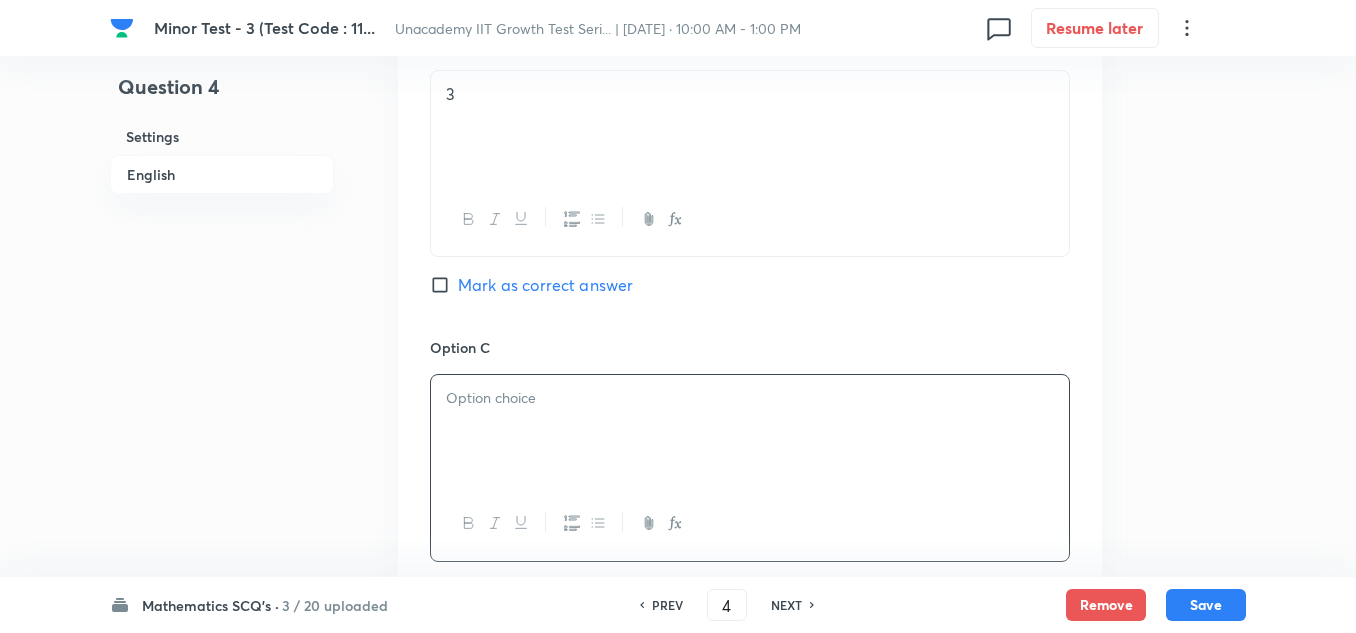 type 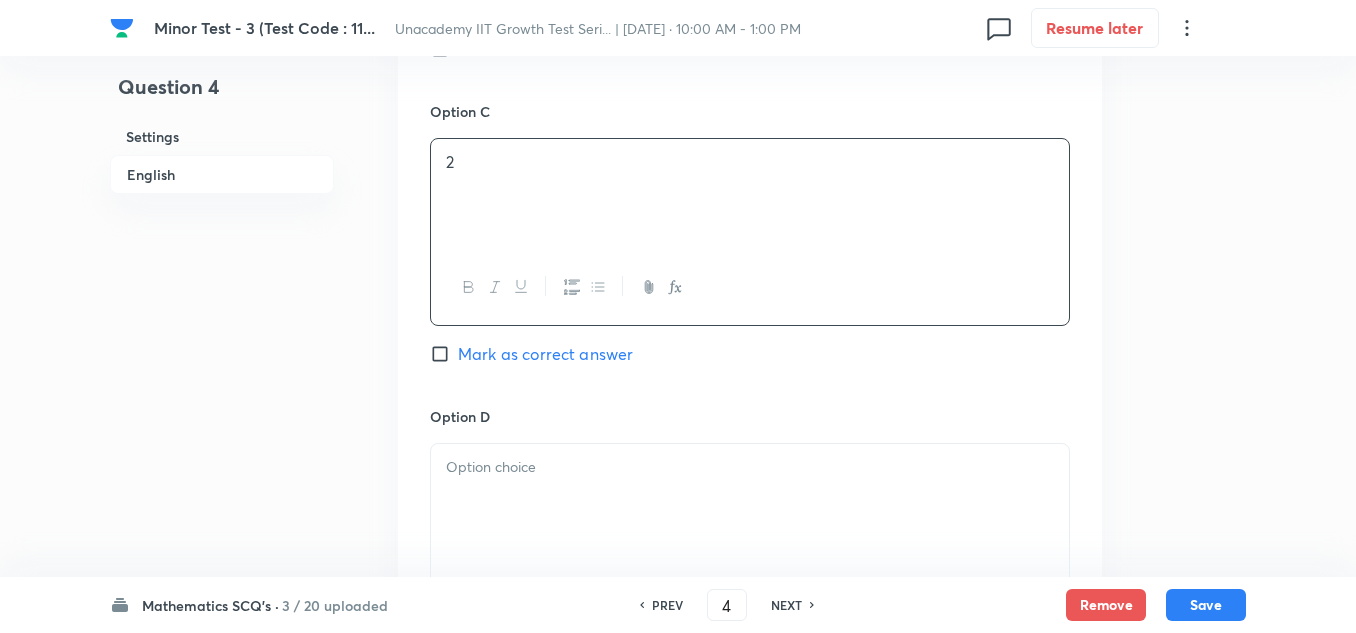scroll, scrollTop: 1600, scrollLeft: 0, axis: vertical 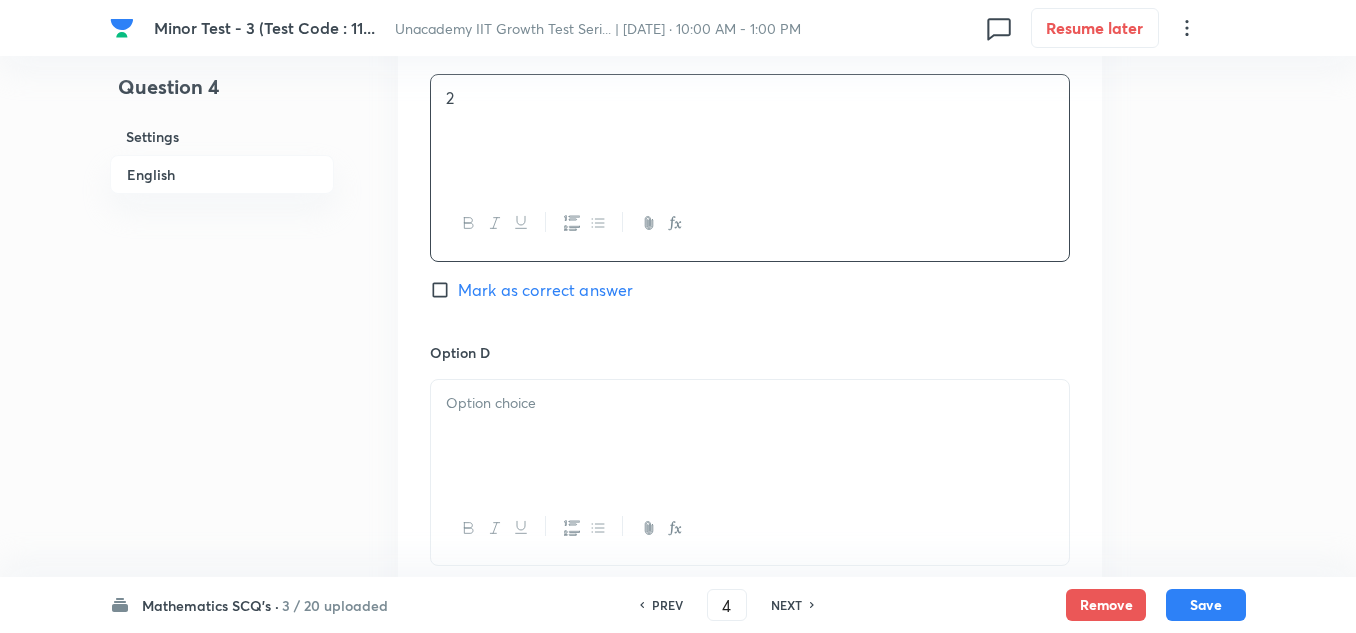click at bounding box center [750, 403] 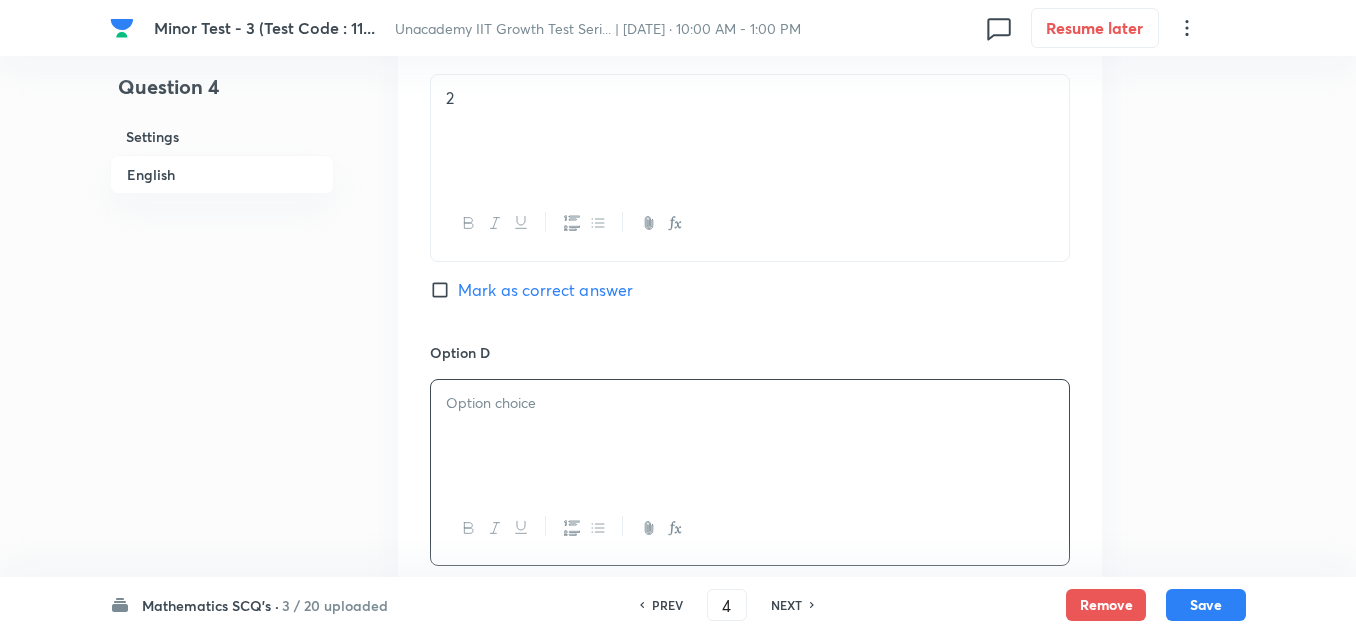 type 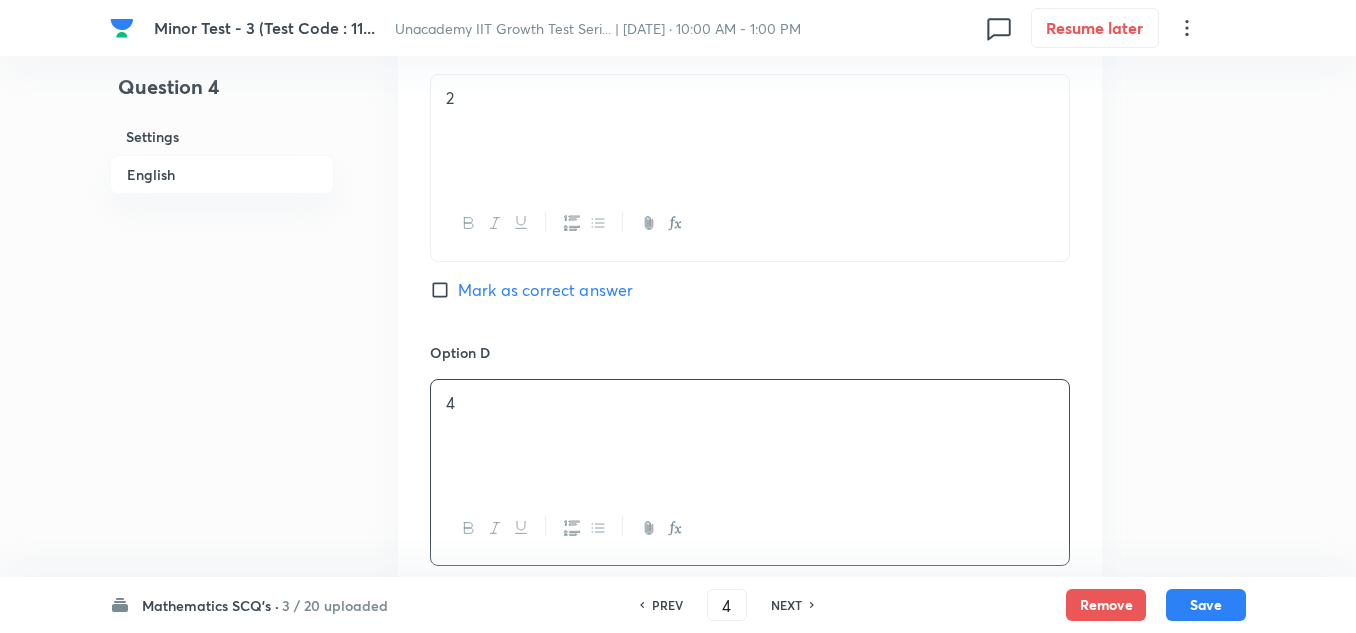 scroll, scrollTop: 1700, scrollLeft: 0, axis: vertical 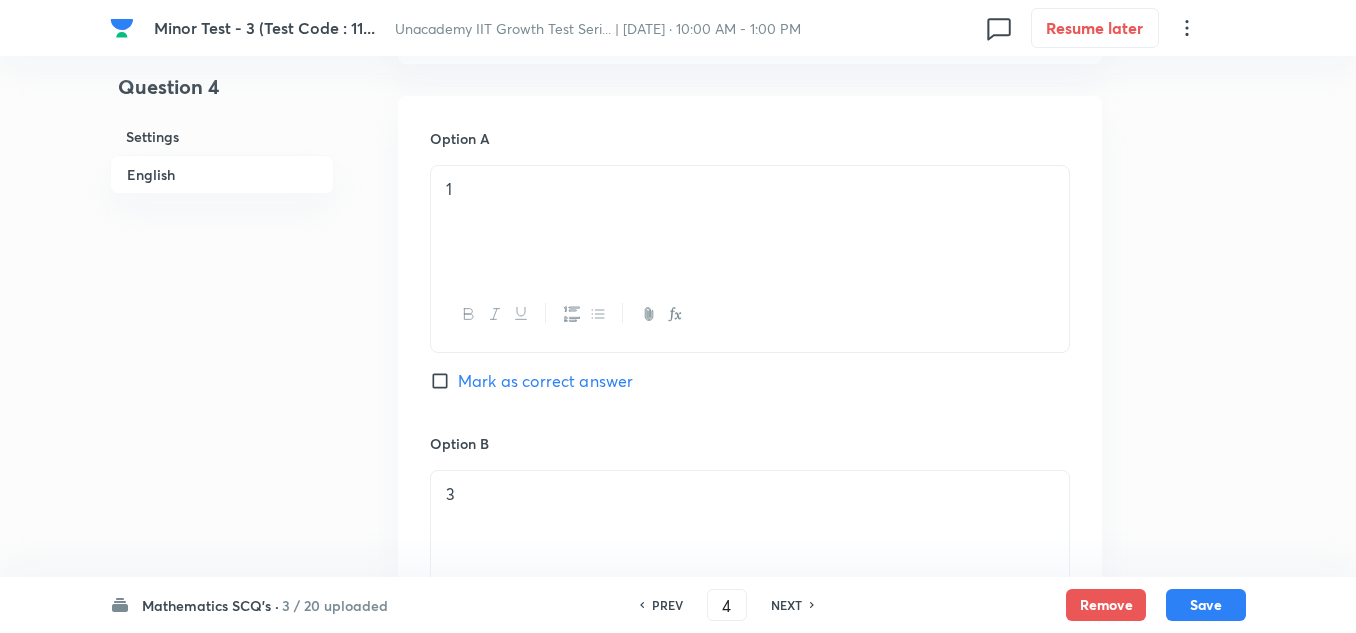 click on "Mark as correct answer" at bounding box center [545, 381] 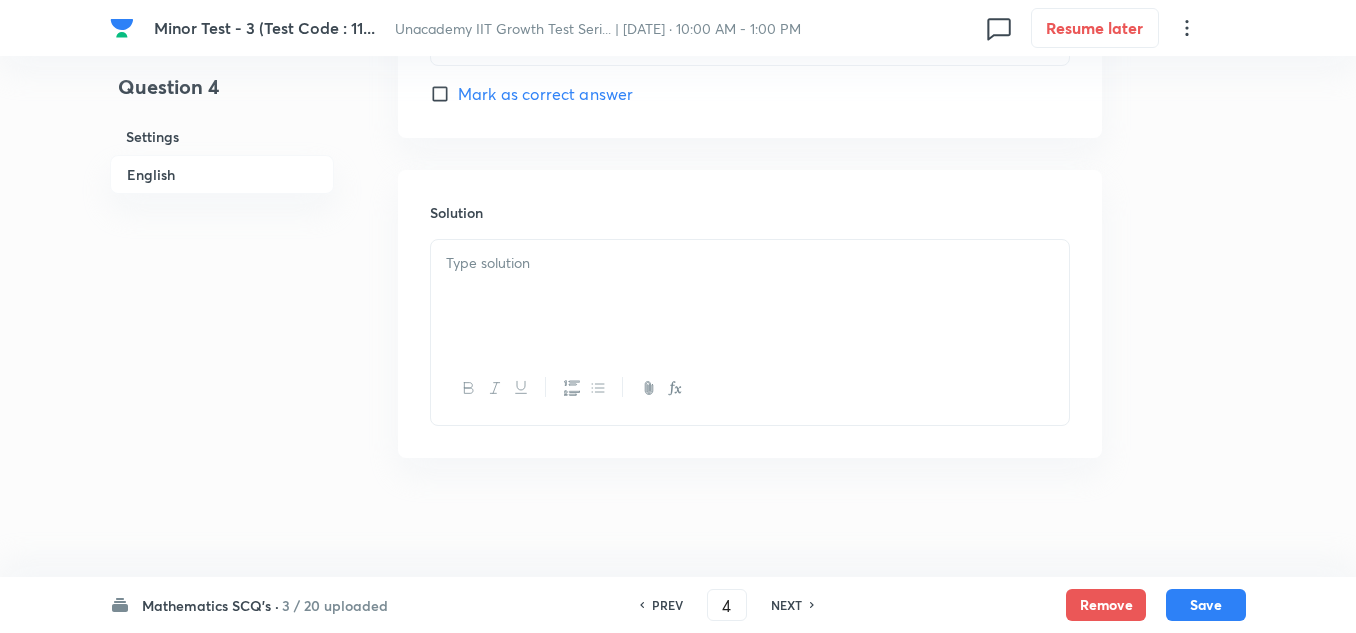 scroll, scrollTop: 2101, scrollLeft: 0, axis: vertical 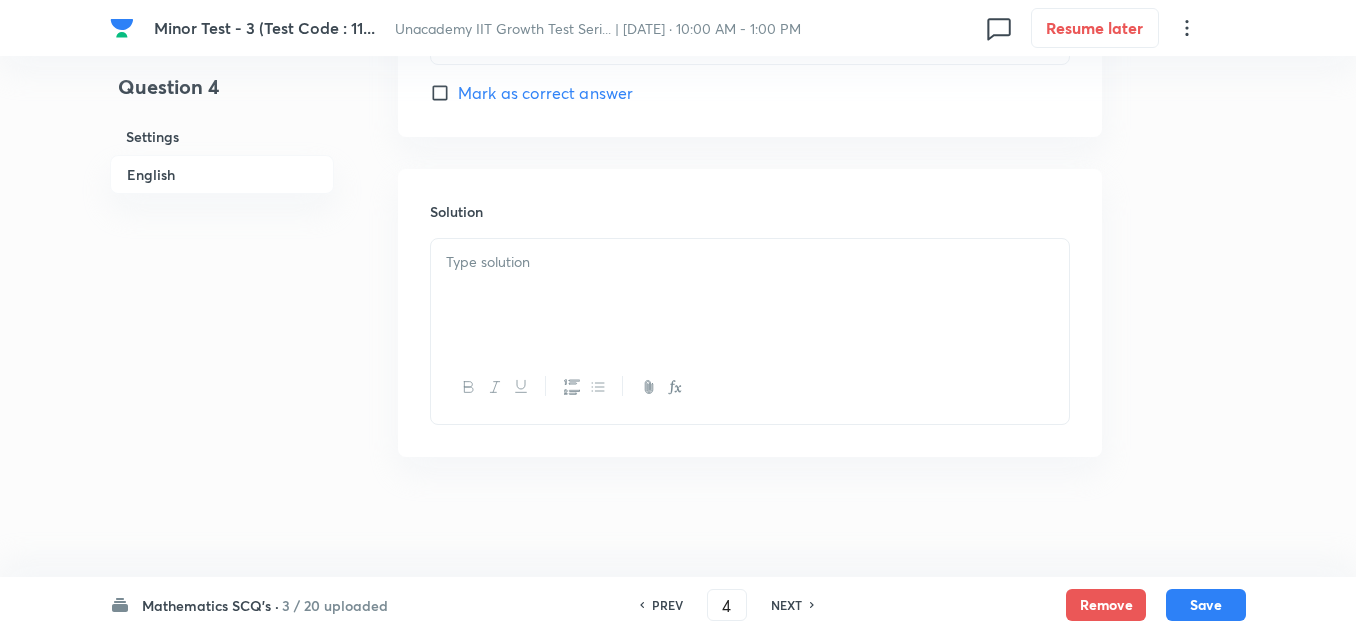 click at bounding box center [750, 295] 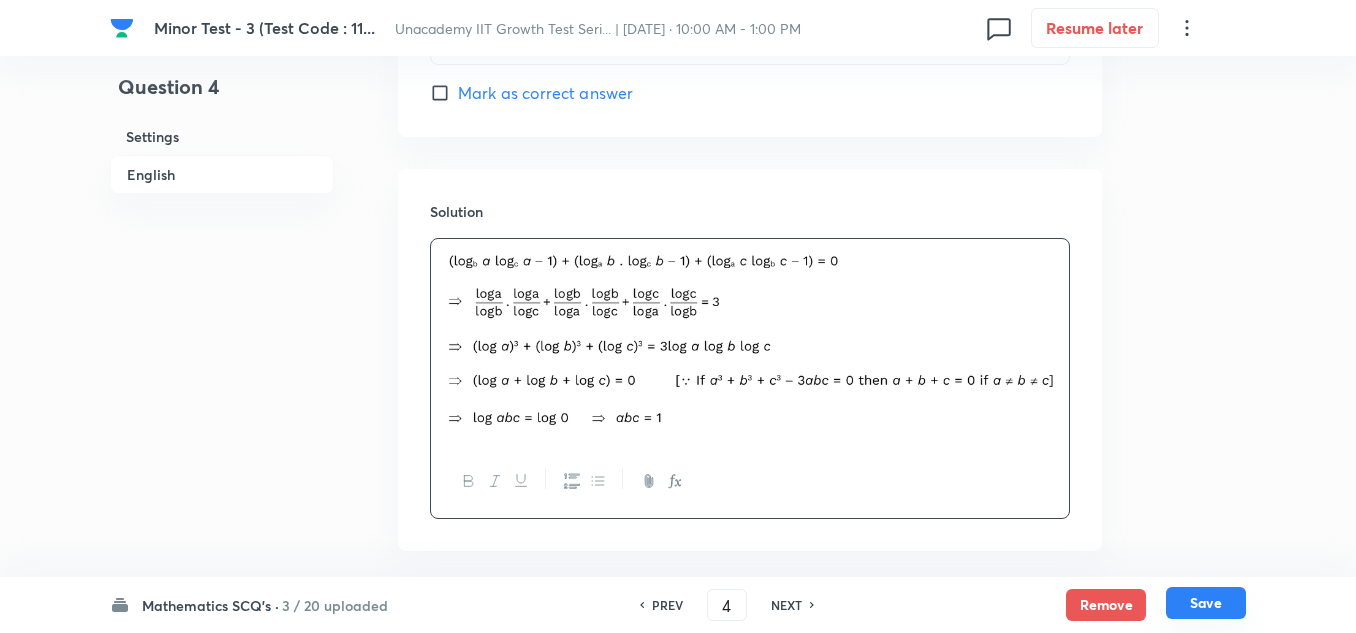 click on "Save" at bounding box center (1206, 603) 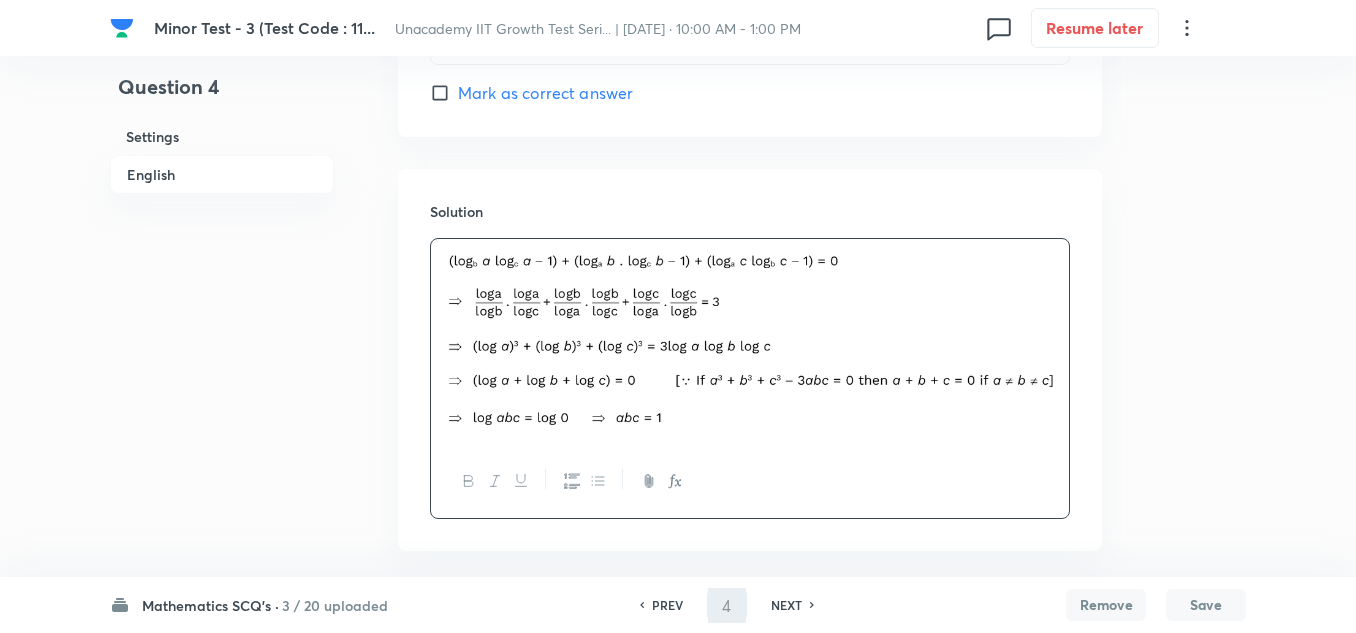 type on "5" 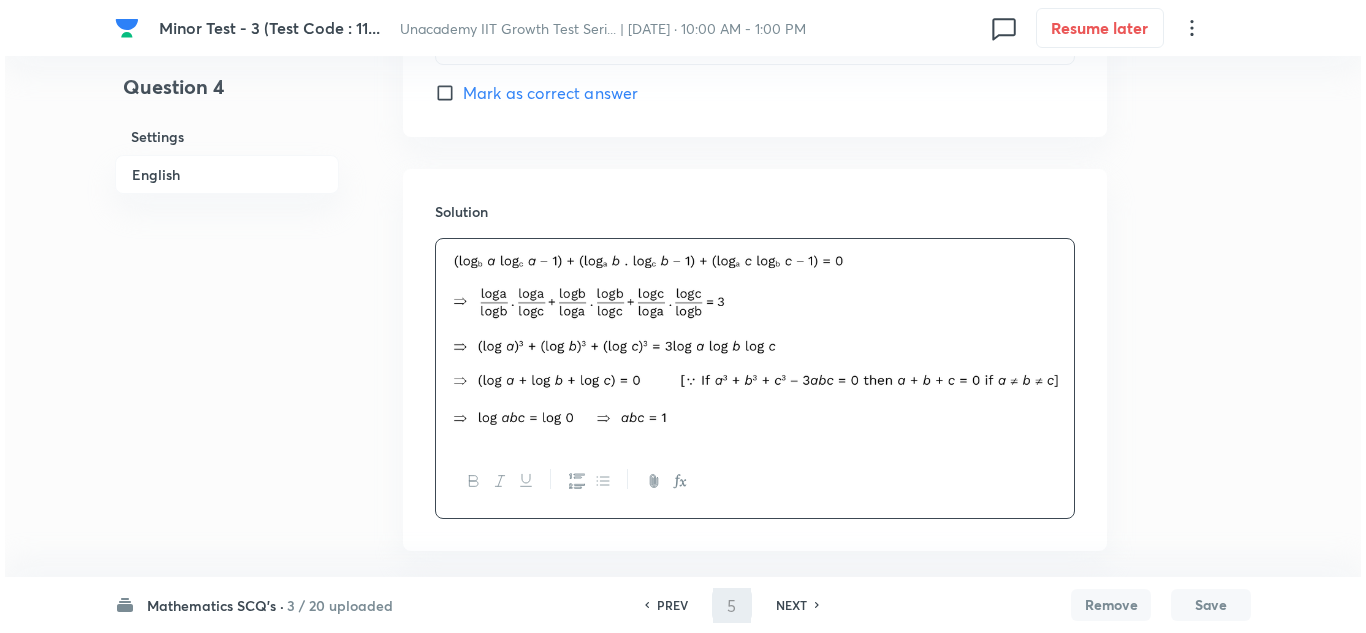 scroll, scrollTop: 0, scrollLeft: 0, axis: both 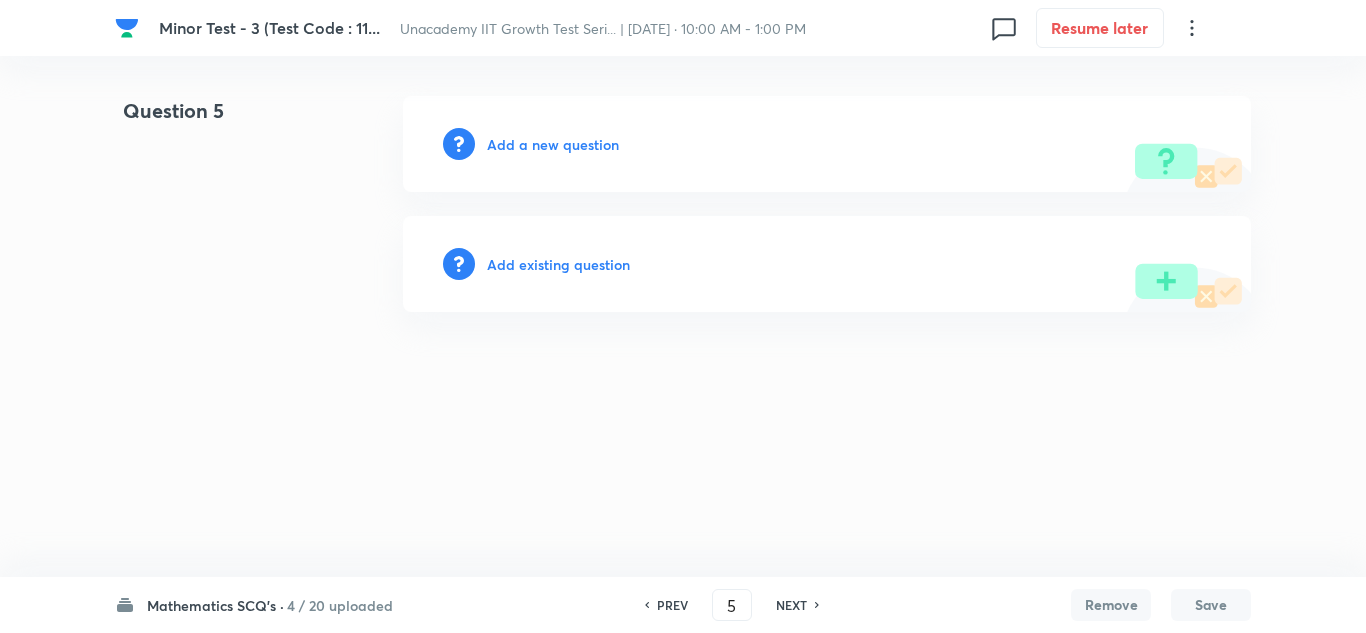 click on "Add a new question" at bounding box center [553, 144] 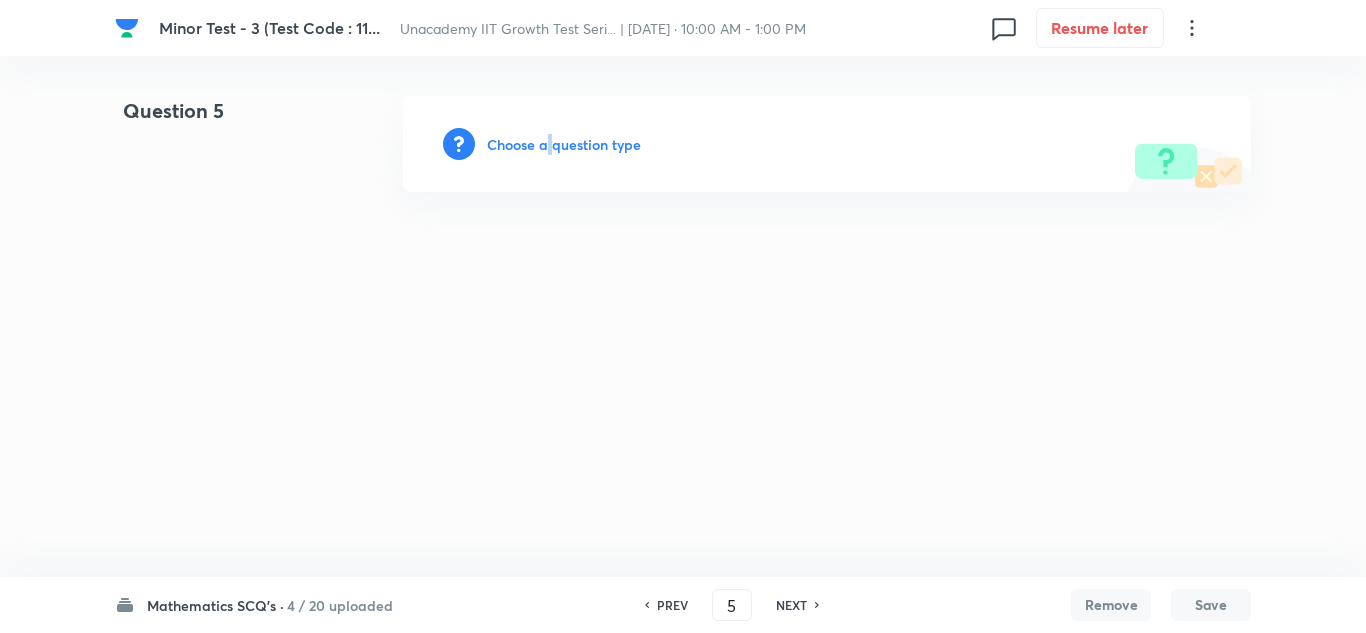 click on "Choose a question type" at bounding box center [564, 144] 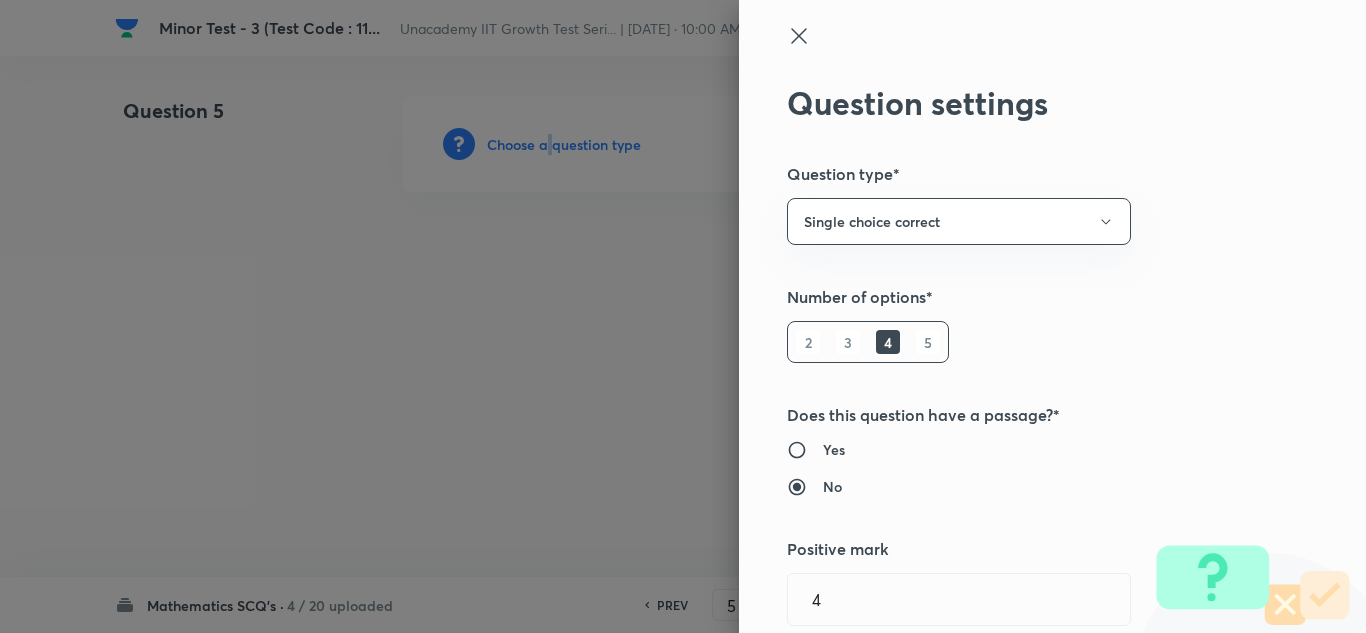 type 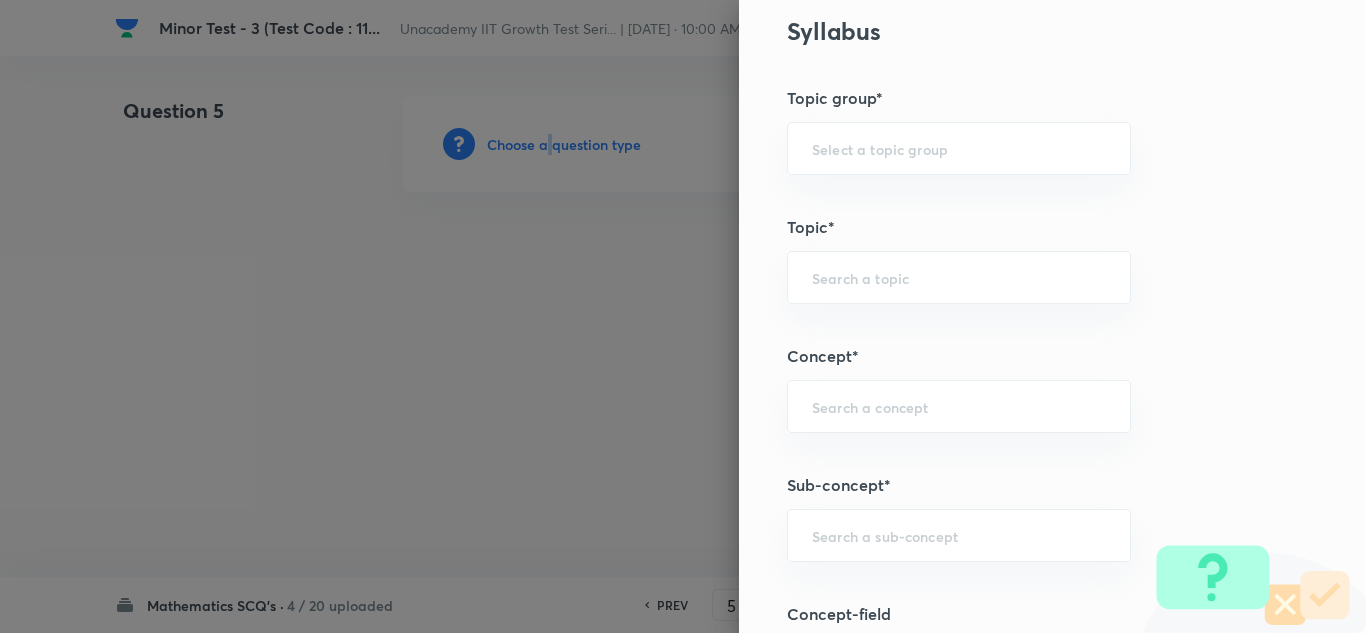 scroll, scrollTop: 1000, scrollLeft: 0, axis: vertical 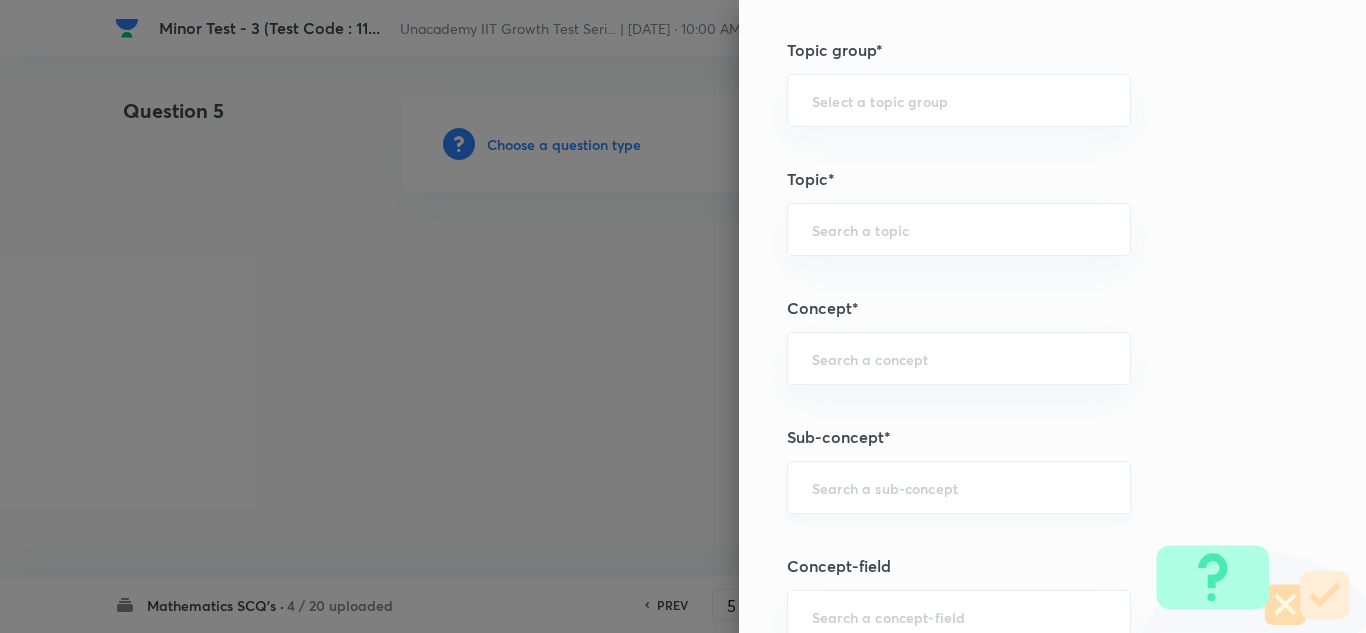 click at bounding box center [959, 487] 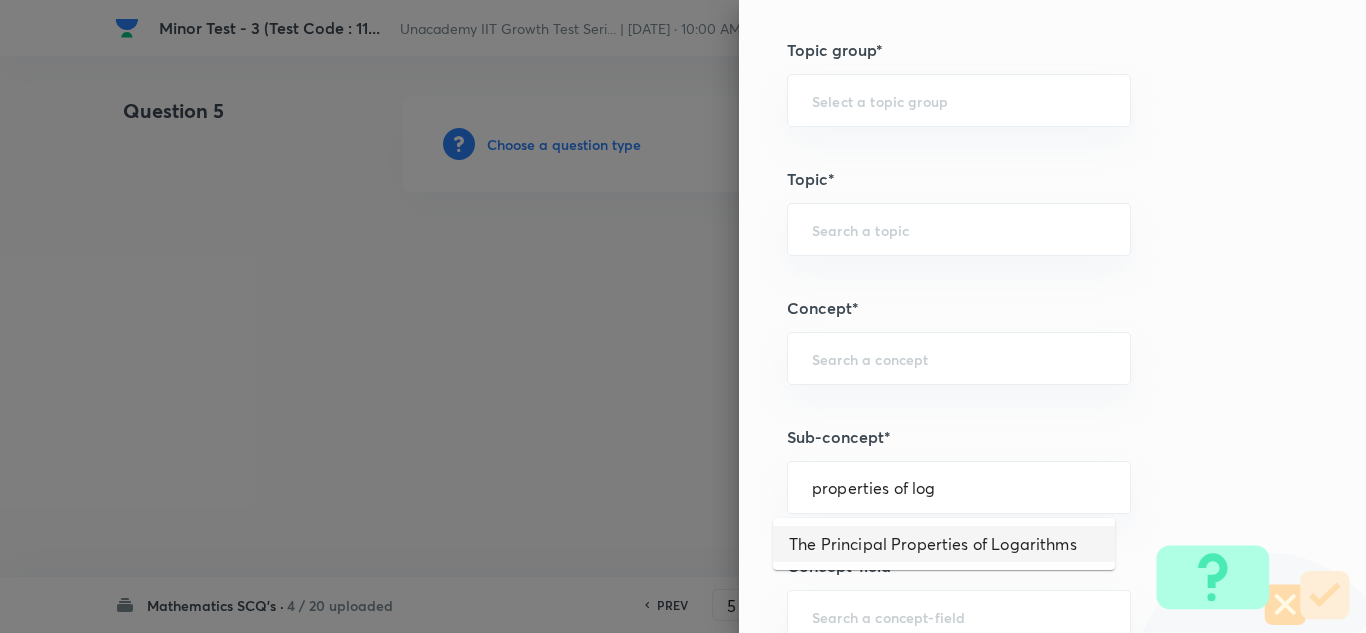 click on "The Principal Properties of Logarithms" at bounding box center (944, 544) 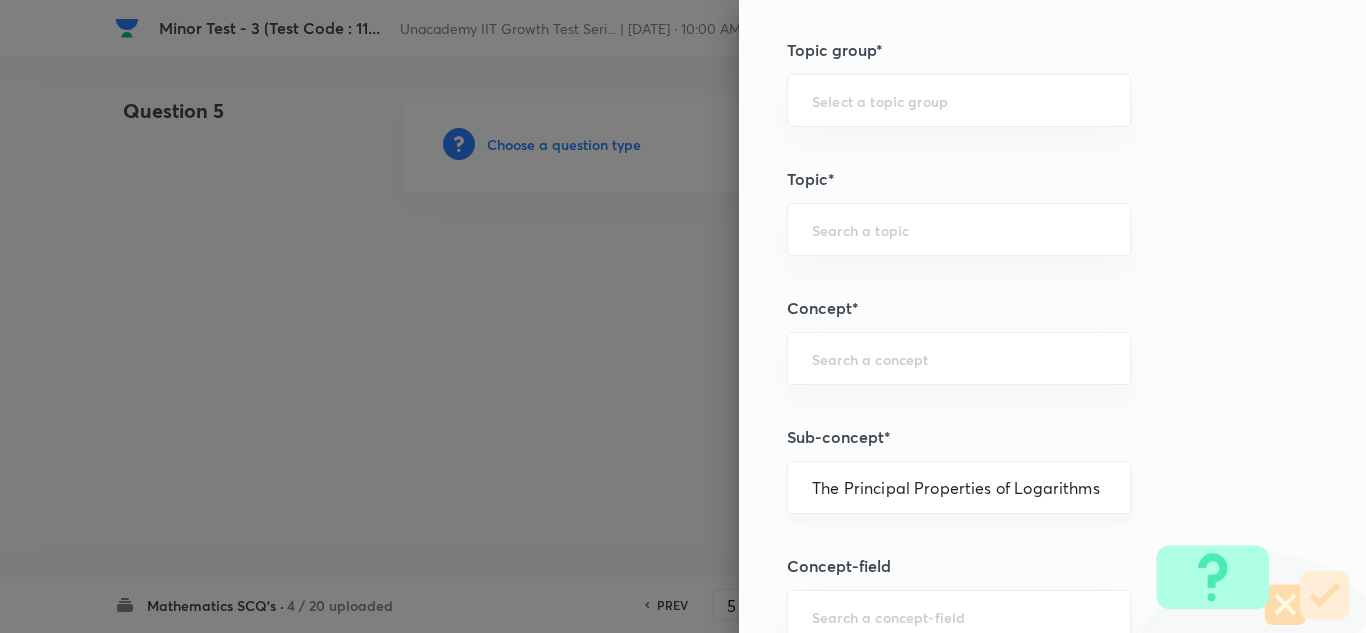 type on "Mathematics" 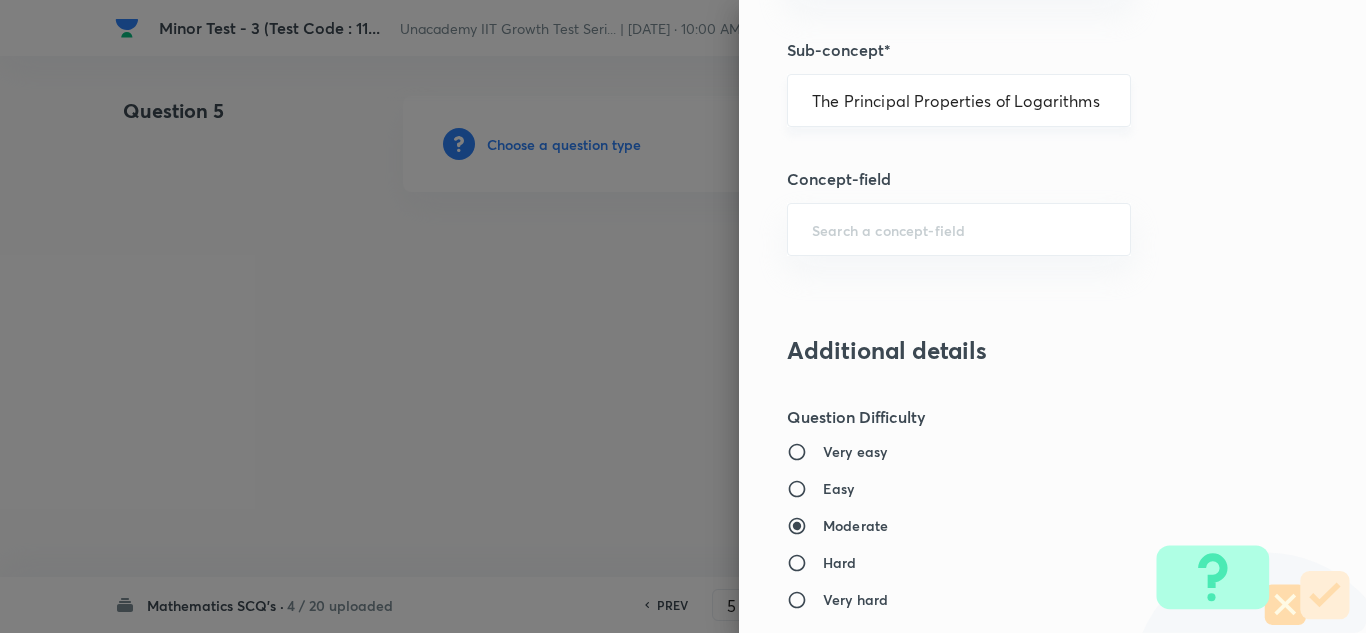 scroll, scrollTop: 1400, scrollLeft: 0, axis: vertical 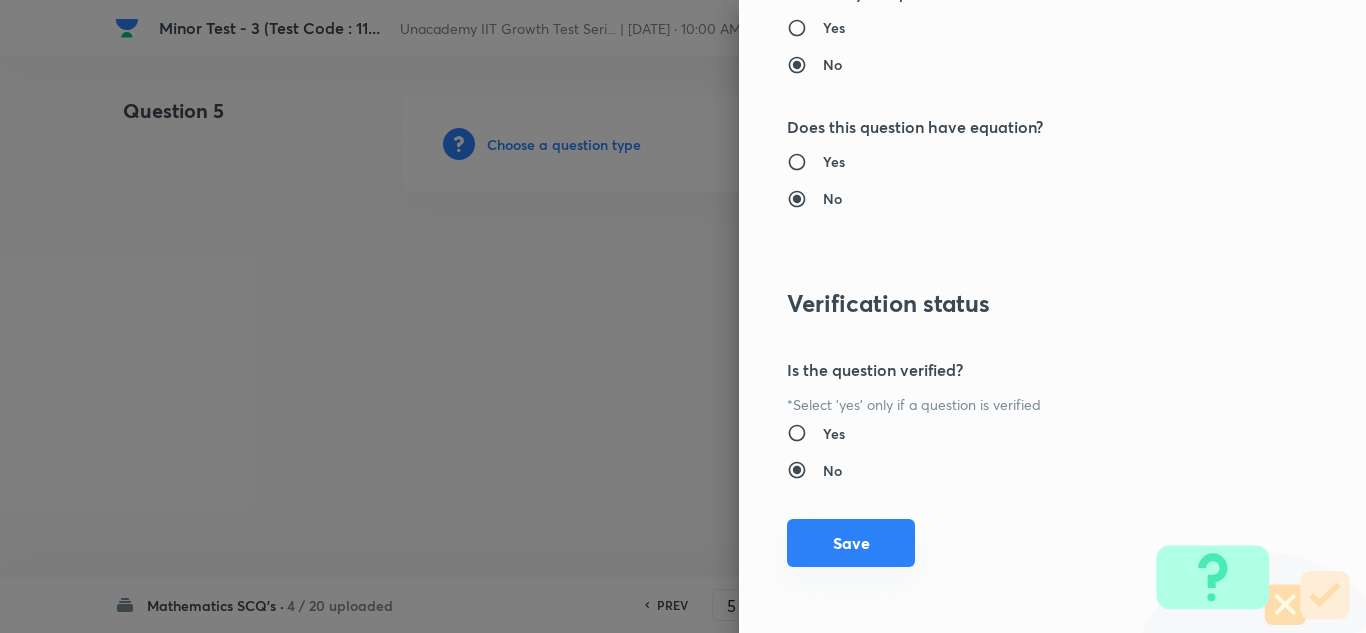 click on "Save" at bounding box center (851, 543) 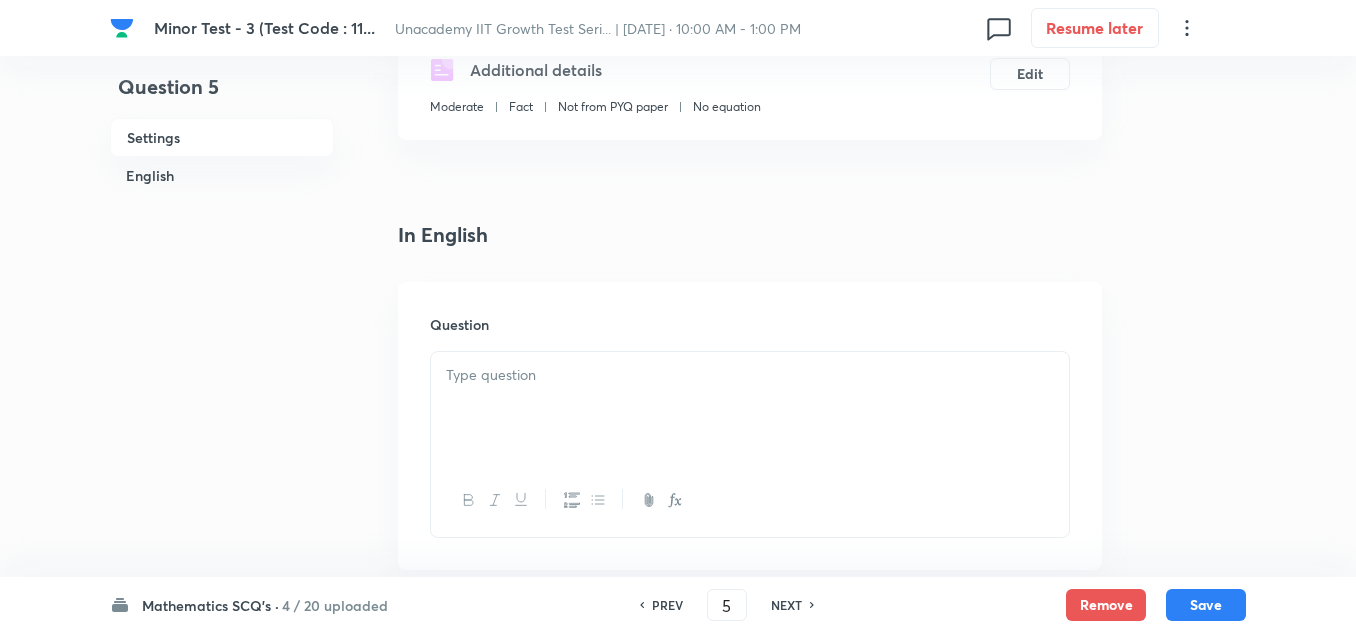 scroll, scrollTop: 400, scrollLeft: 0, axis: vertical 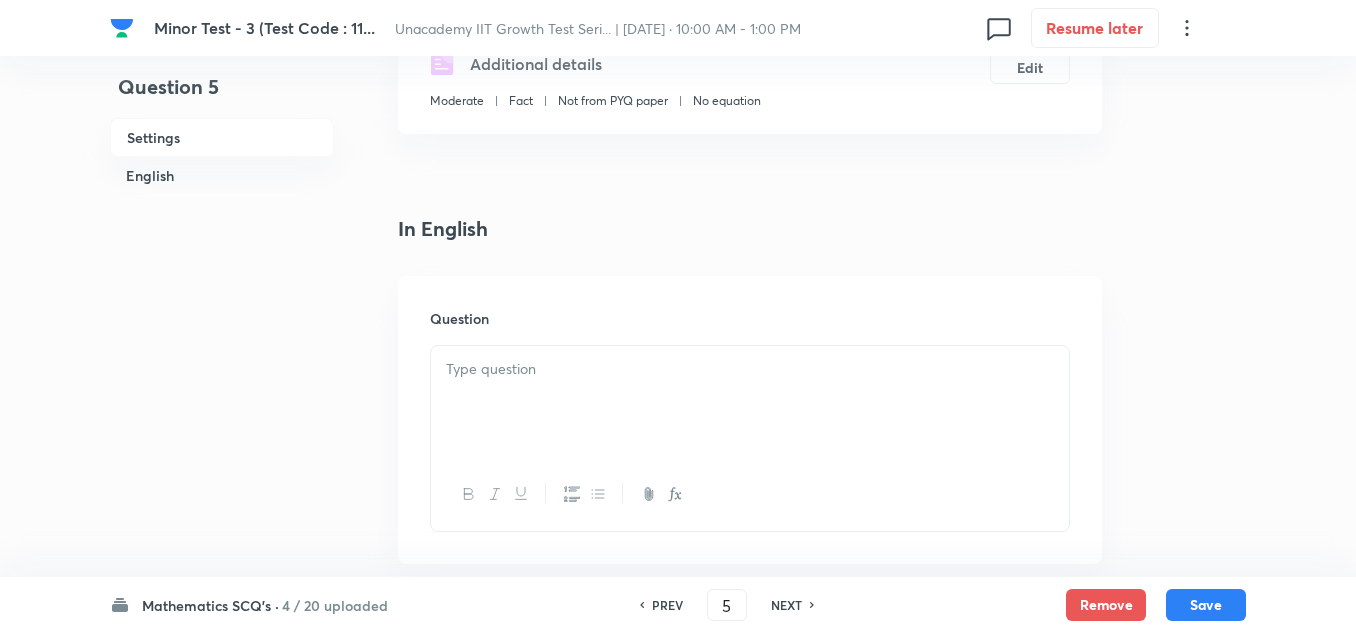 click at bounding box center [750, 402] 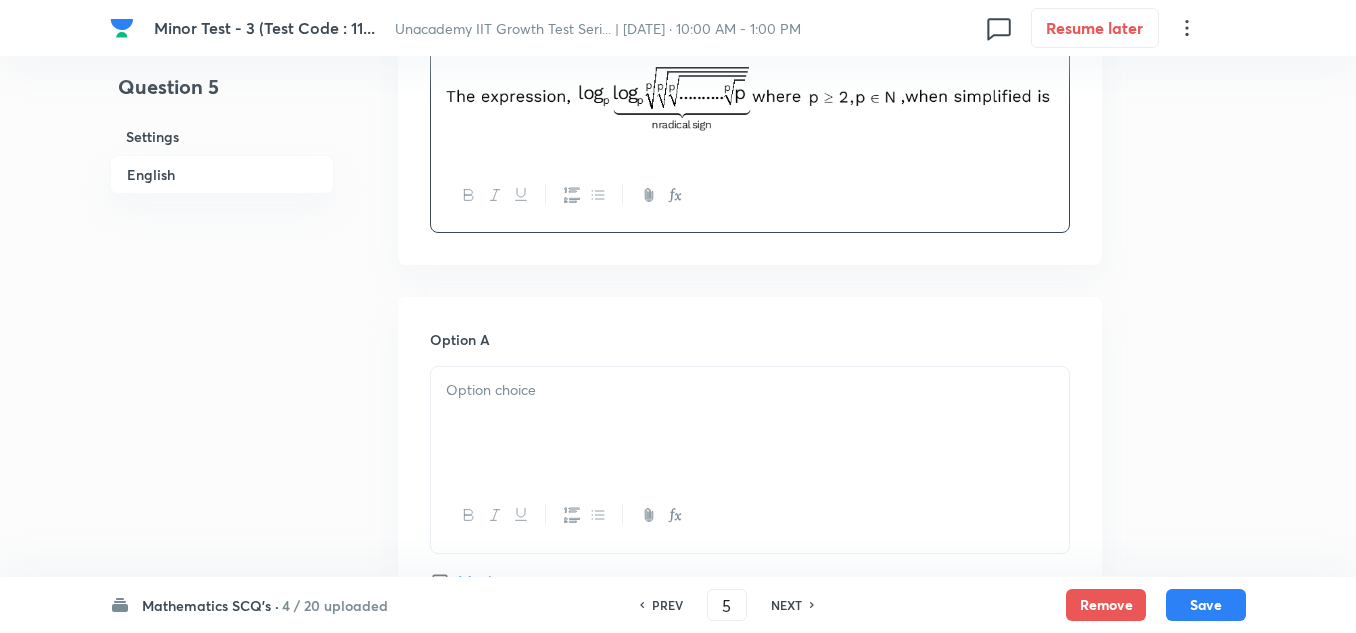 scroll, scrollTop: 700, scrollLeft: 0, axis: vertical 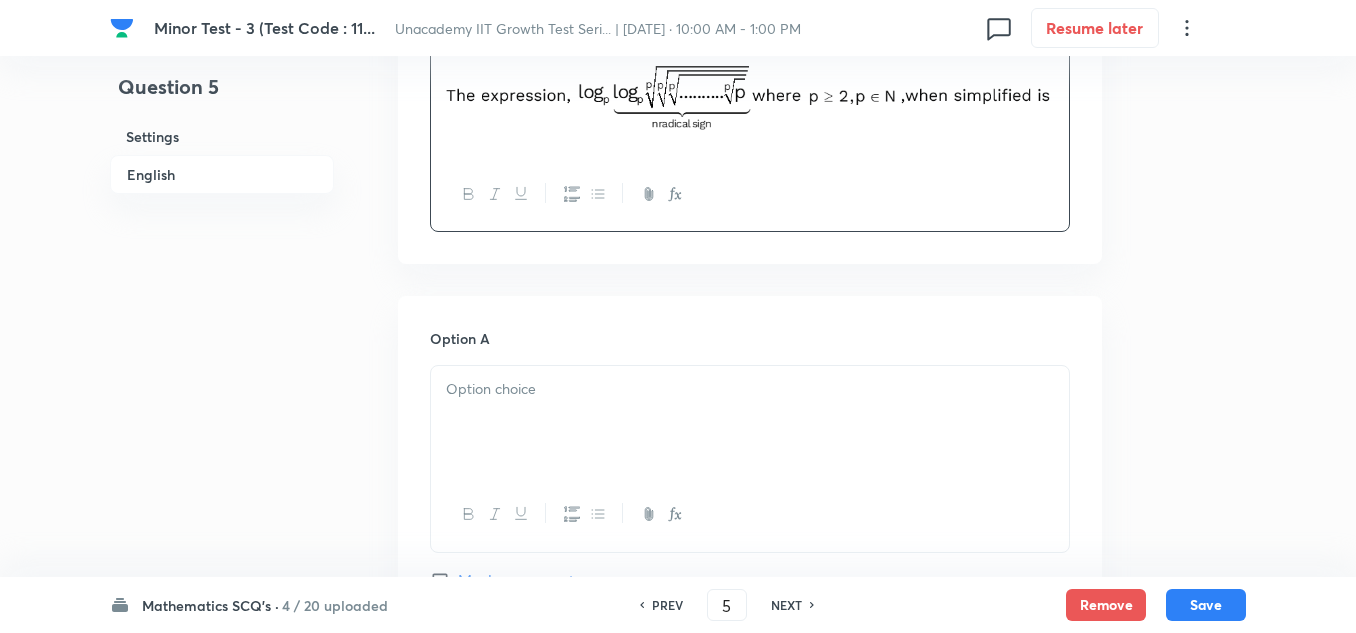 click at bounding box center [750, 422] 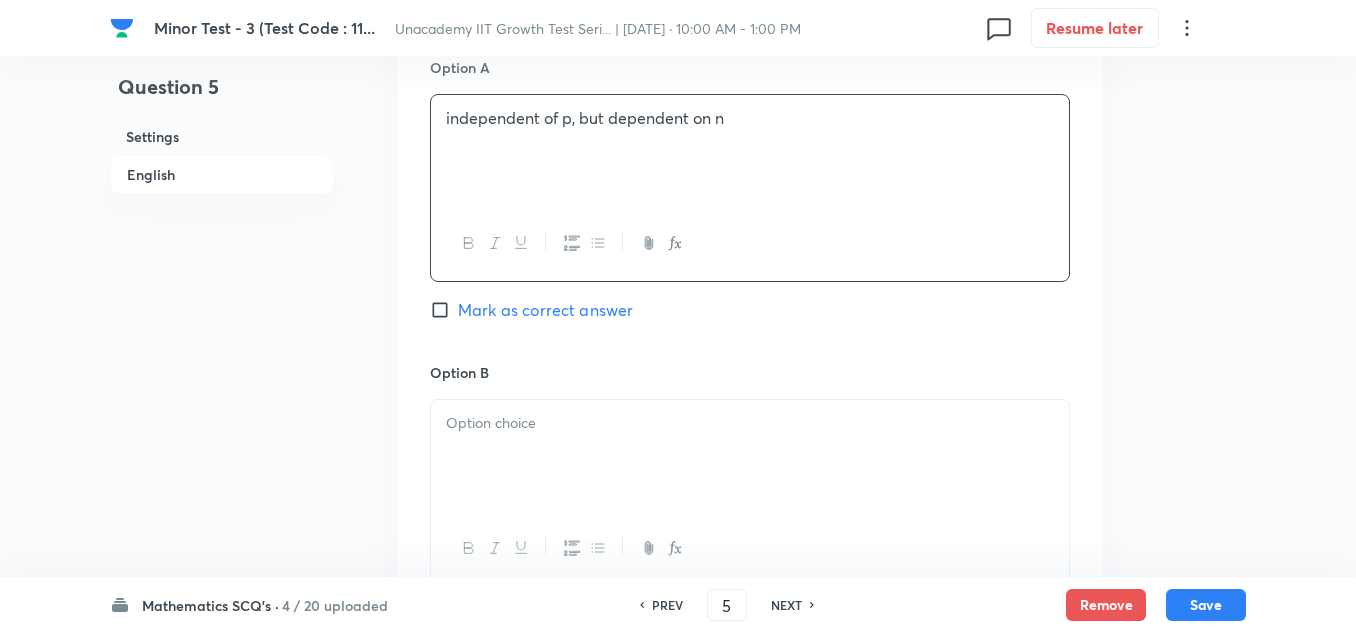 scroll, scrollTop: 1000, scrollLeft: 0, axis: vertical 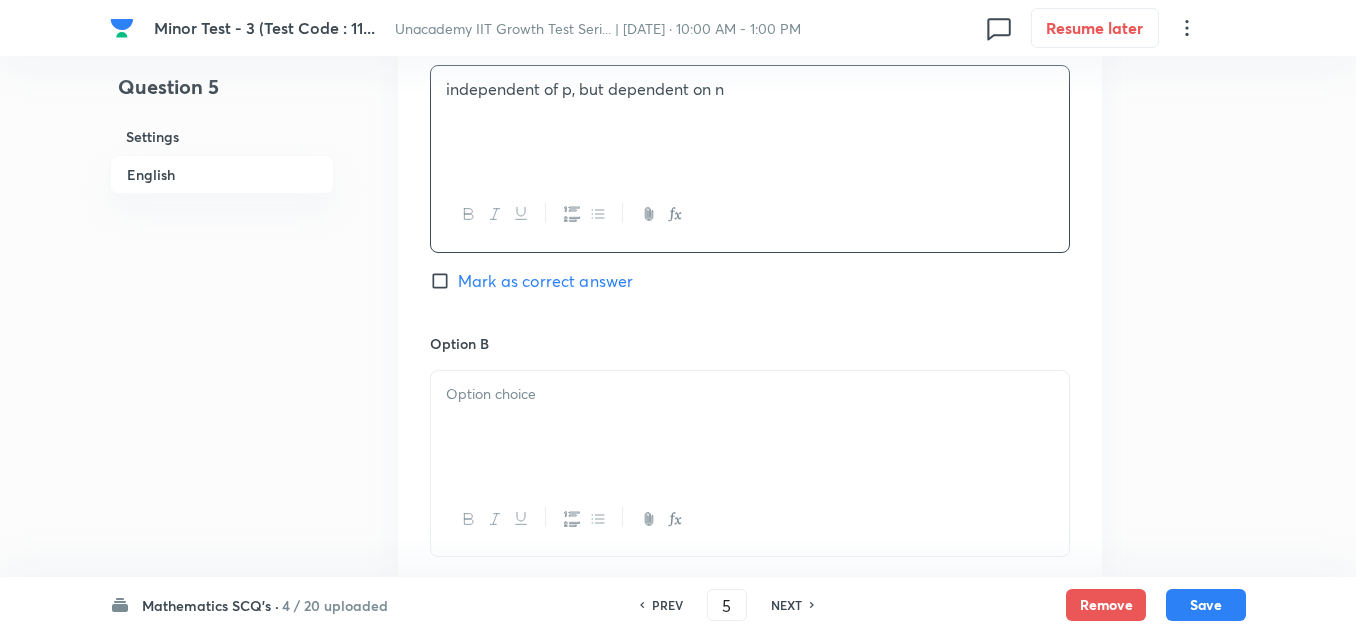 click at bounding box center (750, 427) 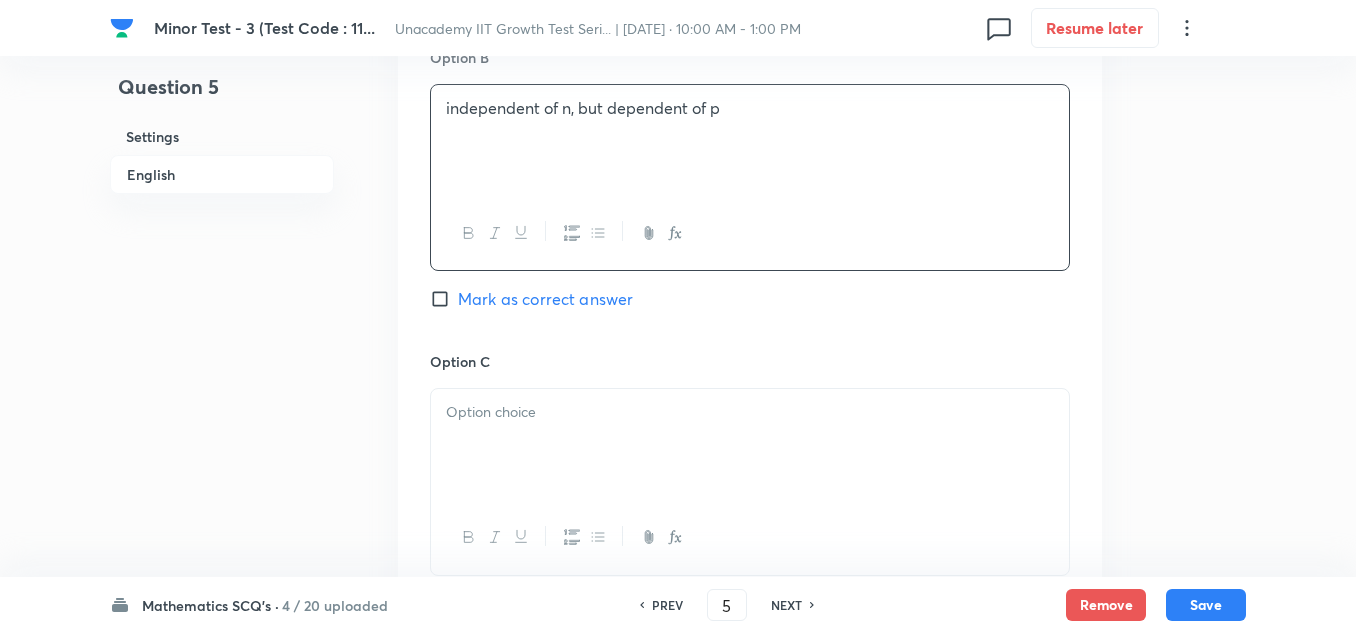 scroll, scrollTop: 1300, scrollLeft: 0, axis: vertical 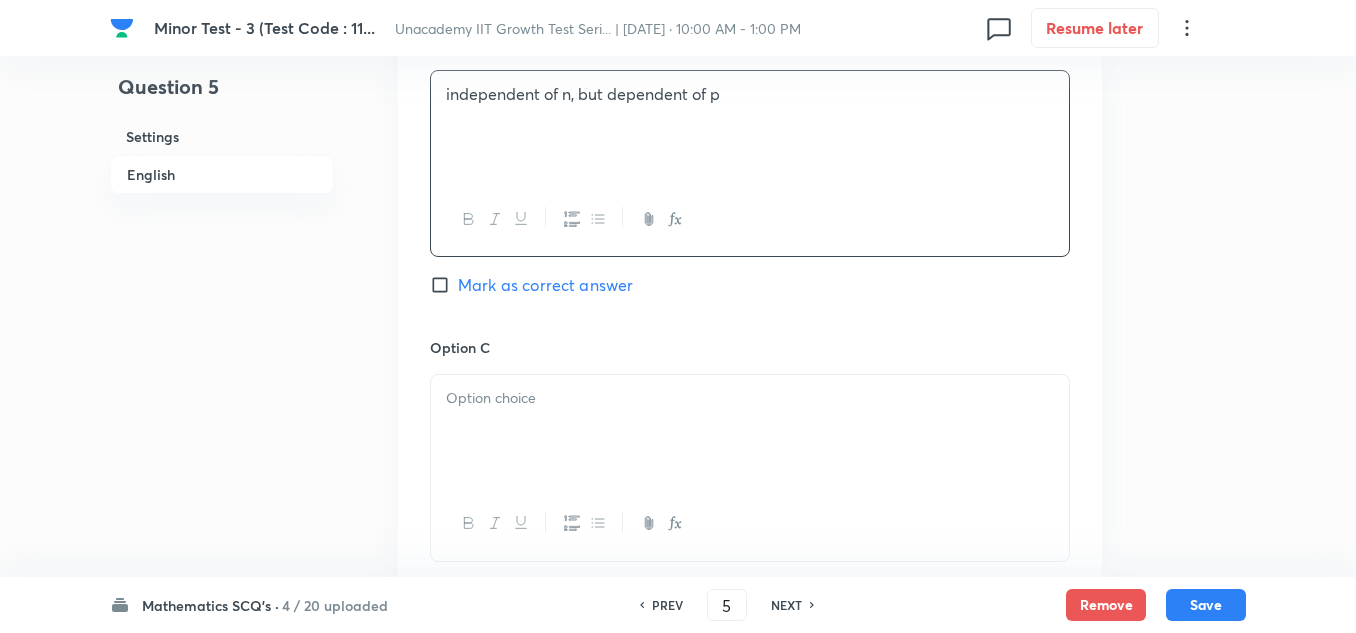 click at bounding box center (750, 431) 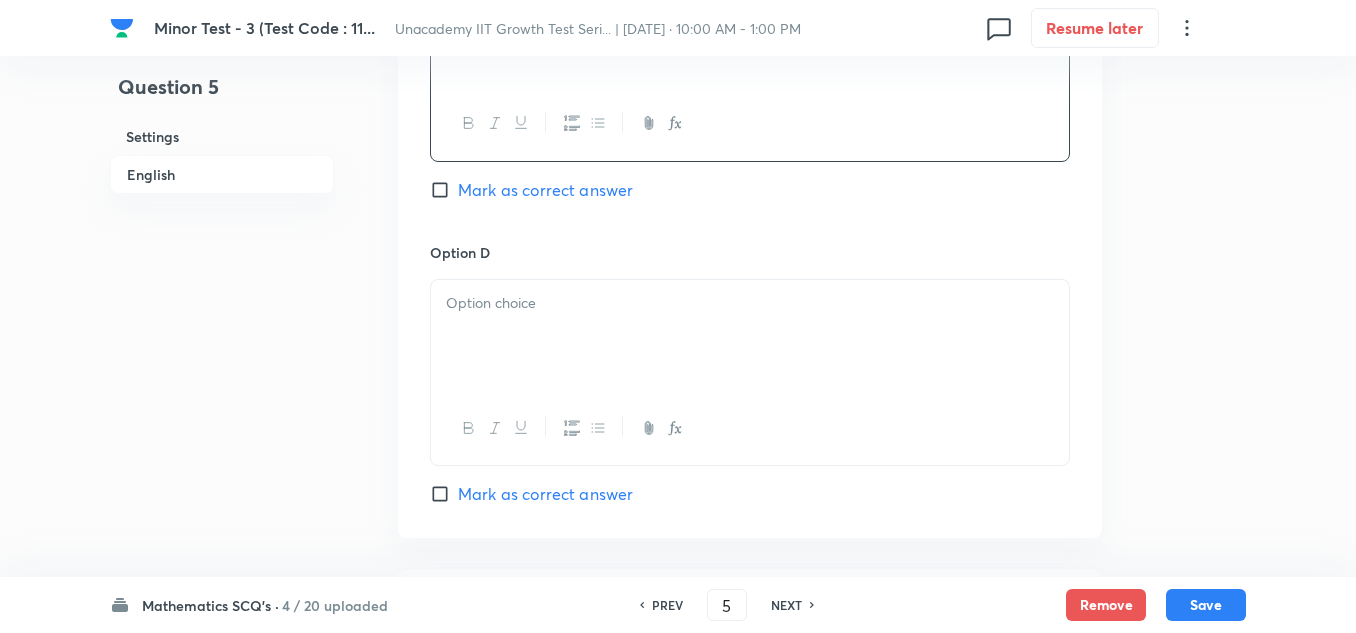 click at bounding box center (750, 336) 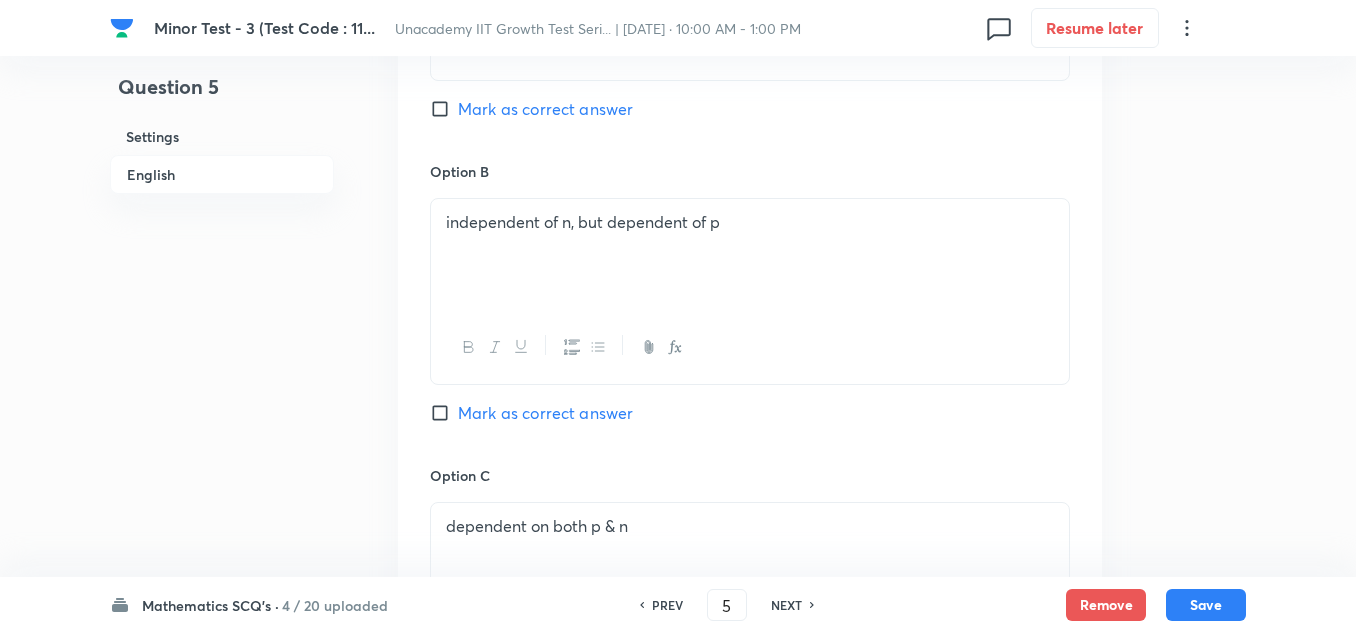 scroll, scrollTop: 1100, scrollLeft: 0, axis: vertical 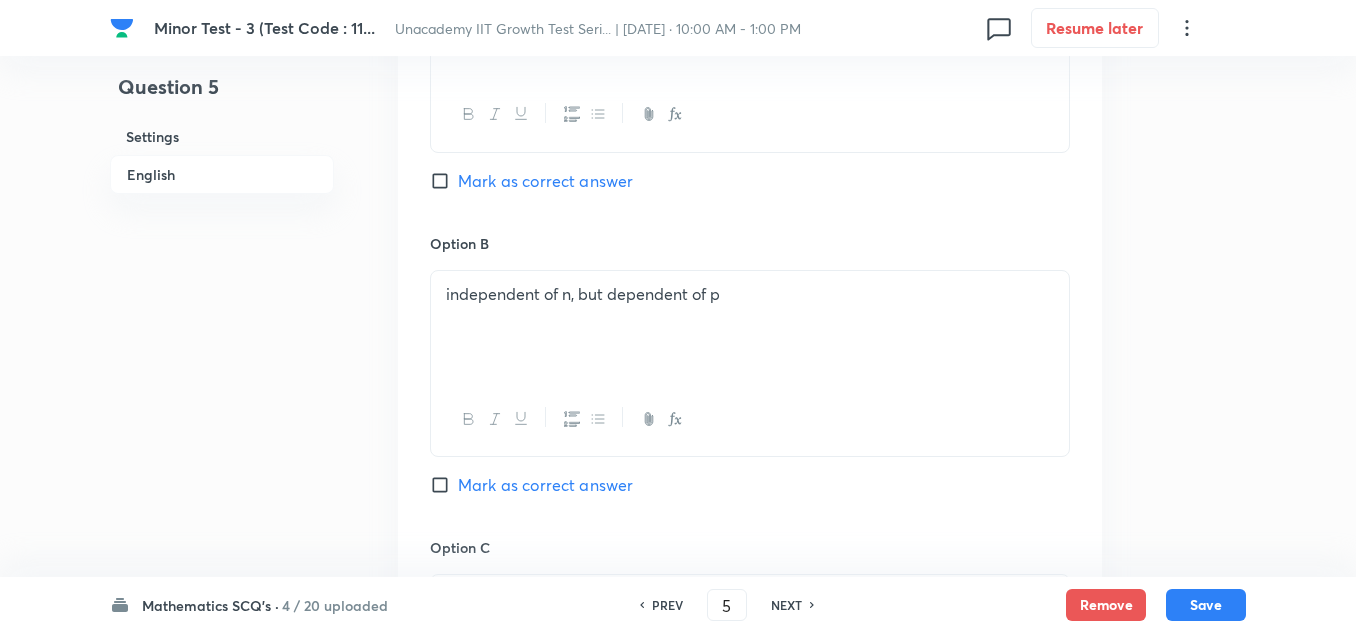 click on "Mark as correct answer" at bounding box center (545, 181) 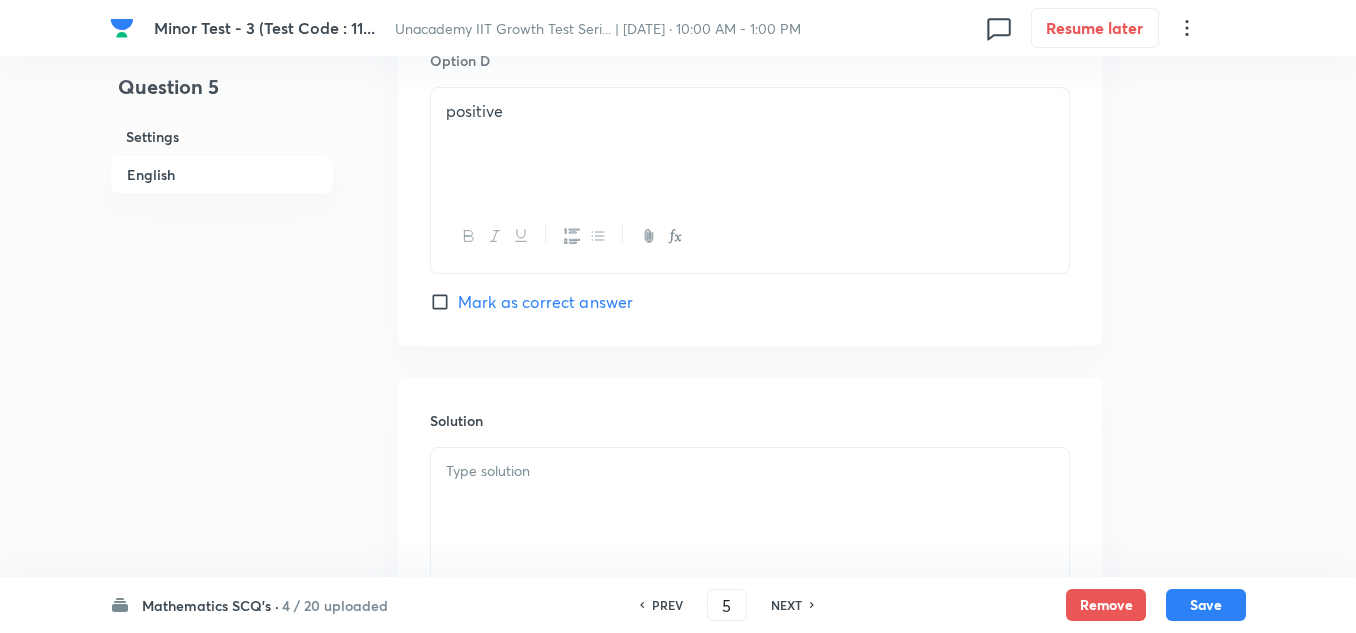 scroll, scrollTop: 1900, scrollLeft: 0, axis: vertical 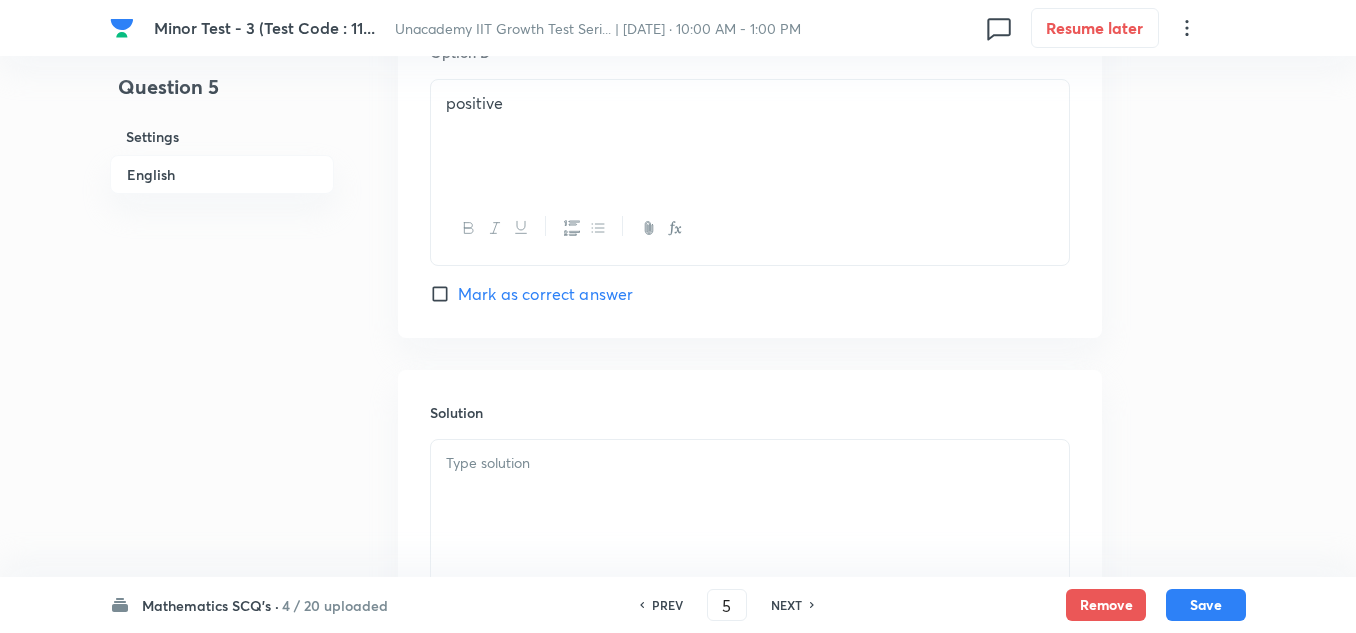 click at bounding box center [750, 463] 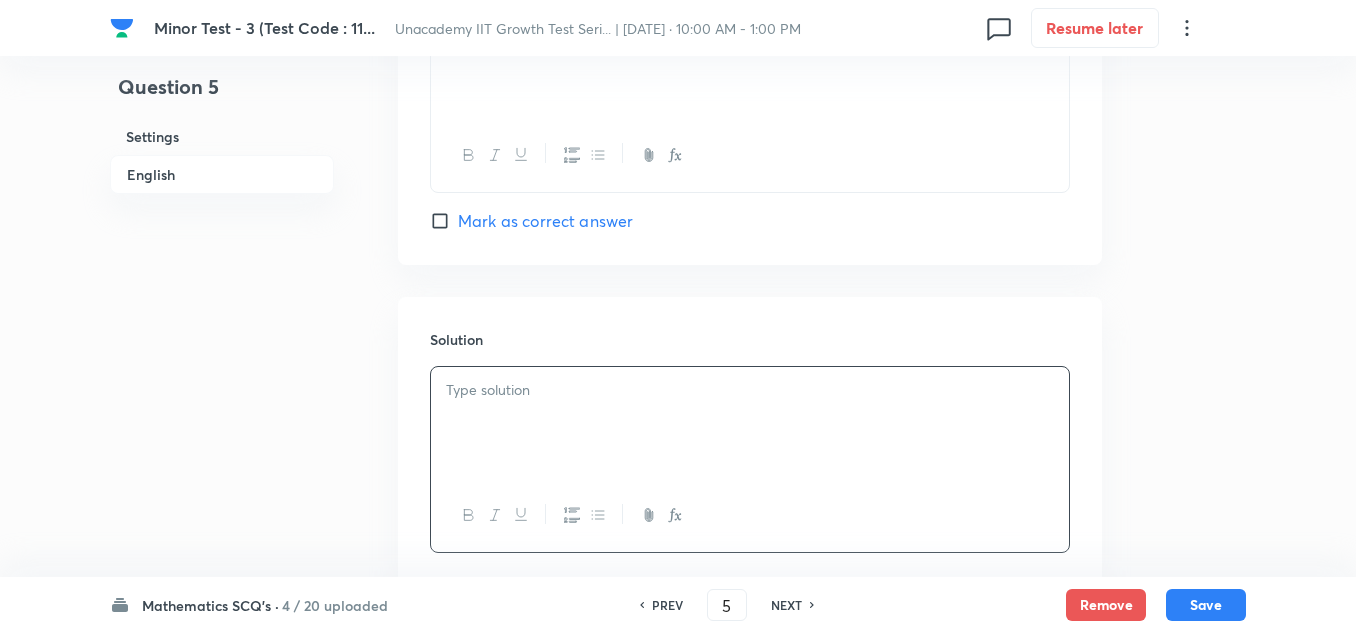 scroll, scrollTop: 2100, scrollLeft: 0, axis: vertical 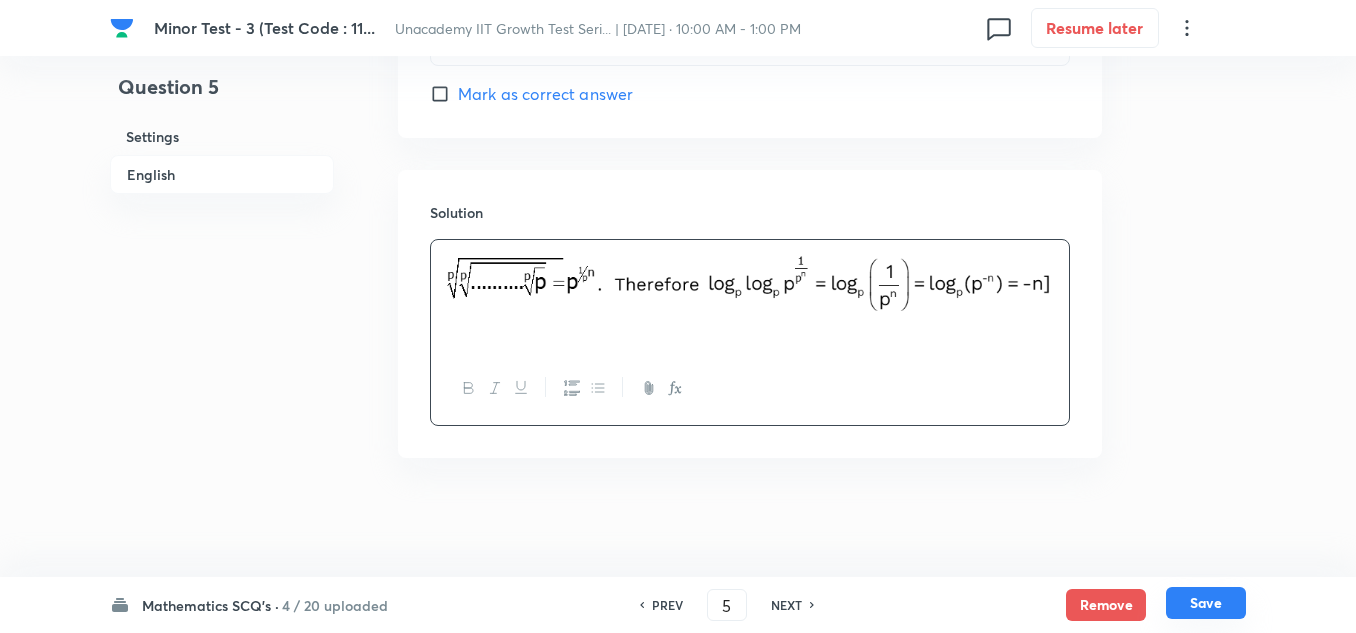 click on "Save" at bounding box center [1206, 603] 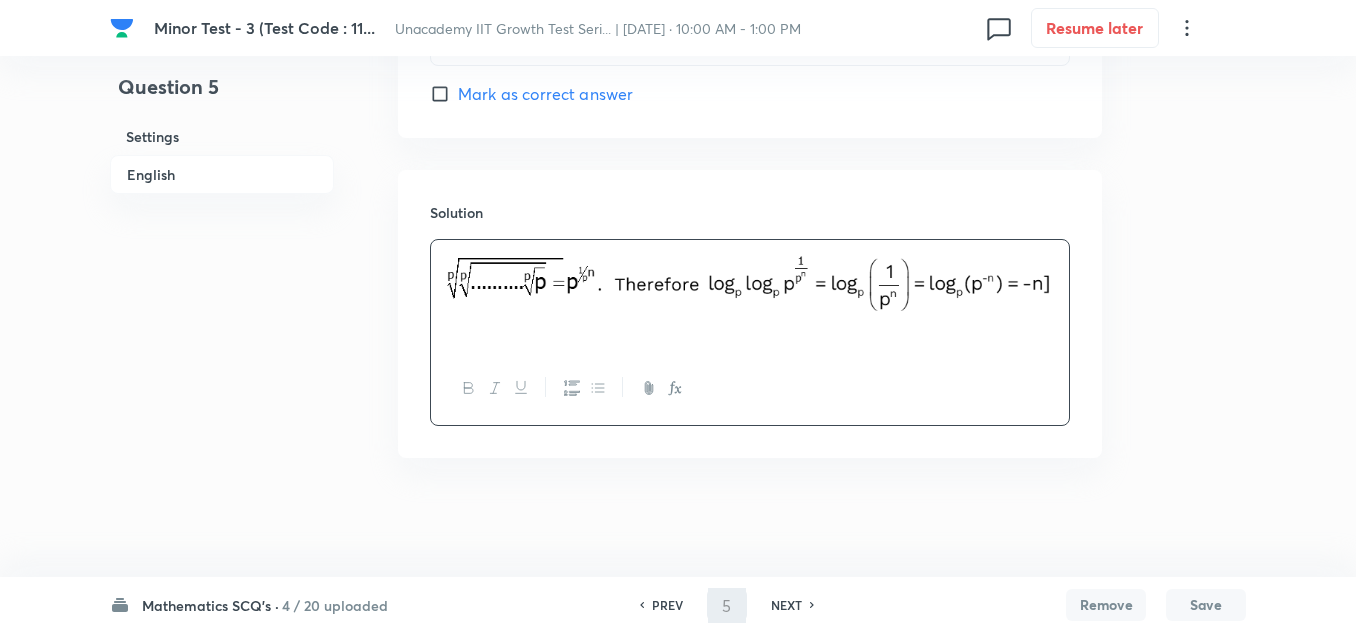 type on "6" 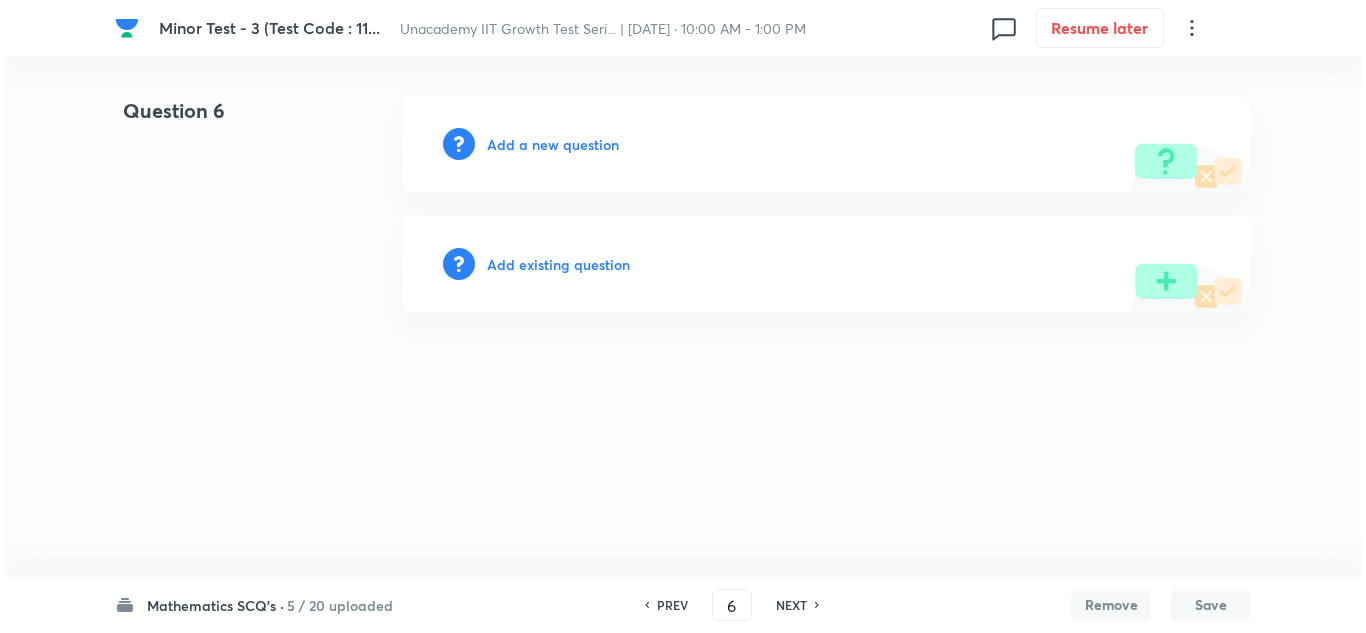 scroll, scrollTop: 0, scrollLeft: 0, axis: both 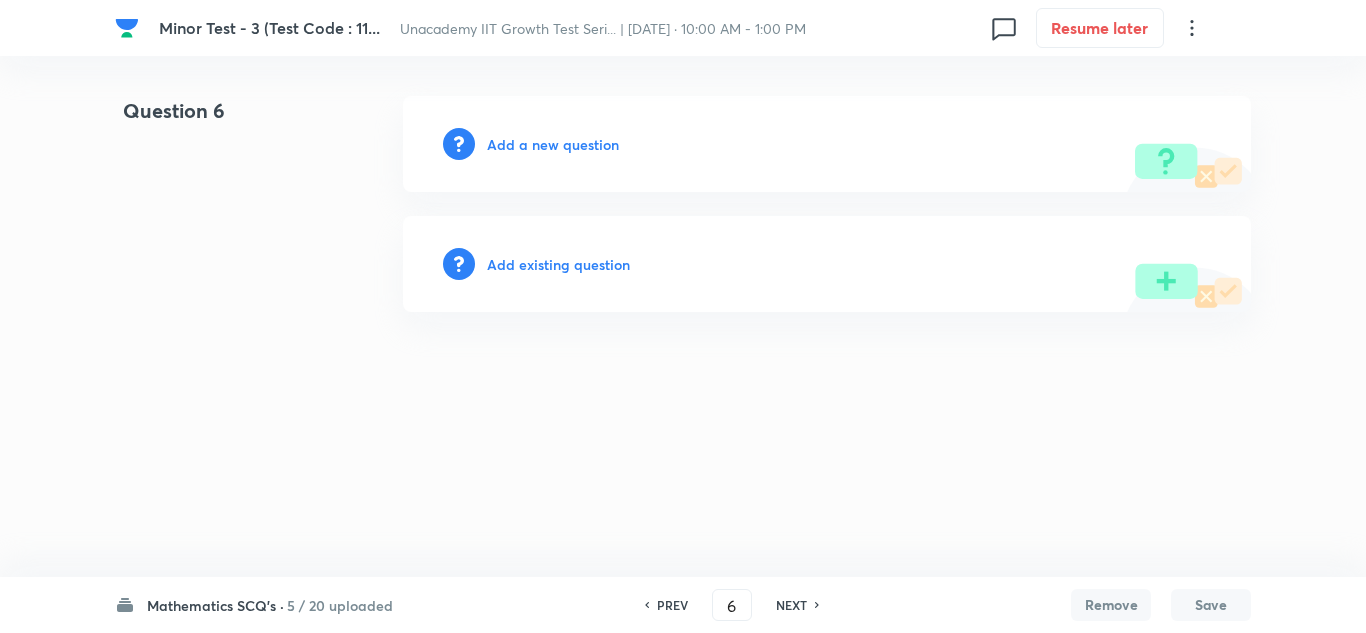 click on "Add a new question" at bounding box center (553, 144) 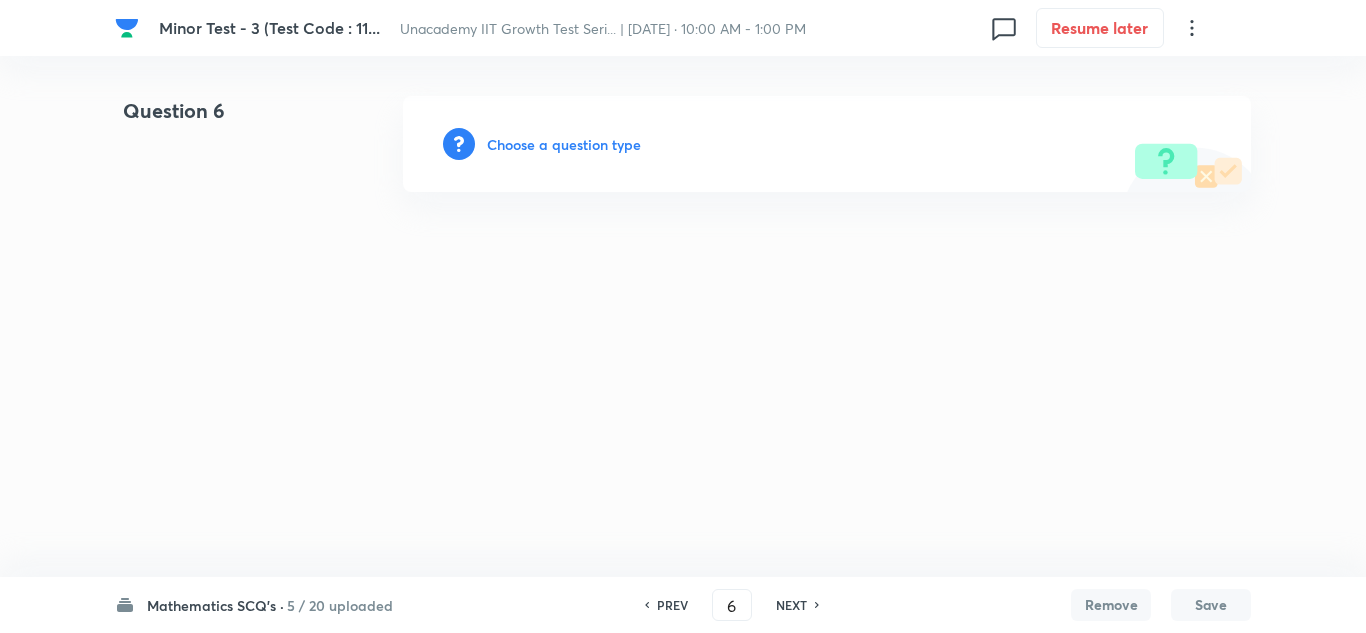 click on "Choose a question type" at bounding box center (564, 144) 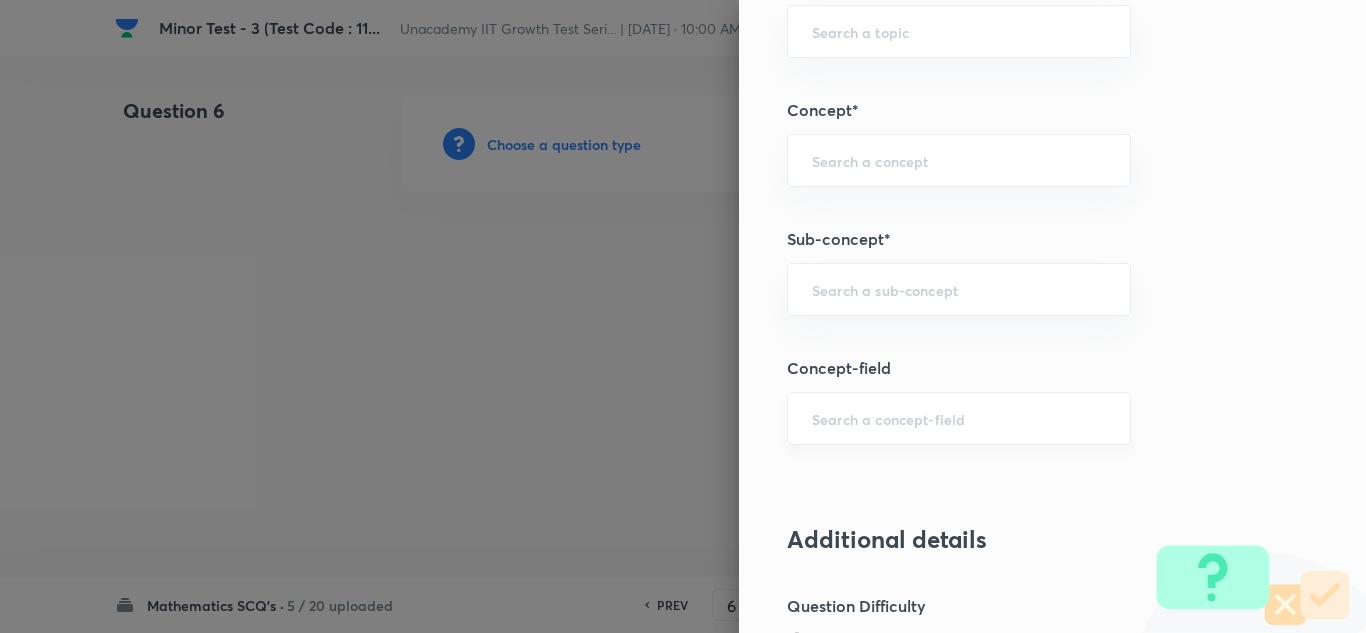 scroll, scrollTop: 1200, scrollLeft: 0, axis: vertical 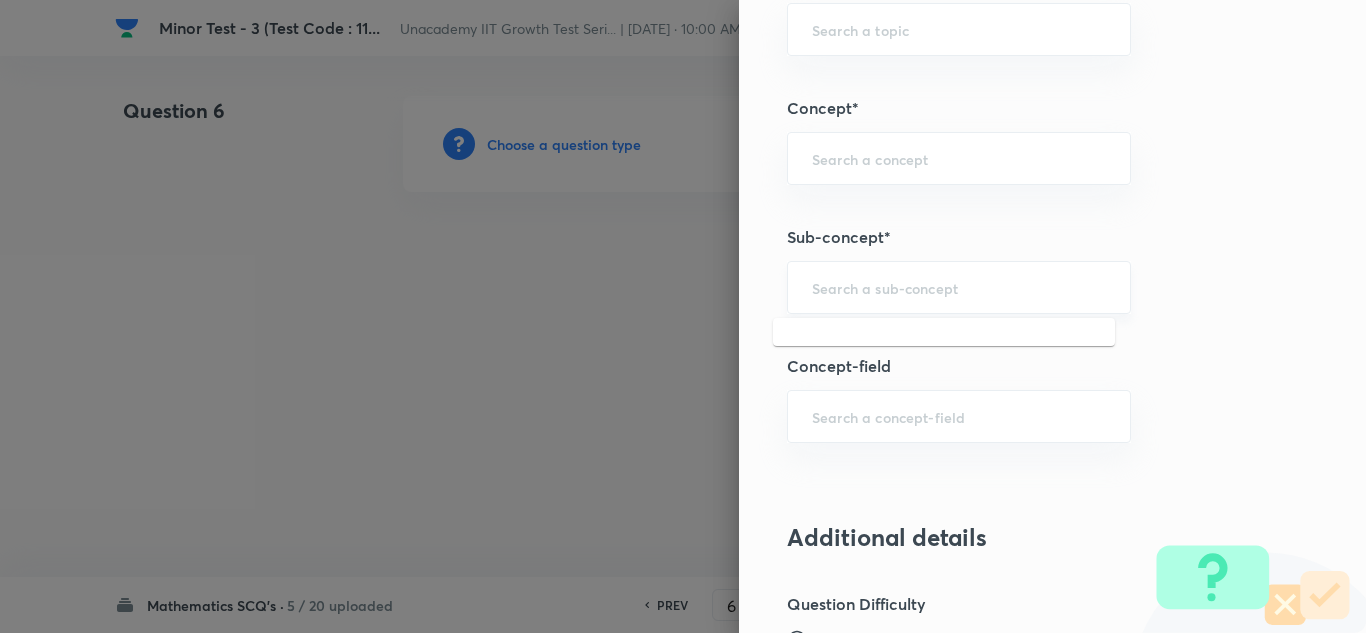 click at bounding box center [959, 287] 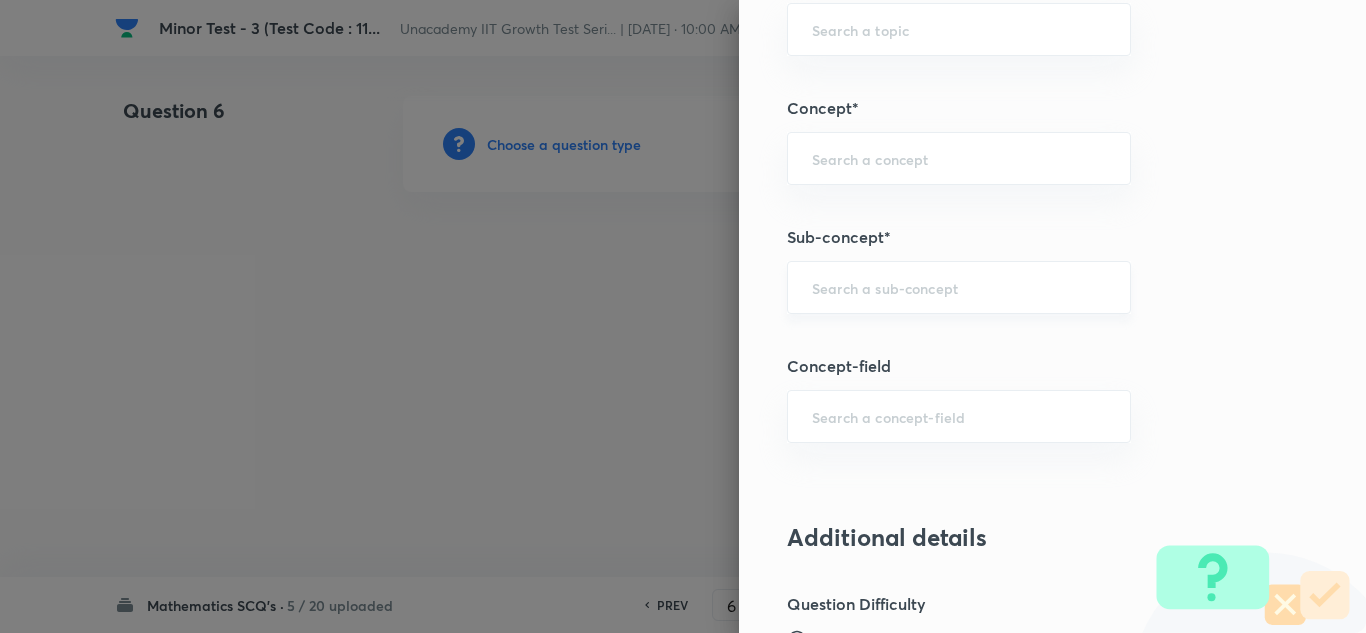 paste on "Log Equation" 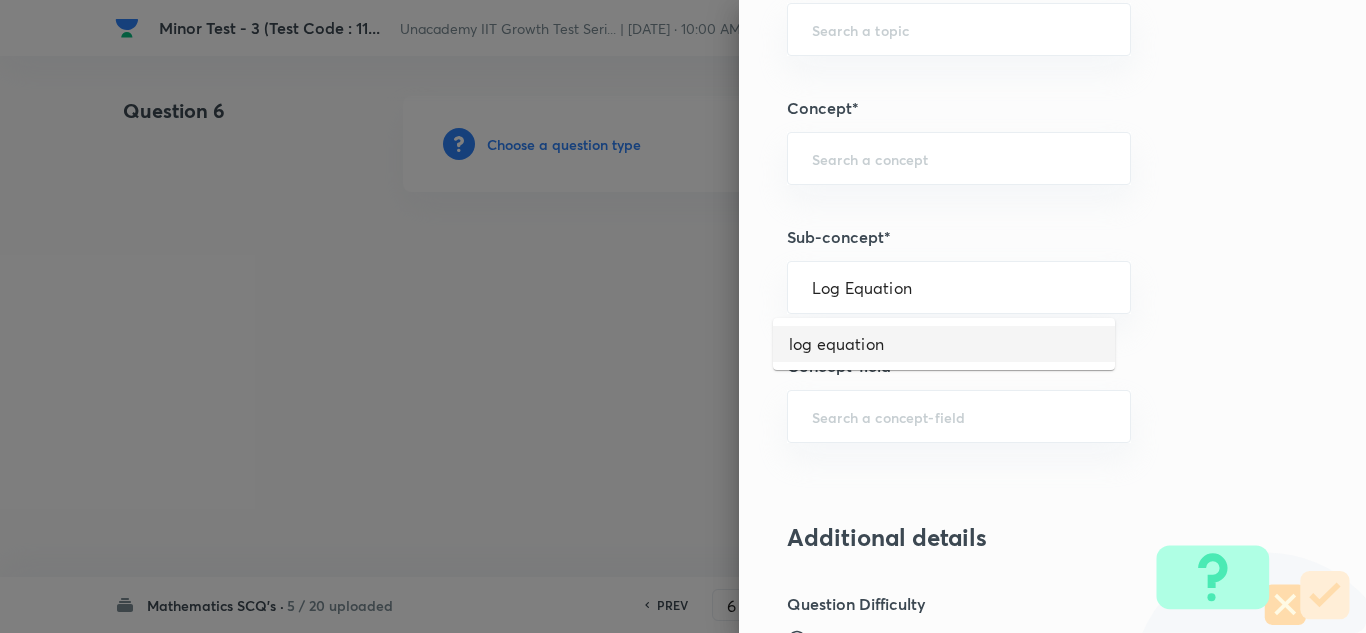 click on "log equation" at bounding box center [944, 344] 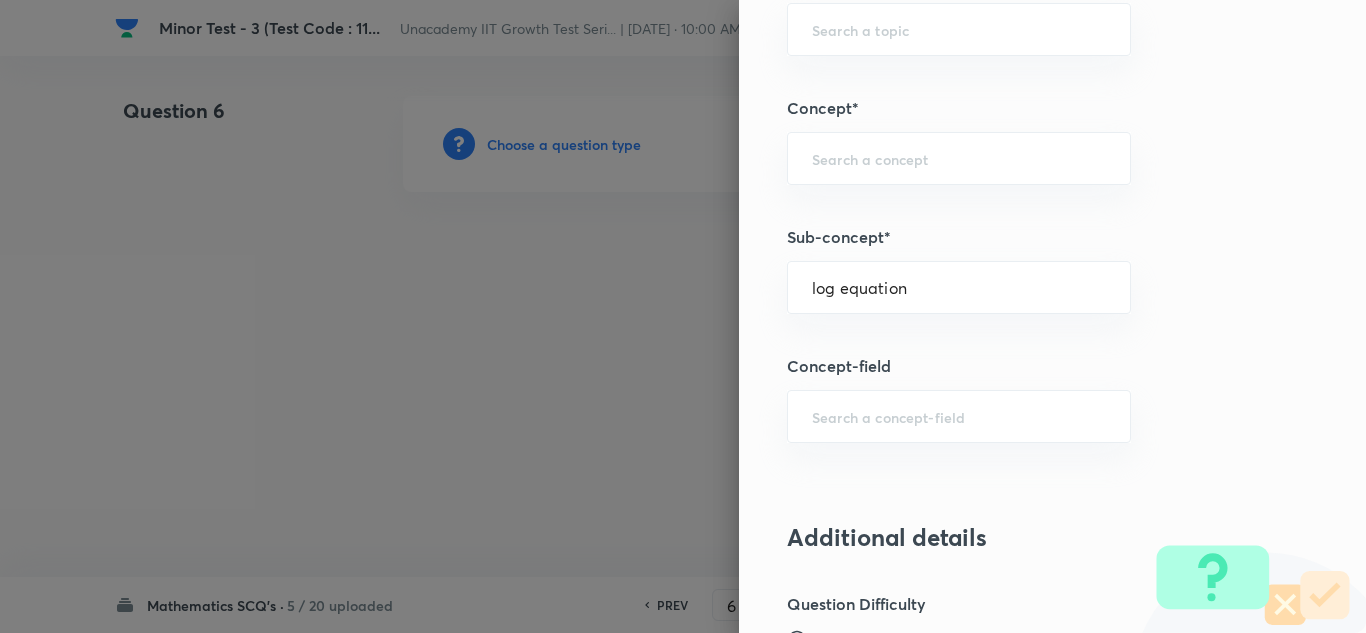 type on "Mathematics" 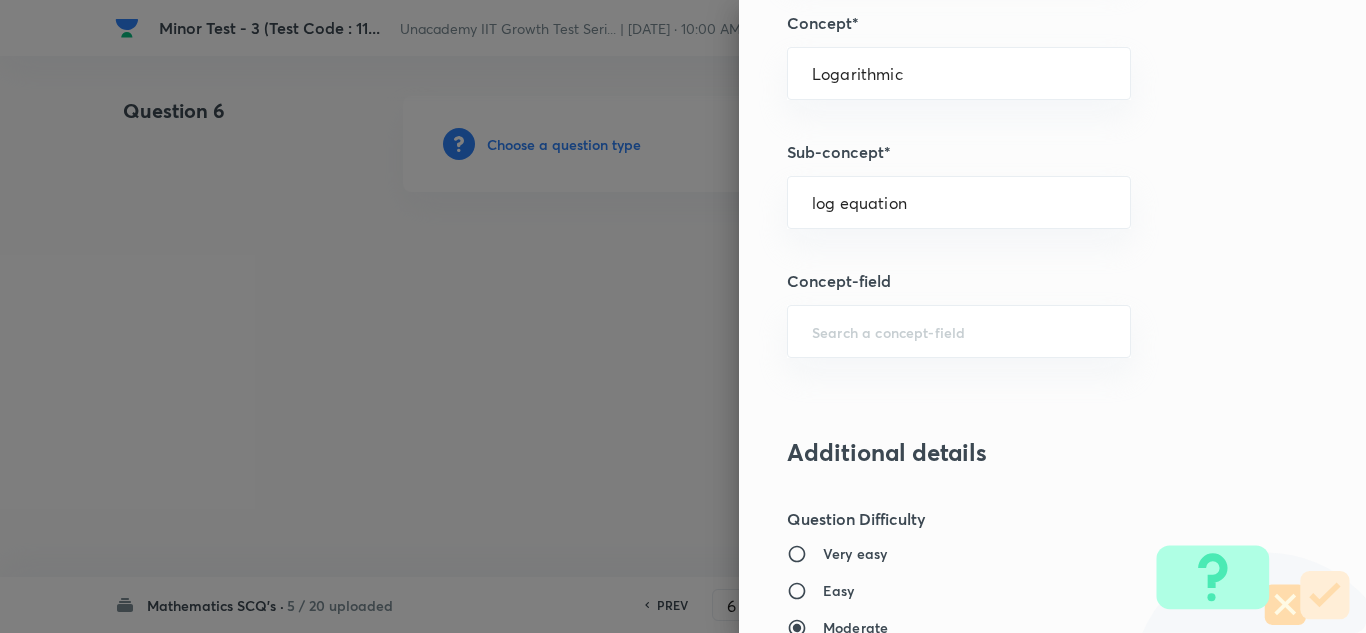 scroll, scrollTop: 1500, scrollLeft: 0, axis: vertical 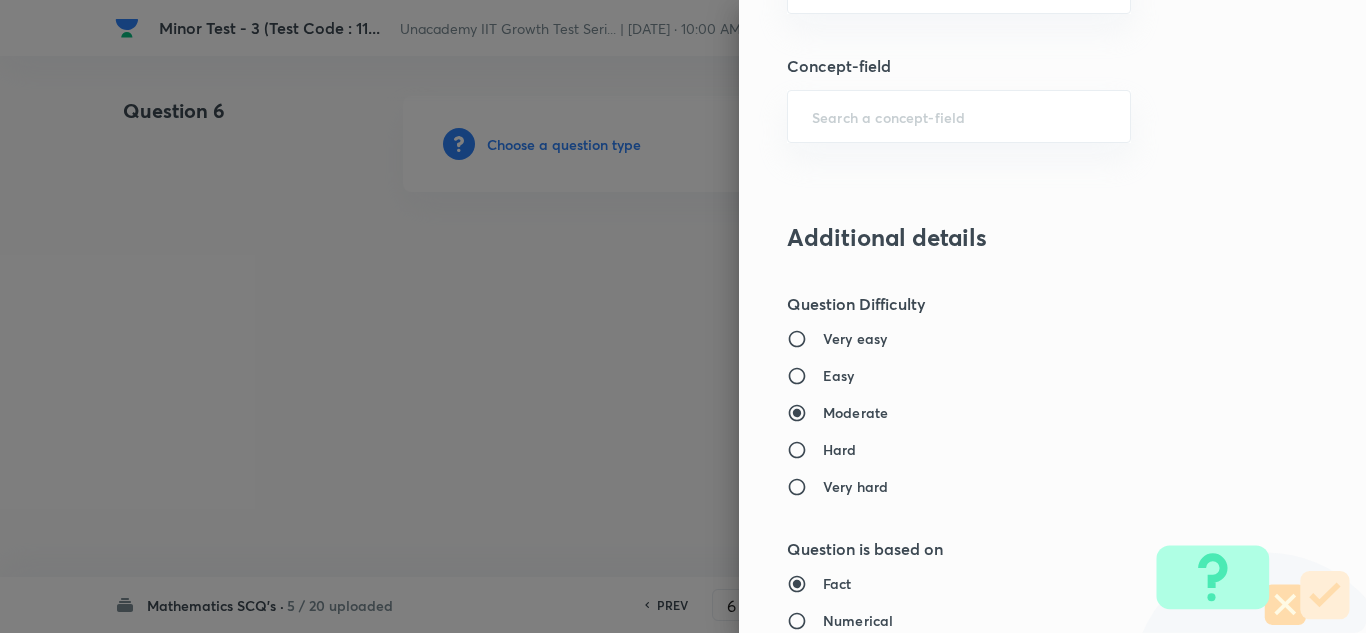 click on "Very easy Easy Moderate Hard Very hard" at bounding box center [1019, 412] 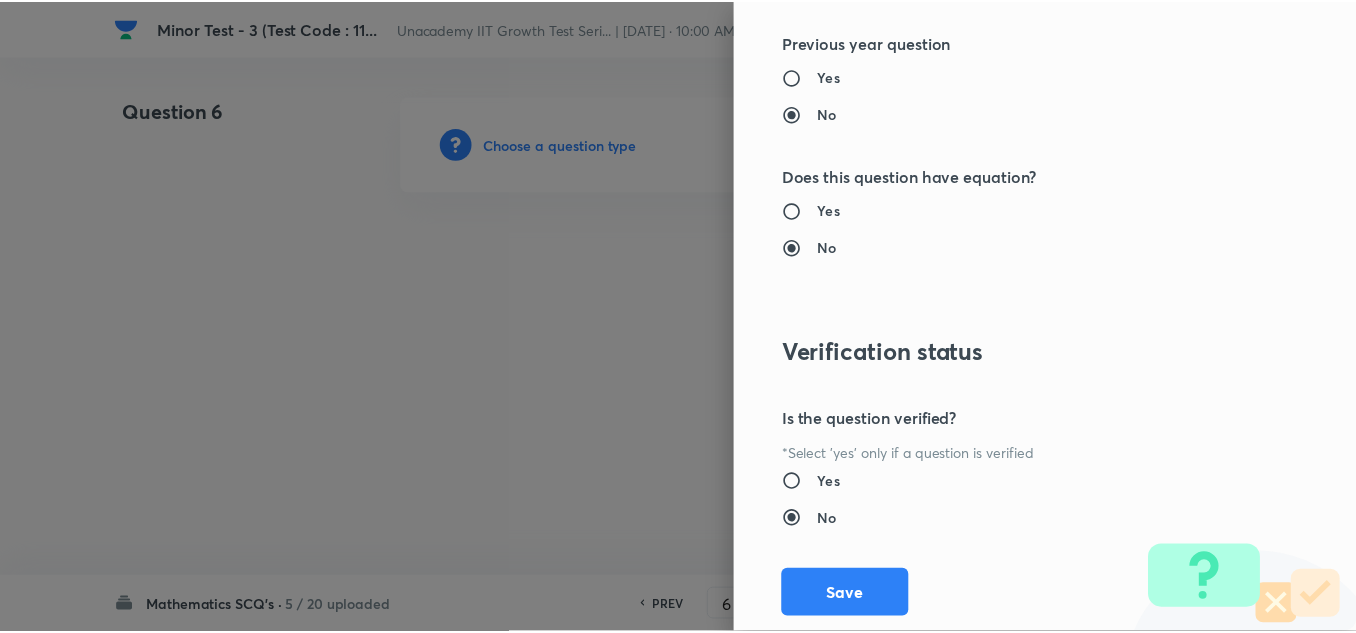 scroll, scrollTop: 2227, scrollLeft: 0, axis: vertical 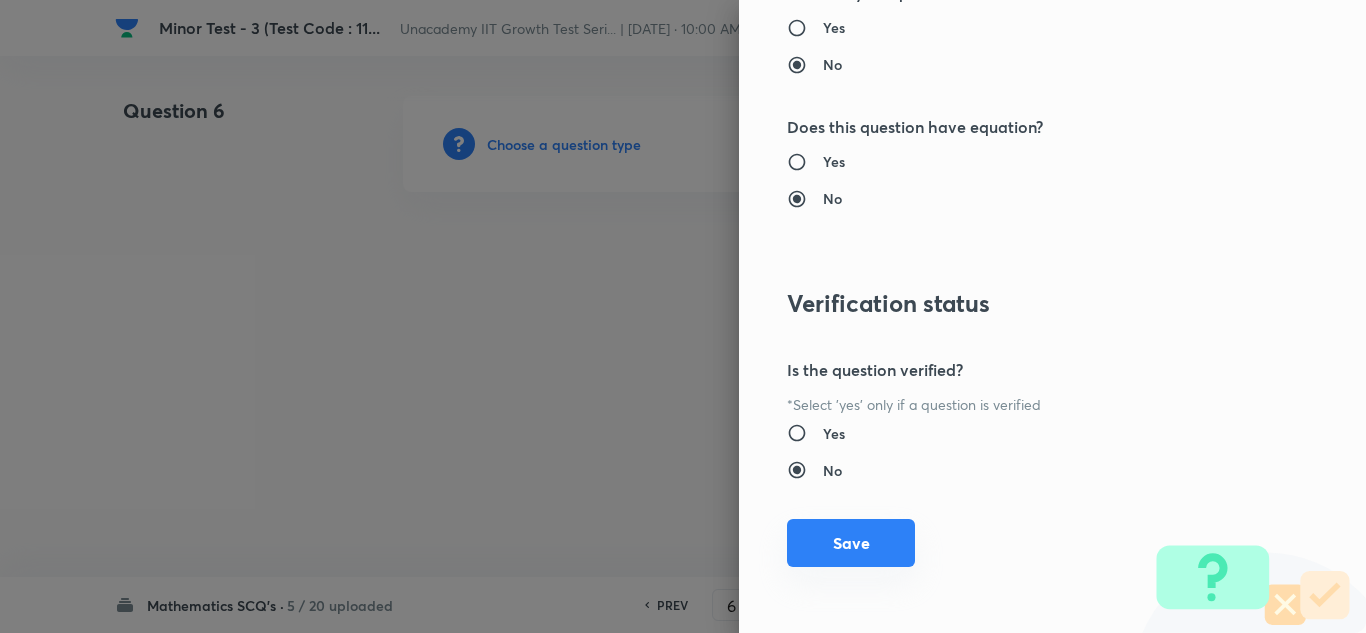 click on "Save" at bounding box center [851, 543] 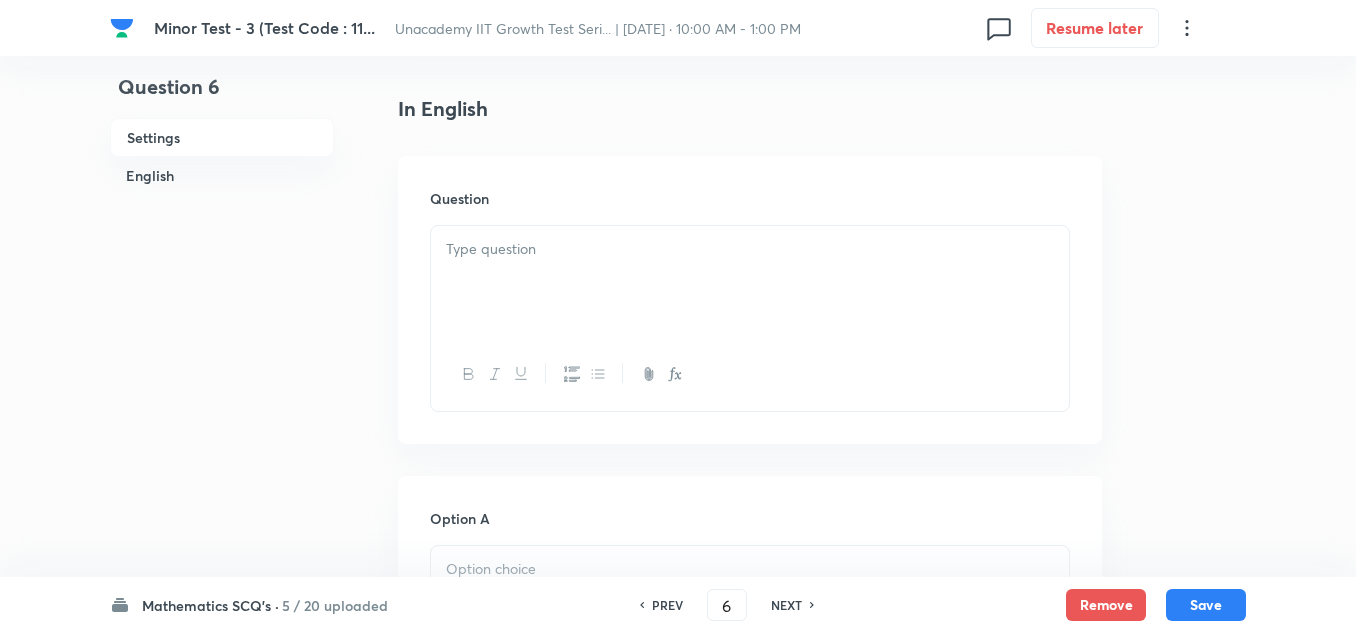 scroll, scrollTop: 500, scrollLeft: 0, axis: vertical 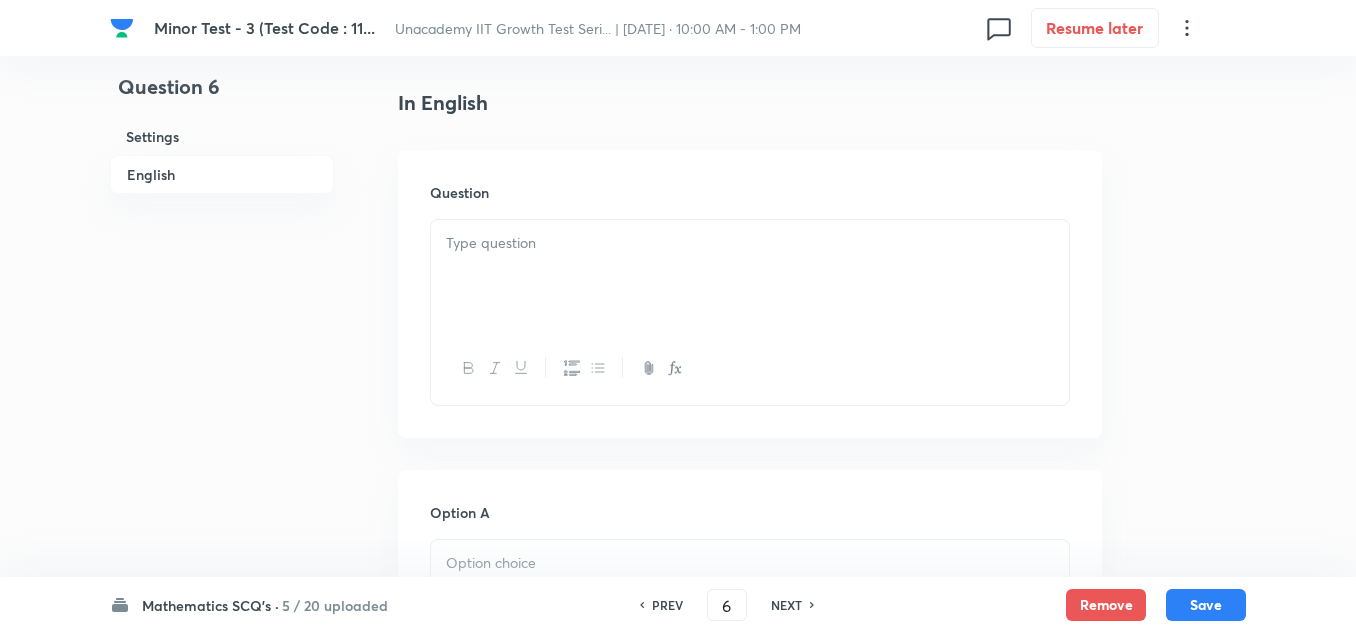 click at bounding box center [750, 276] 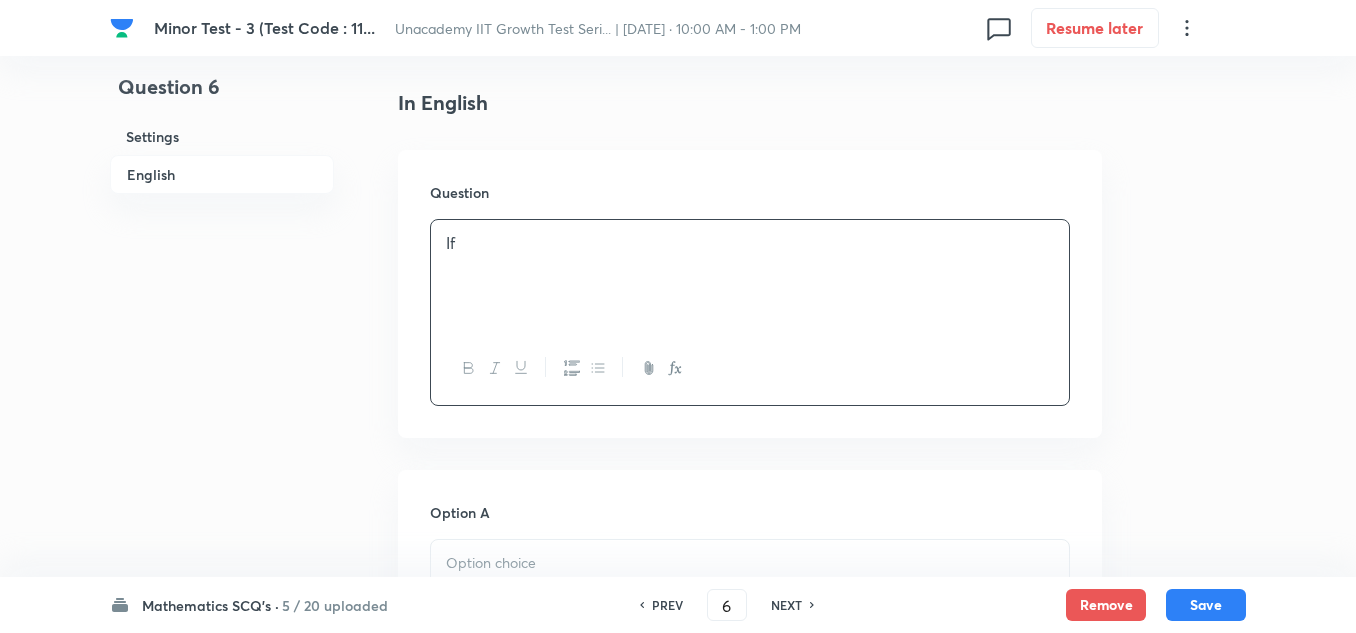 click on "If" at bounding box center (750, 276) 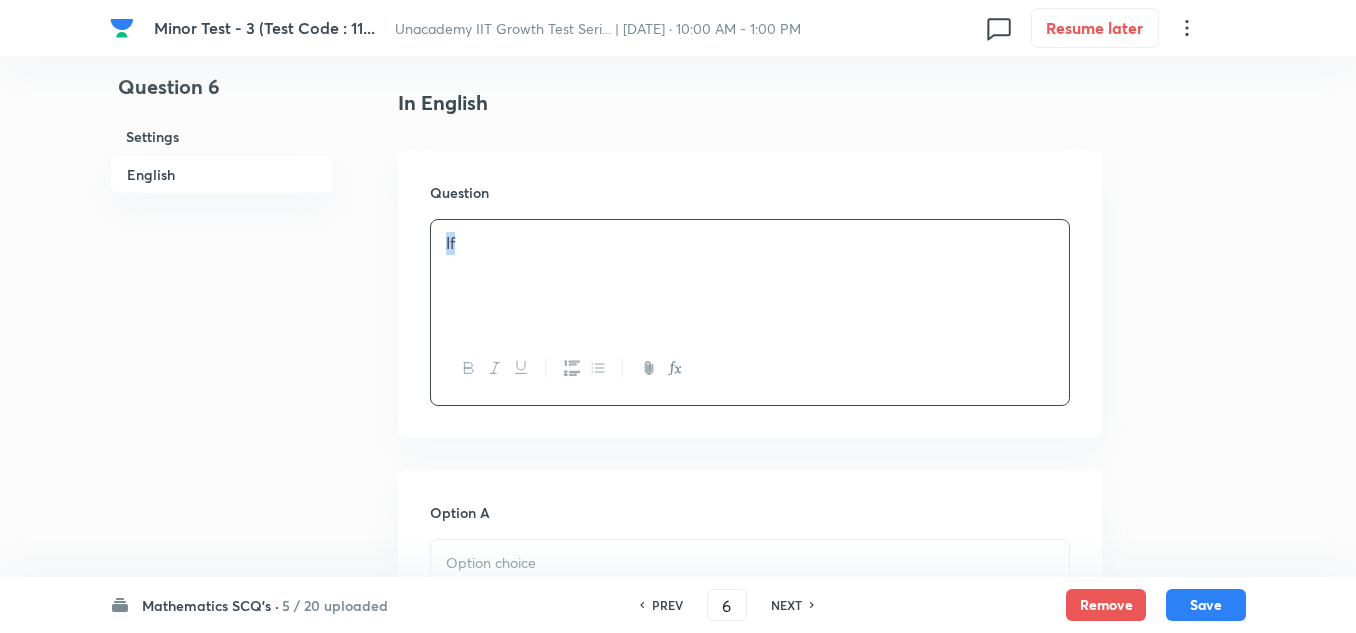 drag, startPoint x: 547, startPoint y: 254, endPoint x: 410, endPoint y: 249, distance: 137.09122 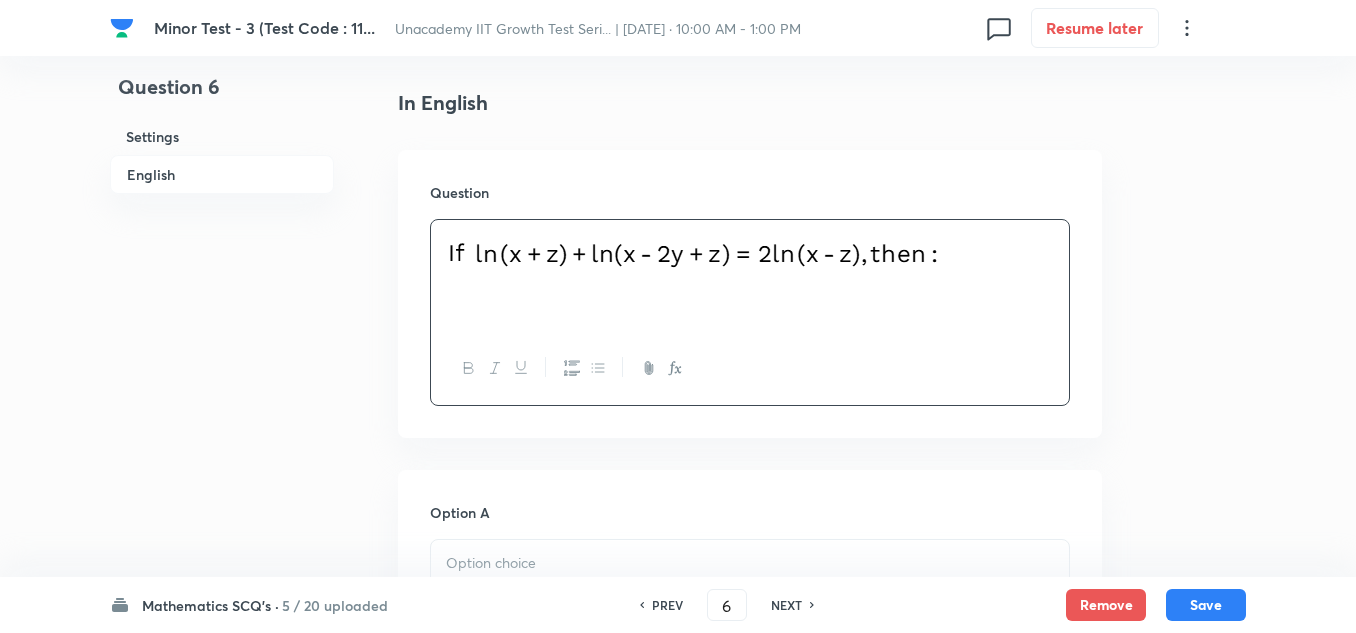 type 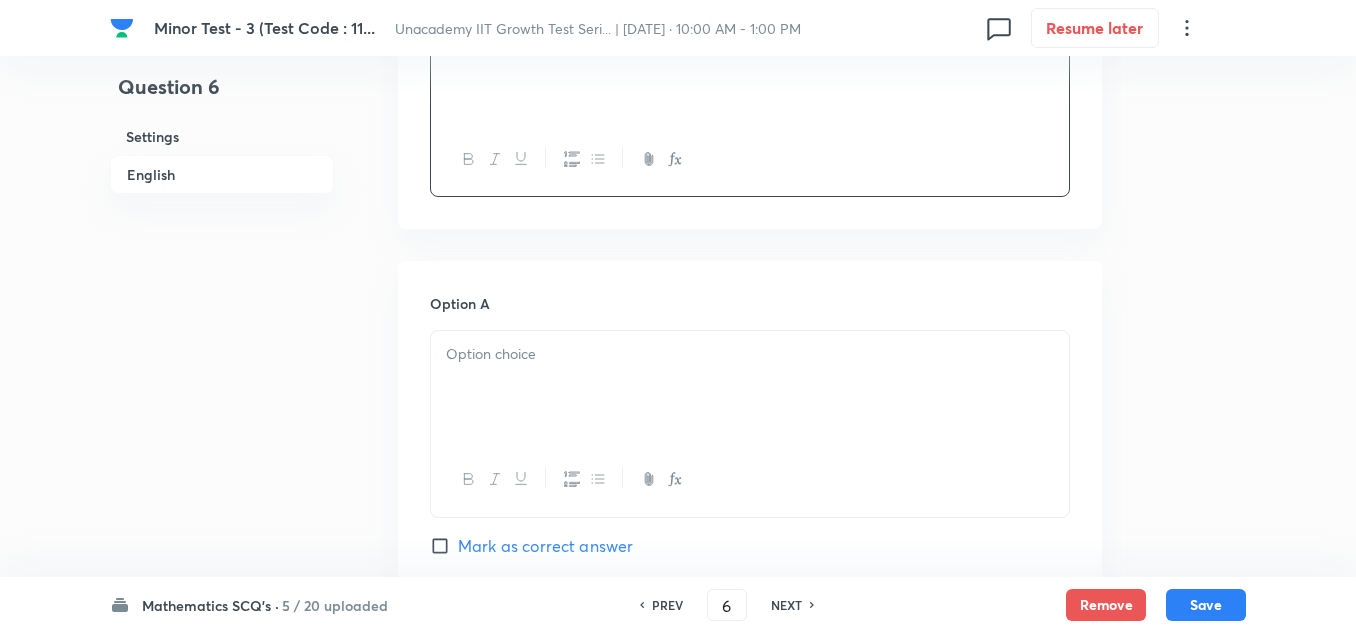 scroll, scrollTop: 800, scrollLeft: 0, axis: vertical 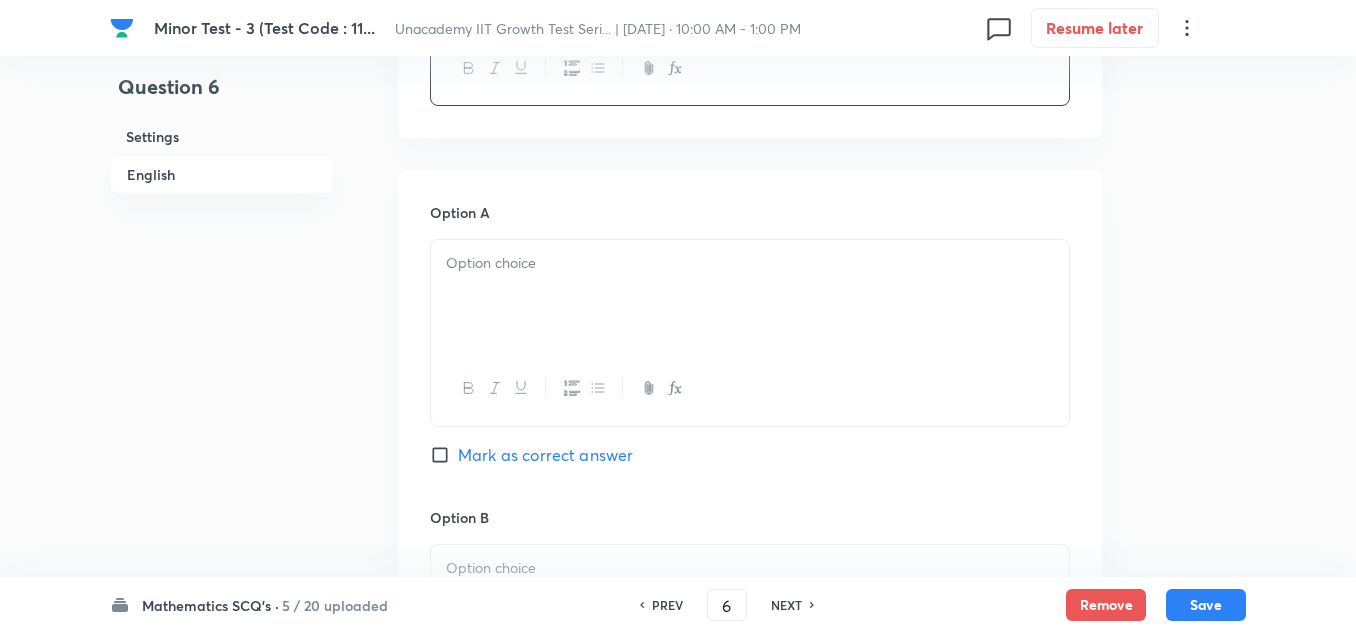 click at bounding box center [750, 296] 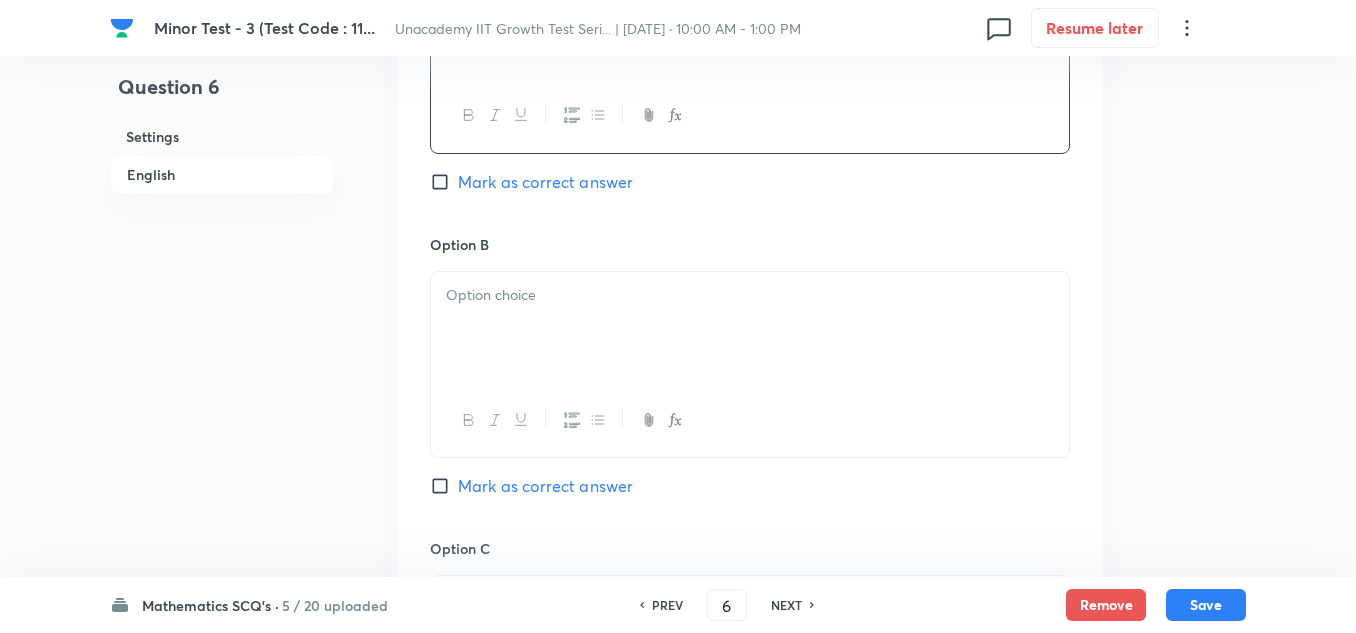 scroll, scrollTop: 1100, scrollLeft: 0, axis: vertical 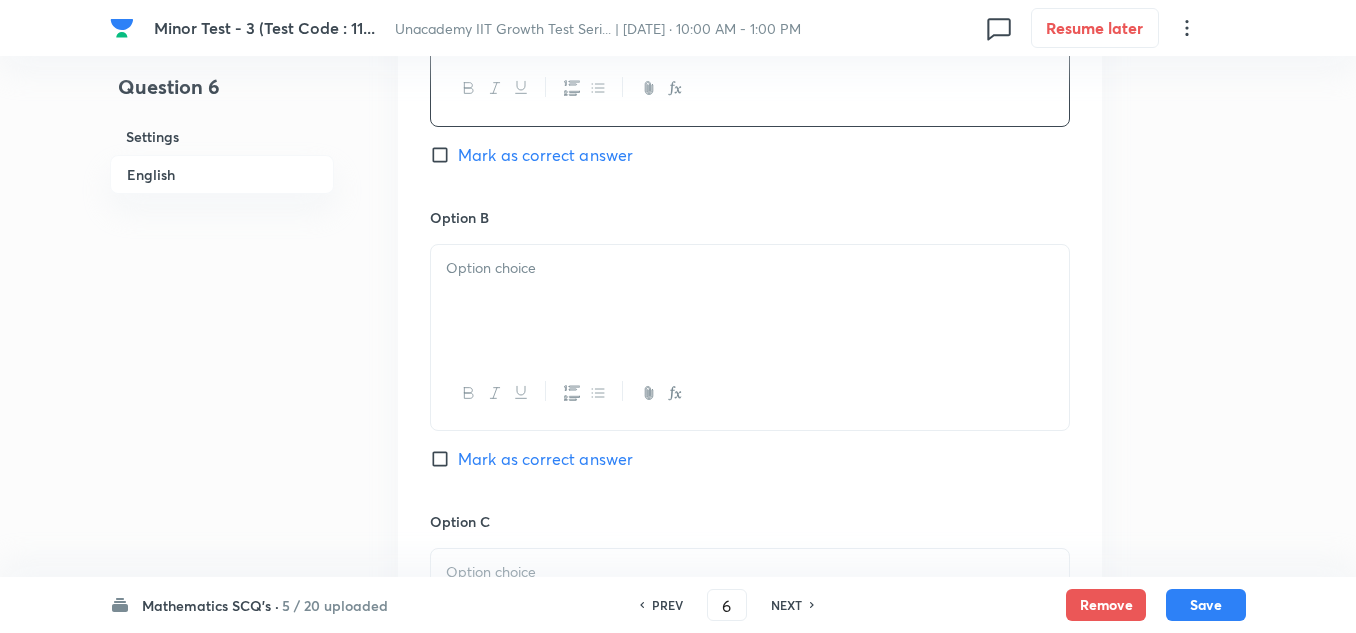 click at bounding box center [750, 301] 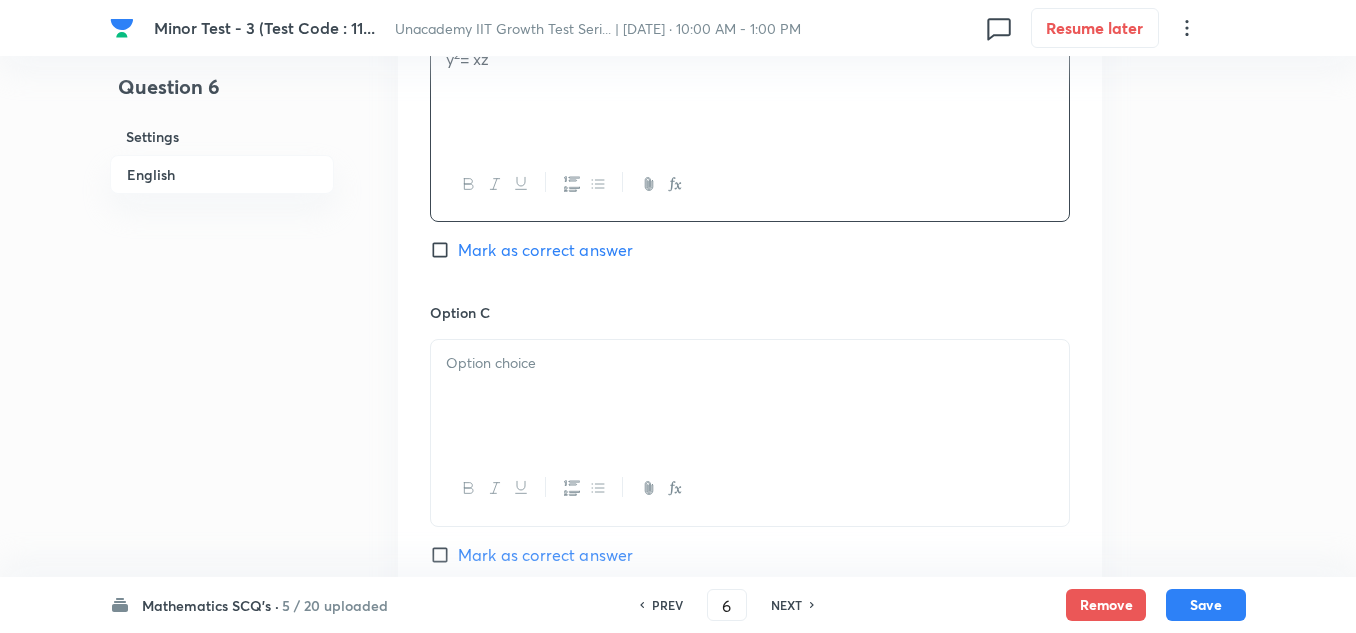 scroll, scrollTop: 1400, scrollLeft: 0, axis: vertical 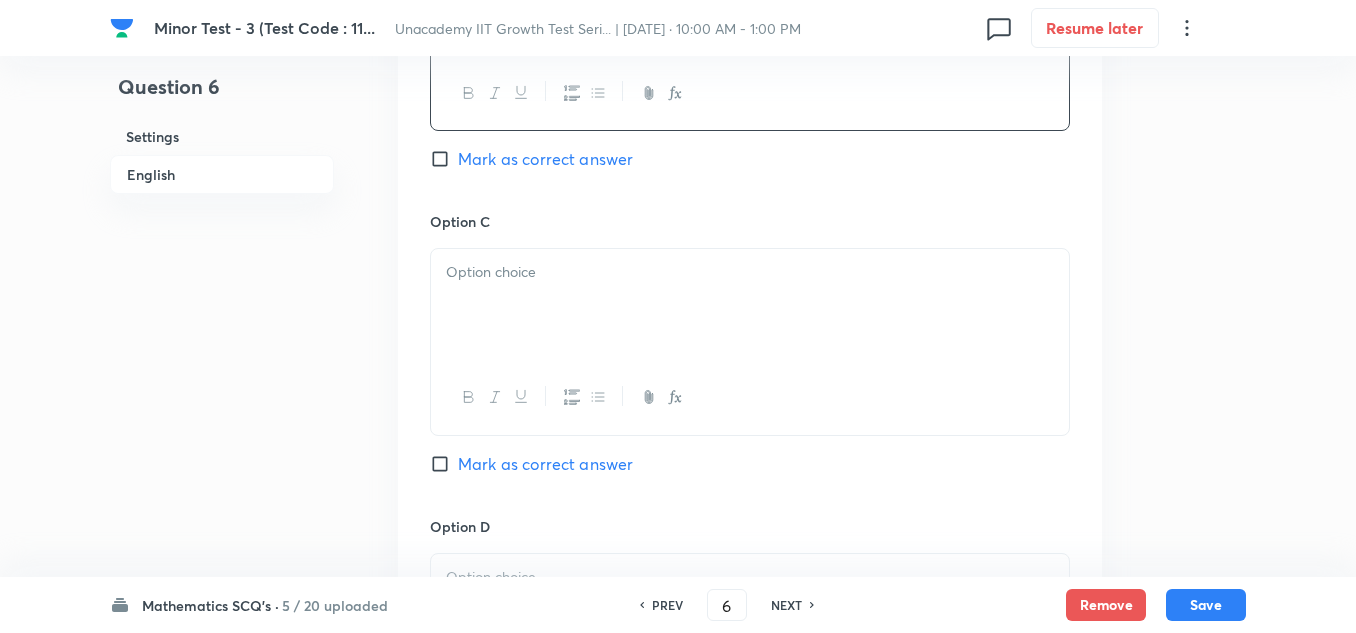click at bounding box center (750, 305) 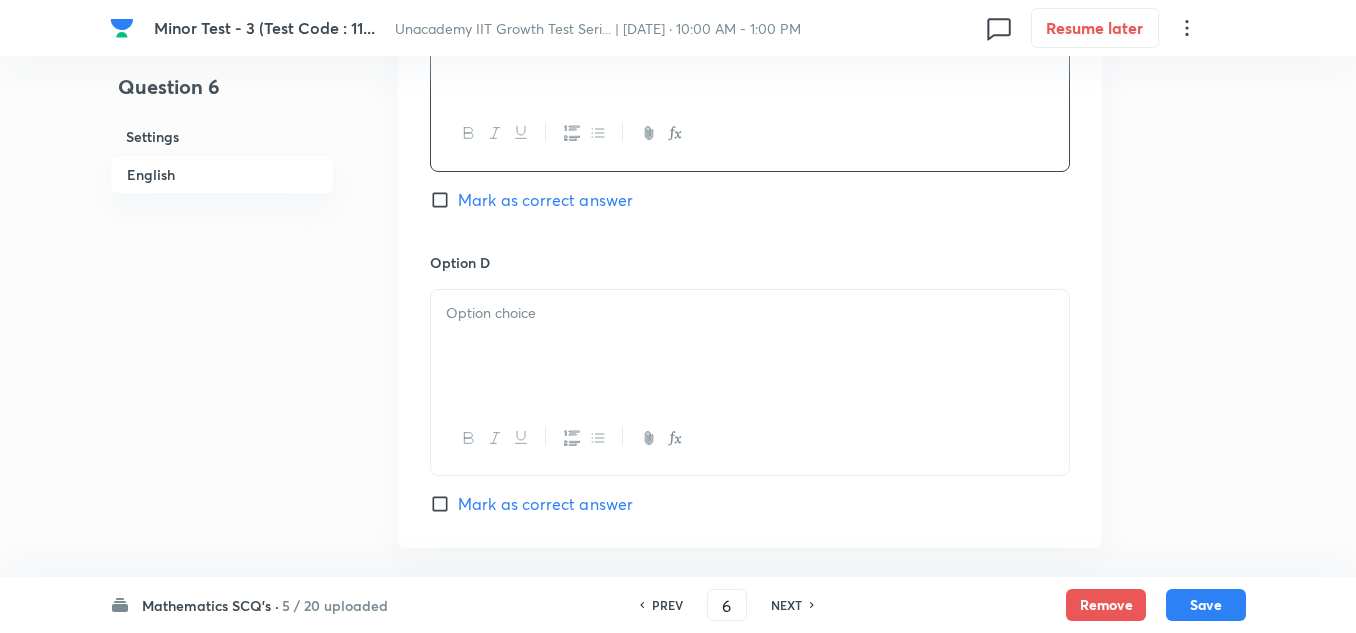 scroll, scrollTop: 1700, scrollLeft: 0, axis: vertical 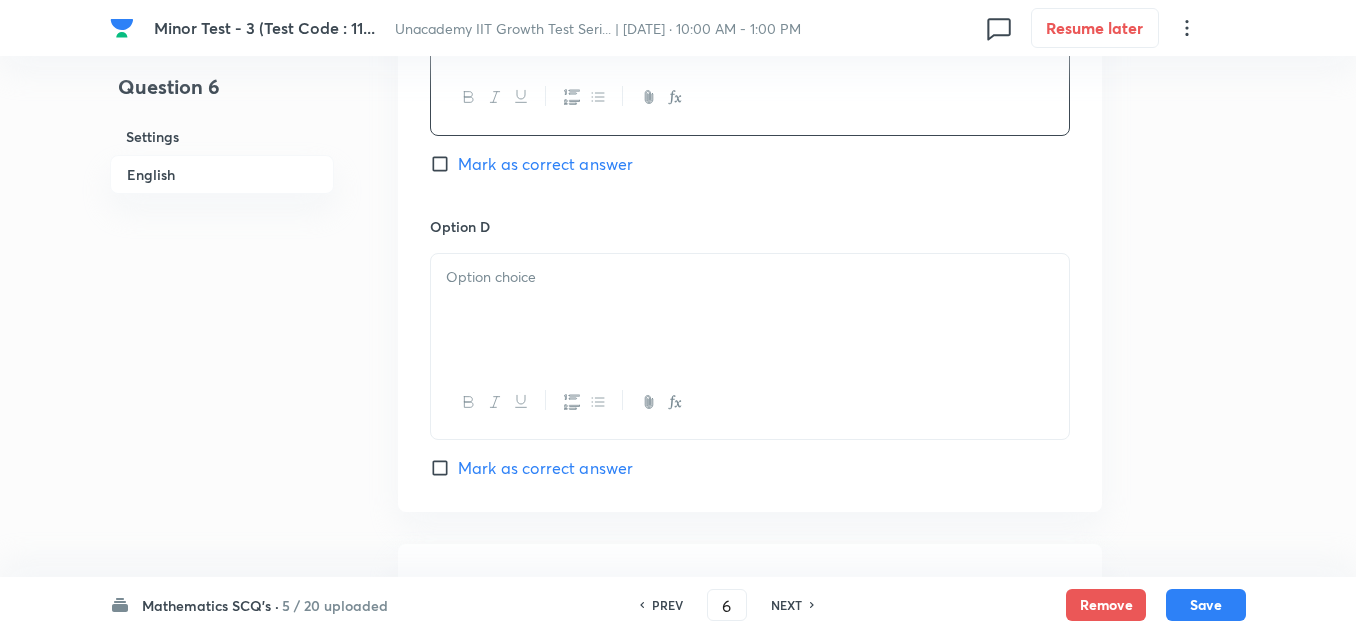 click at bounding box center (750, 310) 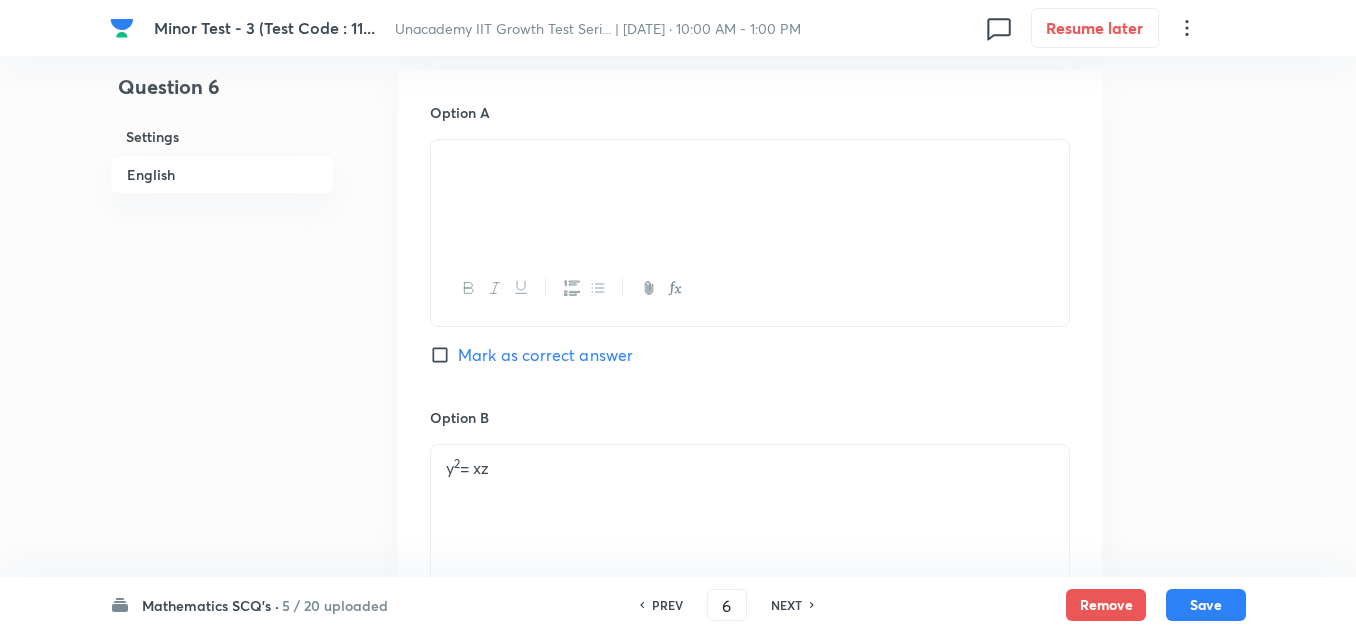 click on "Mark as correct answer" at bounding box center [545, 355] 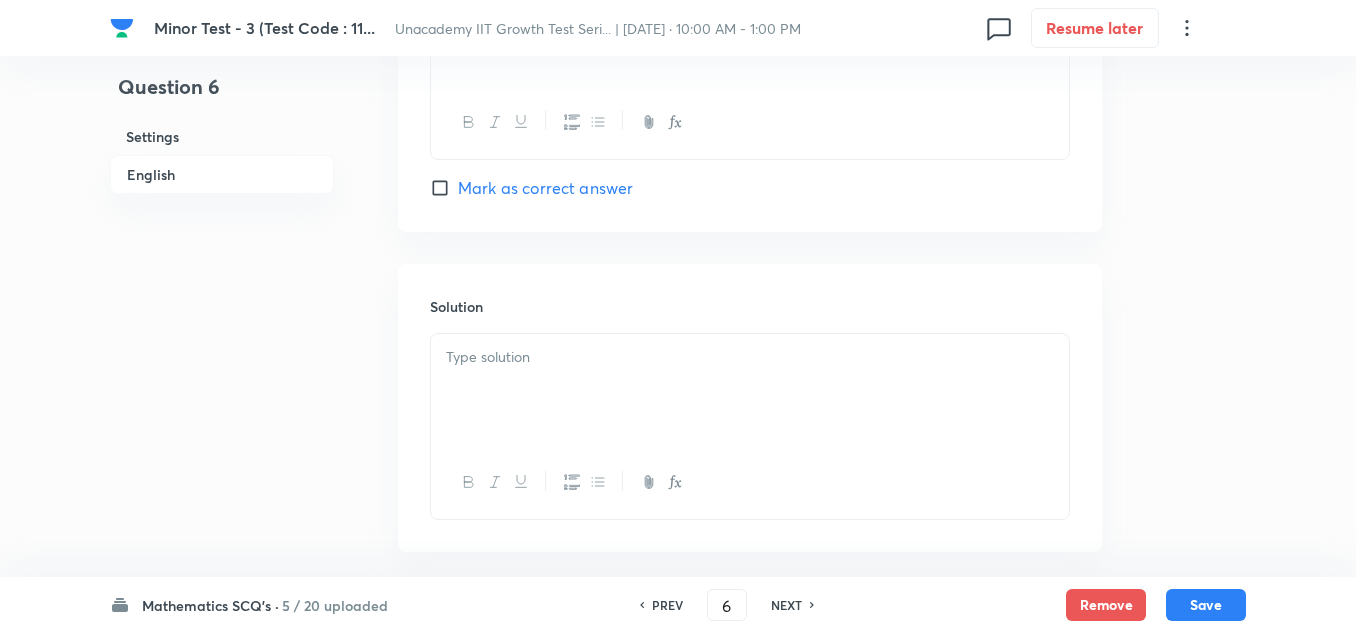scroll, scrollTop: 2075, scrollLeft: 0, axis: vertical 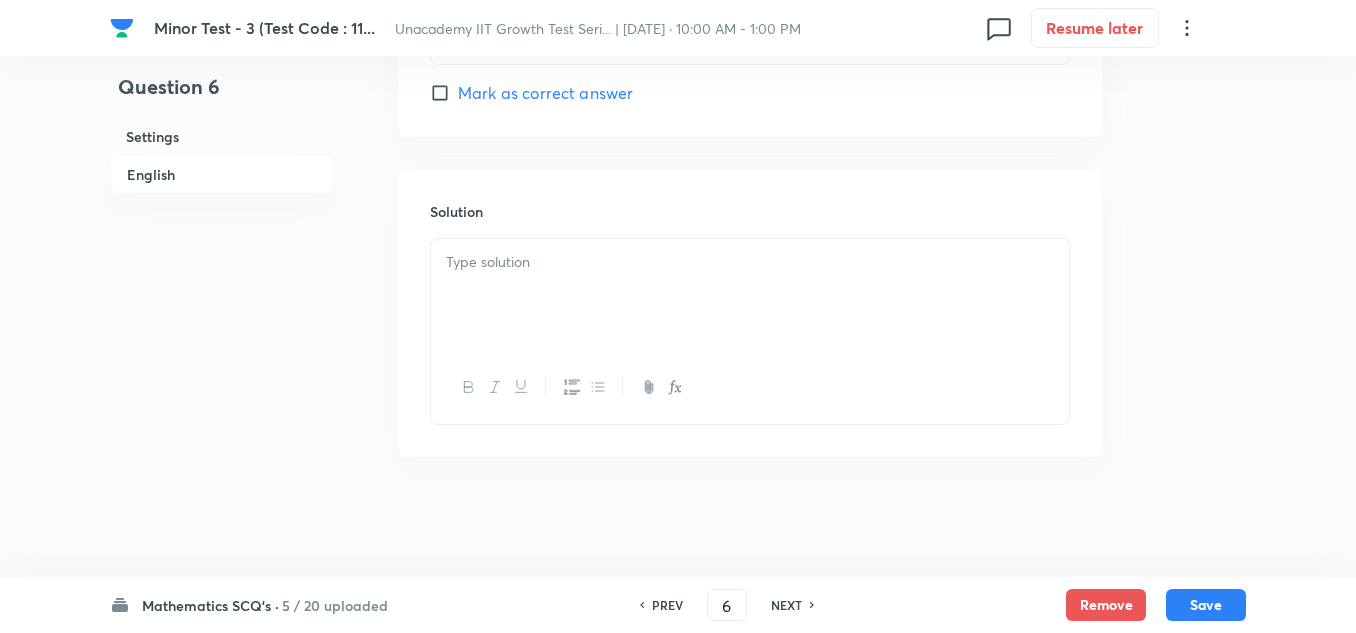 click at bounding box center [750, 295] 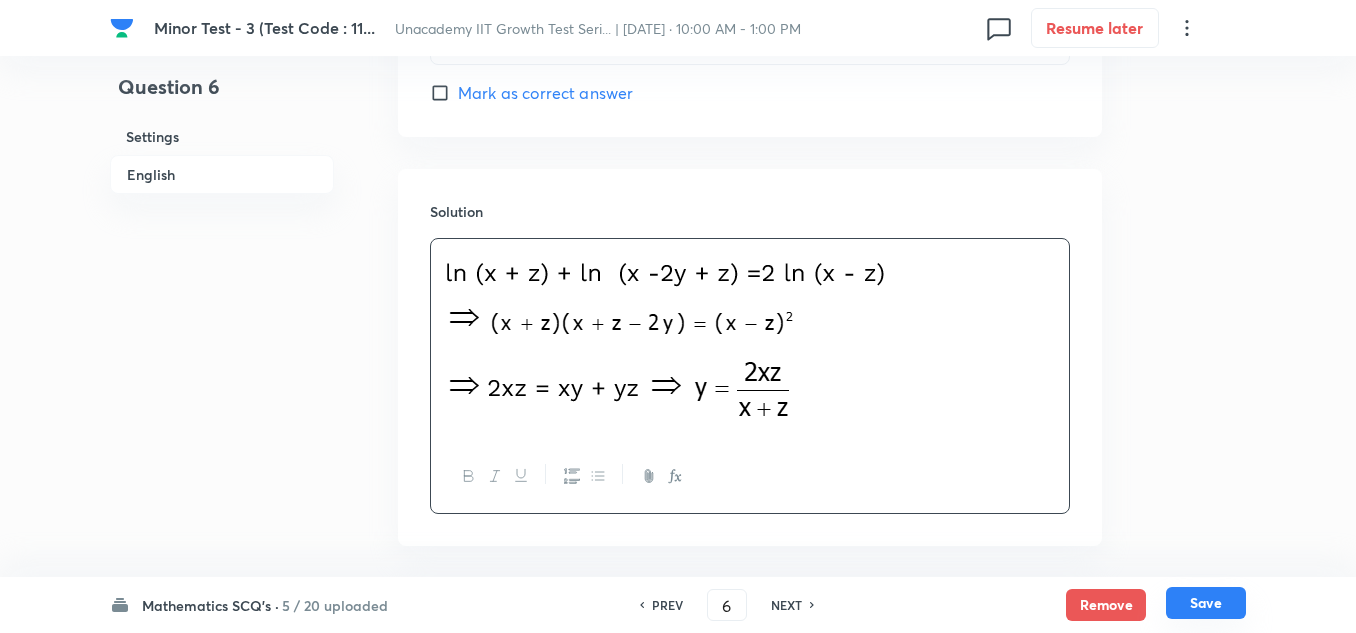 click on "Save" at bounding box center [1206, 603] 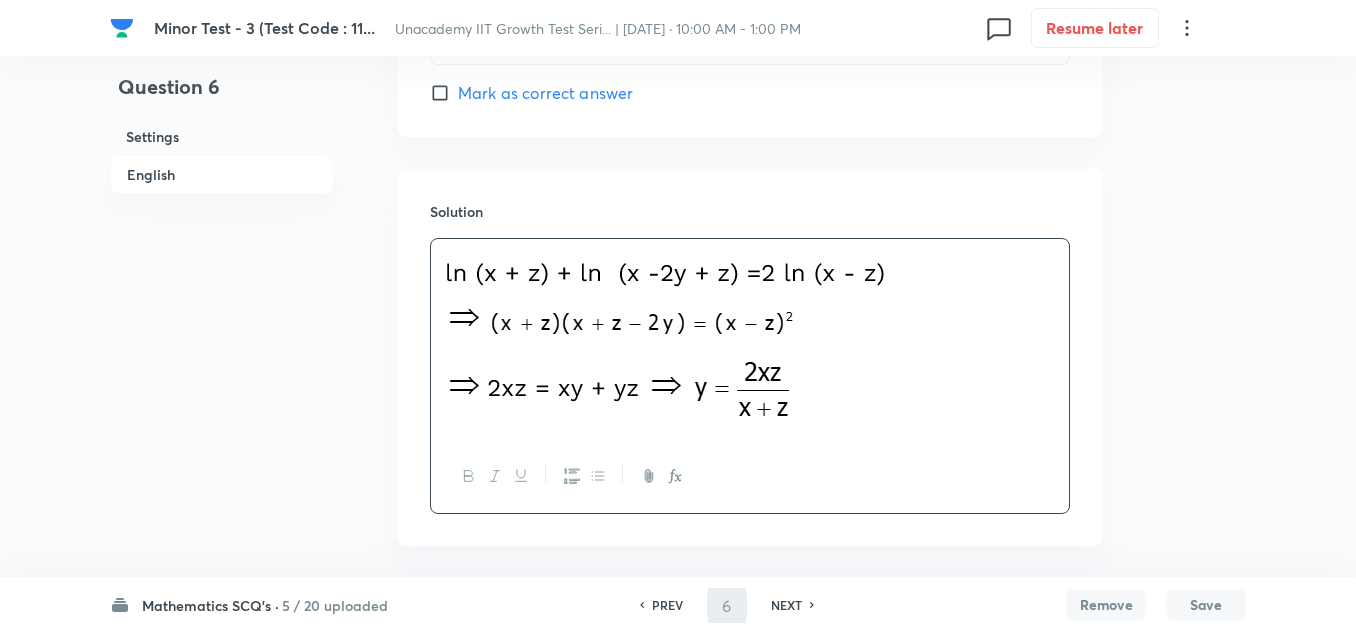 type on "7" 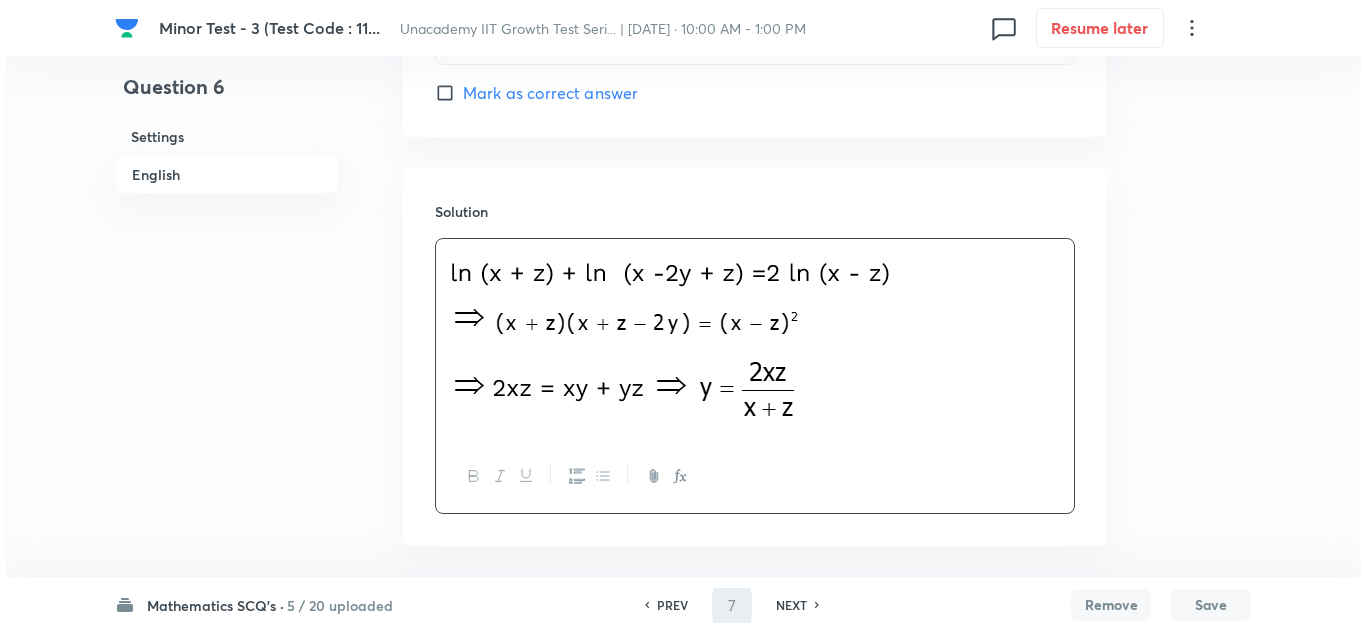 scroll, scrollTop: 0, scrollLeft: 0, axis: both 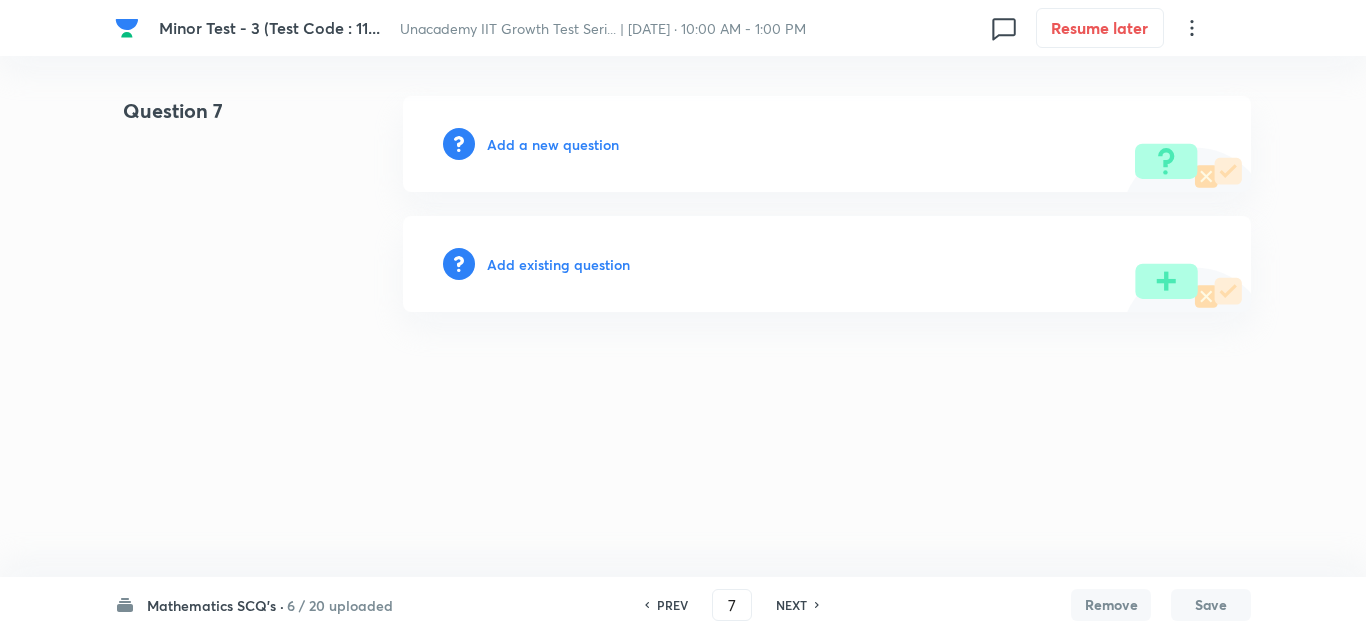 click on "Add a new question" at bounding box center (553, 144) 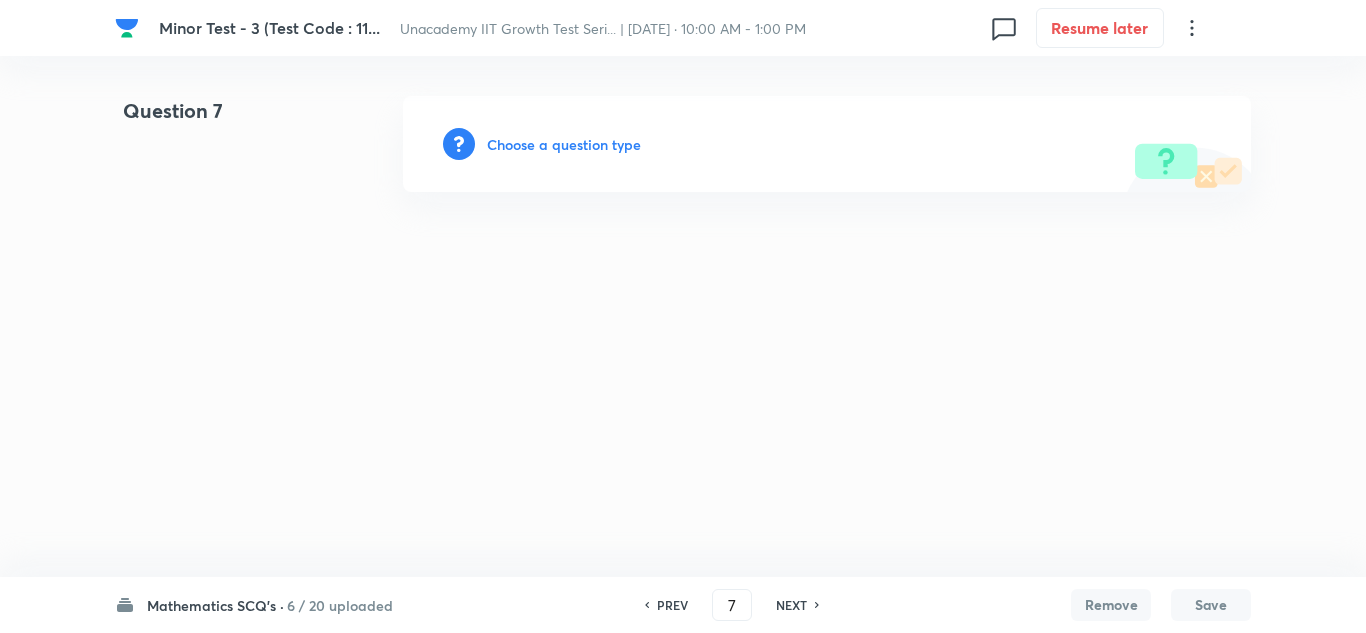 click on "Choose a question type" at bounding box center [564, 144] 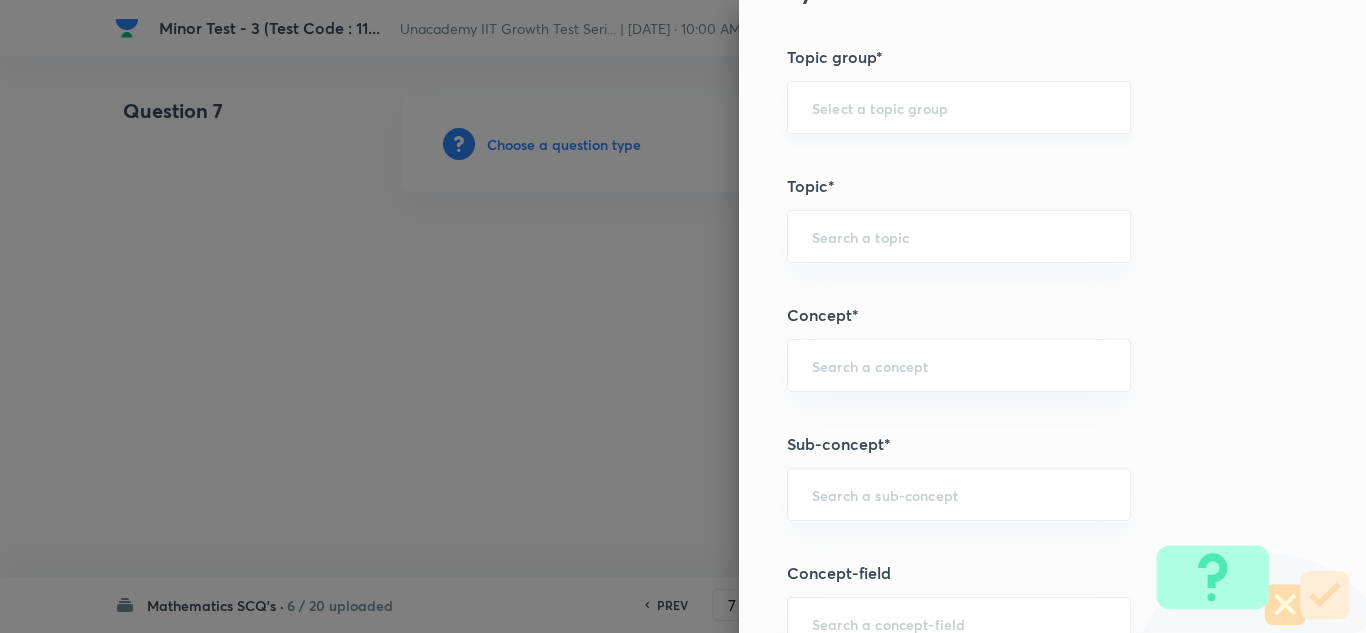 scroll, scrollTop: 1000, scrollLeft: 0, axis: vertical 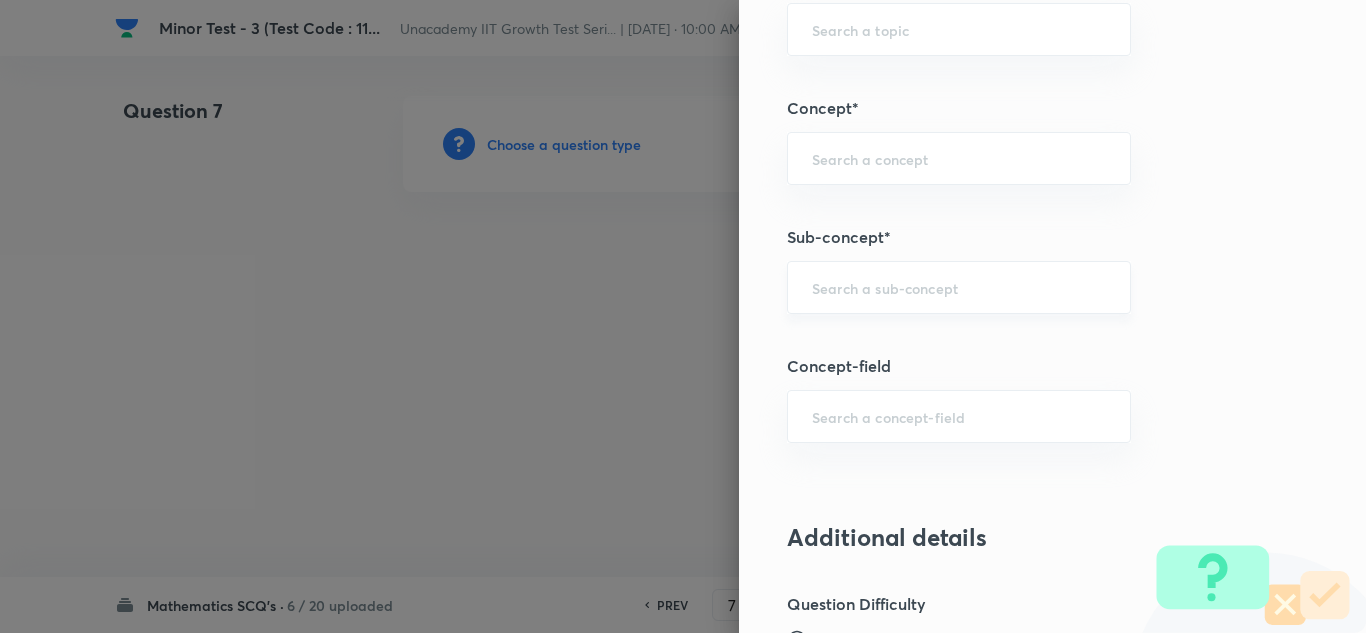 click on "​" at bounding box center [959, 287] 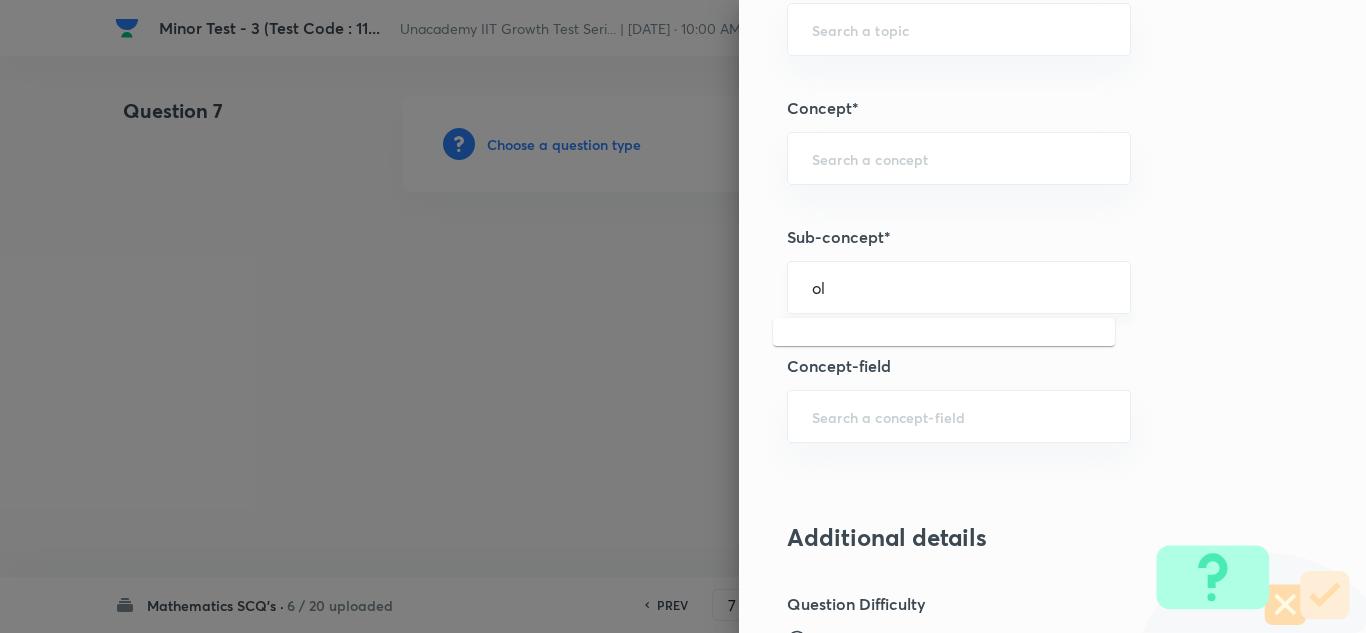 type on "o" 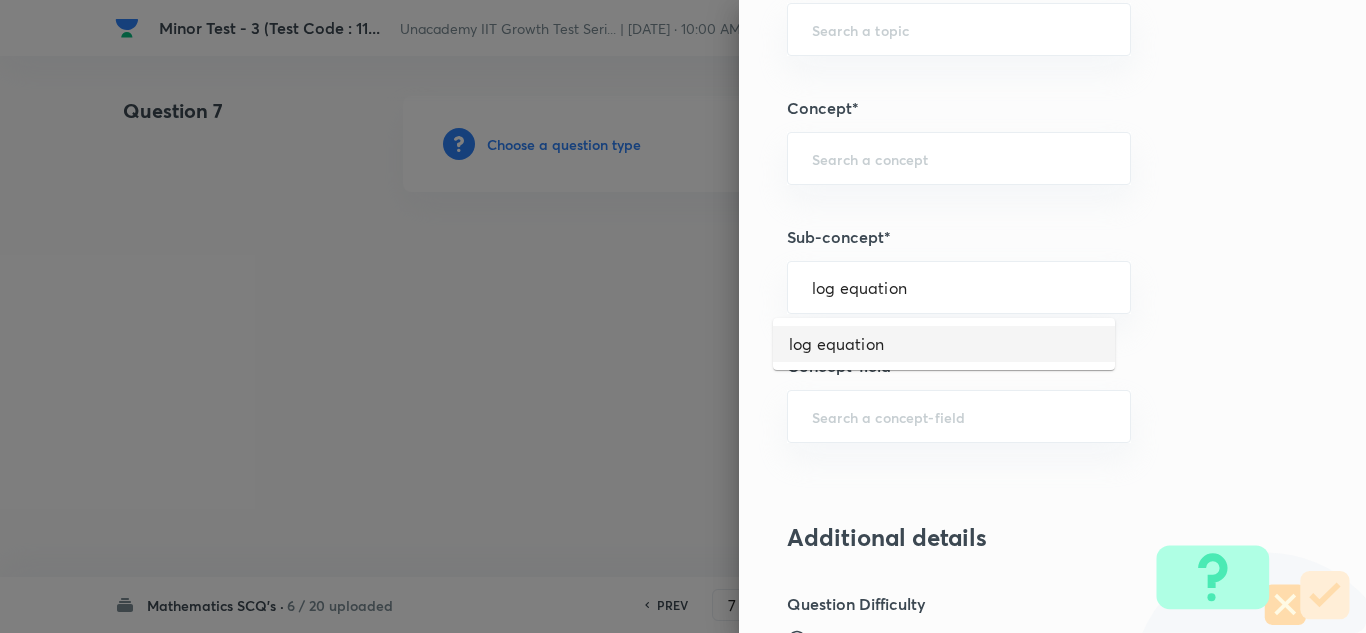 click on "log equation" at bounding box center [944, 344] 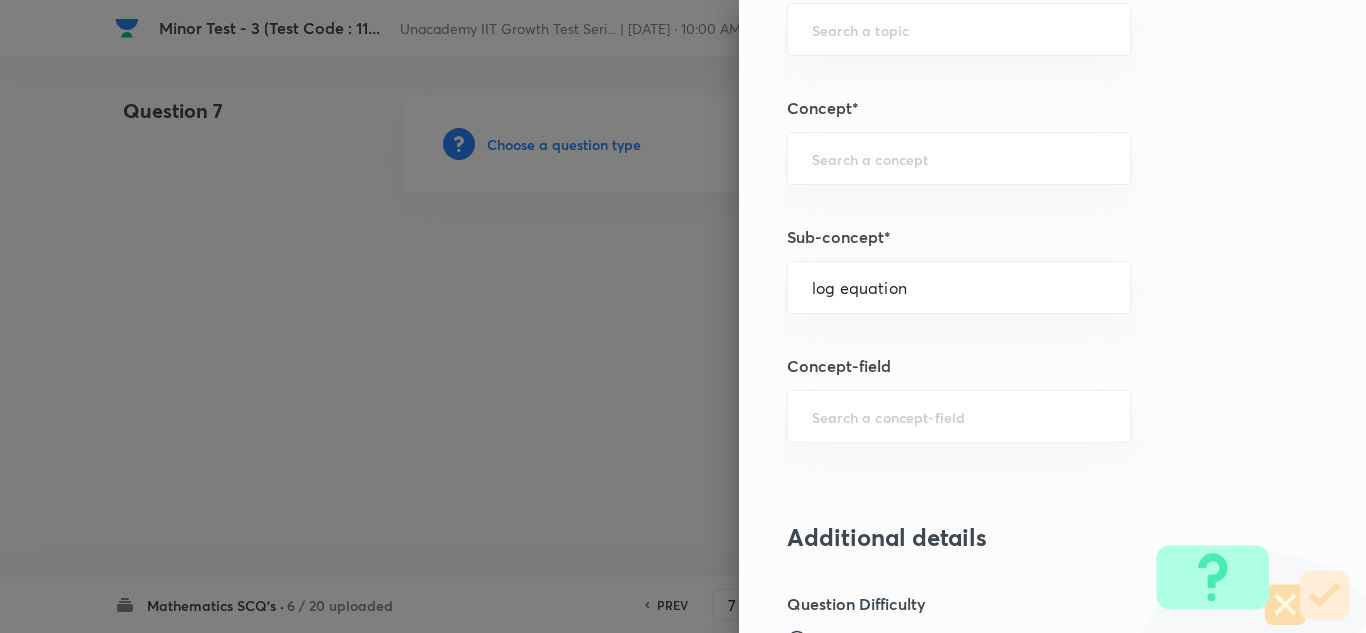 type on "Mathematics" 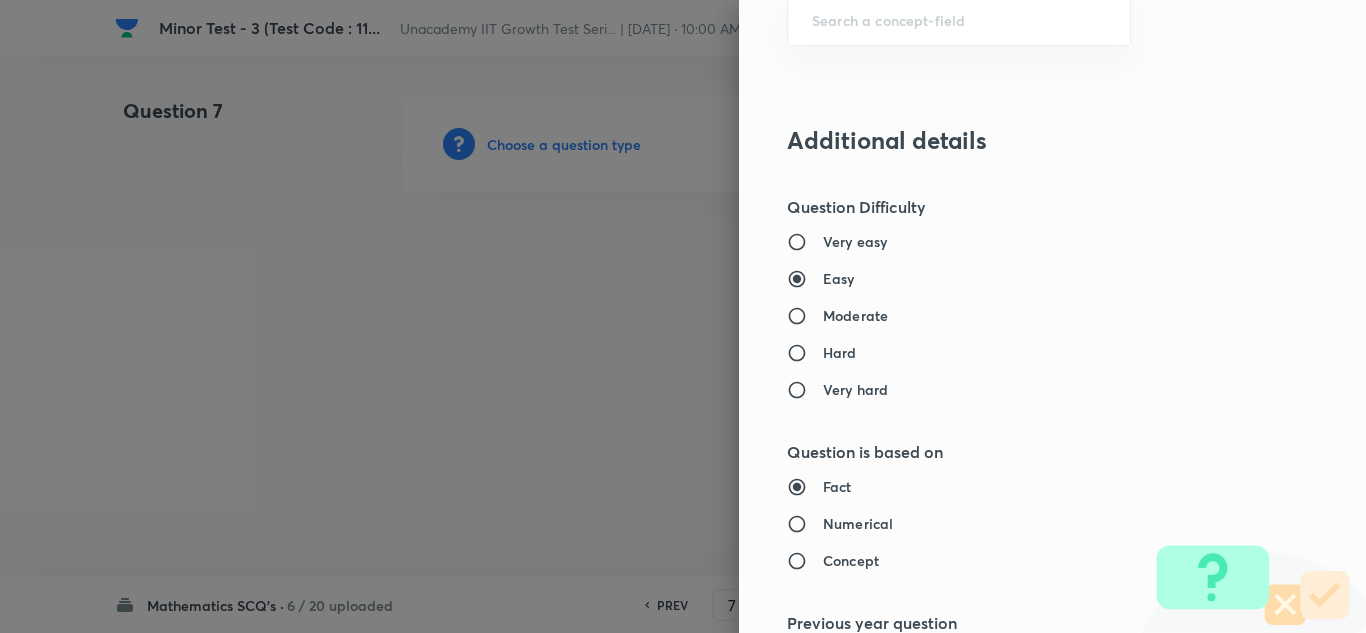 scroll, scrollTop: 1600, scrollLeft: 0, axis: vertical 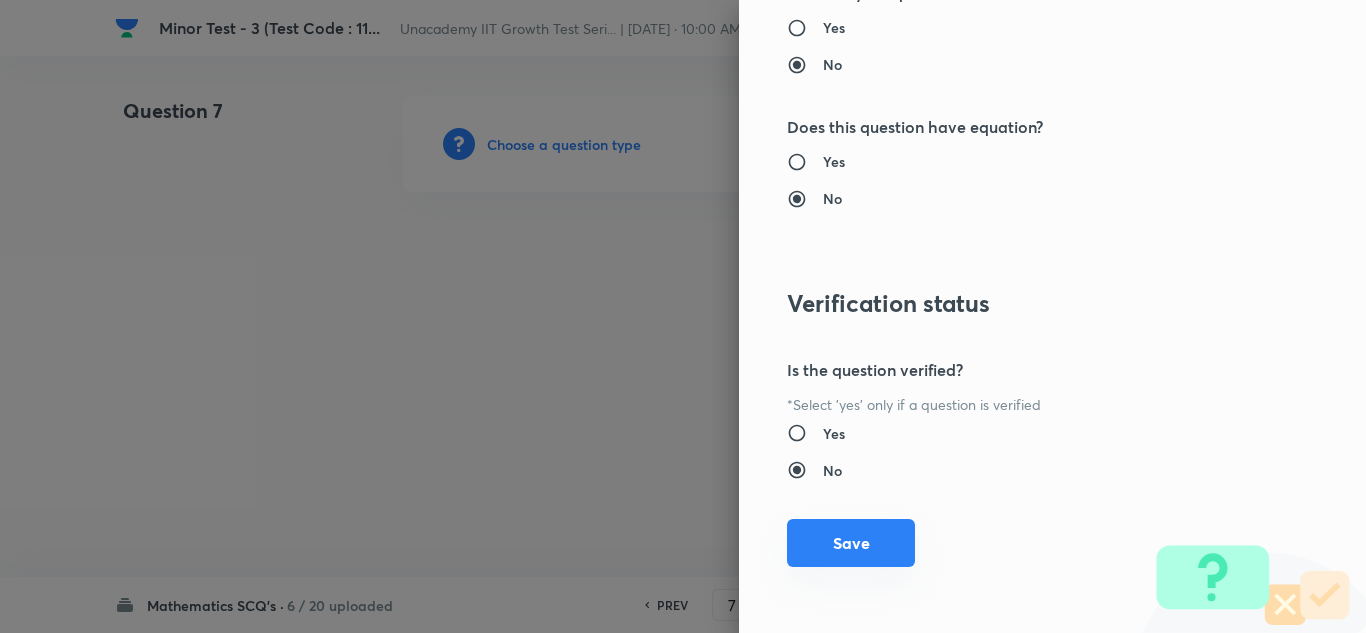 click on "Save" at bounding box center (851, 543) 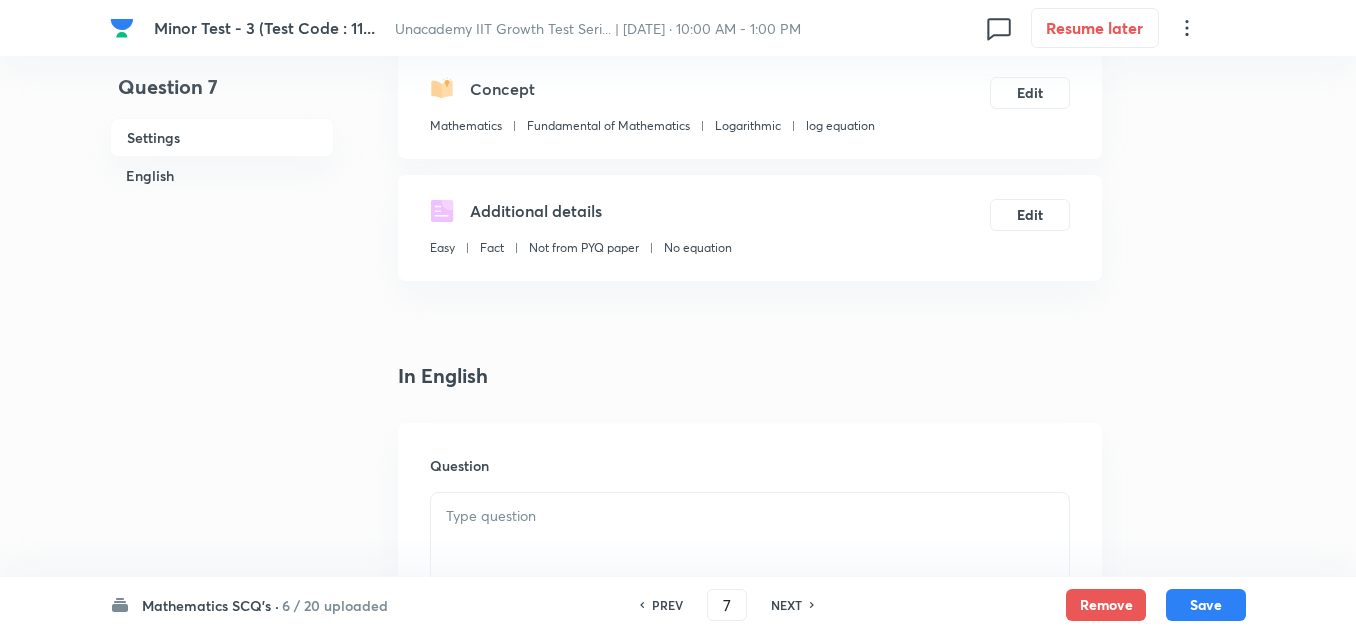scroll, scrollTop: 300, scrollLeft: 0, axis: vertical 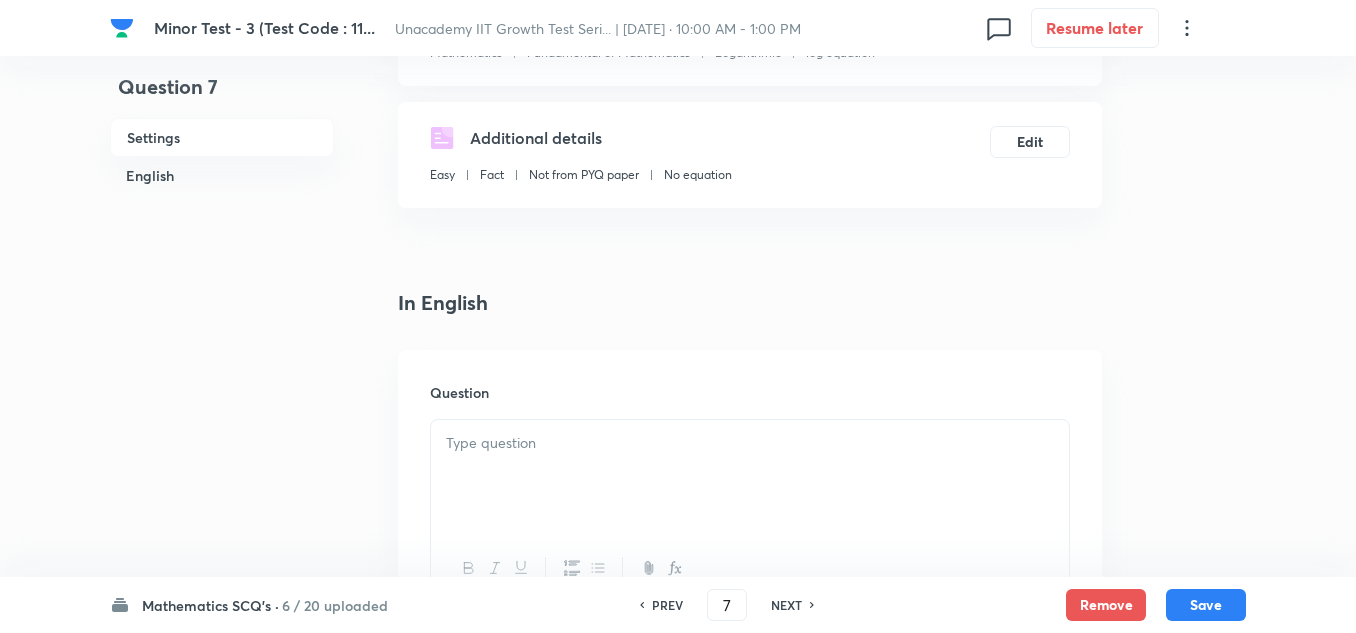 drag, startPoint x: 515, startPoint y: 449, endPoint x: 527, endPoint y: 455, distance: 13.416408 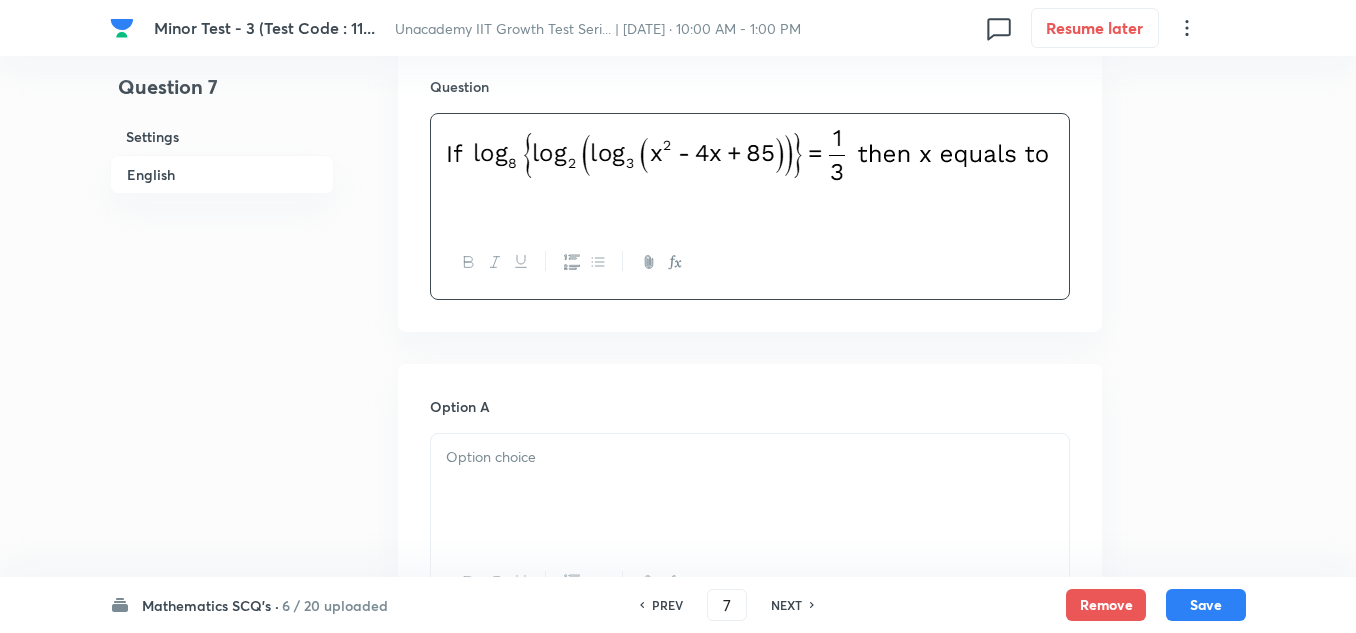 scroll, scrollTop: 700, scrollLeft: 0, axis: vertical 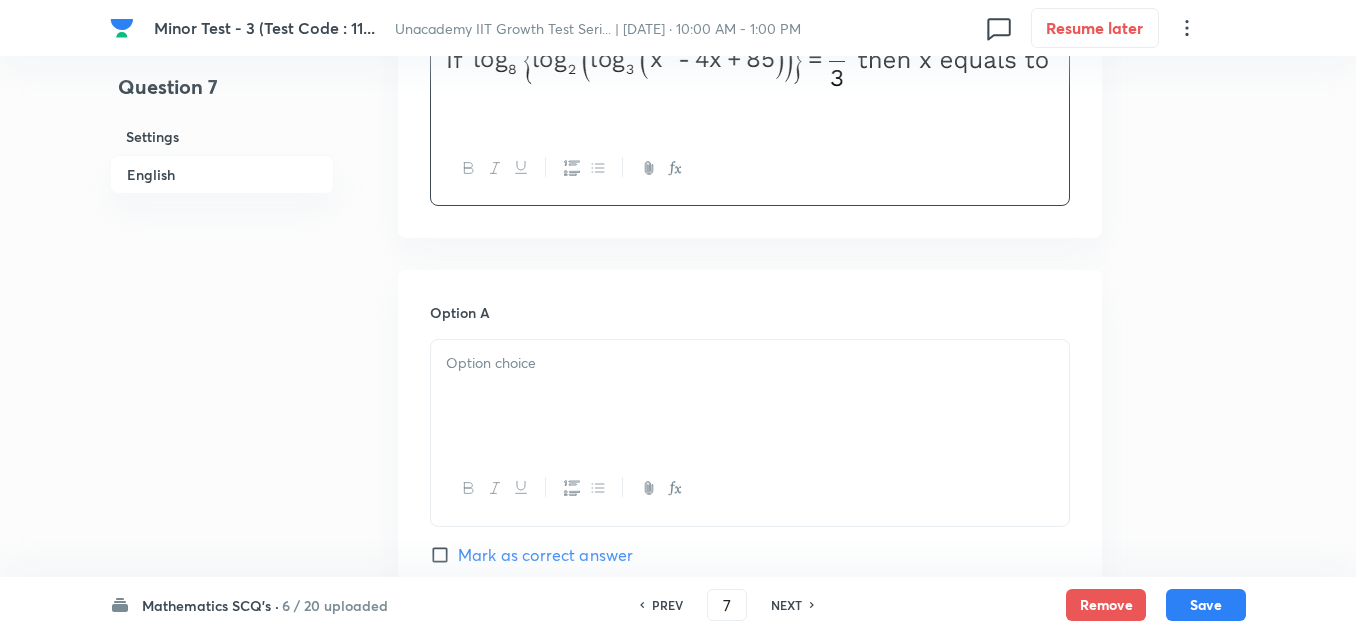 click at bounding box center [750, 396] 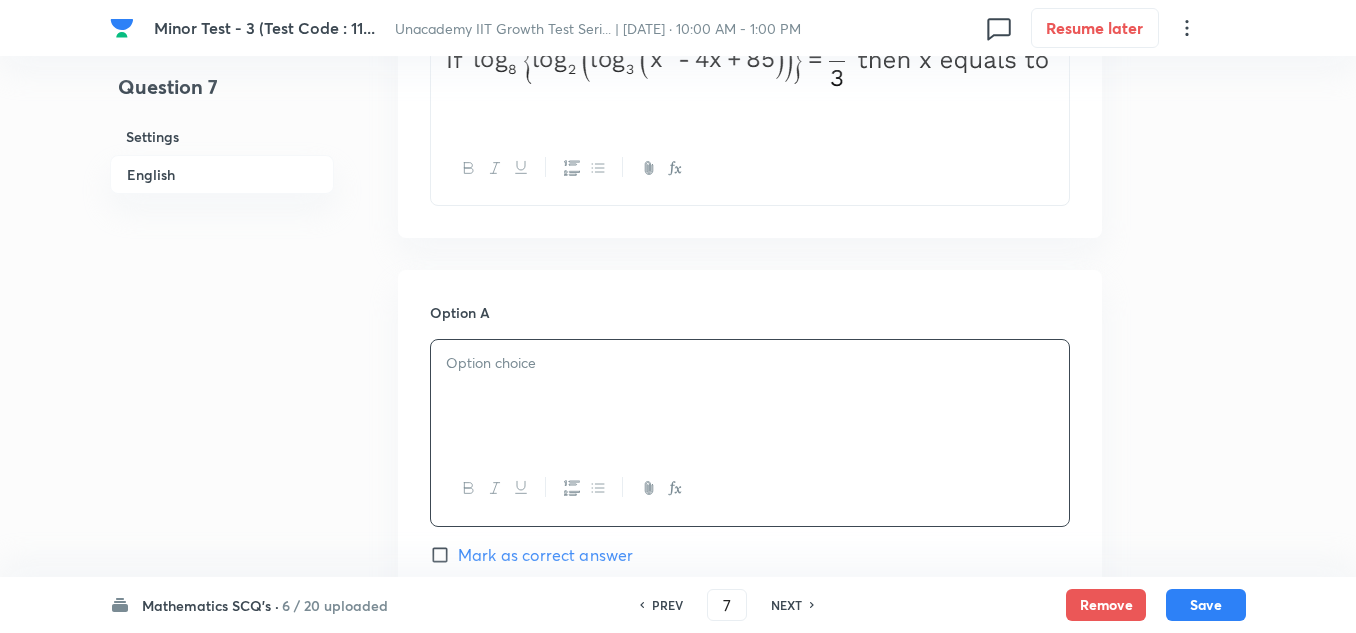 type 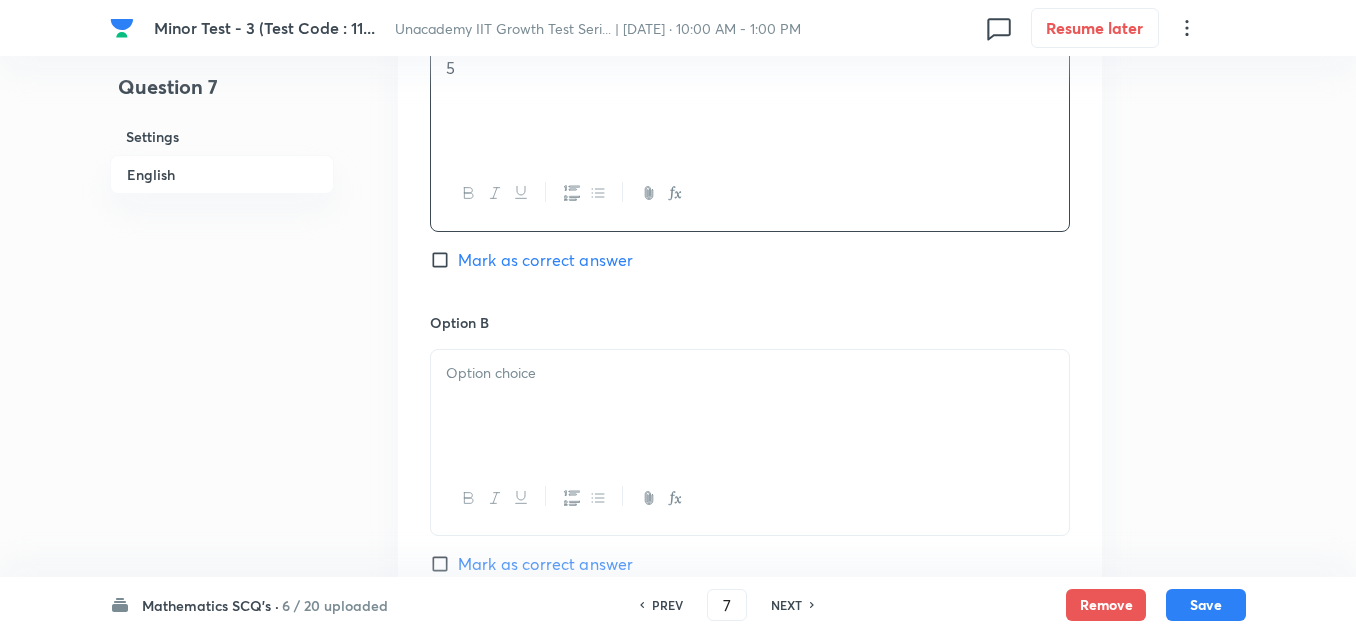 scroll, scrollTop: 1000, scrollLeft: 0, axis: vertical 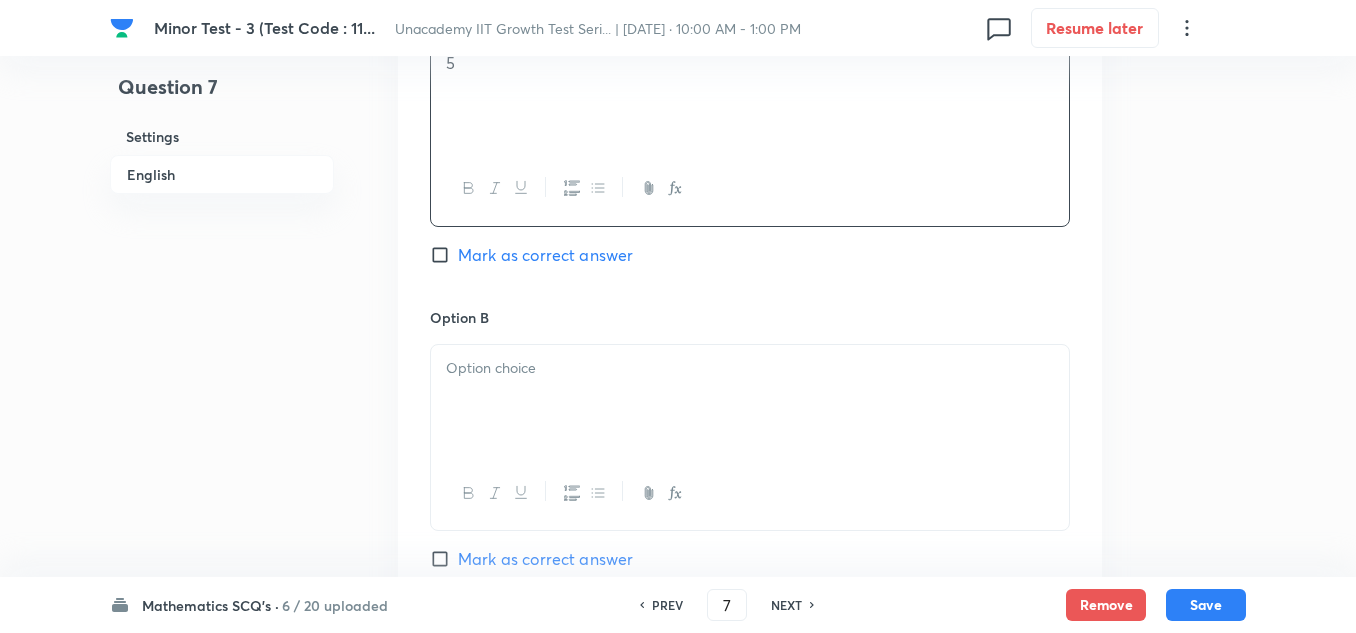 click at bounding box center (750, 401) 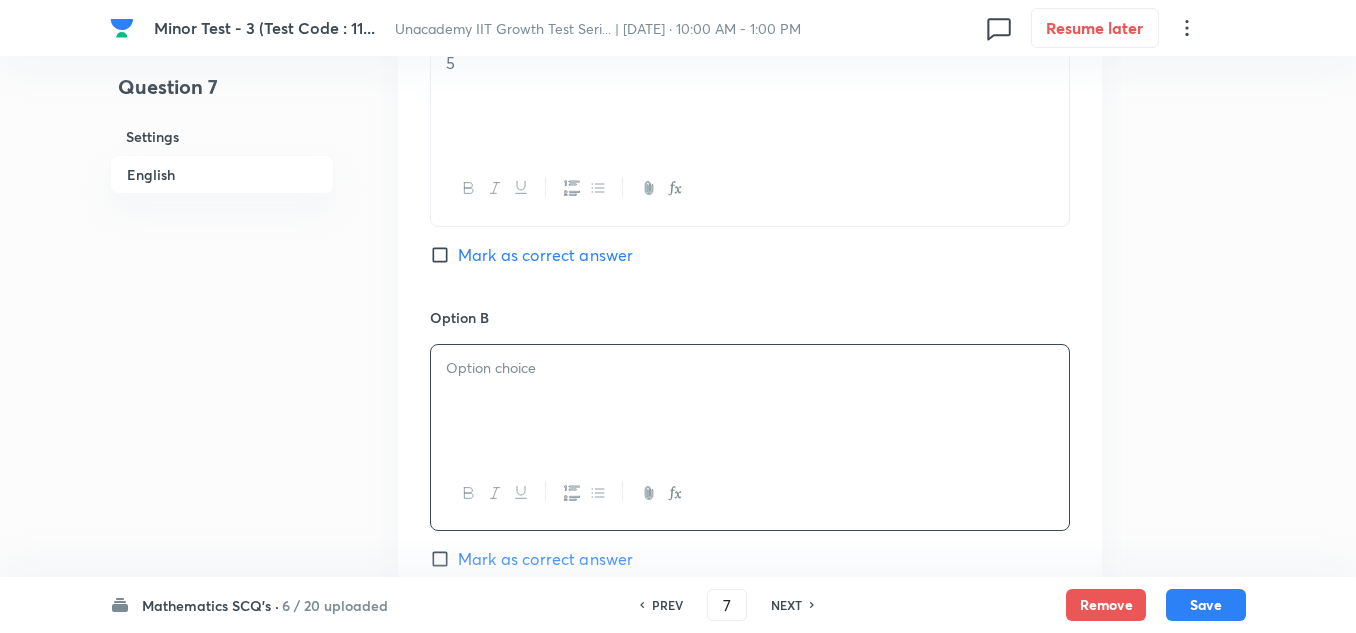 type 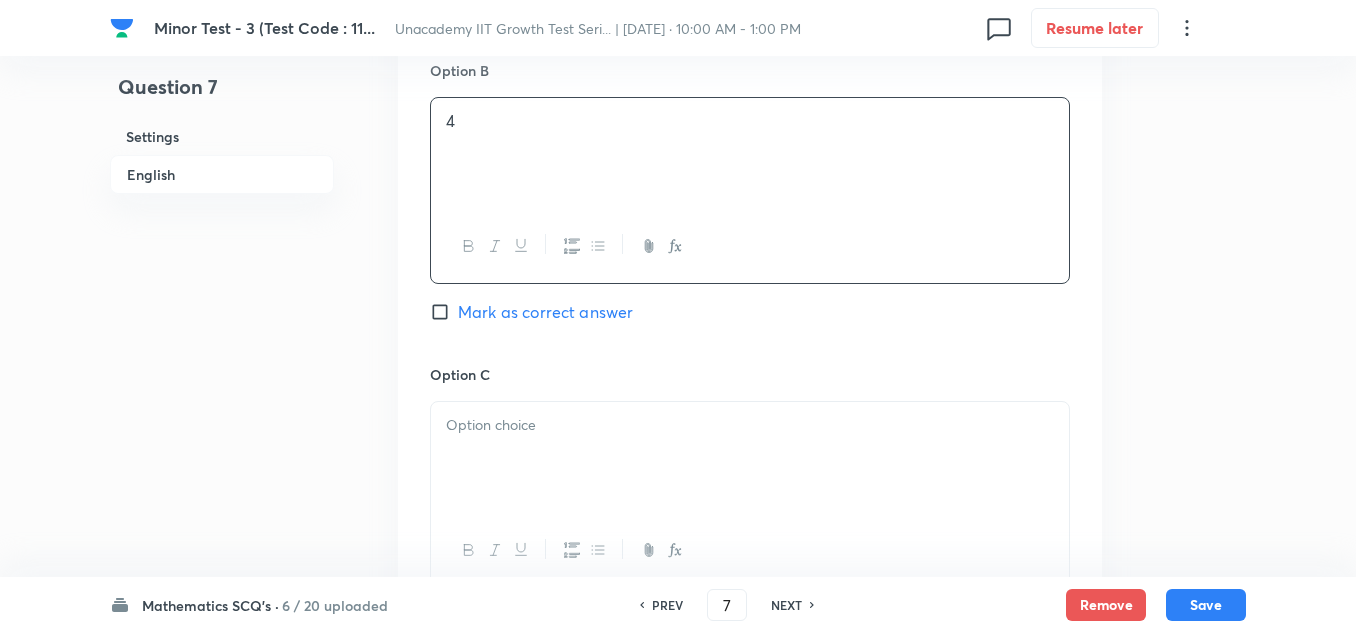 scroll, scrollTop: 1300, scrollLeft: 0, axis: vertical 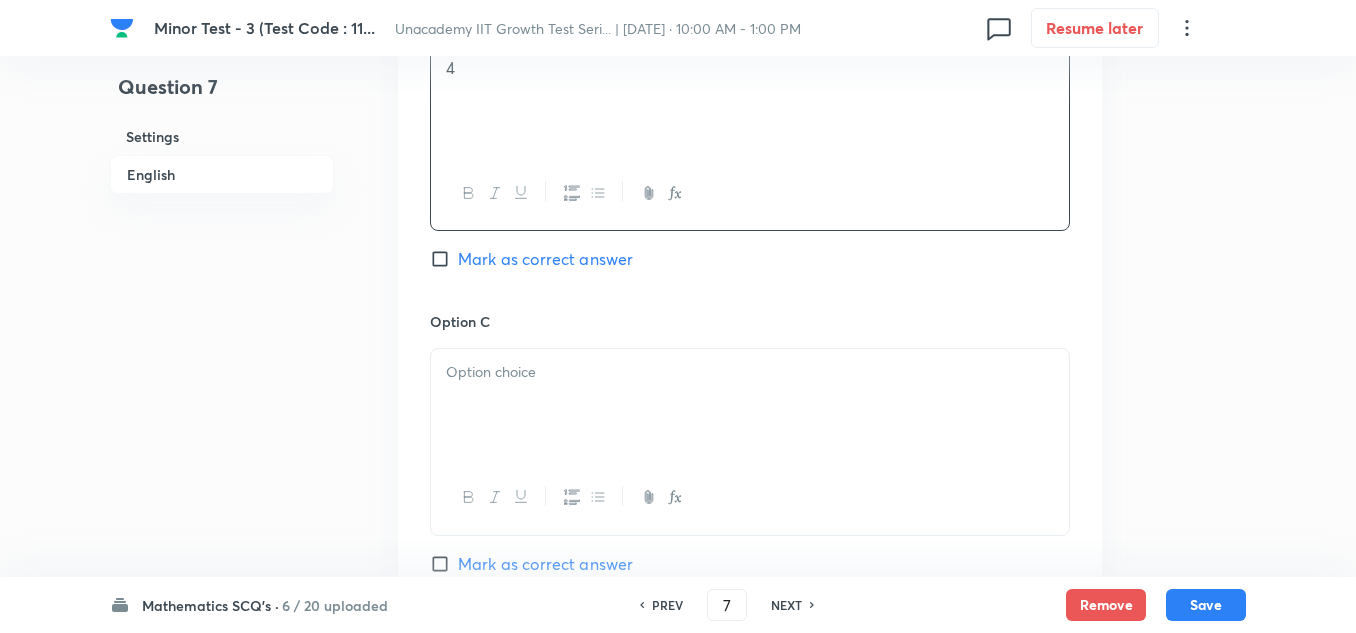 click at bounding box center (750, 405) 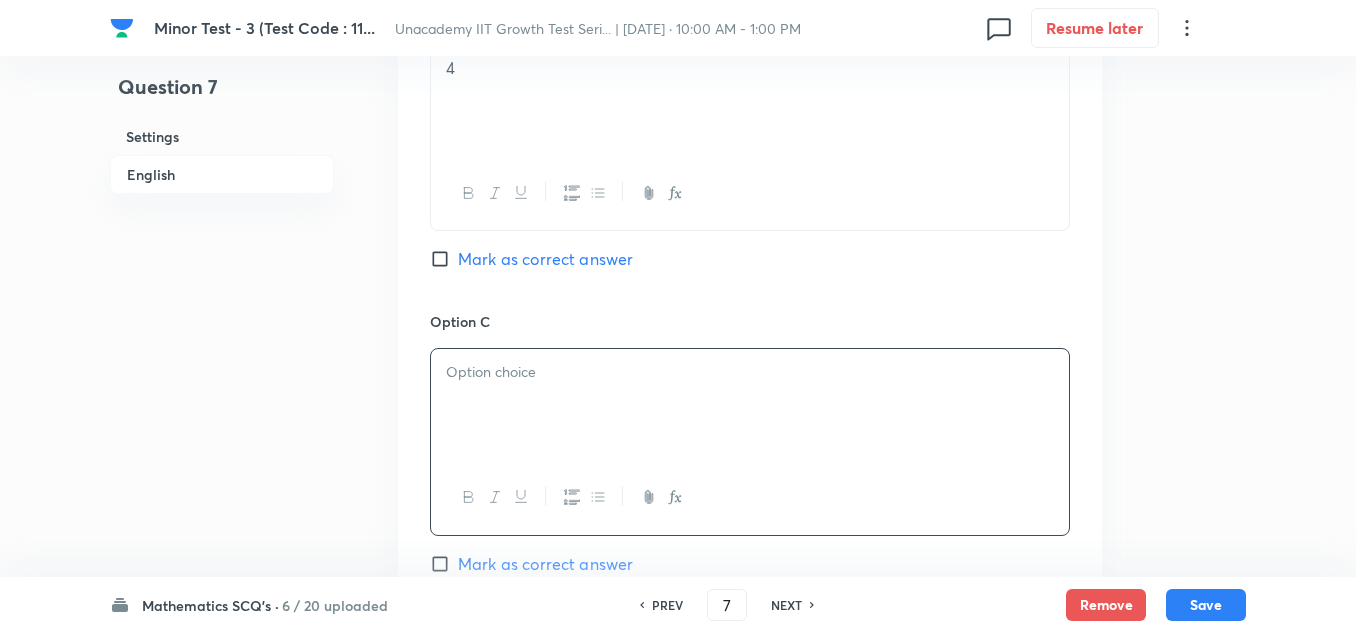 type 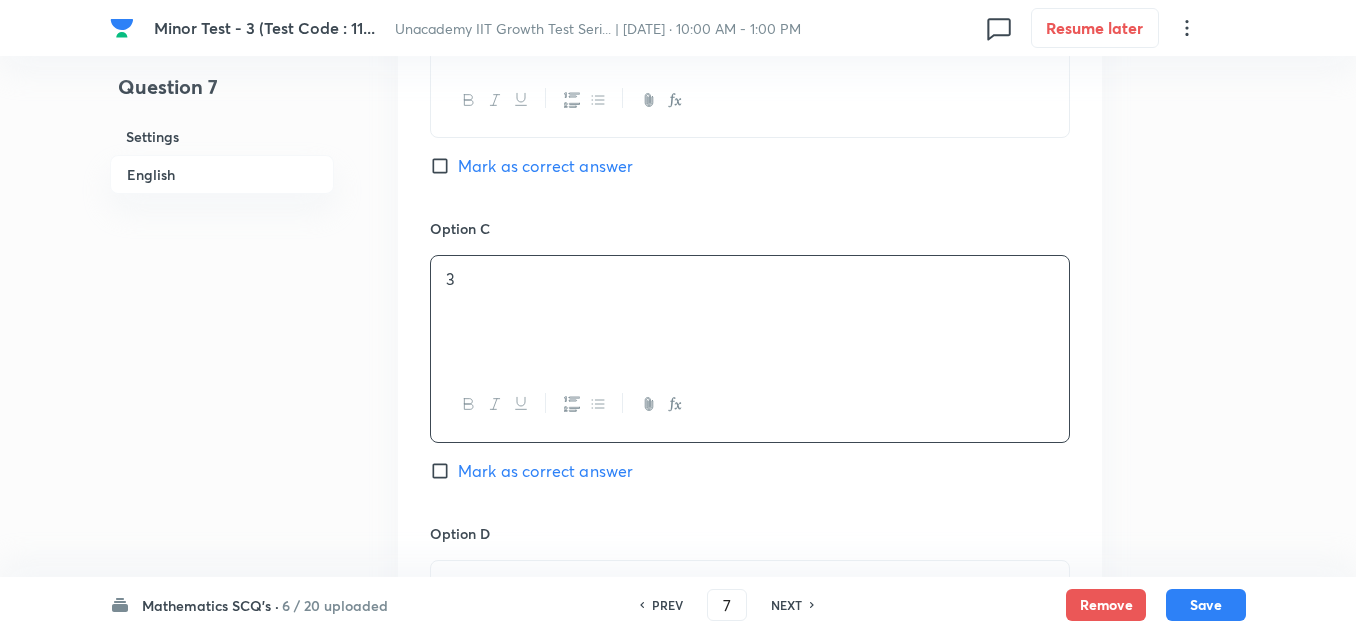 scroll, scrollTop: 1600, scrollLeft: 0, axis: vertical 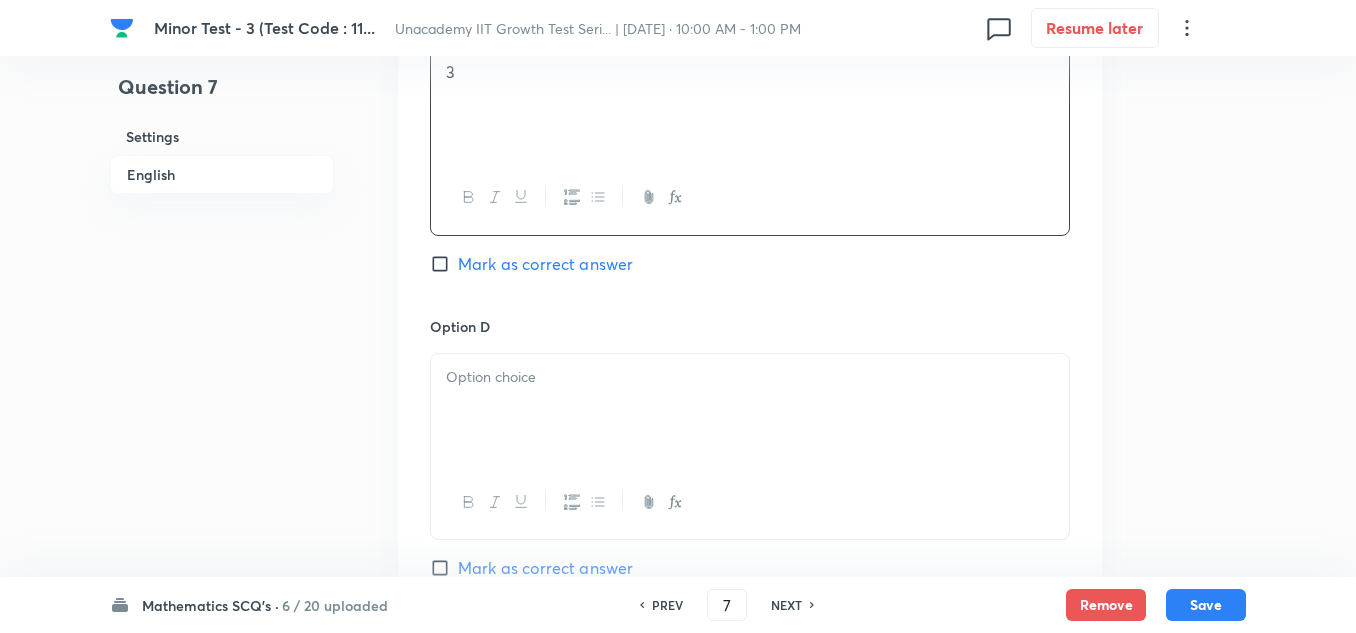 click at bounding box center (750, 377) 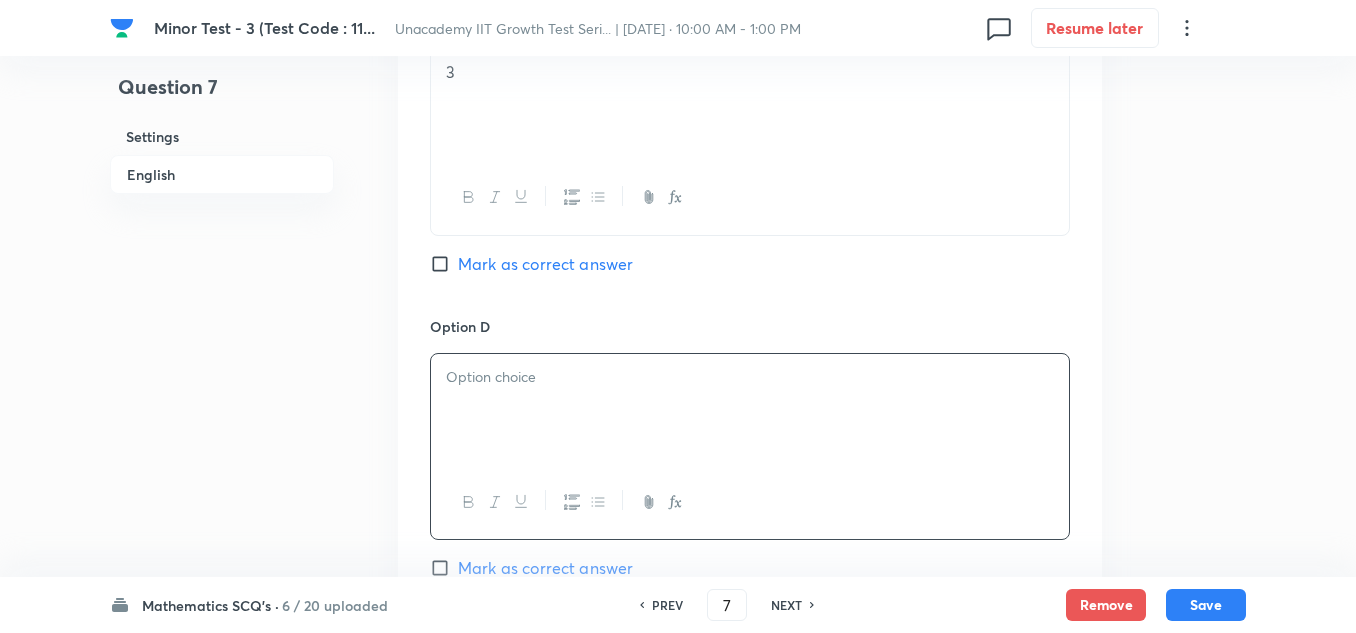 type 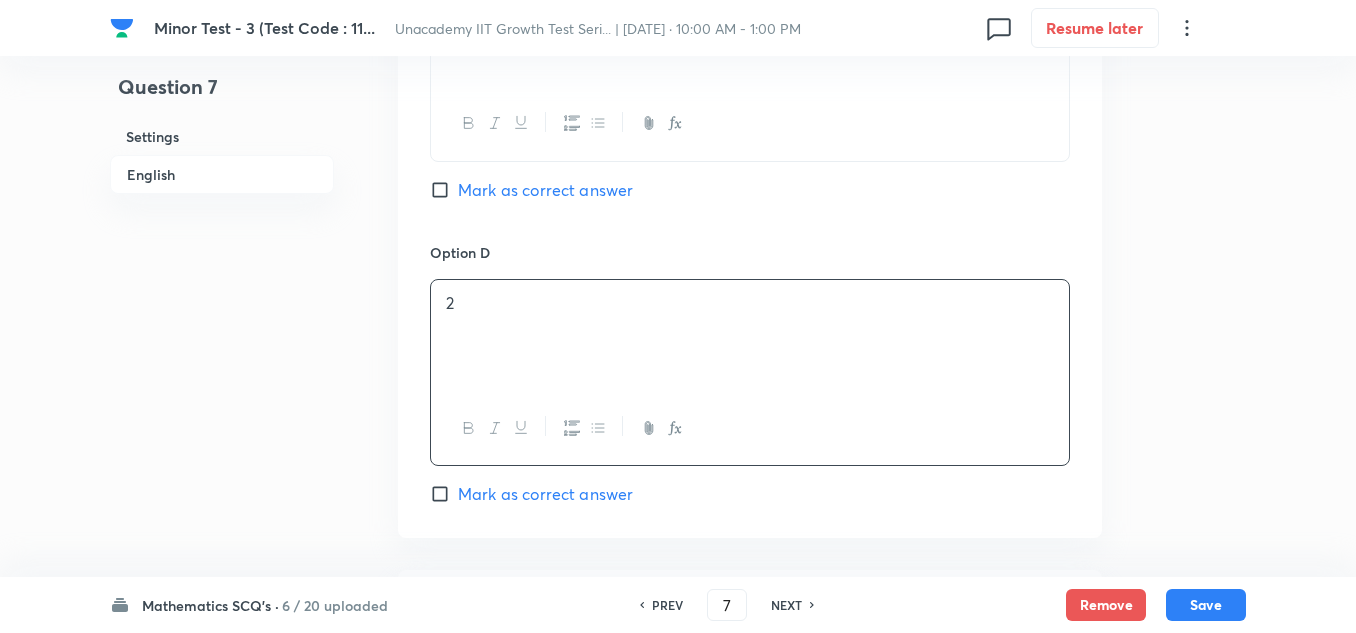scroll, scrollTop: 1800, scrollLeft: 0, axis: vertical 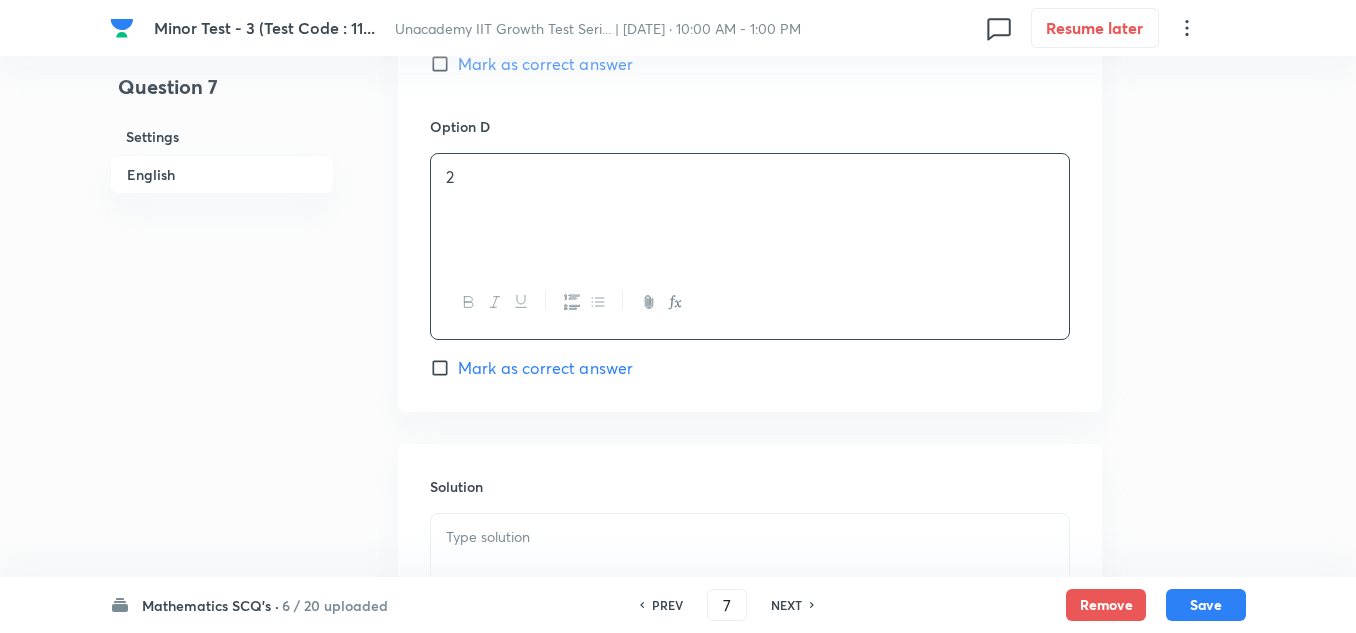 click on "Mark as correct answer" at bounding box center [545, 368] 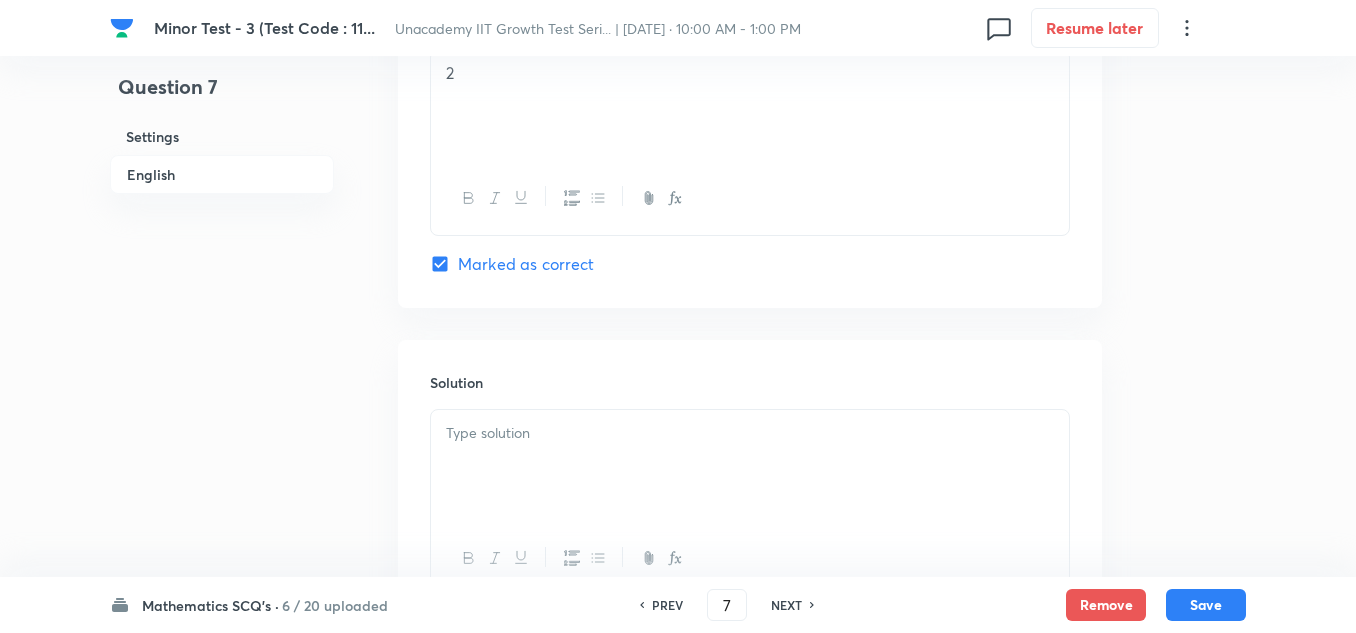 scroll, scrollTop: 2075, scrollLeft: 0, axis: vertical 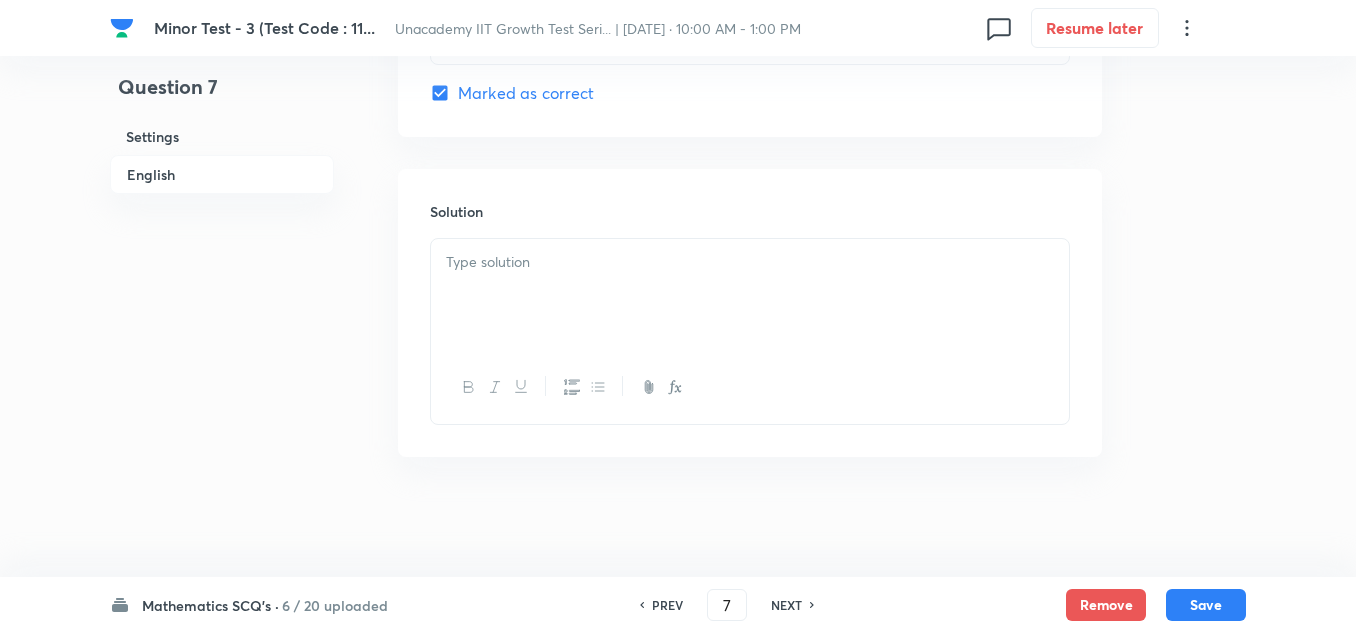 click at bounding box center (750, 295) 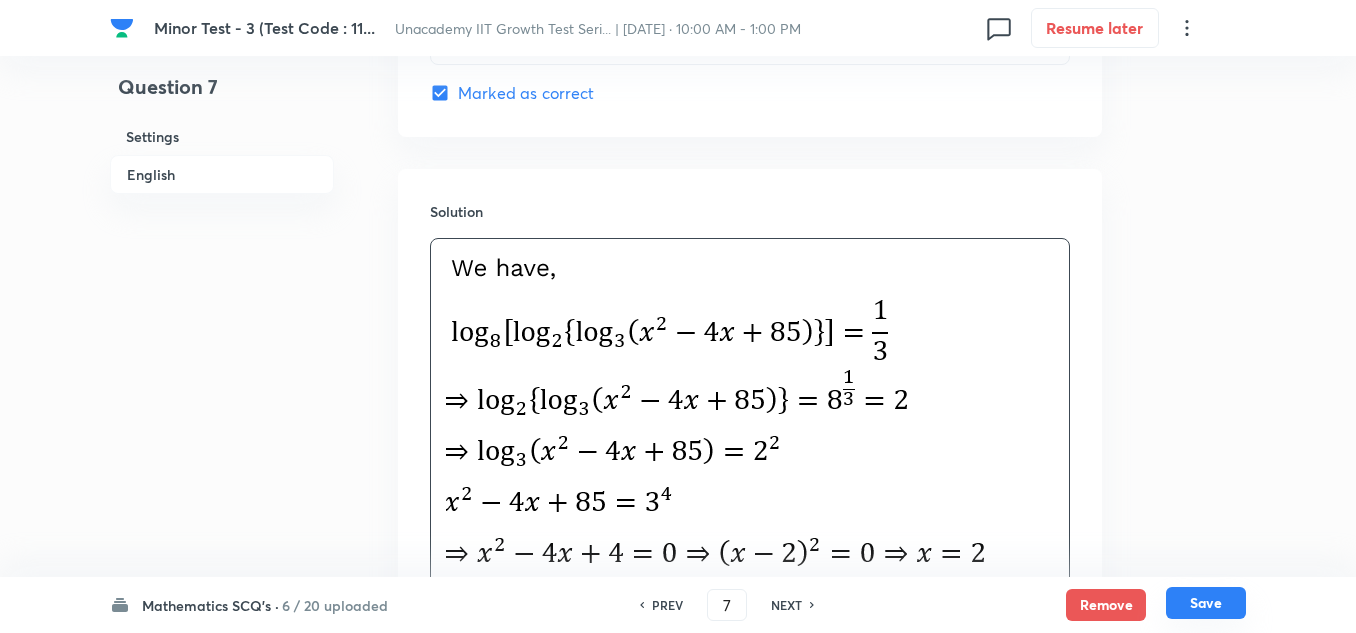 click on "Save" at bounding box center [1206, 603] 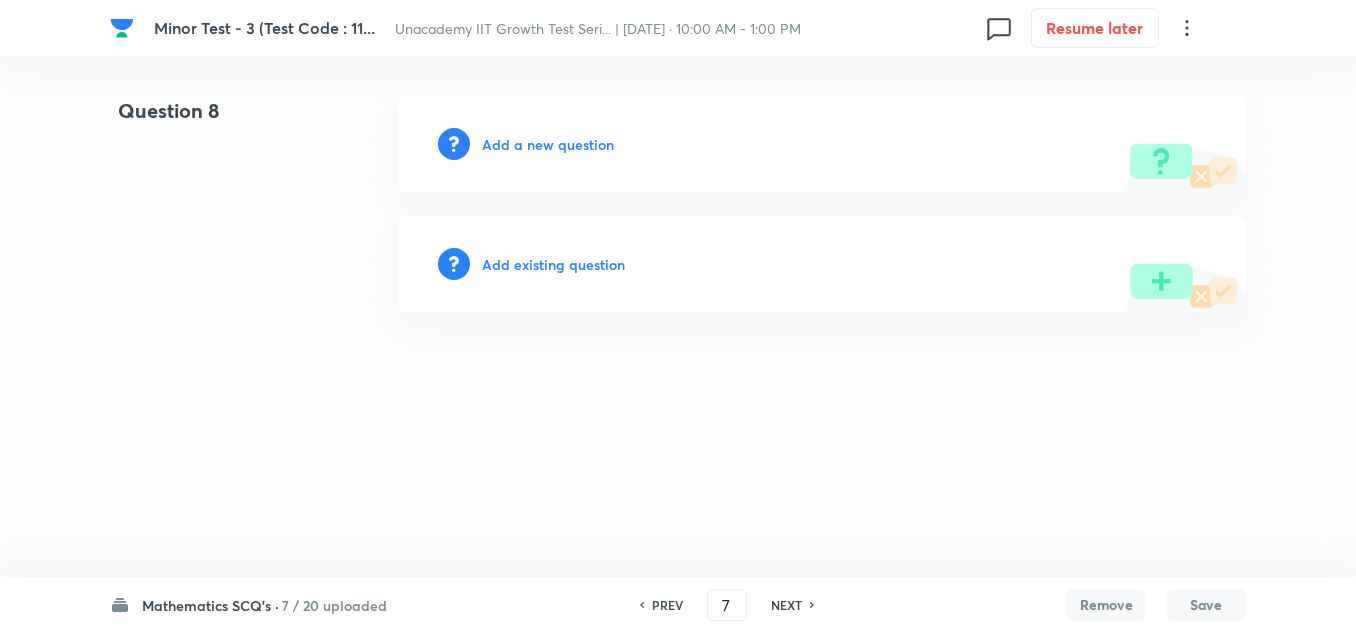 type on "8" 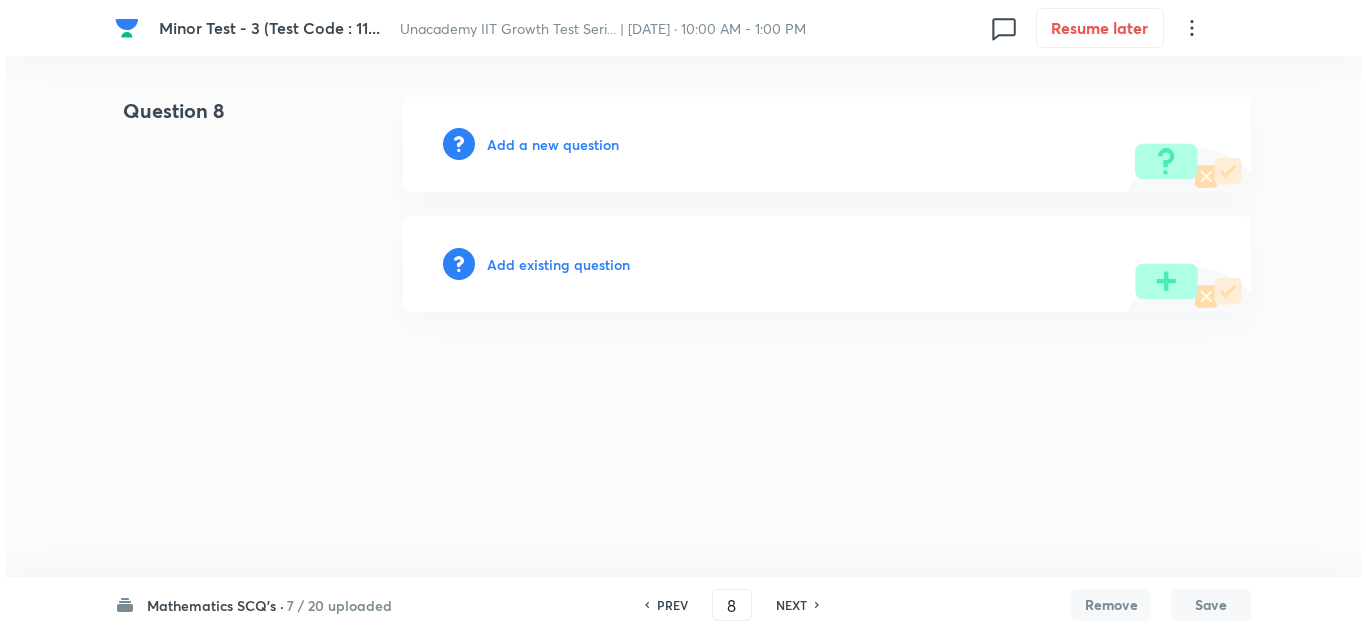 scroll, scrollTop: 0, scrollLeft: 0, axis: both 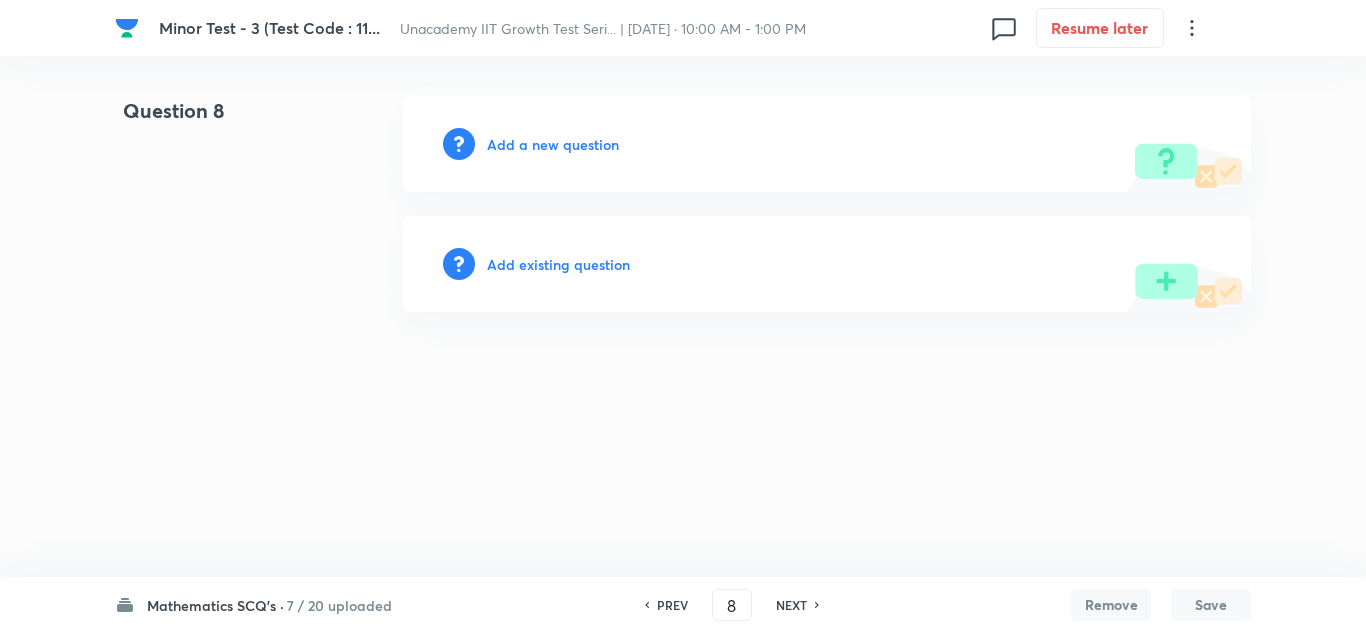 click on "Add a new question" at bounding box center [553, 144] 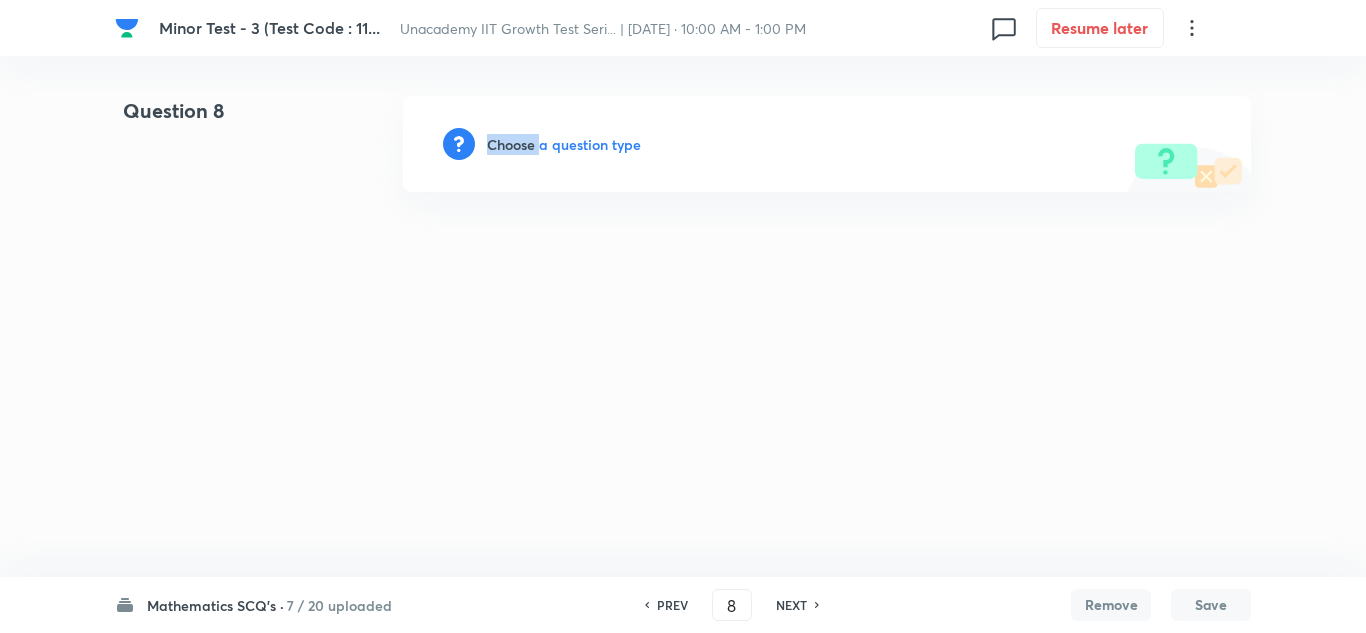 click on "Choose a question type" at bounding box center [564, 144] 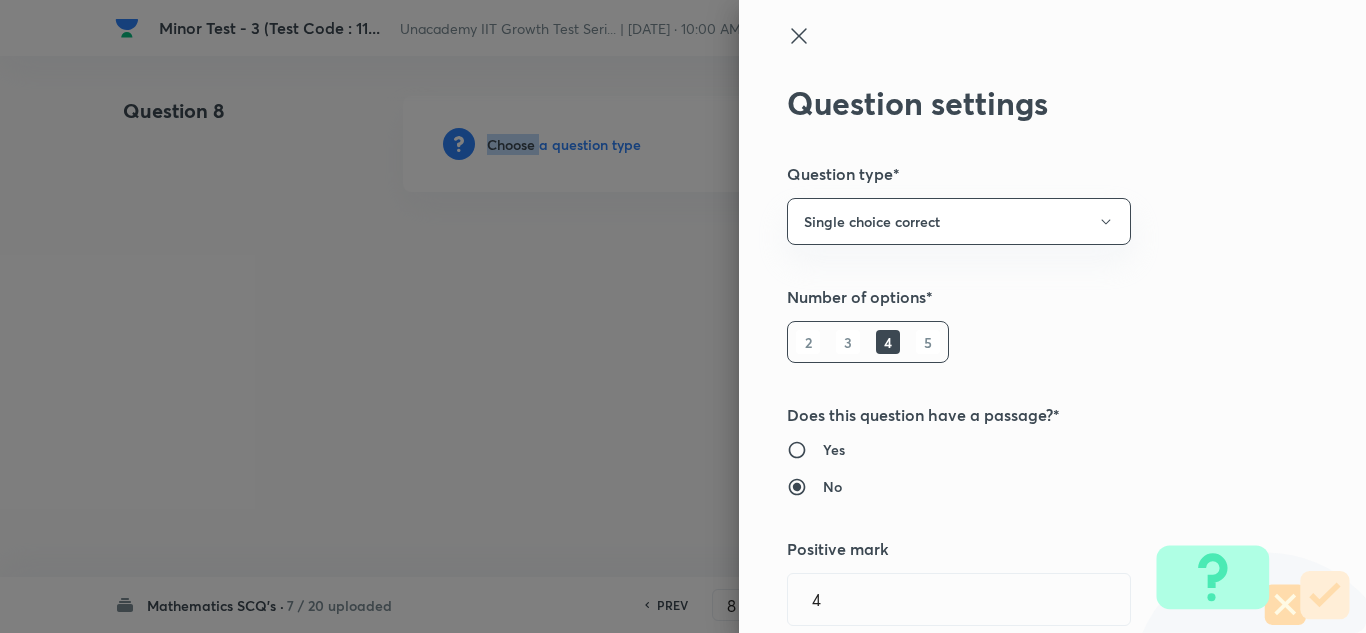 type on "Mathematics" 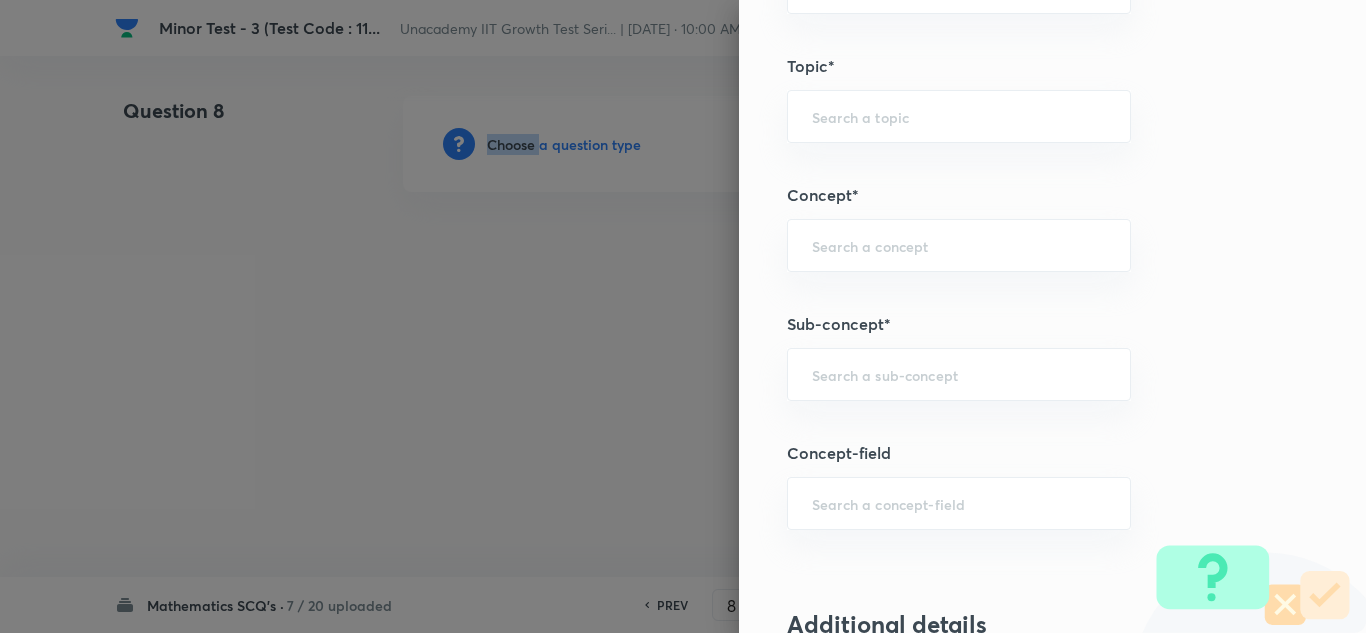 scroll, scrollTop: 1200, scrollLeft: 0, axis: vertical 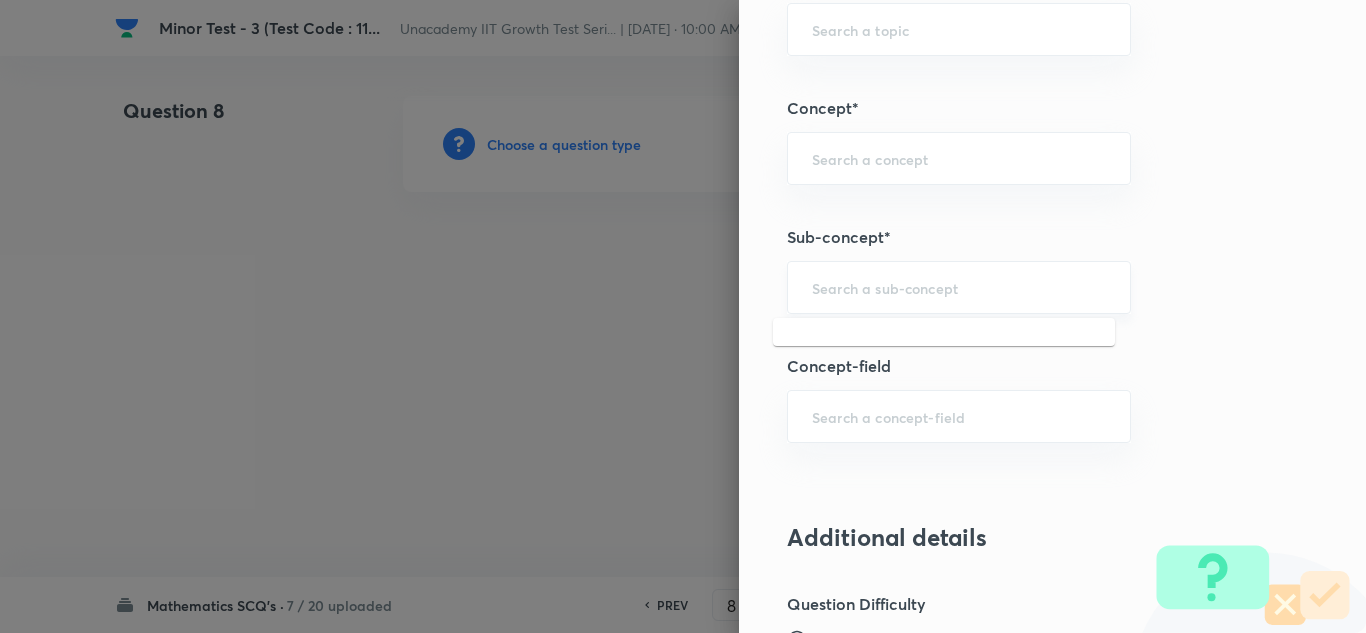 click at bounding box center (959, 287) 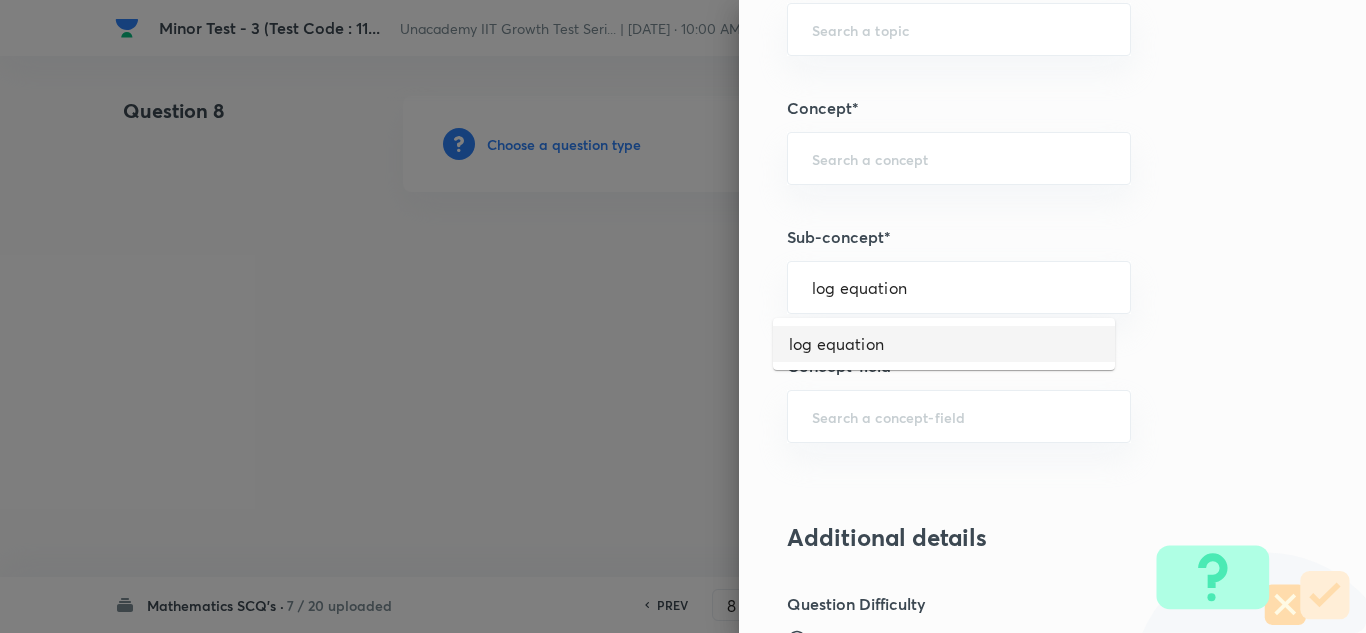 click on "log equation" at bounding box center [944, 344] 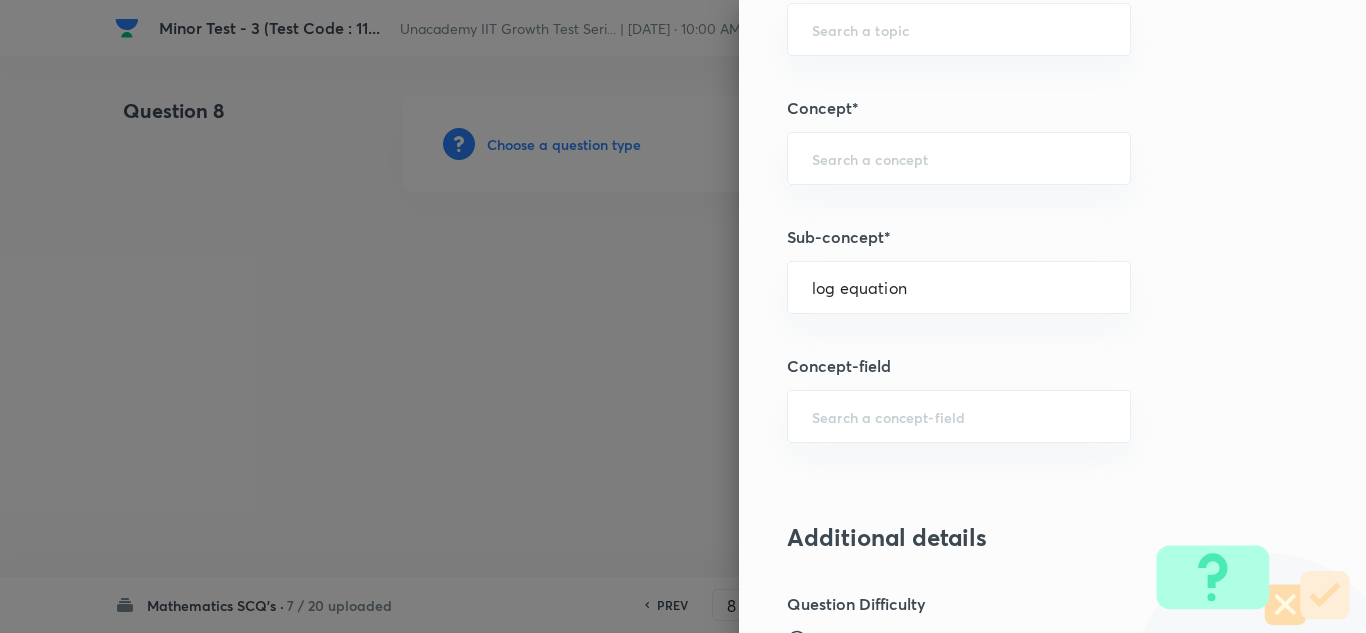 type on "Mathematics" 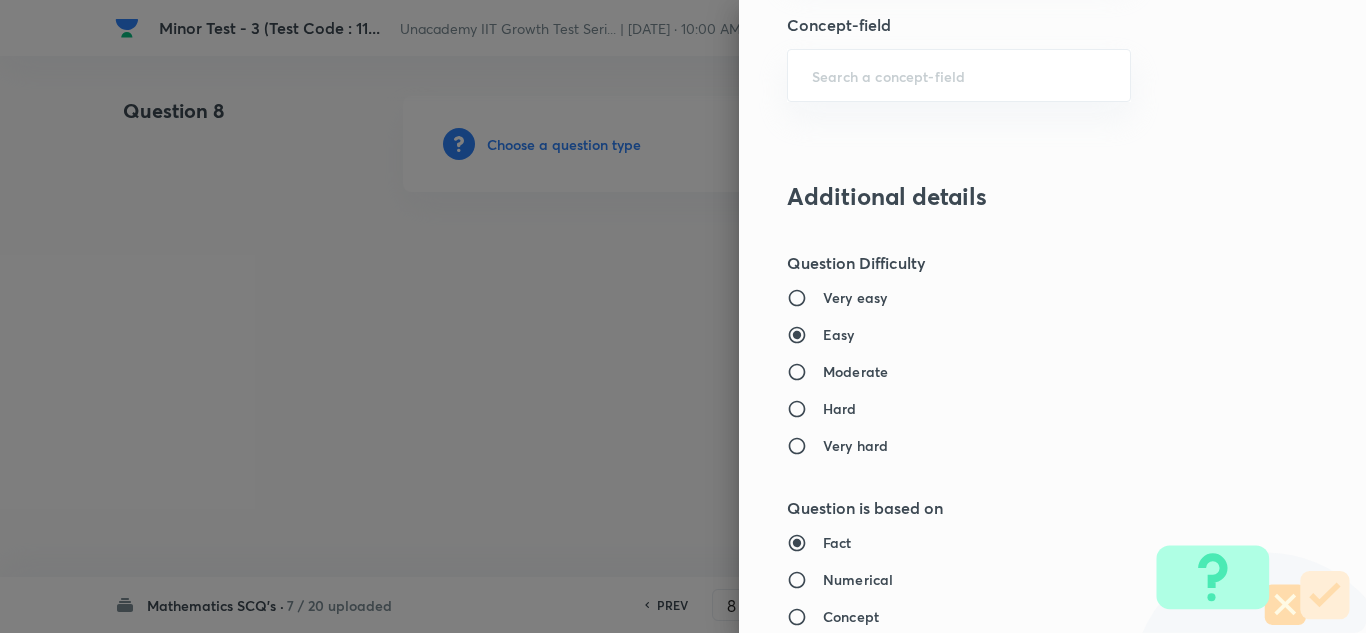 scroll, scrollTop: 1600, scrollLeft: 0, axis: vertical 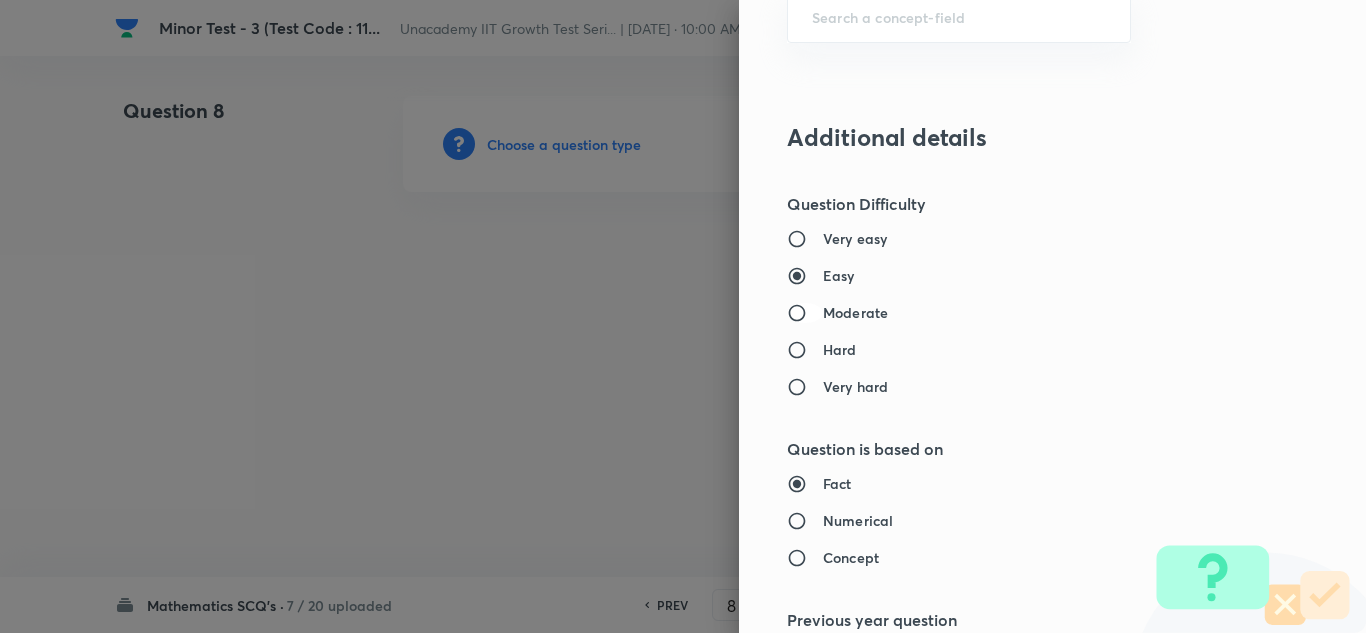 click on "Moderate" at bounding box center [805, 313] 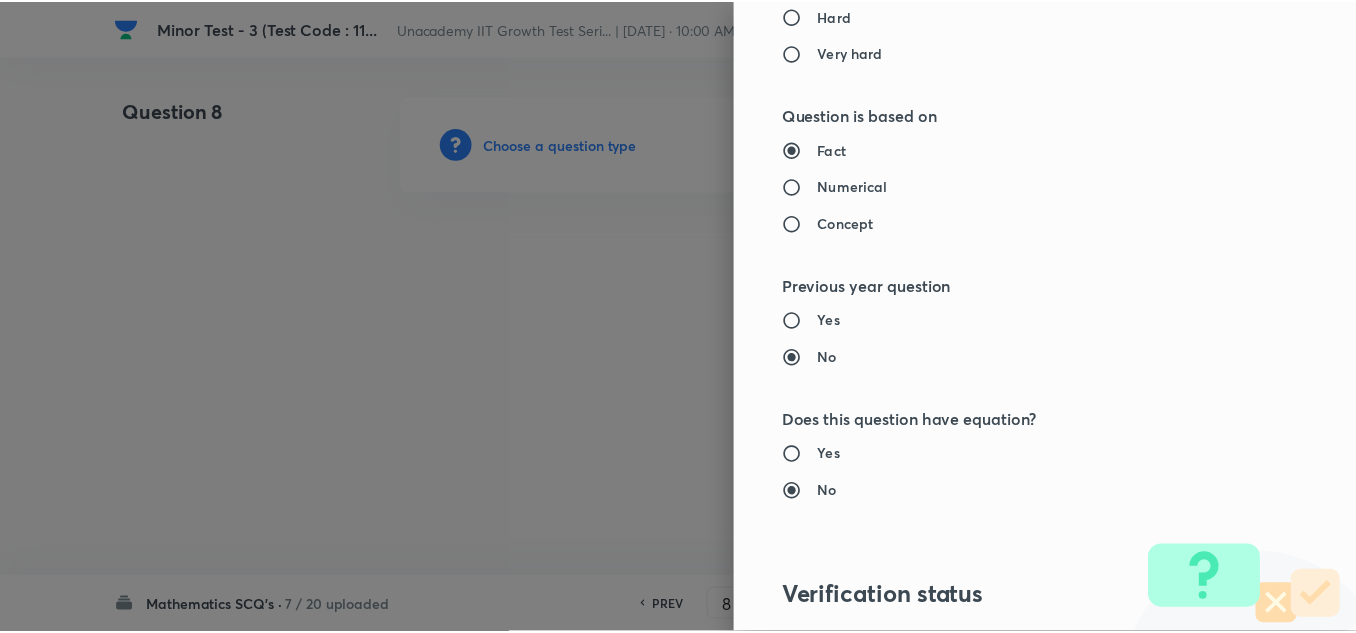 scroll, scrollTop: 2227, scrollLeft: 0, axis: vertical 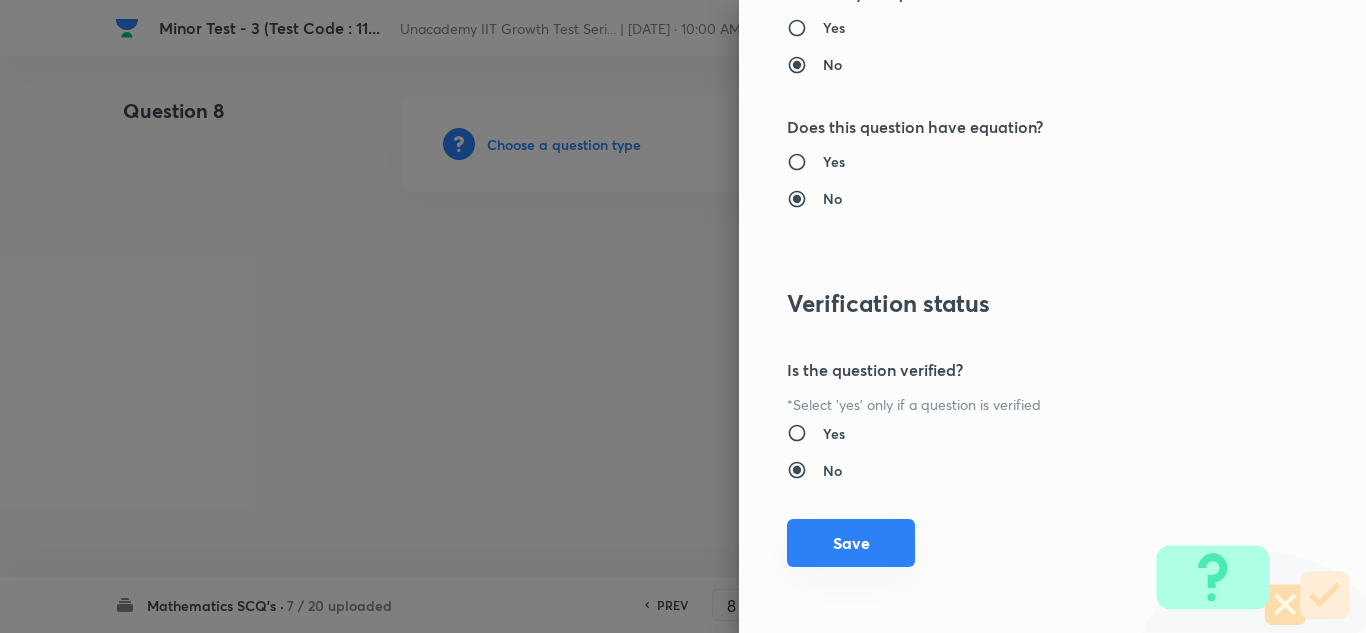 click on "Save" at bounding box center (851, 543) 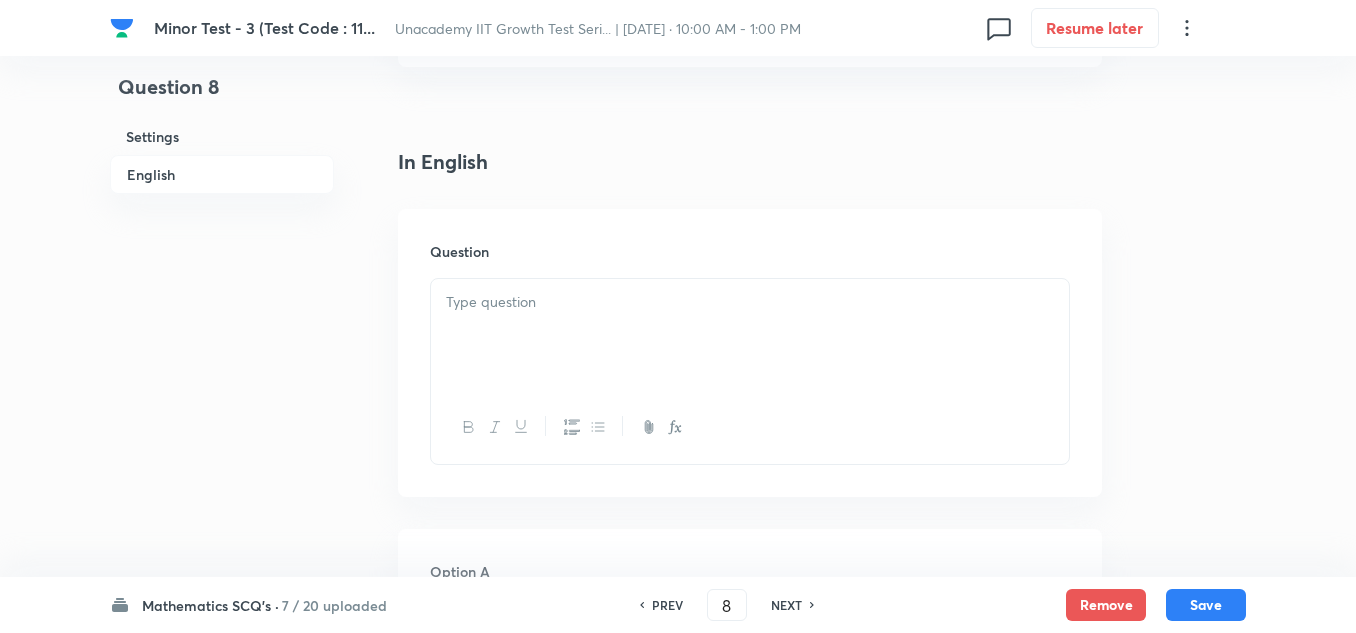 scroll, scrollTop: 500, scrollLeft: 0, axis: vertical 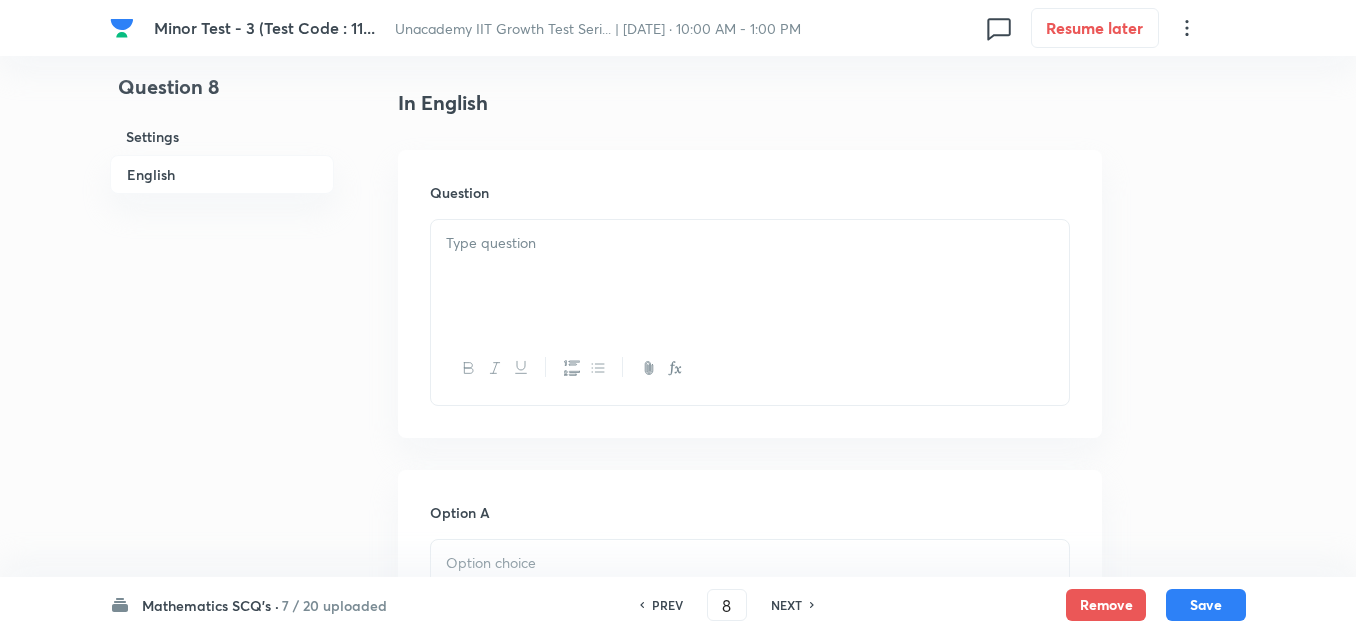 click at bounding box center (750, 276) 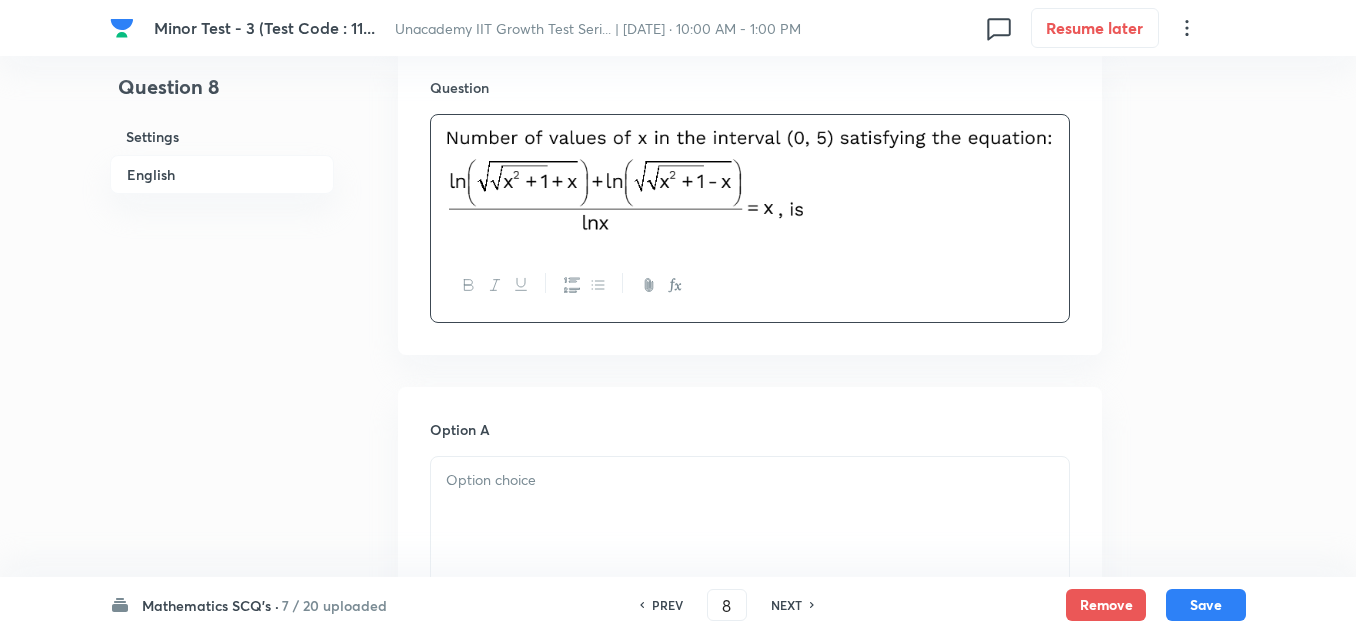 scroll, scrollTop: 700, scrollLeft: 0, axis: vertical 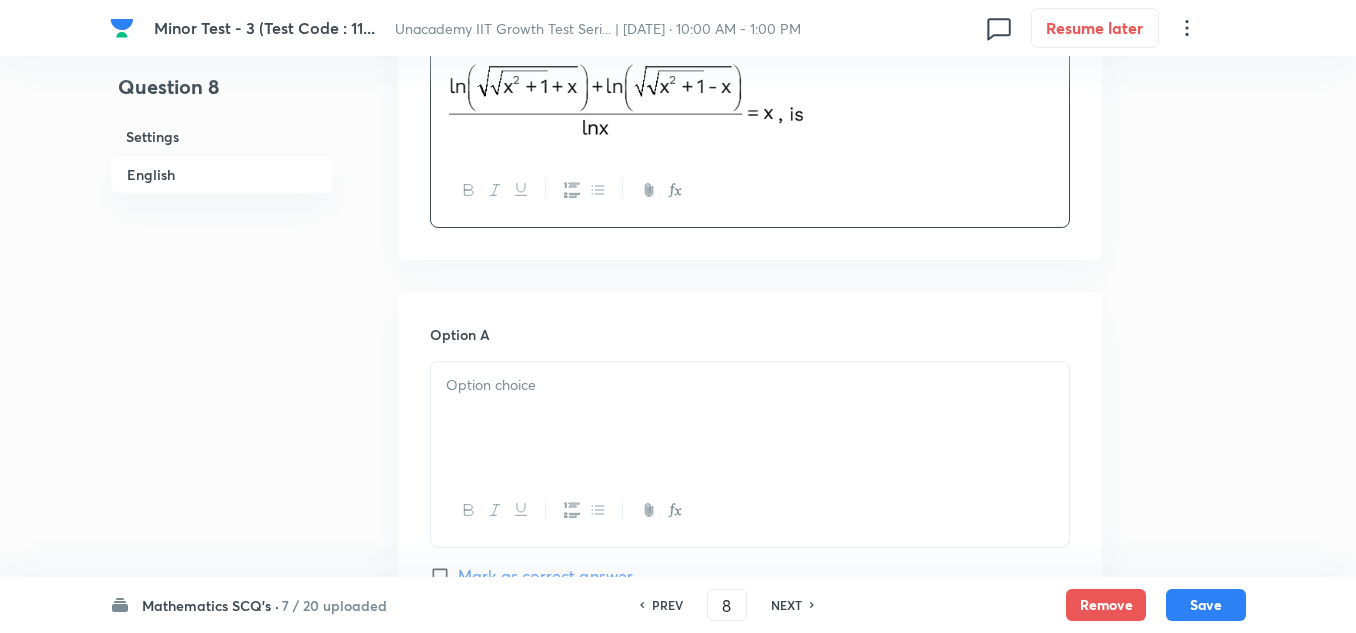 click at bounding box center (750, 418) 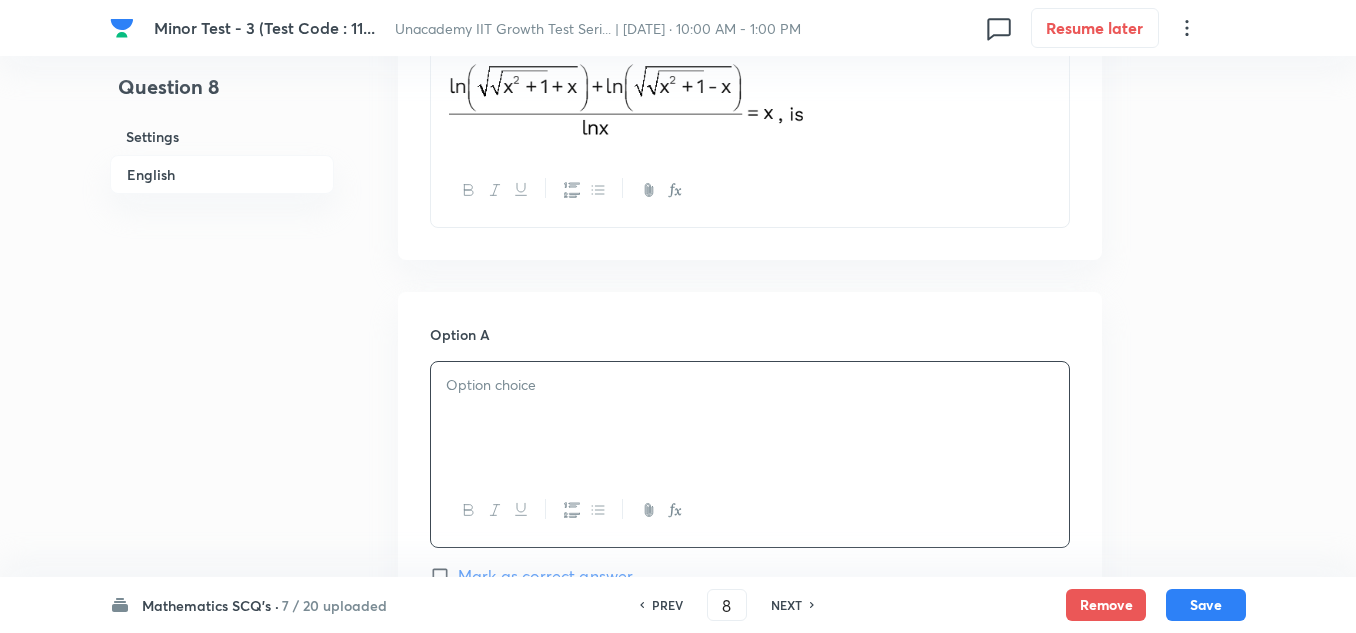type 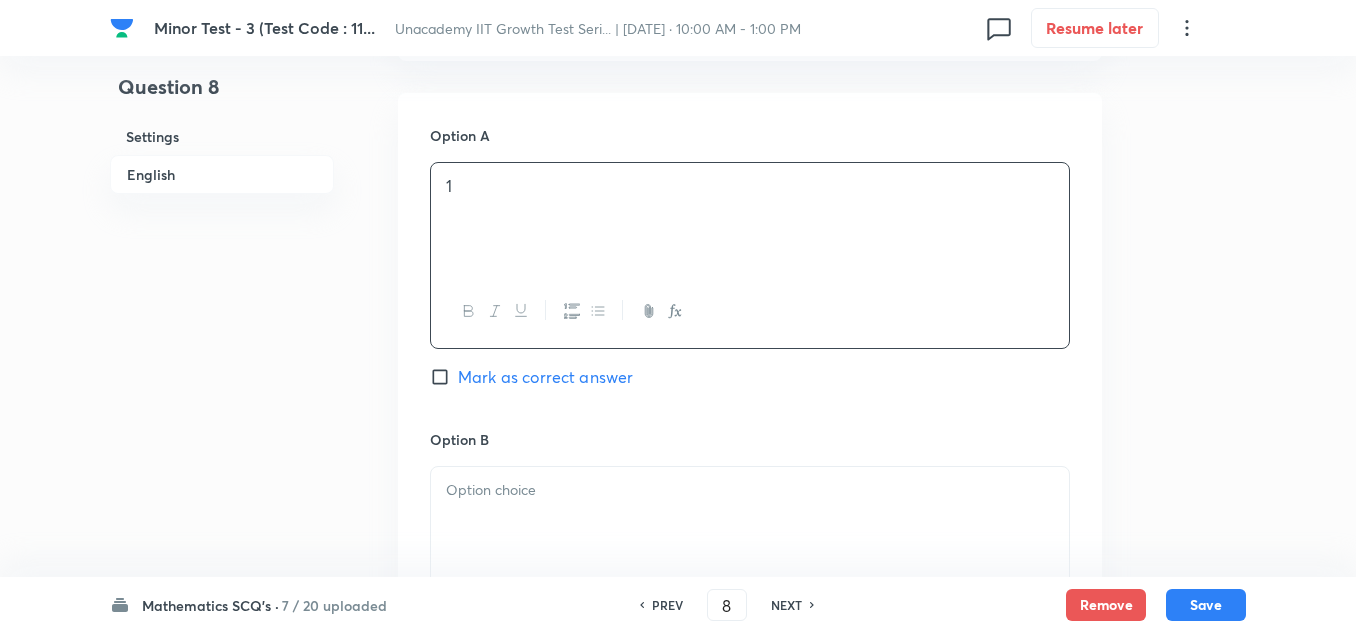 scroll, scrollTop: 900, scrollLeft: 0, axis: vertical 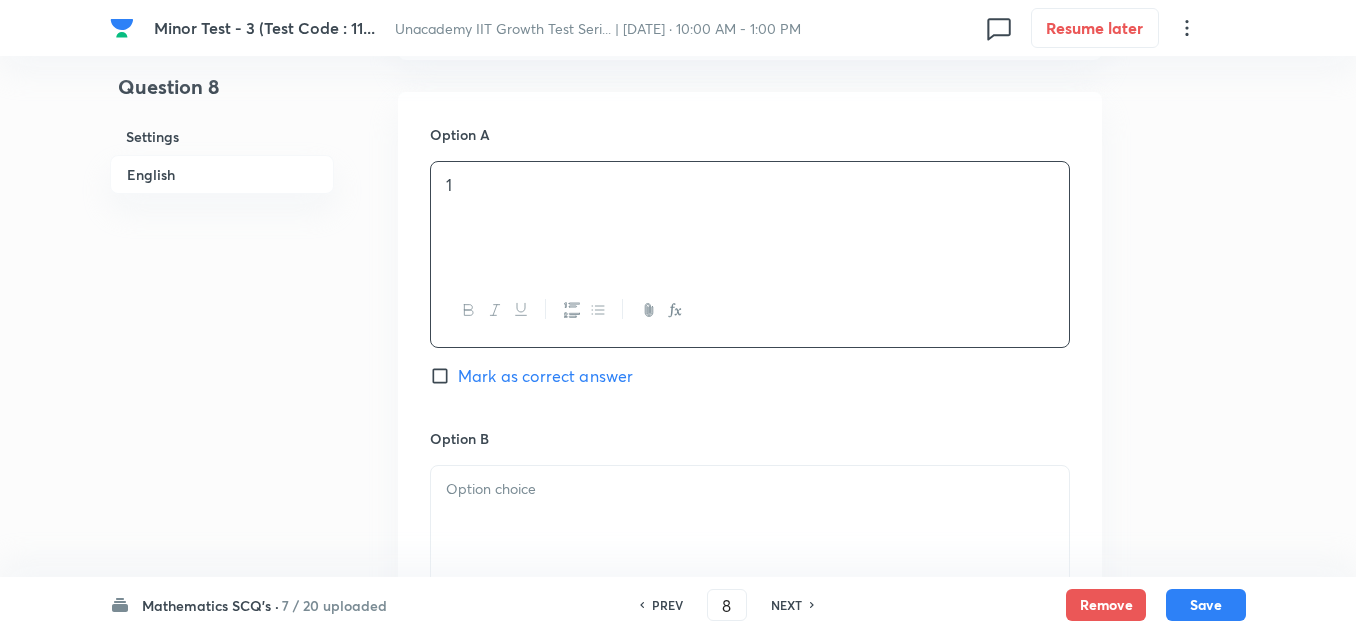click at bounding box center (750, 489) 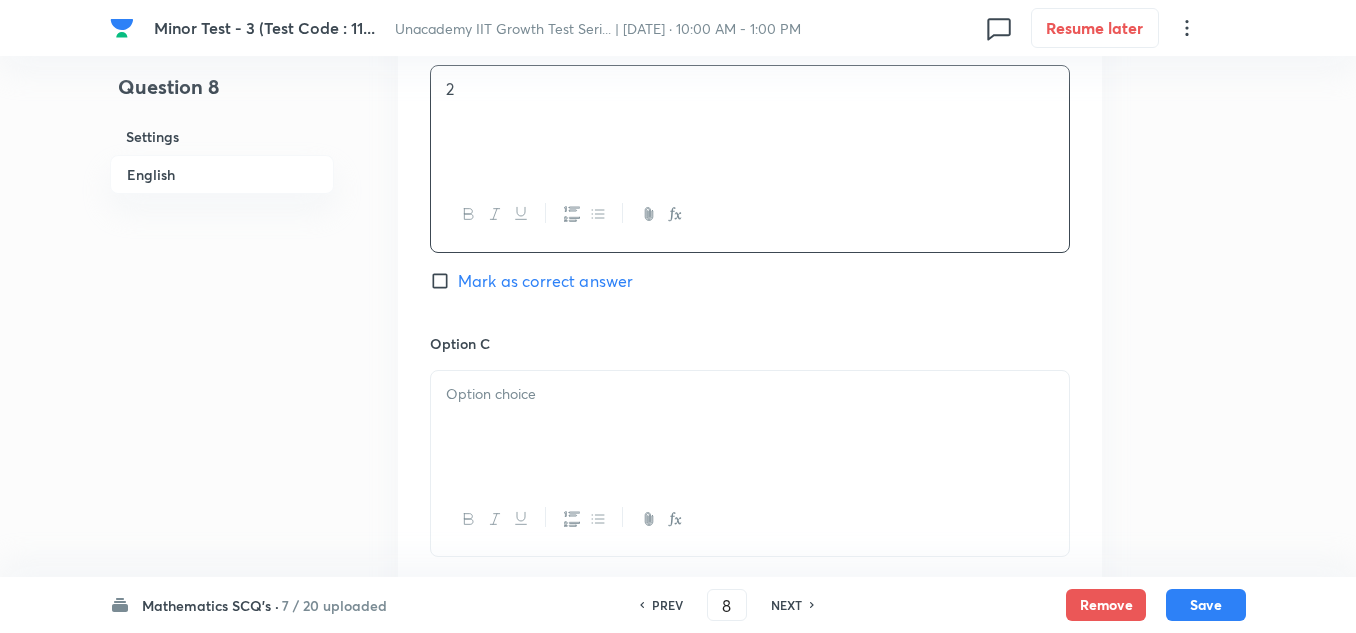 click at bounding box center (750, 427) 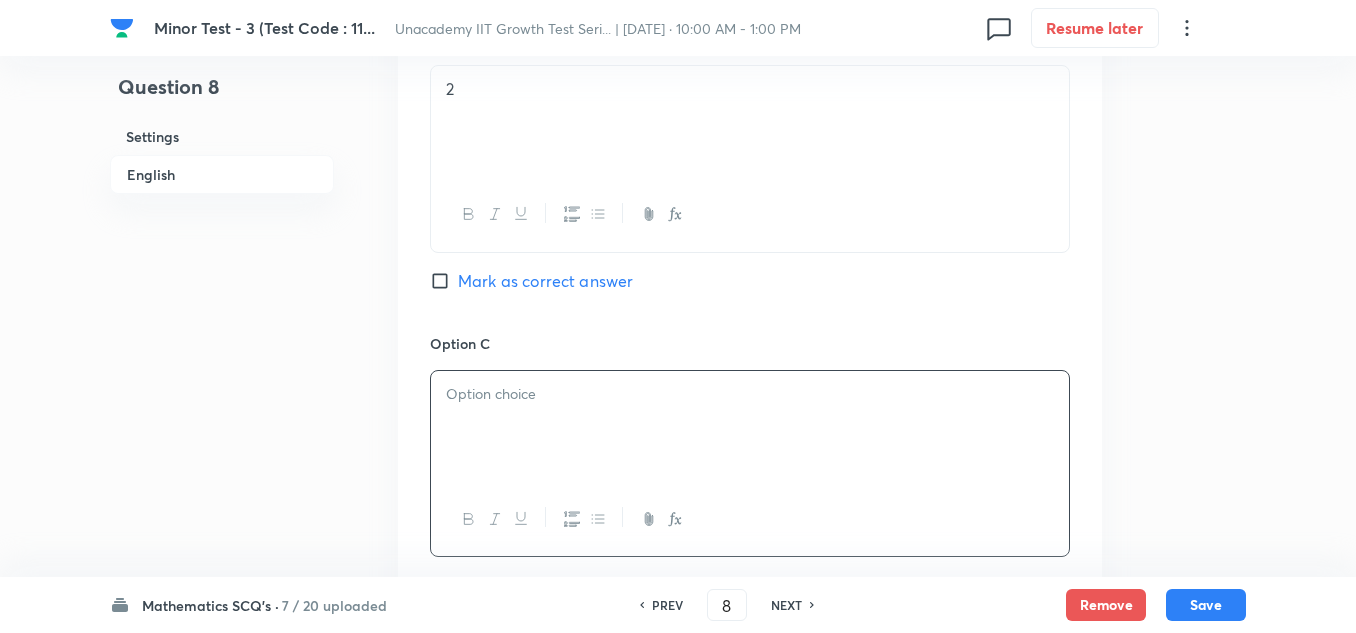 type 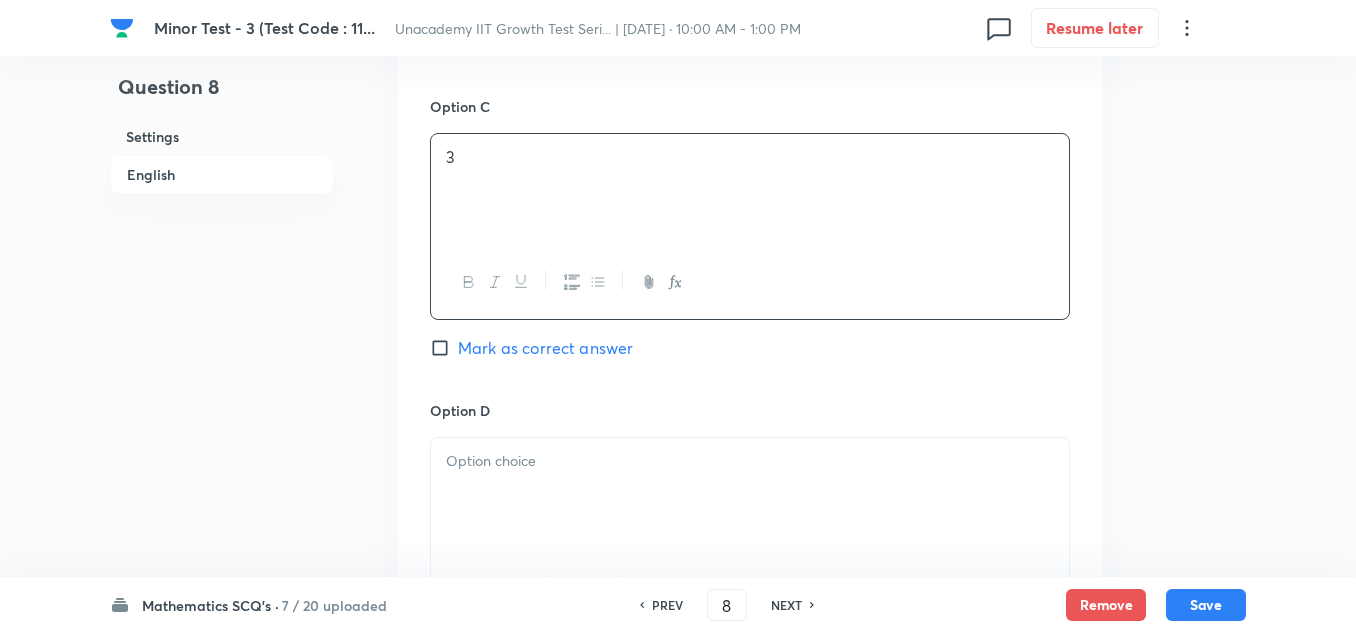 scroll, scrollTop: 1600, scrollLeft: 0, axis: vertical 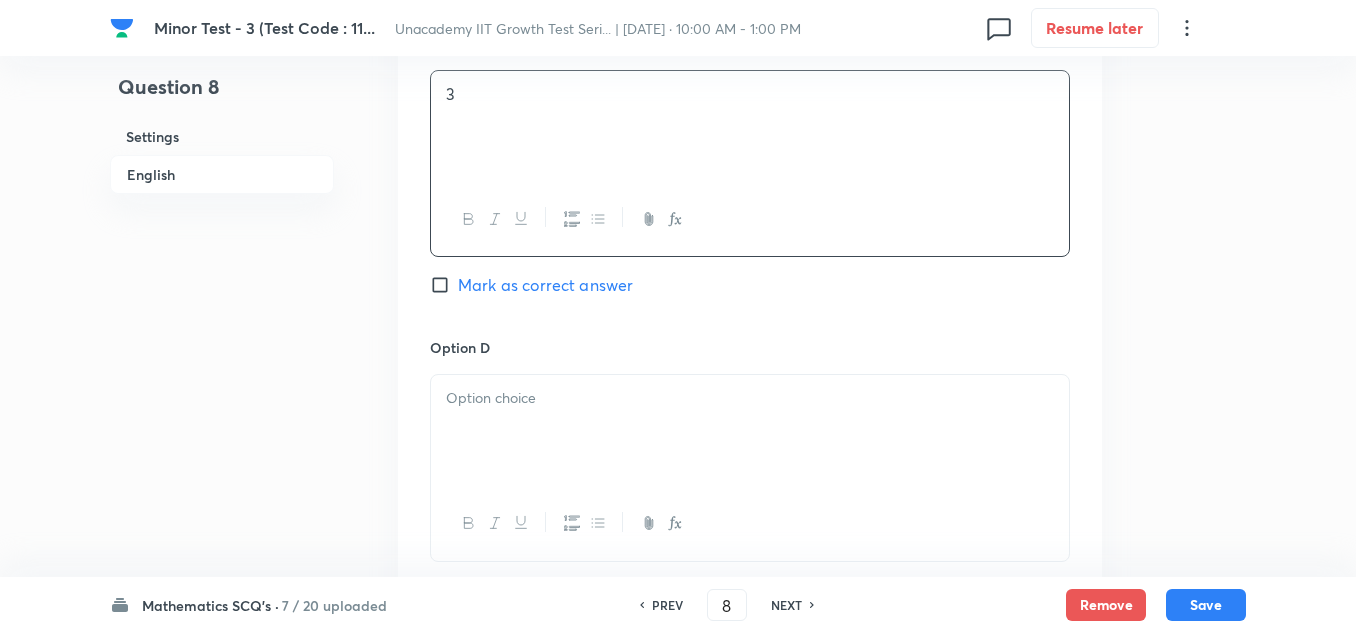 click at bounding box center (750, 431) 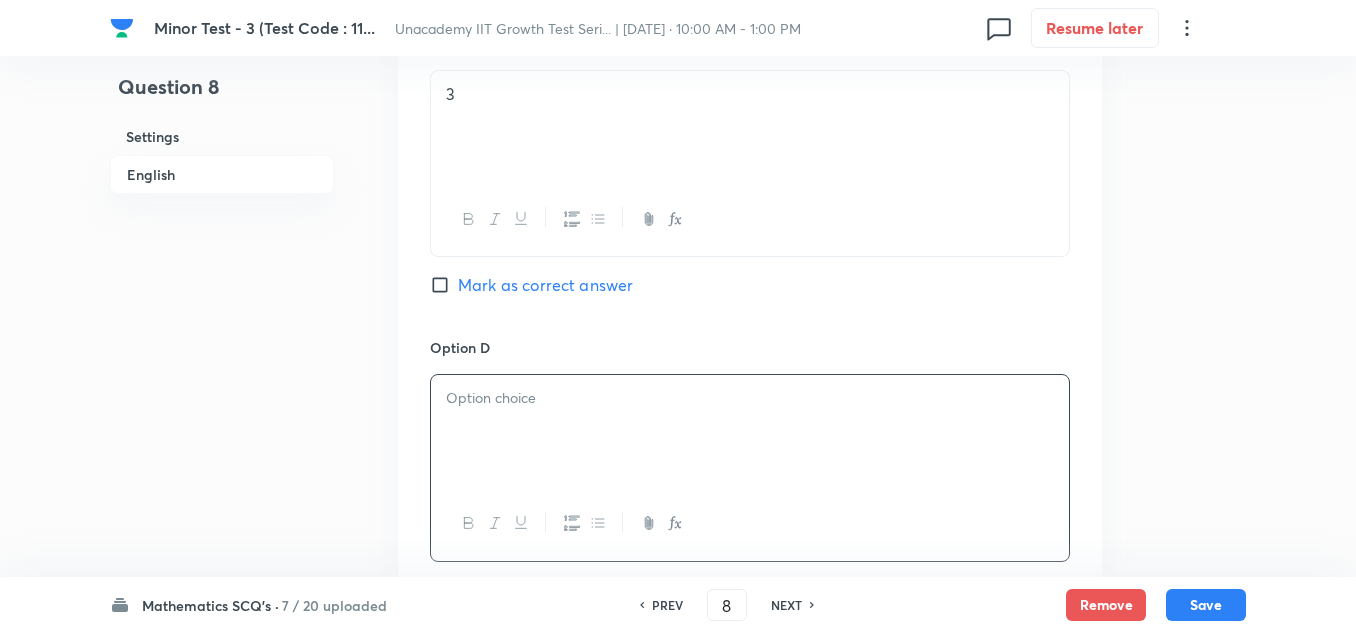 type 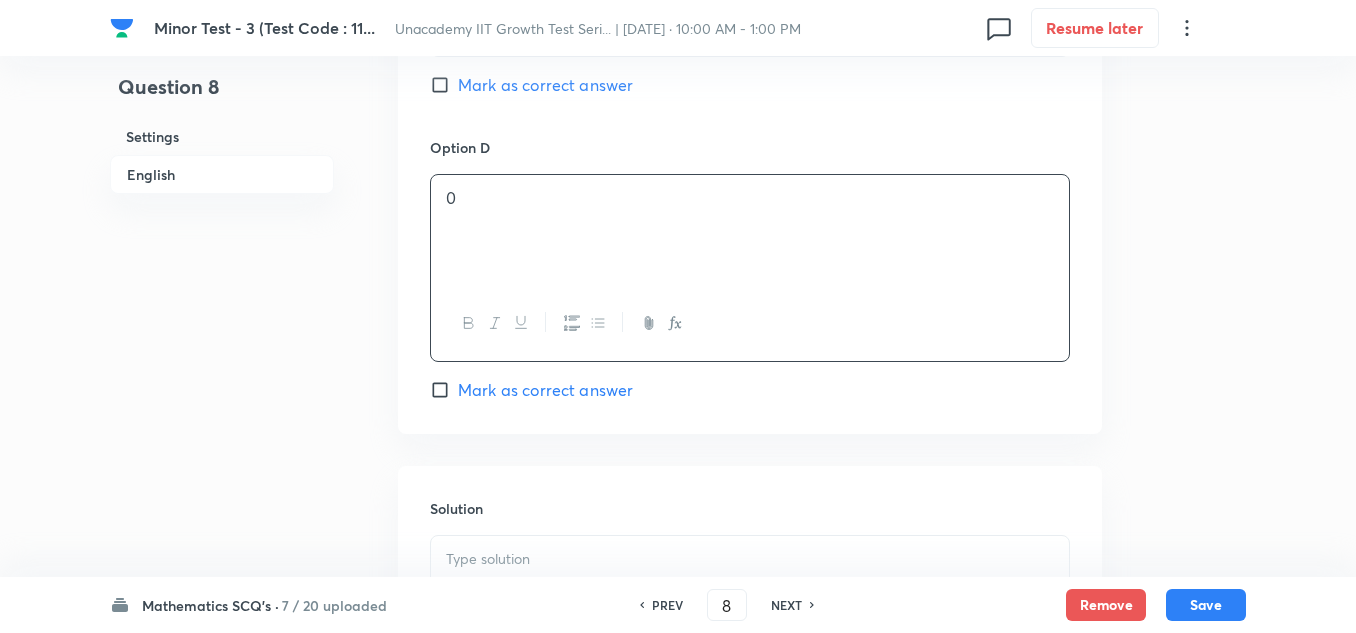 click on "Mark as correct answer" at bounding box center [545, 390] 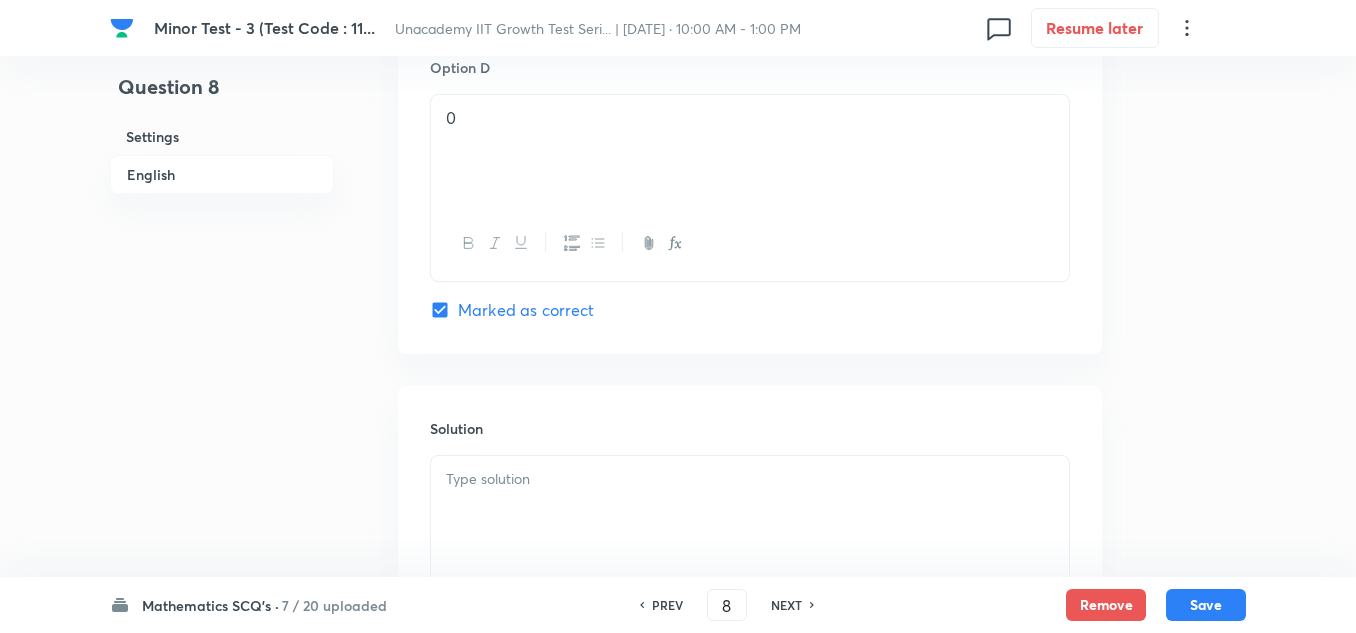 scroll, scrollTop: 2000, scrollLeft: 0, axis: vertical 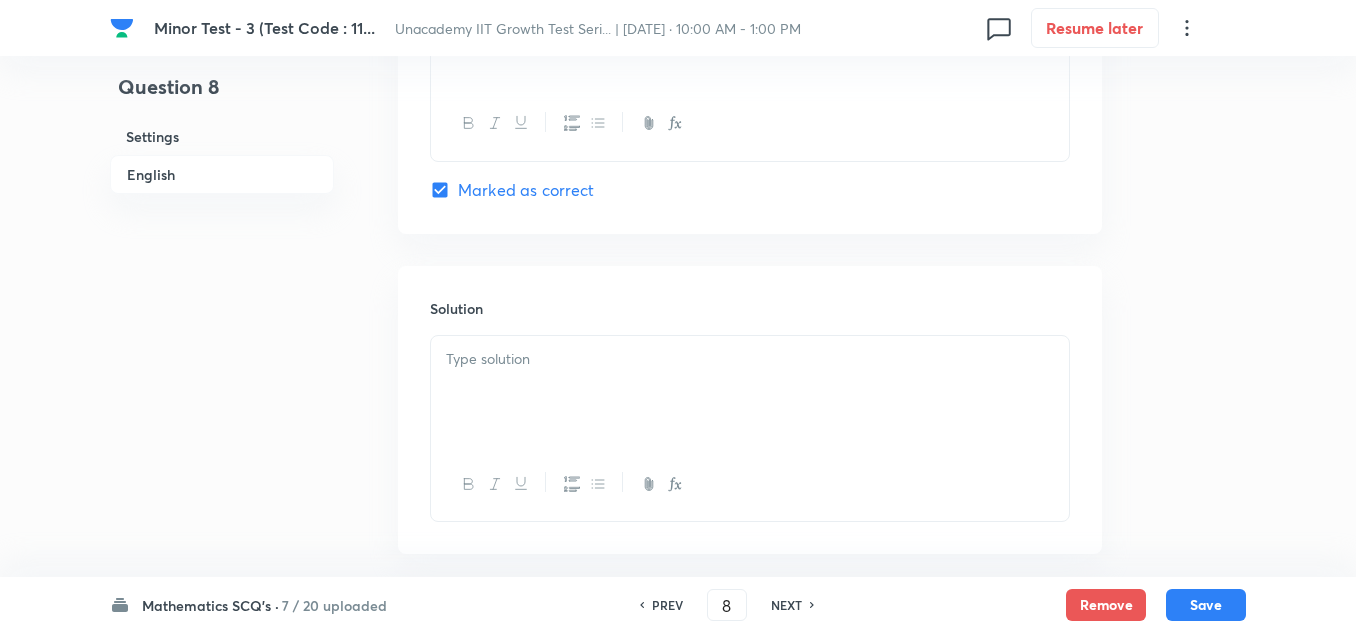 click at bounding box center [750, 392] 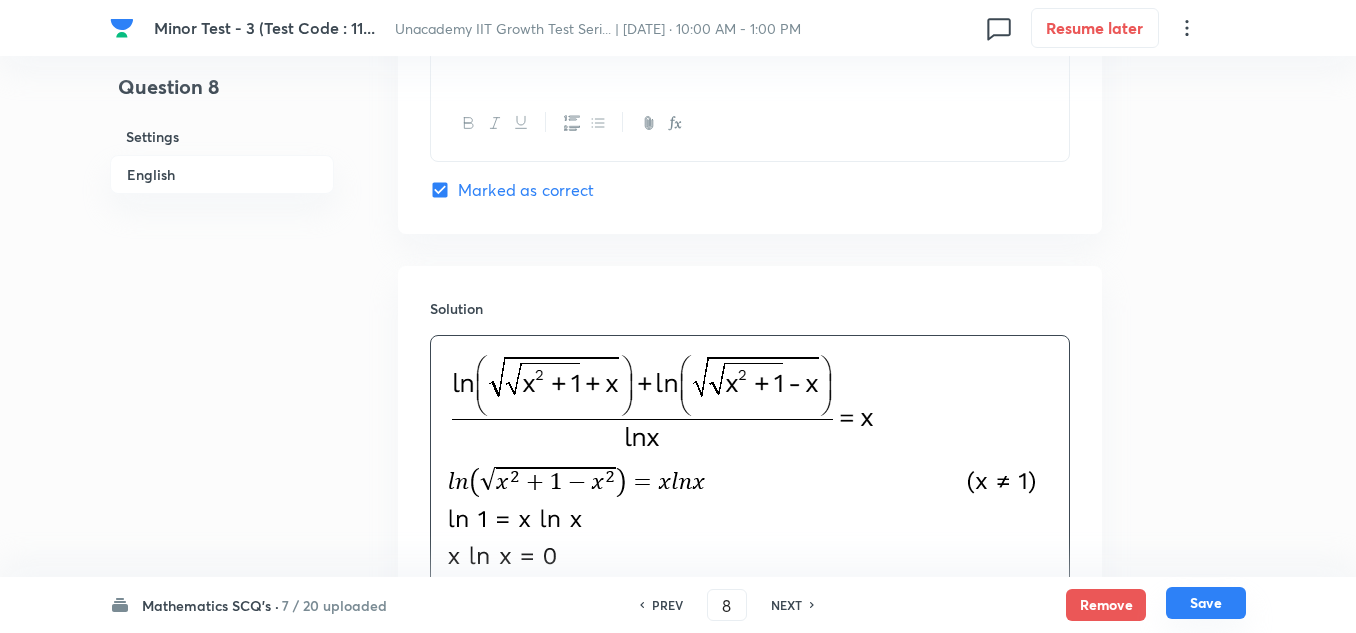 click on "Save" at bounding box center [1206, 603] 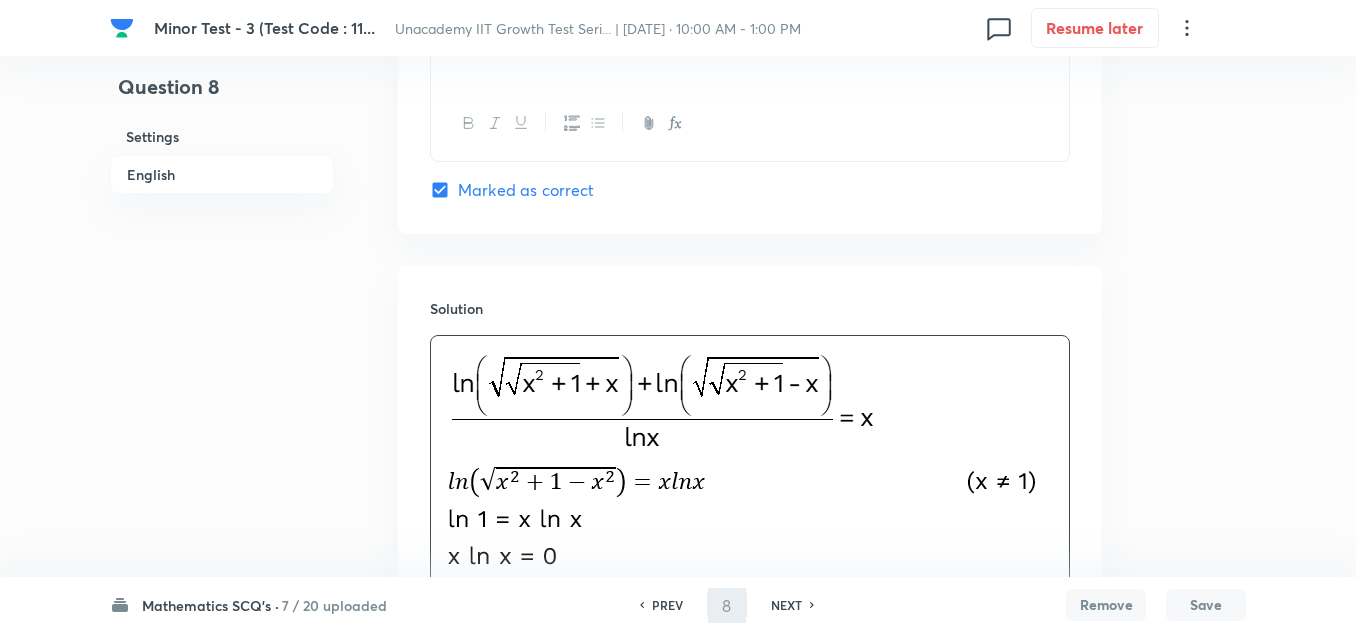 type on "9" 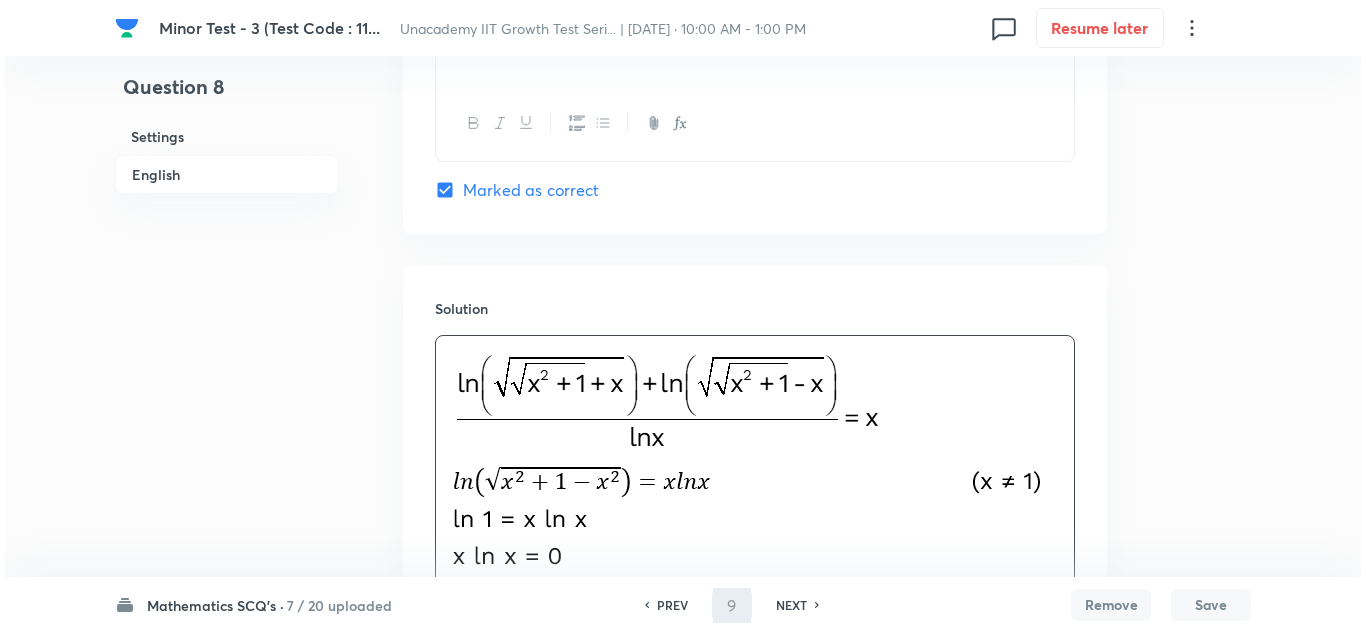 scroll, scrollTop: 0, scrollLeft: 0, axis: both 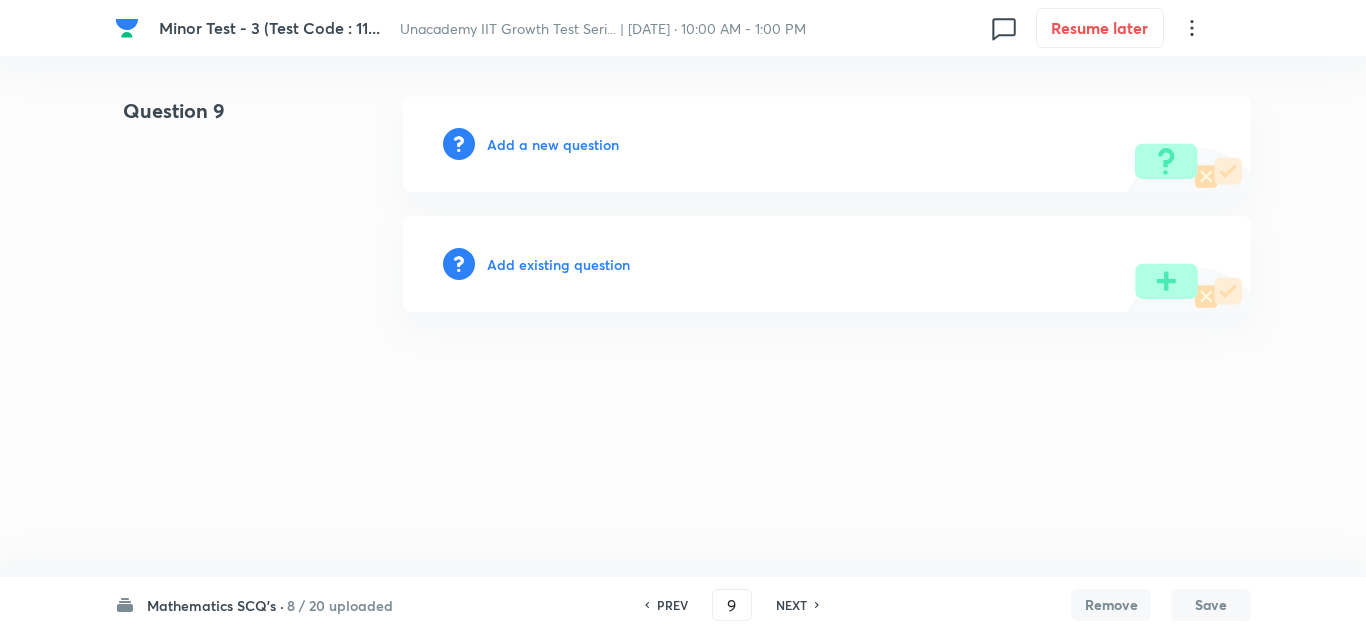 click on "Add a new question" at bounding box center (553, 144) 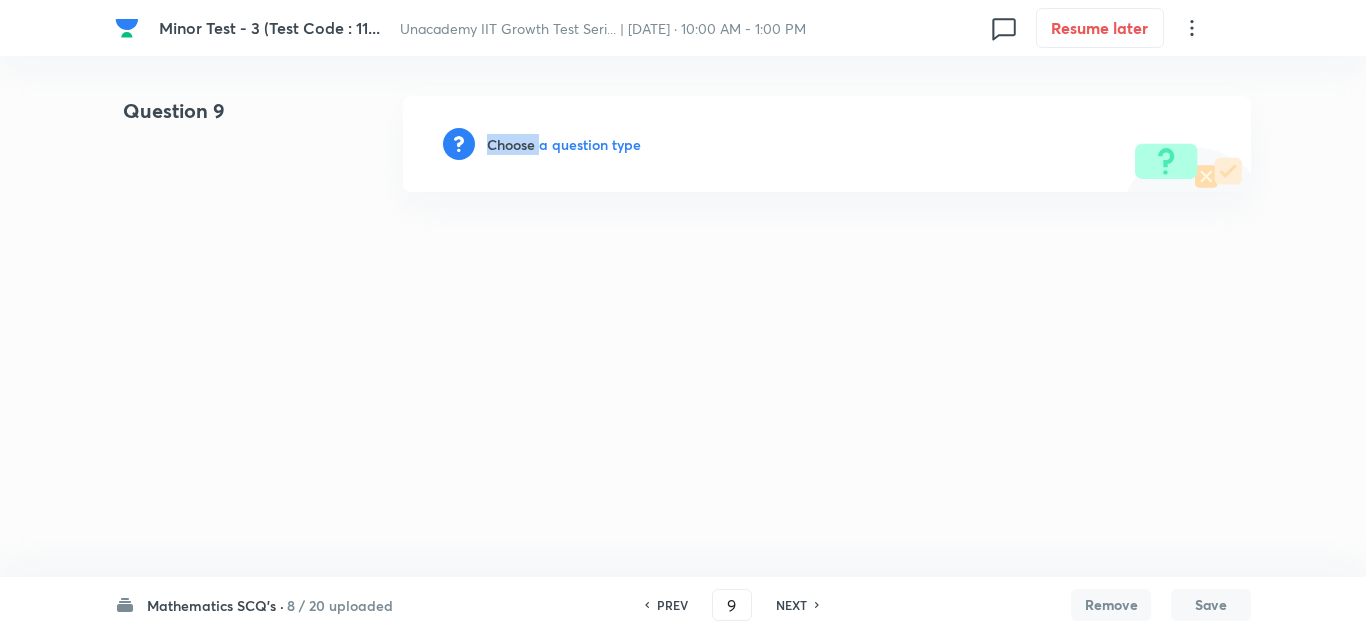 click on "Choose a question type" at bounding box center (564, 144) 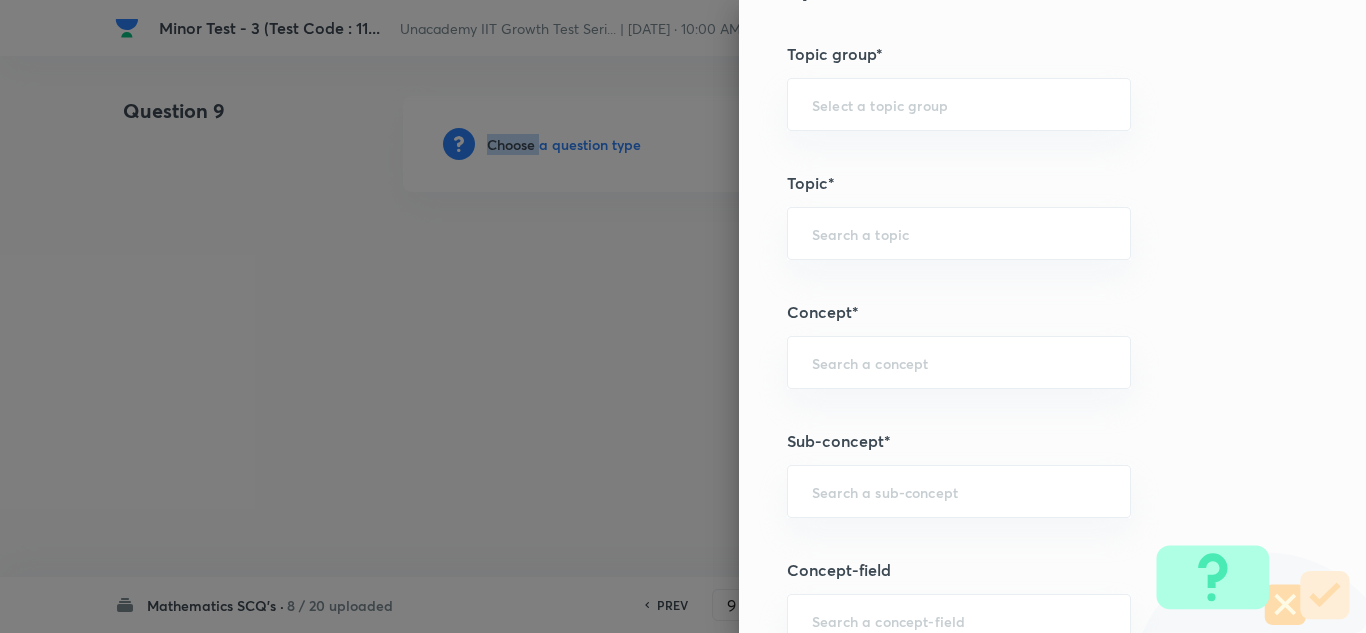 scroll, scrollTop: 1200, scrollLeft: 0, axis: vertical 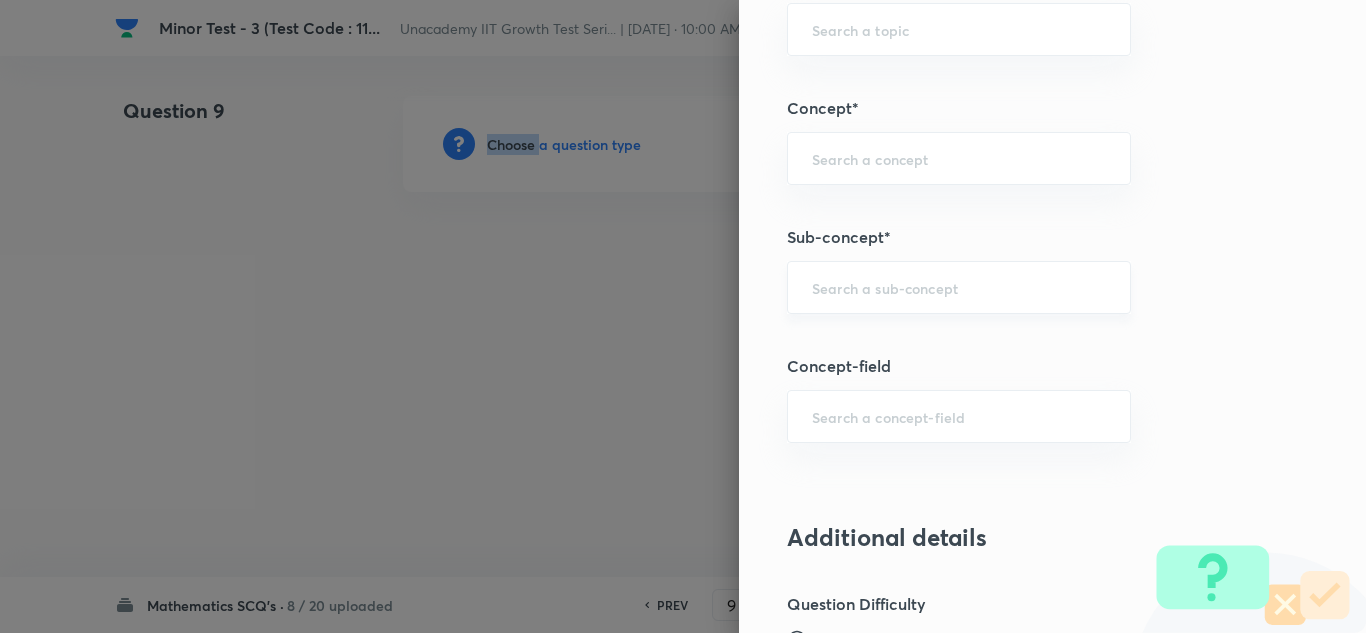 click on "​" at bounding box center [959, 287] 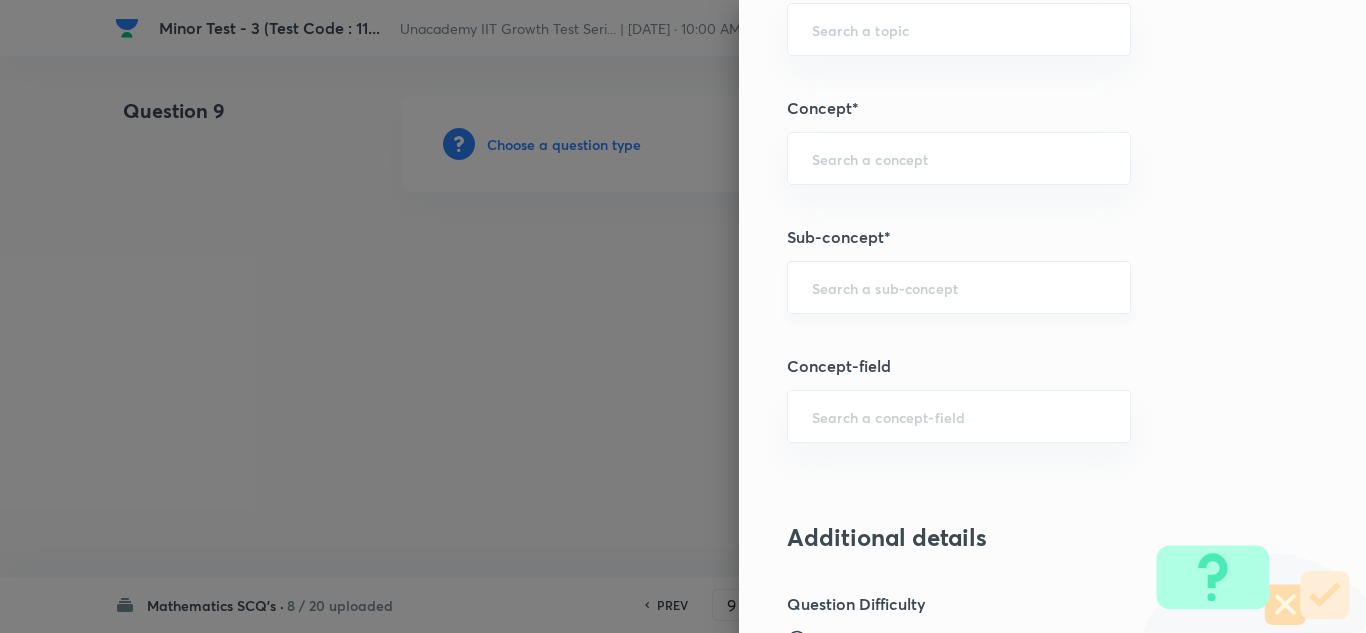 paste on "Exponential Equation" 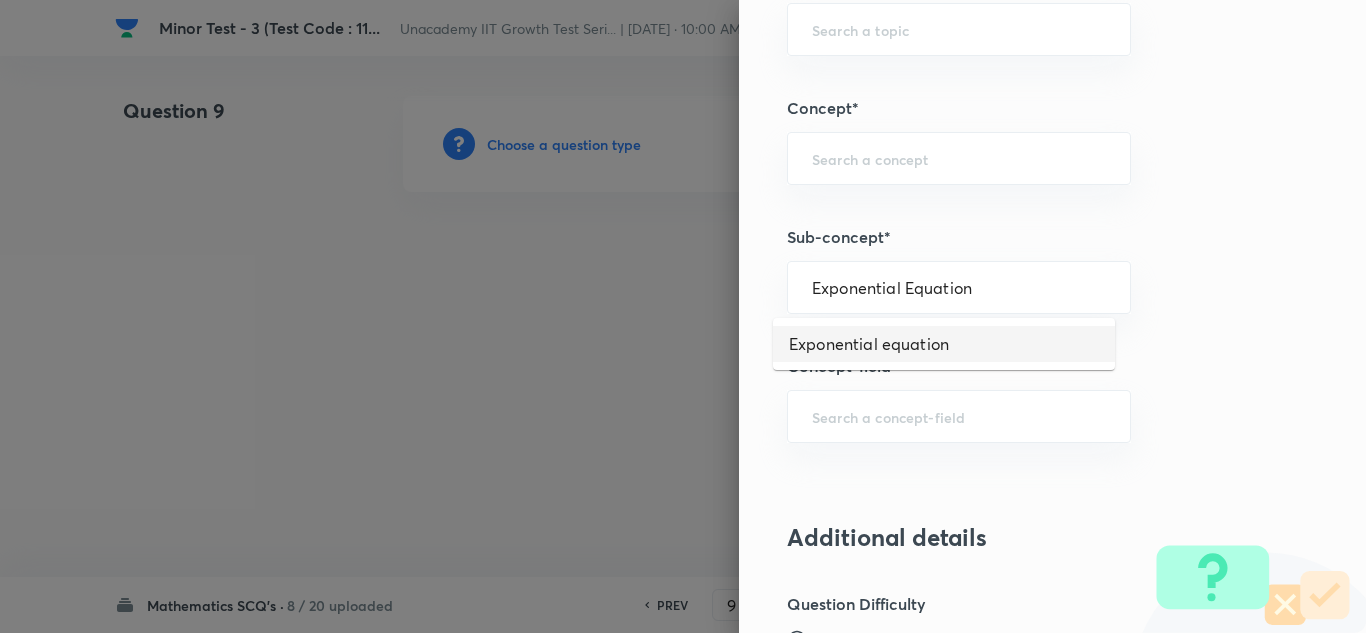 click on "Exponential equation" at bounding box center (944, 344) 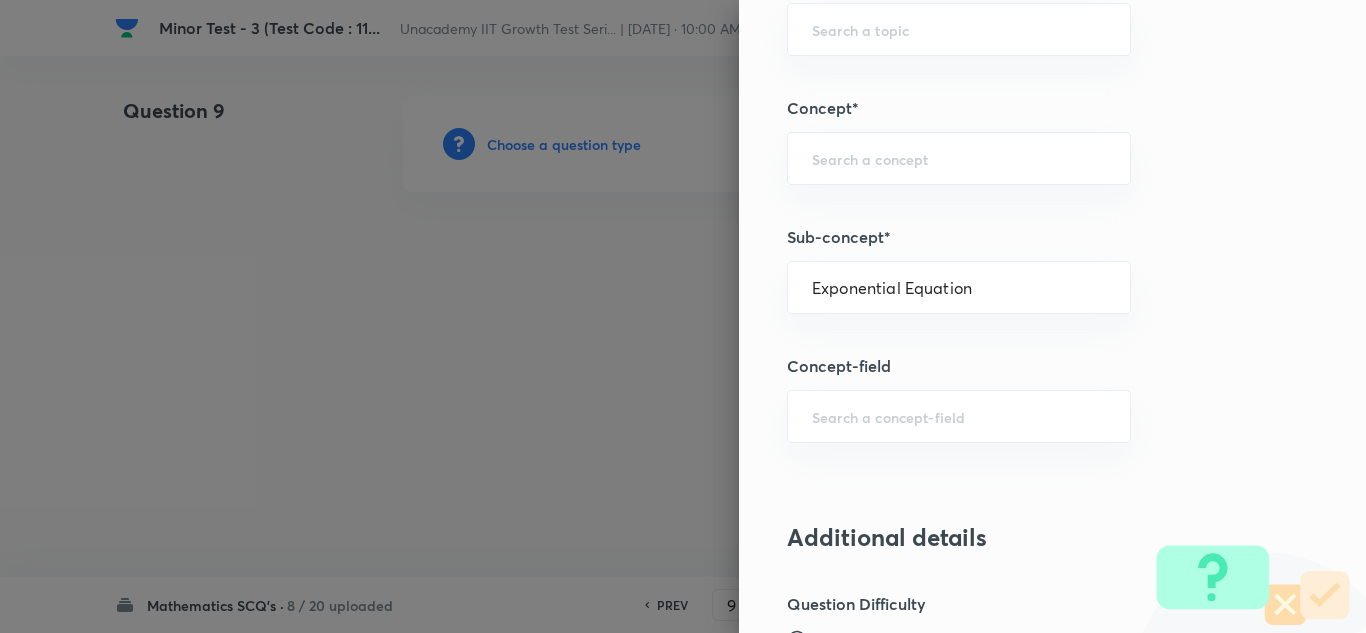 type on "Exponential equation" 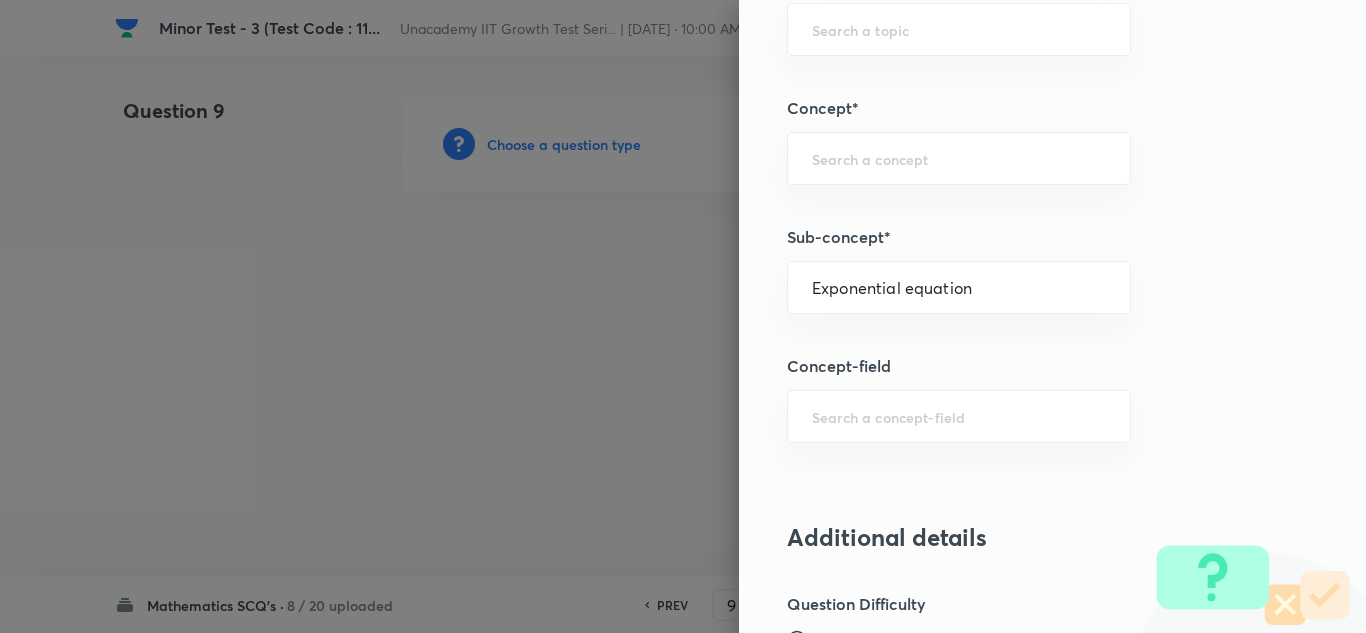 type on "Mathematics" 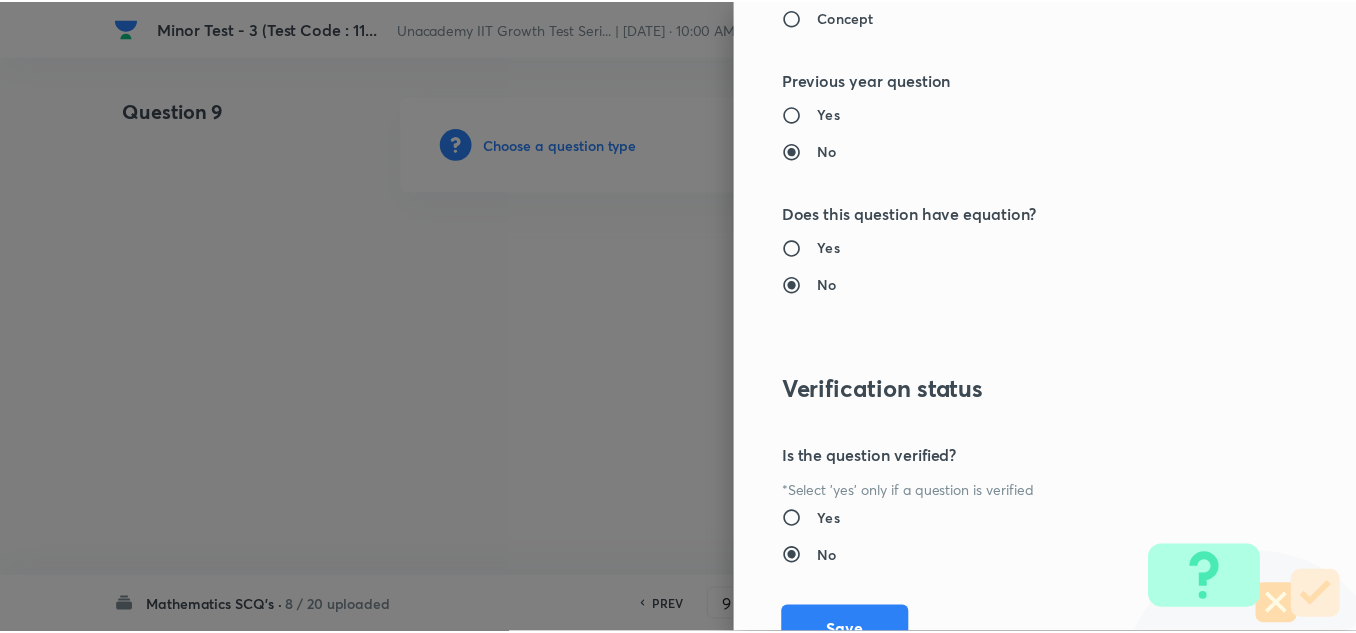 scroll, scrollTop: 2227, scrollLeft: 0, axis: vertical 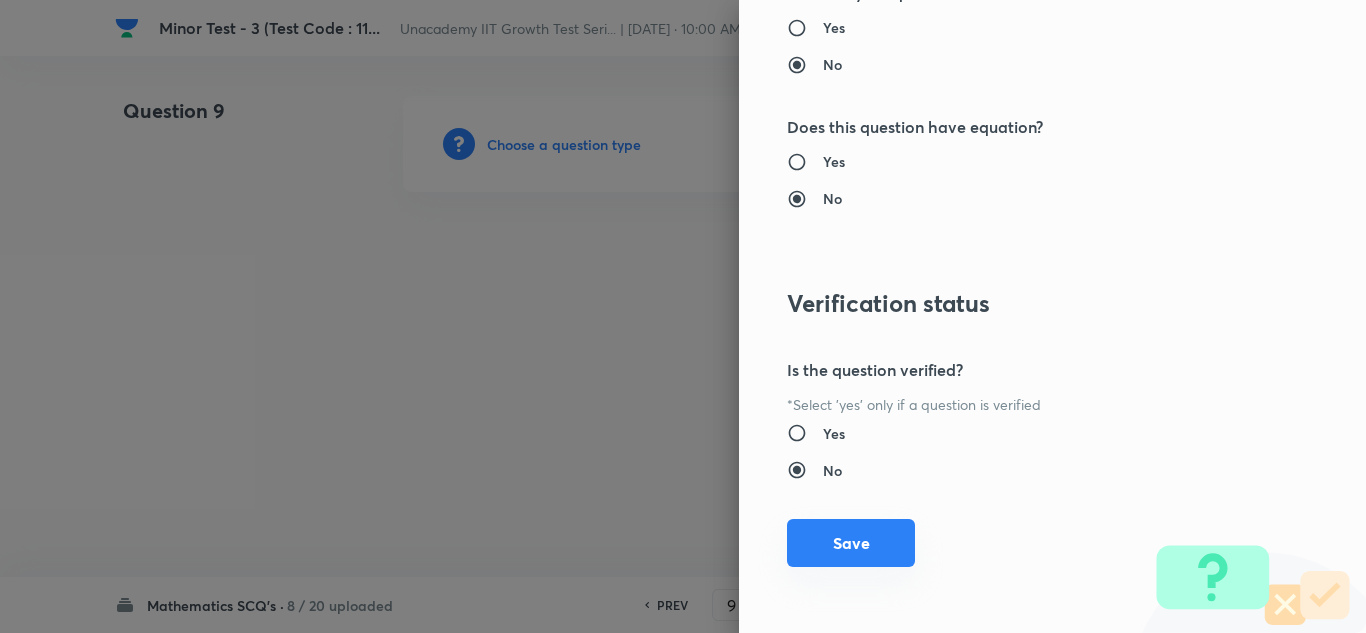click on "Save" at bounding box center [851, 543] 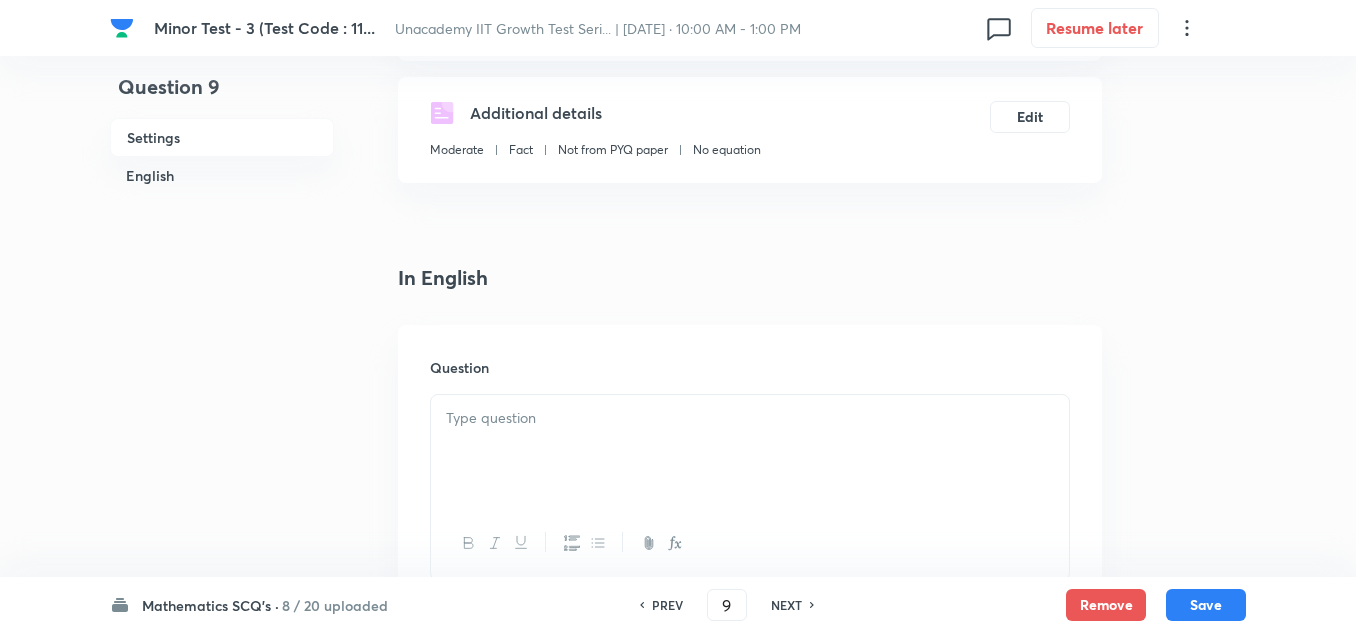 scroll, scrollTop: 400, scrollLeft: 0, axis: vertical 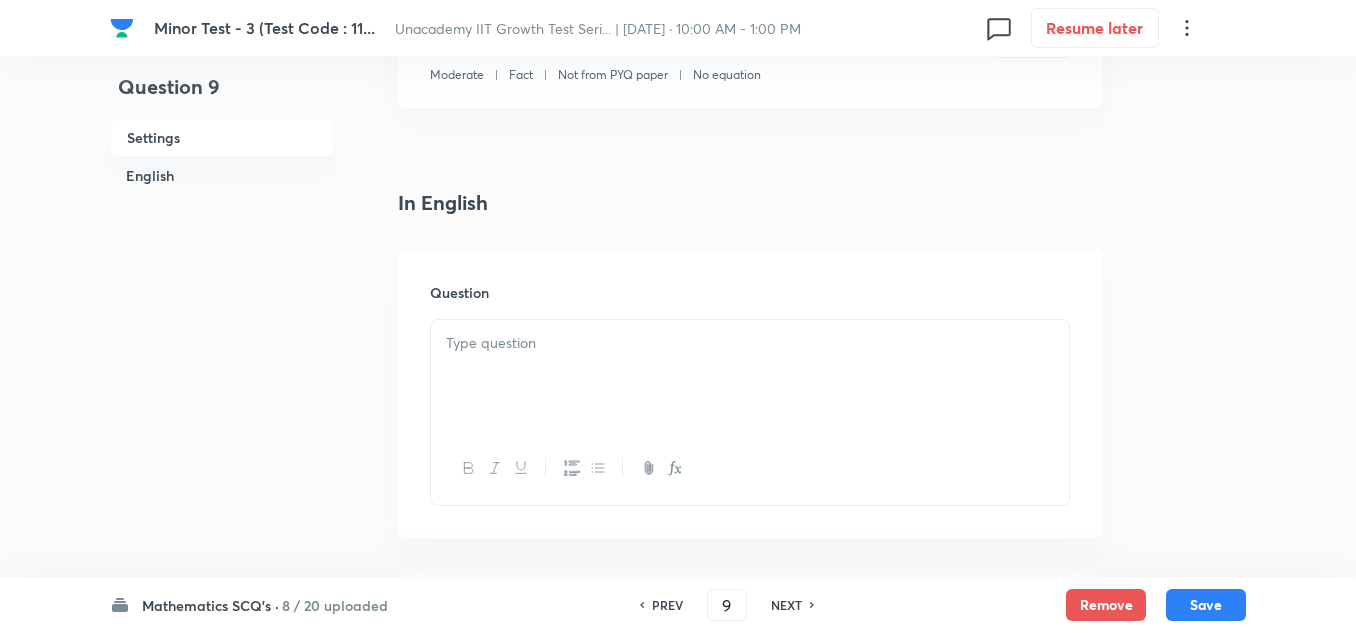click at bounding box center (750, 376) 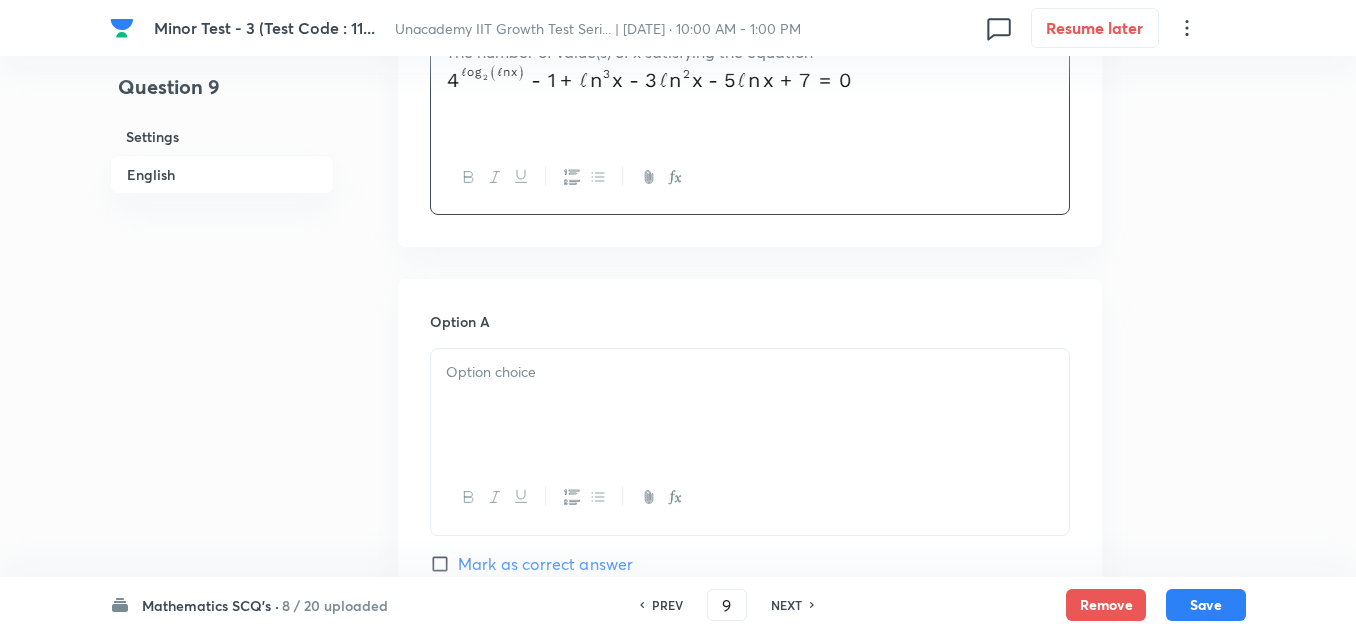 scroll, scrollTop: 800, scrollLeft: 0, axis: vertical 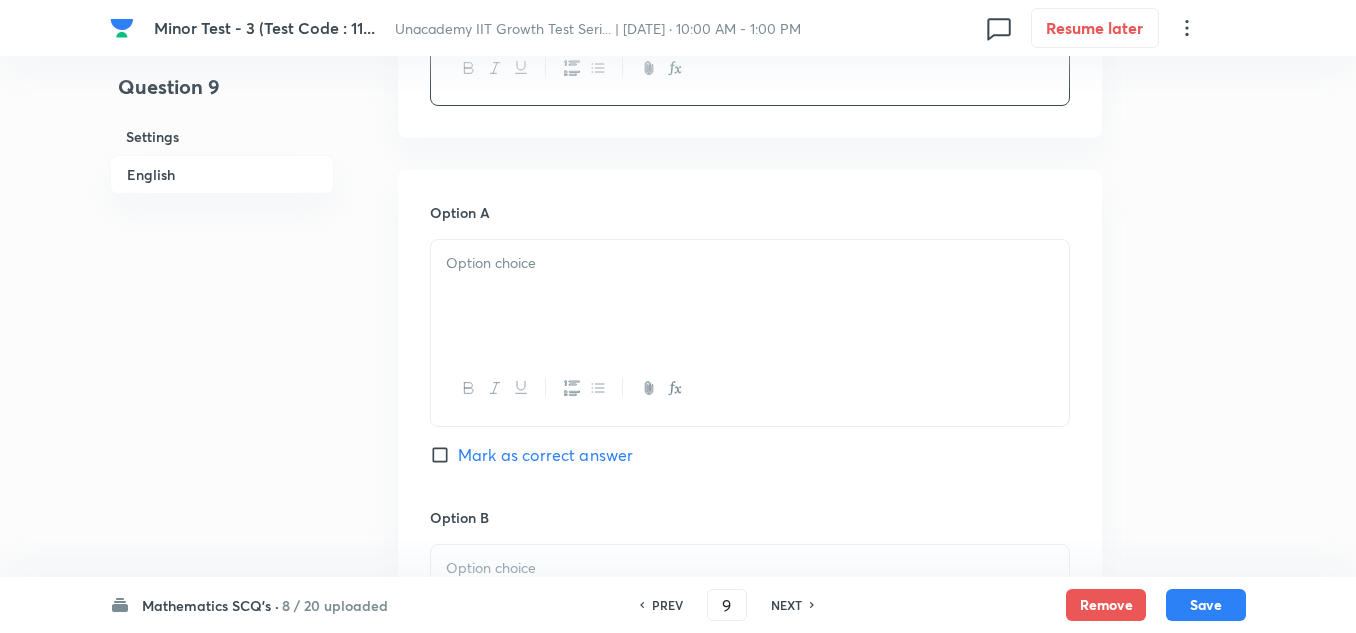 drag, startPoint x: 432, startPoint y: 294, endPoint x: 487, endPoint y: 294, distance: 55 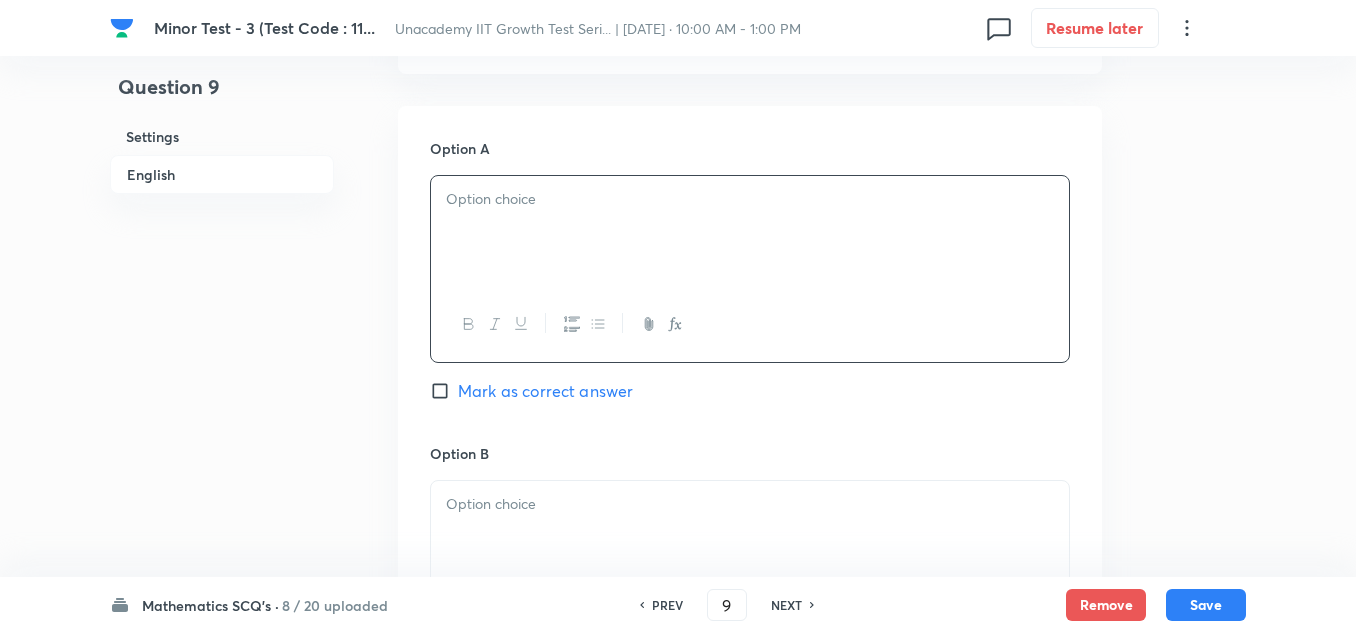 type 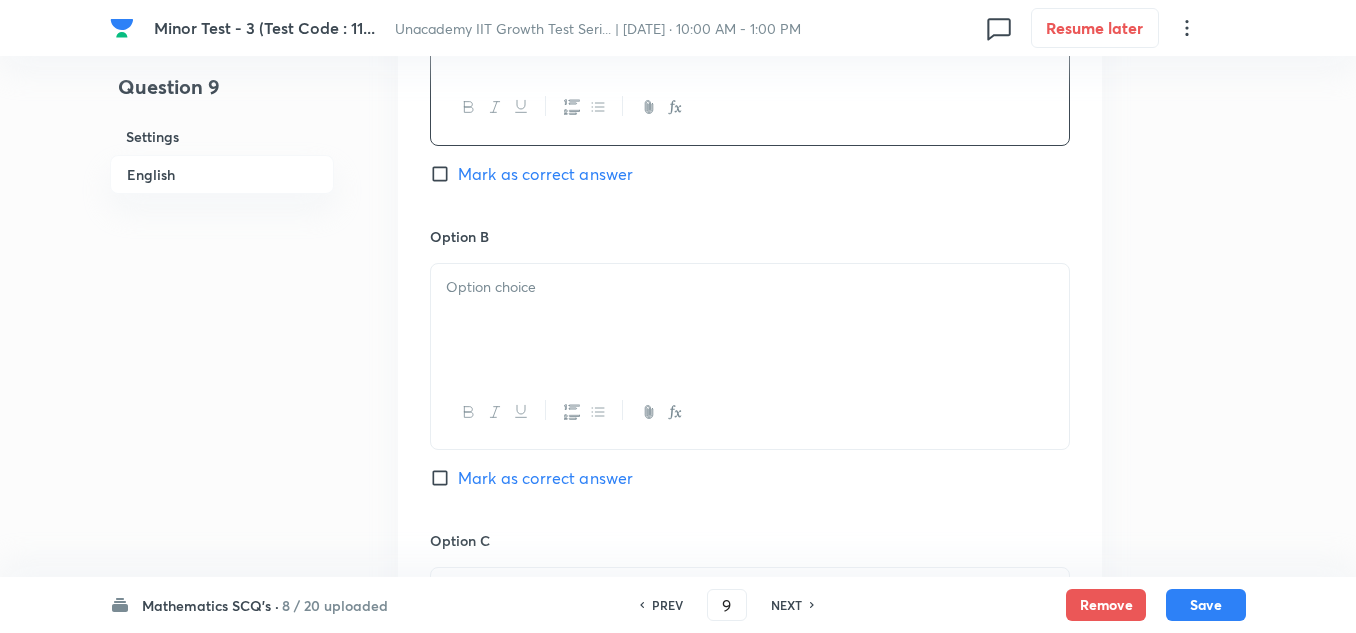 scroll, scrollTop: 1100, scrollLeft: 0, axis: vertical 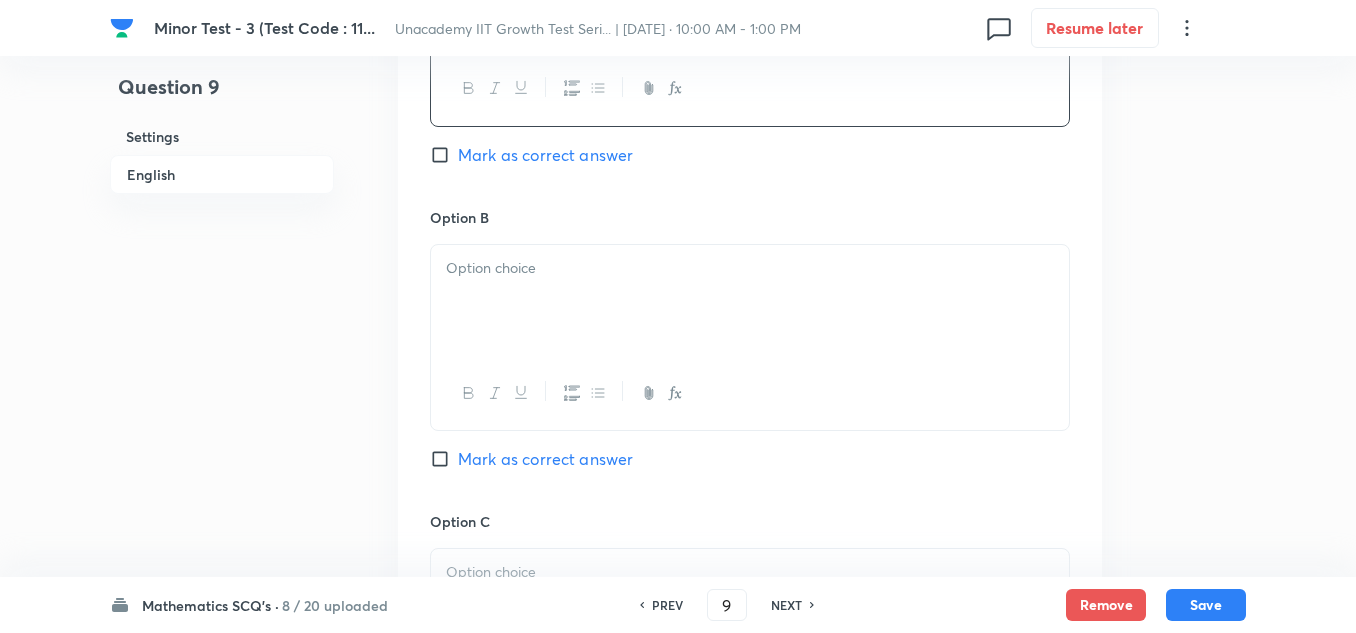 click at bounding box center (750, 301) 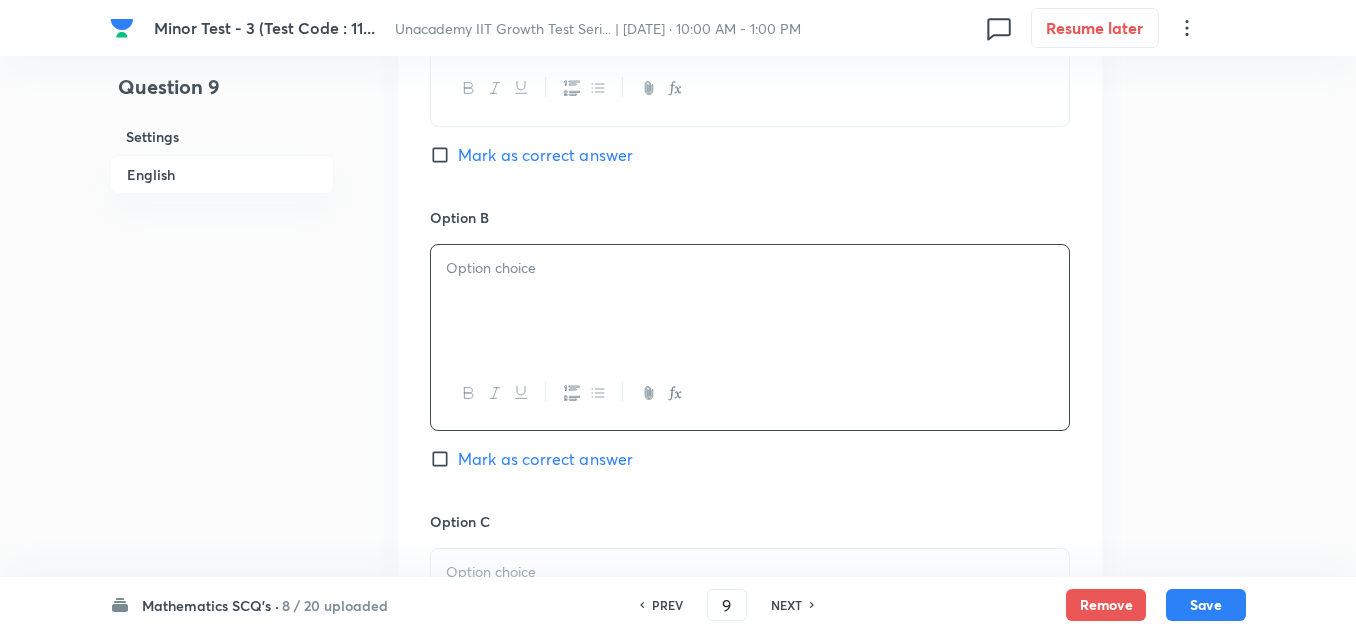 type 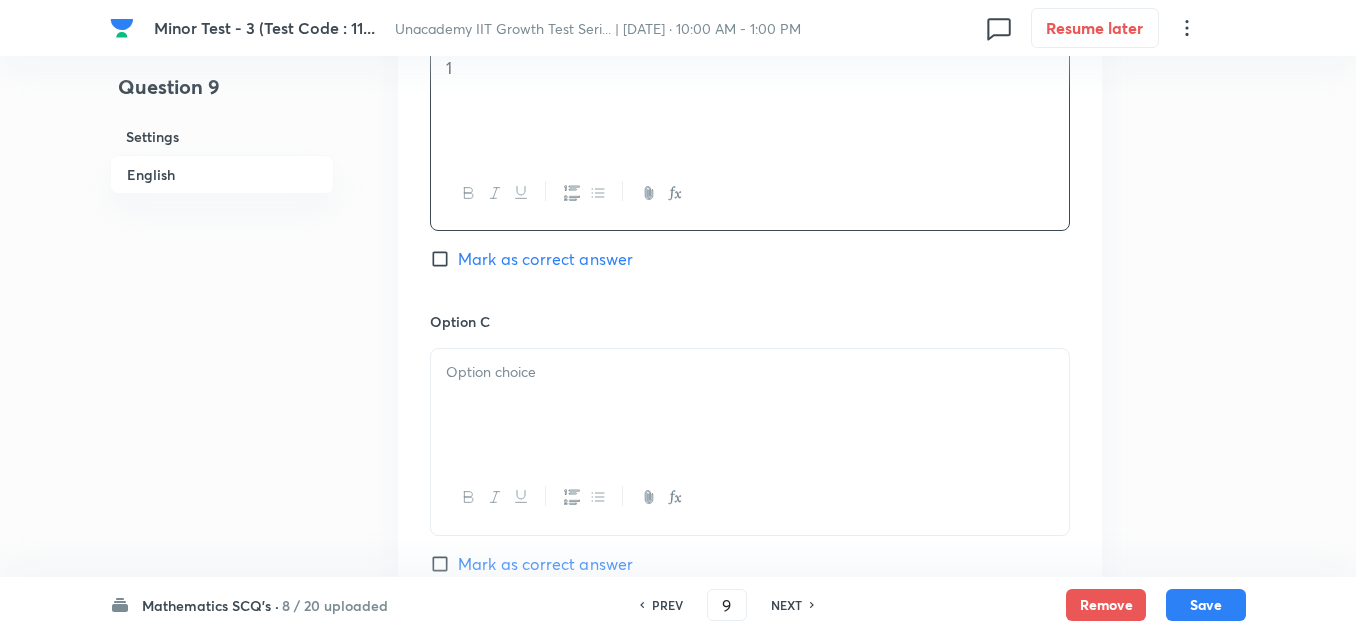 click at bounding box center (750, 372) 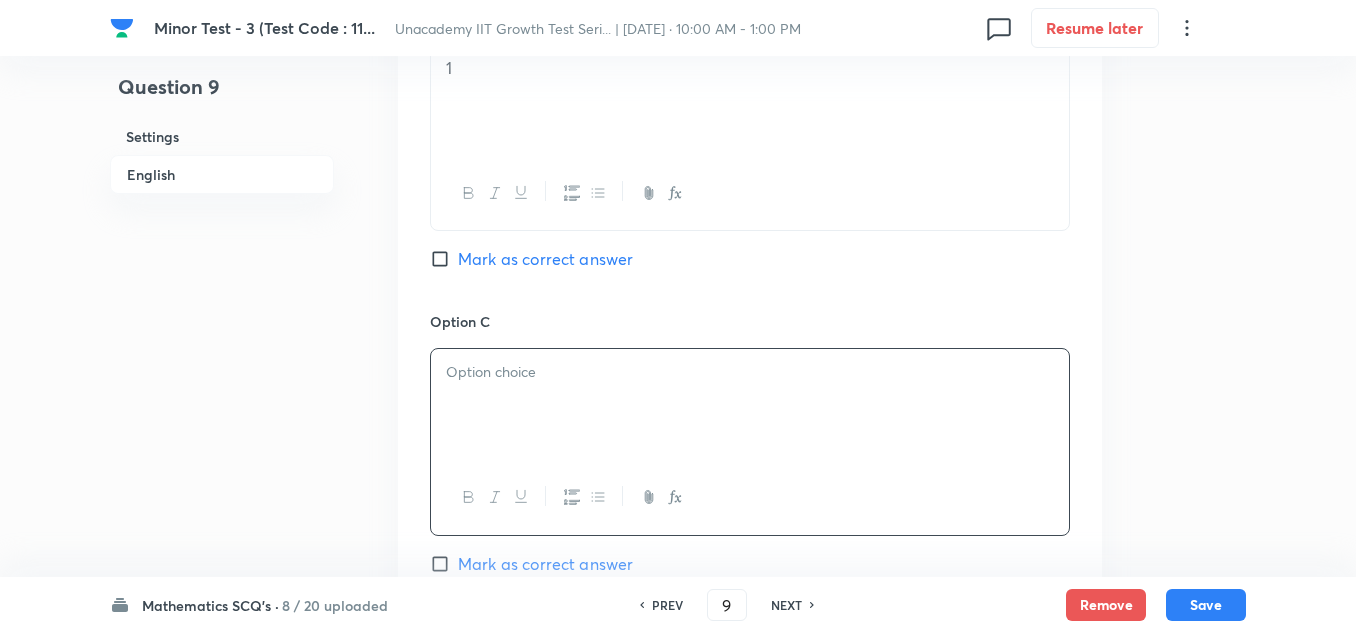 type 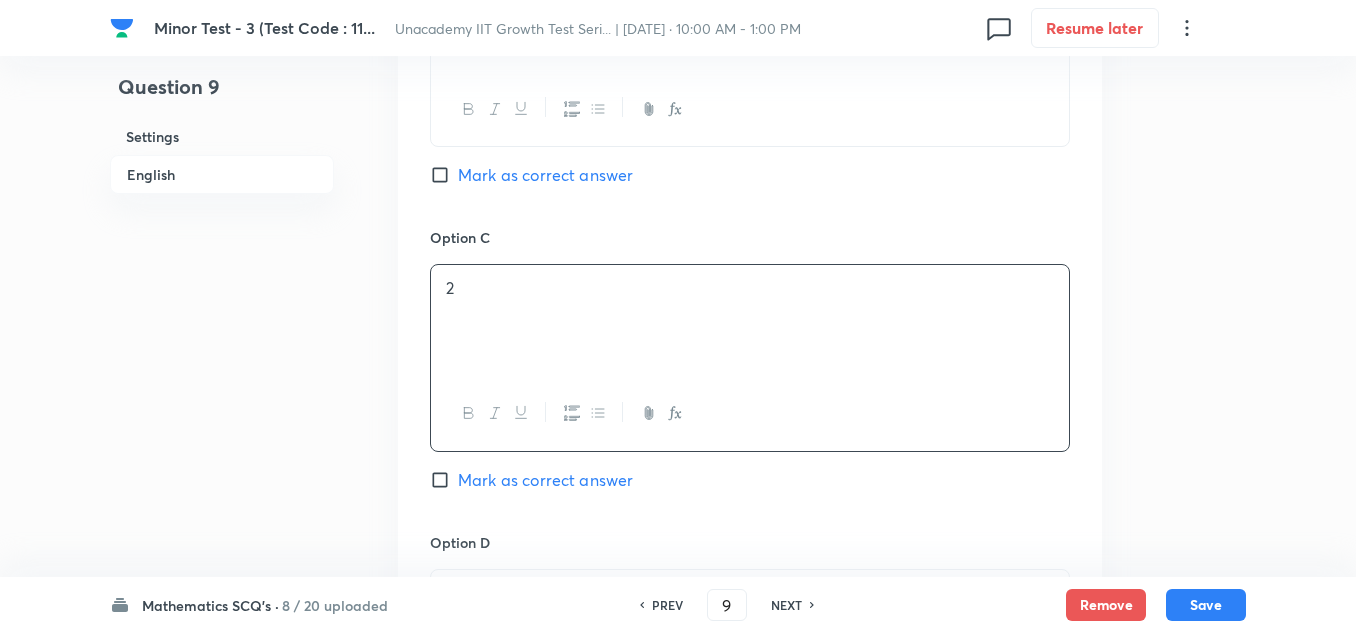scroll, scrollTop: 1500, scrollLeft: 0, axis: vertical 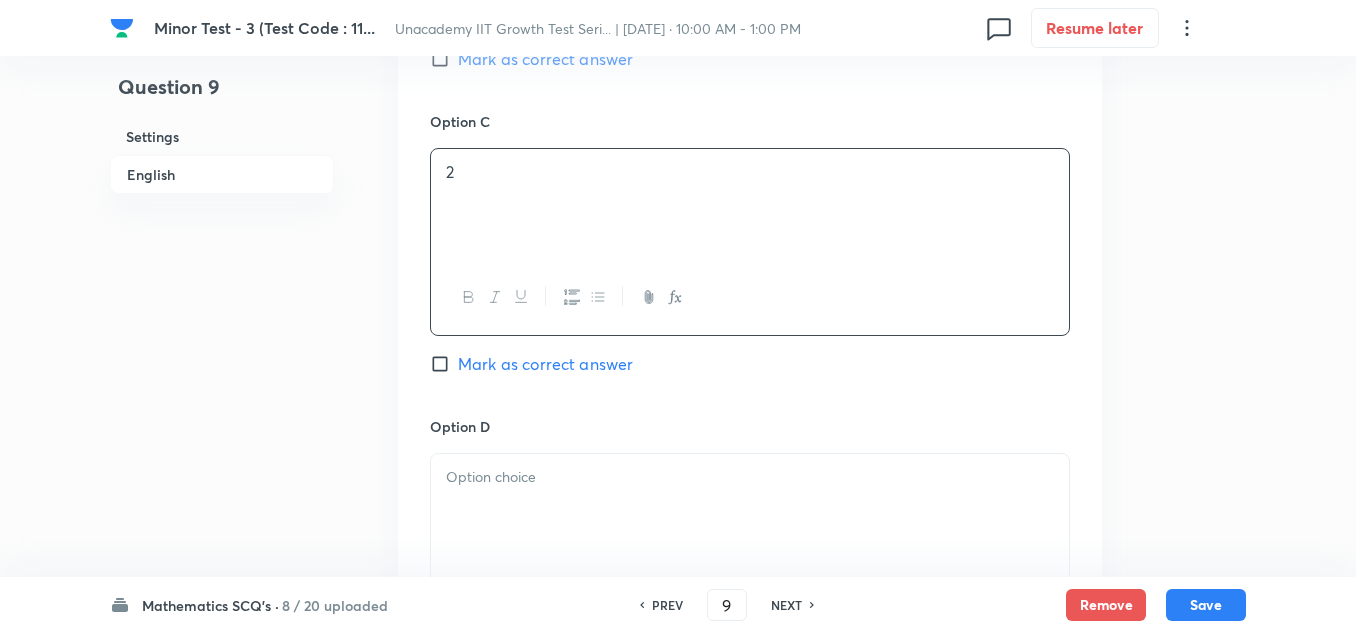 click at bounding box center (750, 477) 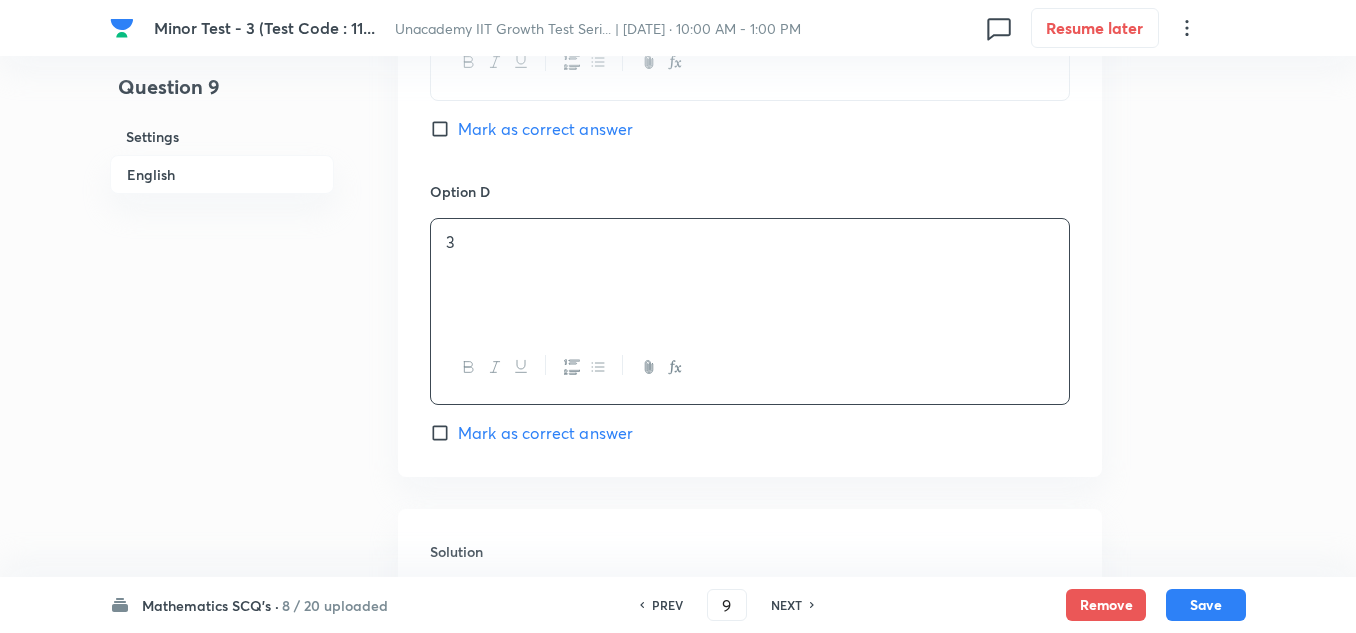 scroll, scrollTop: 1700, scrollLeft: 0, axis: vertical 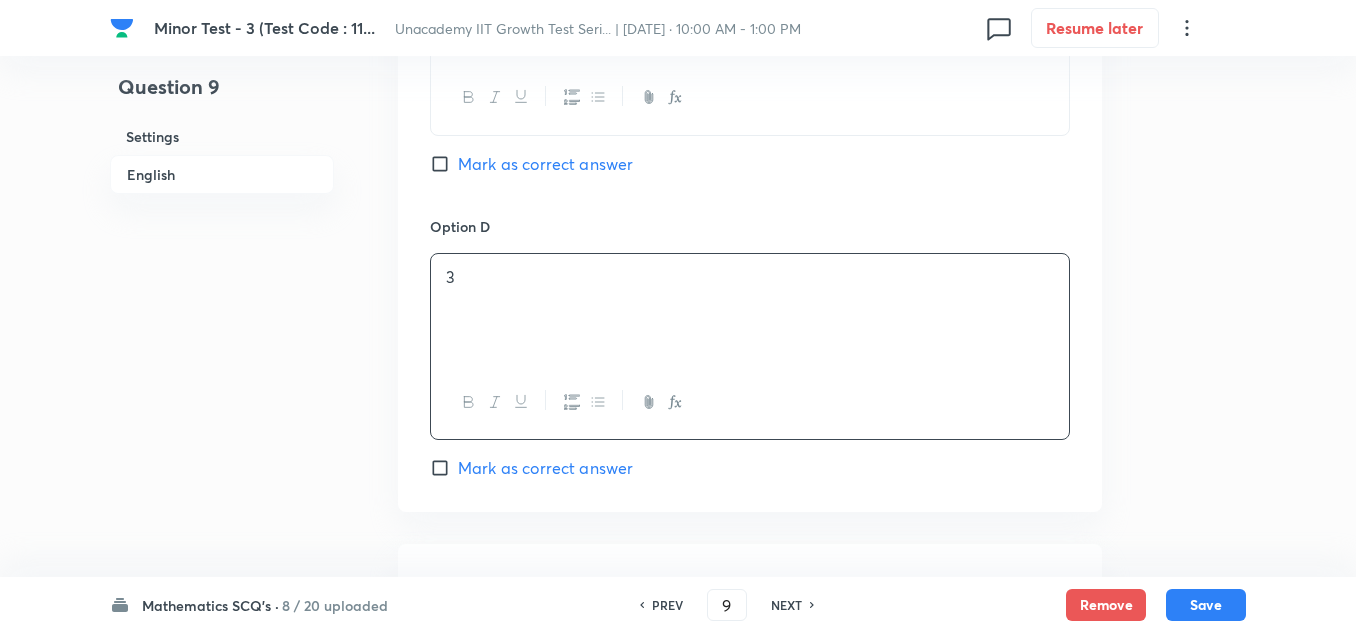 click on "Mark as correct answer" at bounding box center [545, 164] 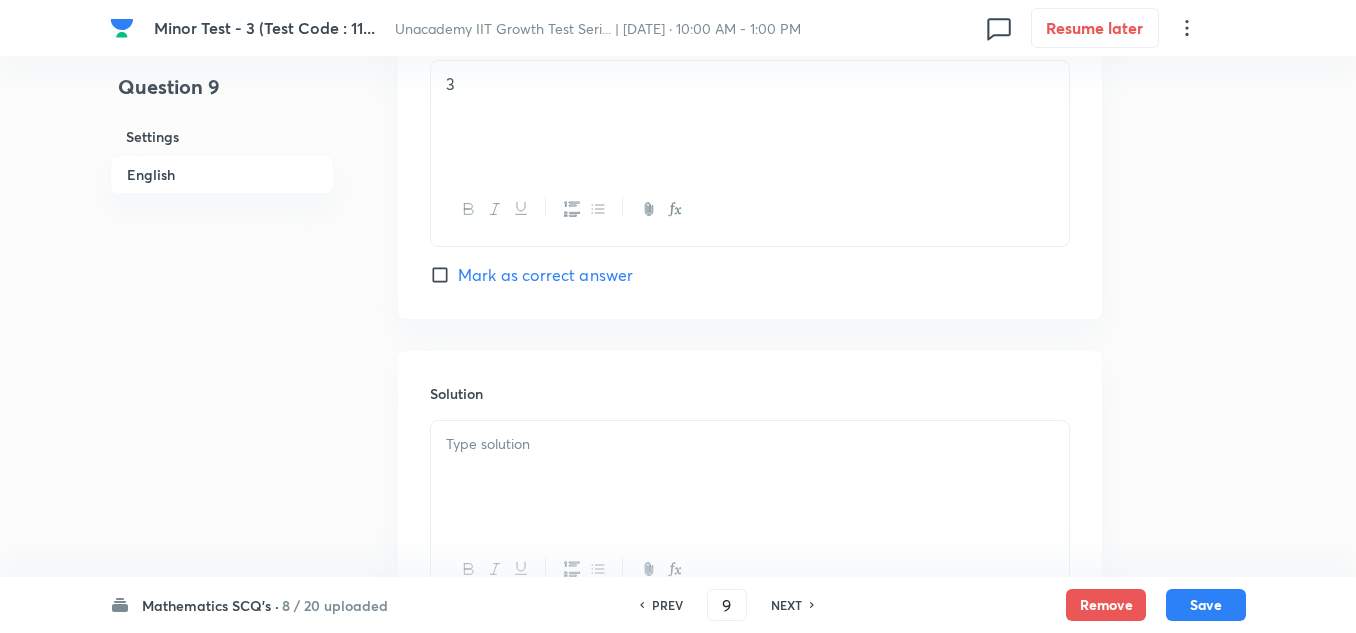 scroll, scrollTop: 2075, scrollLeft: 0, axis: vertical 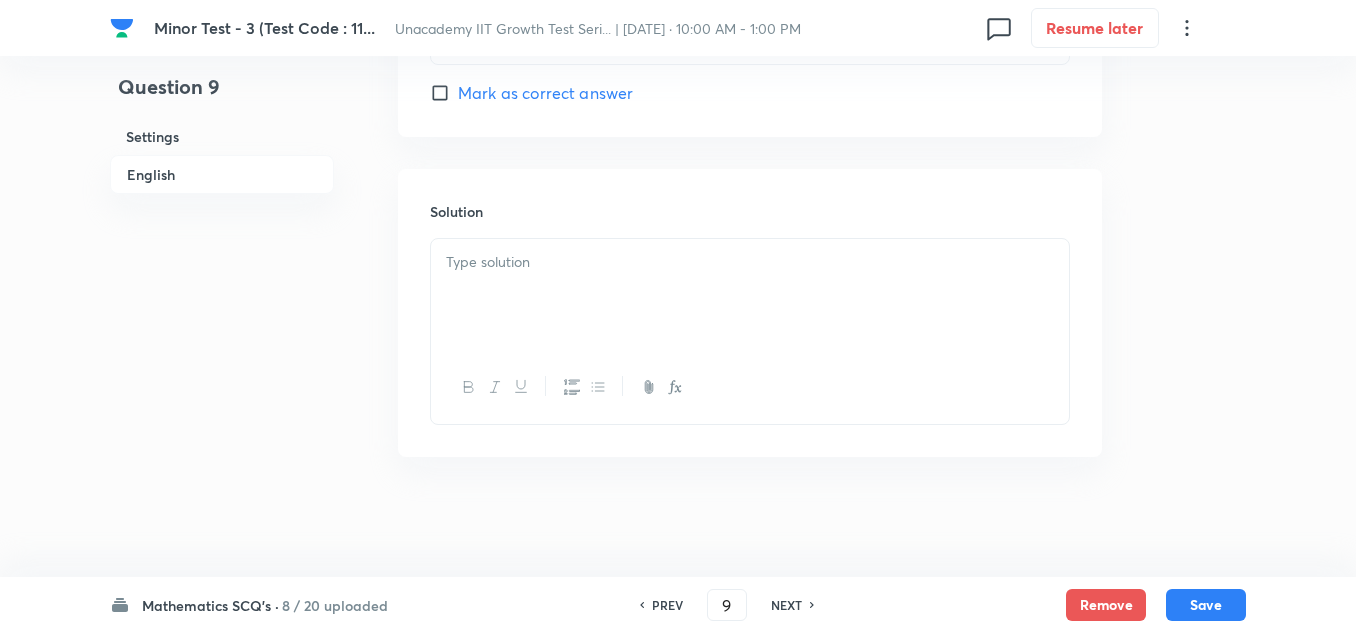 click at bounding box center [750, 295] 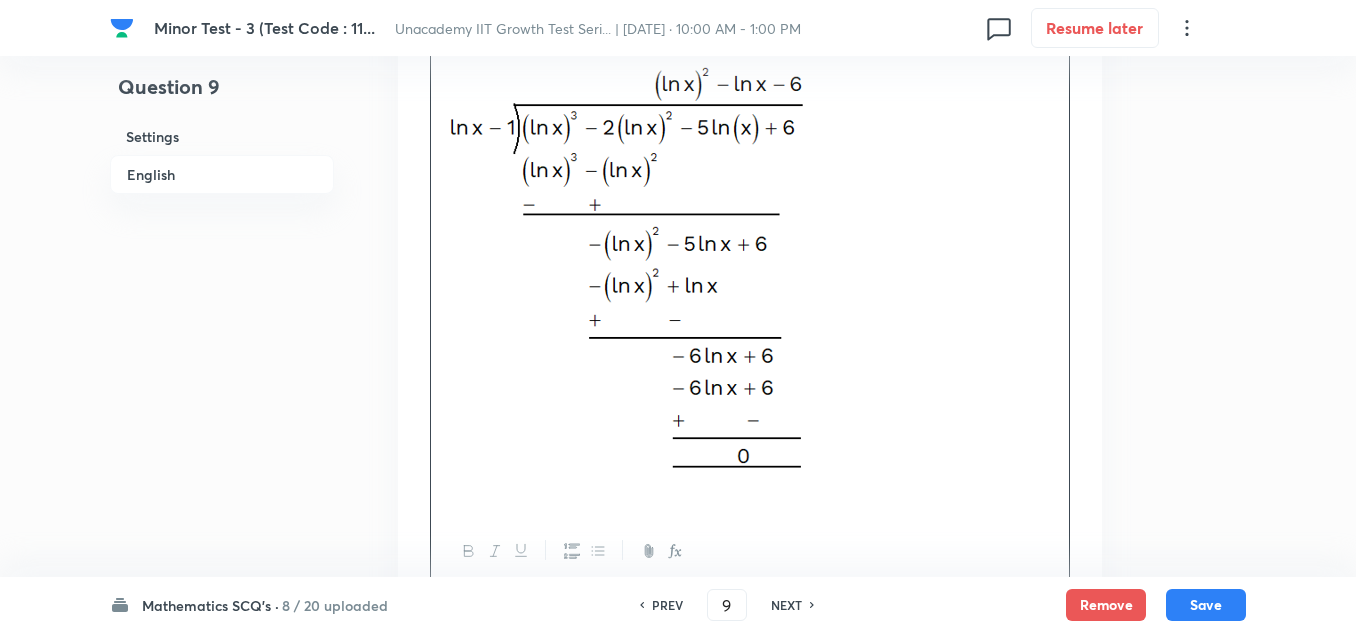 scroll, scrollTop: 2475, scrollLeft: 0, axis: vertical 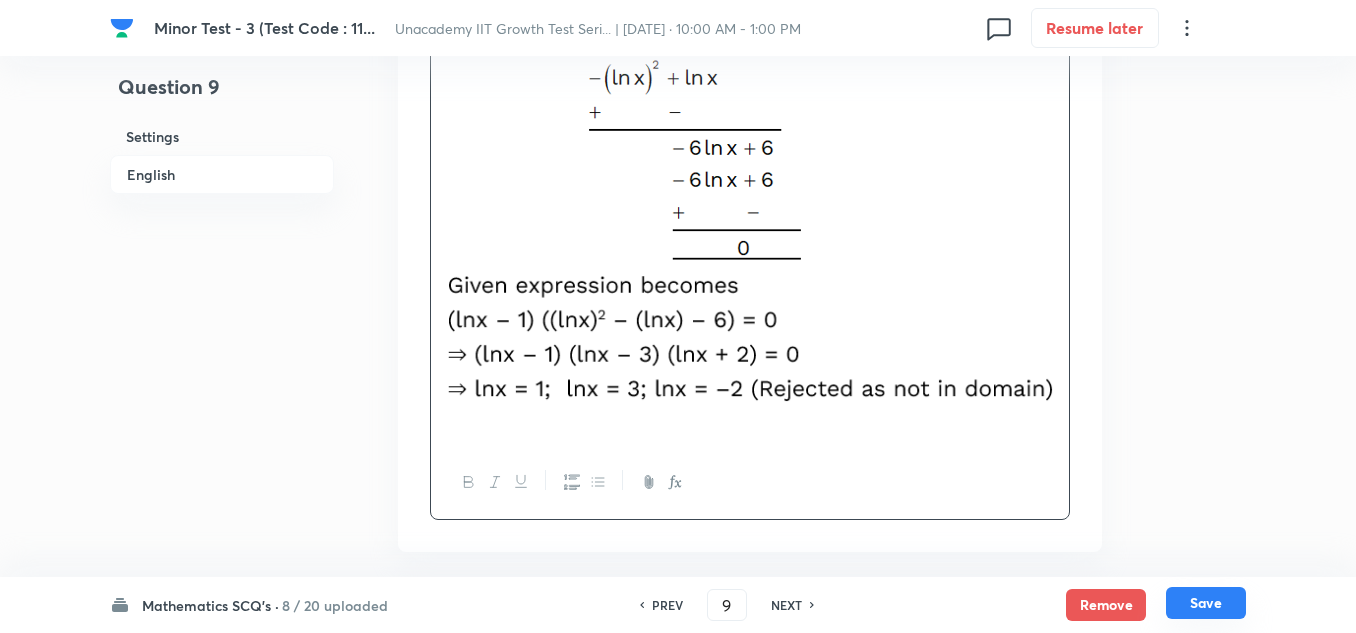 click on "Save" at bounding box center (1206, 603) 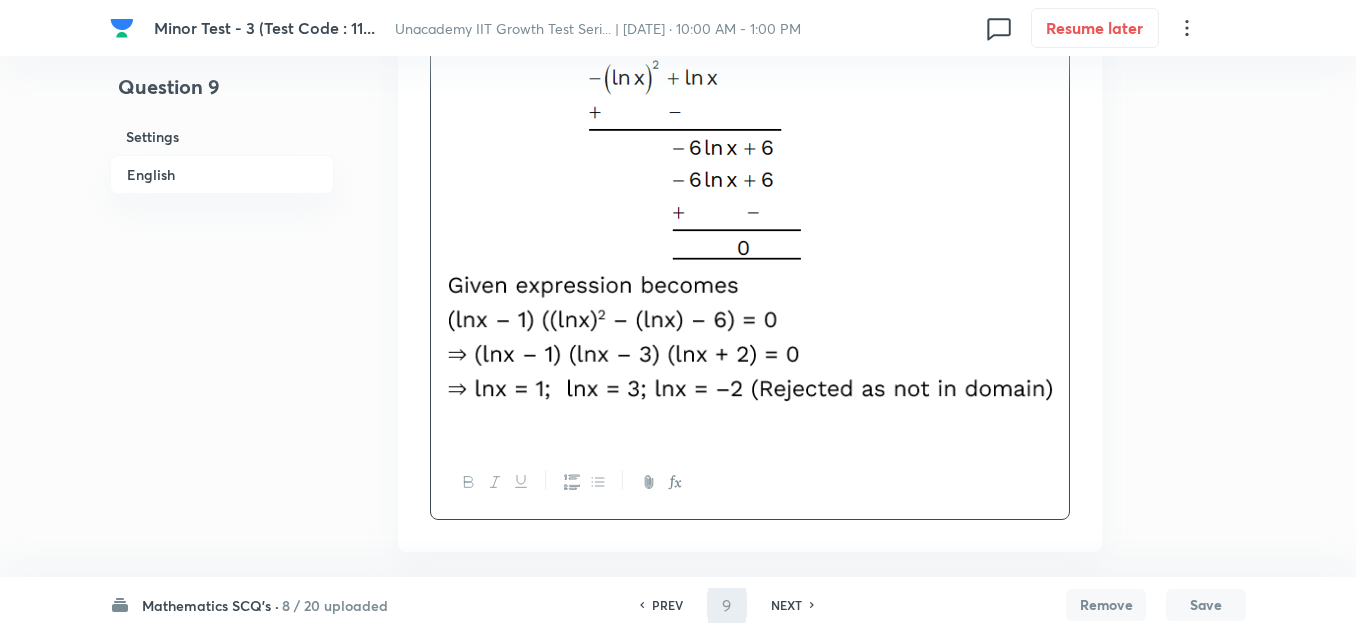 type on "10" 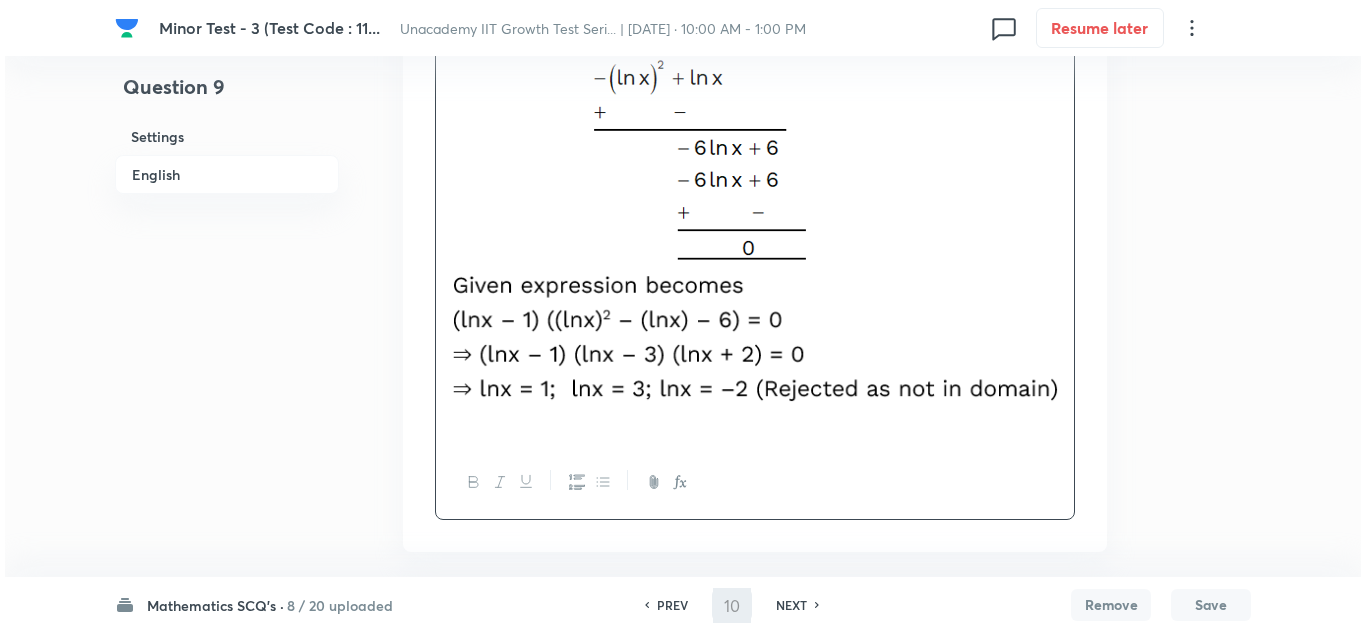scroll, scrollTop: 0, scrollLeft: 0, axis: both 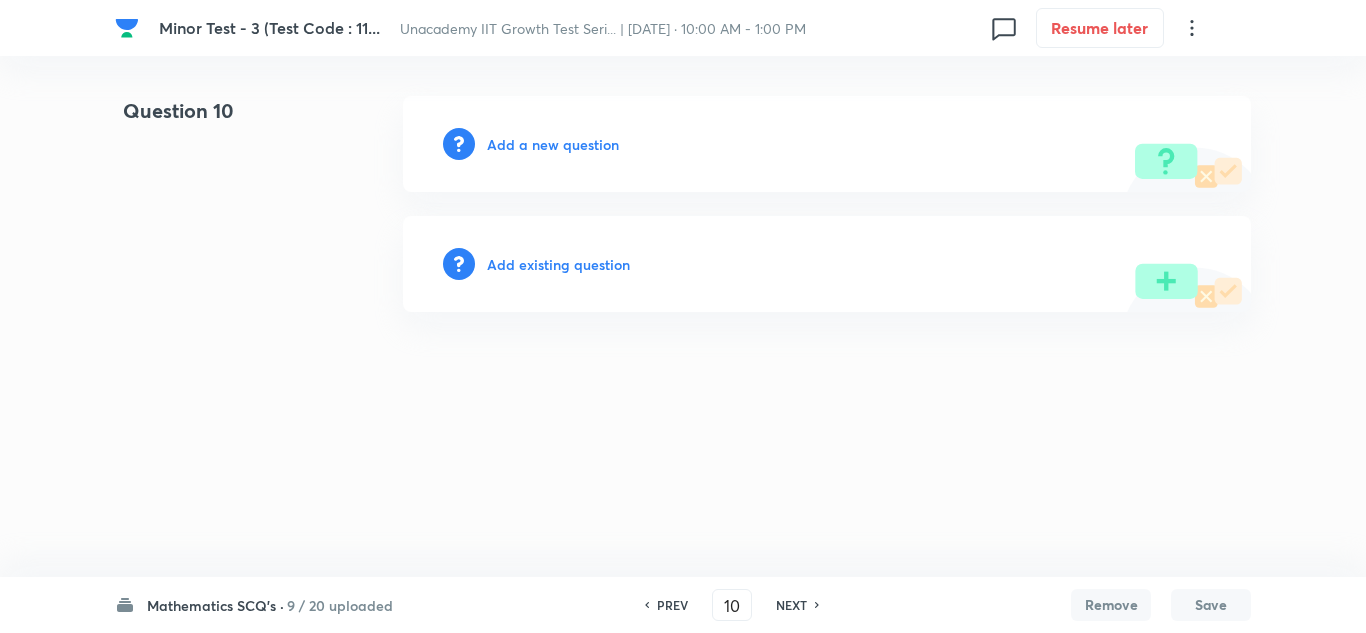 click on "Add a new question" at bounding box center (553, 144) 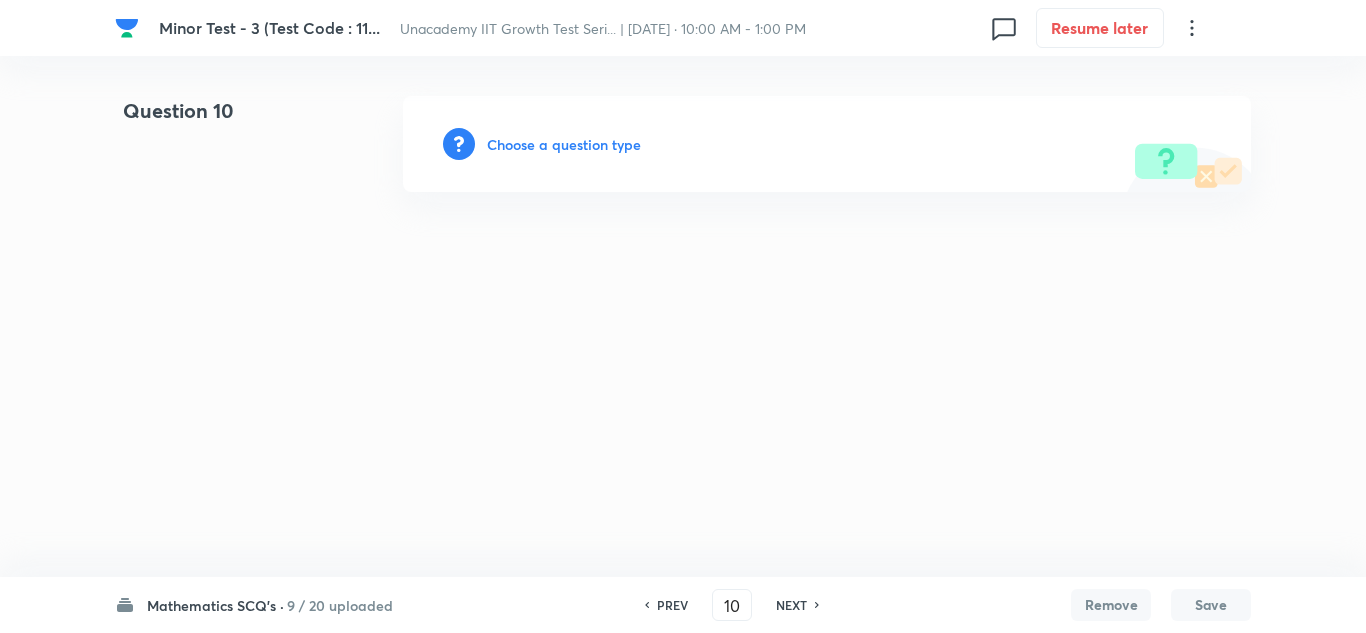 click on "Choose a question type" at bounding box center [564, 144] 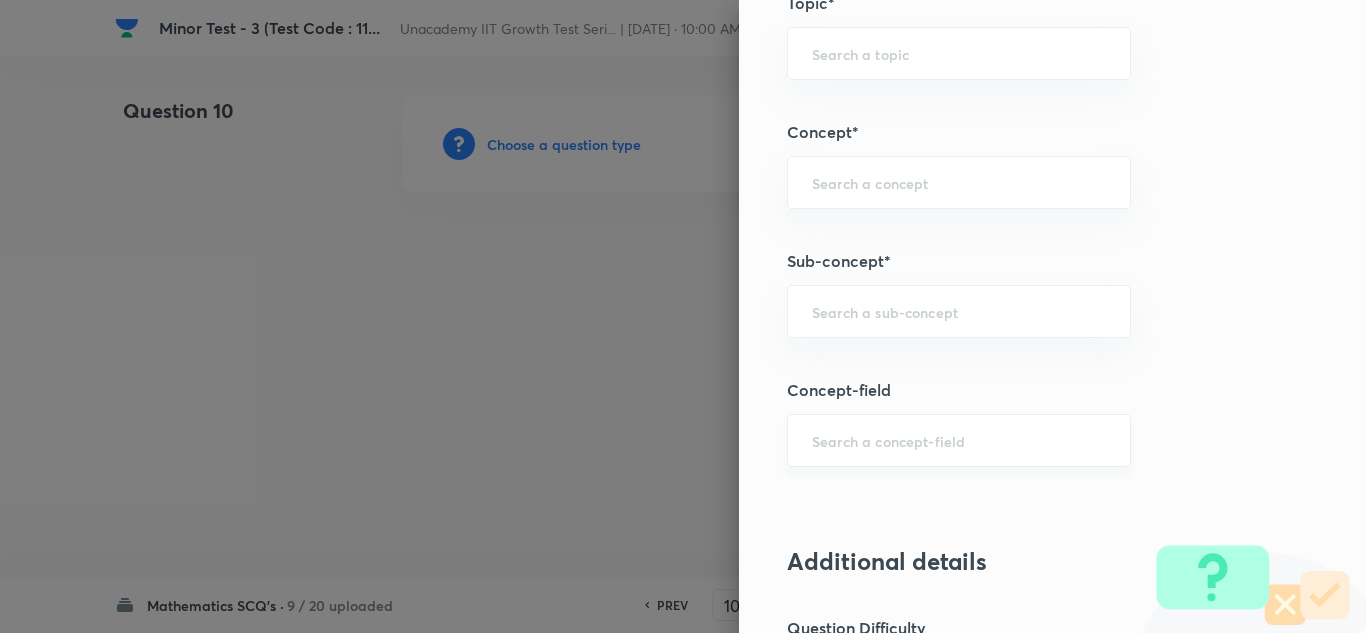 scroll, scrollTop: 1200, scrollLeft: 0, axis: vertical 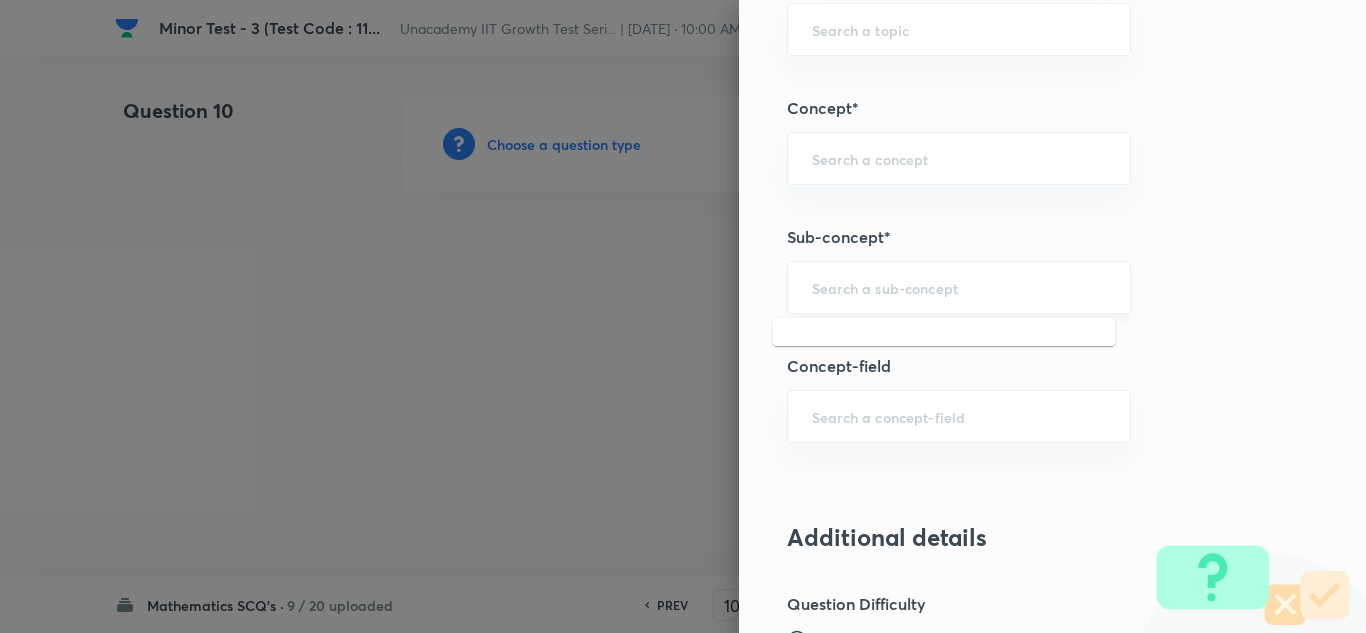 click at bounding box center (959, 287) 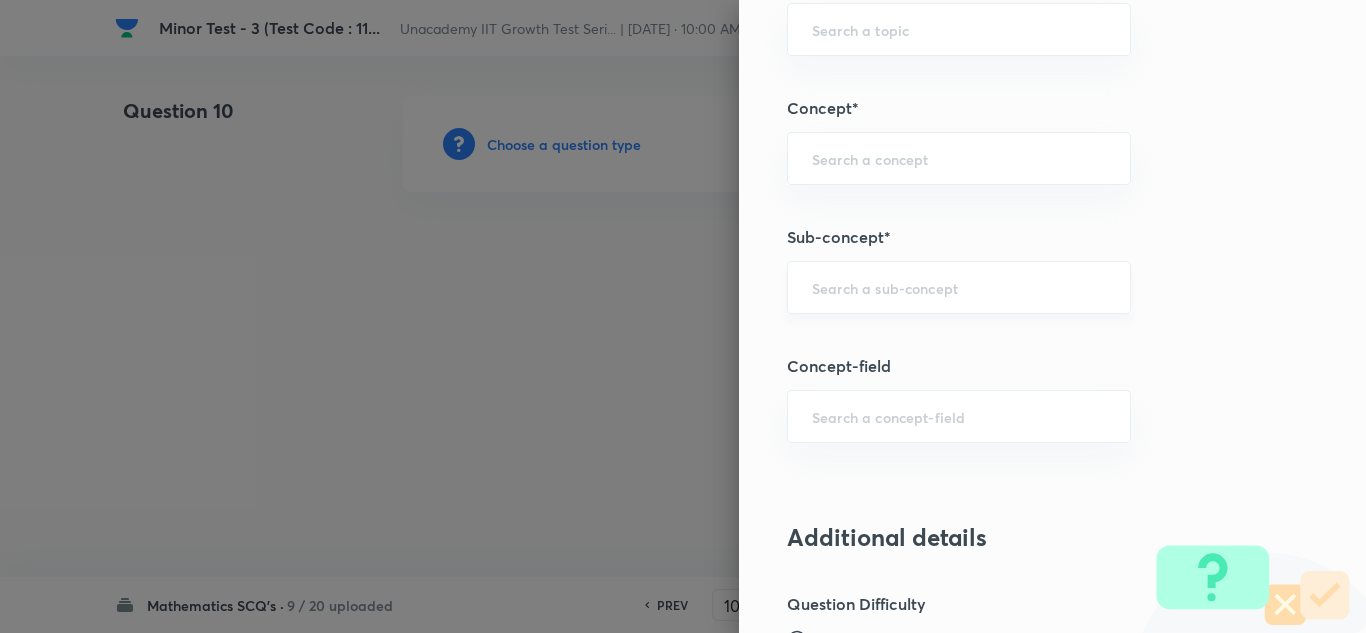 paste on "Properties of Log" 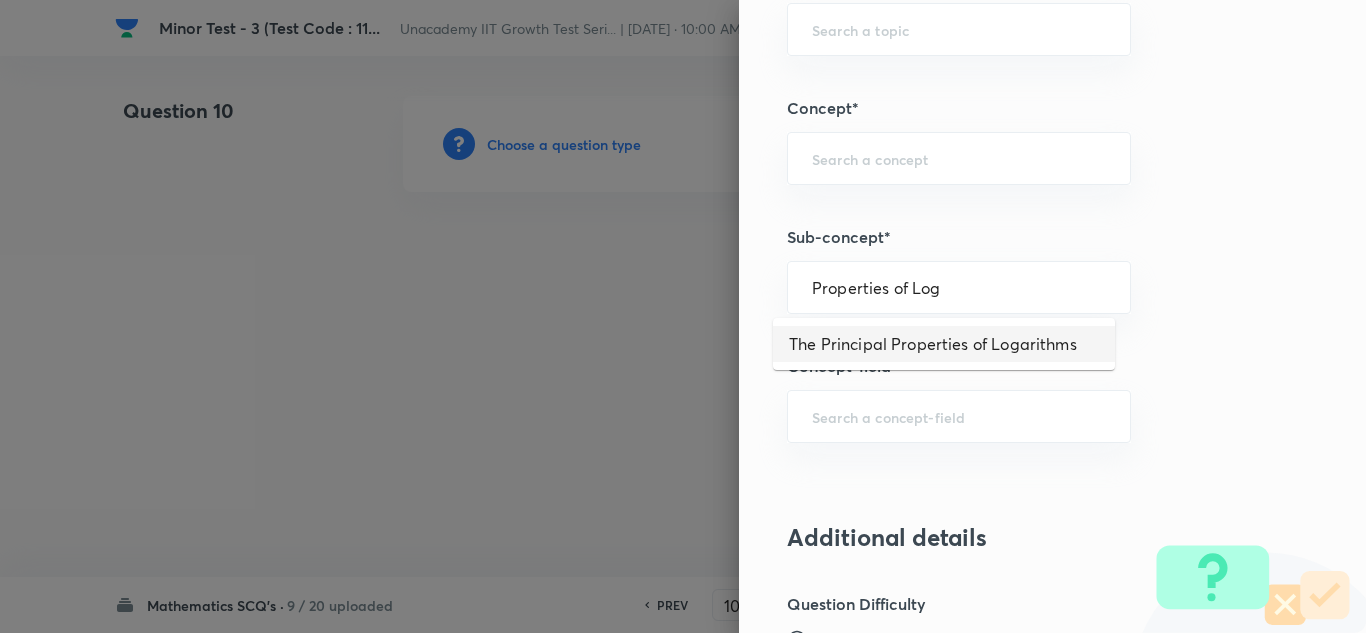 click on "The Principal Properties of Logarithms" at bounding box center (944, 344) 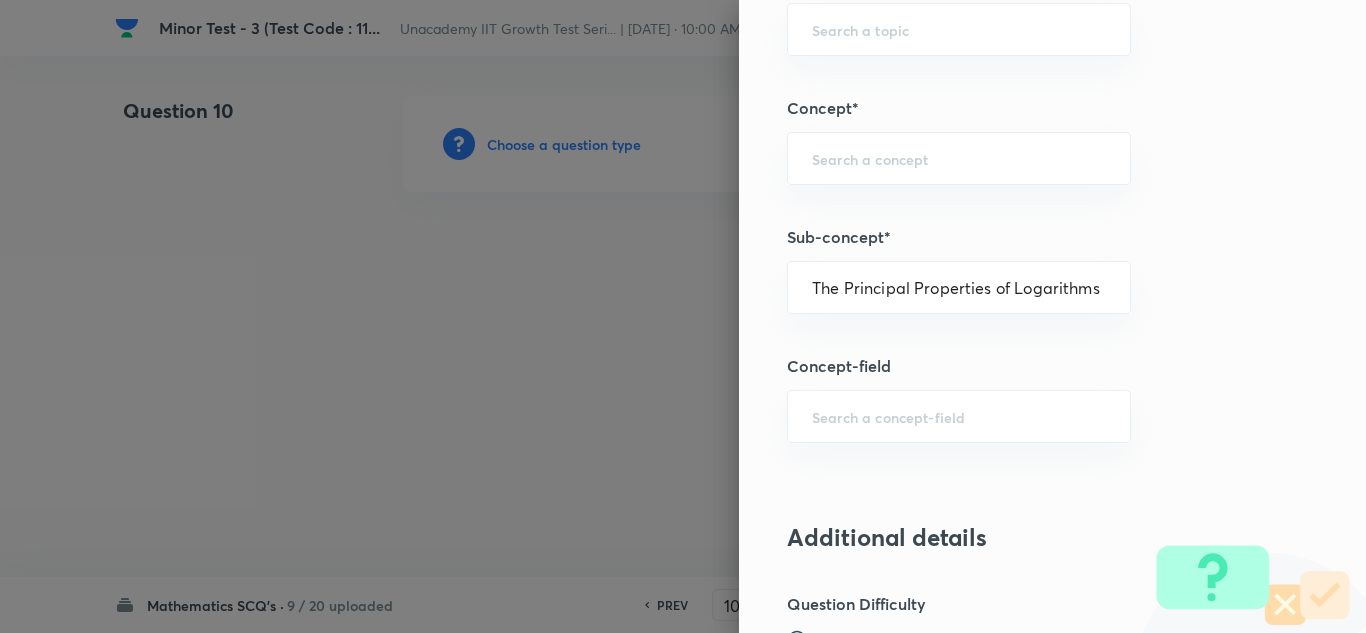 type on "Mathematics" 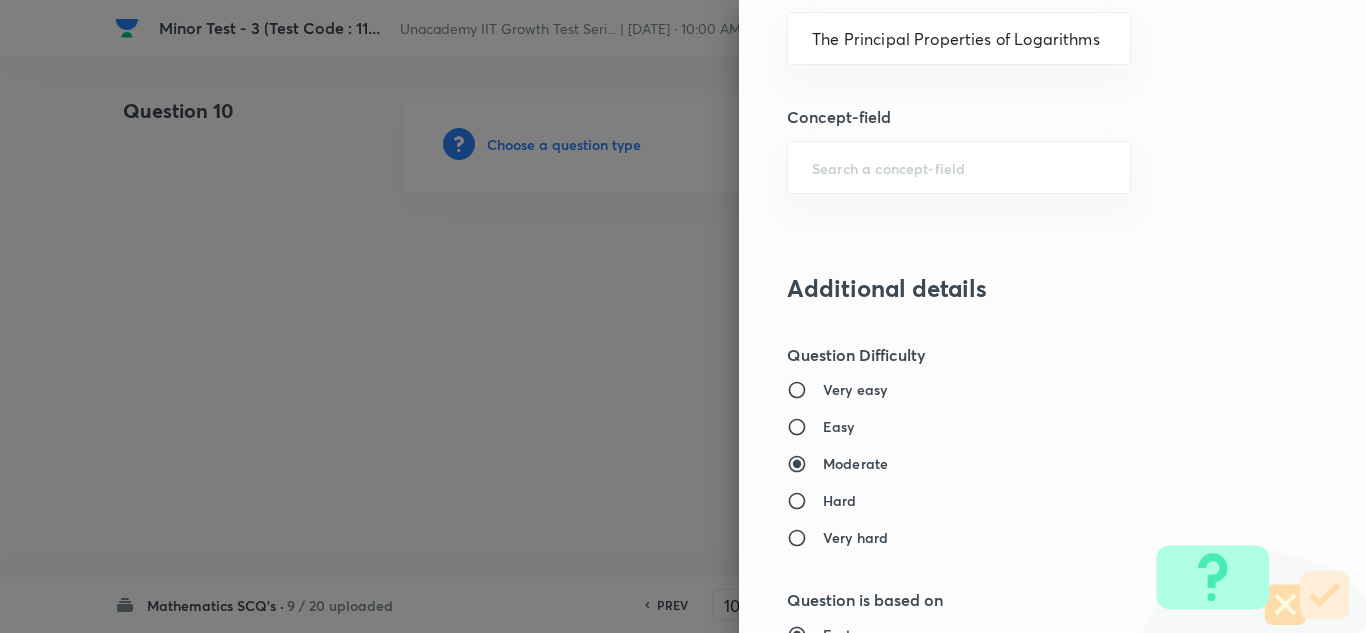scroll, scrollTop: 1500, scrollLeft: 0, axis: vertical 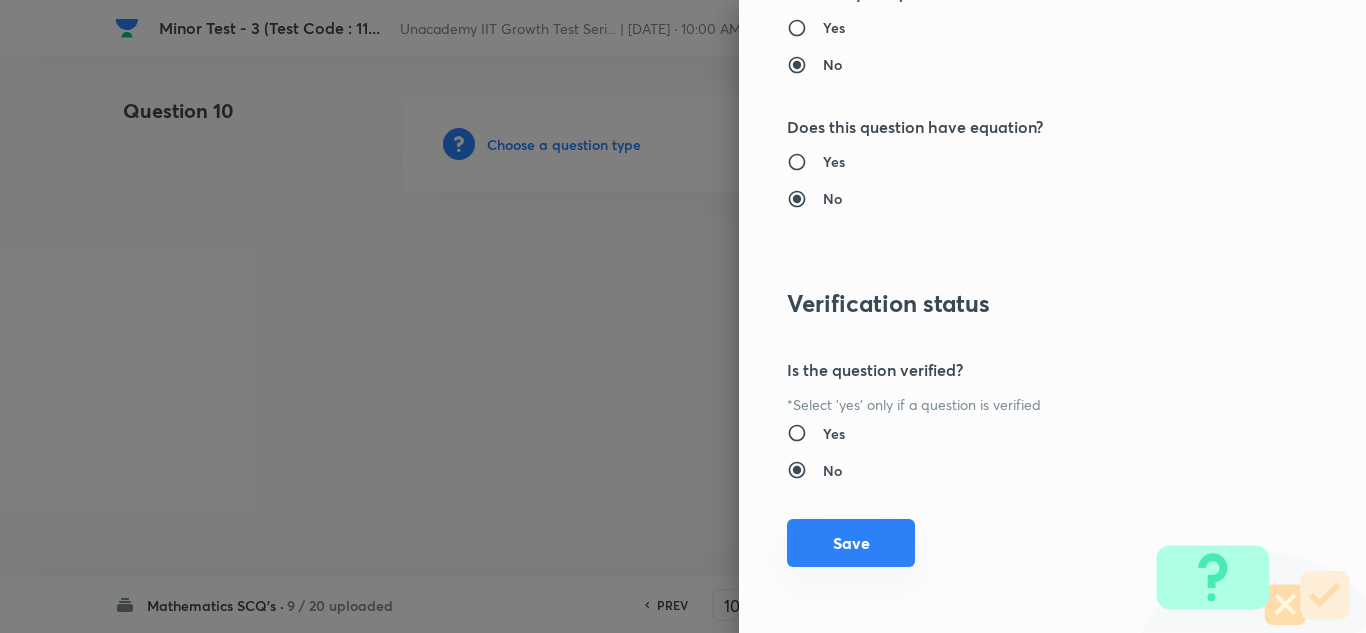 click on "Save" at bounding box center (851, 543) 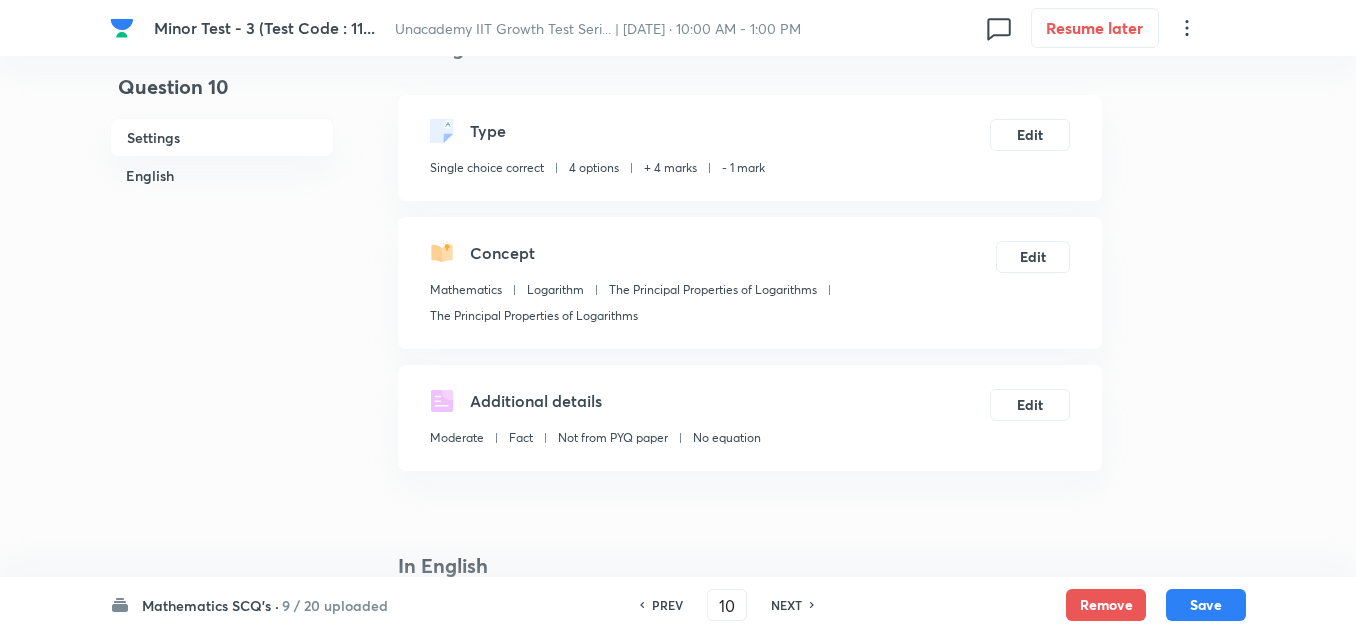 scroll, scrollTop: 300, scrollLeft: 0, axis: vertical 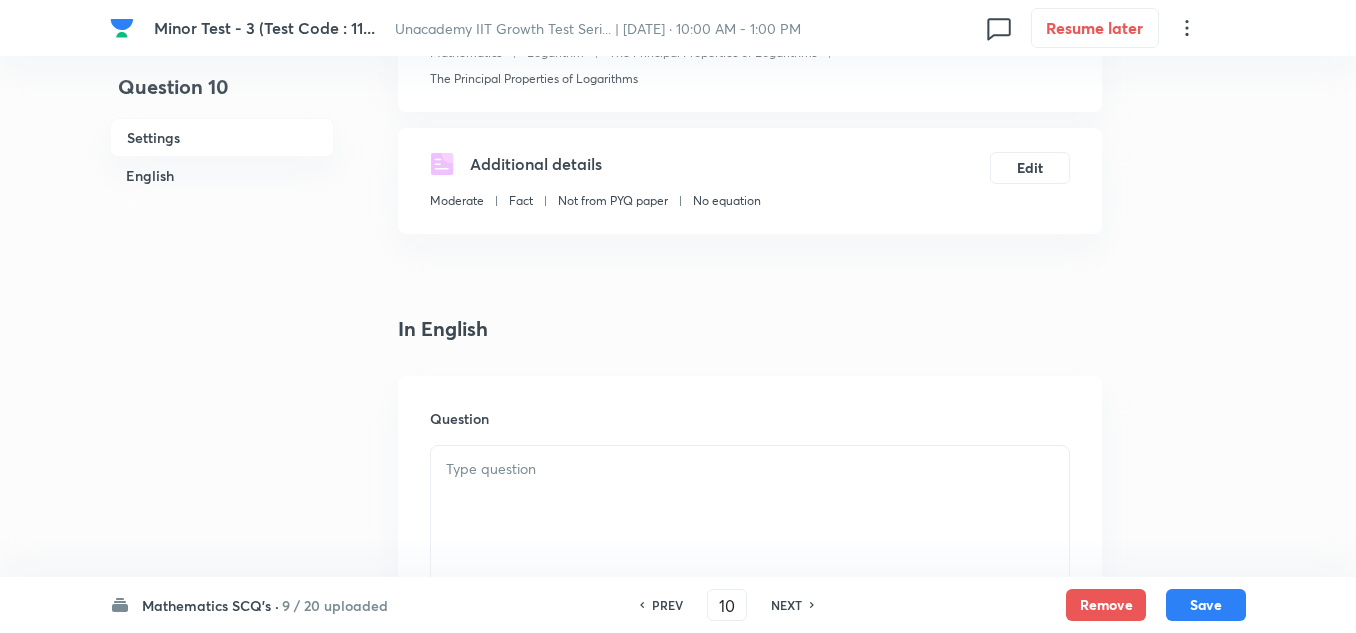 click at bounding box center (750, 469) 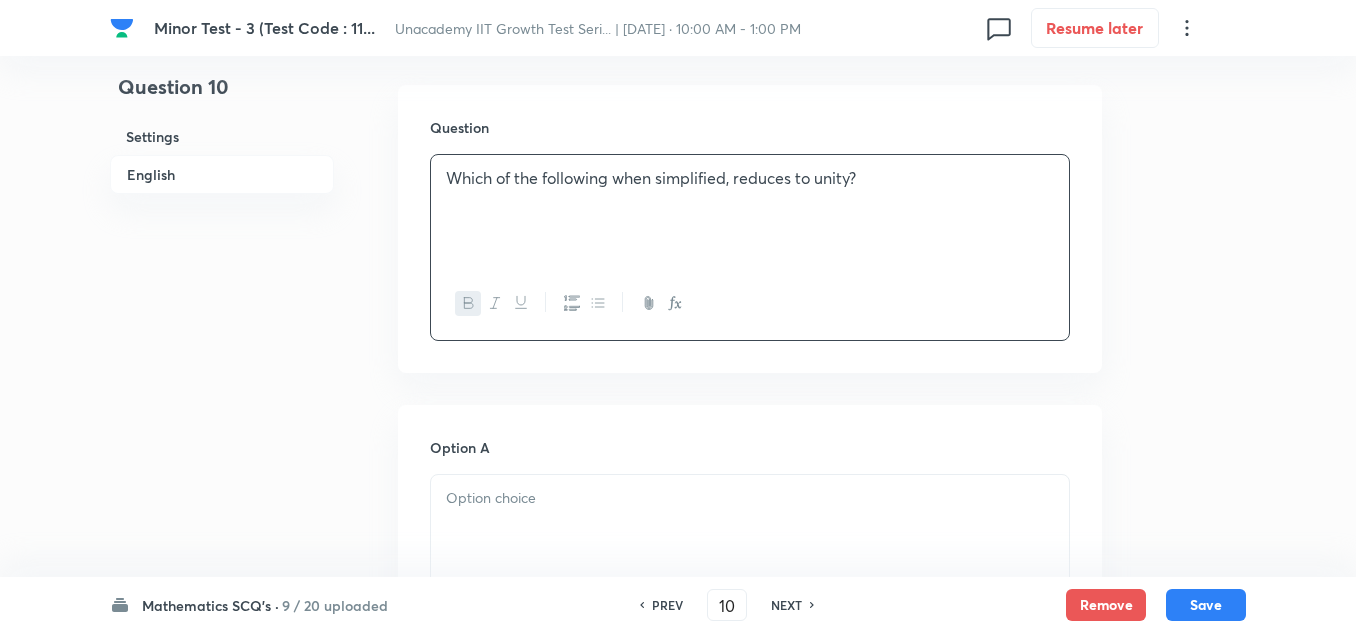 scroll, scrollTop: 700, scrollLeft: 0, axis: vertical 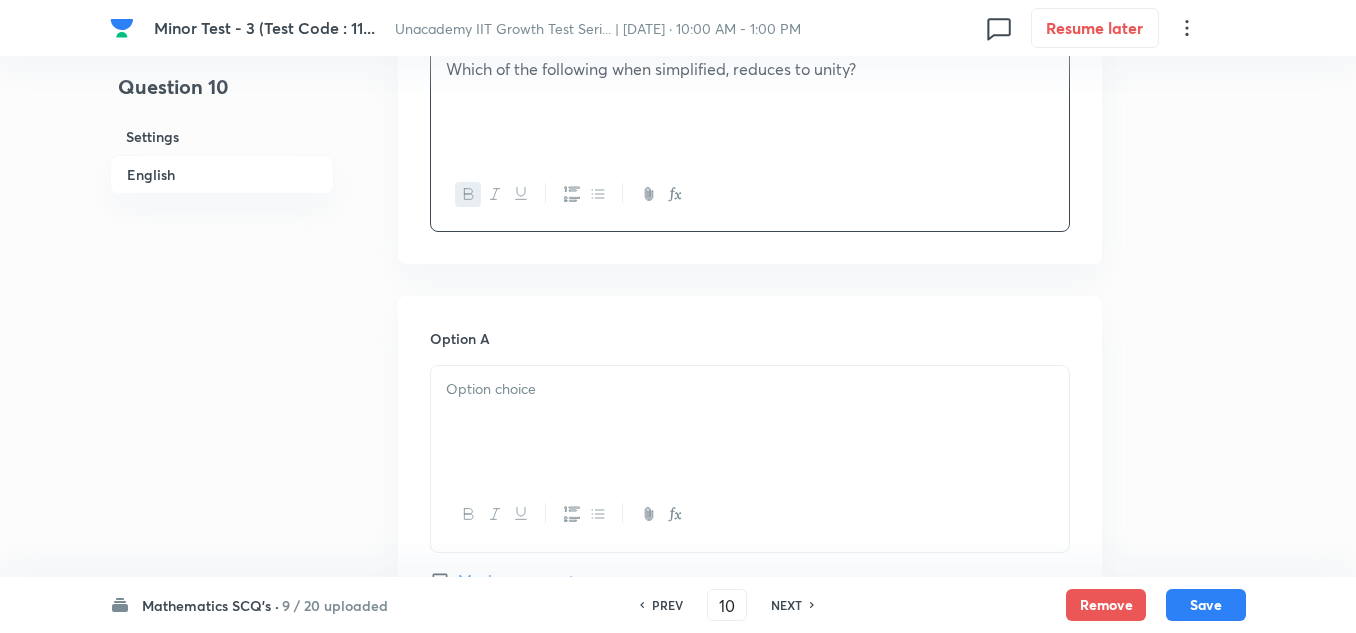 click at bounding box center (750, 422) 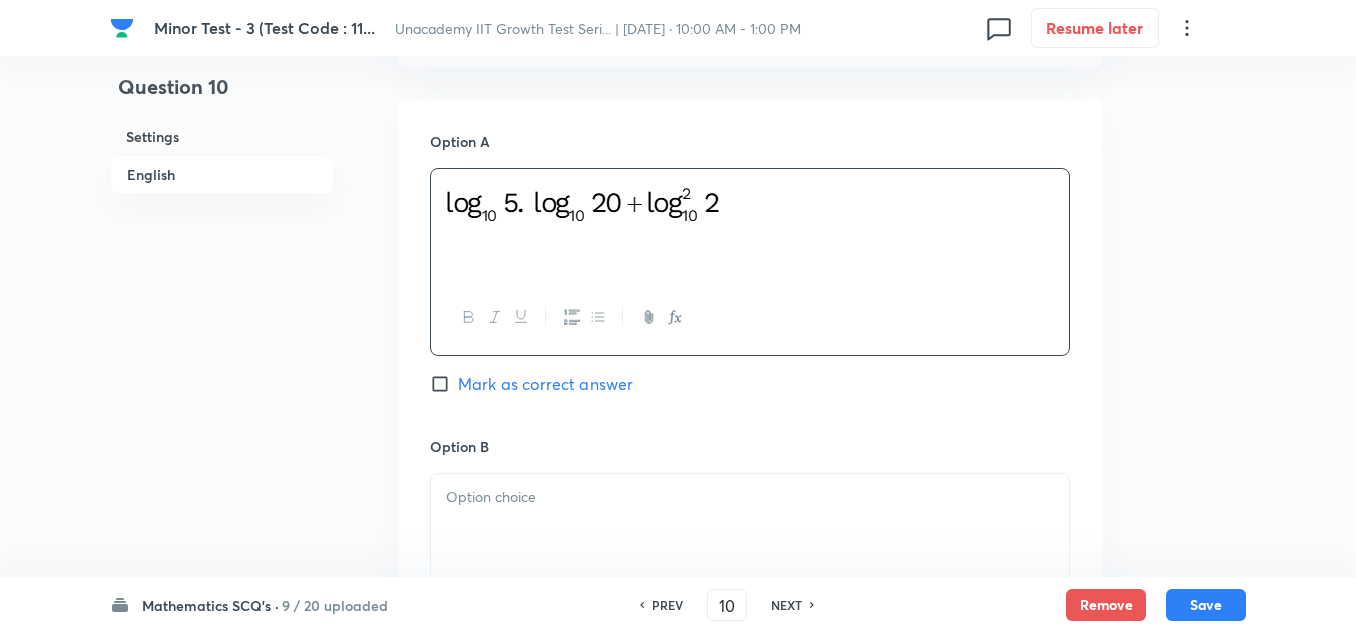 scroll, scrollTop: 900, scrollLeft: 0, axis: vertical 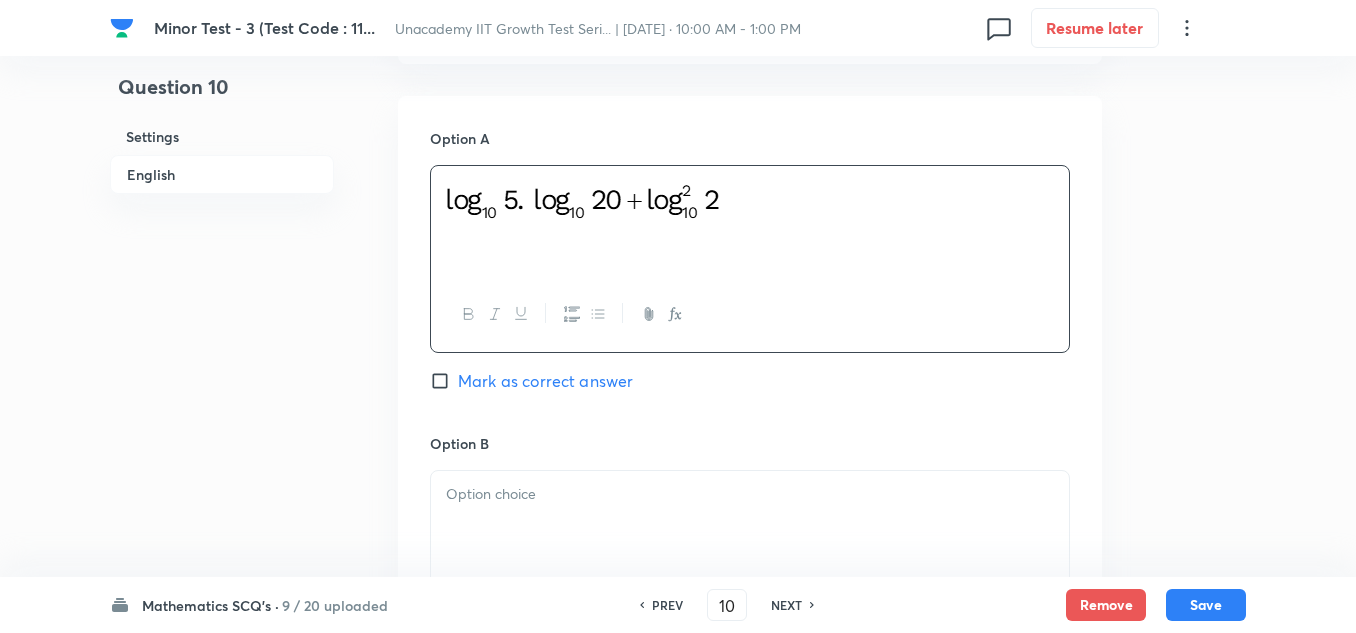 click at bounding box center (750, 494) 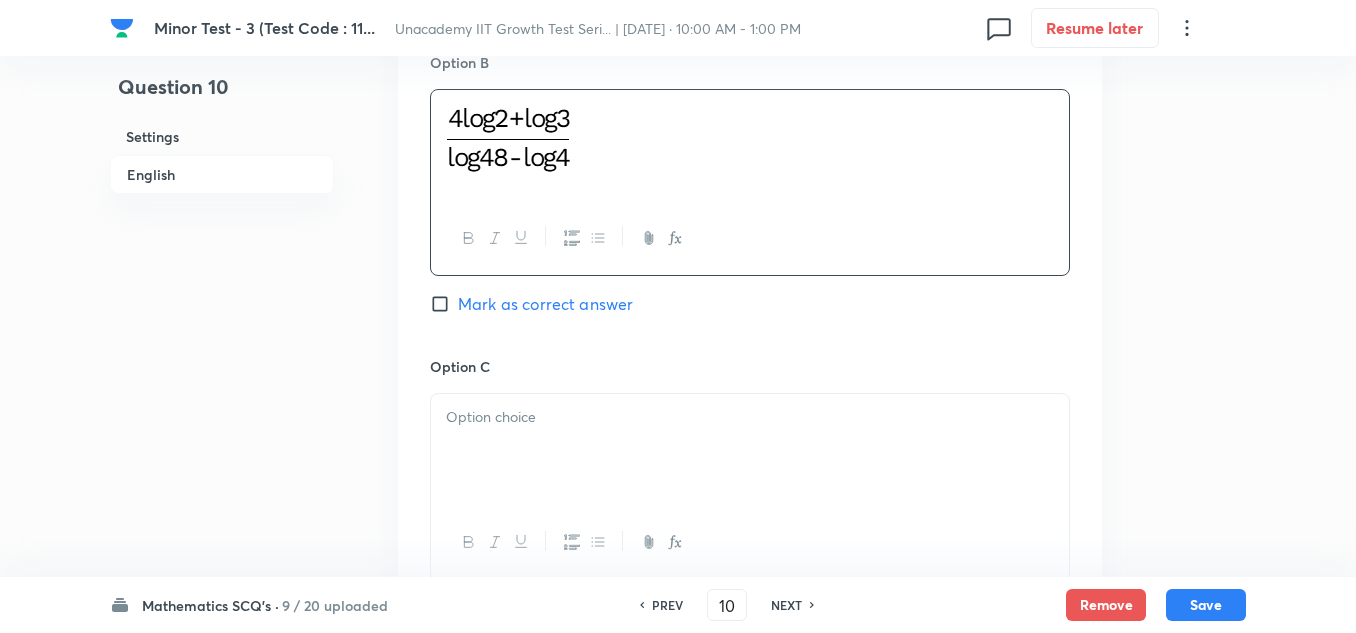 scroll, scrollTop: 1300, scrollLeft: 0, axis: vertical 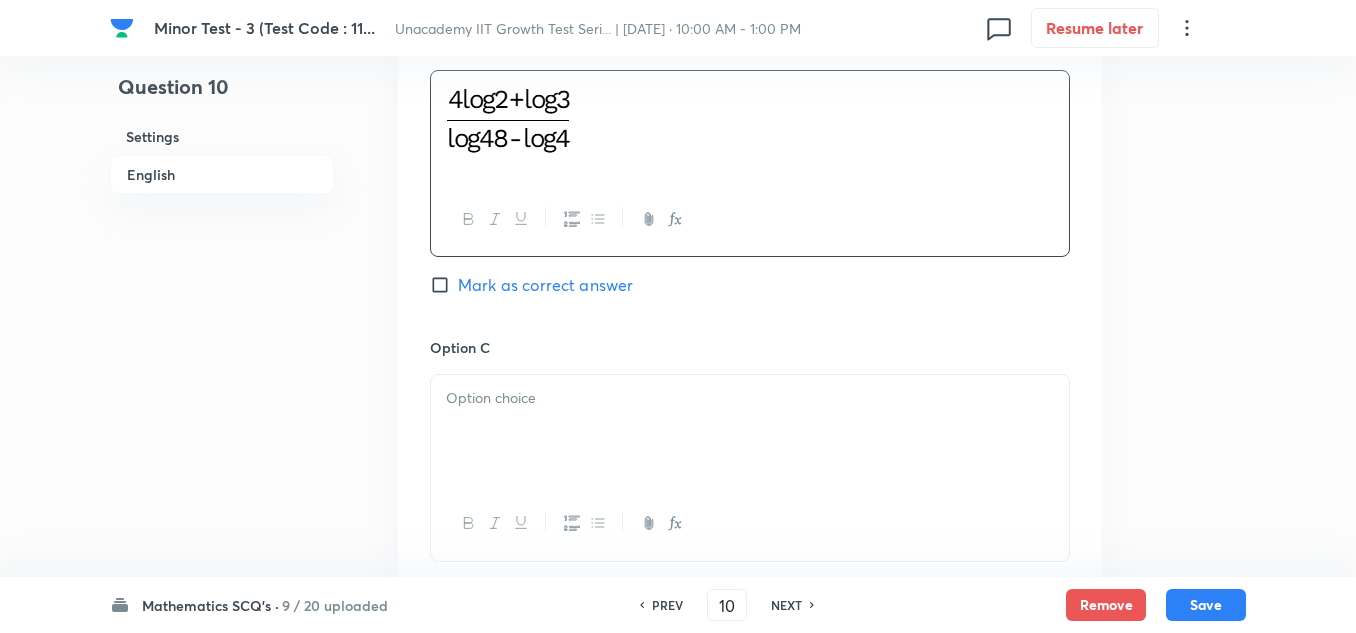 click at bounding box center [750, 431] 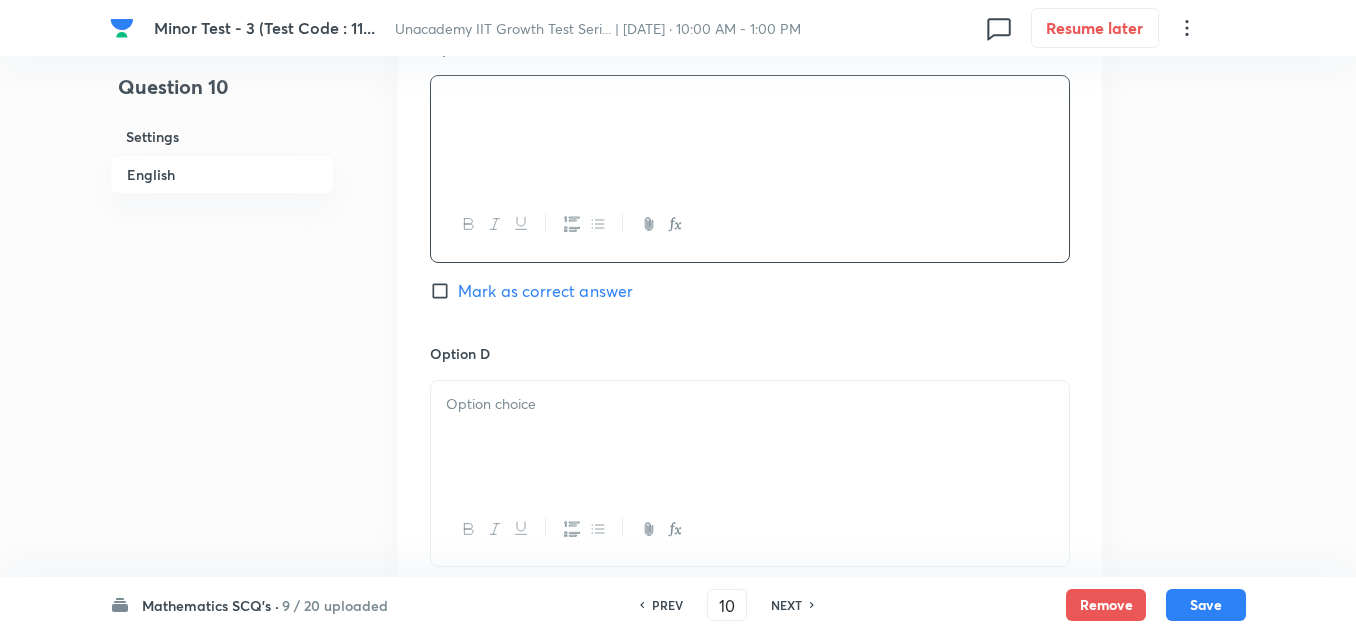 scroll, scrollTop: 1600, scrollLeft: 0, axis: vertical 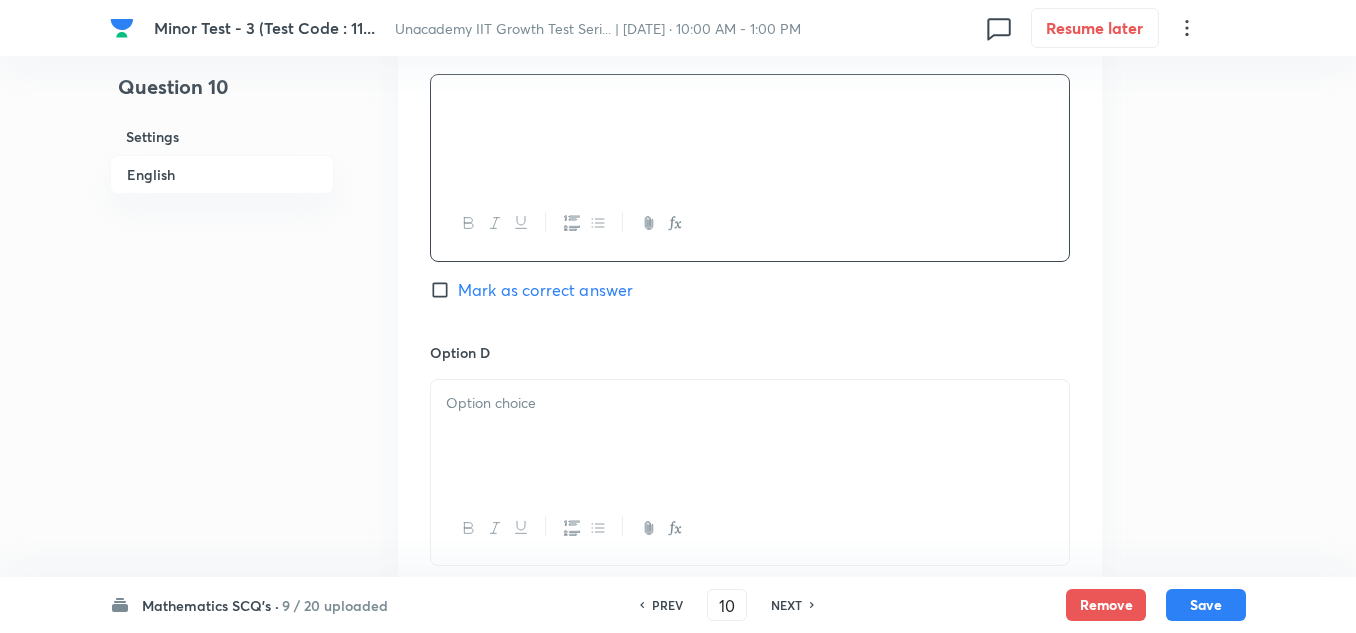 click at bounding box center [750, 436] 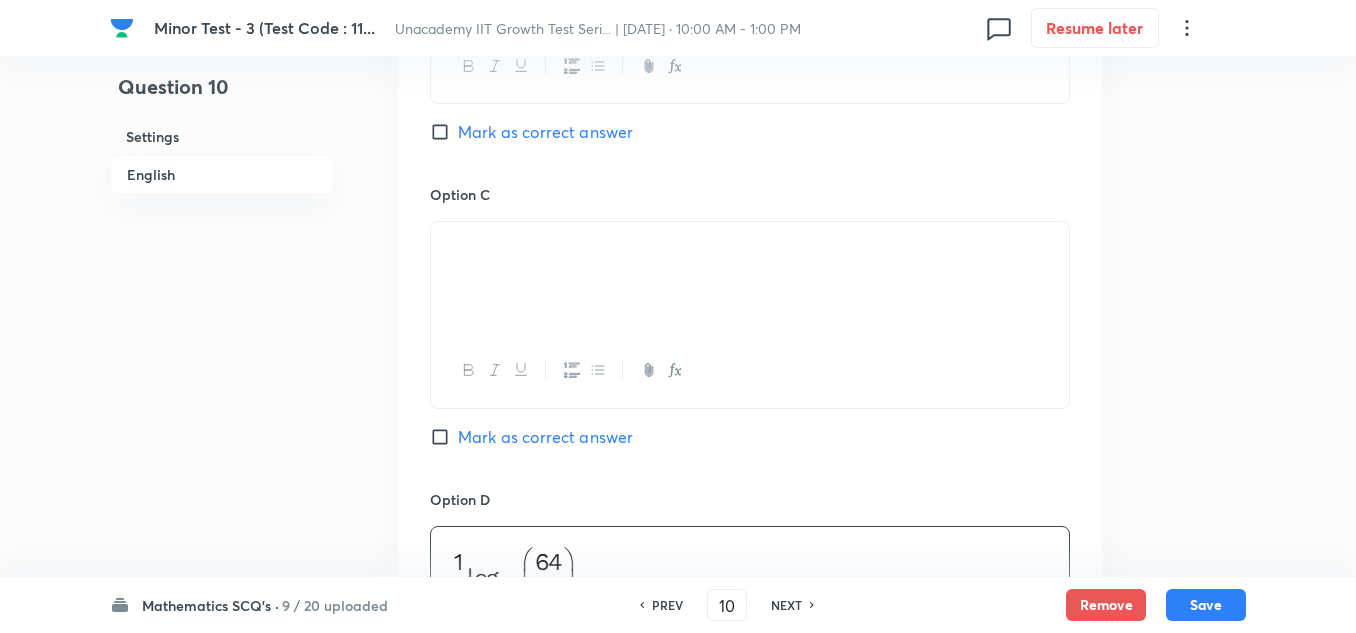 scroll, scrollTop: 1100, scrollLeft: 0, axis: vertical 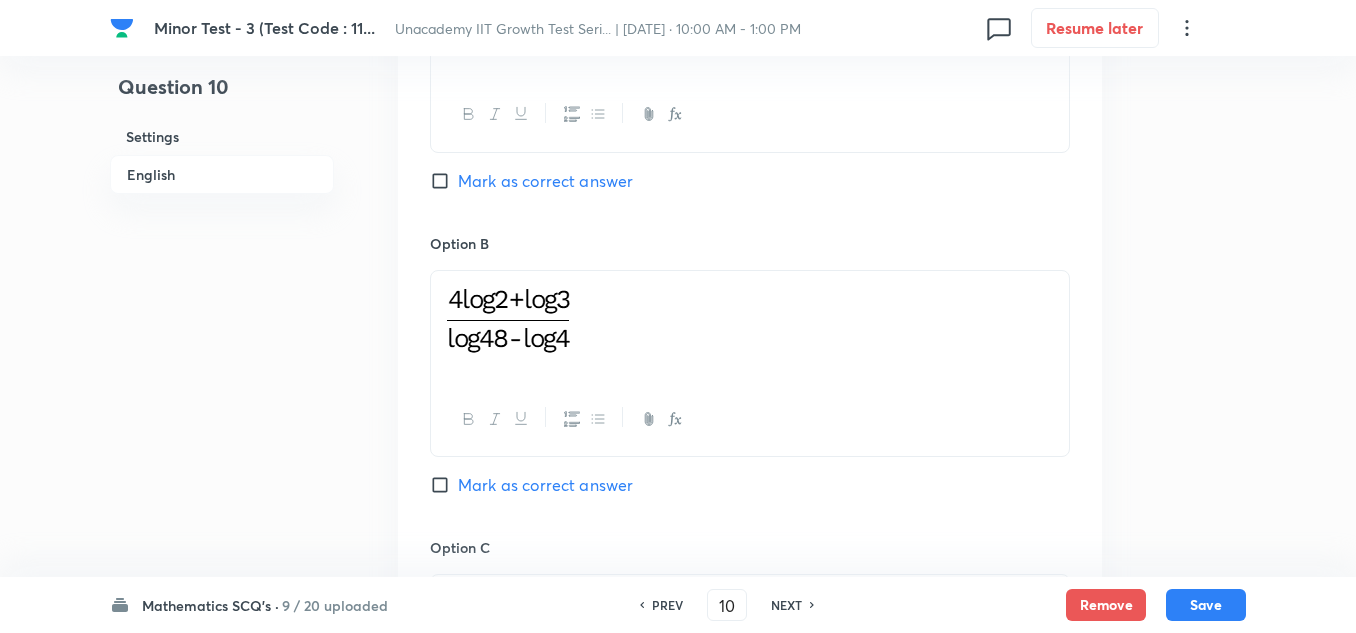 click on "Mark as correct answer" at bounding box center (545, 181) 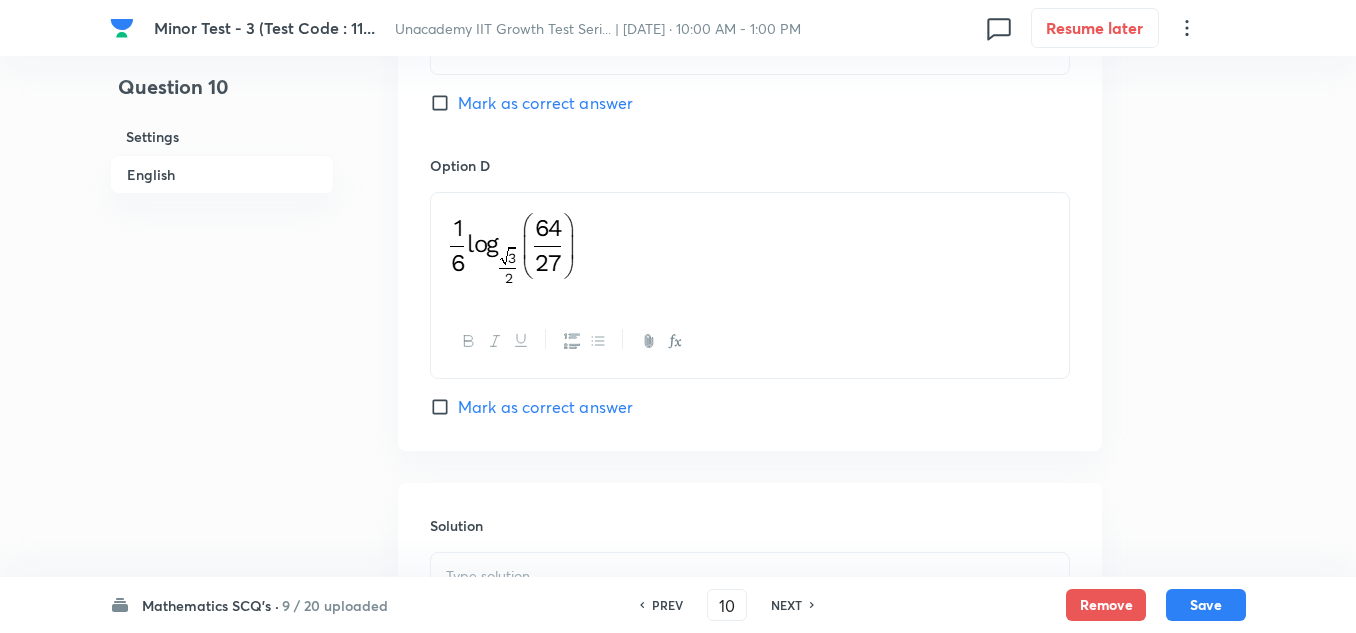 scroll, scrollTop: 1900, scrollLeft: 0, axis: vertical 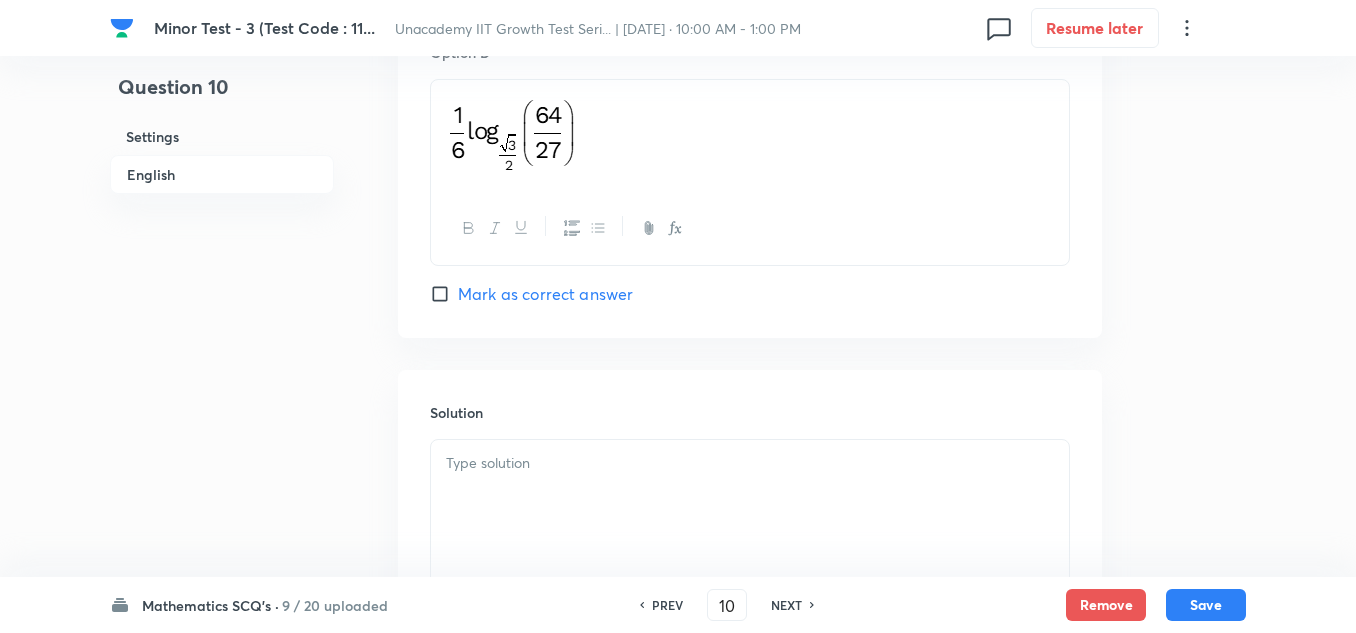 click at bounding box center [750, 463] 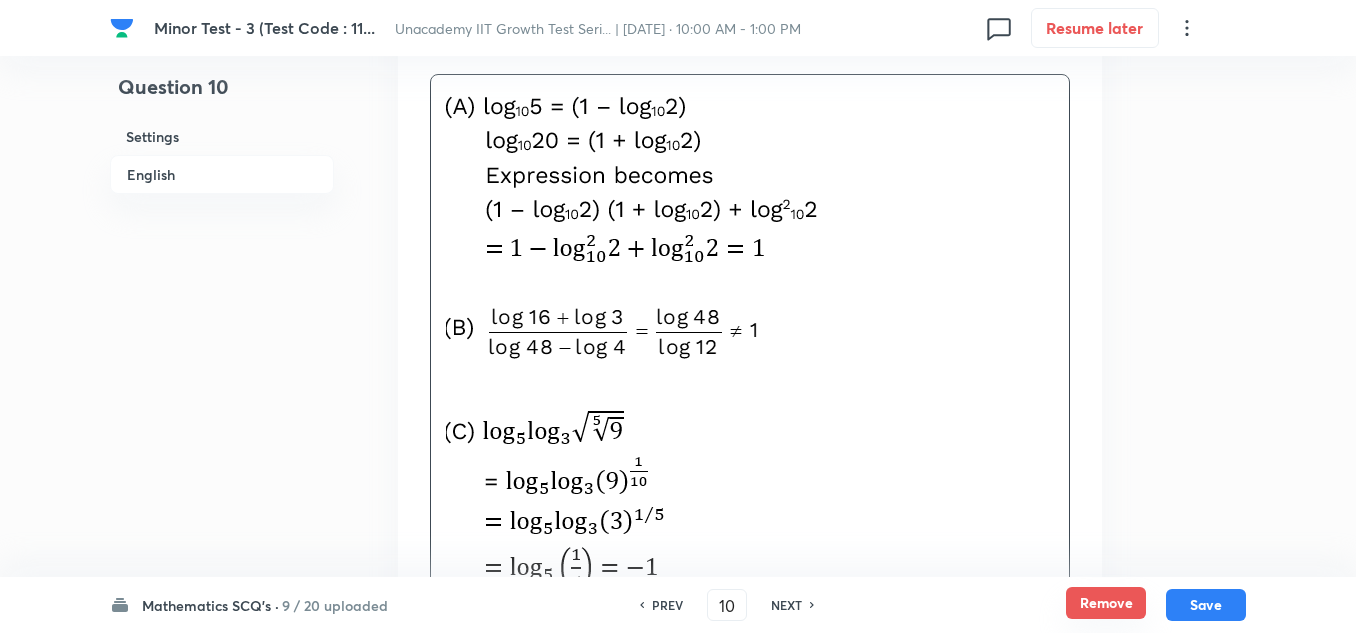 scroll, scrollTop: 2300, scrollLeft: 0, axis: vertical 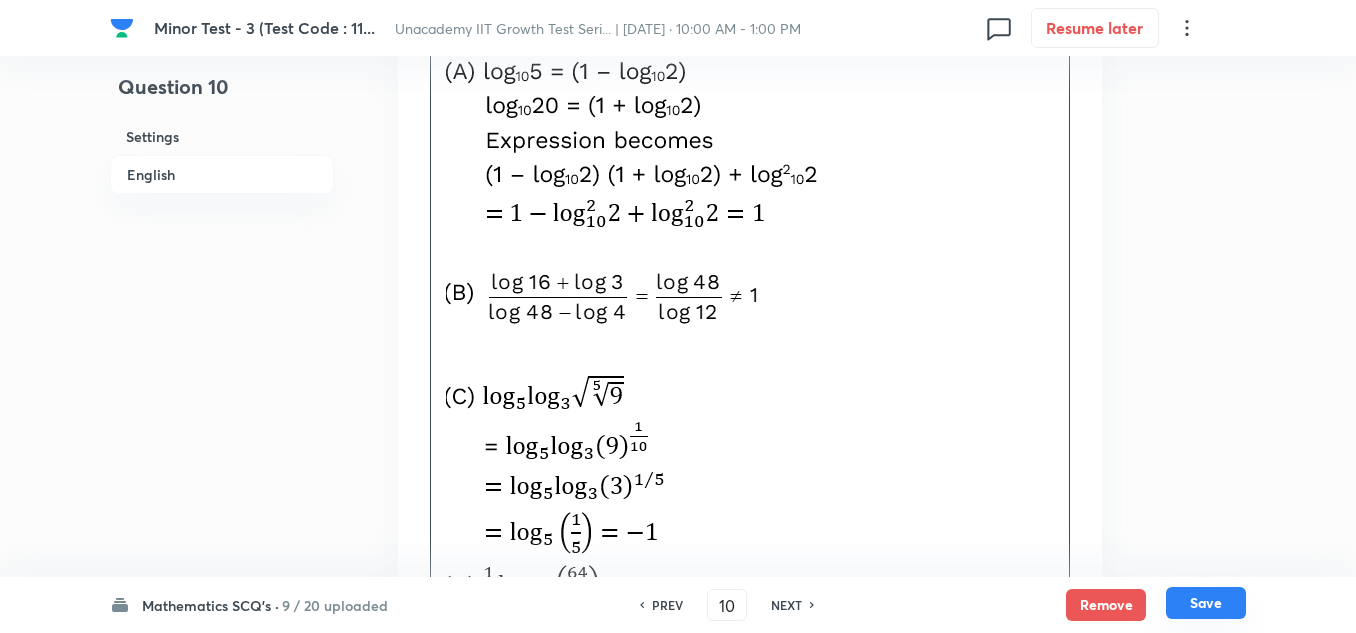 click on "Save" at bounding box center [1206, 603] 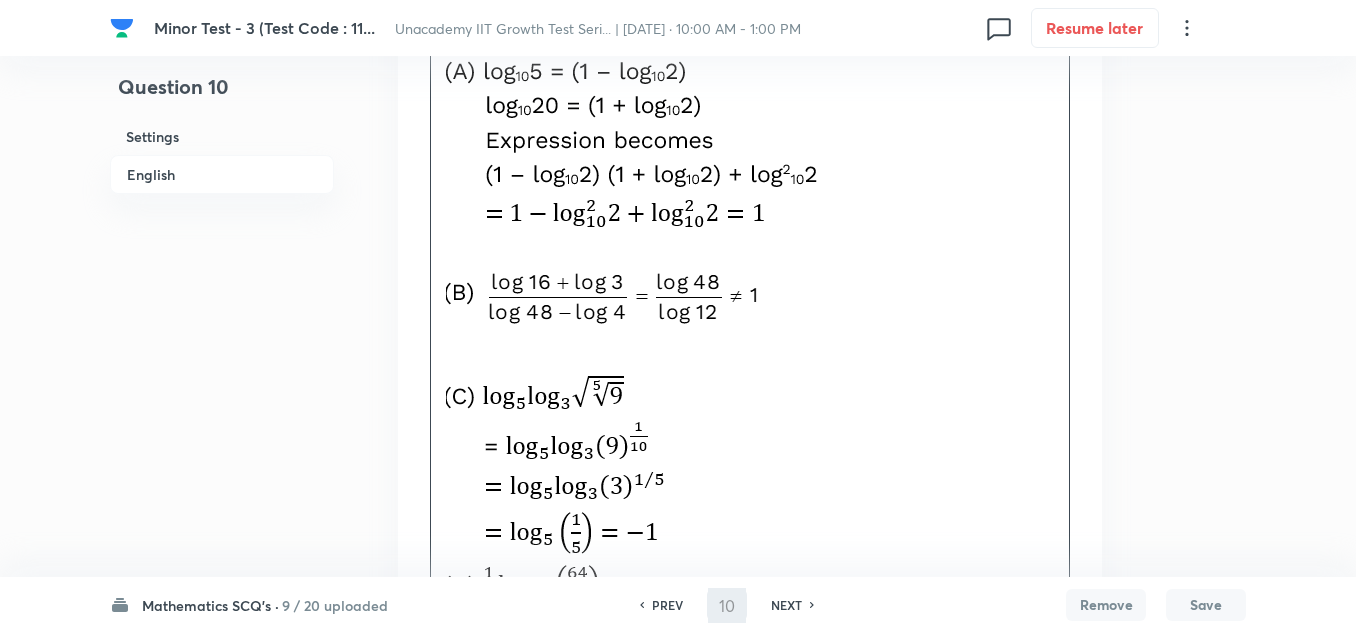 type on "11" 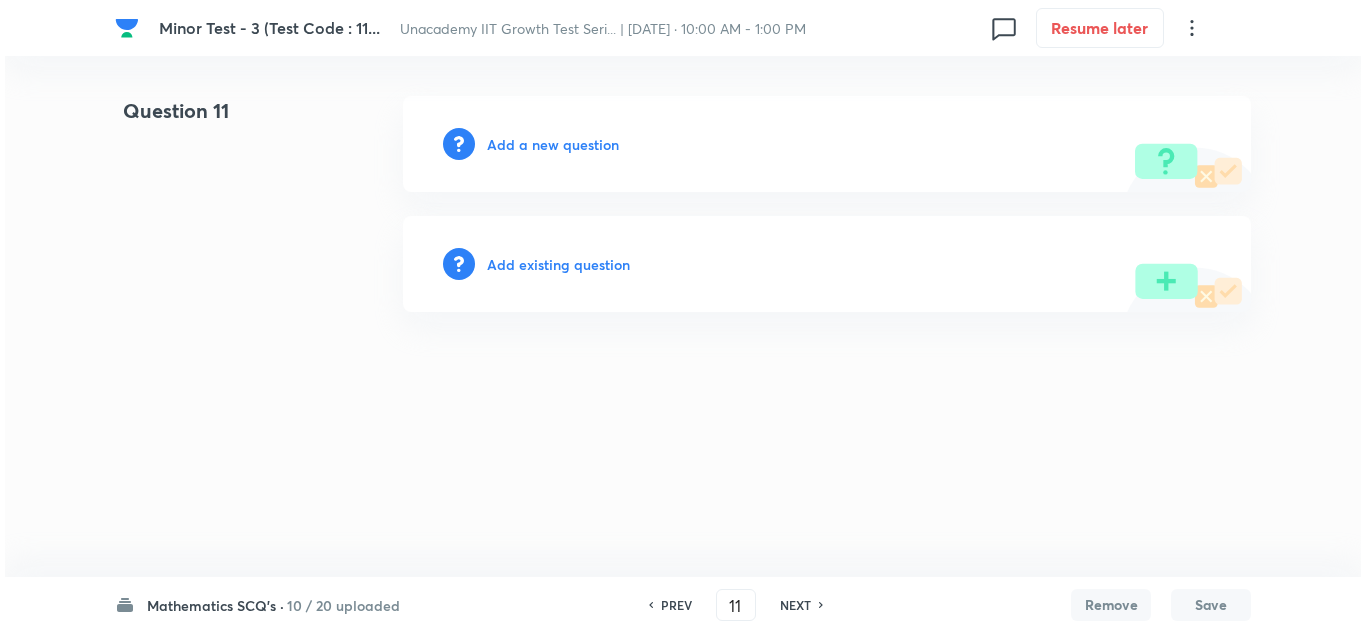 scroll, scrollTop: 0, scrollLeft: 0, axis: both 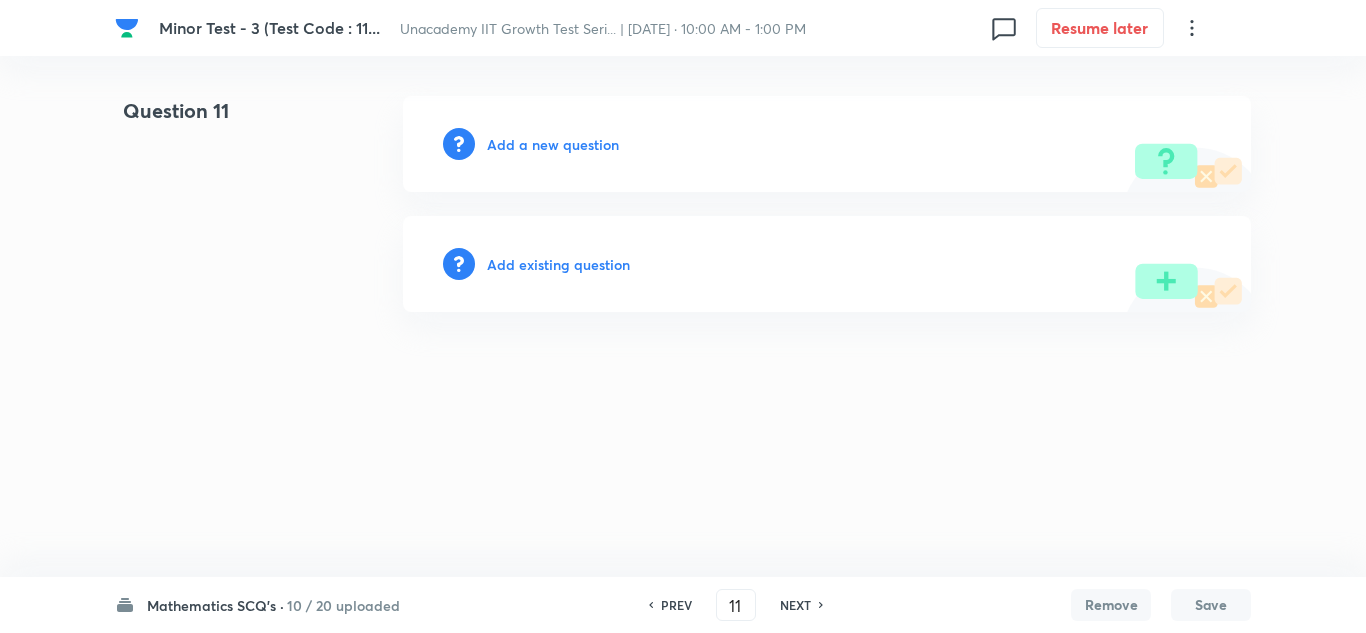 click on "Add a new question" at bounding box center (553, 144) 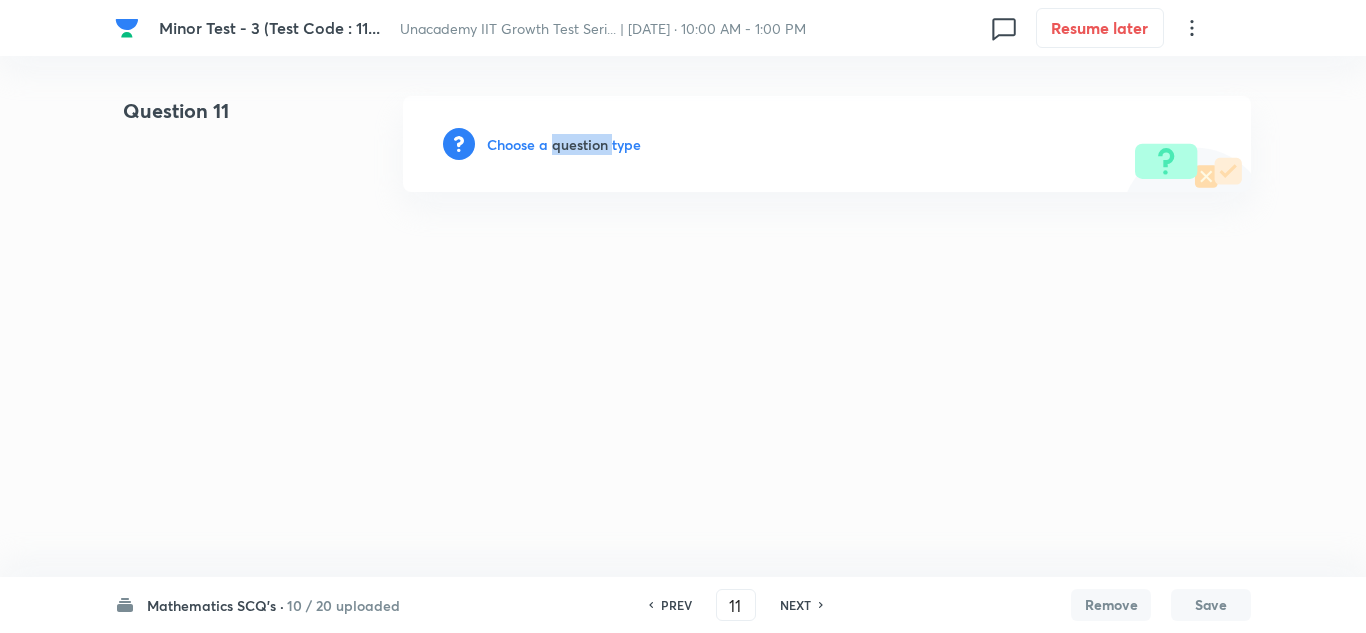 click on "Choose a question type" at bounding box center (564, 144) 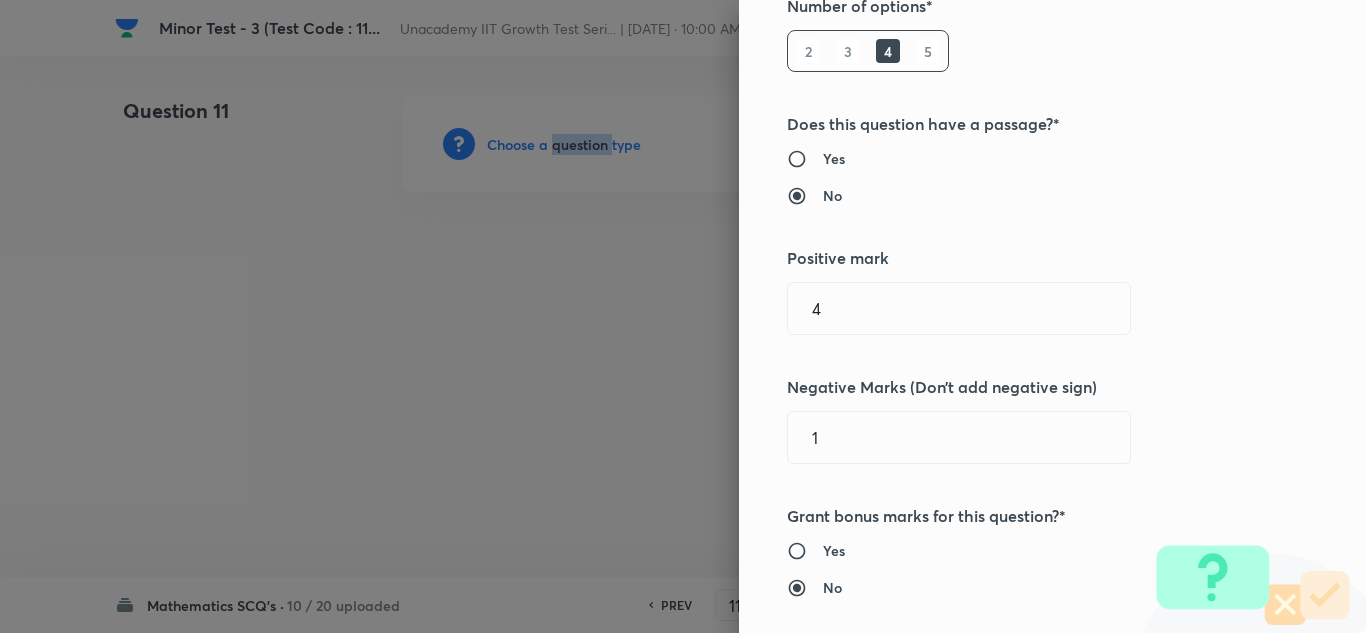 scroll, scrollTop: 300, scrollLeft: 0, axis: vertical 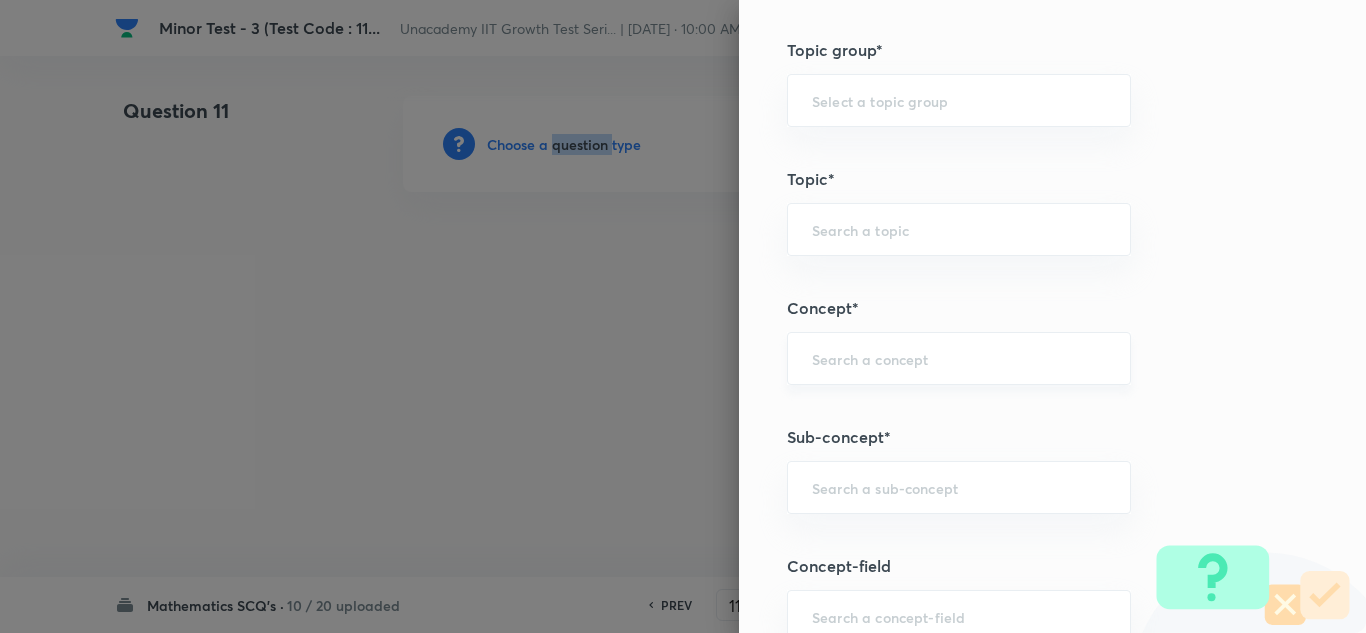 click on "​" at bounding box center [959, 358] 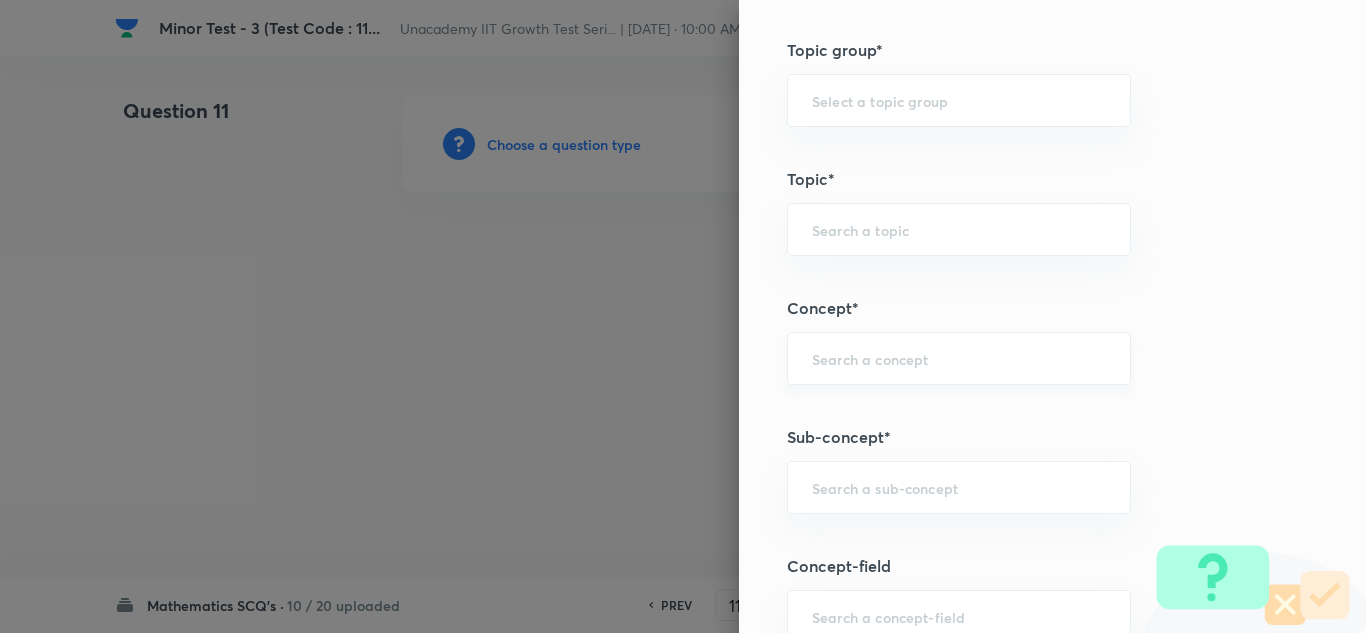paste on "Log Properties" 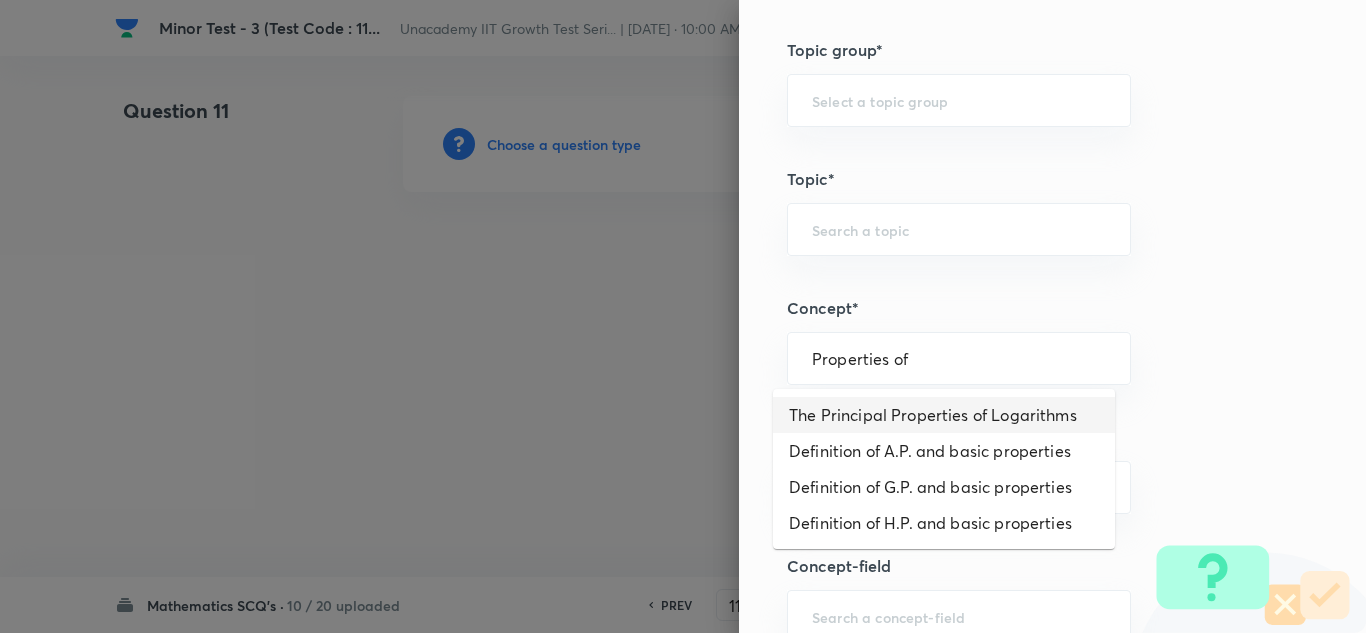 click on "The Principal Properties of Logarithms" at bounding box center (944, 415) 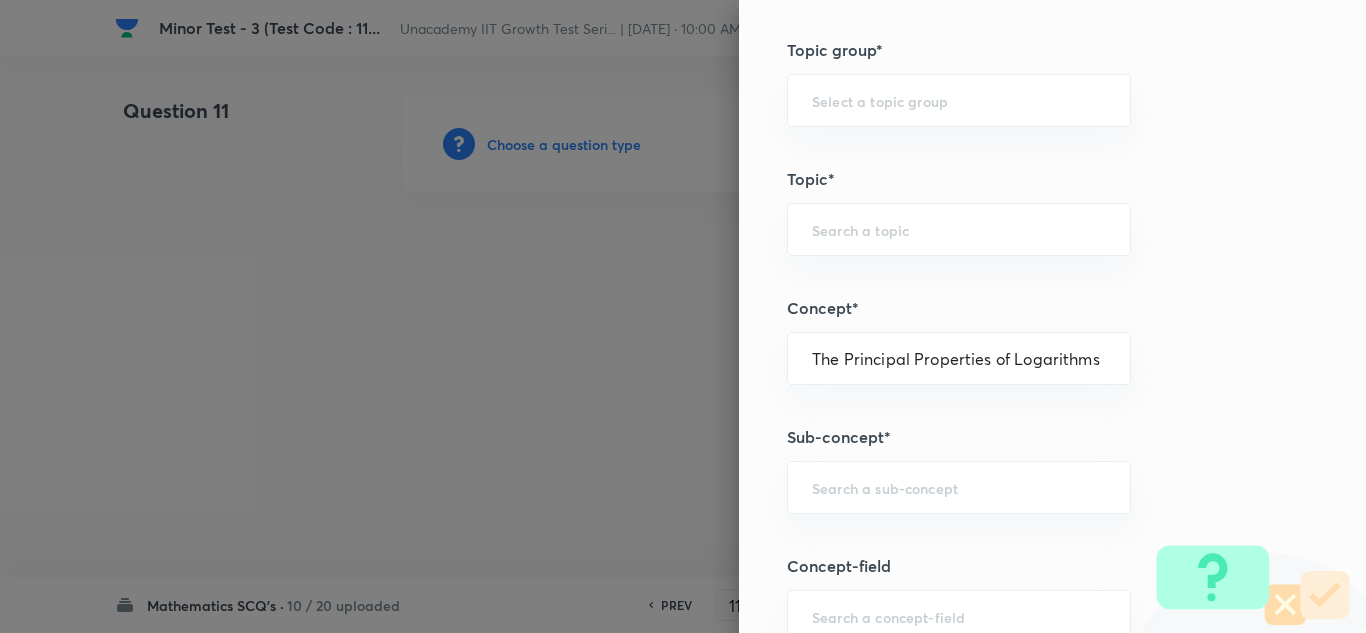 type on "Mathematics" 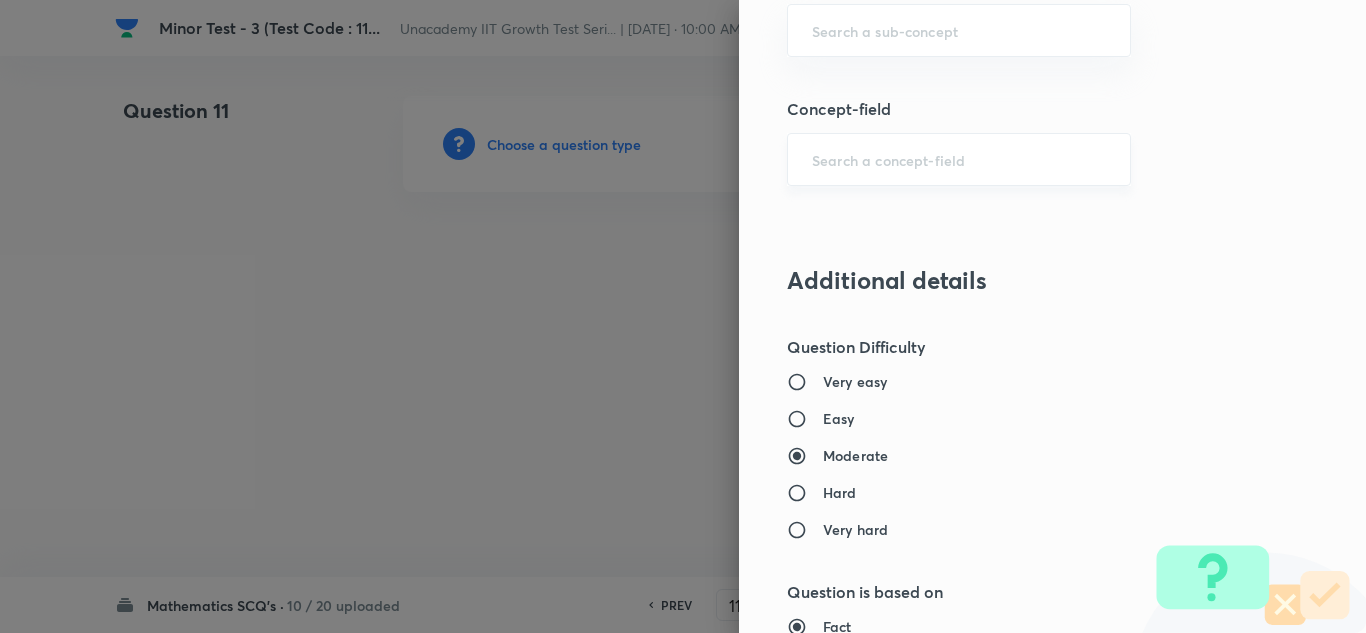 scroll, scrollTop: 1500, scrollLeft: 0, axis: vertical 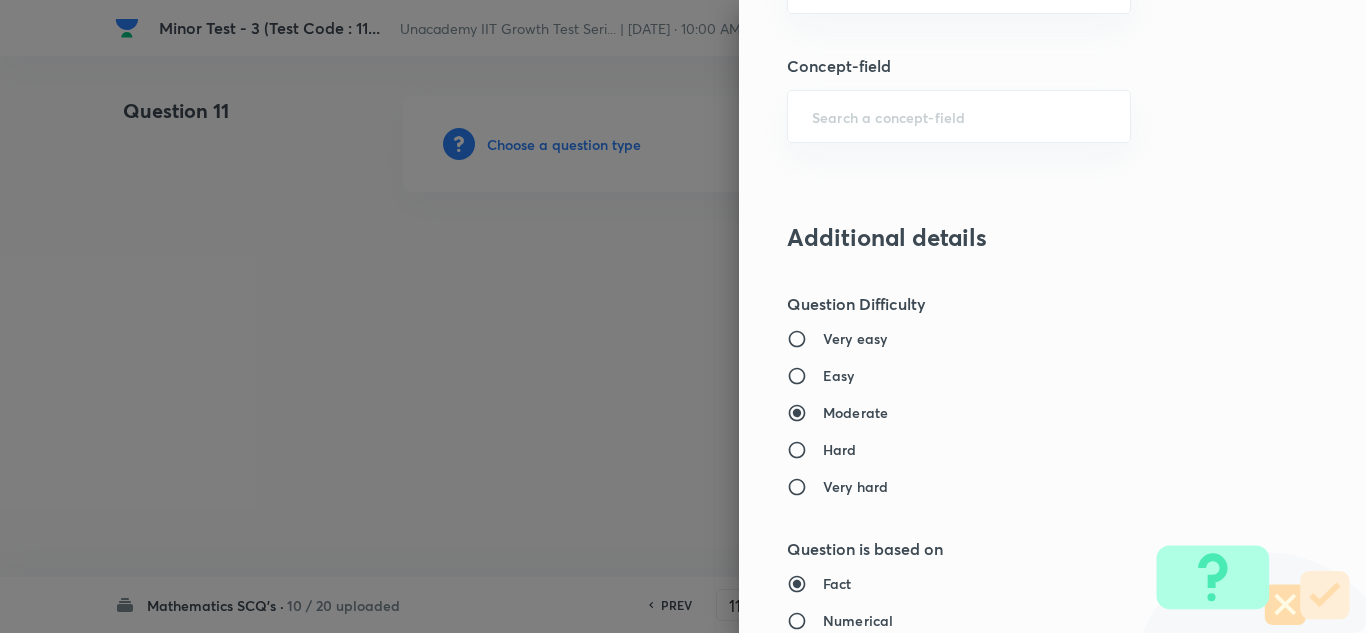 click on "Easy" at bounding box center [839, 375] 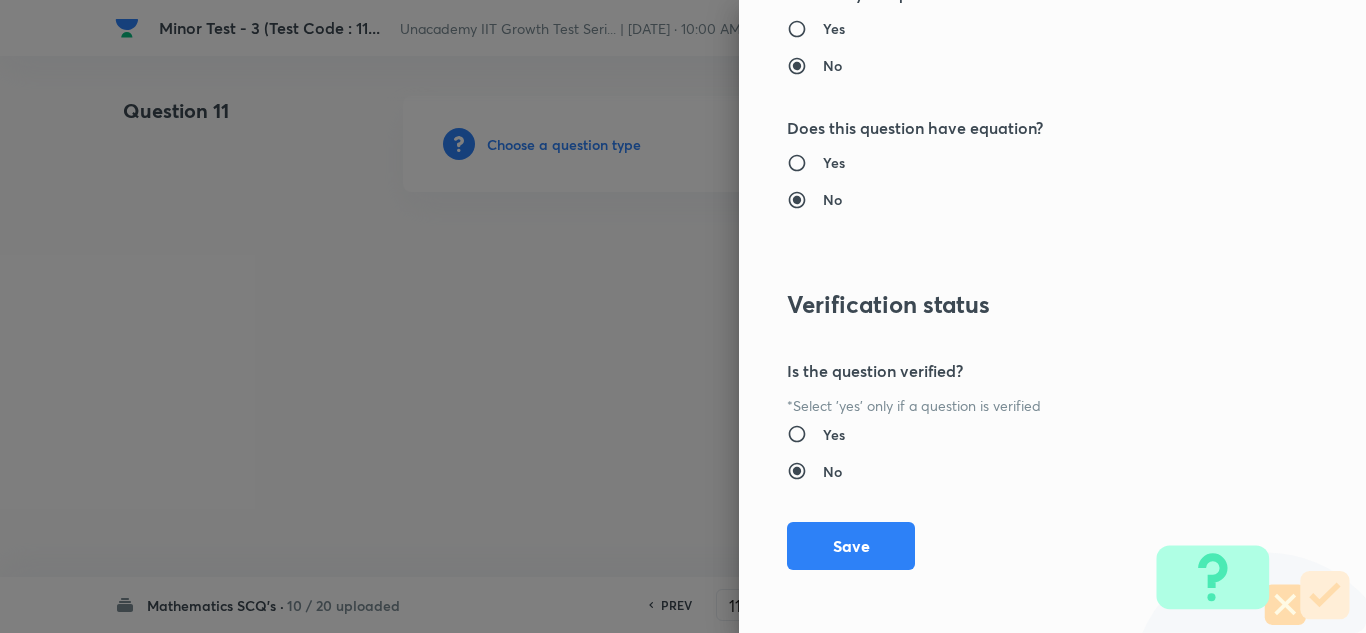 scroll, scrollTop: 2227, scrollLeft: 0, axis: vertical 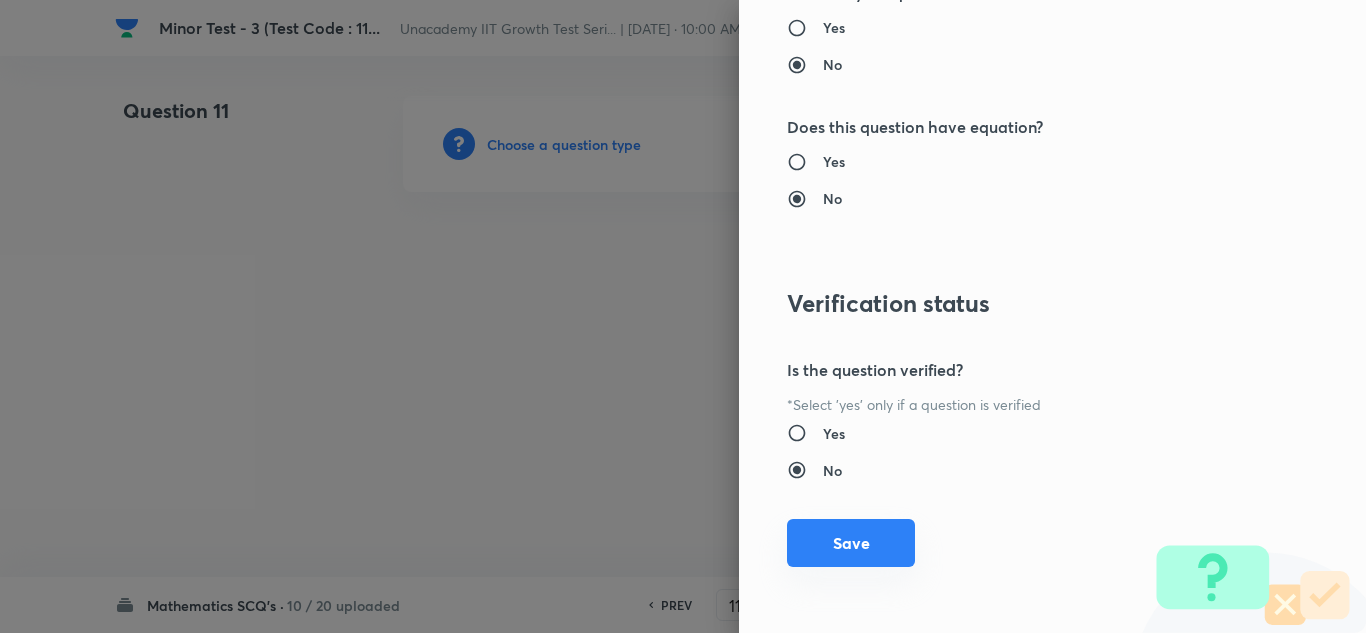 click on "Save" at bounding box center [851, 543] 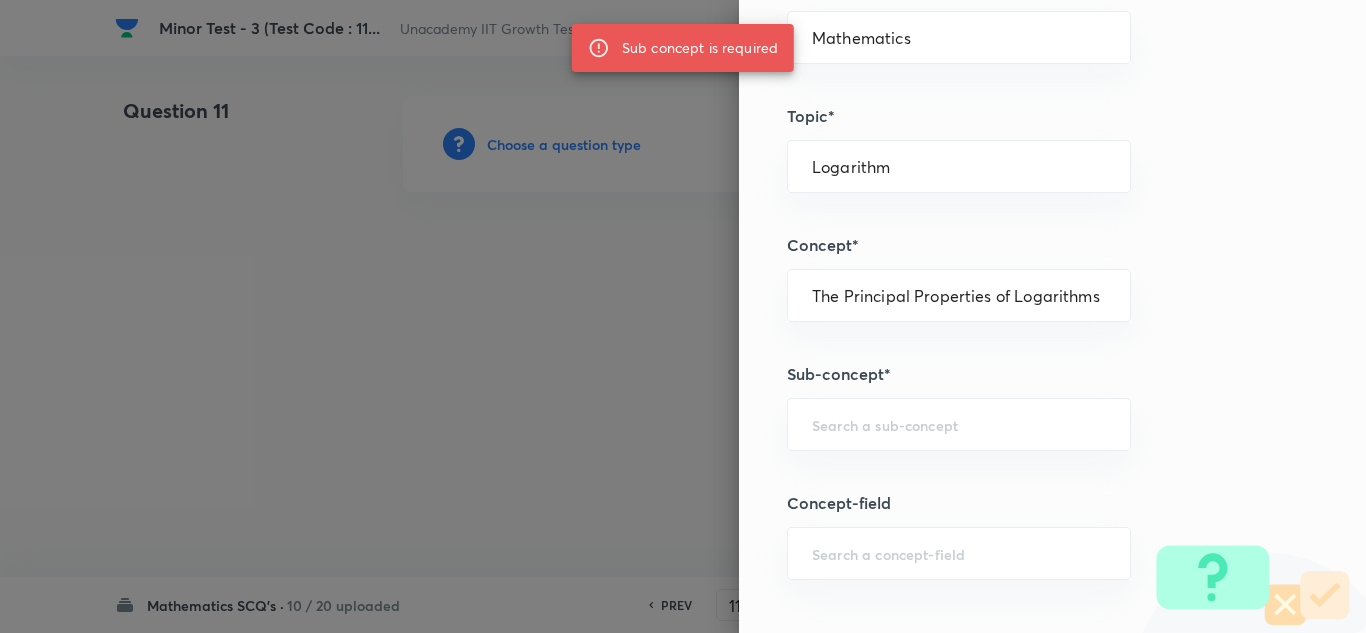 scroll, scrollTop: 1027, scrollLeft: 0, axis: vertical 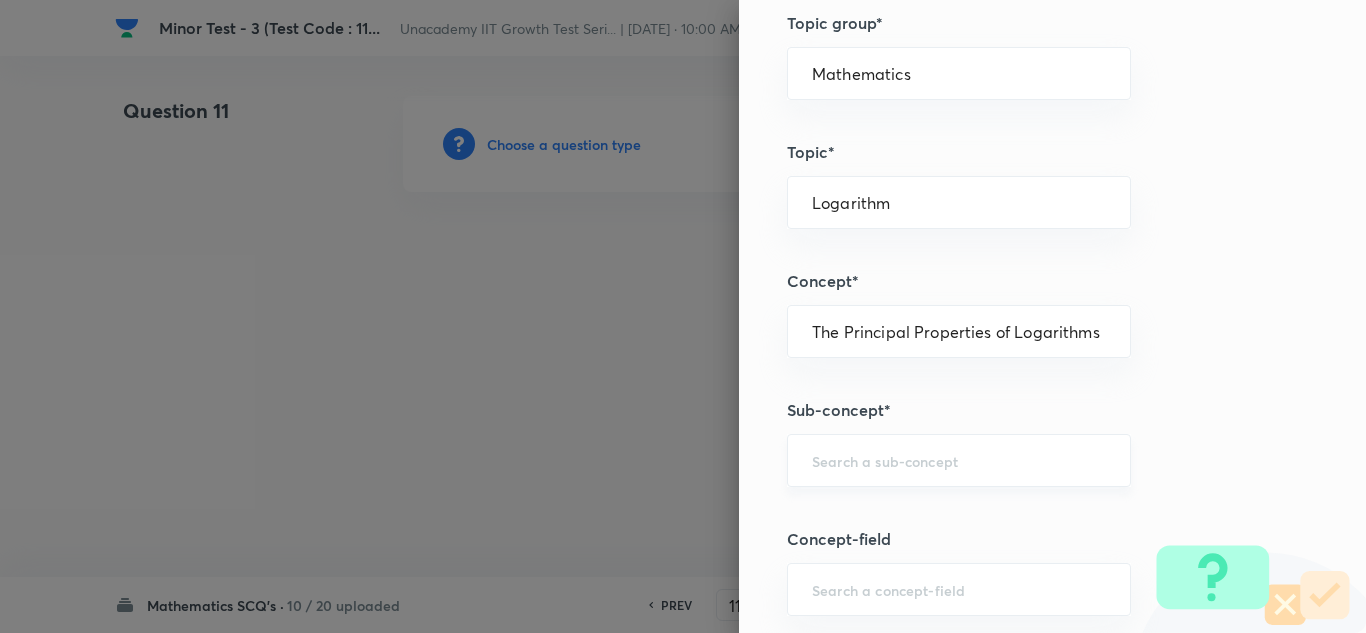 click at bounding box center [959, 460] 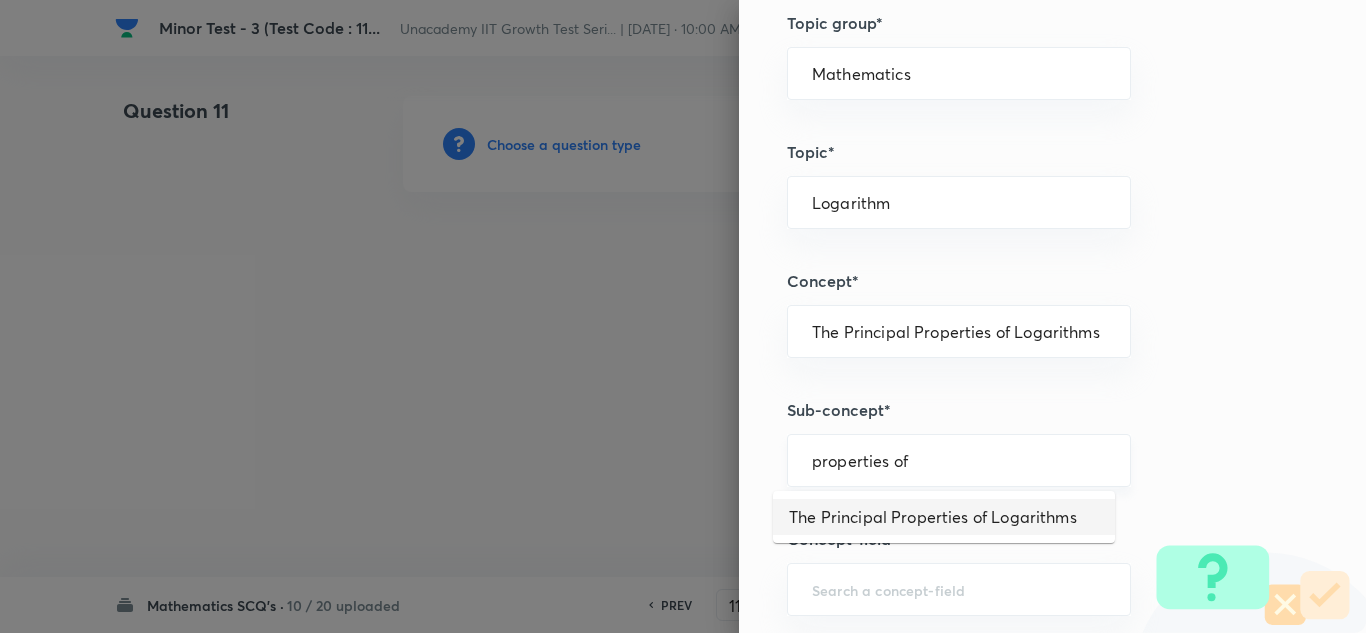 type on "The Principal Properties of Logarithms" 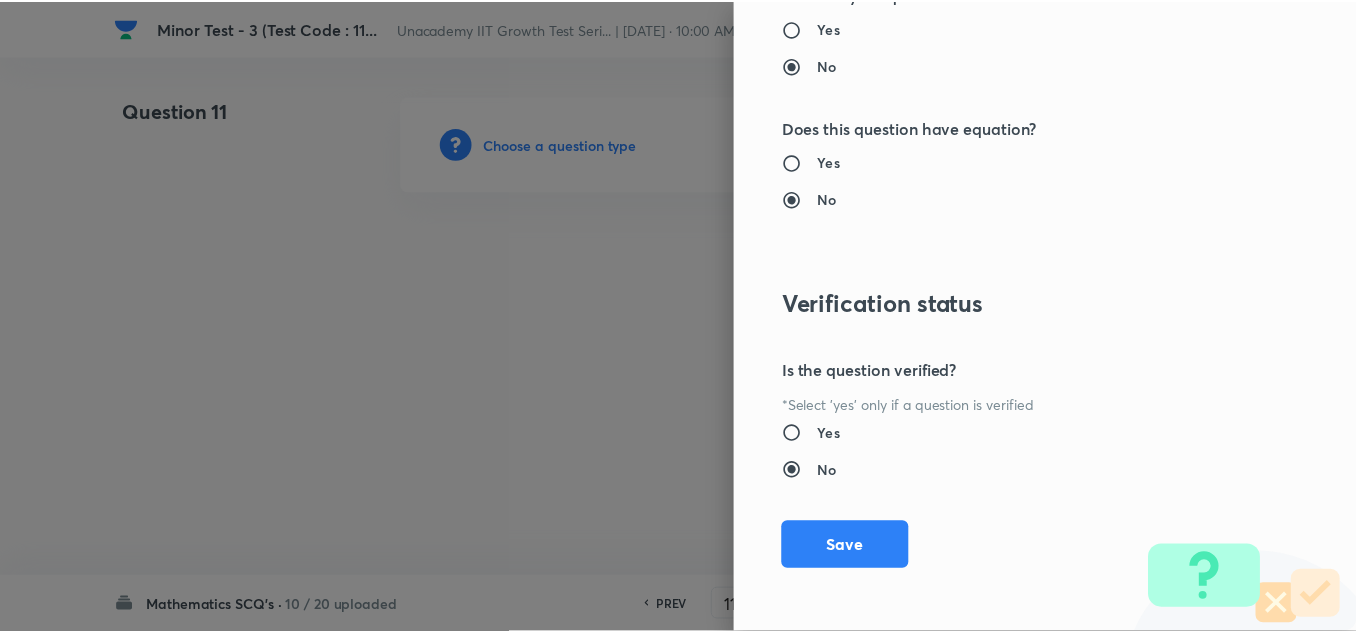 scroll, scrollTop: 2227, scrollLeft: 0, axis: vertical 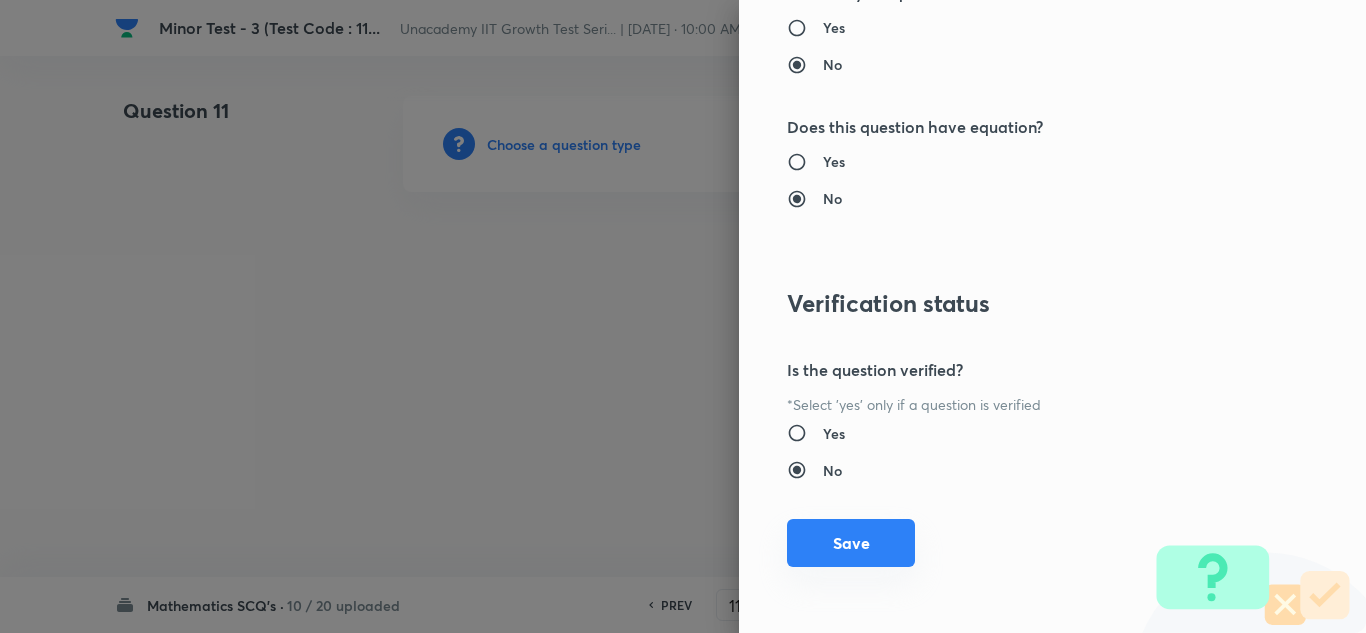 click on "Save" at bounding box center (851, 543) 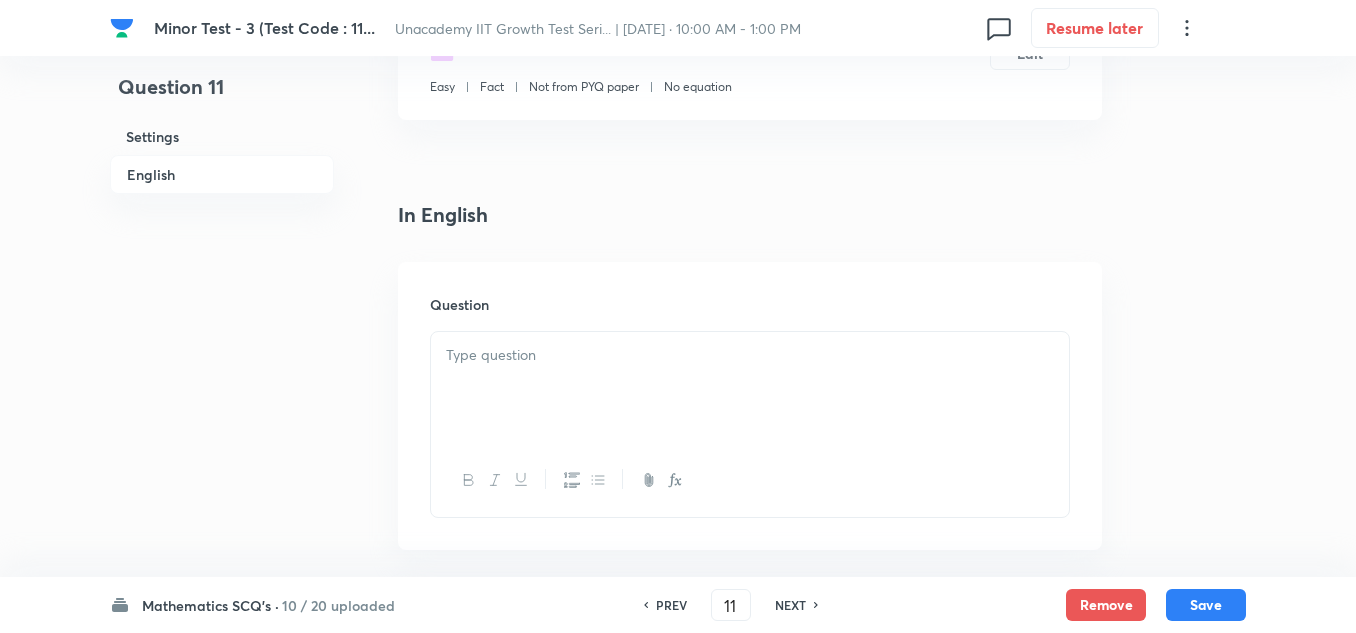 scroll, scrollTop: 500, scrollLeft: 0, axis: vertical 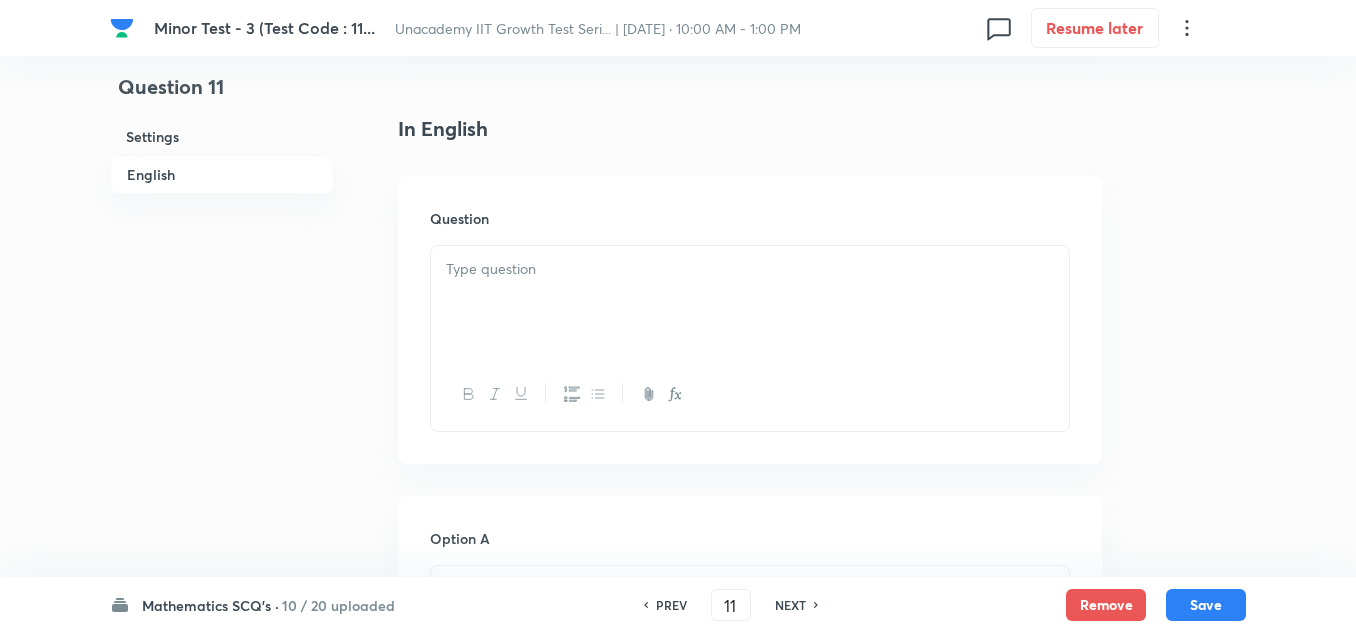 click at bounding box center [750, 302] 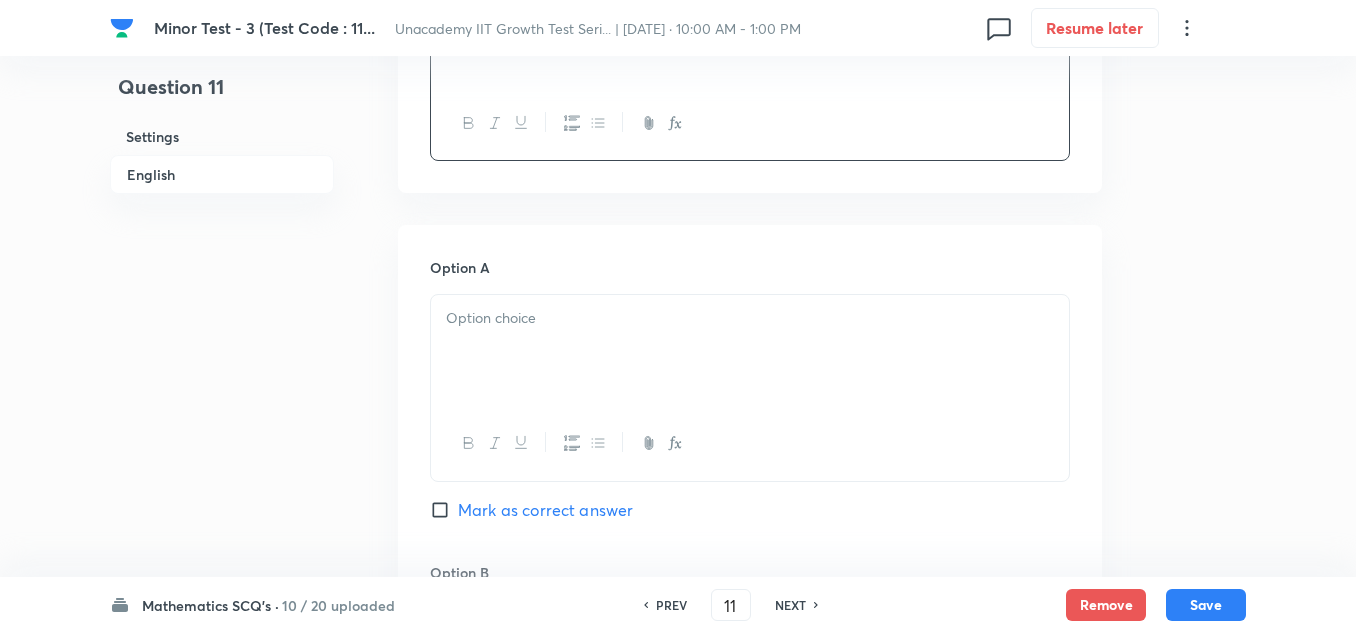 scroll, scrollTop: 800, scrollLeft: 0, axis: vertical 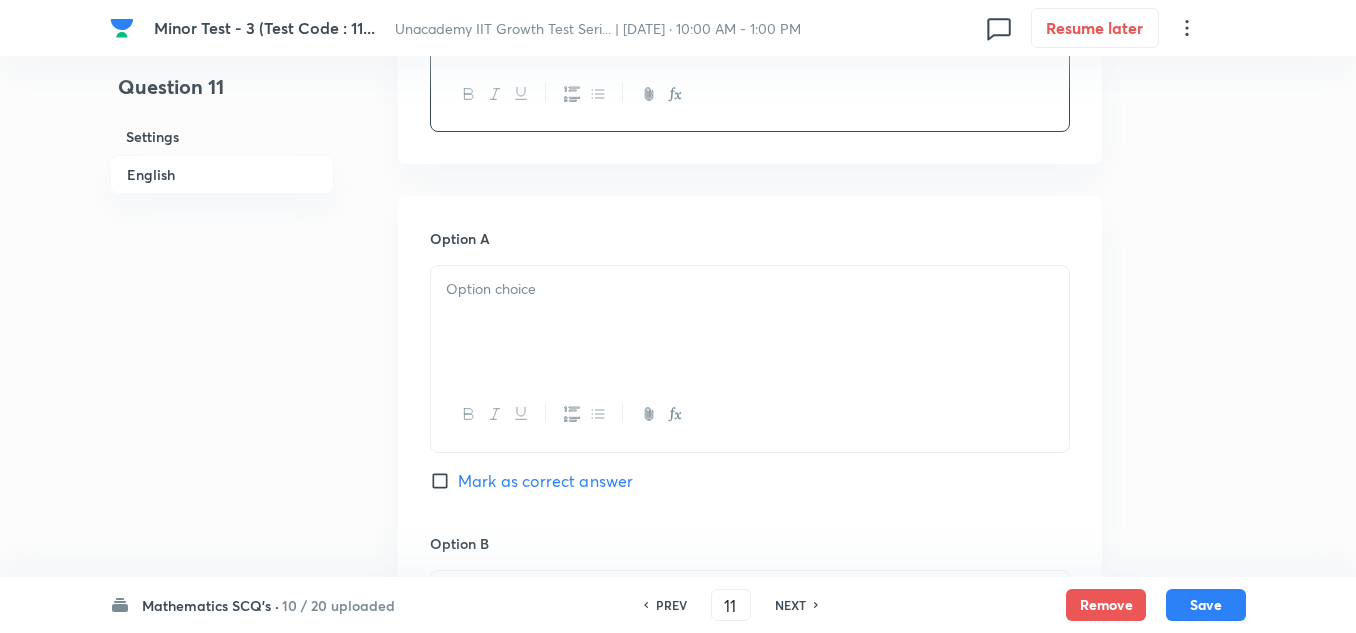 click at bounding box center [750, 322] 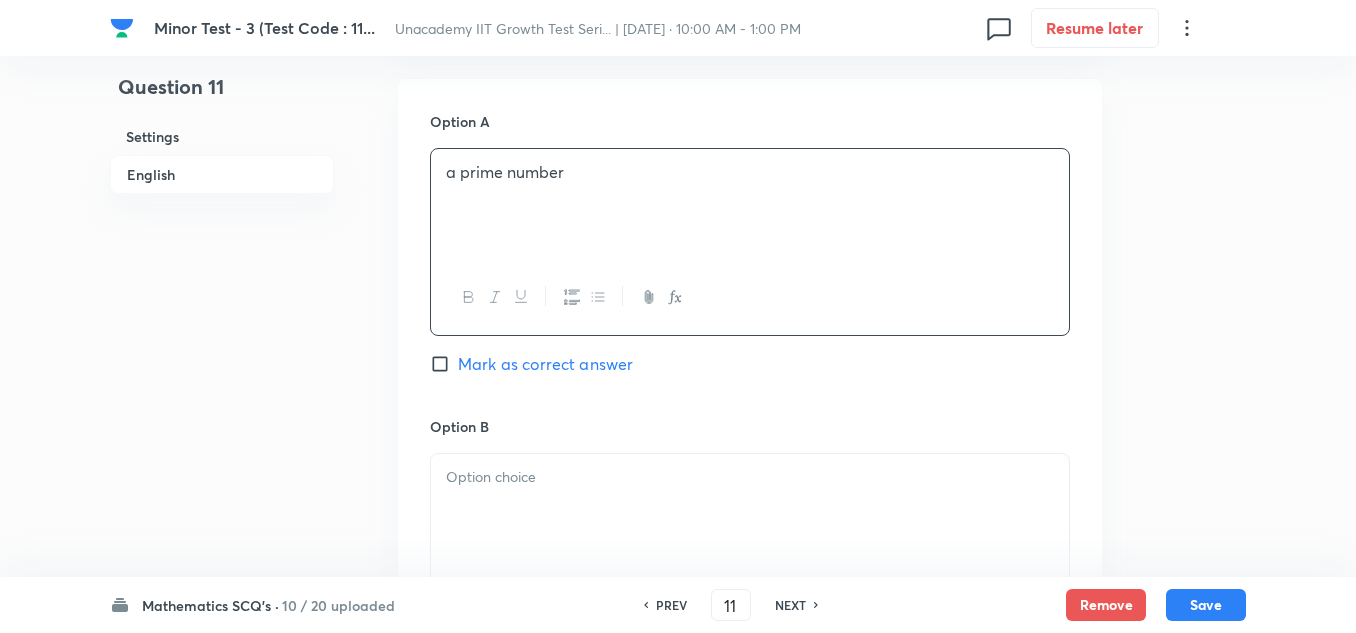 scroll, scrollTop: 1100, scrollLeft: 0, axis: vertical 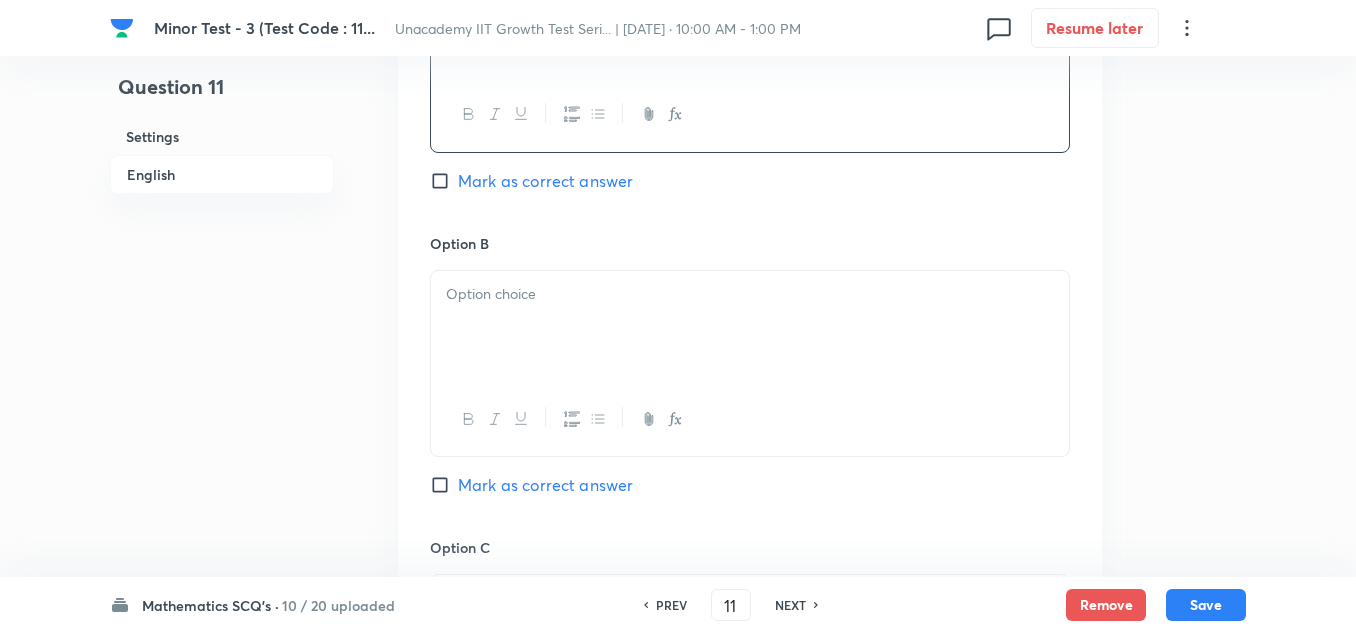 click at bounding box center [750, 294] 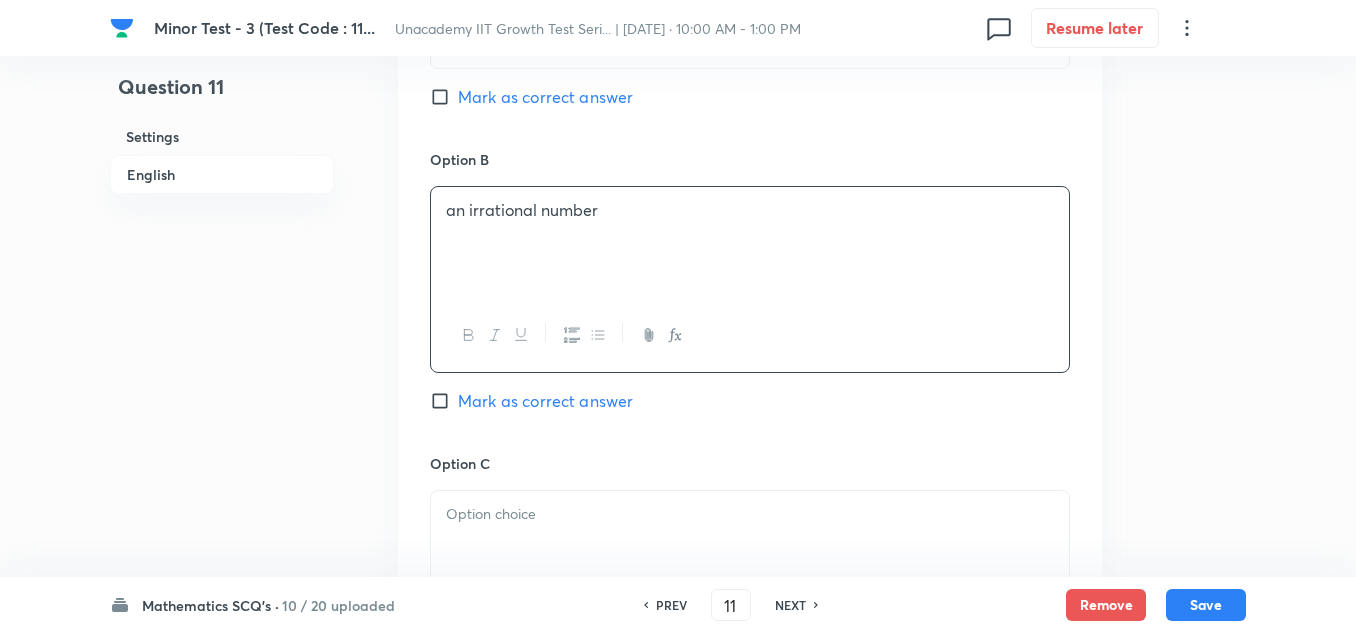 scroll, scrollTop: 1300, scrollLeft: 0, axis: vertical 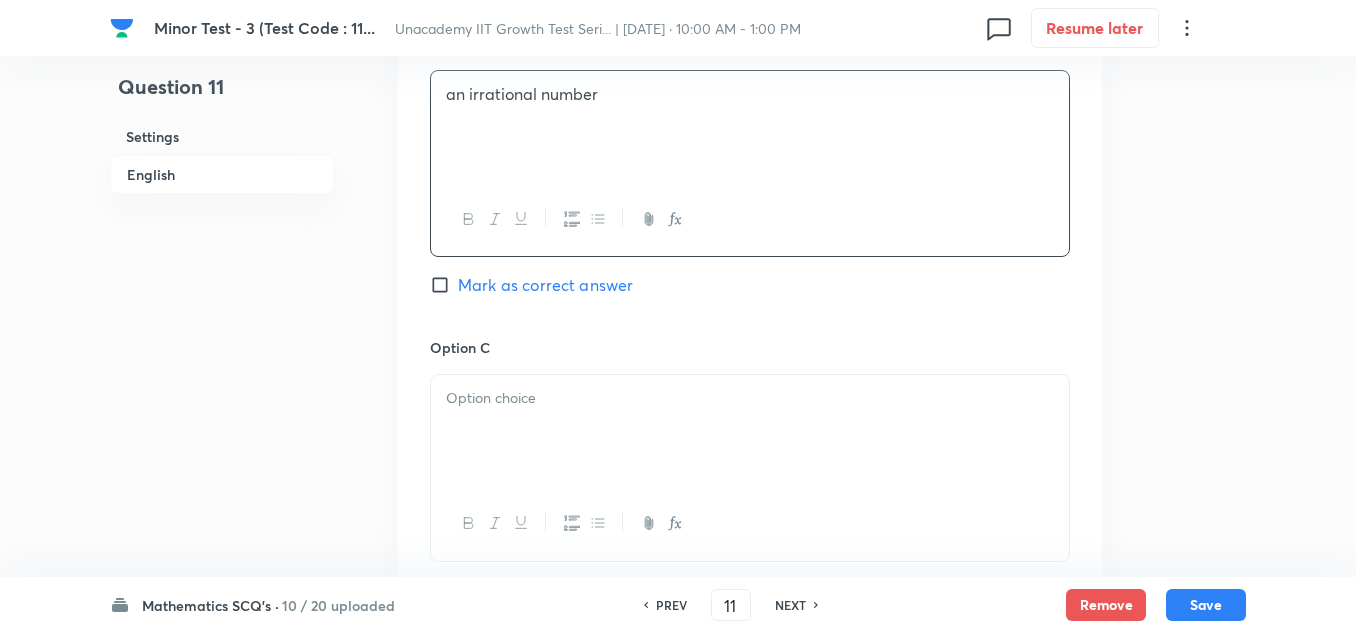 click at bounding box center (750, 431) 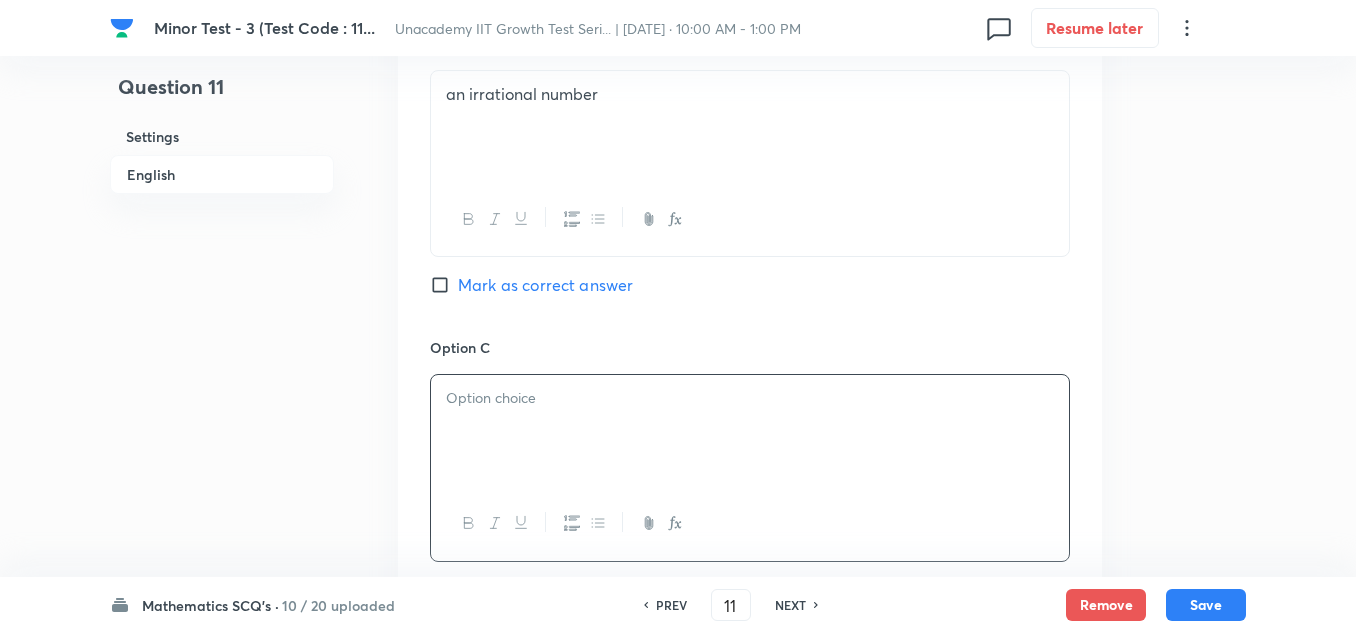 paste 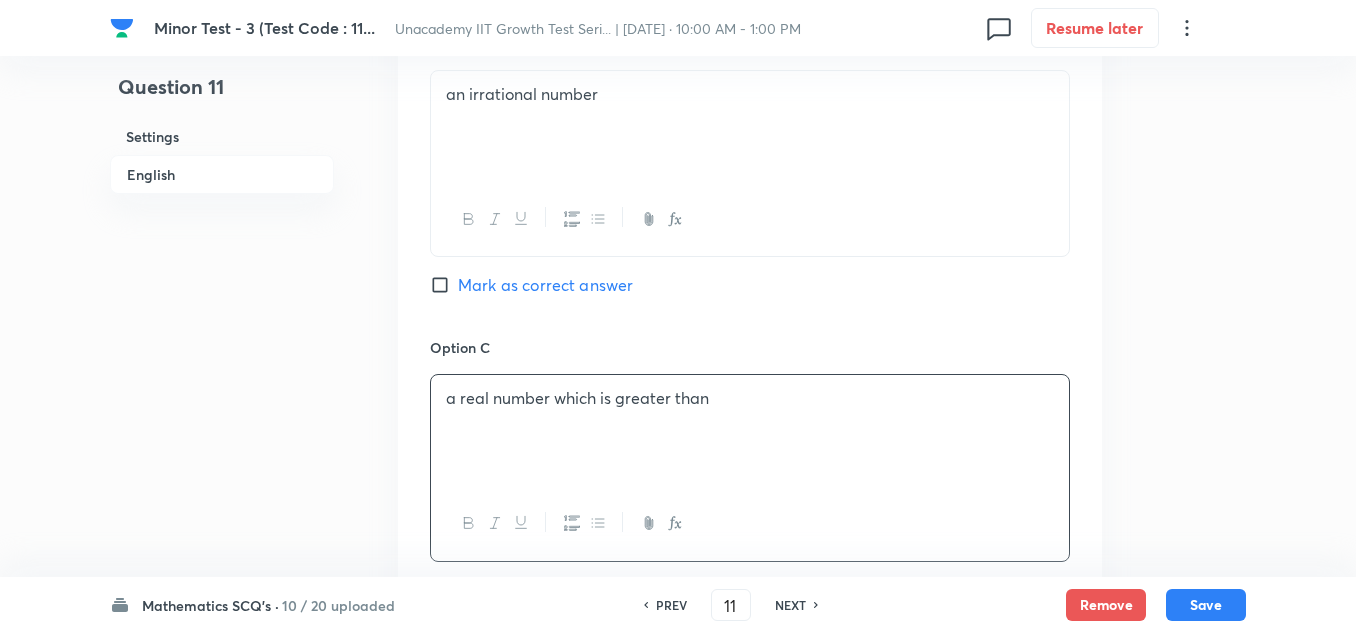type 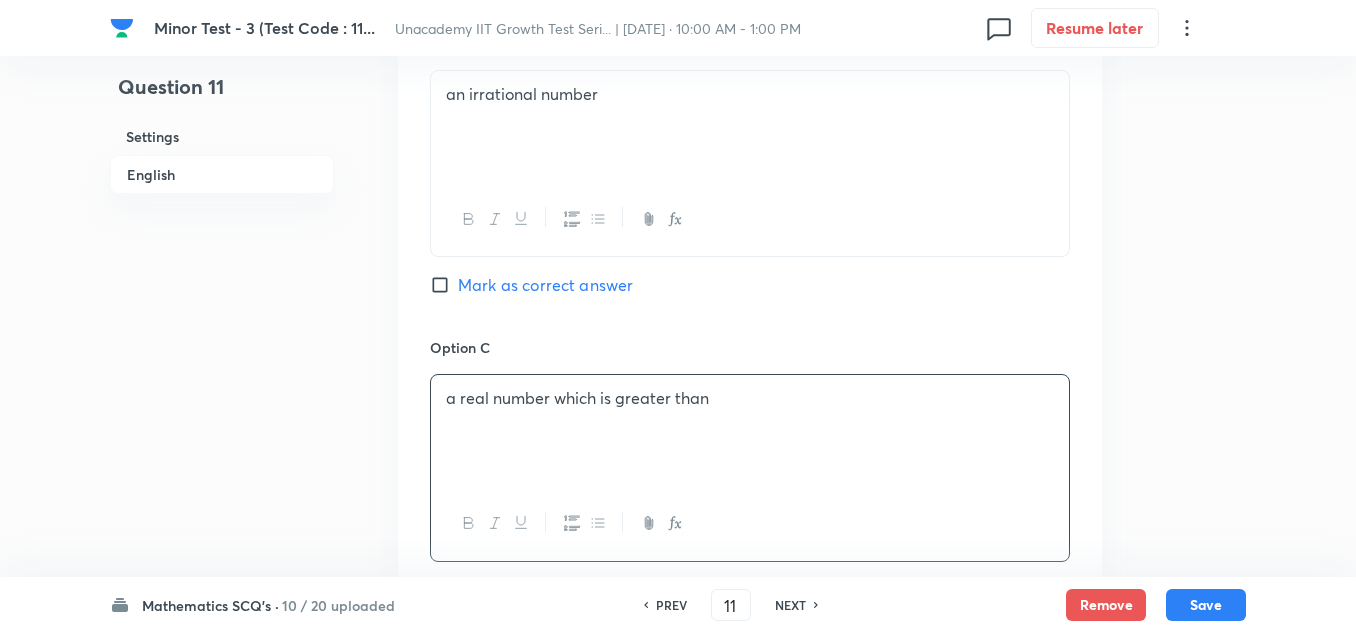 scroll, scrollTop: 1500, scrollLeft: 0, axis: vertical 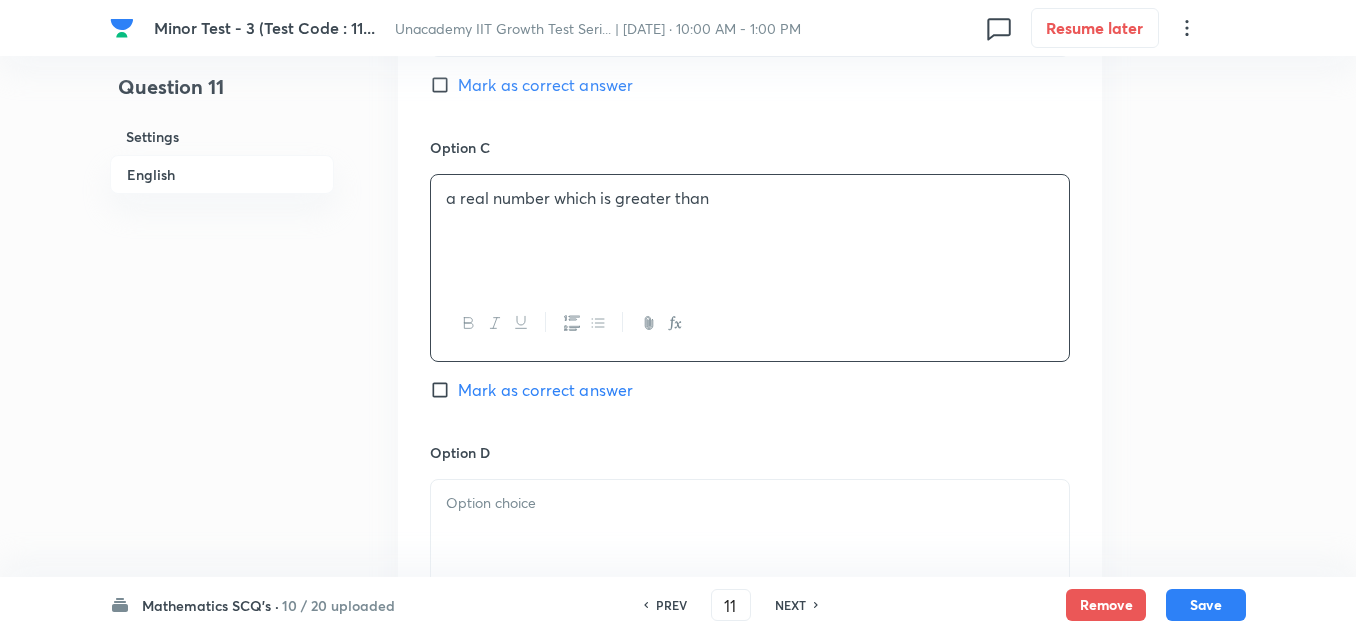 click at bounding box center [750, 503] 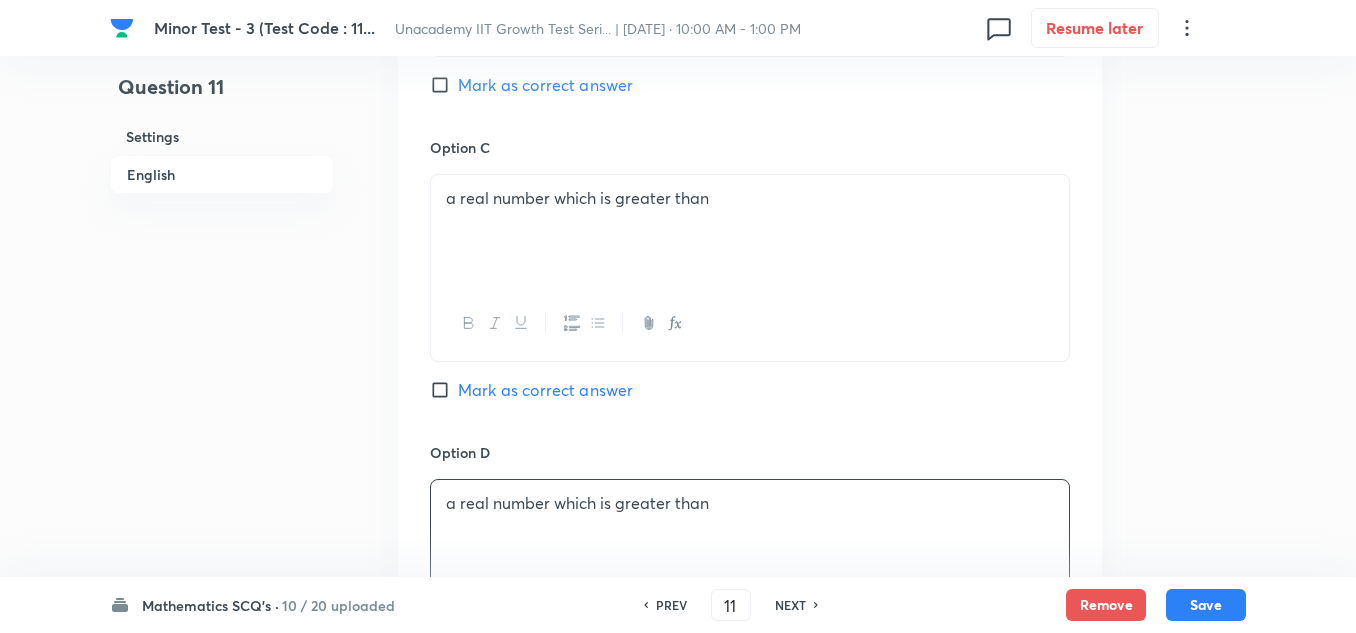 click on "a real number which is greater than" at bounding box center (750, 198) 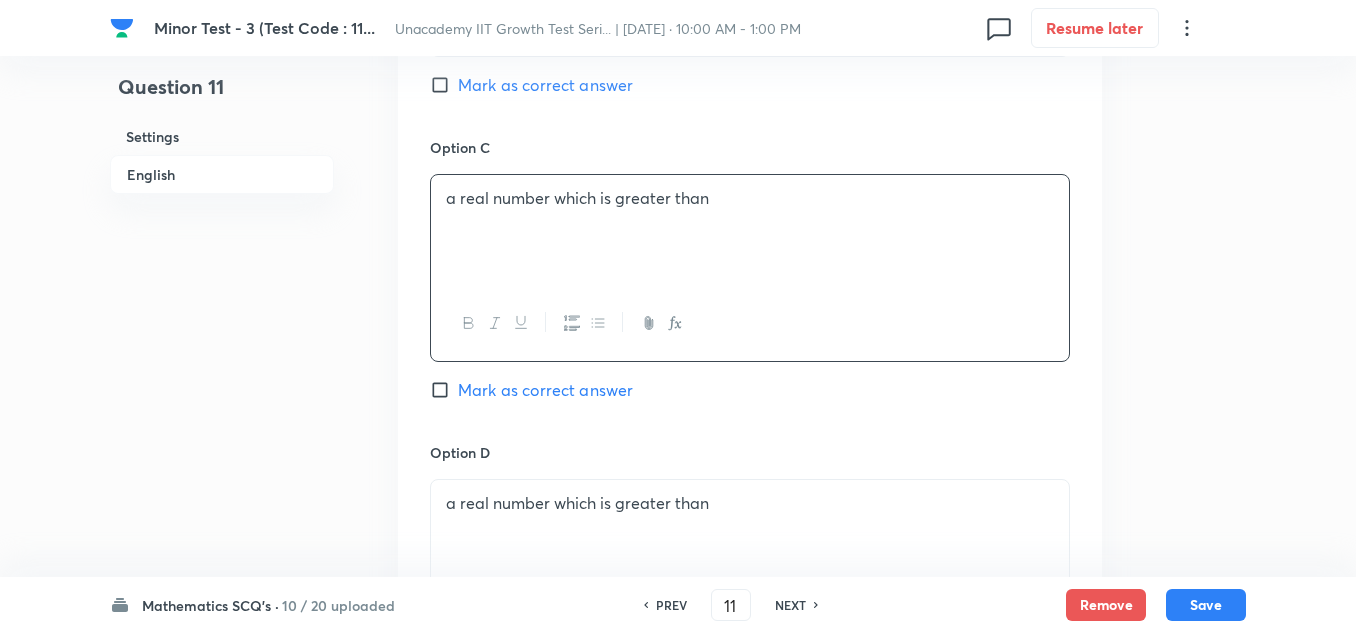 click 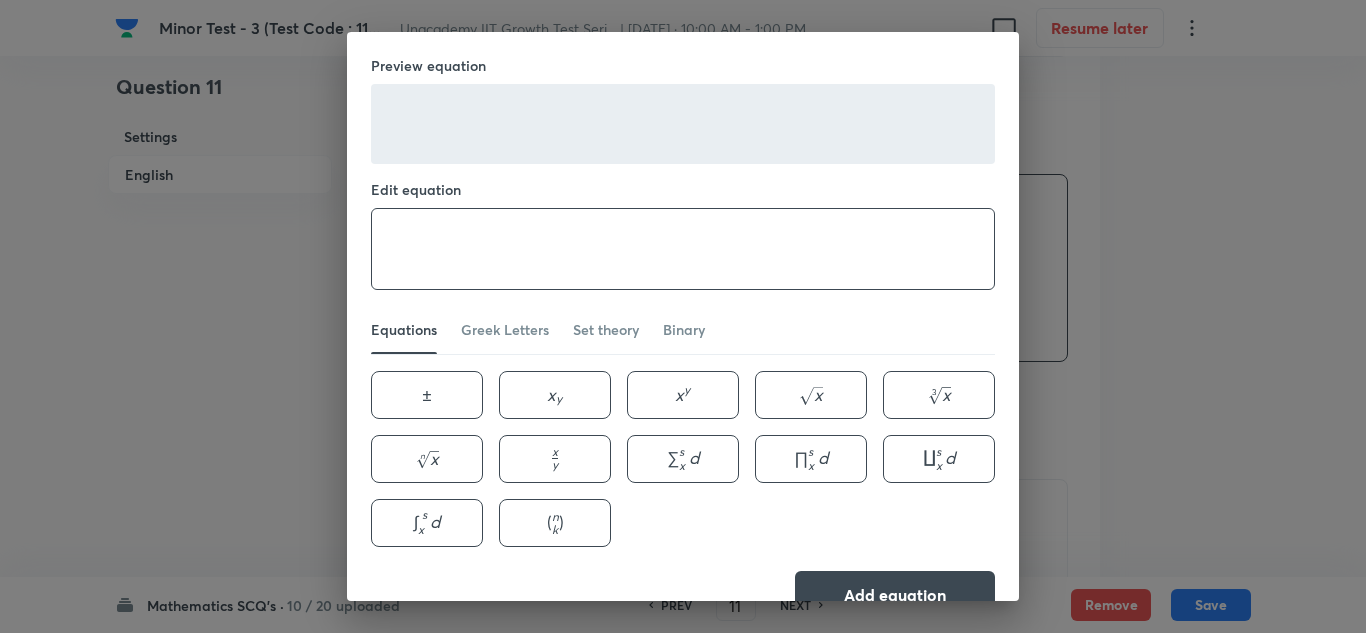click at bounding box center (683, 249) 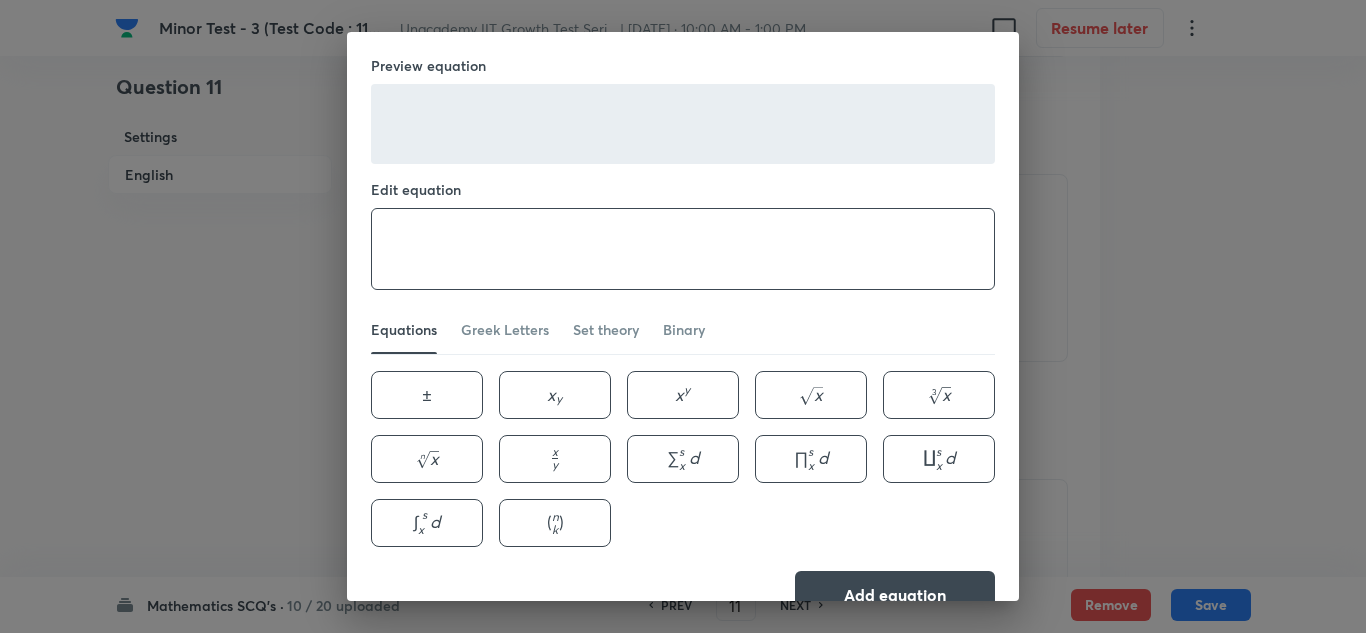 paste on "〖log〗_3 π" 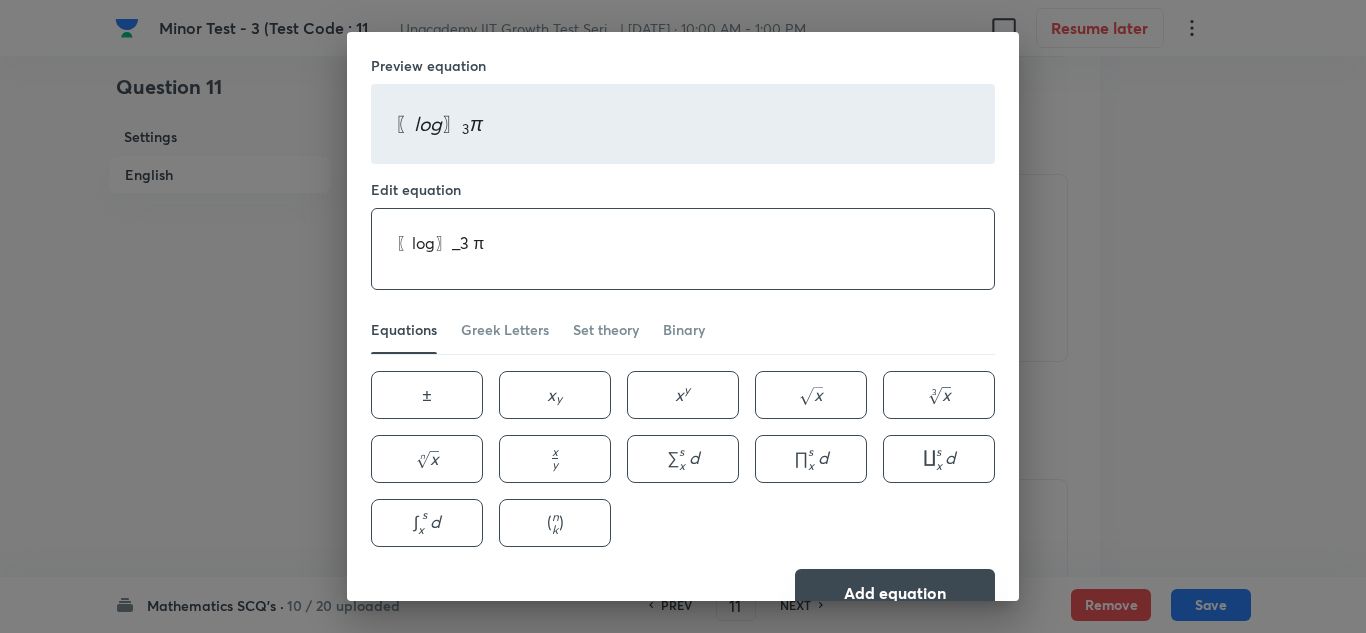 type on "〖log〗_3 π" 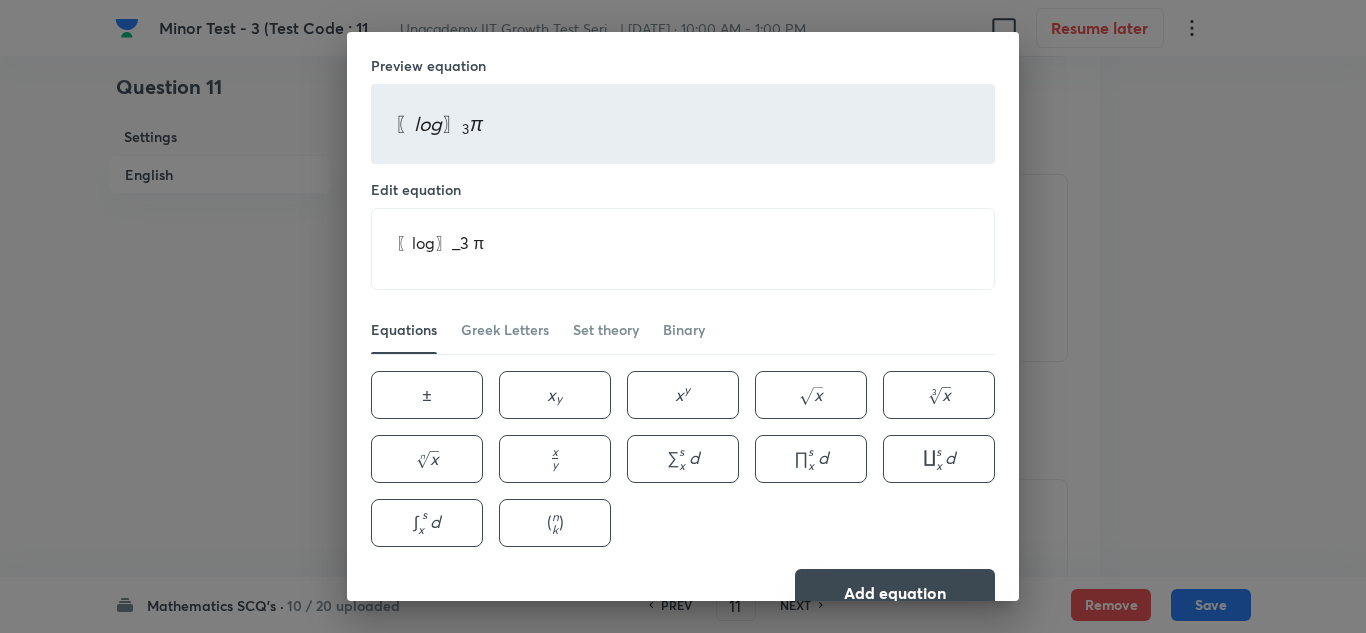 click on "Add equation" at bounding box center (895, 593) 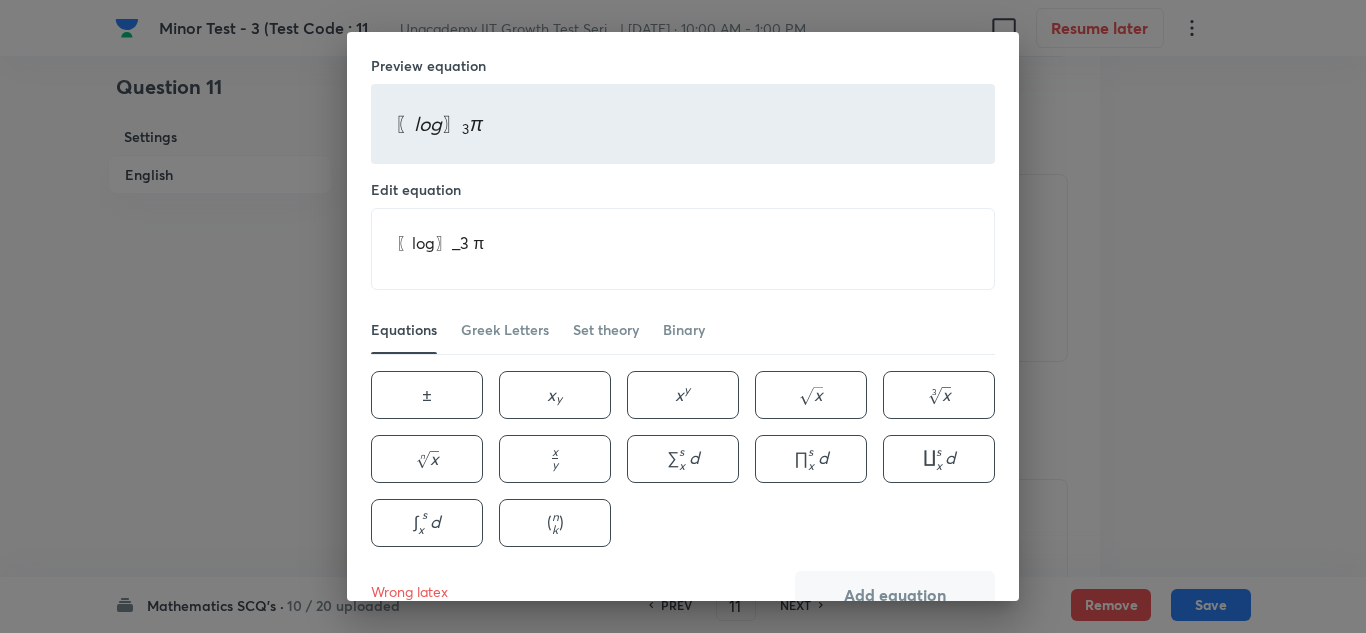 click on "Preview equation 〖 l o g 〗 3 π 〖log〗_3 π 〖 l o g 〗 3 ​ π Edit equation 〖log〗_3 π ​ Equations Greek Letters  Set theory Binary ± \pm ± x y x_{y}  x y ​ x y x^{y} x y x \sqrt{x} x ​ x 3 \sqrt[3]{x} 3 x ​ x n \sqrt[n]{x} n x ​ x y \frac{x}{y} y x ​ ∑ x s d \sum^{s}_{x}{d} ∑ x s ​ d ∏ x s d \prod^{s}_{x}{d} ∏ x s ​ d ∐ x s d \coprod^{s}_{x}{d} ∐ x s ​ d ∫ x s d \int^{s}_{x}{d} ∫ x s ​ d ( n k ) \binom{n}{k} ( k n ​ ) Wrong latex Add equation" at bounding box center (683, 316) 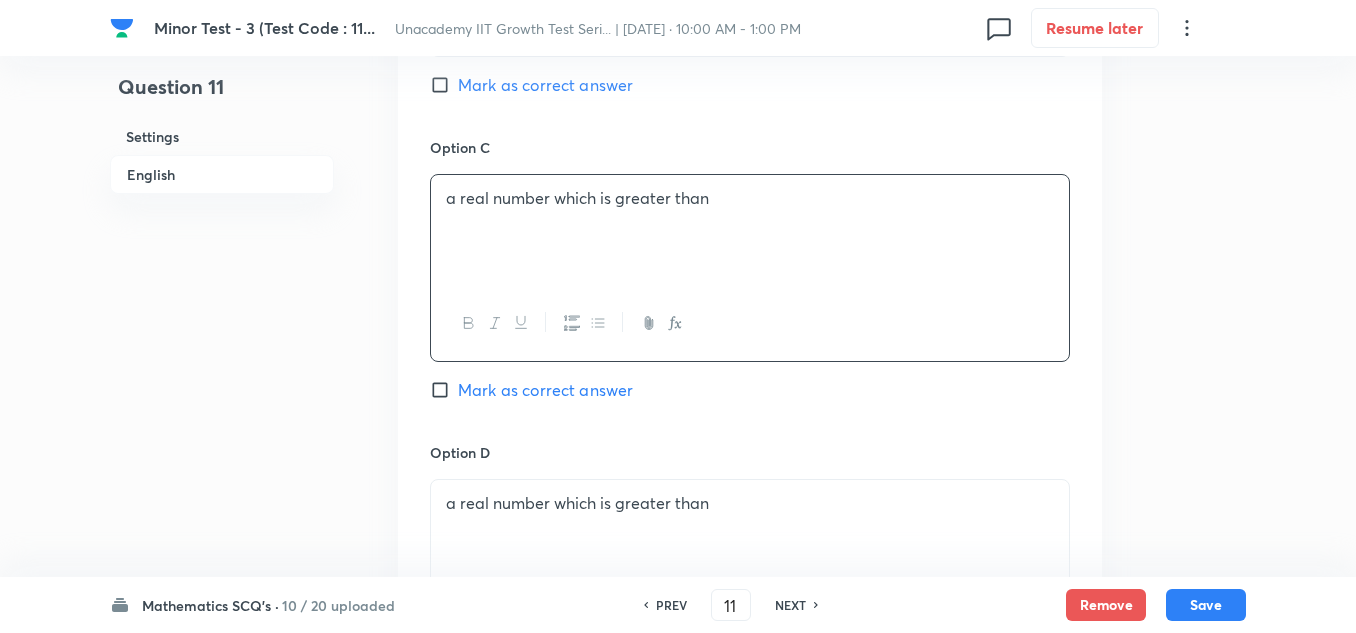 click on "a real number which is greater than" at bounding box center [750, 198] 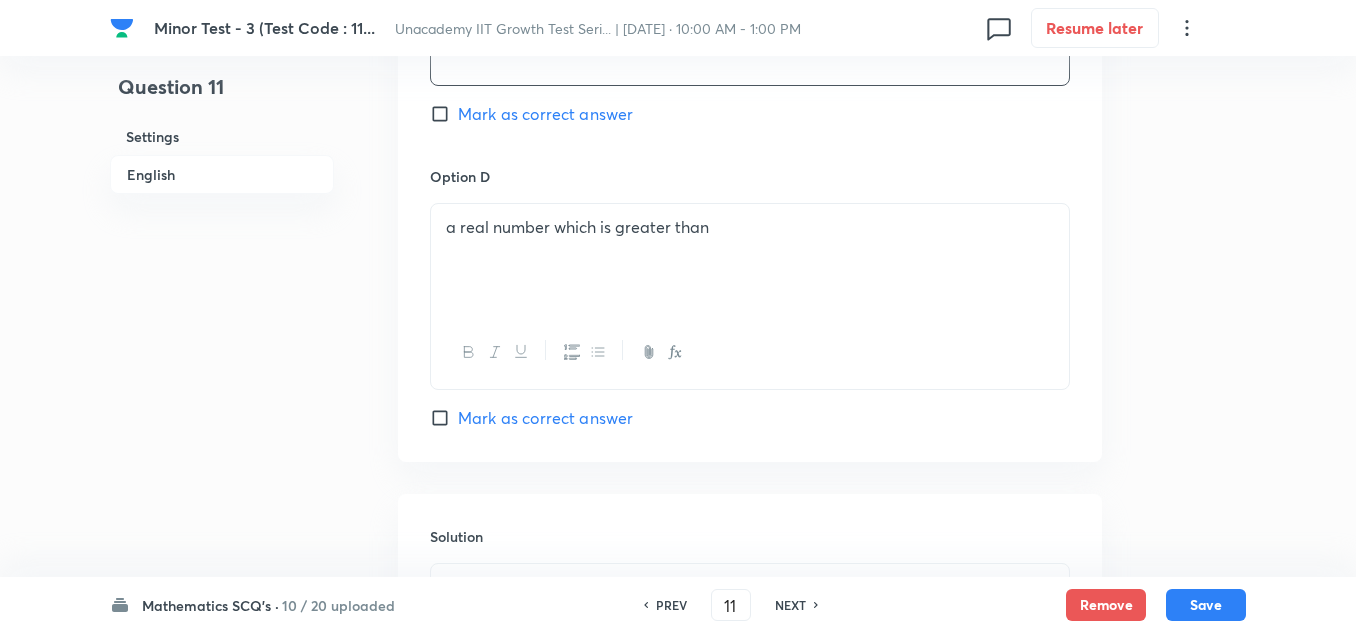 scroll, scrollTop: 1800, scrollLeft: 0, axis: vertical 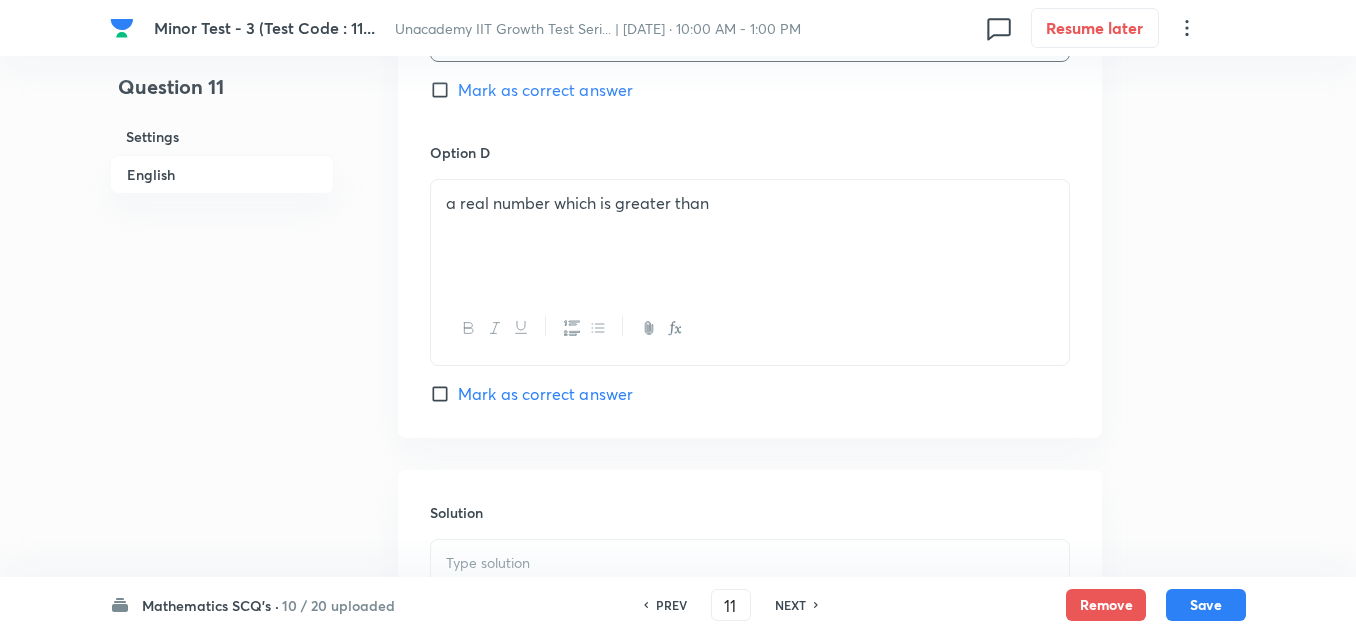 click on "a real number which is greater than" at bounding box center (750, 203) 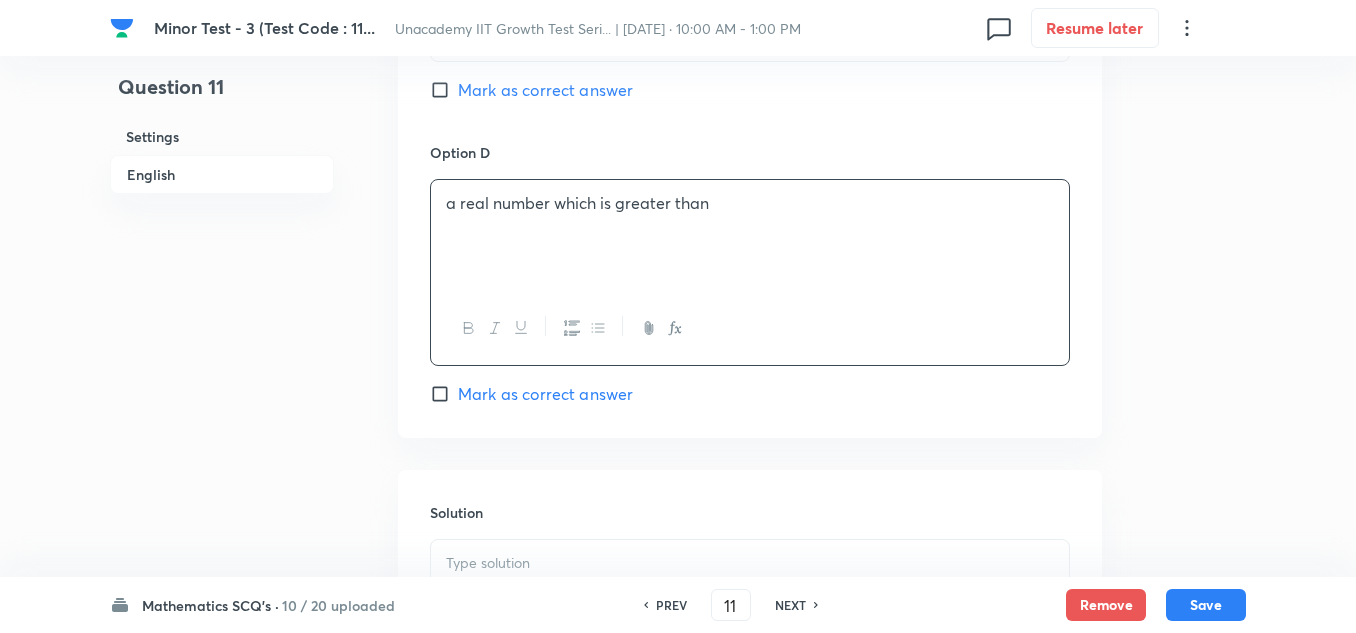 type 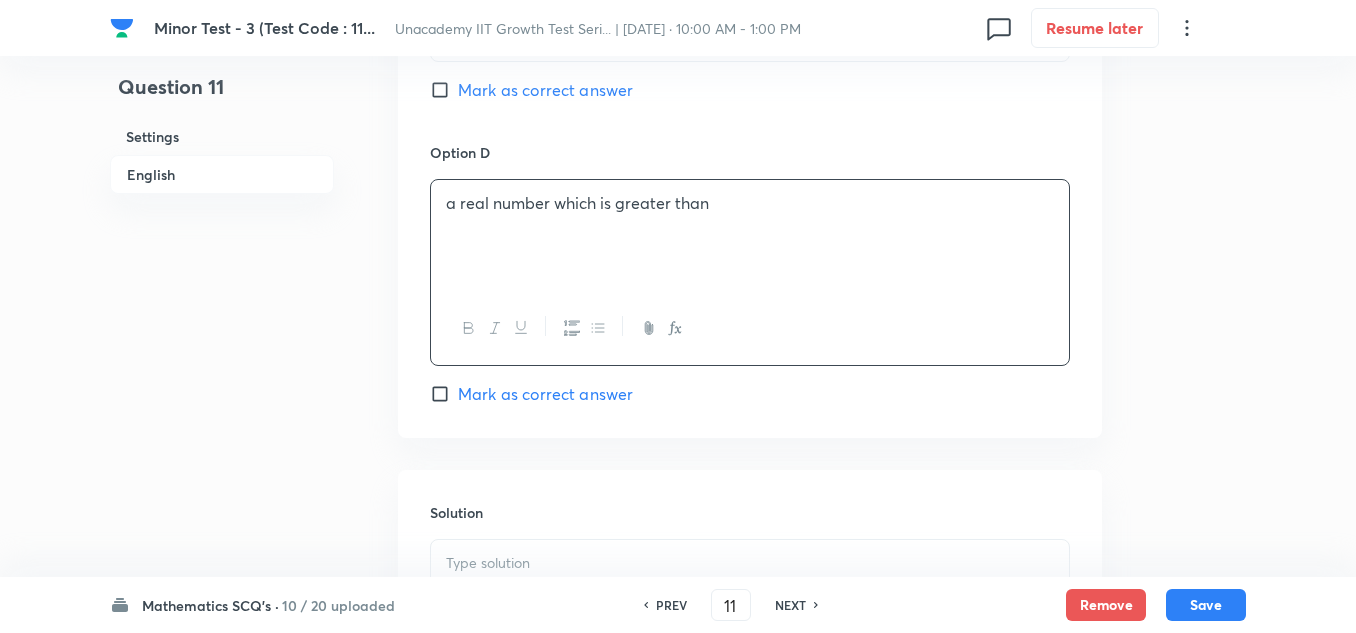click on "Mark as correct answer" at bounding box center (545, 394) 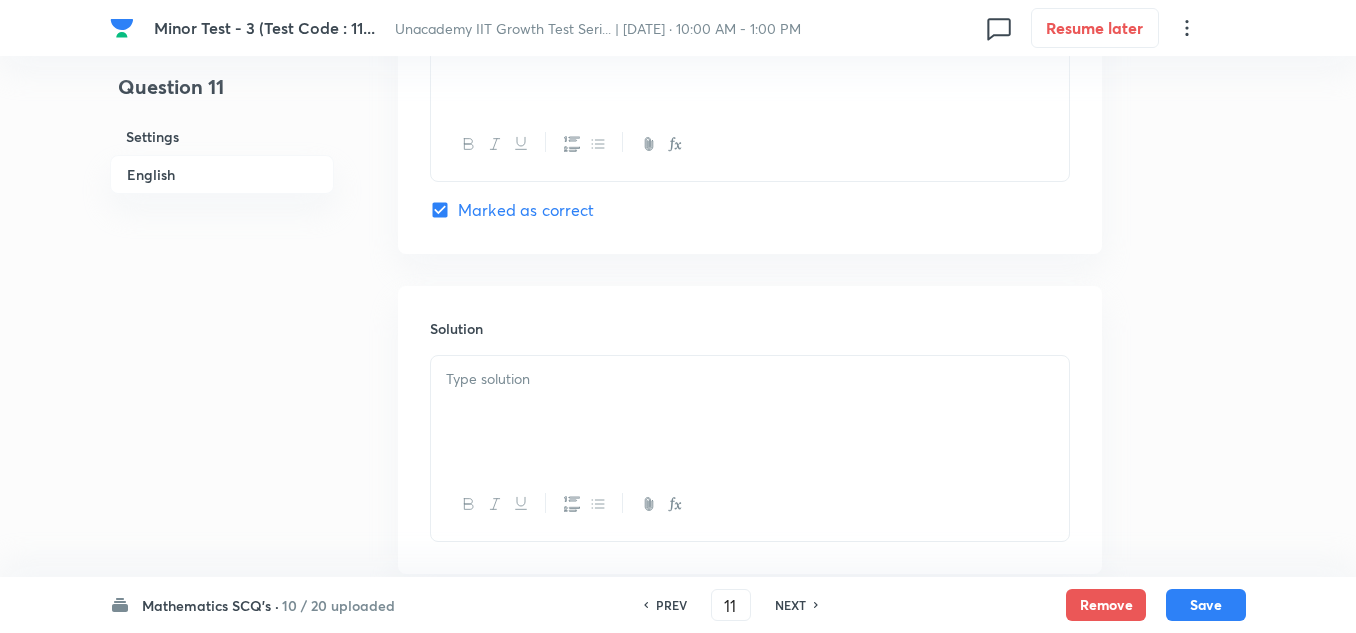 scroll, scrollTop: 2000, scrollLeft: 0, axis: vertical 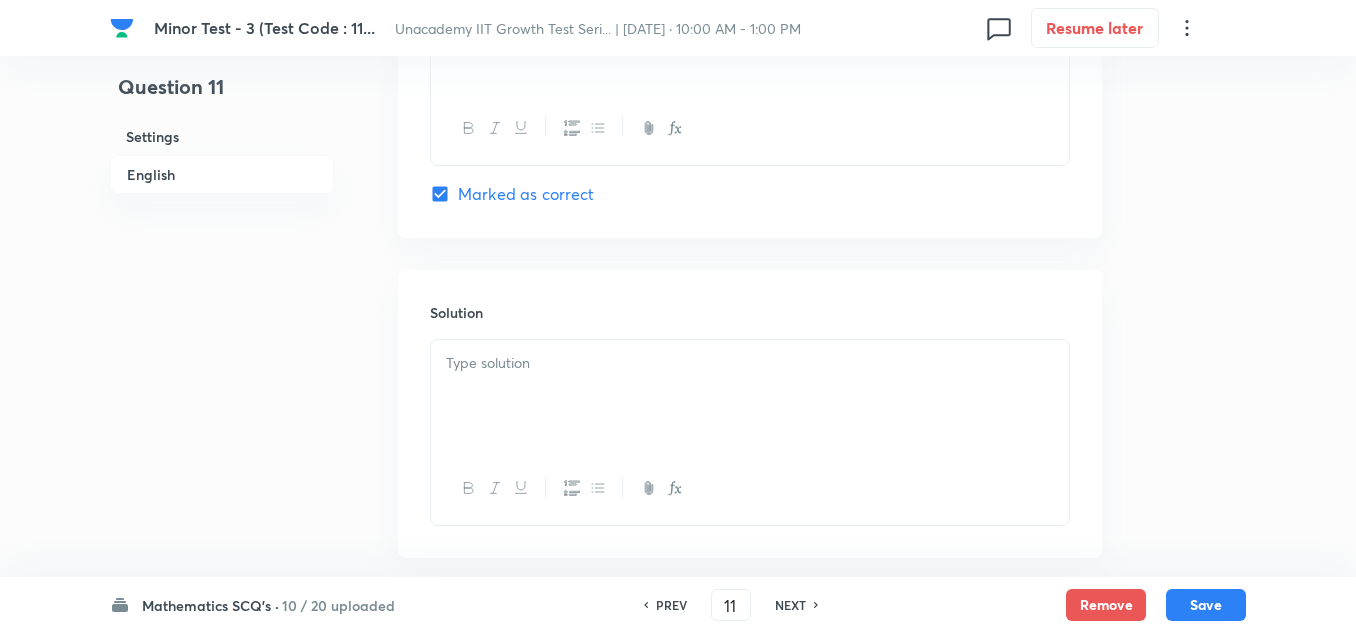 click at bounding box center [750, 396] 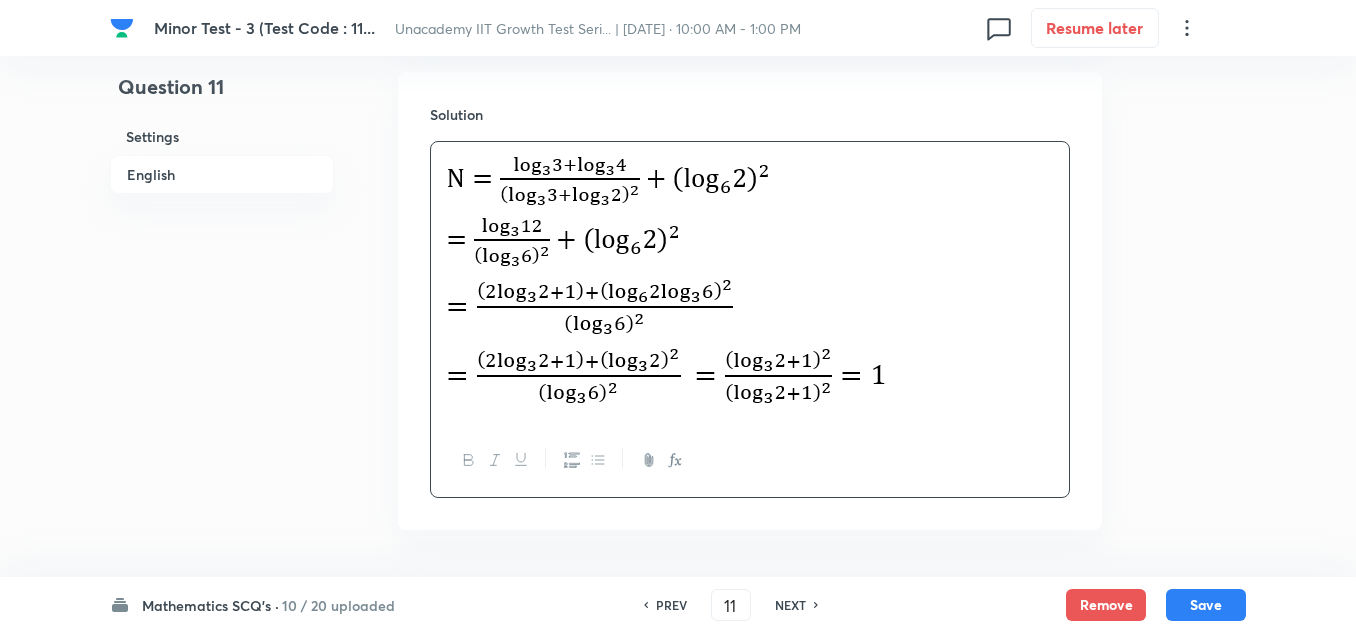 scroll, scrollTop: 2200, scrollLeft: 0, axis: vertical 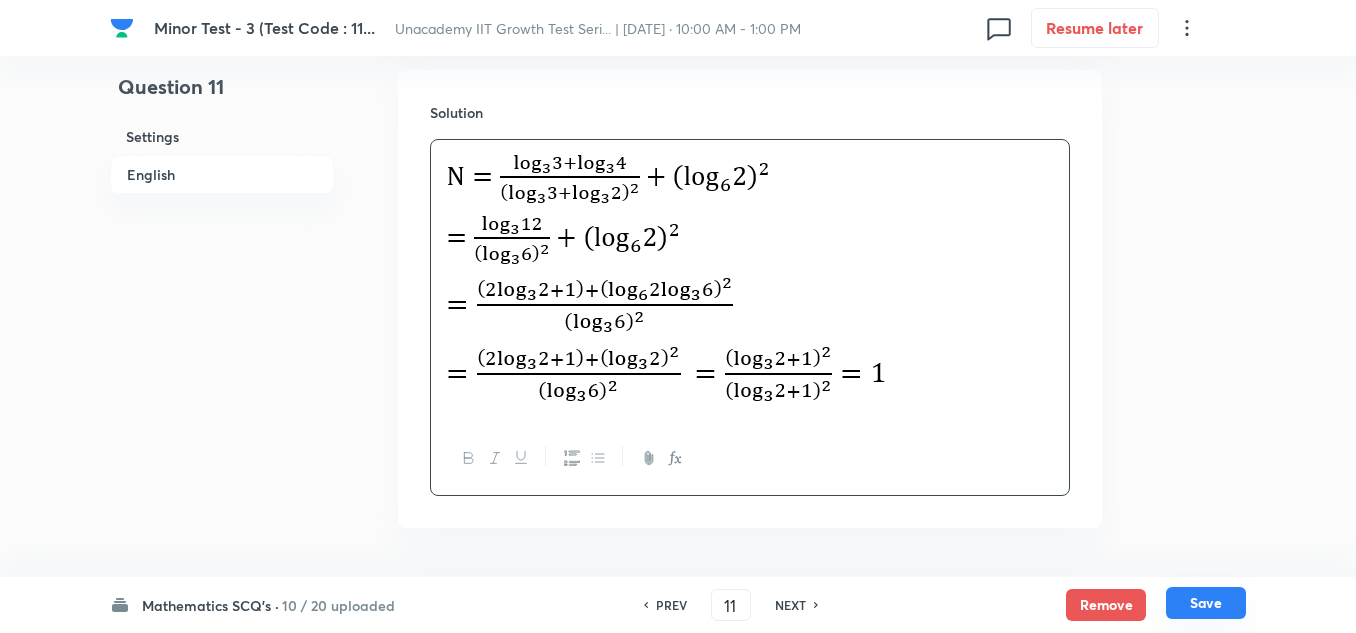 click on "Save" at bounding box center (1206, 603) 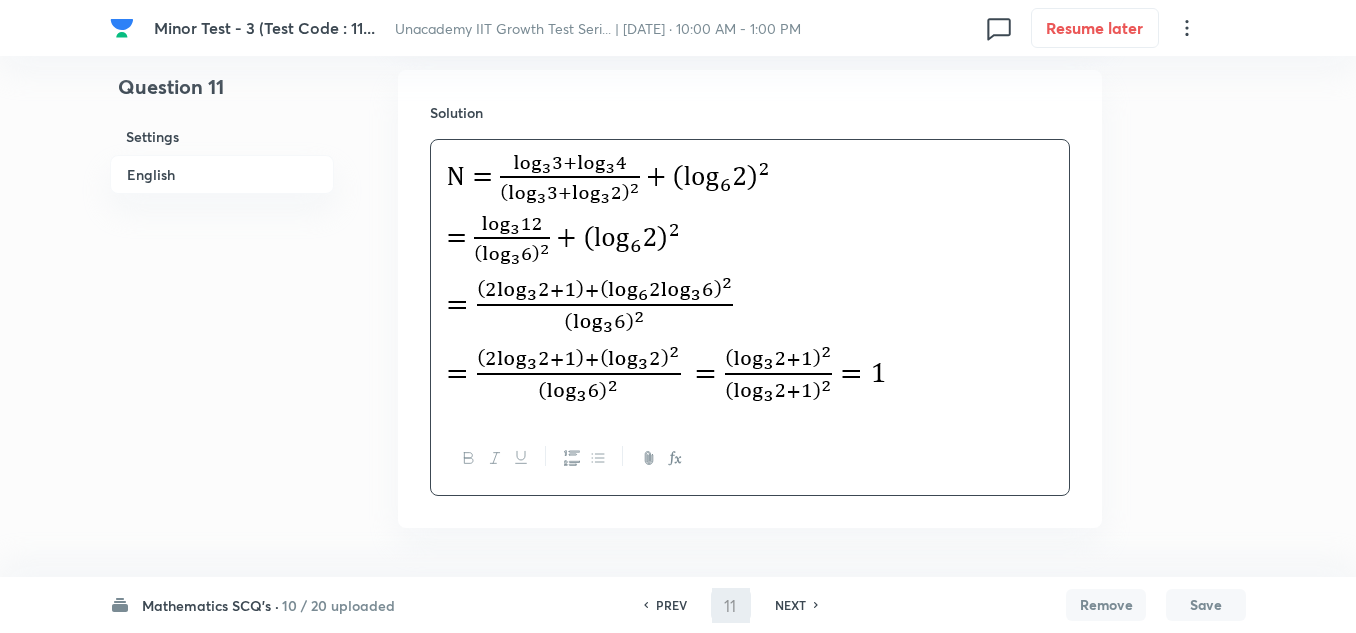 type on "12" 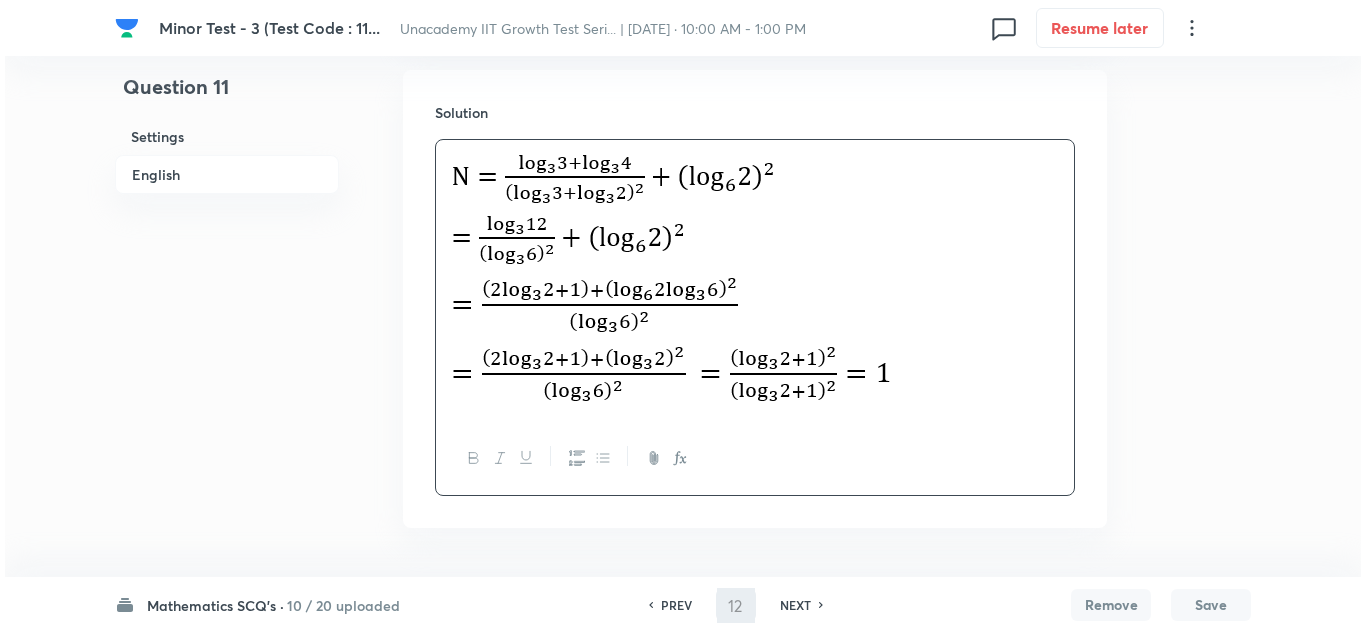 scroll, scrollTop: 0, scrollLeft: 0, axis: both 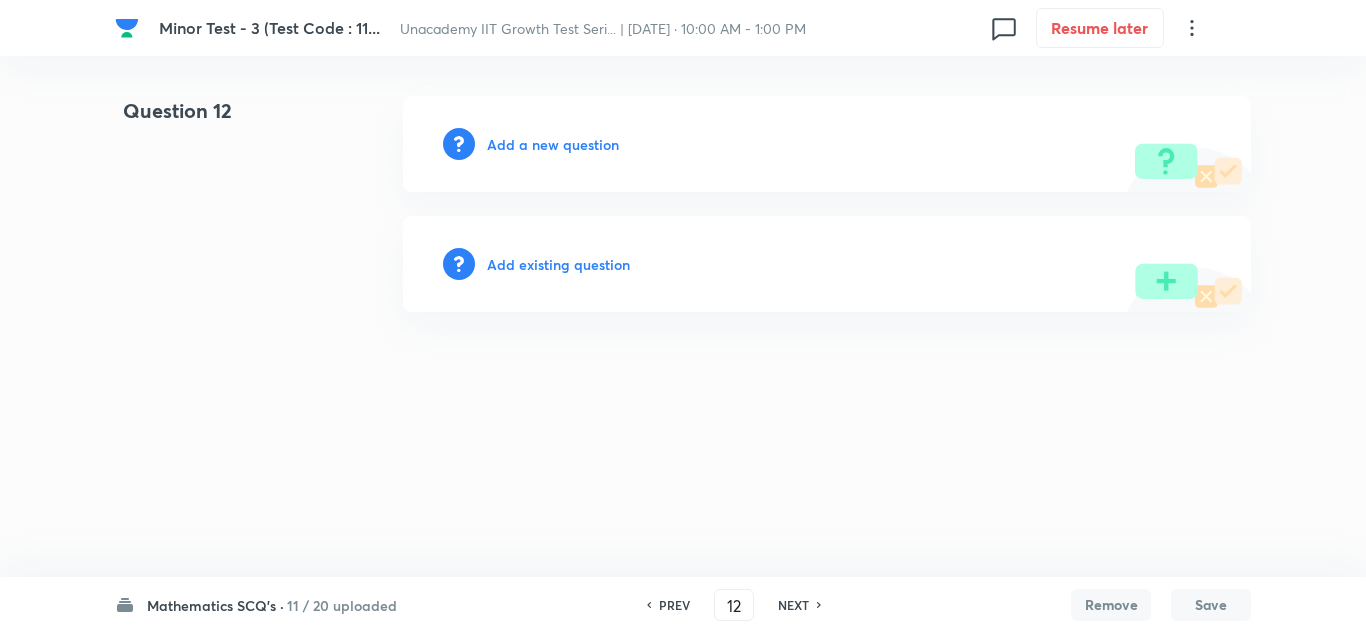 click on "Add a new question" at bounding box center (553, 144) 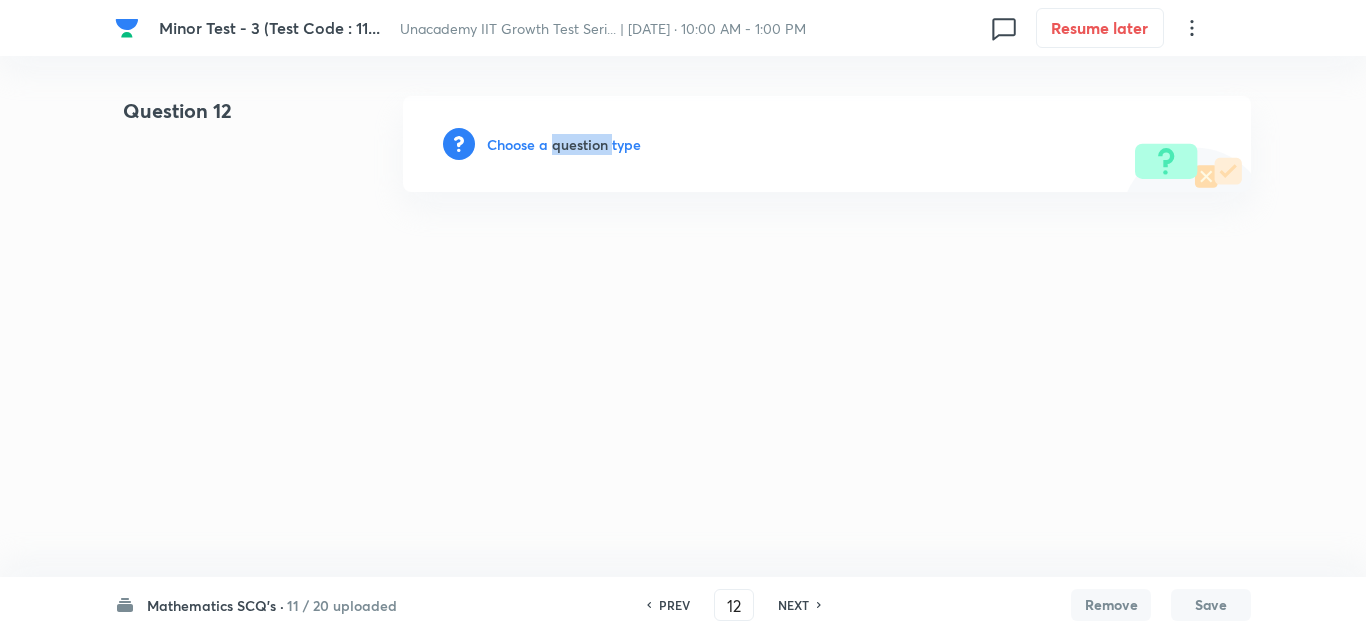 click on "Choose a question type" at bounding box center (564, 144) 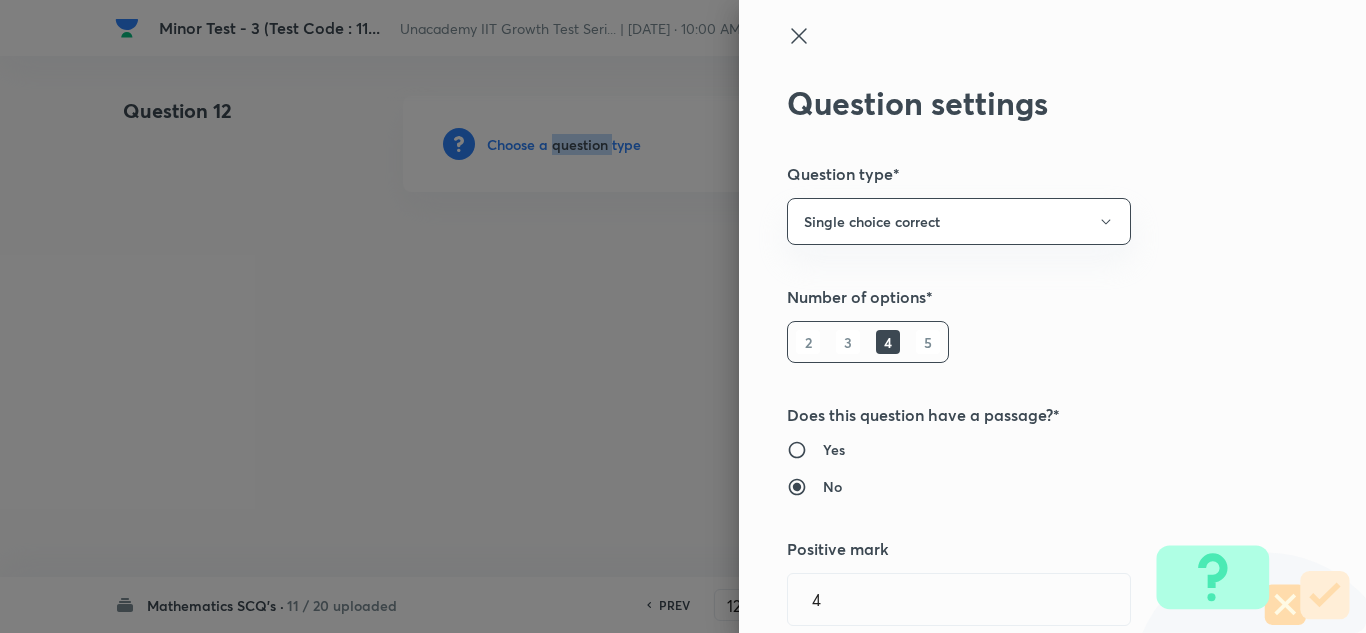 type on "Mathematics" 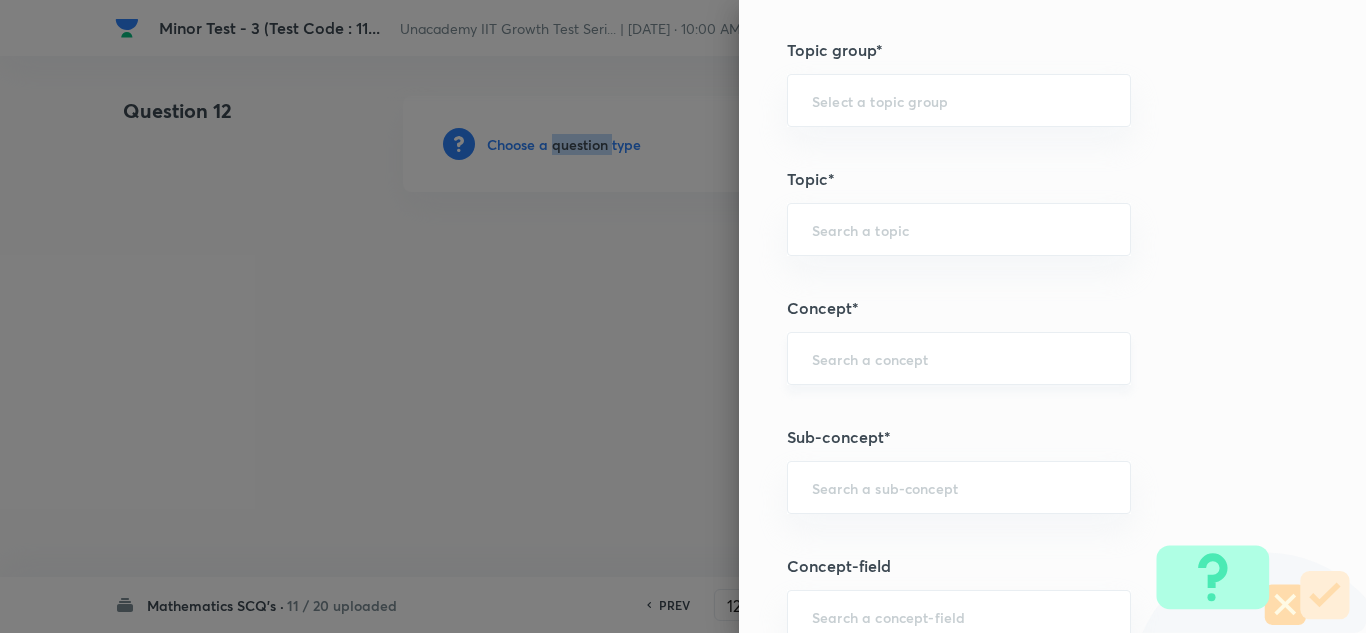 scroll, scrollTop: 1100, scrollLeft: 0, axis: vertical 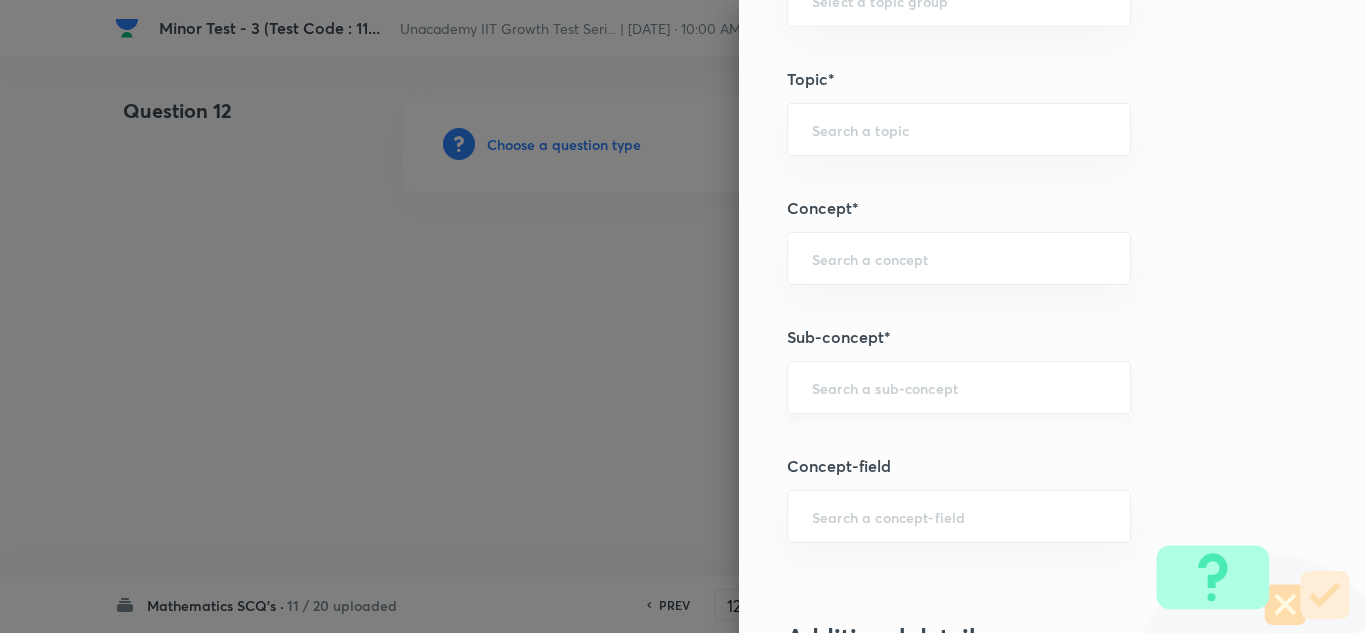 click at bounding box center [959, 387] 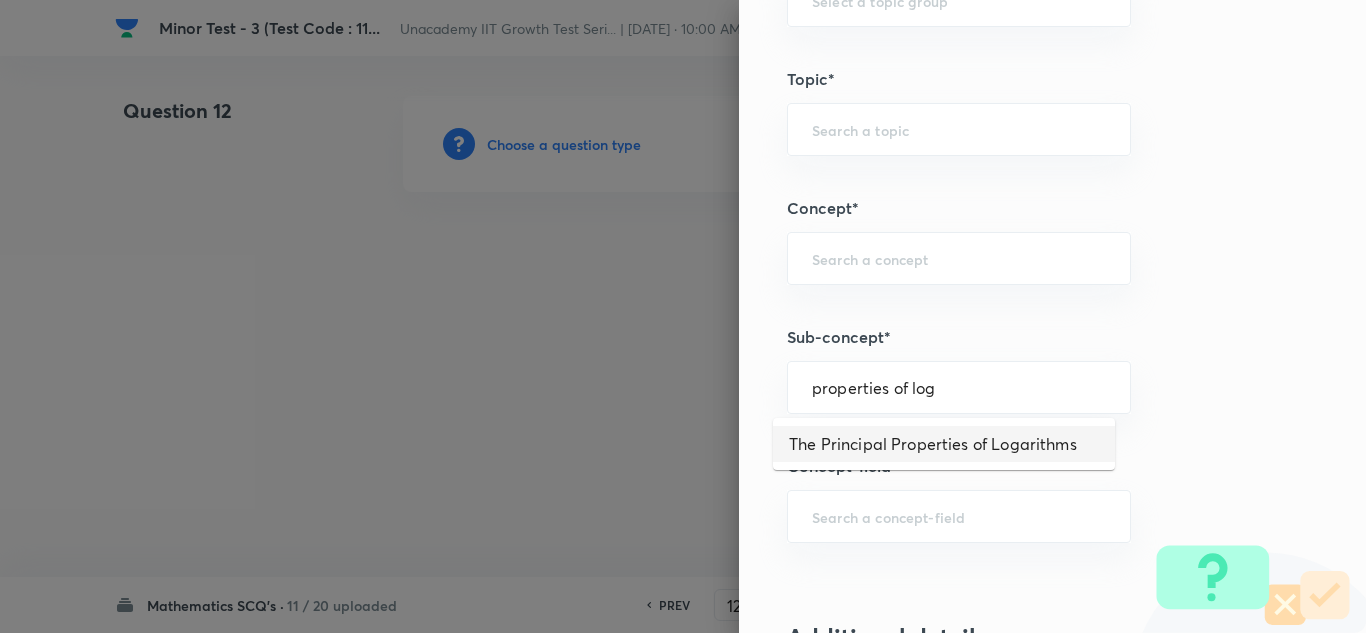 click on "The Principal Properties of Logarithms" at bounding box center [944, 444] 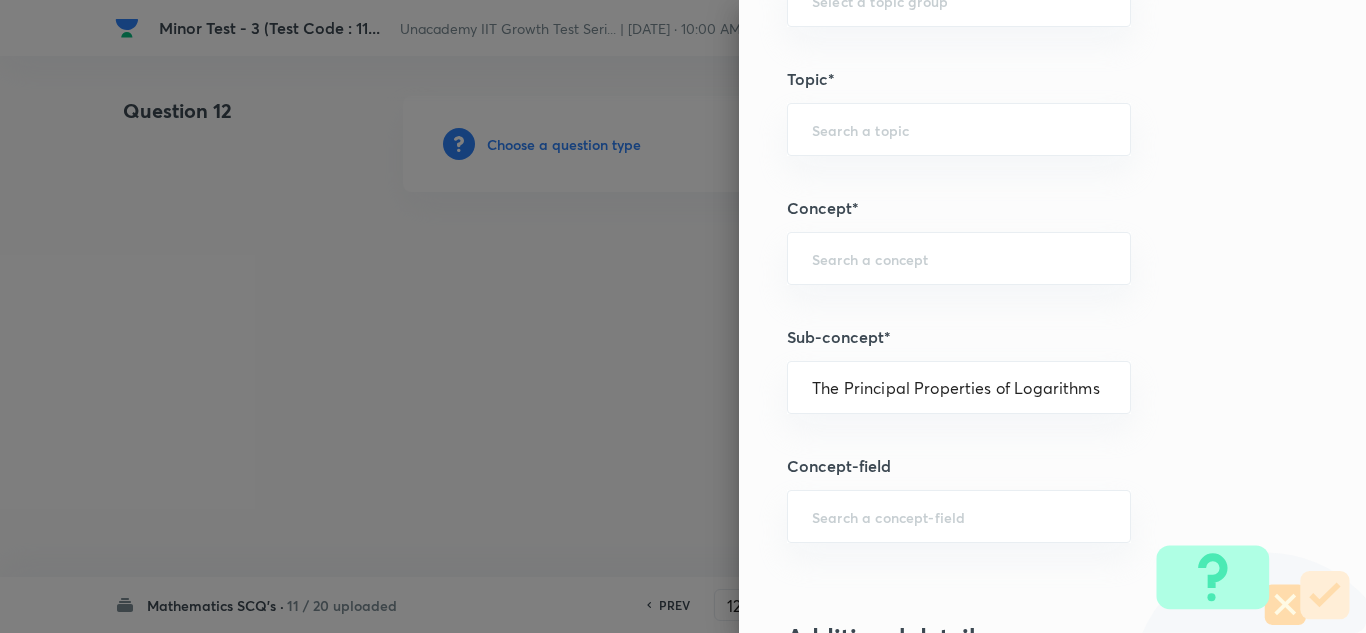type on "Mathematics" 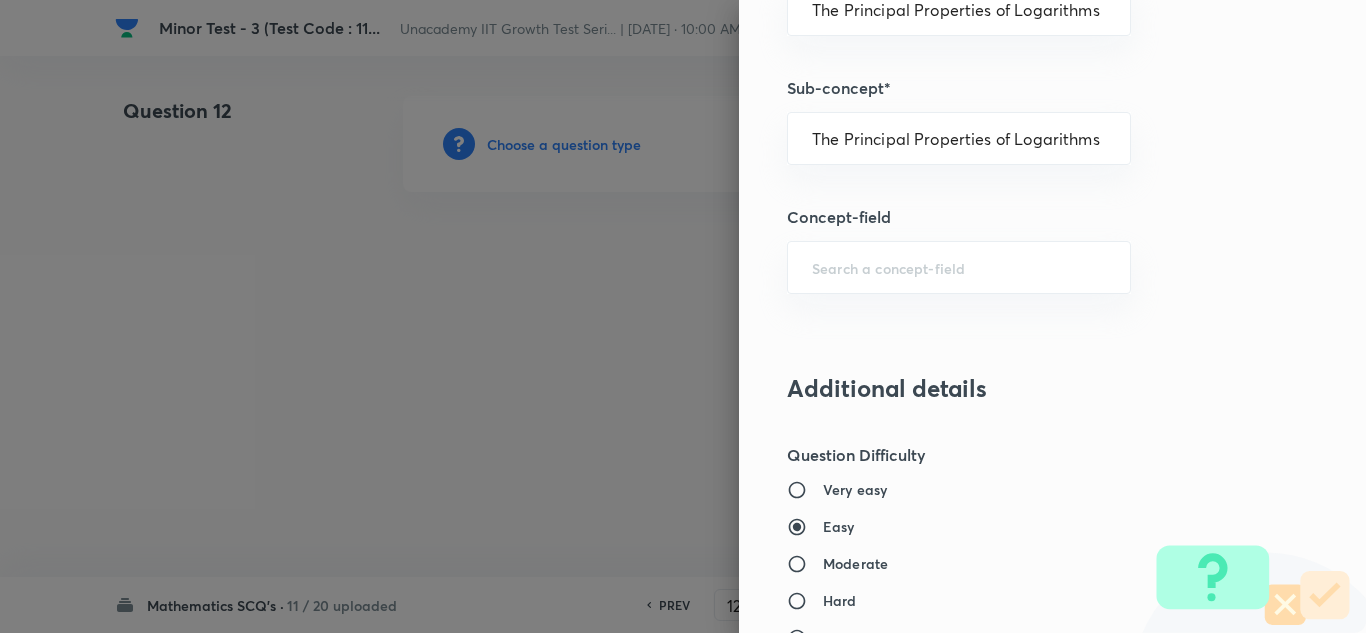 scroll, scrollTop: 1400, scrollLeft: 0, axis: vertical 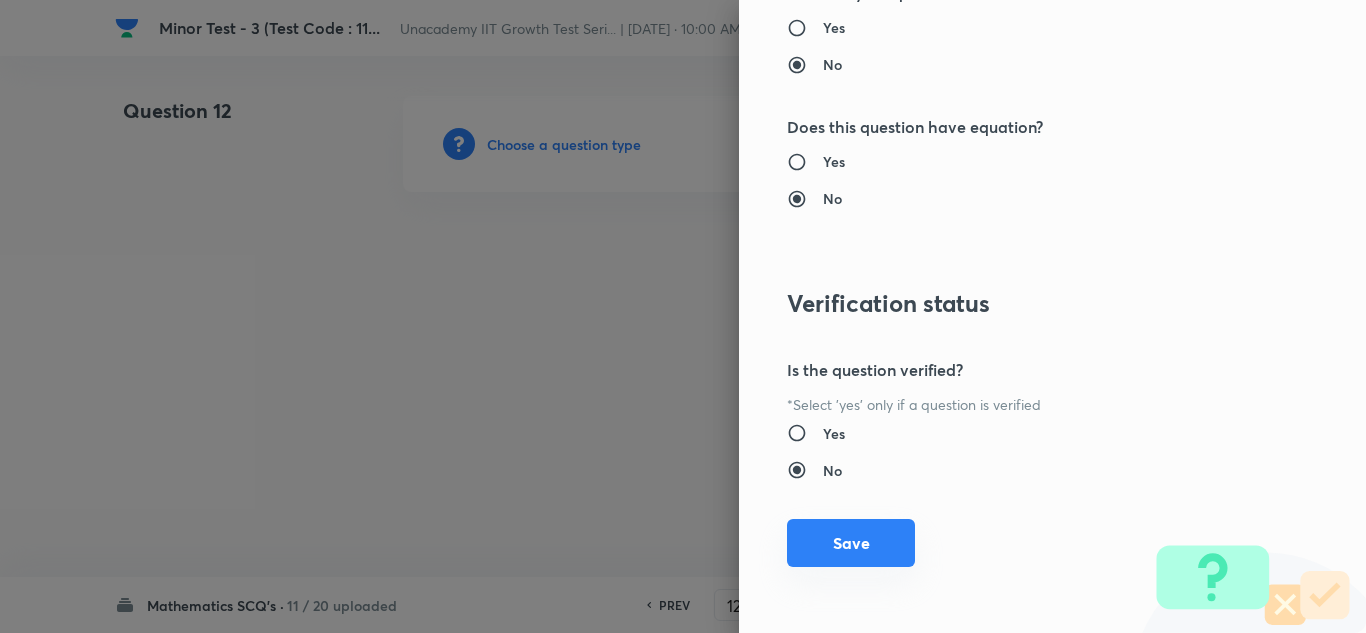 click on "Save" at bounding box center (851, 543) 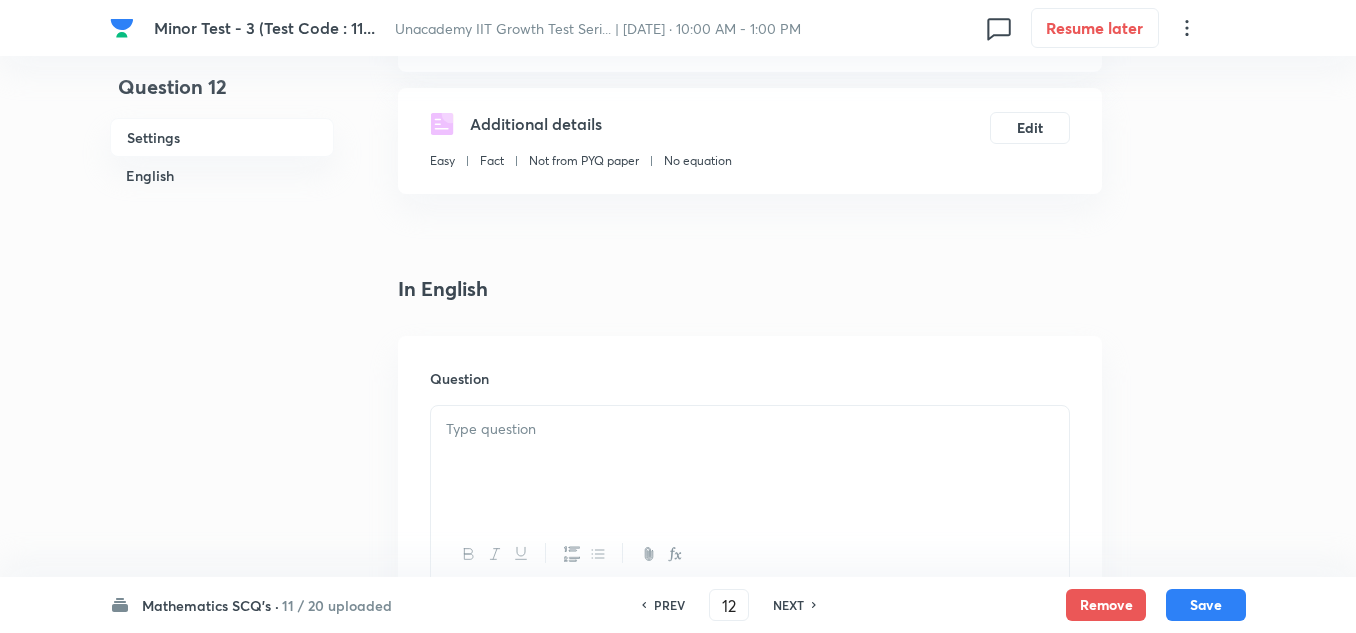 scroll, scrollTop: 400, scrollLeft: 0, axis: vertical 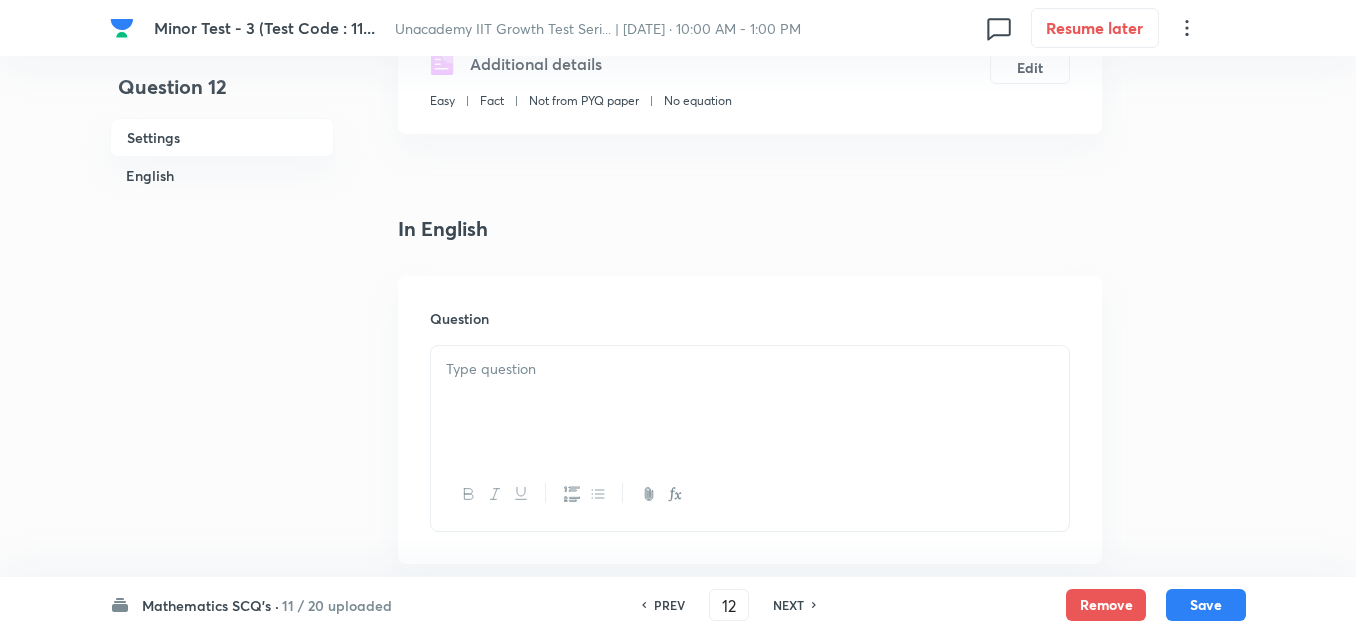 click at bounding box center [750, 402] 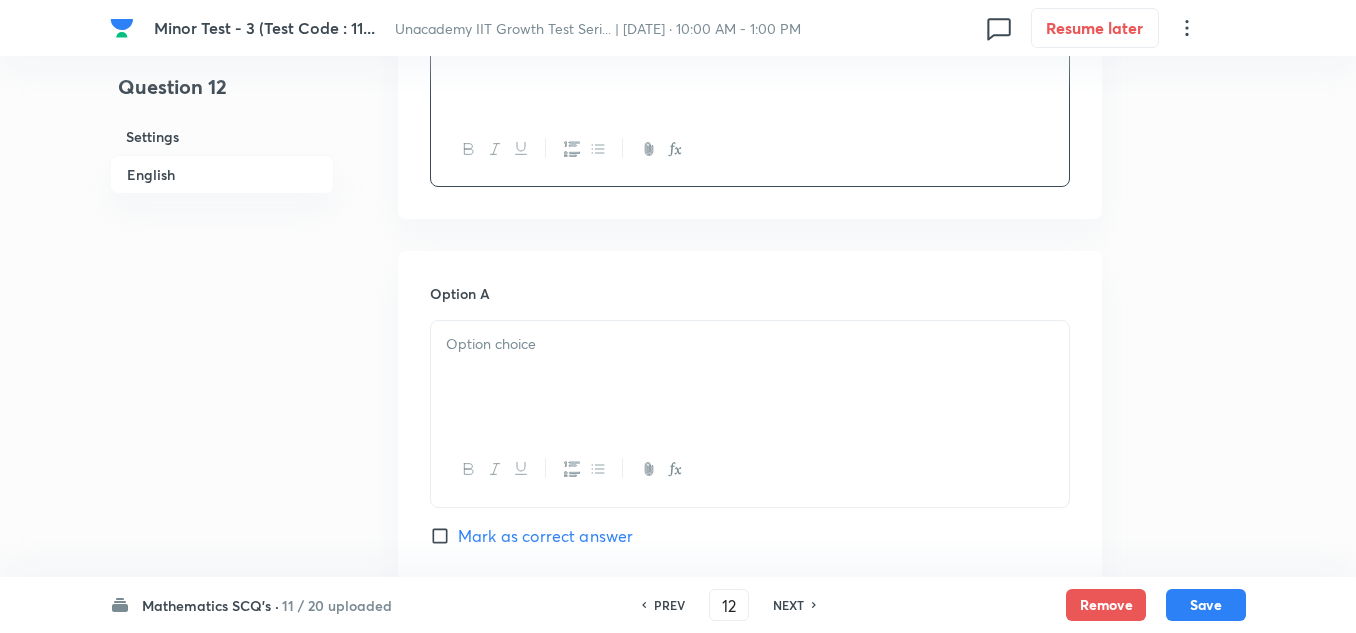 scroll, scrollTop: 800, scrollLeft: 0, axis: vertical 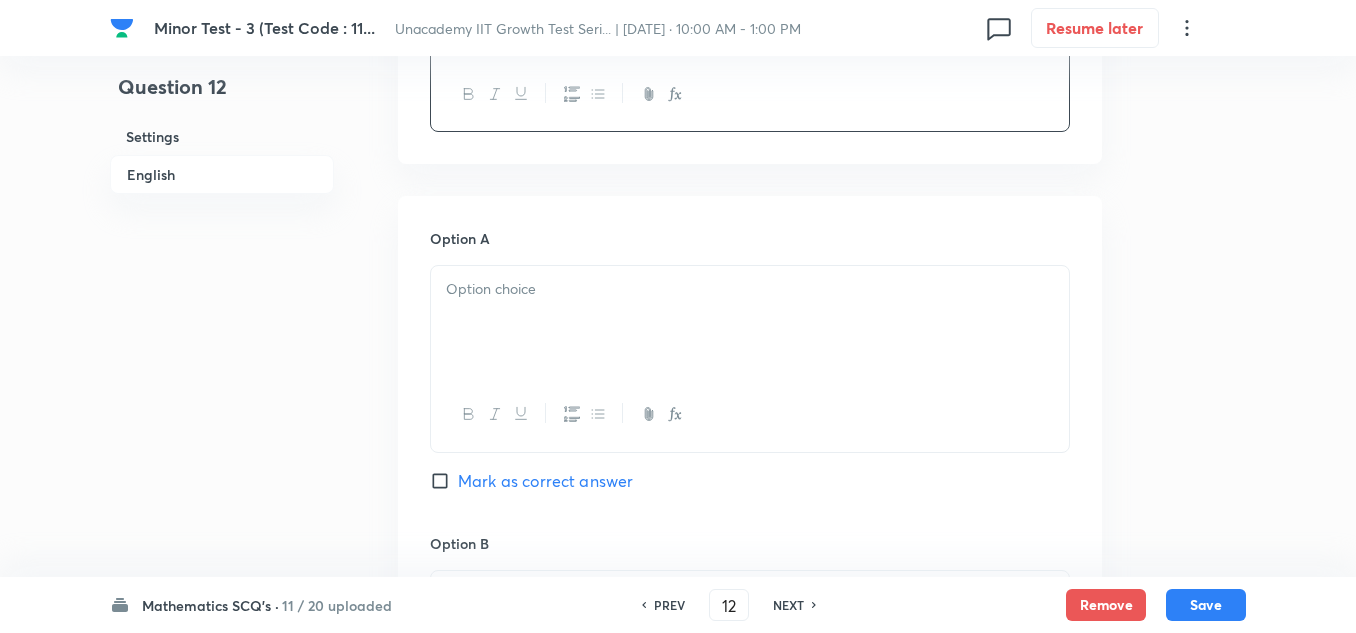 click at bounding box center (750, 322) 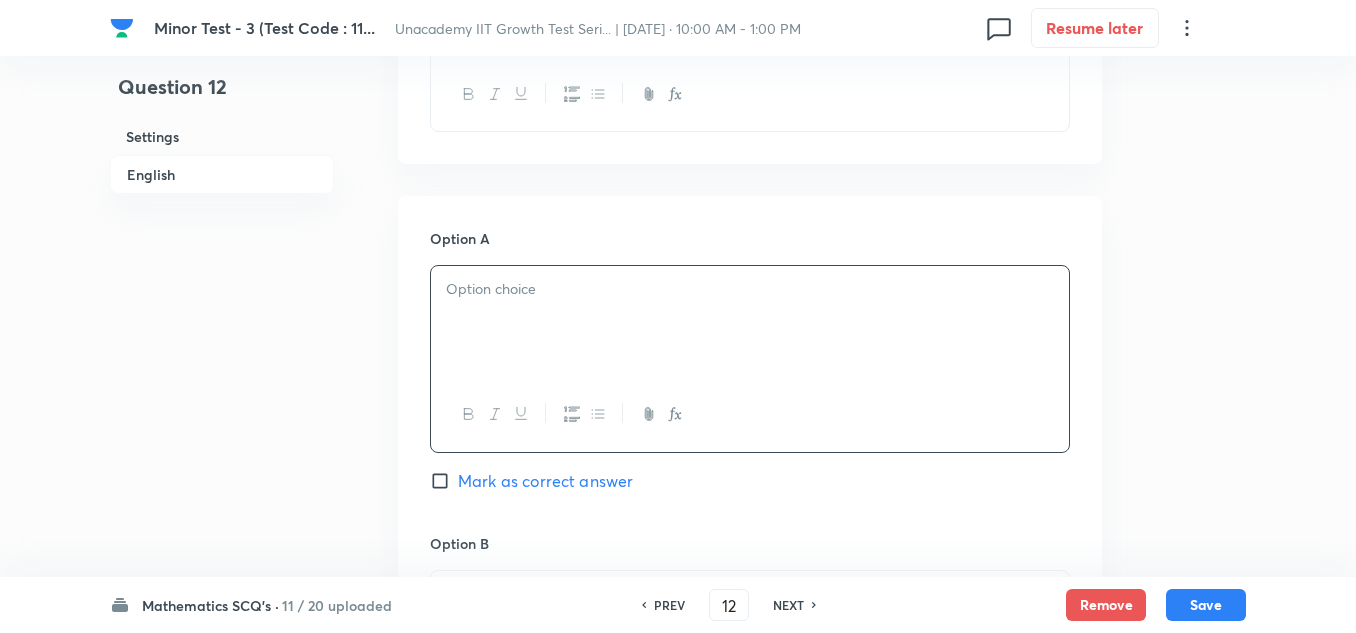 type 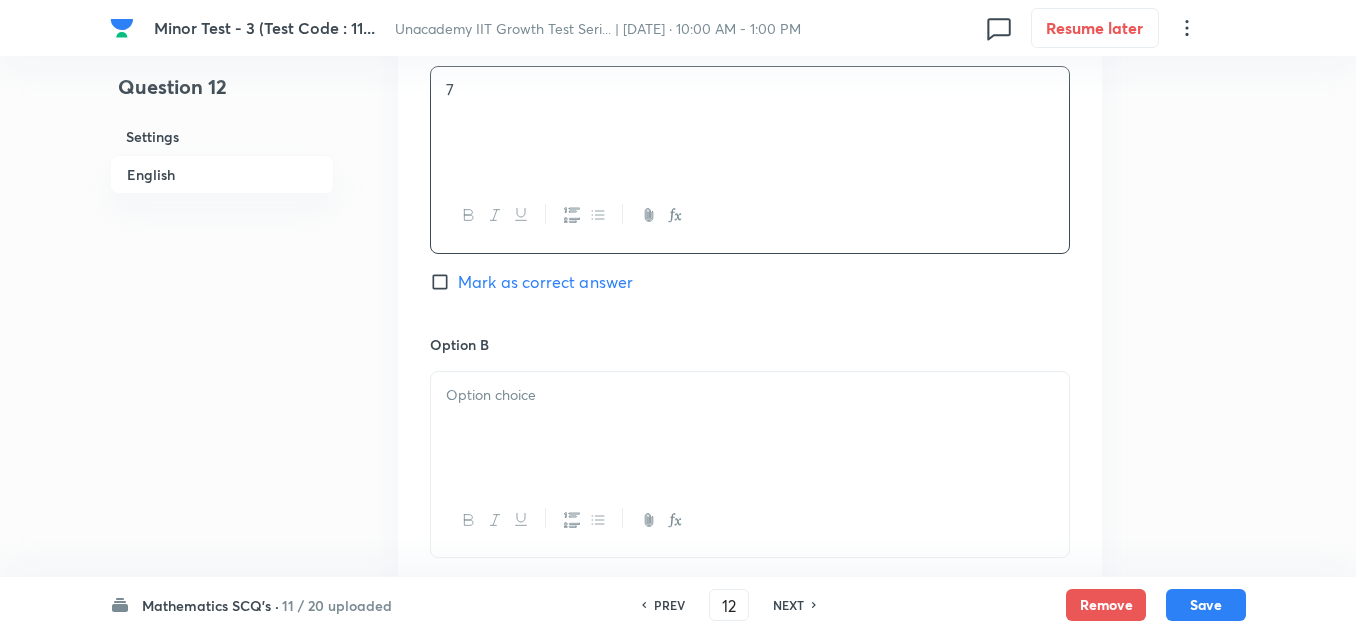 scroll, scrollTop: 1000, scrollLeft: 0, axis: vertical 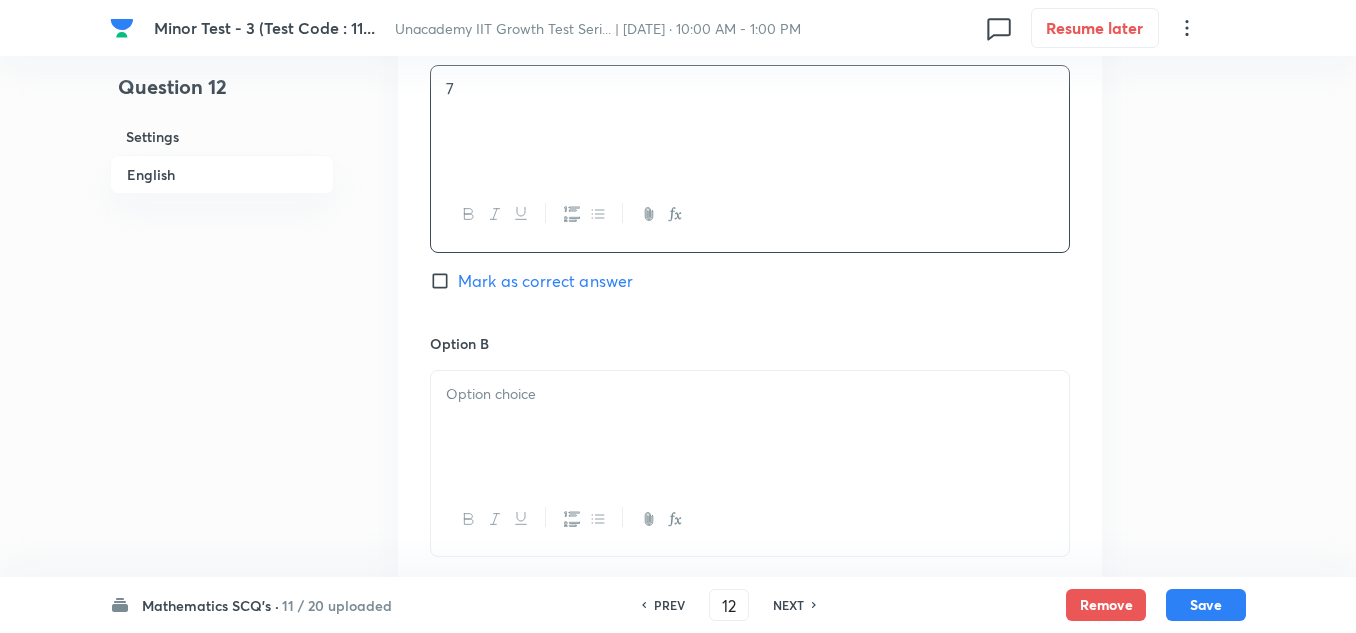 click at bounding box center [750, 427] 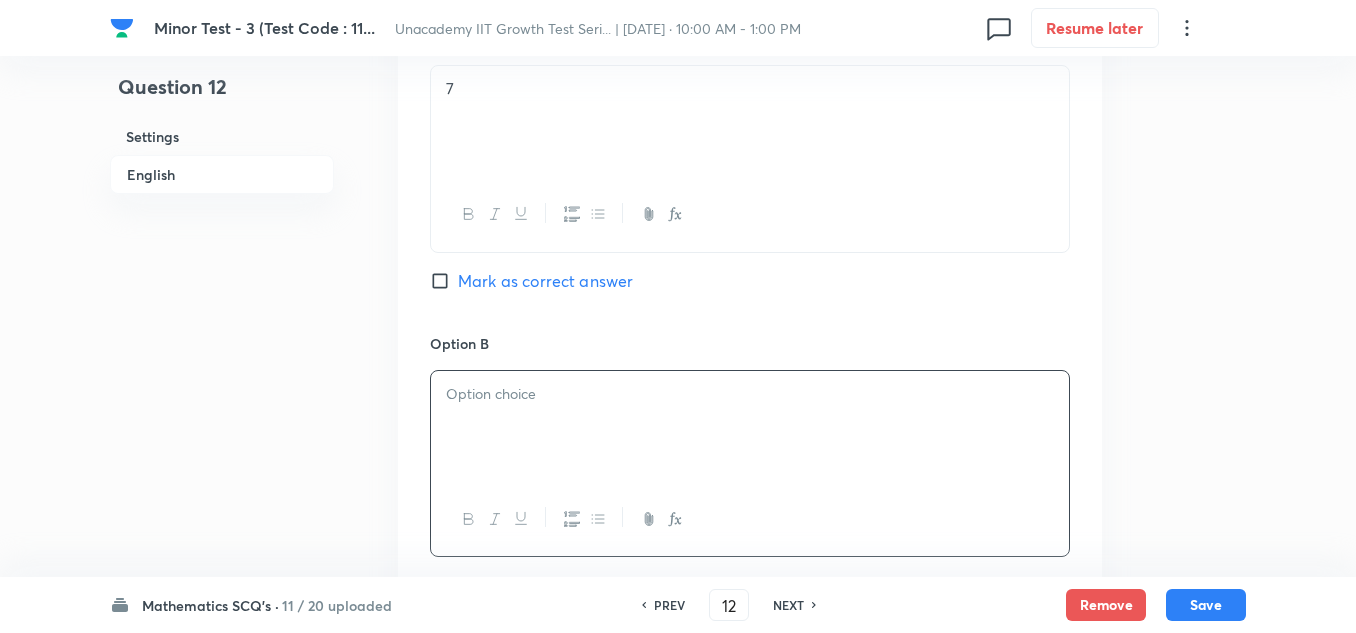 type 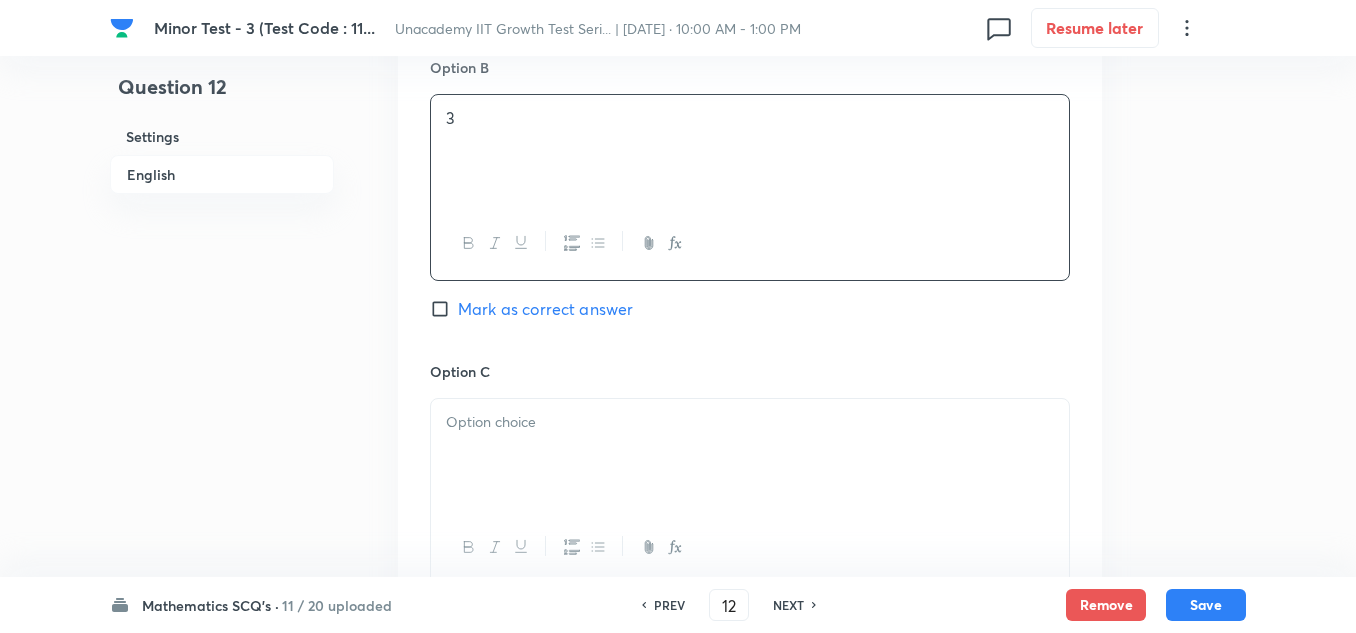 scroll, scrollTop: 1300, scrollLeft: 0, axis: vertical 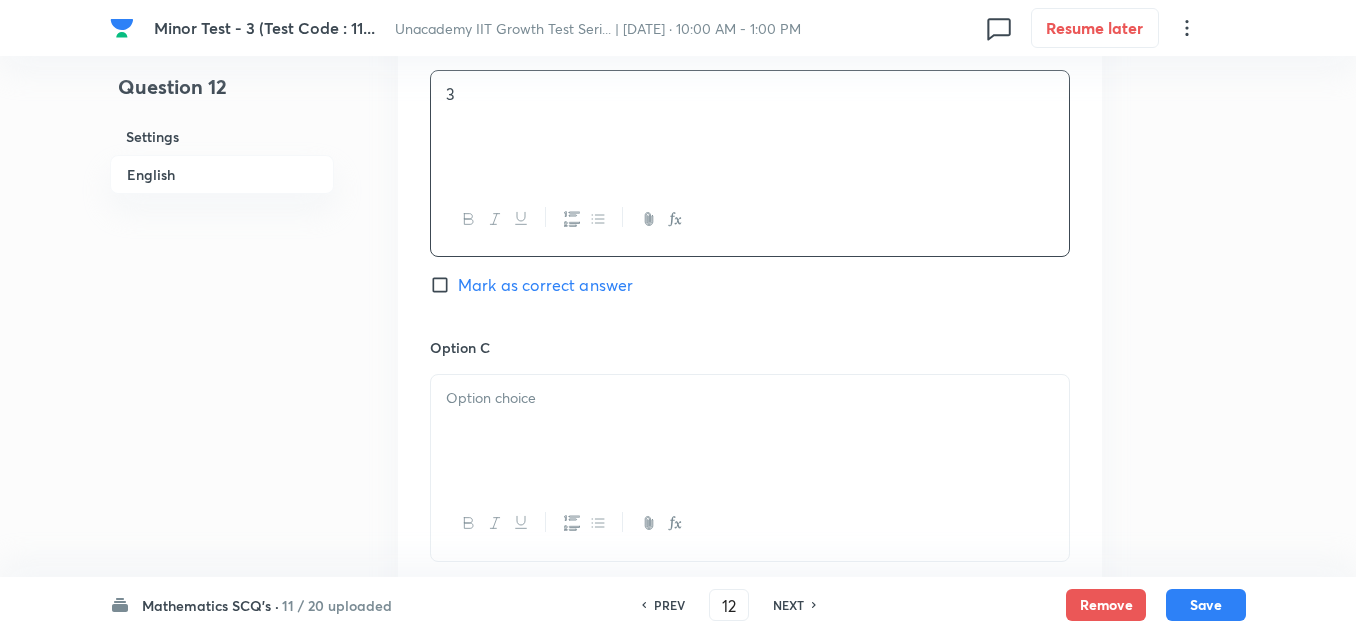 click at bounding box center (750, 431) 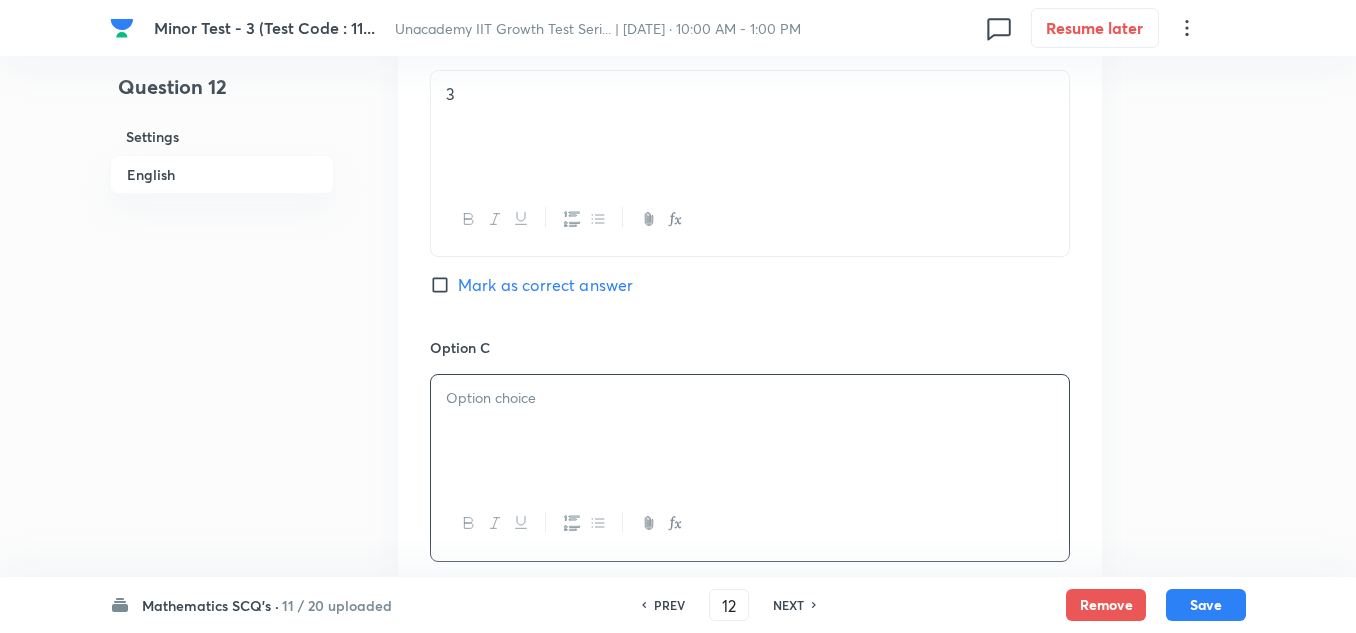 type 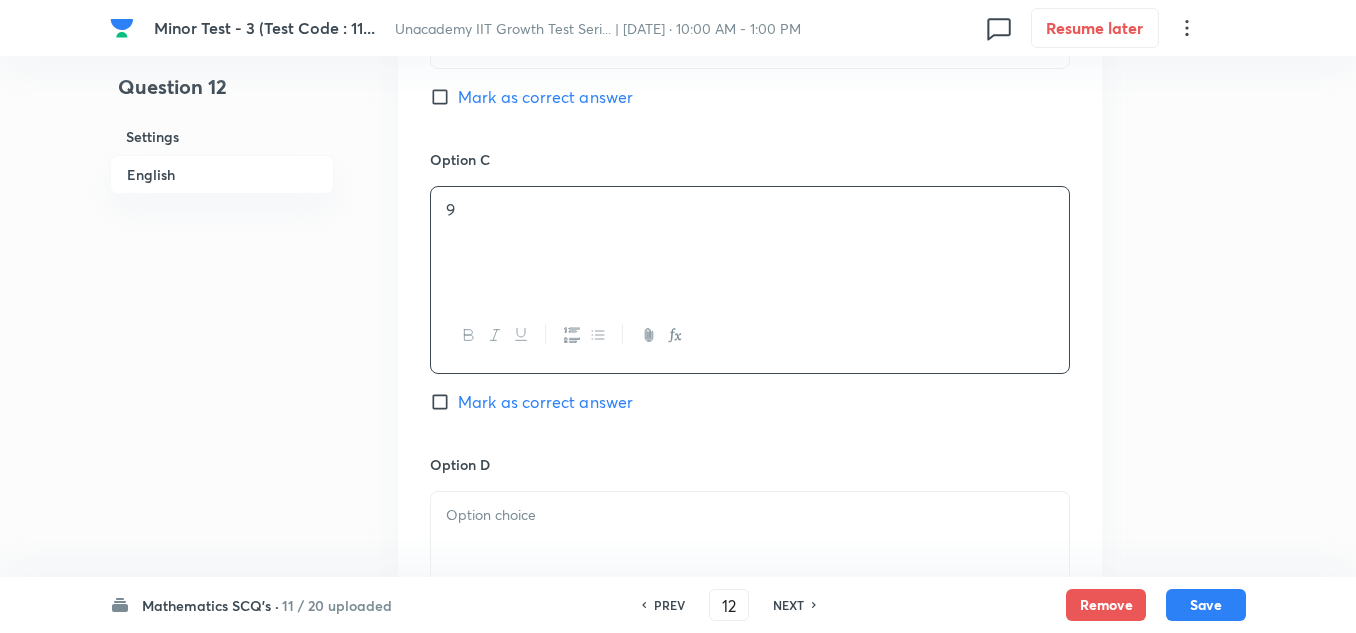 scroll, scrollTop: 1600, scrollLeft: 0, axis: vertical 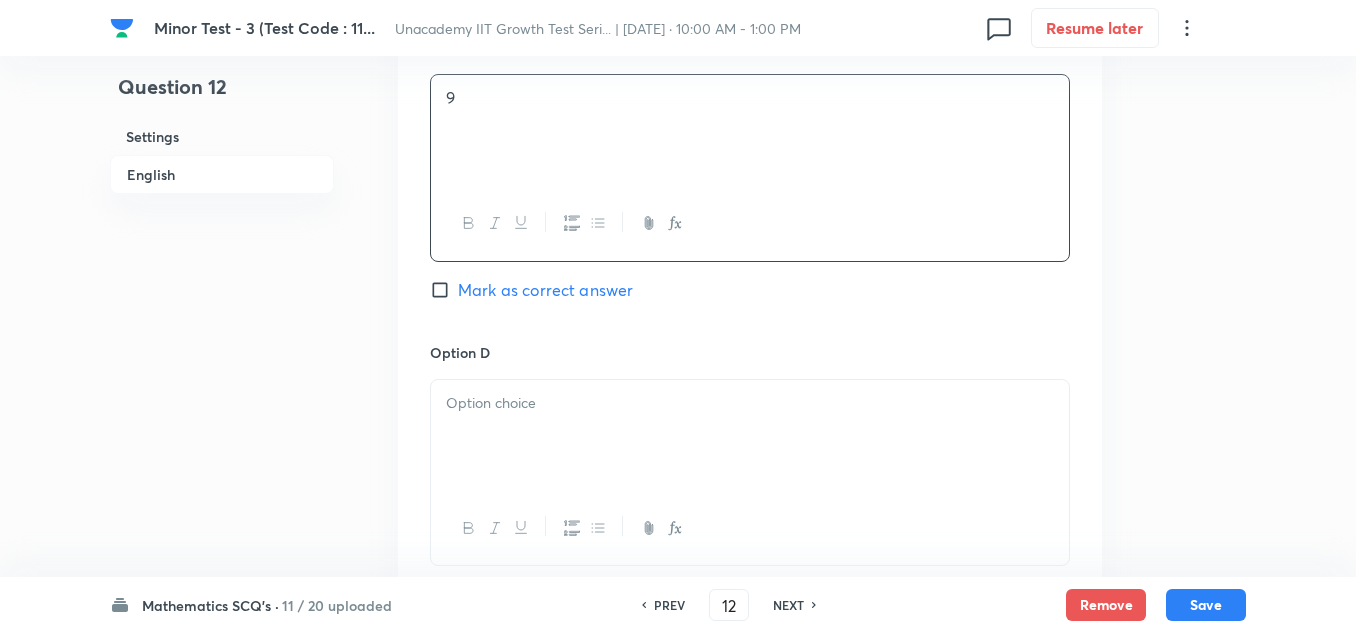 click at bounding box center [750, 436] 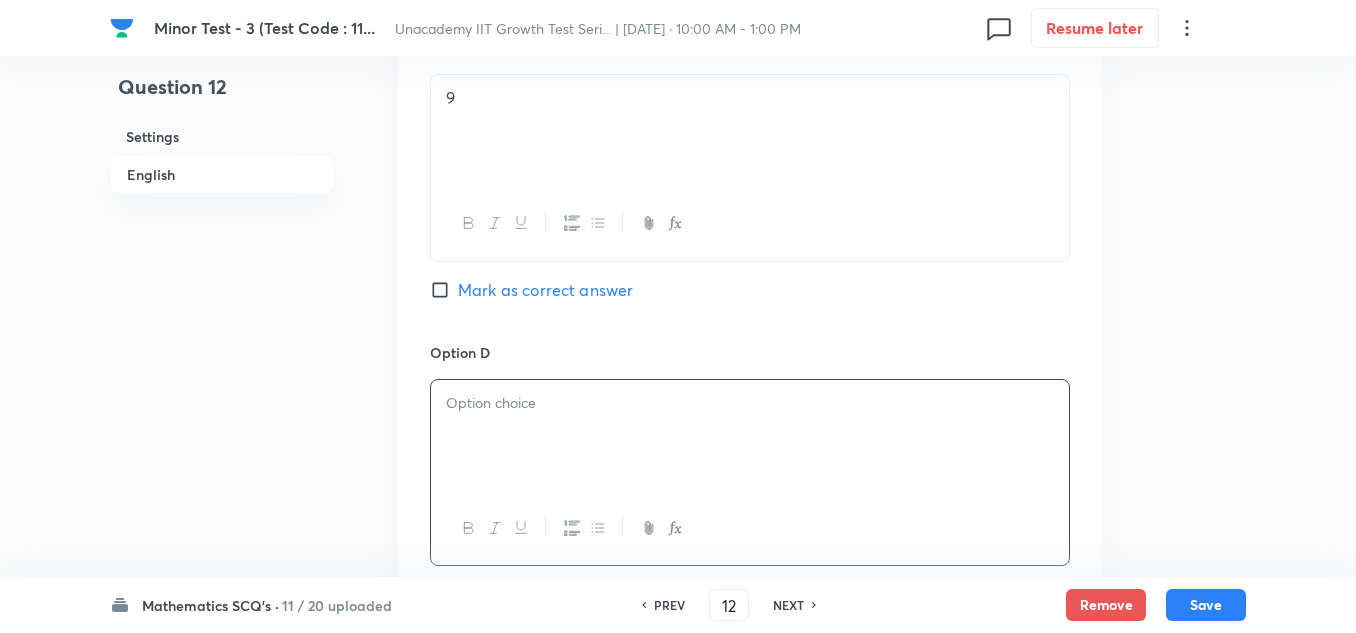 type 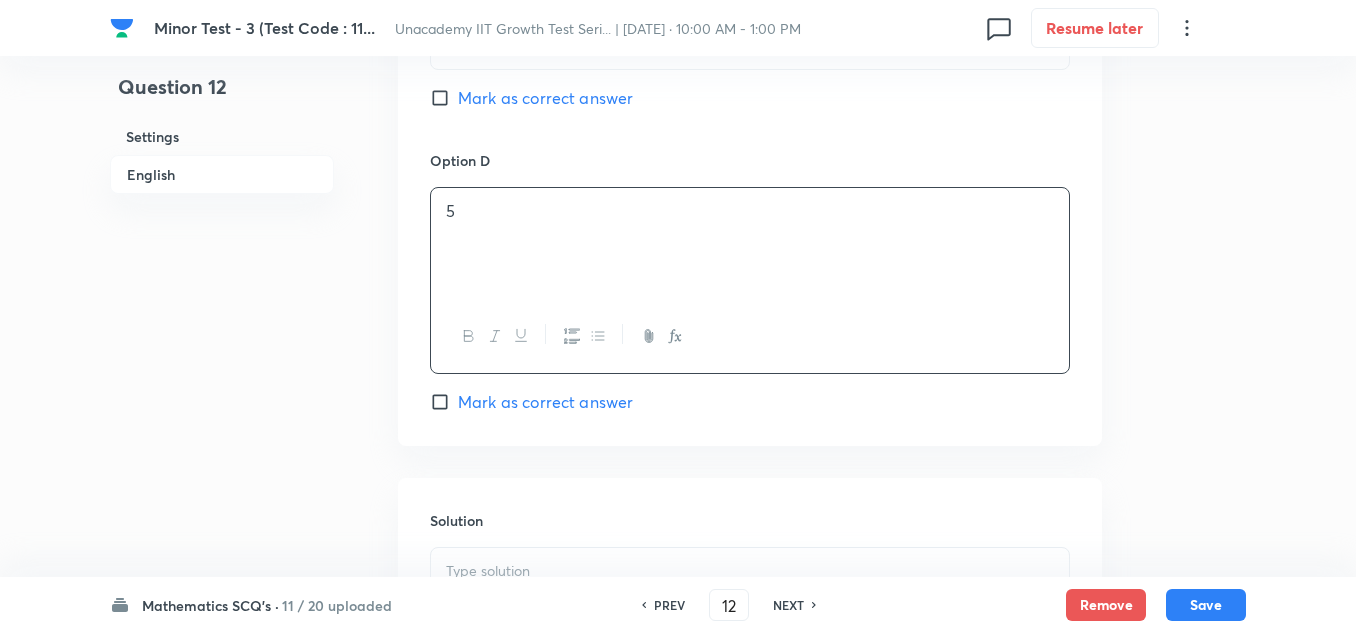 scroll, scrollTop: 1800, scrollLeft: 0, axis: vertical 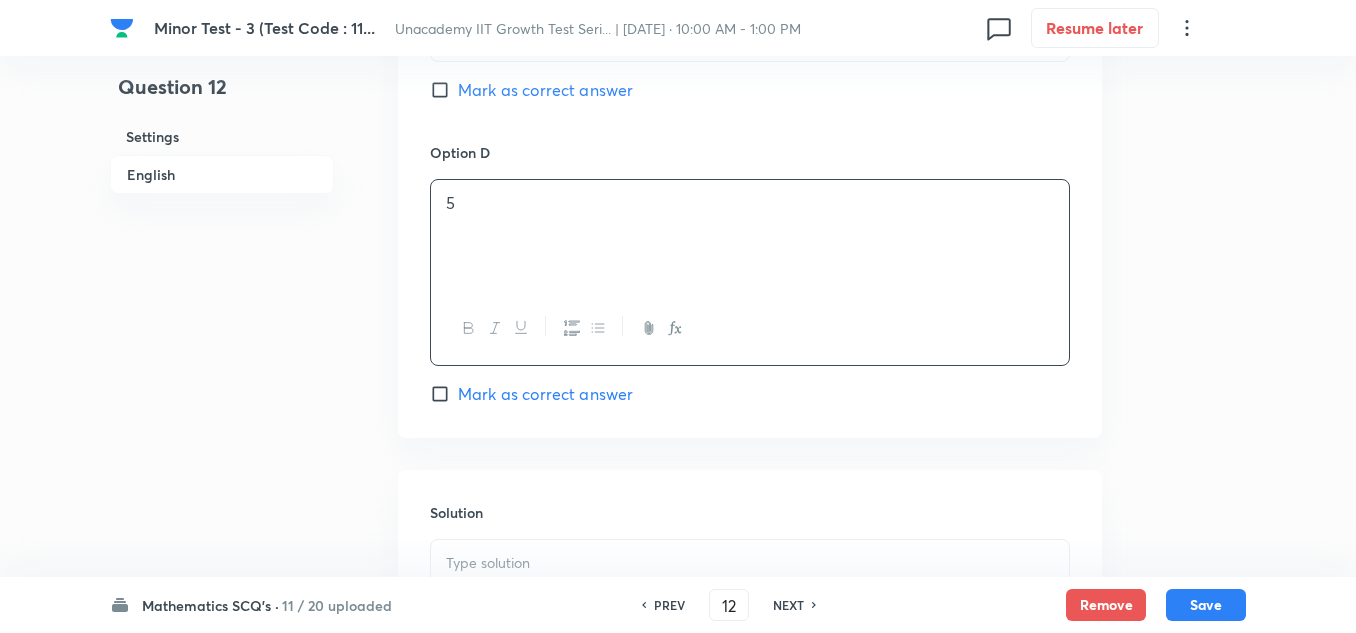click on "Mark as correct answer" at bounding box center [545, 90] 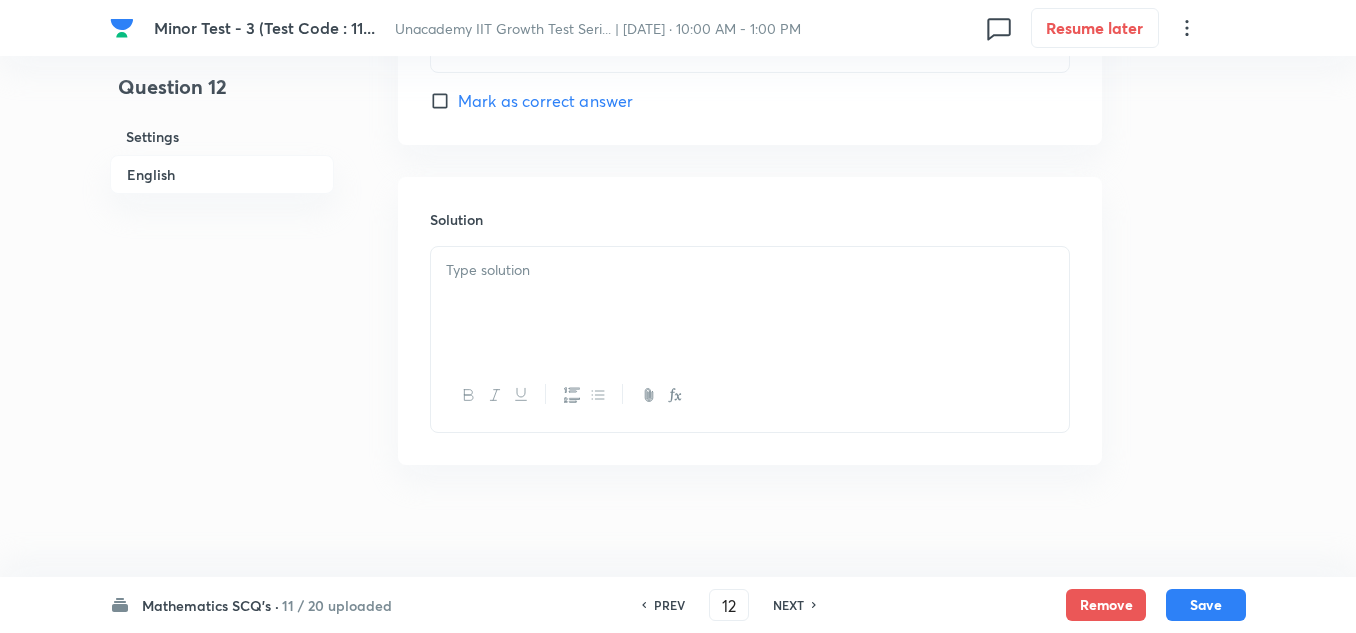 scroll, scrollTop: 2100, scrollLeft: 0, axis: vertical 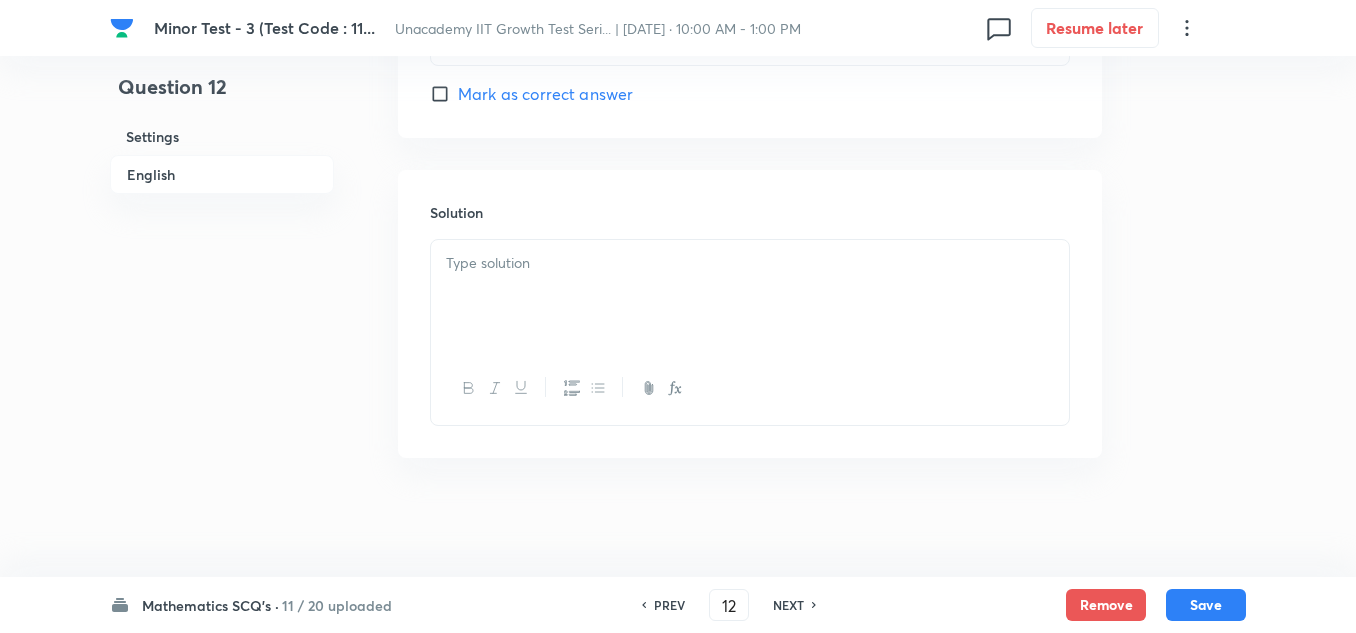 click at bounding box center [750, 296] 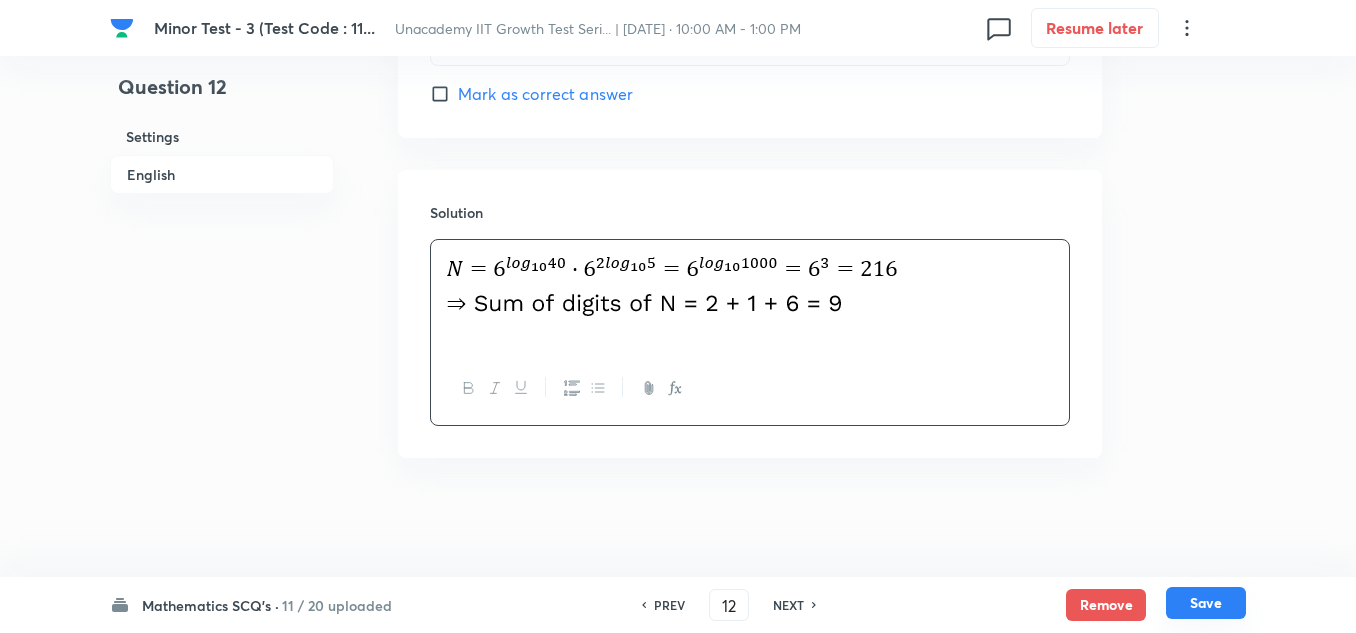 click on "Save" at bounding box center (1206, 603) 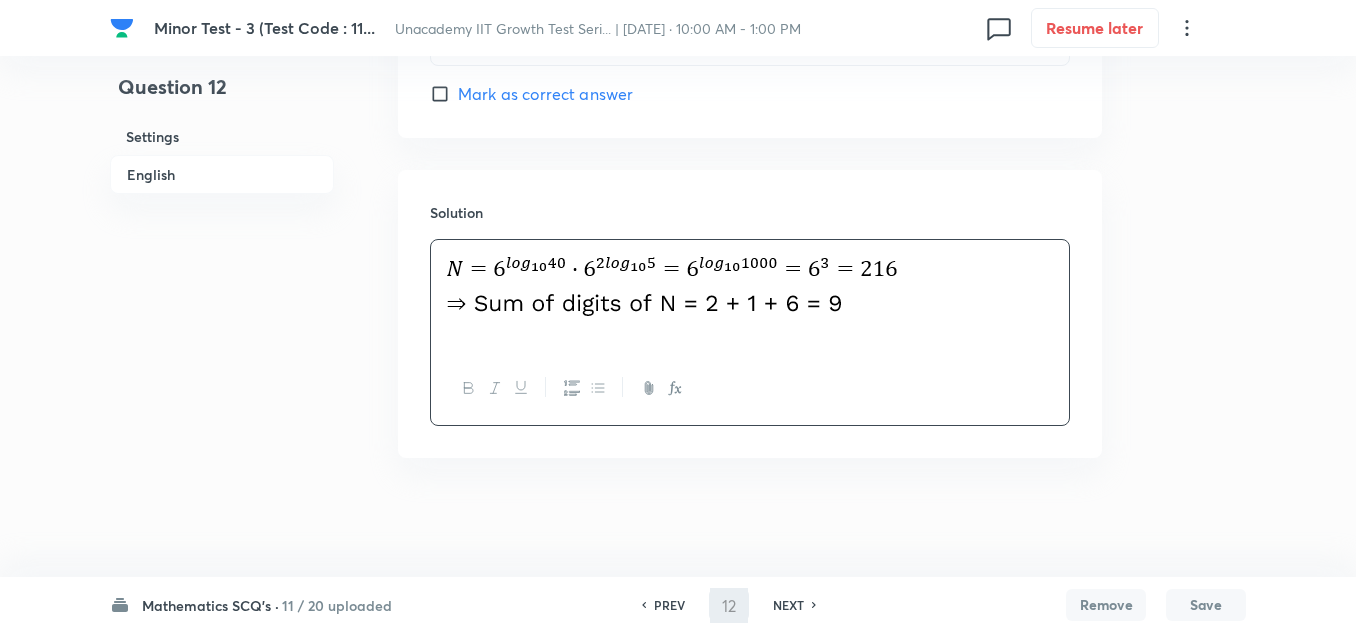 type on "13" 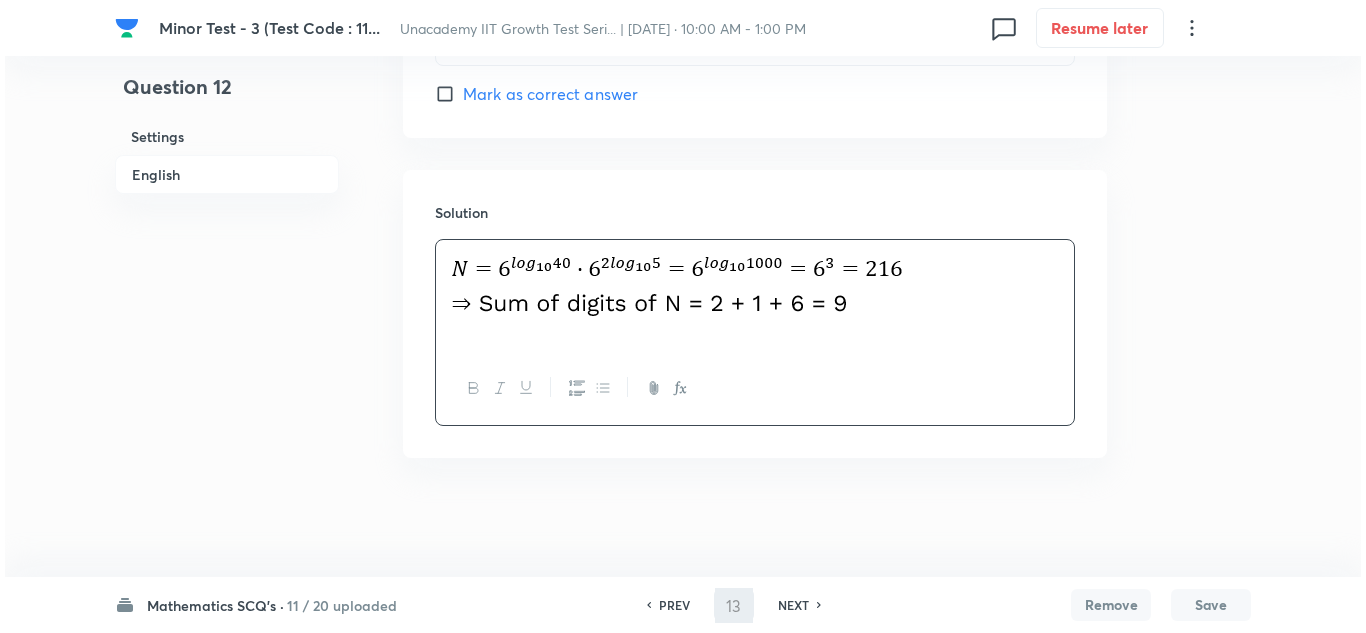 scroll, scrollTop: 0, scrollLeft: 0, axis: both 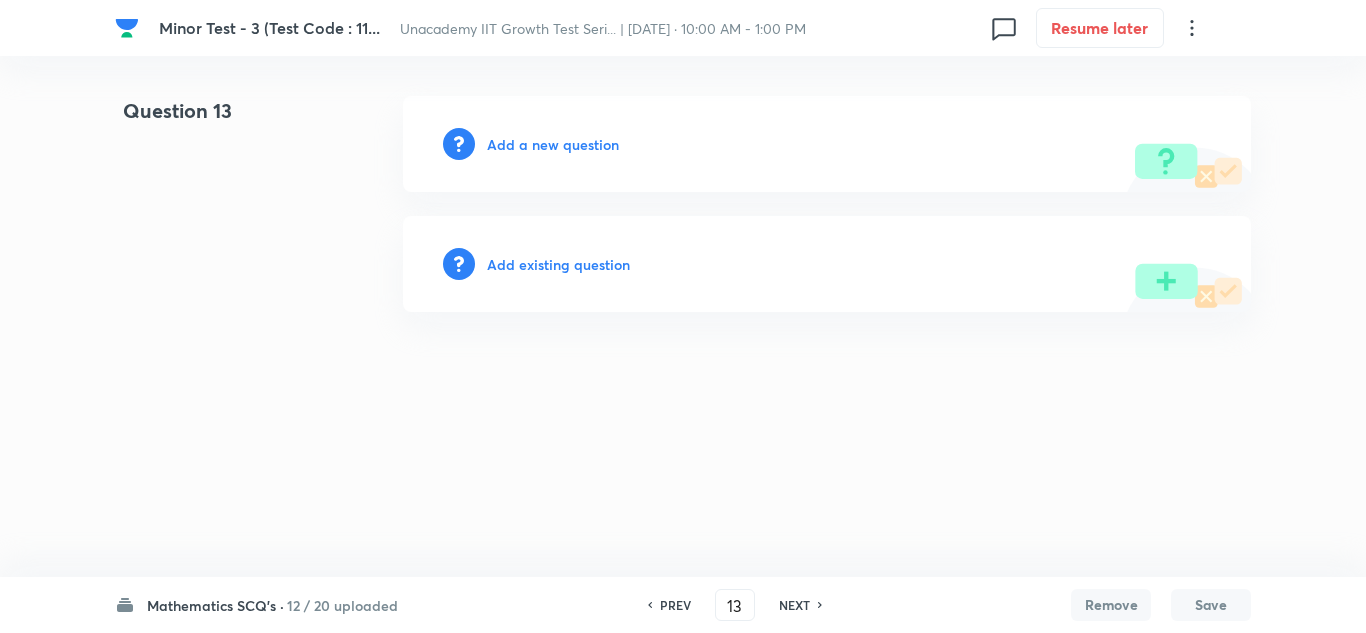 click on "Add a new question" at bounding box center (553, 144) 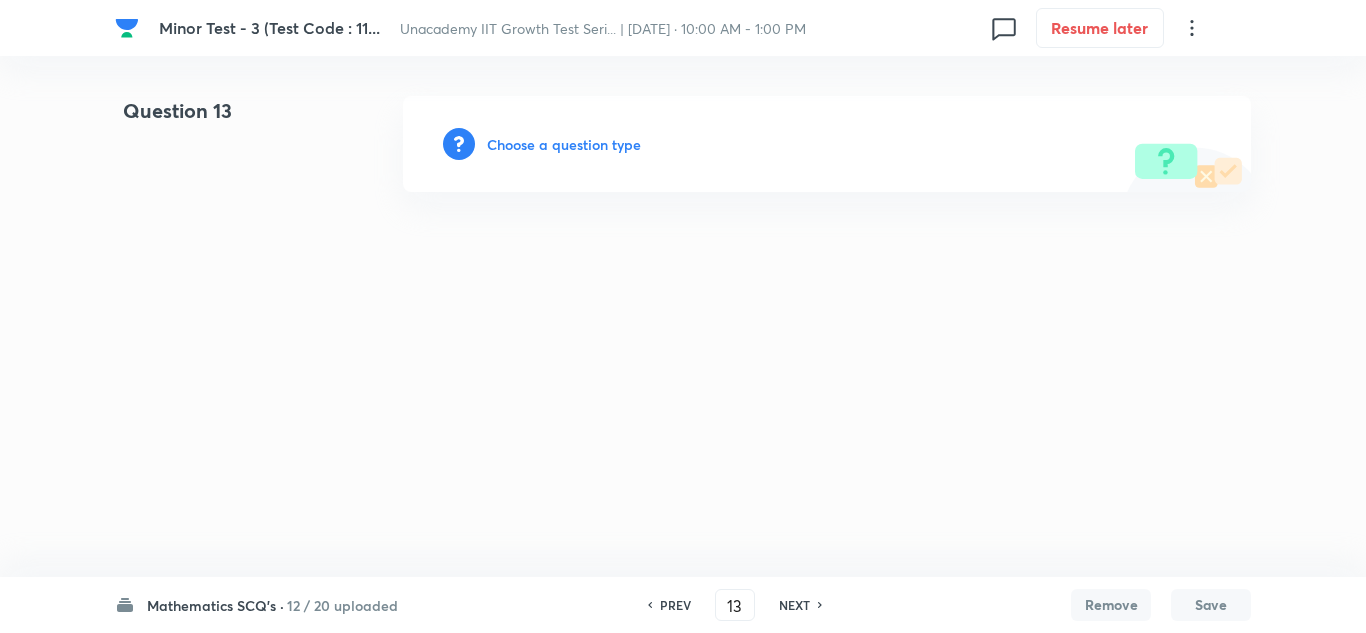 click on "Choose a question type" at bounding box center [564, 144] 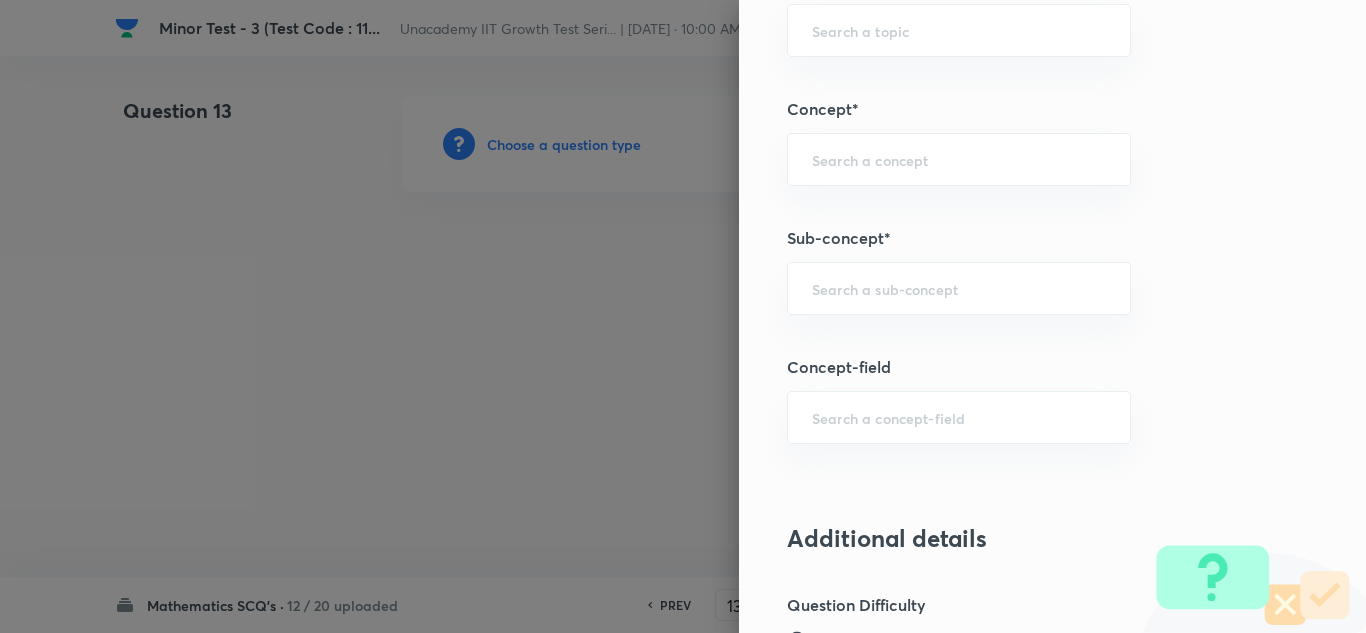 scroll, scrollTop: 1200, scrollLeft: 0, axis: vertical 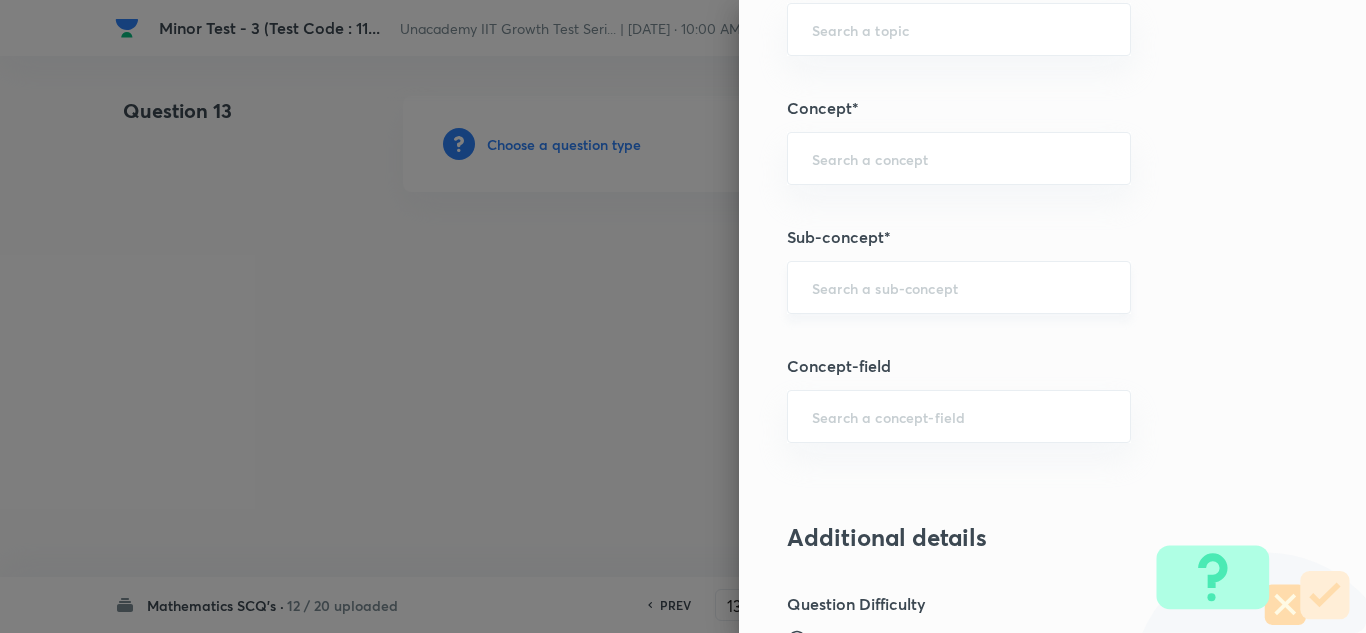 click at bounding box center (959, 287) 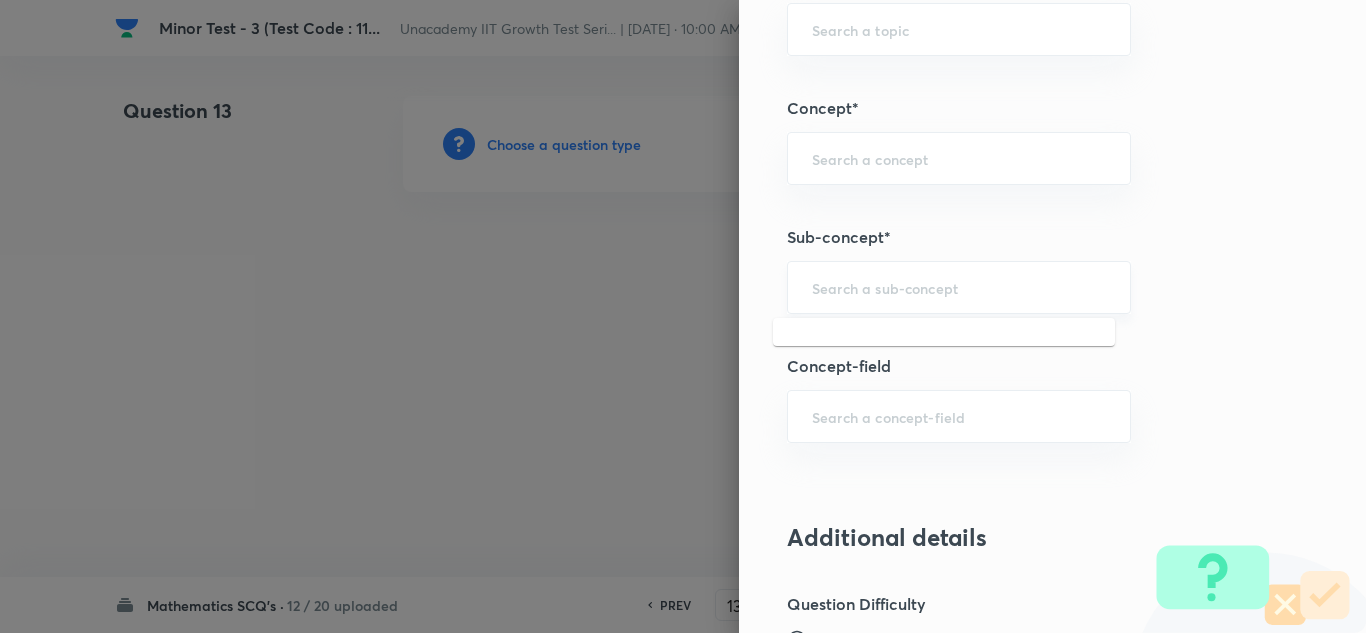 paste on "Exponential Equation" 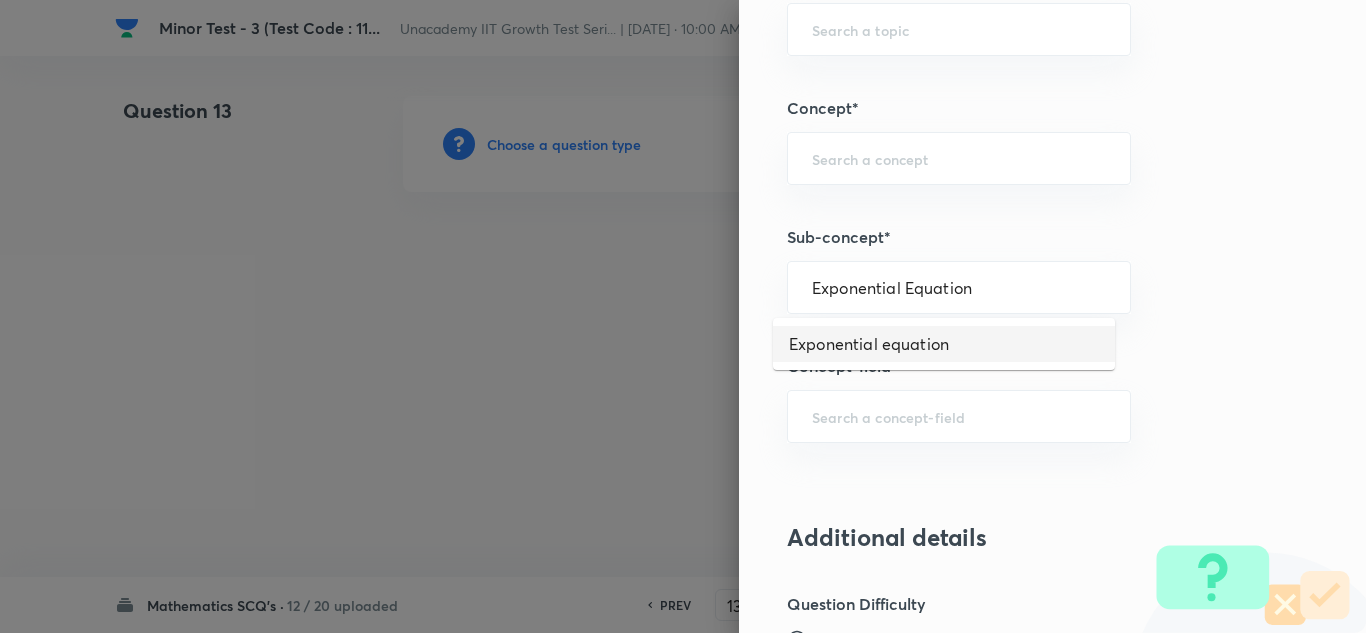 click on "Exponential equation" at bounding box center (944, 344) 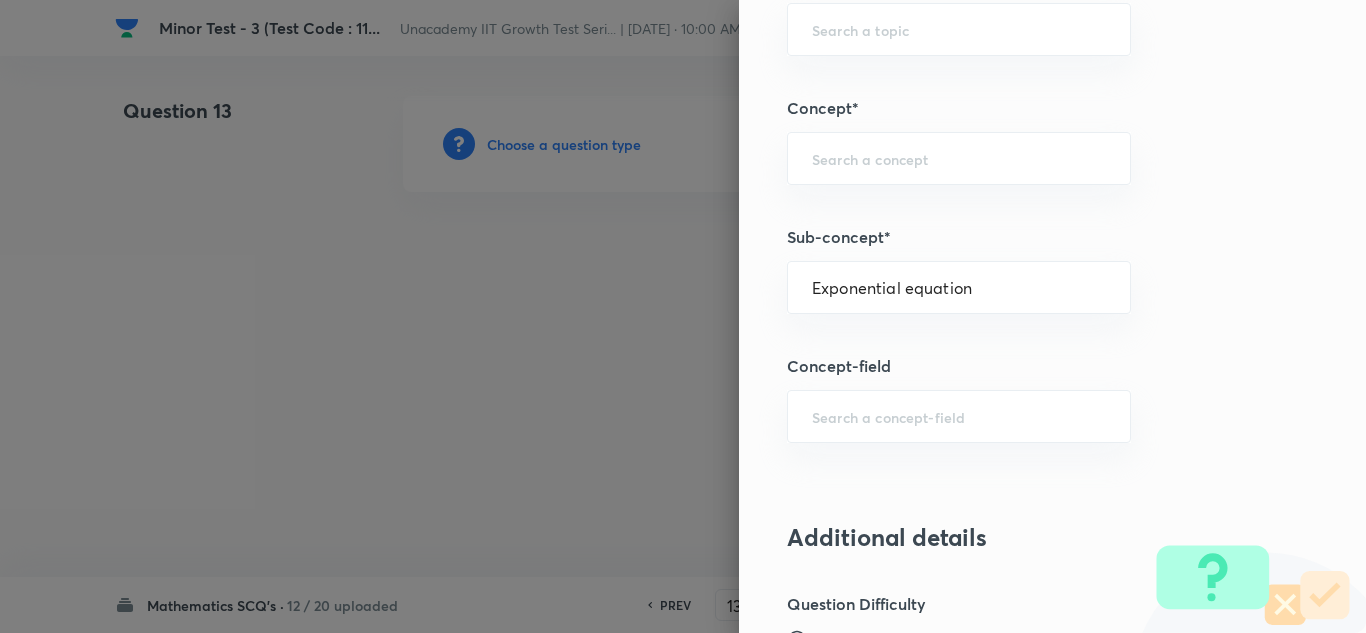type on "Mathematics" 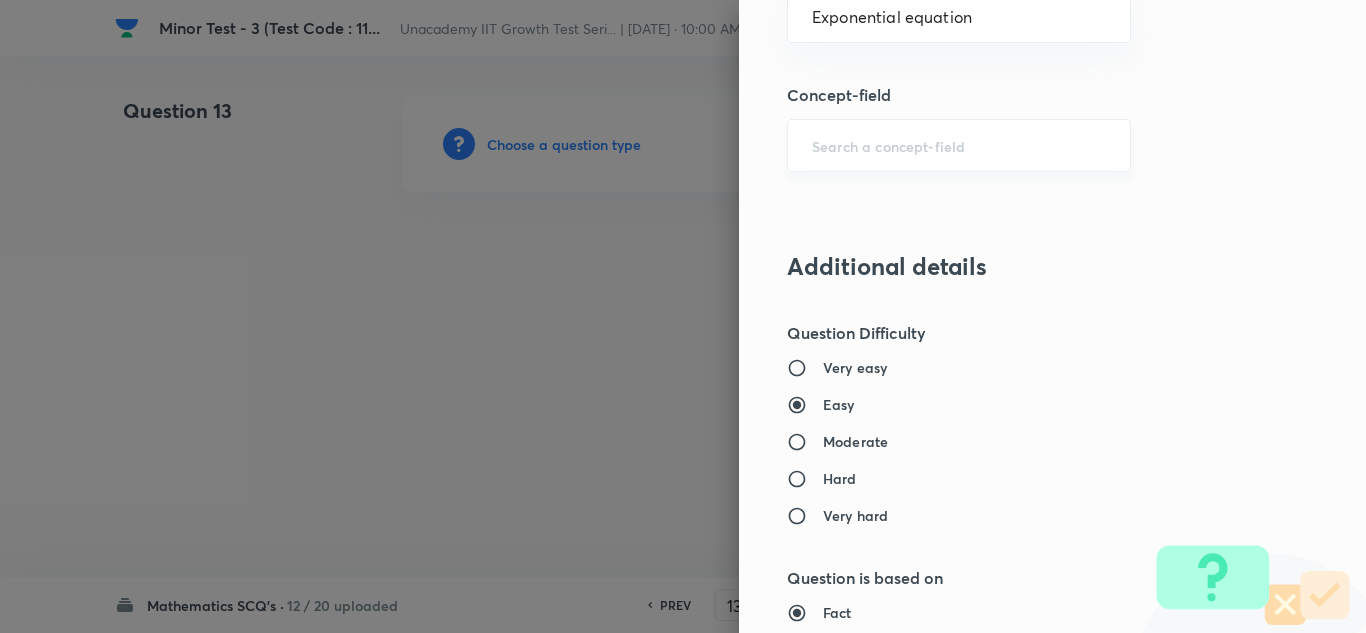 scroll, scrollTop: 1500, scrollLeft: 0, axis: vertical 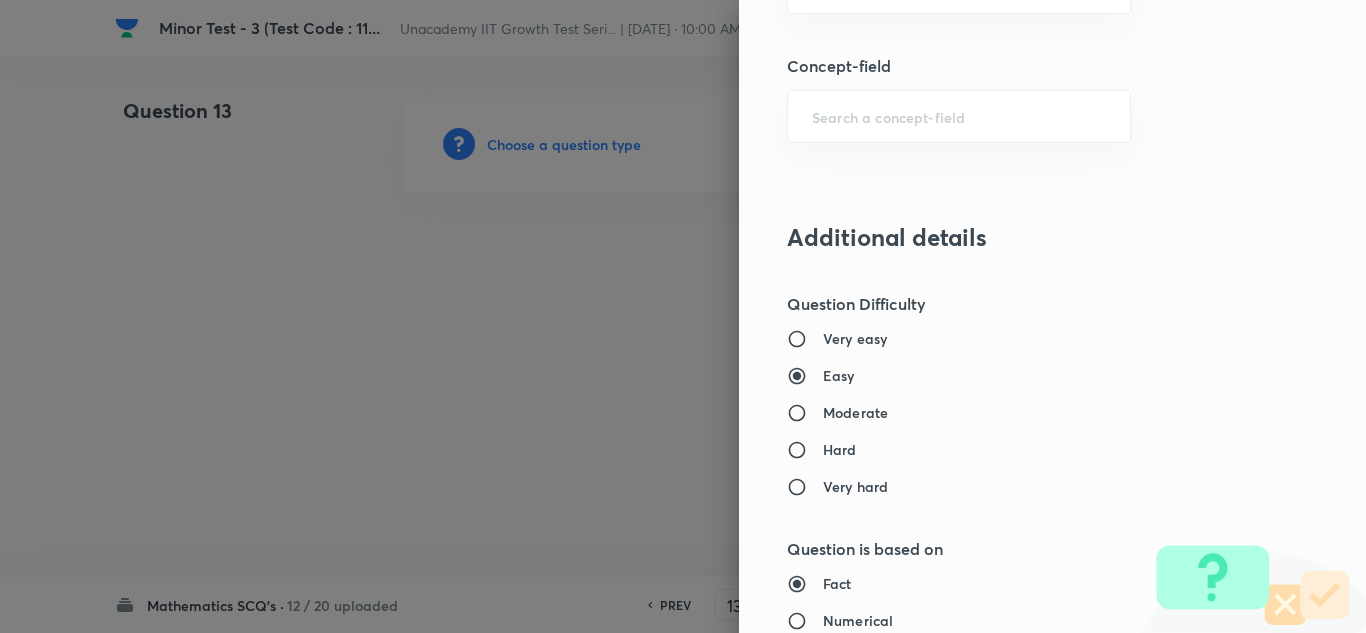 click on "Moderate" at bounding box center [855, 412] 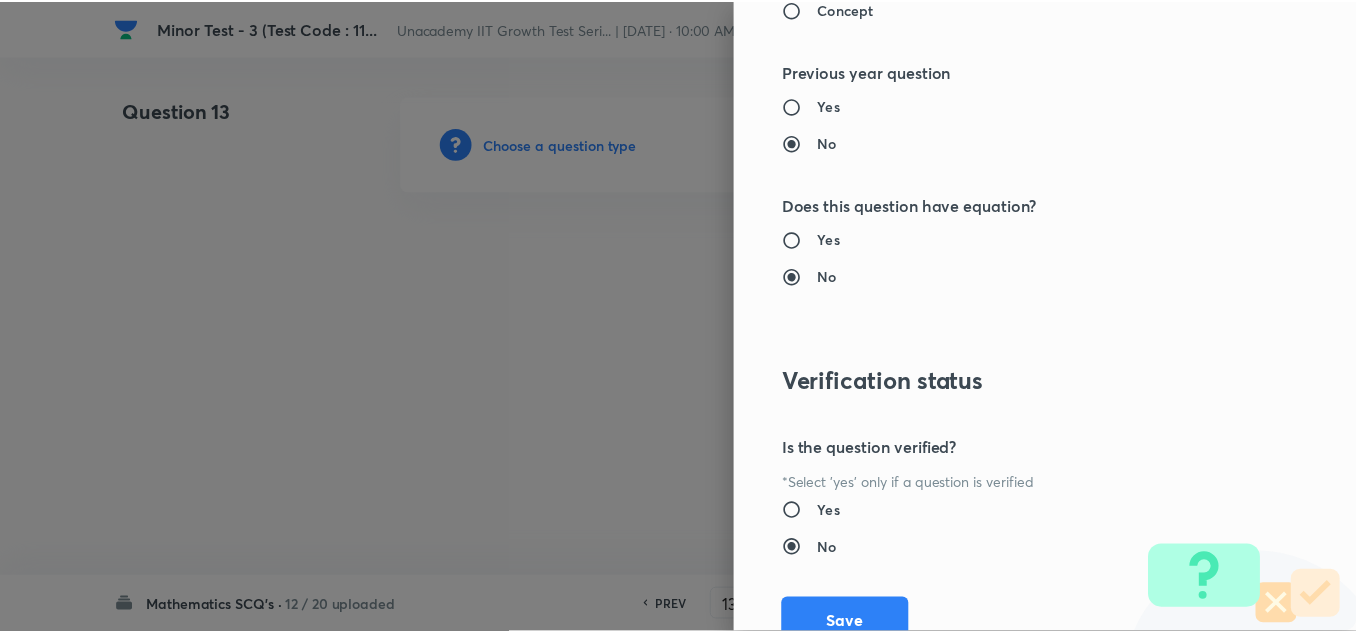 scroll, scrollTop: 2227, scrollLeft: 0, axis: vertical 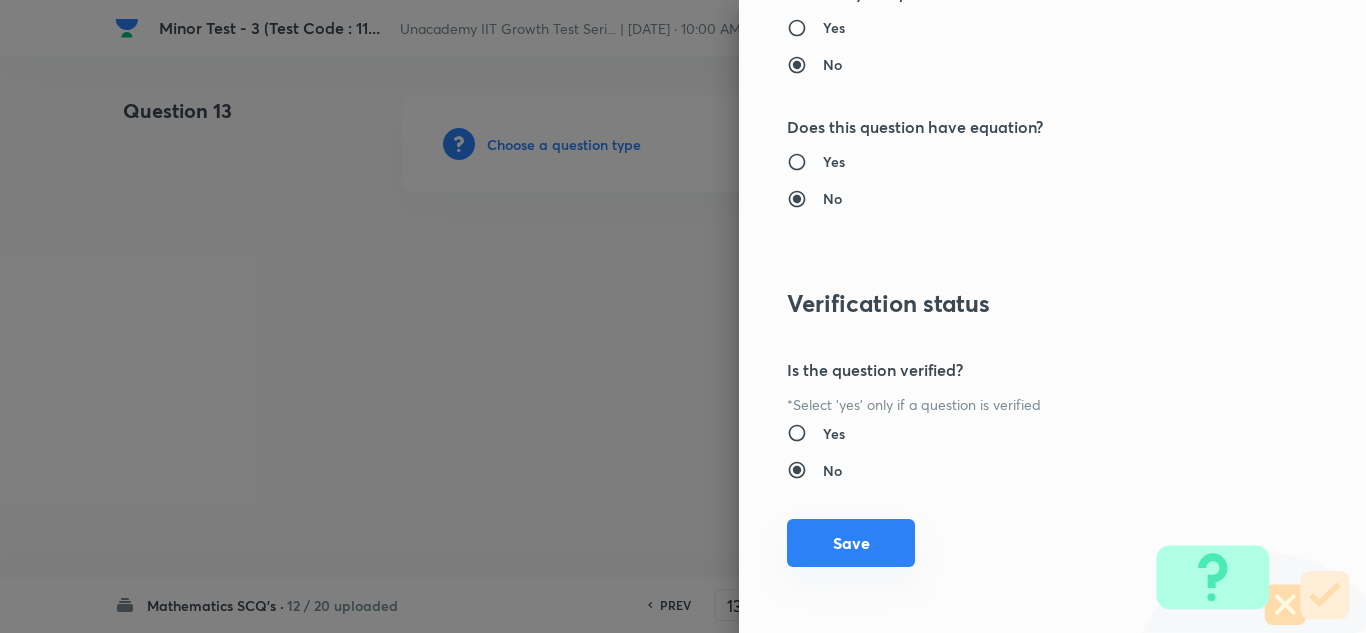 click on "Save" at bounding box center (851, 543) 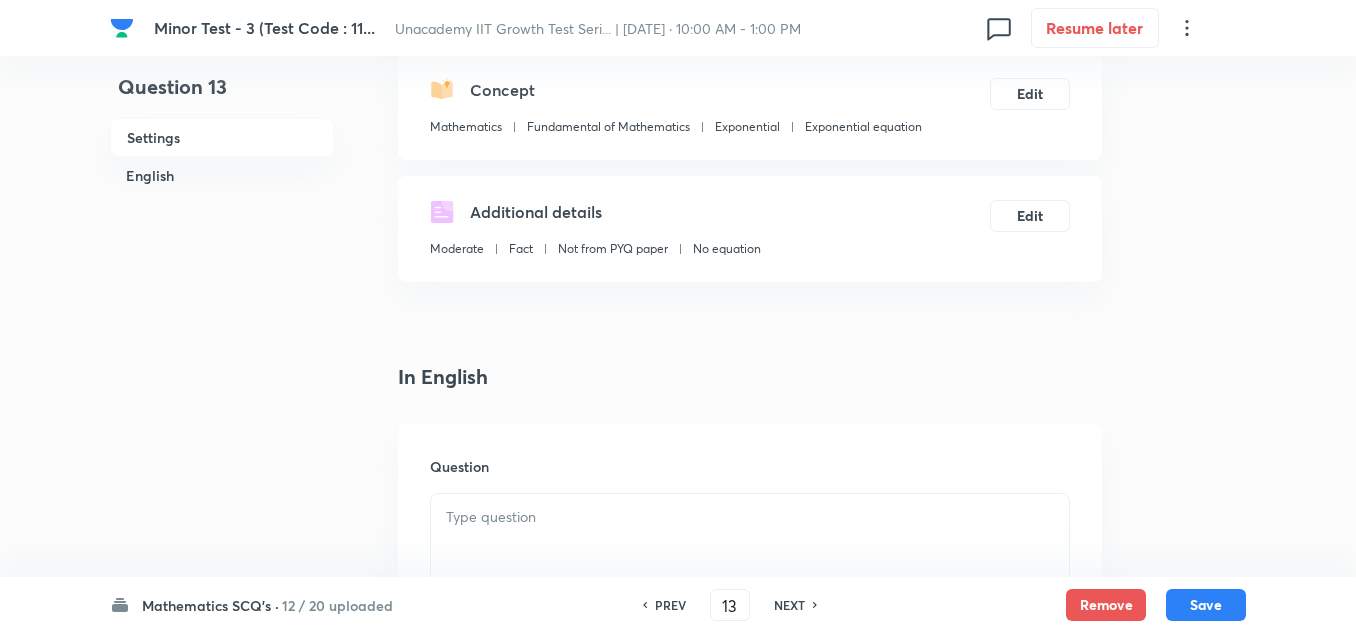 scroll, scrollTop: 300, scrollLeft: 0, axis: vertical 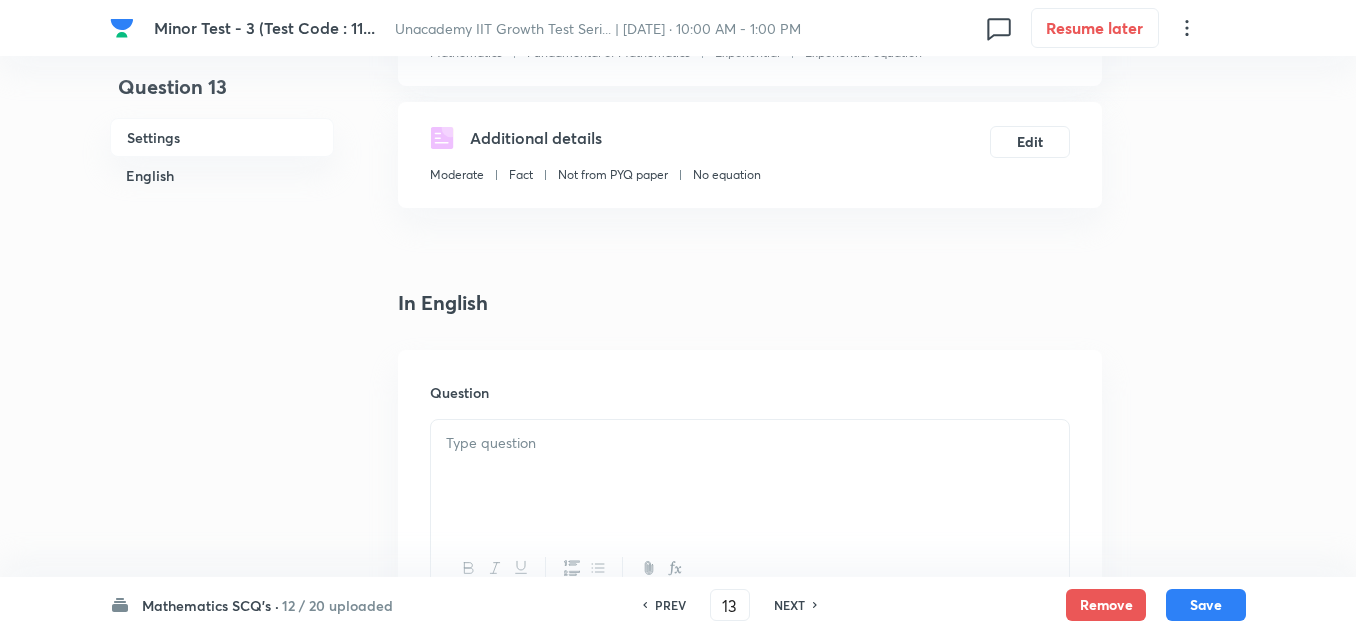 click at bounding box center (750, 443) 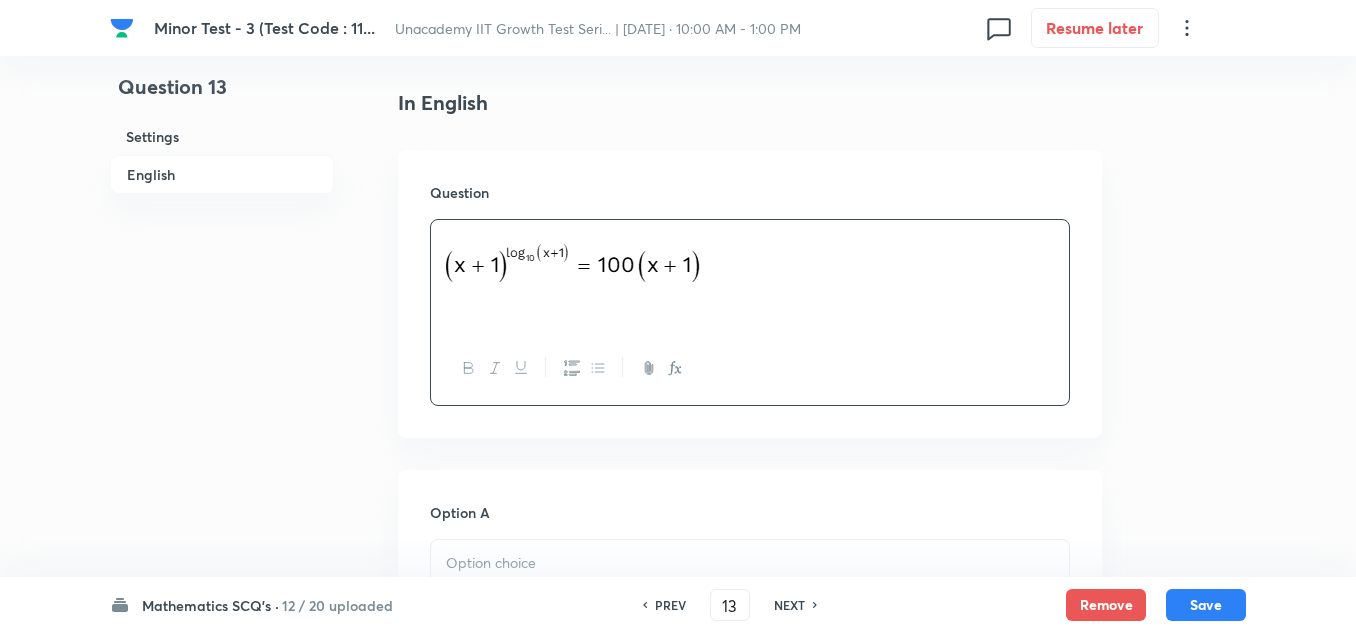 scroll, scrollTop: 600, scrollLeft: 0, axis: vertical 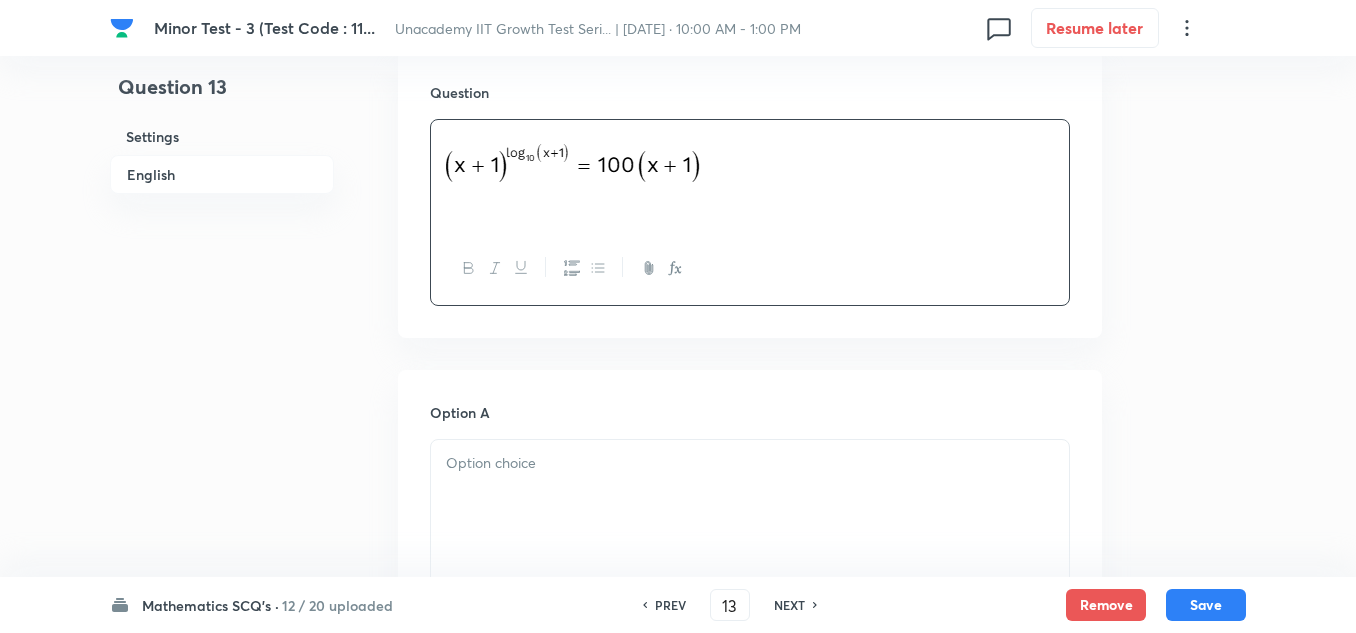 click at bounding box center [750, 496] 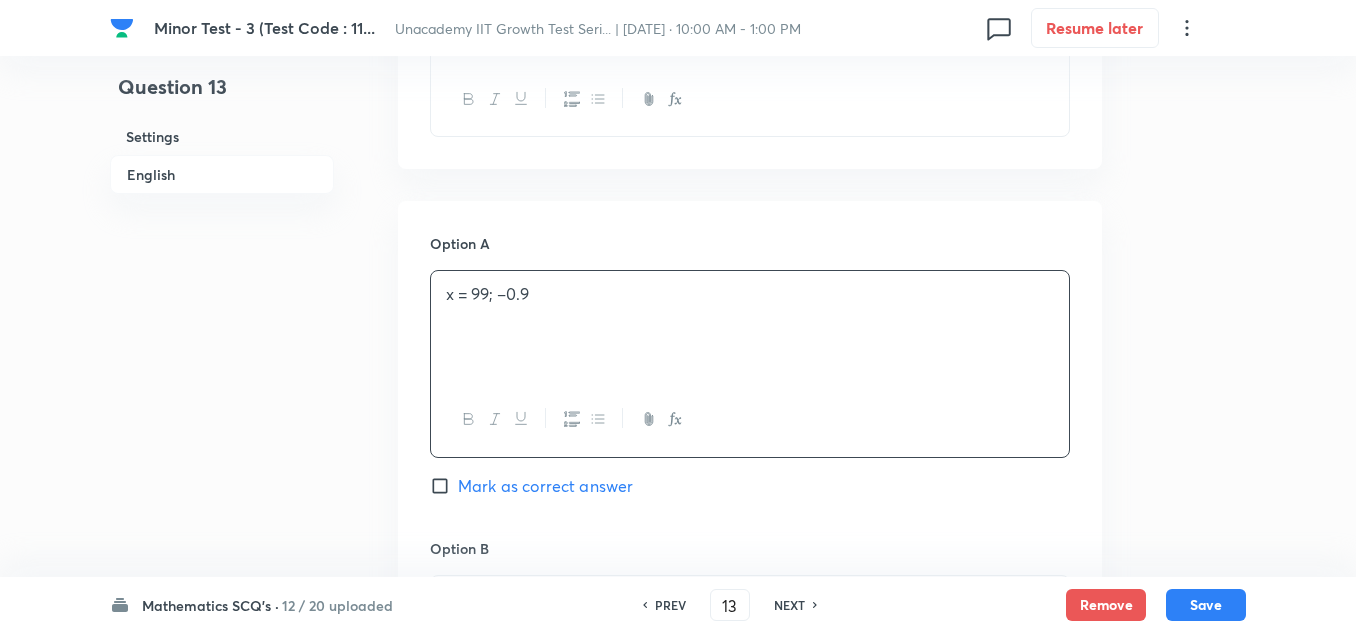 scroll, scrollTop: 900, scrollLeft: 0, axis: vertical 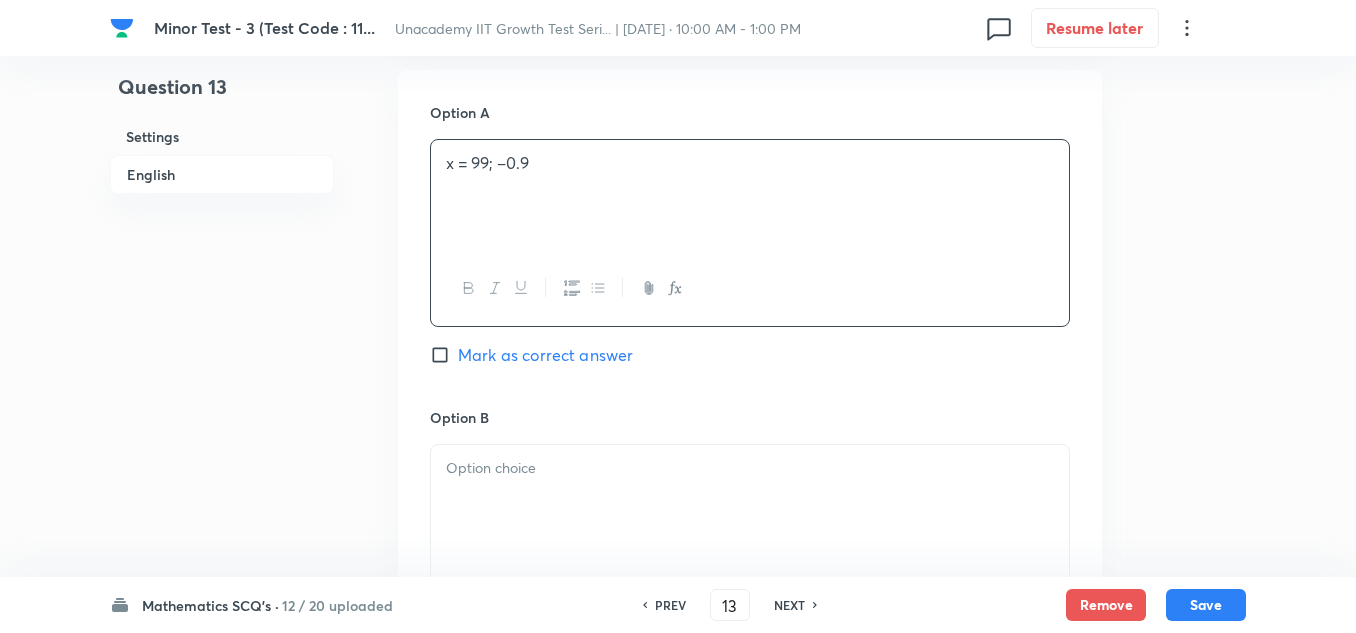 click at bounding box center [750, 501] 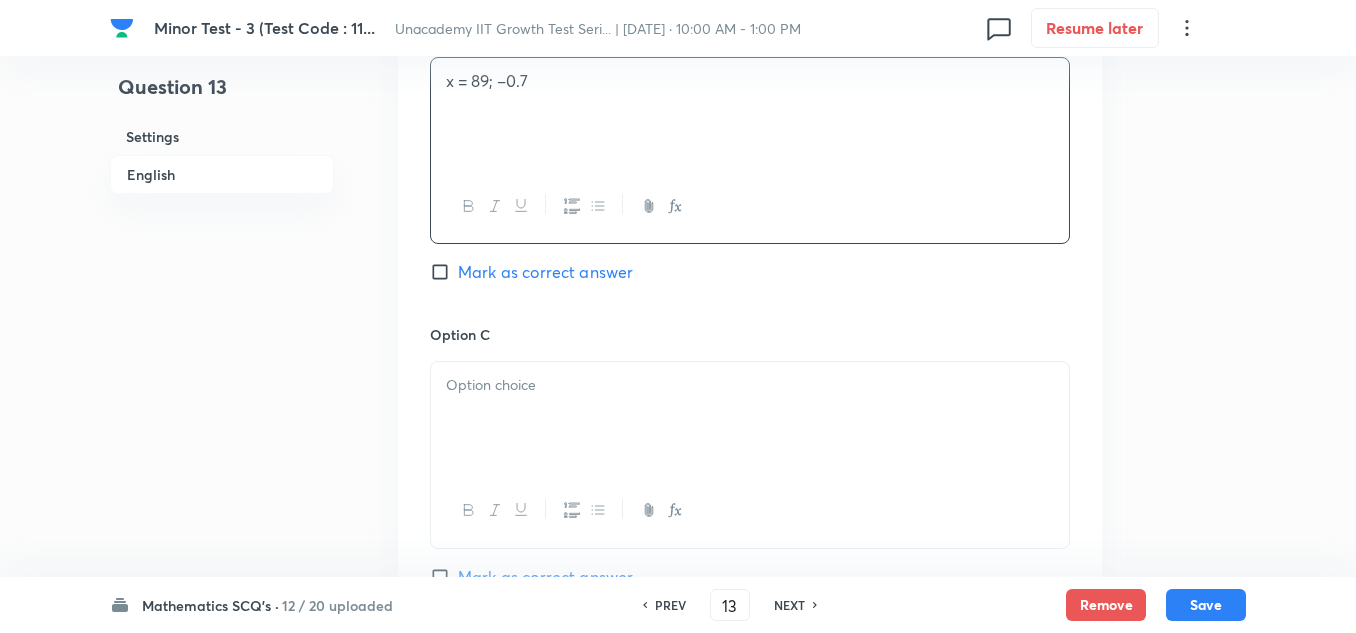 scroll, scrollTop: 1300, scrollLeft: 0, axis: vertical 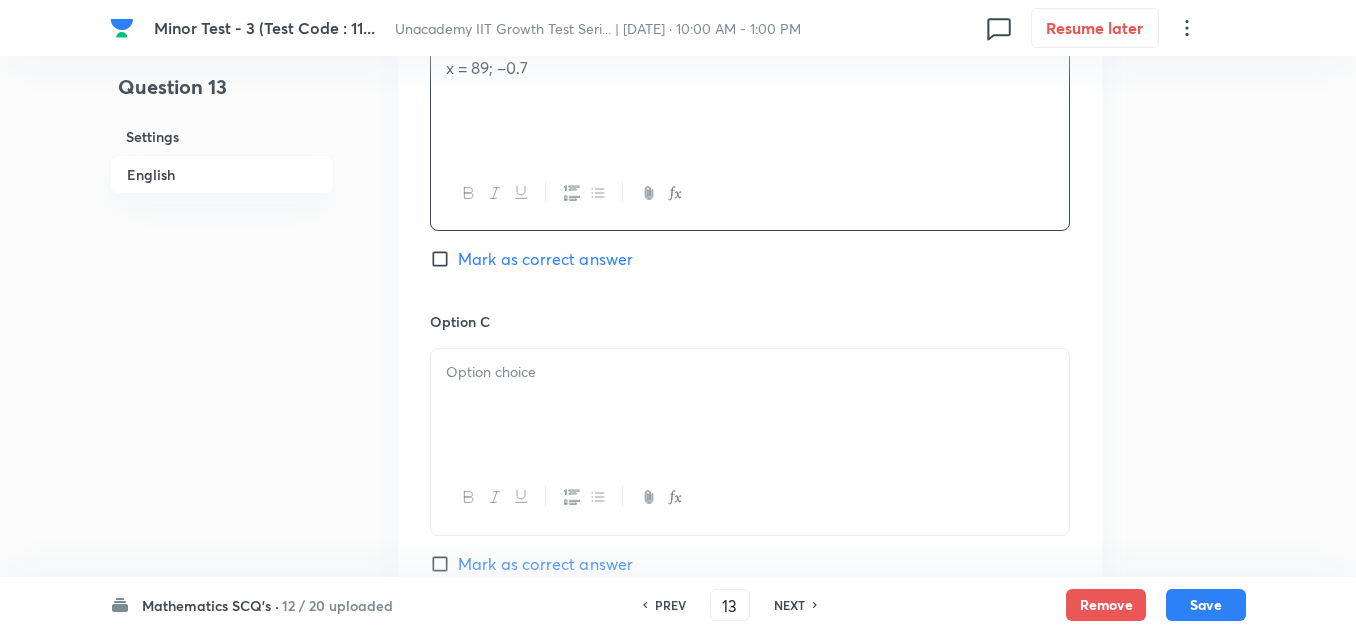 click at bounding box center (750, 405) 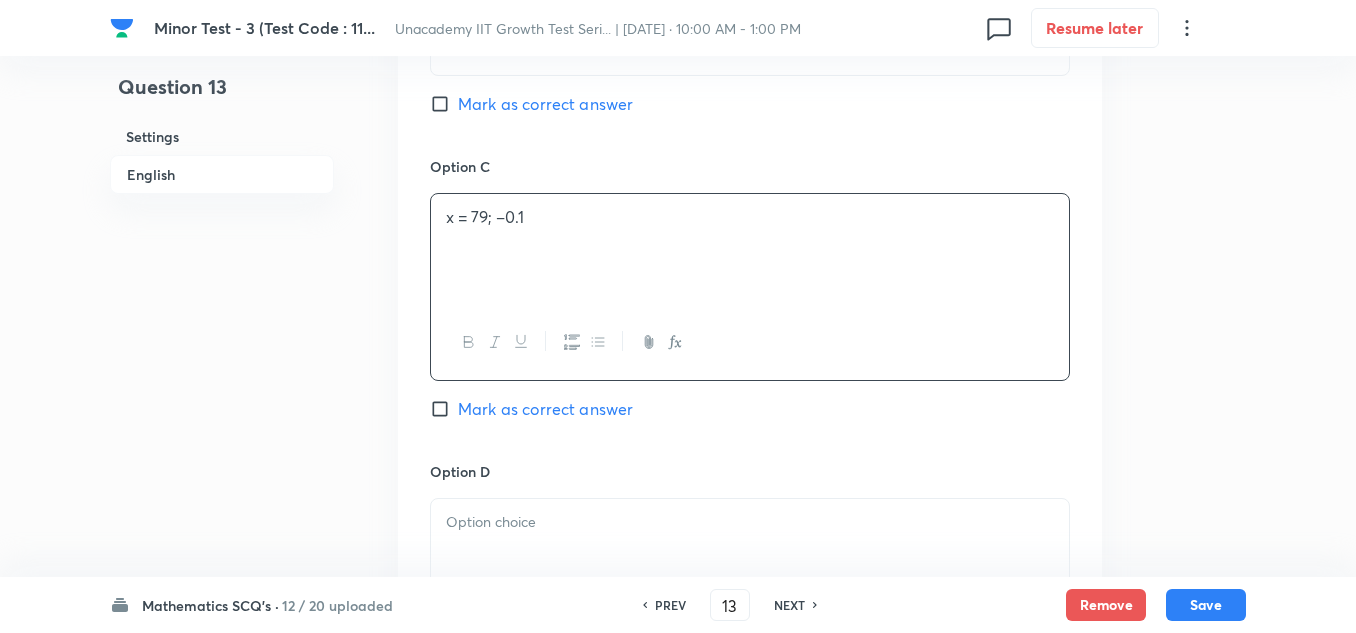 scroll, scrollTop: 1500, scrollLeft: 0, axis: vertical 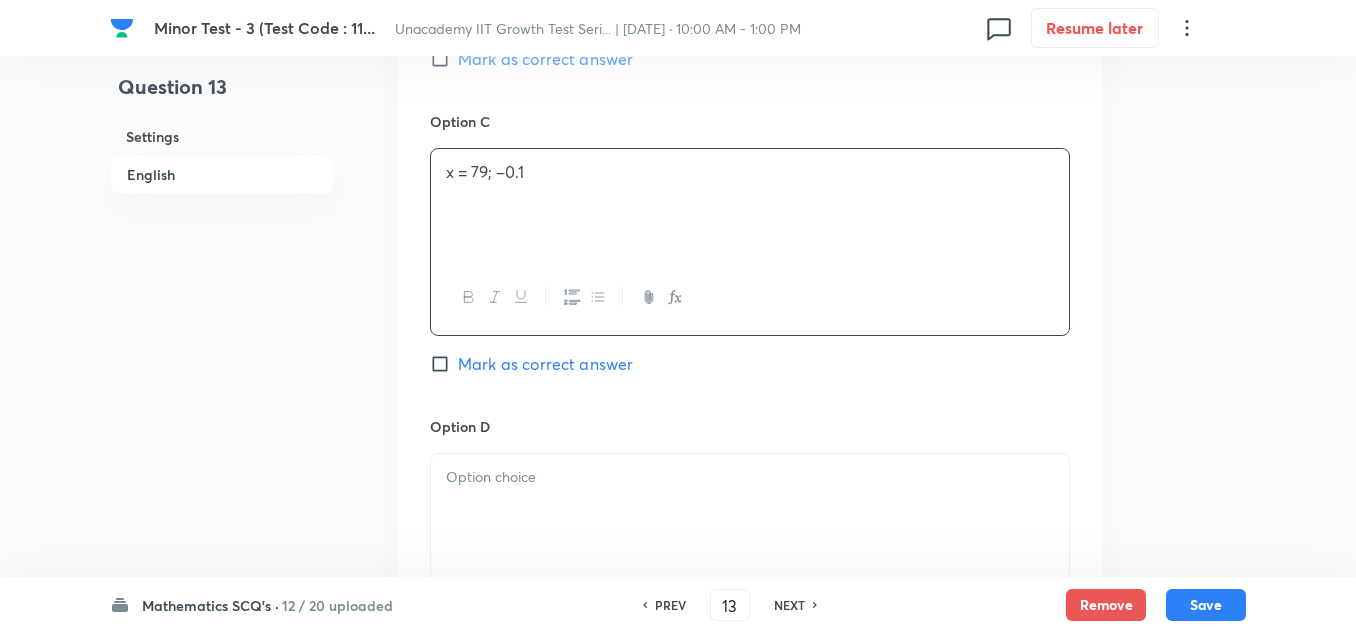 click at bounding box center (750, 510) 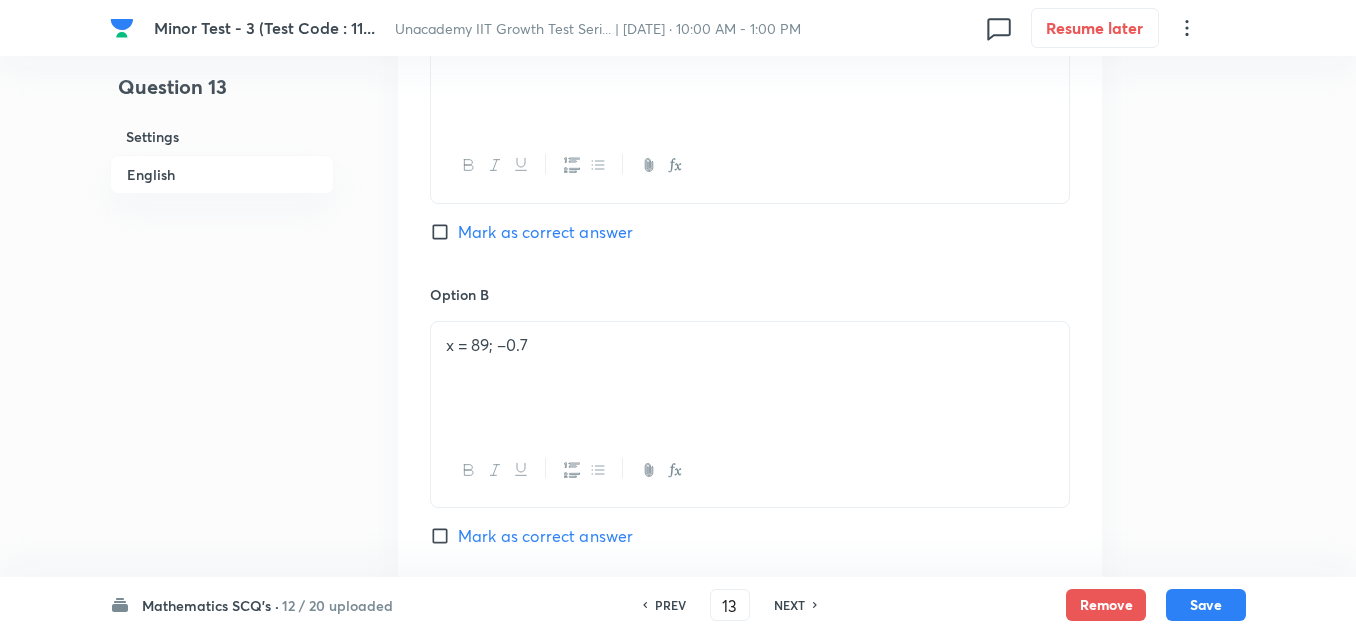 scroll, scrollTop: 1000, scrollLeft: 0, axis: vertical 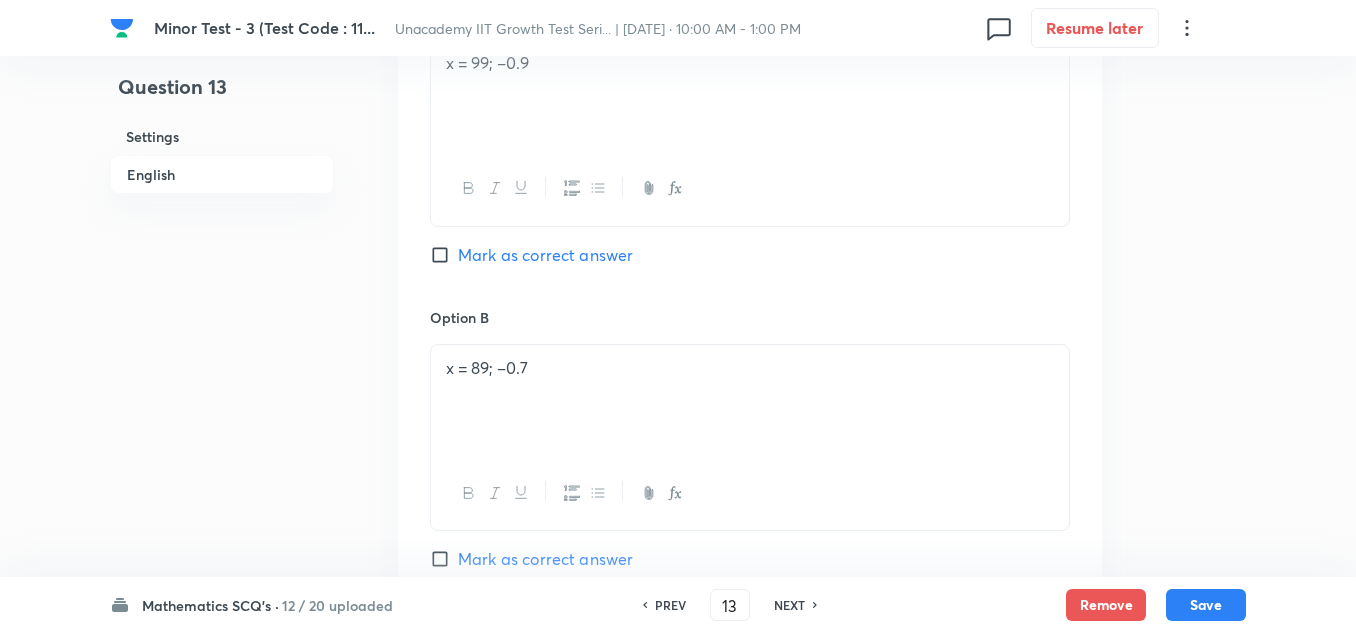 click on "Mark as correct answer" at bounding box center [545, 255] 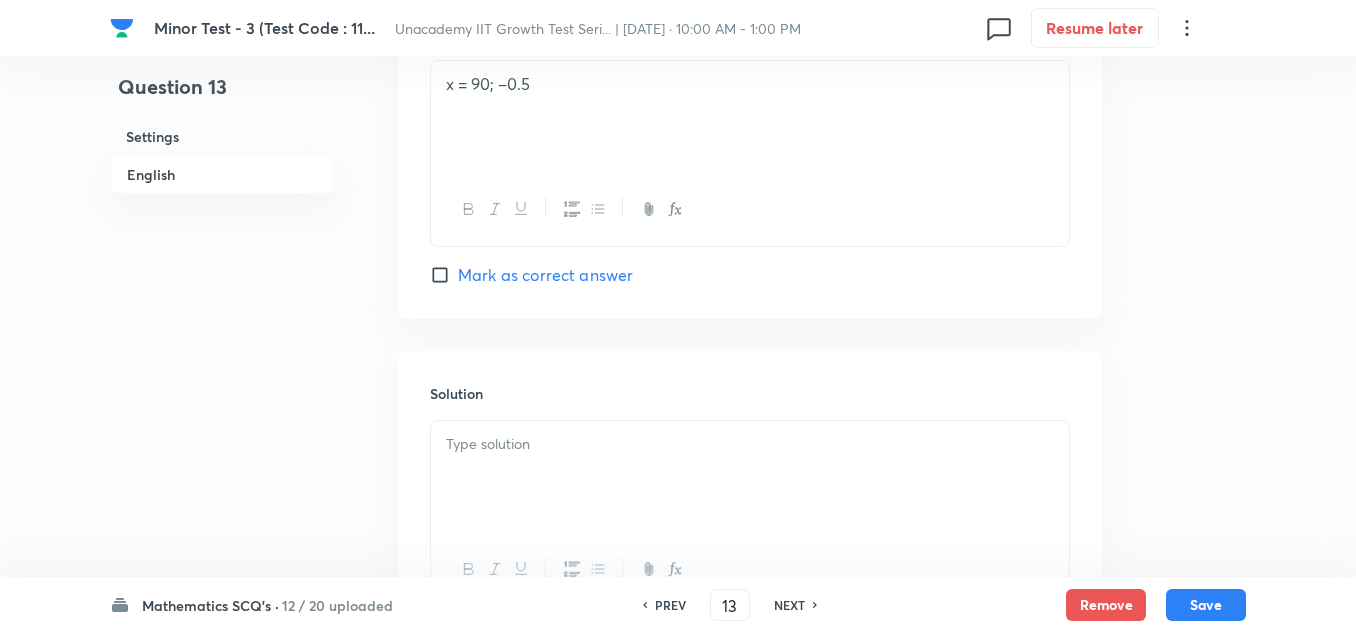 scroll, scrollTop: 2000, scrollLeft: 0, axis: vertical 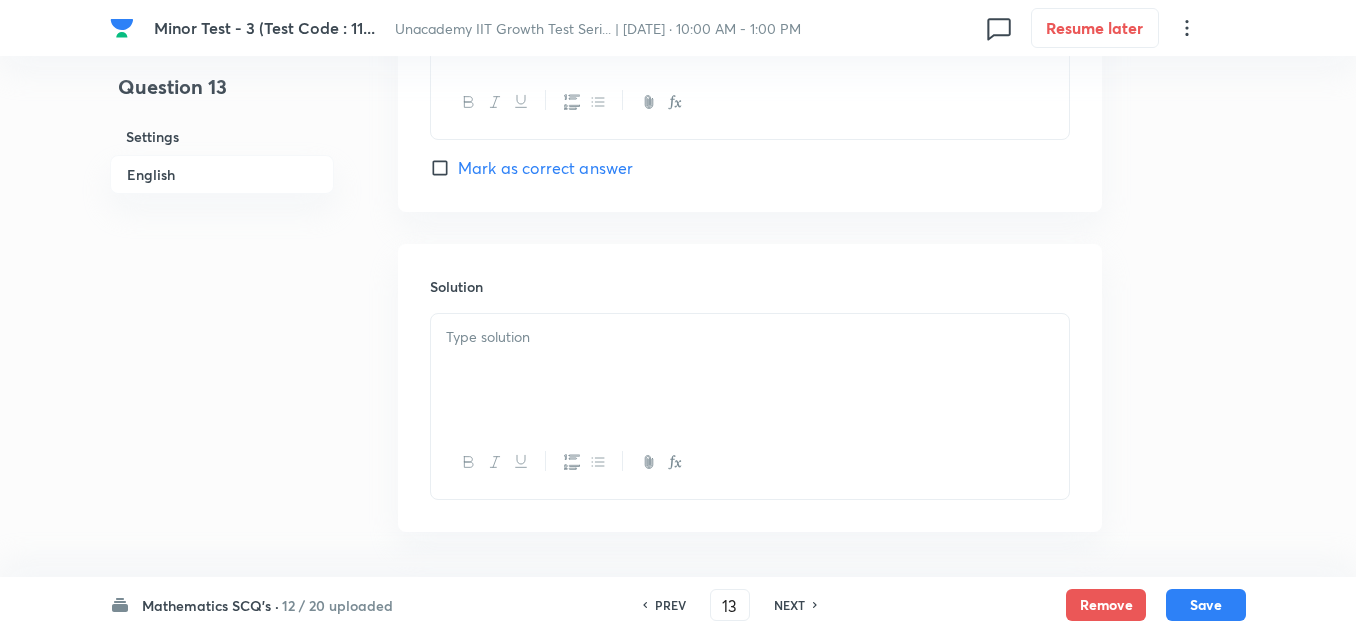 click at bounding box center [750, 370] 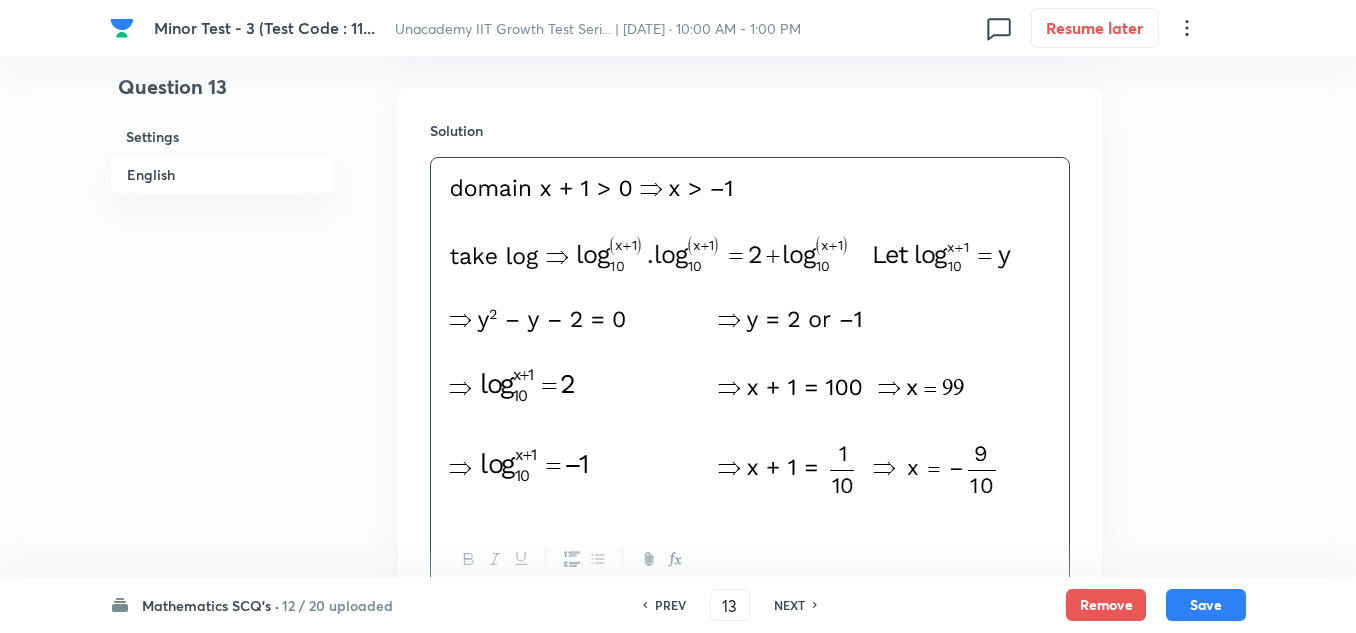 scroll, scrollTop: 2200, scrollLeft: 0, axis: vertical 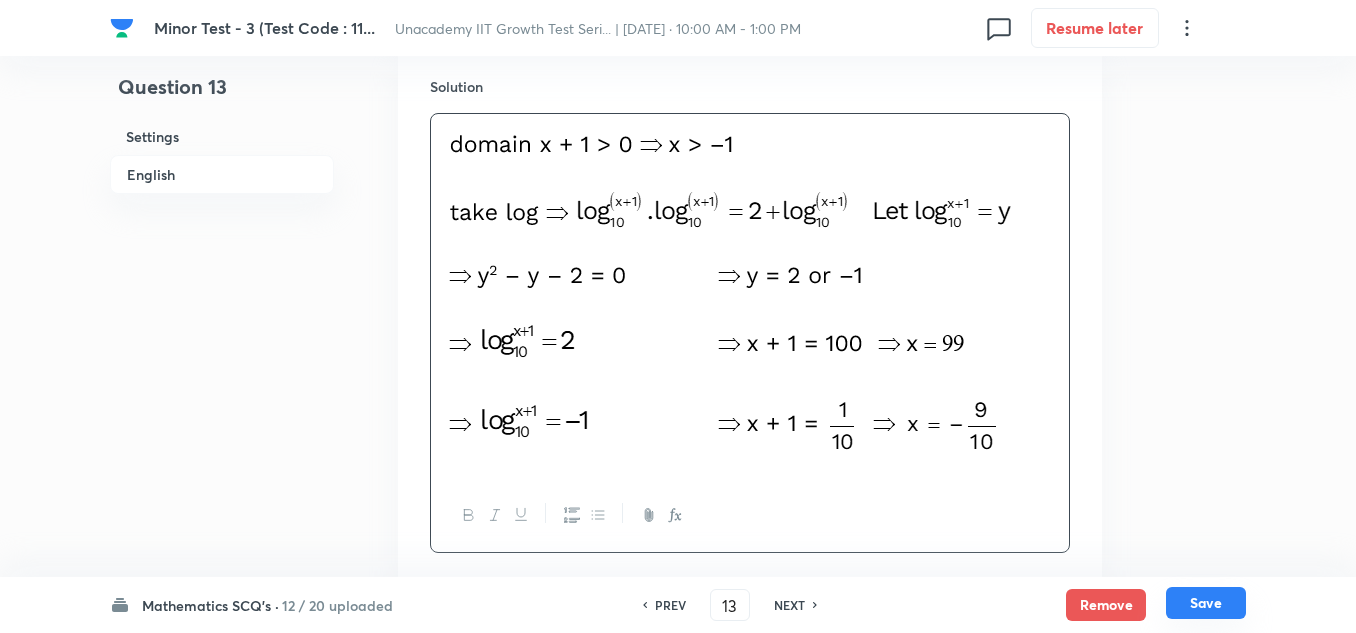 click on "Save" at bounding box center (1206, 603) 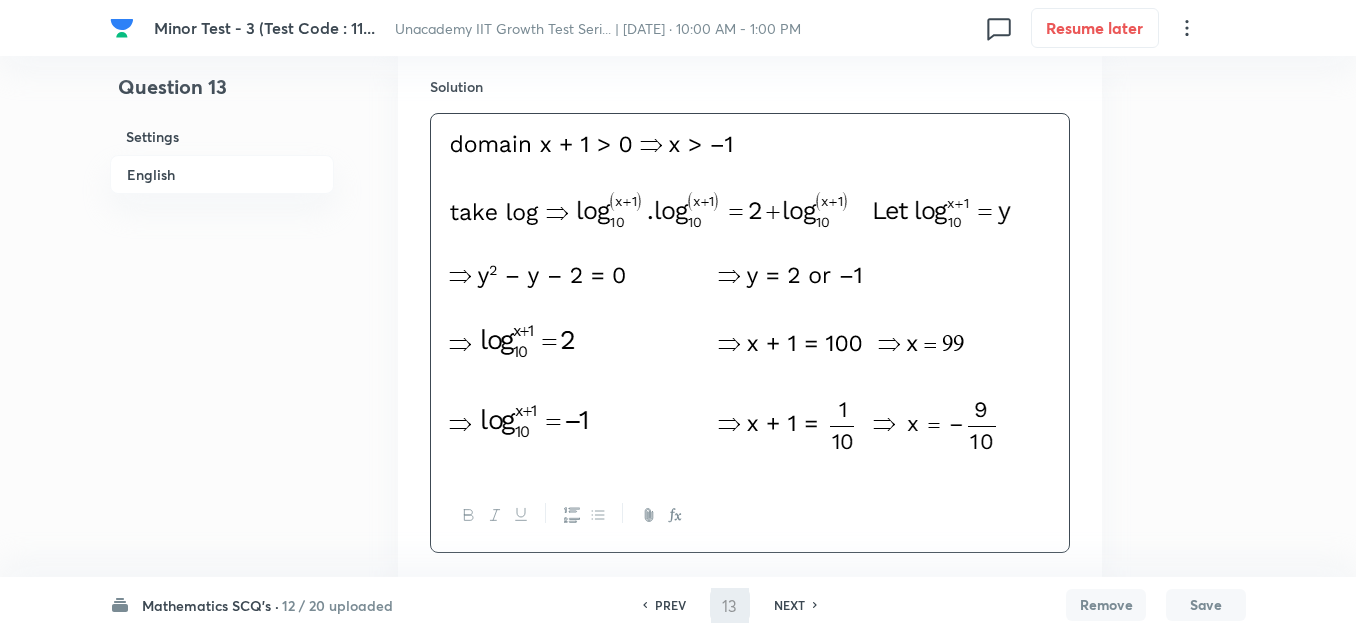 type on "14" 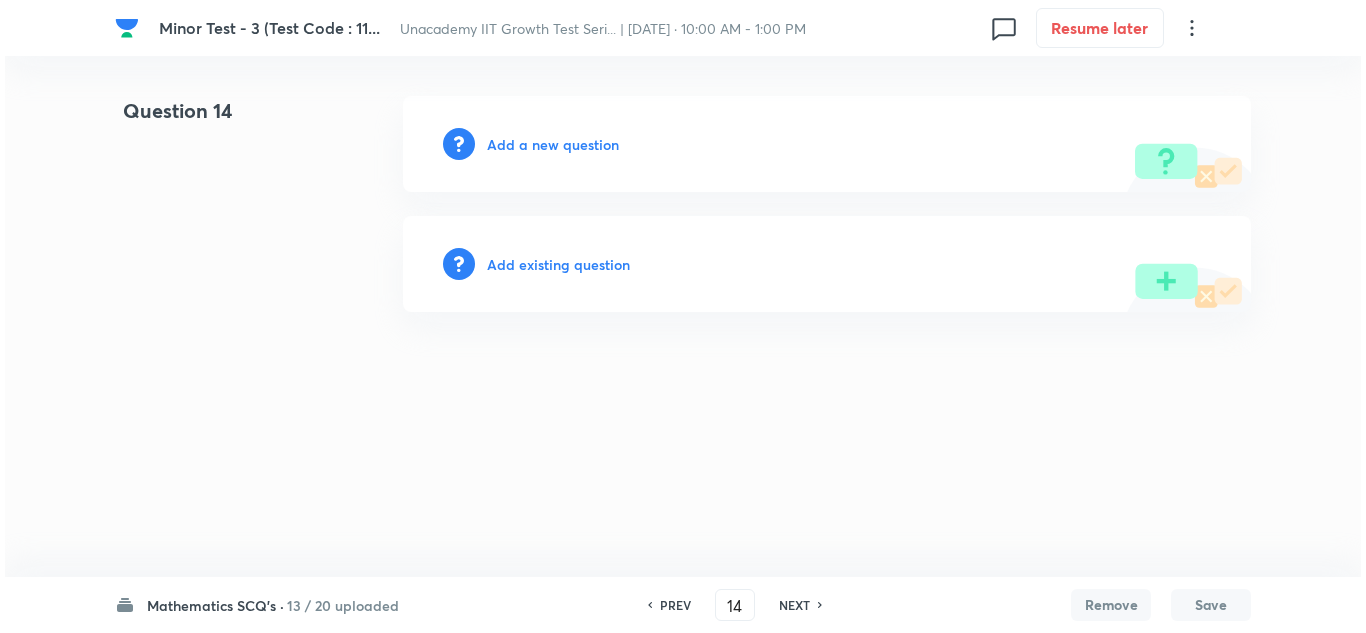 scroll, scrollTop: 0, scrollLeft: 0, axis: both 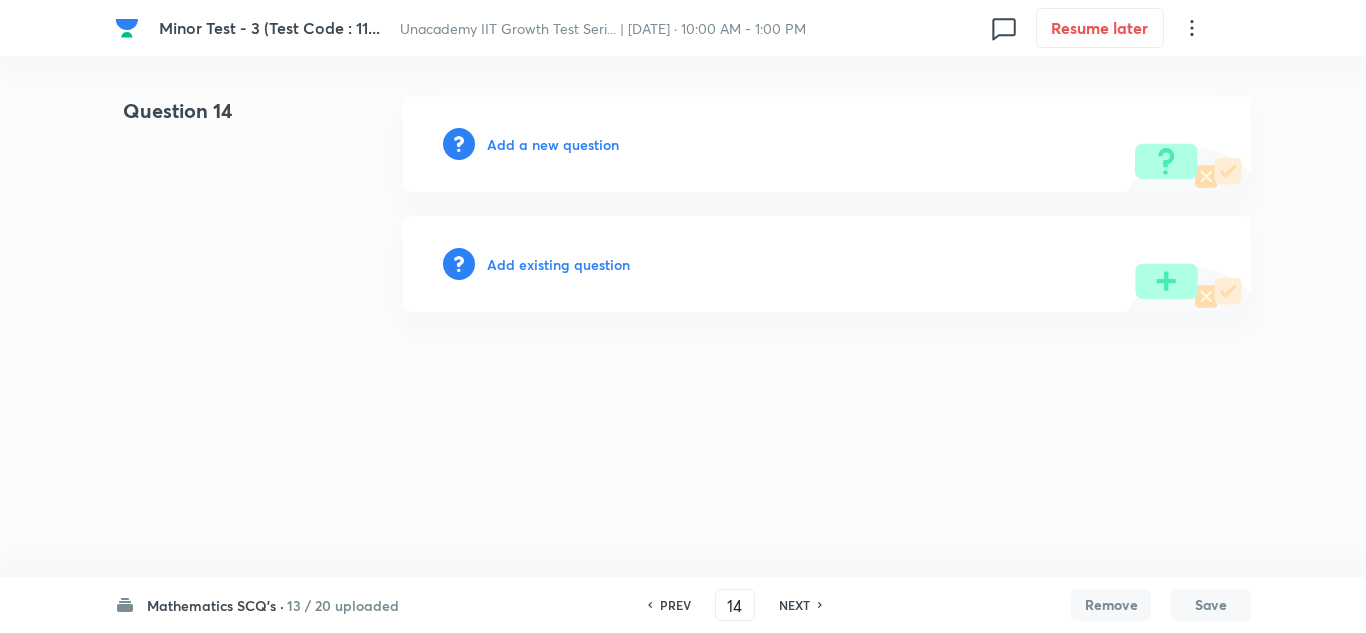 click on "Add a new question" at bounding box center (553, 144) 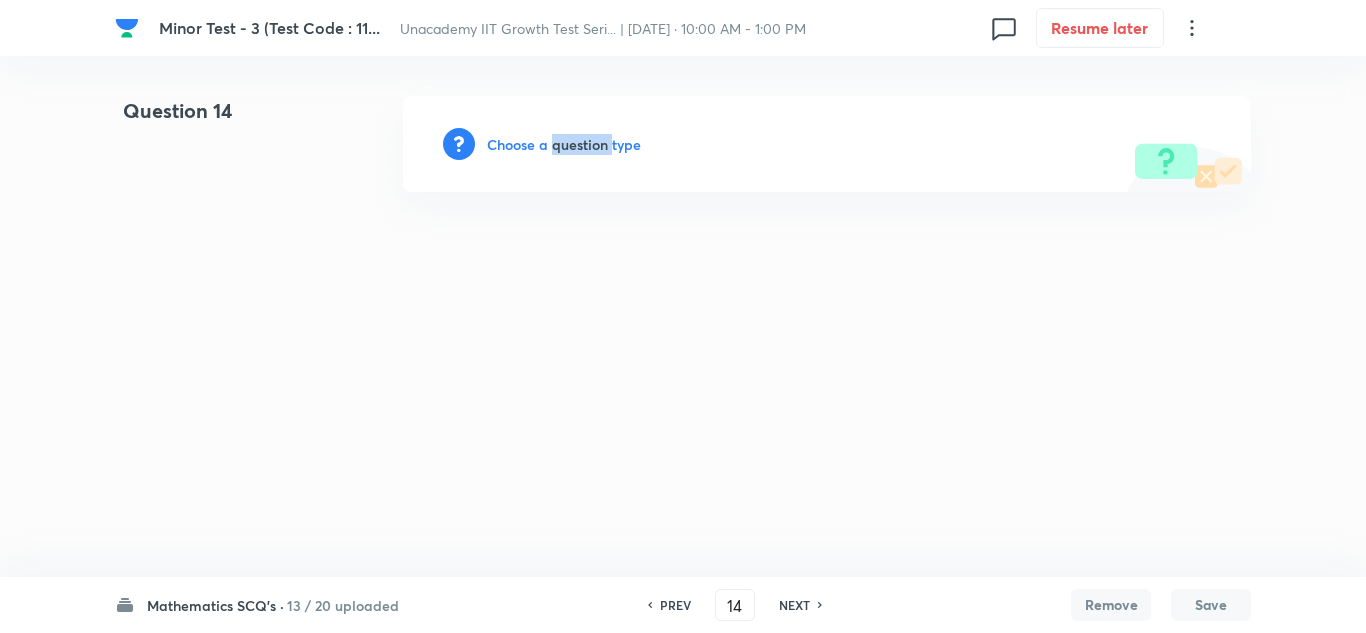 click on "Choose a question type" at bounding box center (564, 144) 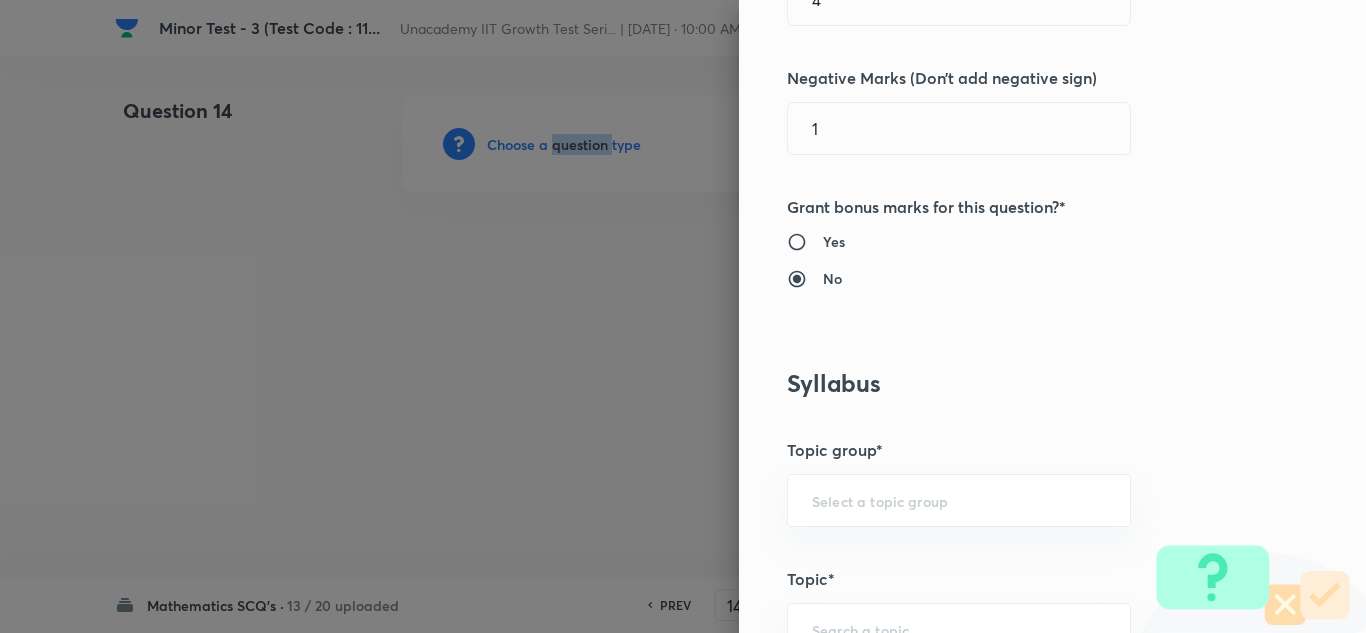 scroll, scrollTop: 800, scrollLeft: 0, axis: vertical 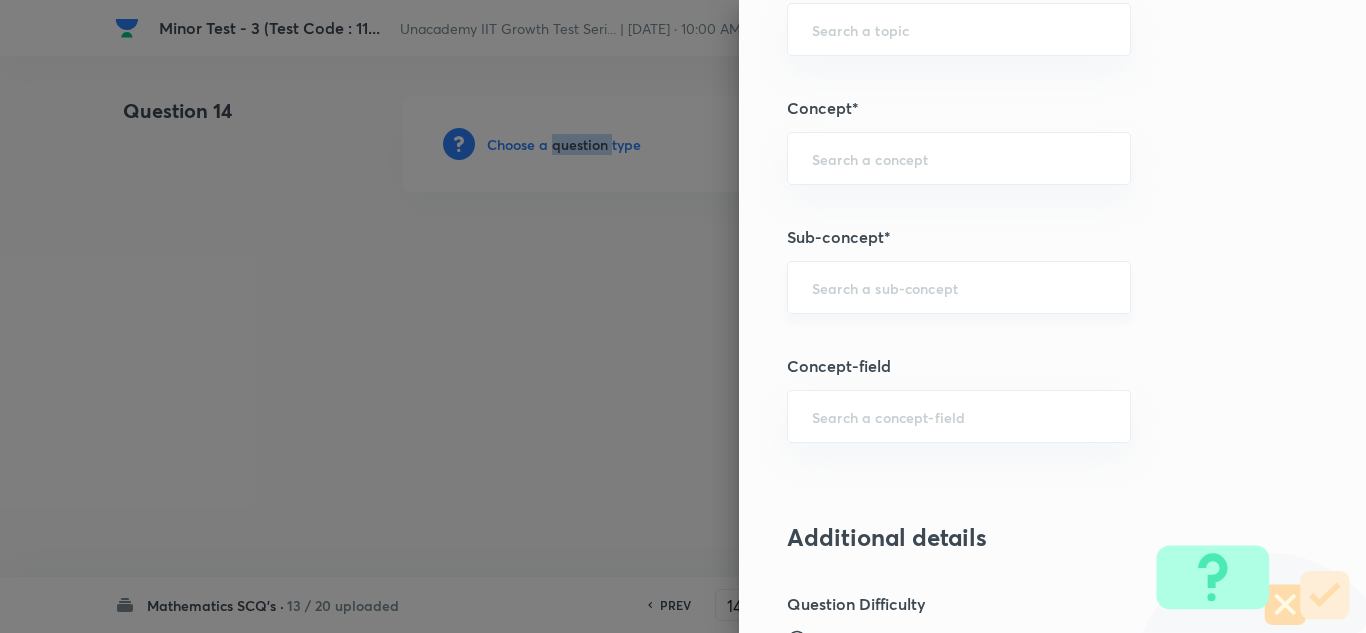 click on "​" at bounding box center [959, 287] 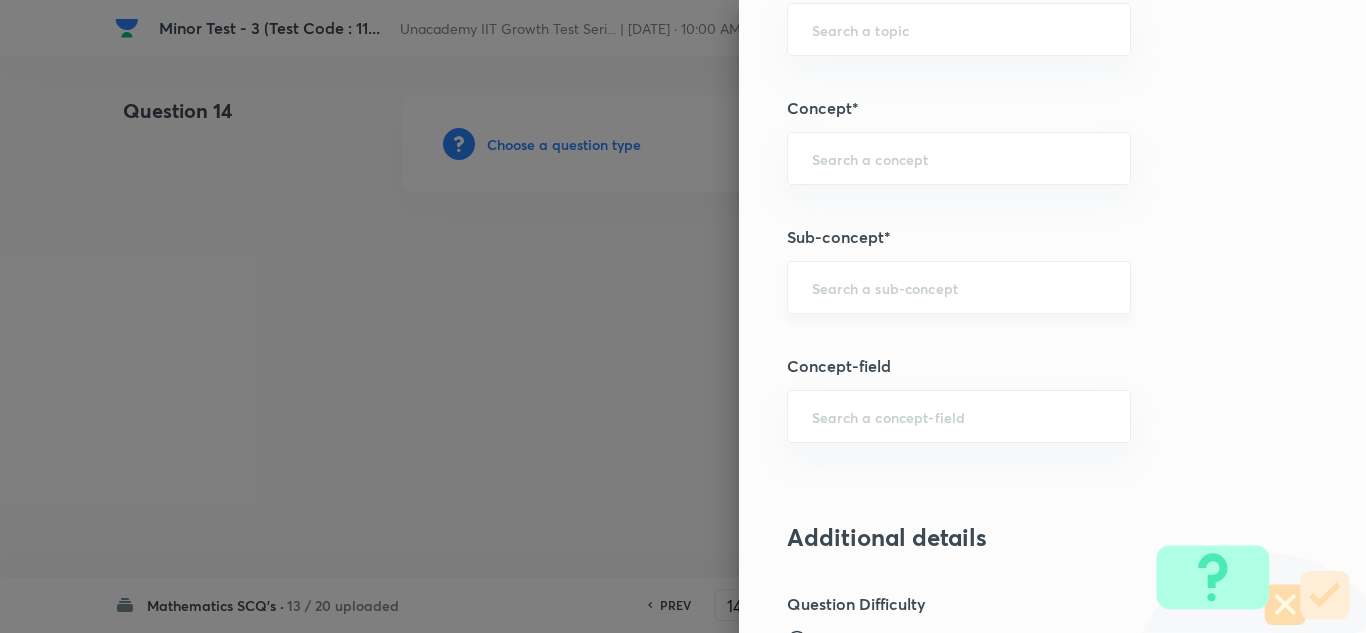 paste on "Log Equation" 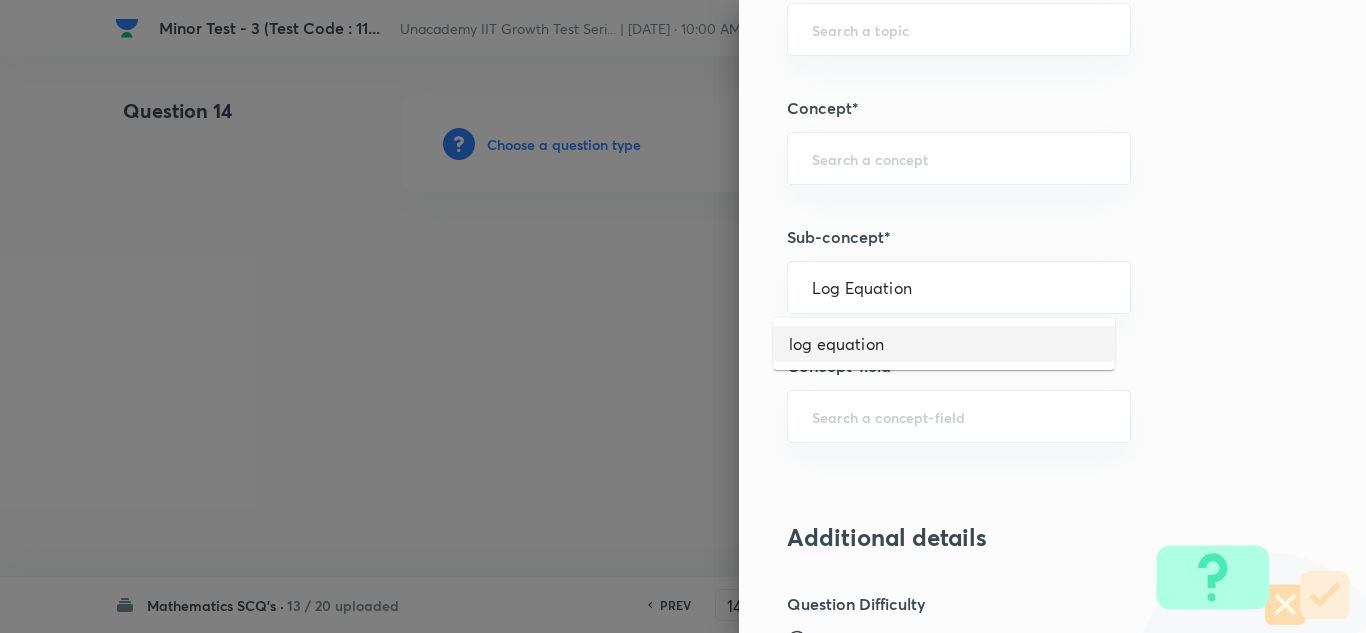 click on "log equation" at bounding box center (944, 344) 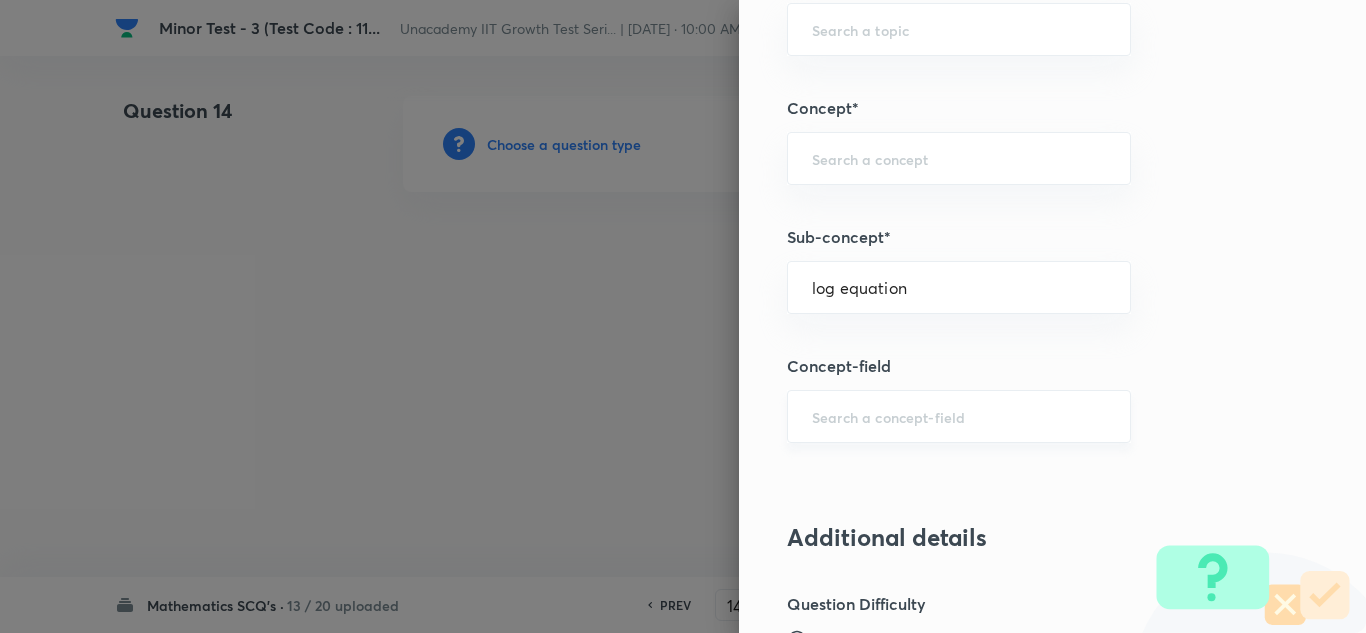 type on "Mathematics" 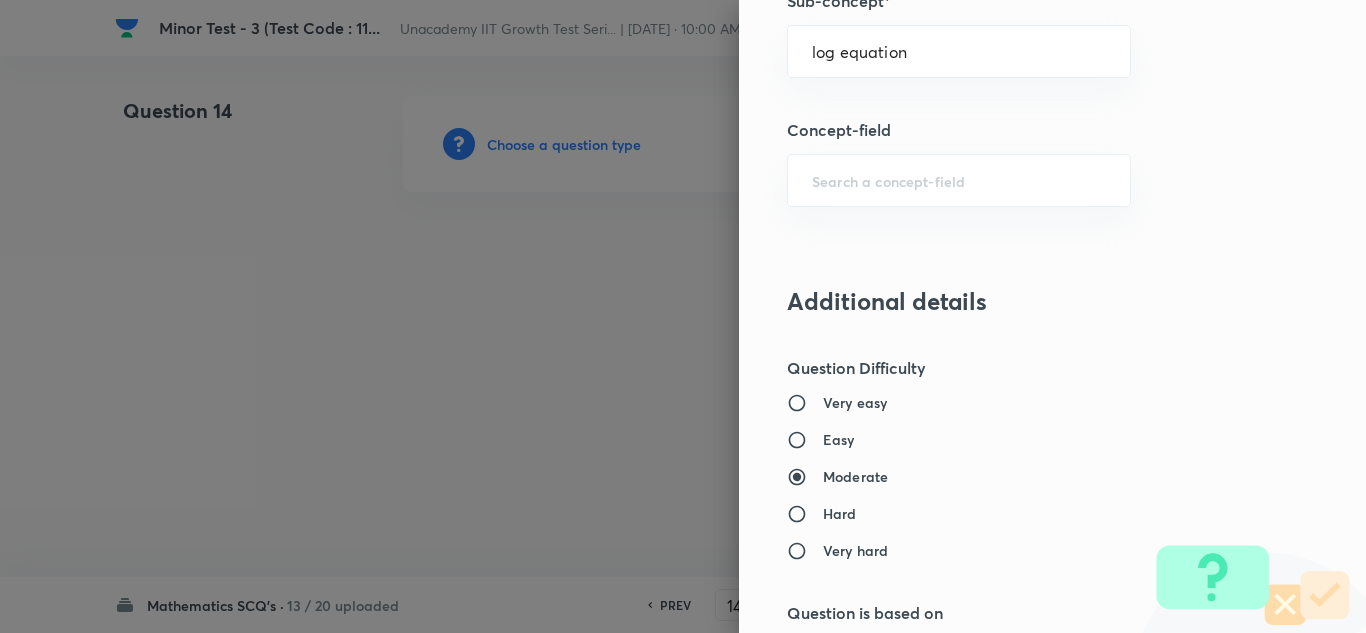 scroll, scrollTop: 1500, scrollLeft: 0, axis: vertical 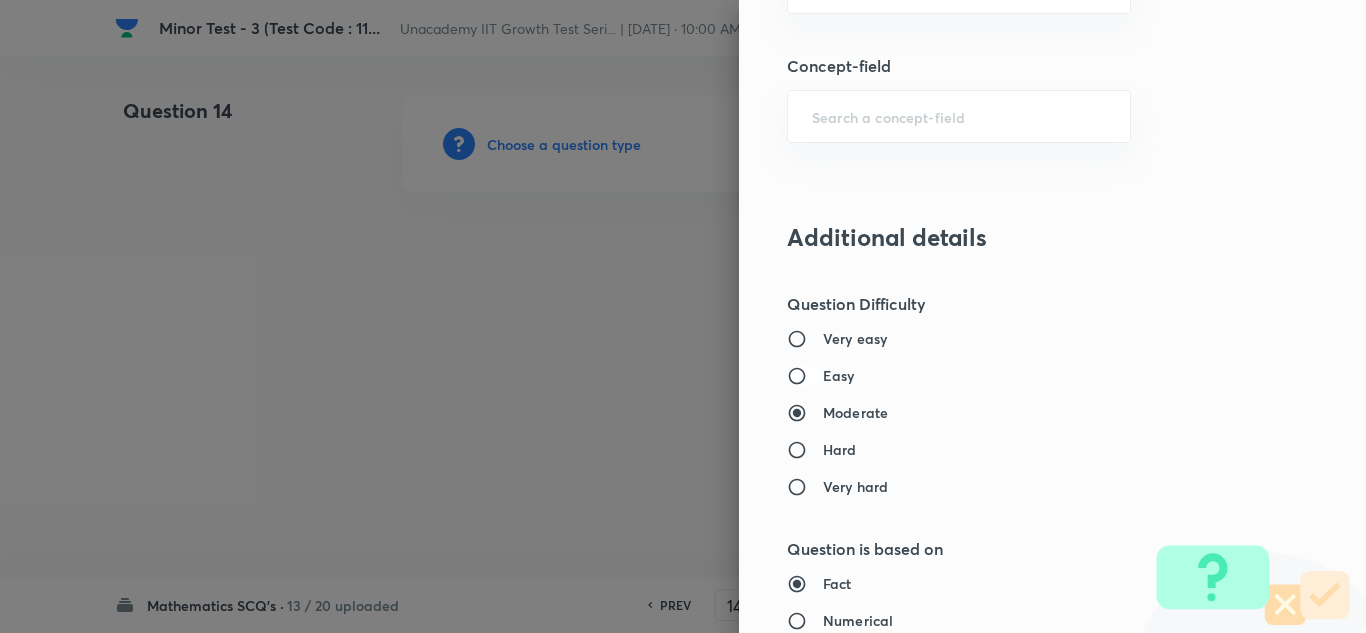 click on "Easy" at bounding box center [805, 376] 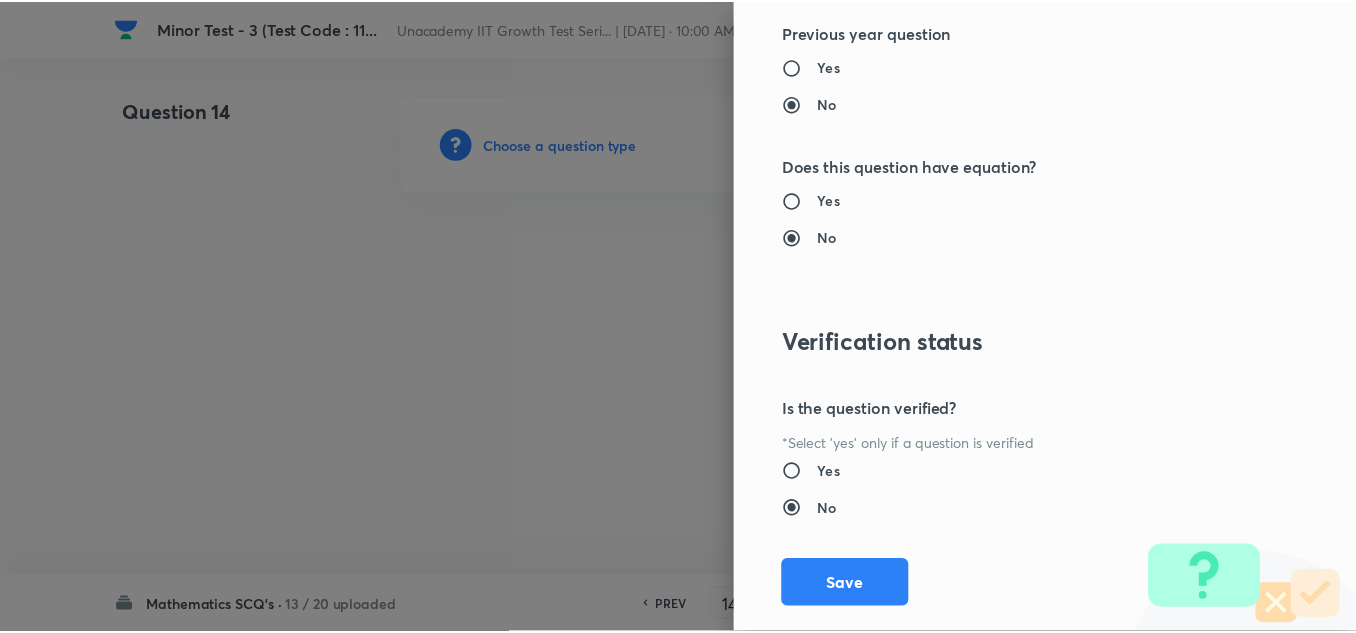 scroll, scrollTop: 2227, scrollLeft: 0, axis: vertical 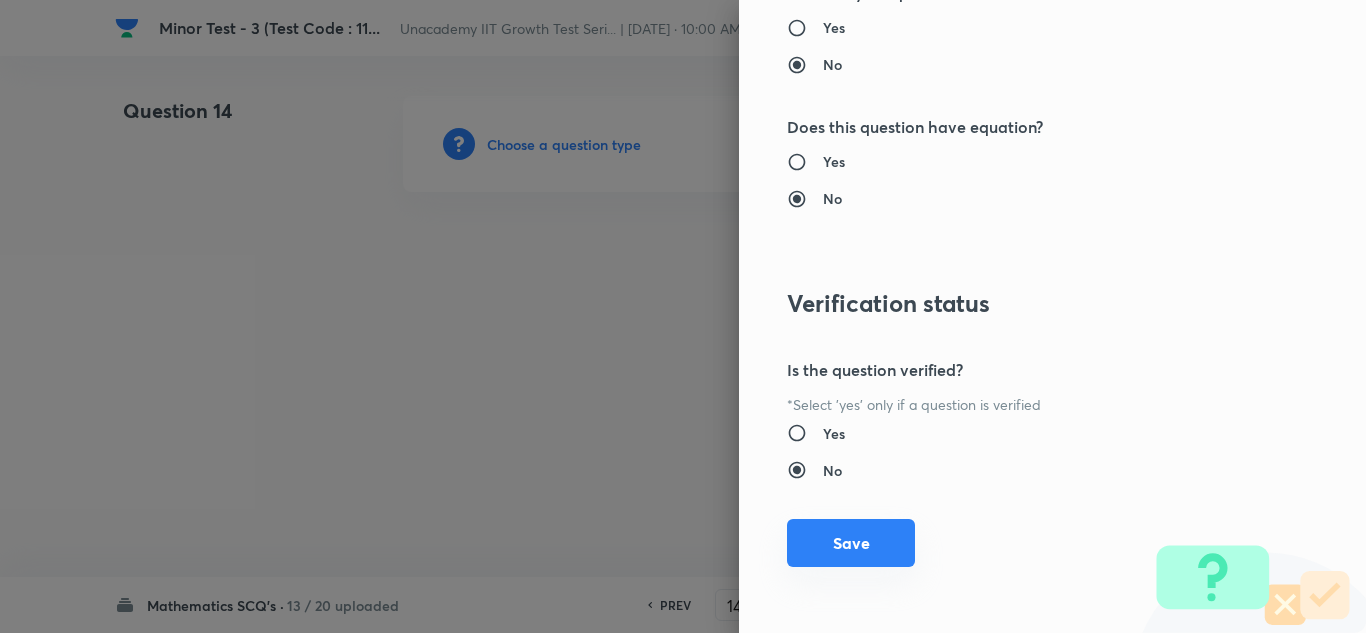 click on "Save" at bounding box center (851, 543) 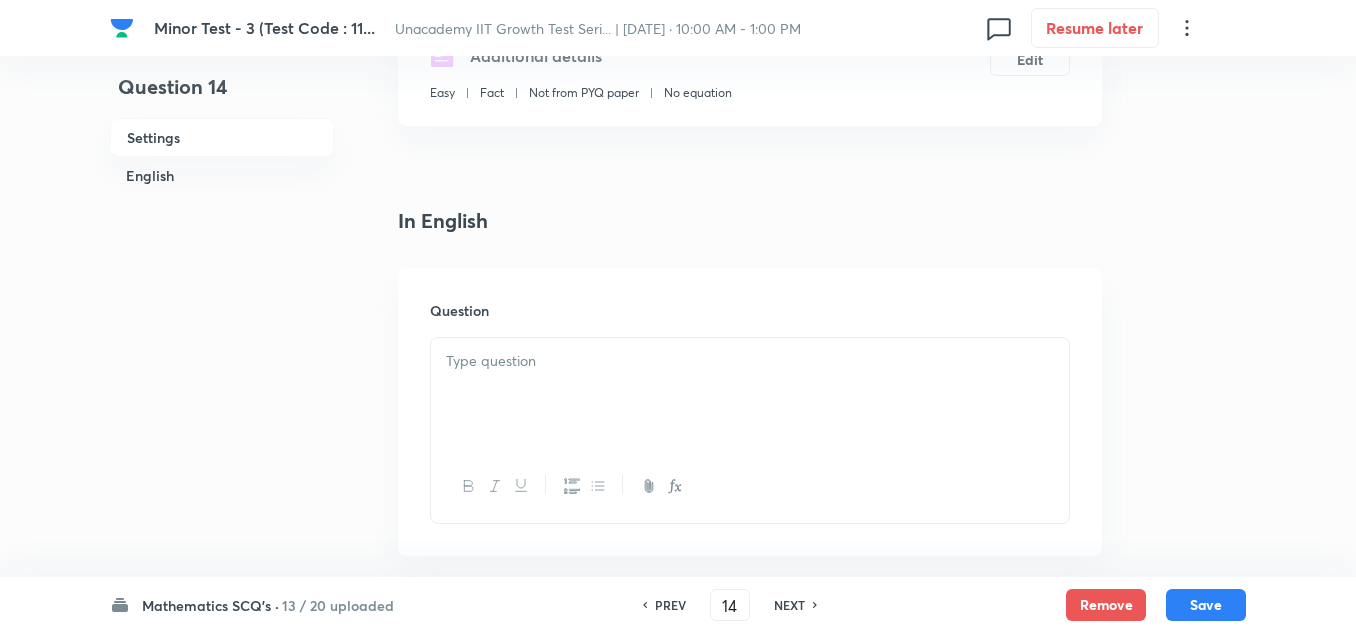scroll, scrollTop: 400, scrollLeft: 0, axis: vertical 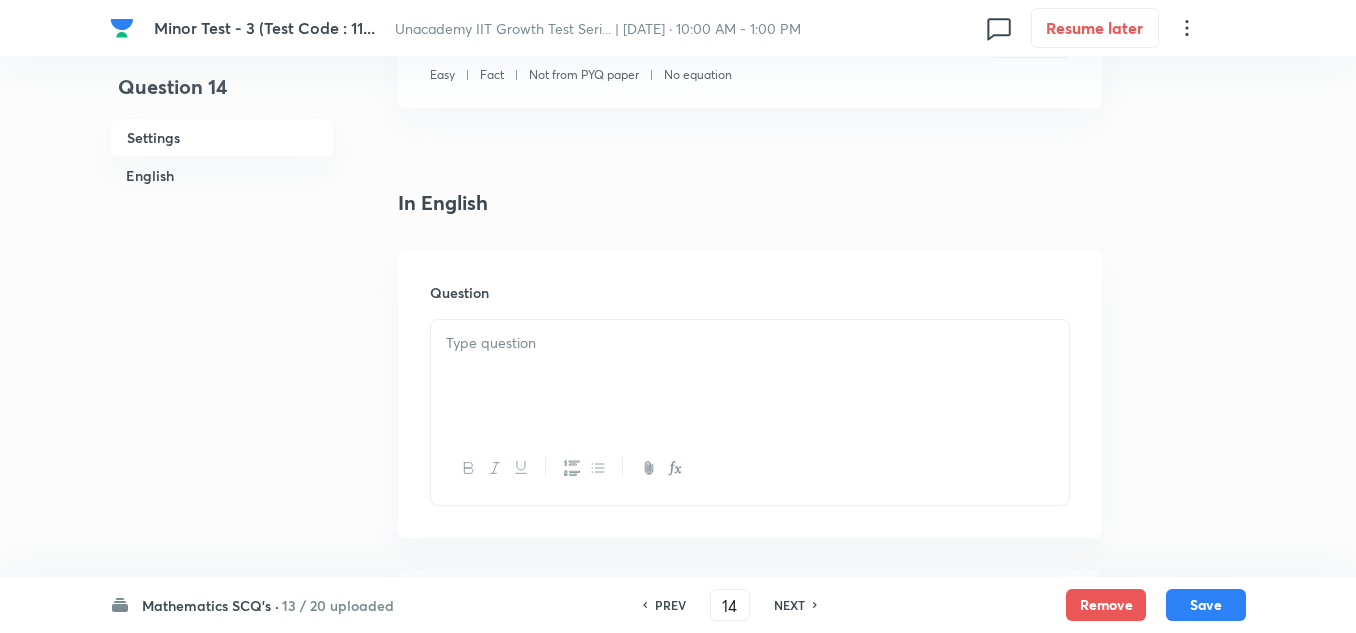 click at bounding box center (750, 376) 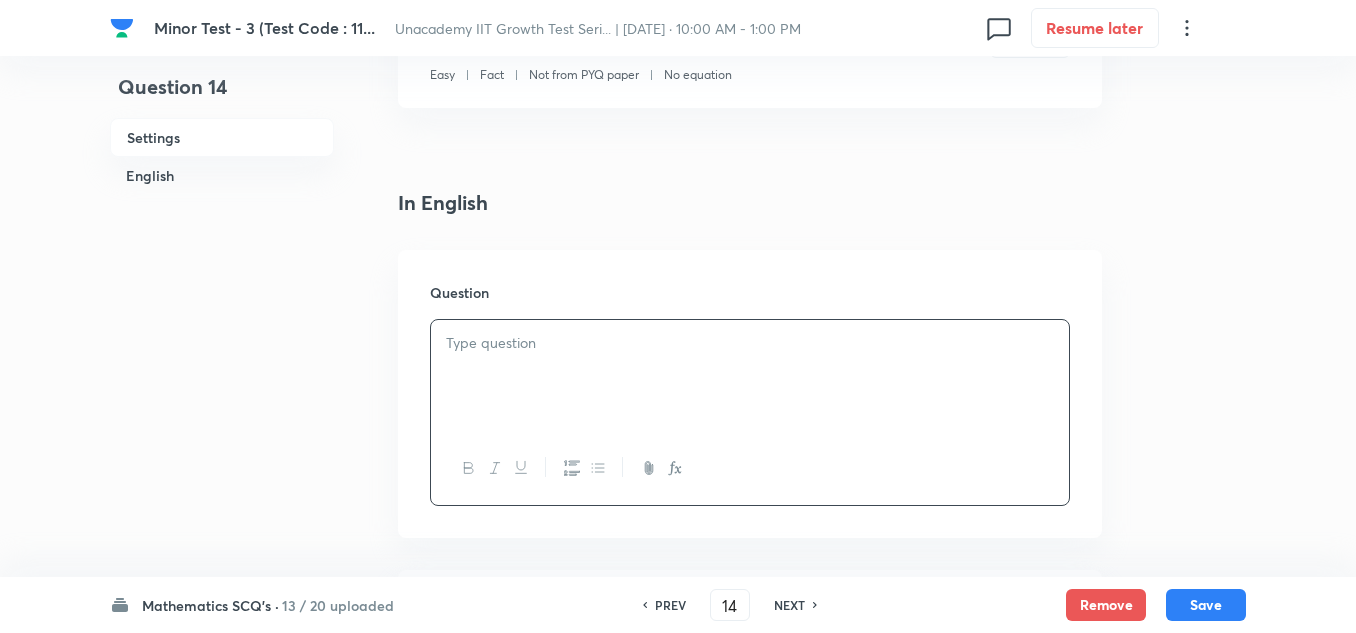 click 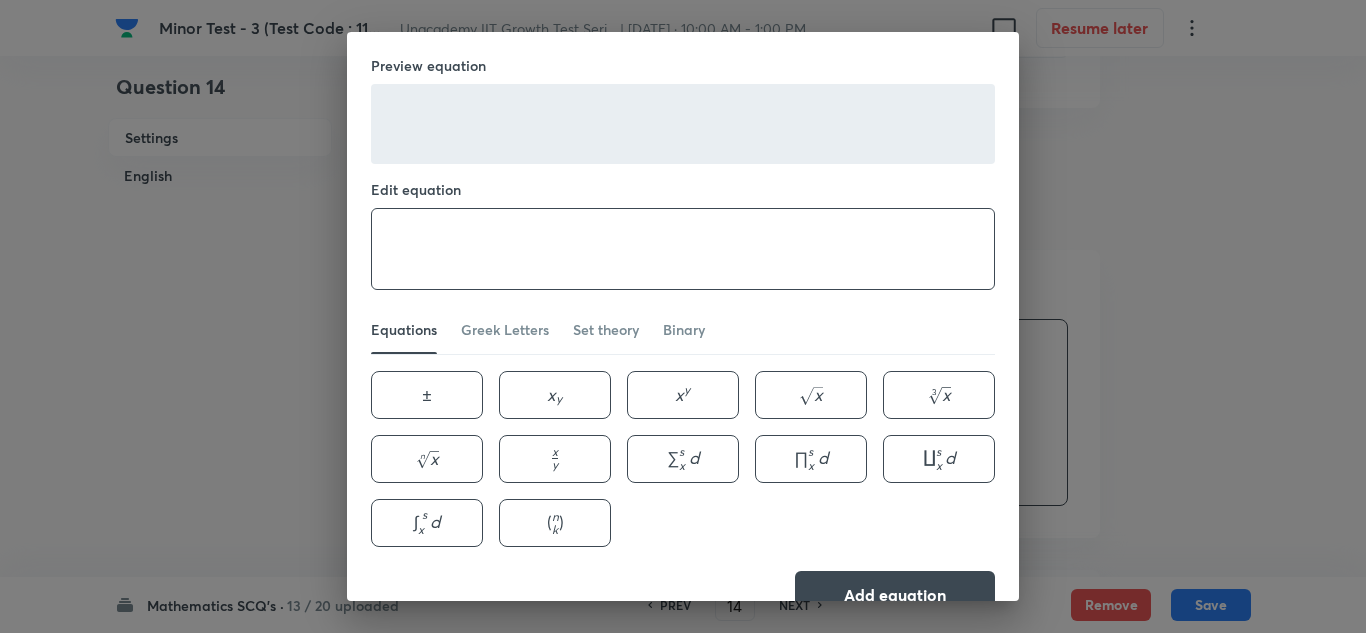 click at bounding box center [683, 249] 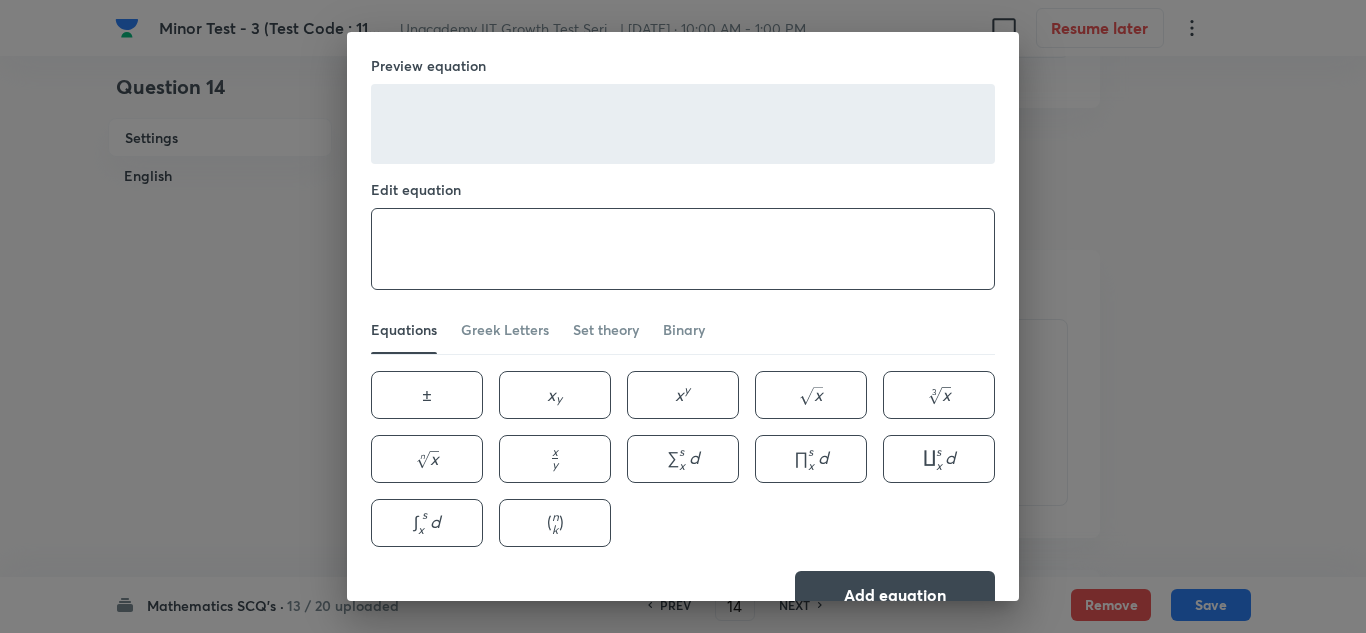 paste on "2^{\log _2 x^2}-3 x-4=0" 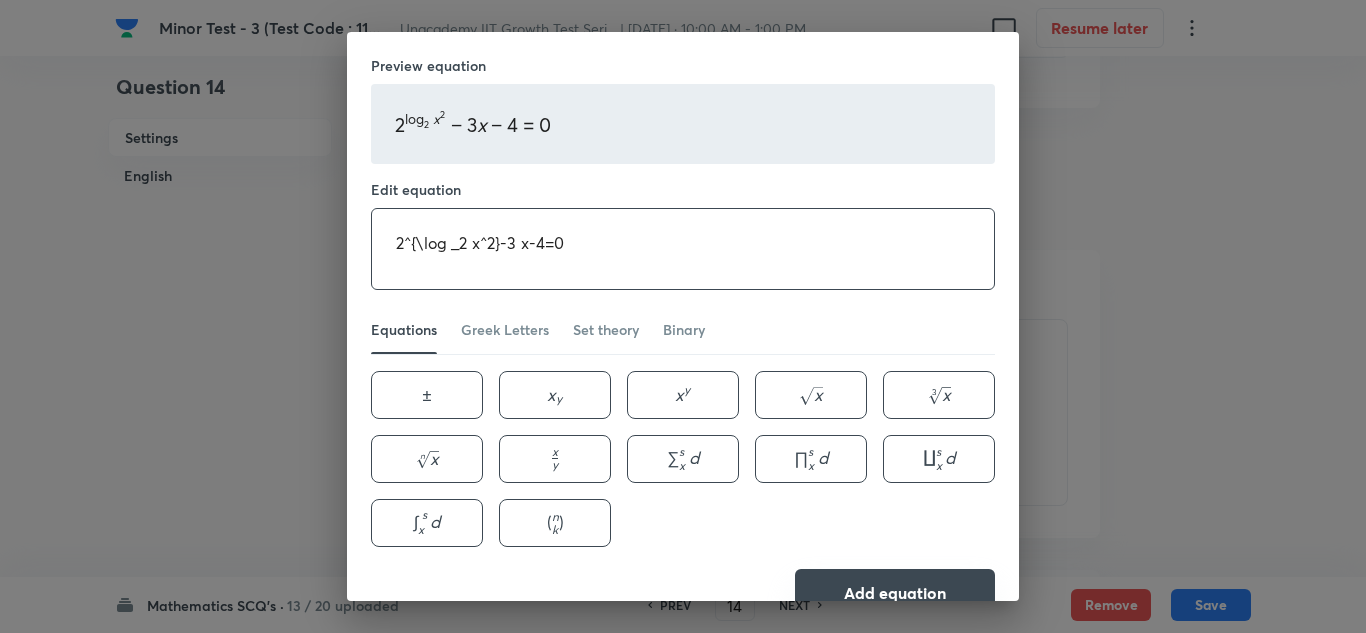 type on "2^{\log _2 x^2}-3 x-4=0" 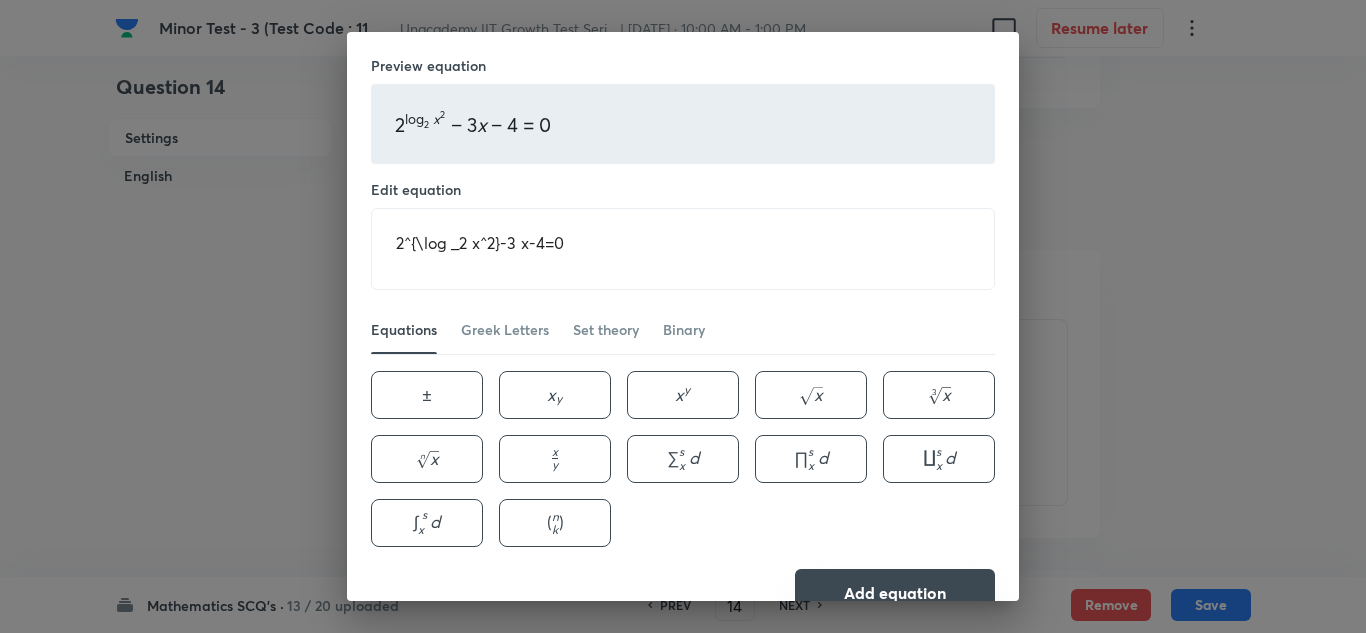 click on "Add equation" at bounding box center [895, 593] 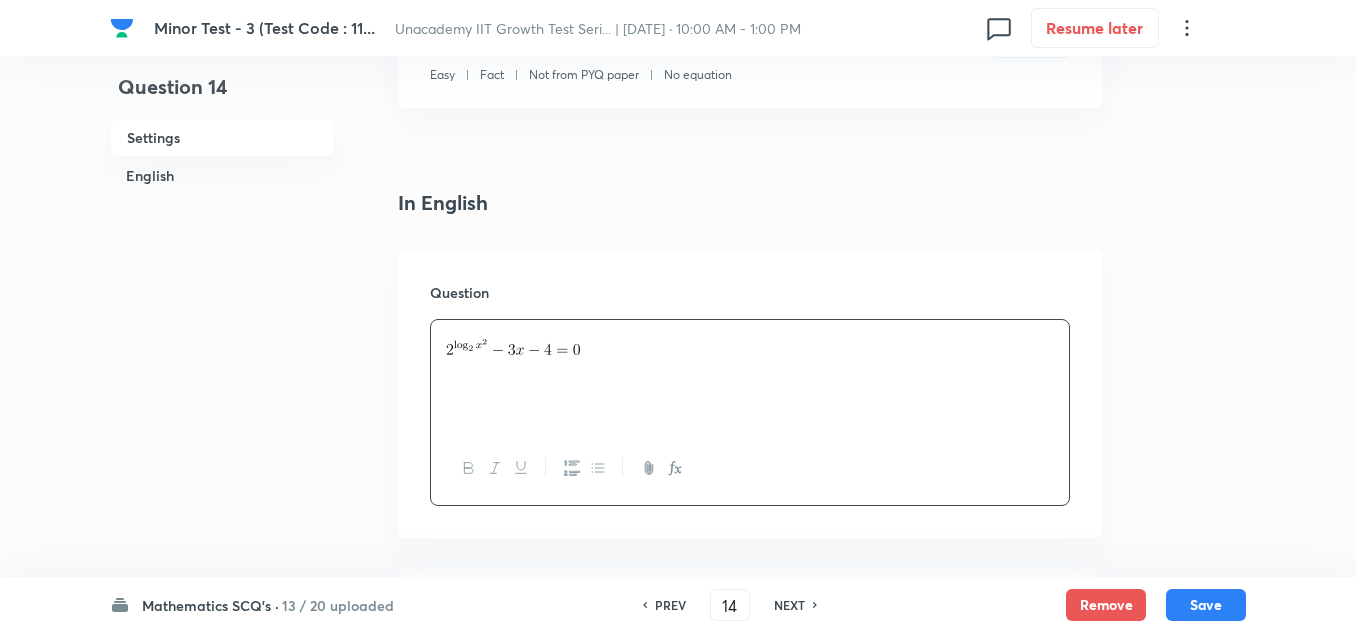 click on "Question 14 Settings English Settings Type Single choice correct 4 options + 4 marks - 1 mark Edit Concept Mathematics Fundamental of Mathematics Logarithmic log equation Edit Additional details Easy Fact Not from PYQ paper No equation Edit In English Question Option A Mark as correct answer Option B Mark as correct answer Option C Mark as correct answer Option D Mark as correct answer Solution" at bounding box center [678, 954] 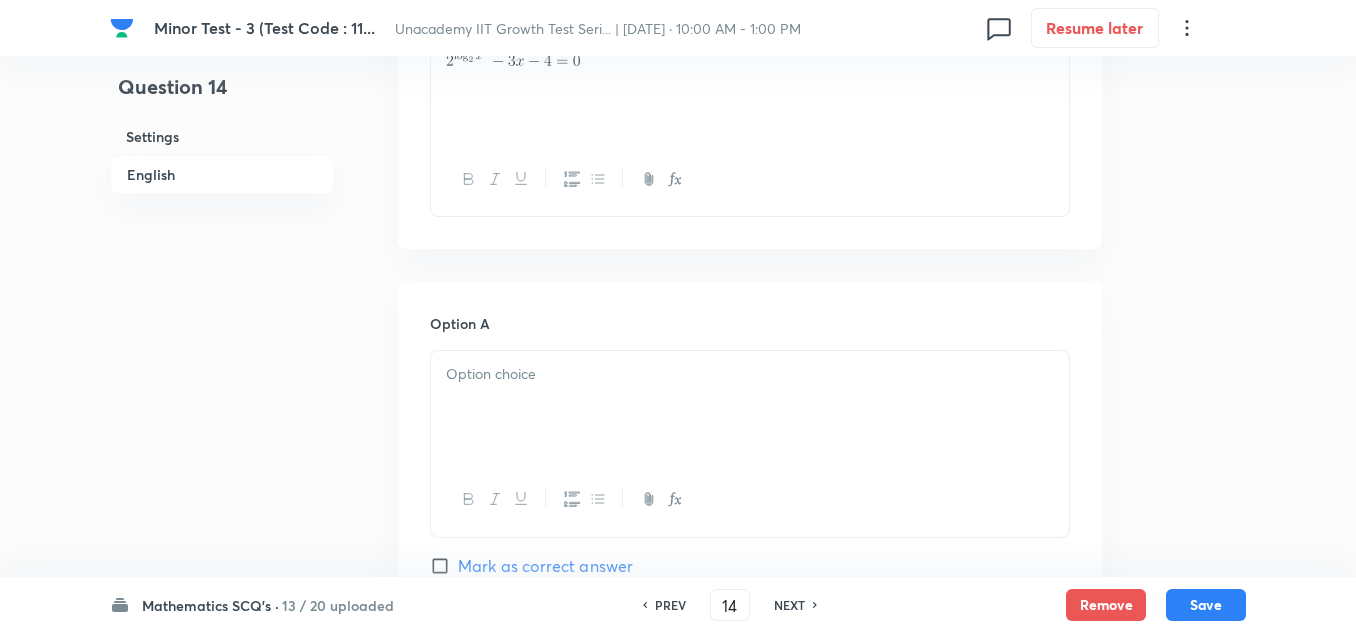 scroll, scrollTop: 700, scrollLeft: 0, axis: vertical 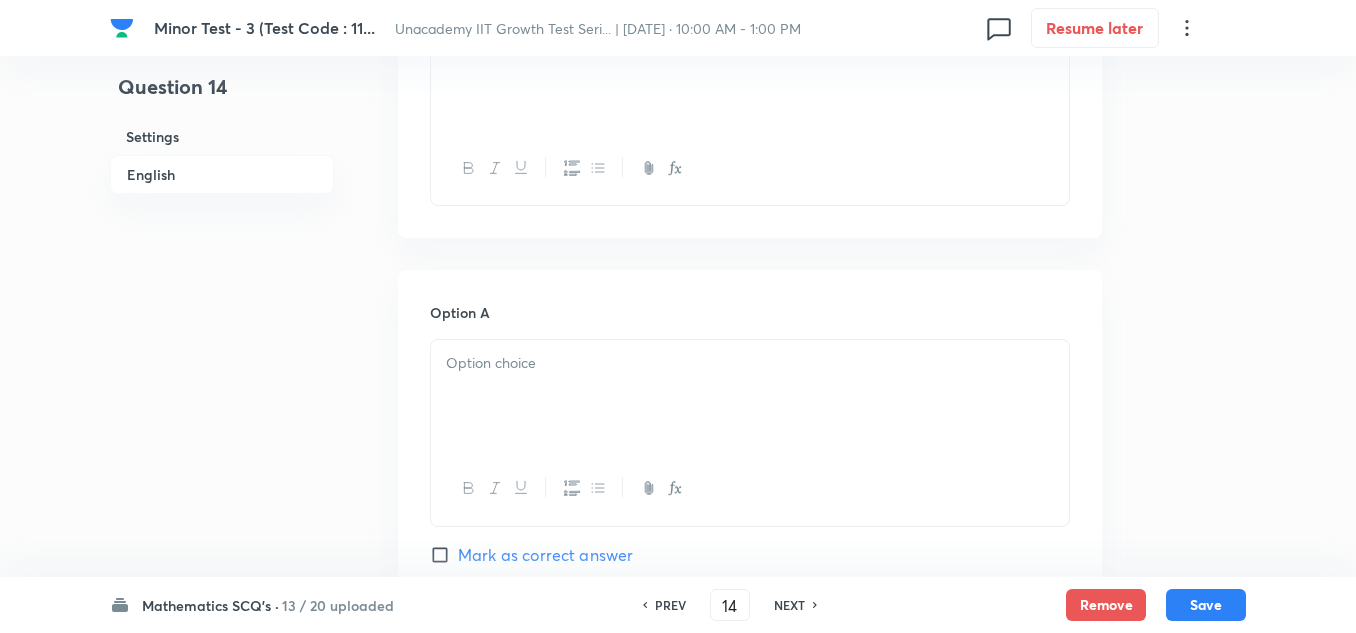 click at bounding box center (750, 396) 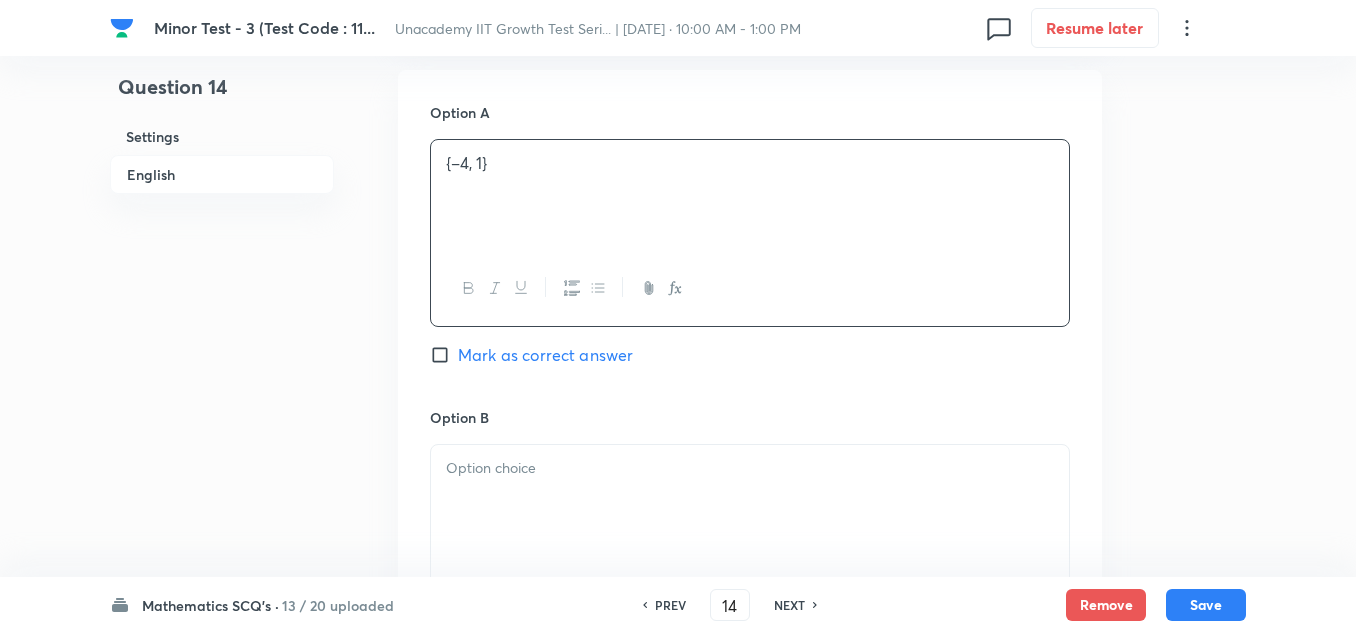 scroll, scrollTop: 1000, scrollLeft: 0, axis: vertical 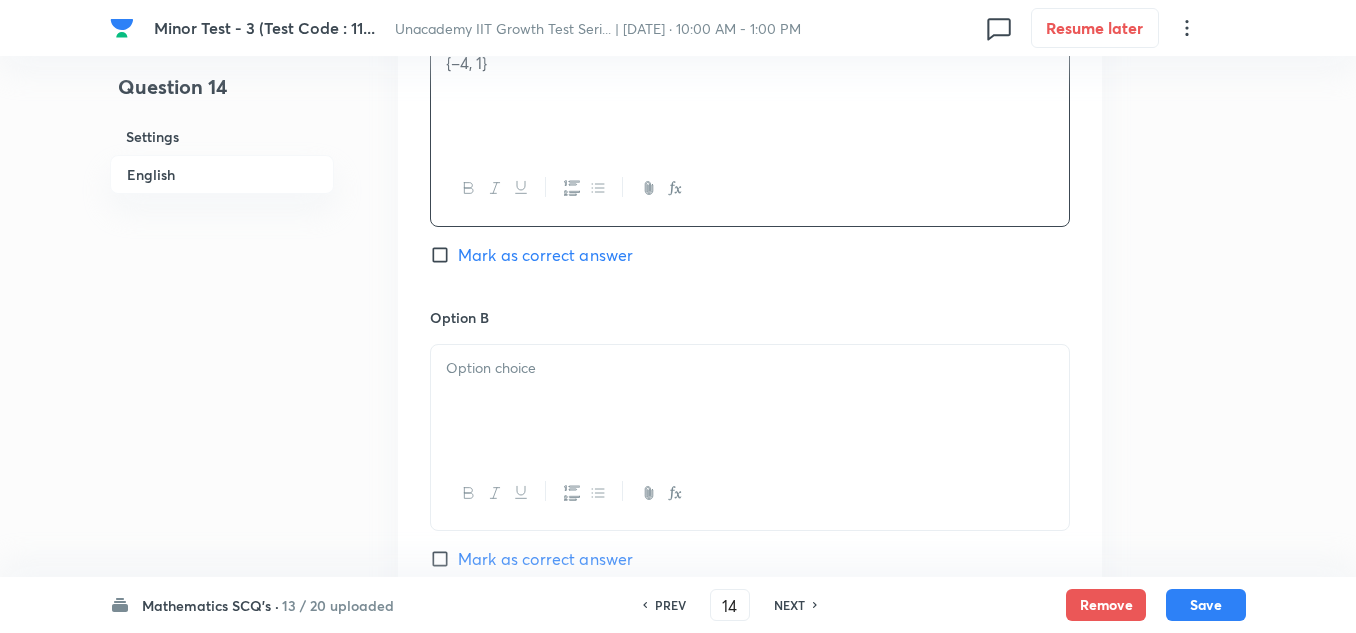 click at bounding box center (750, 401) 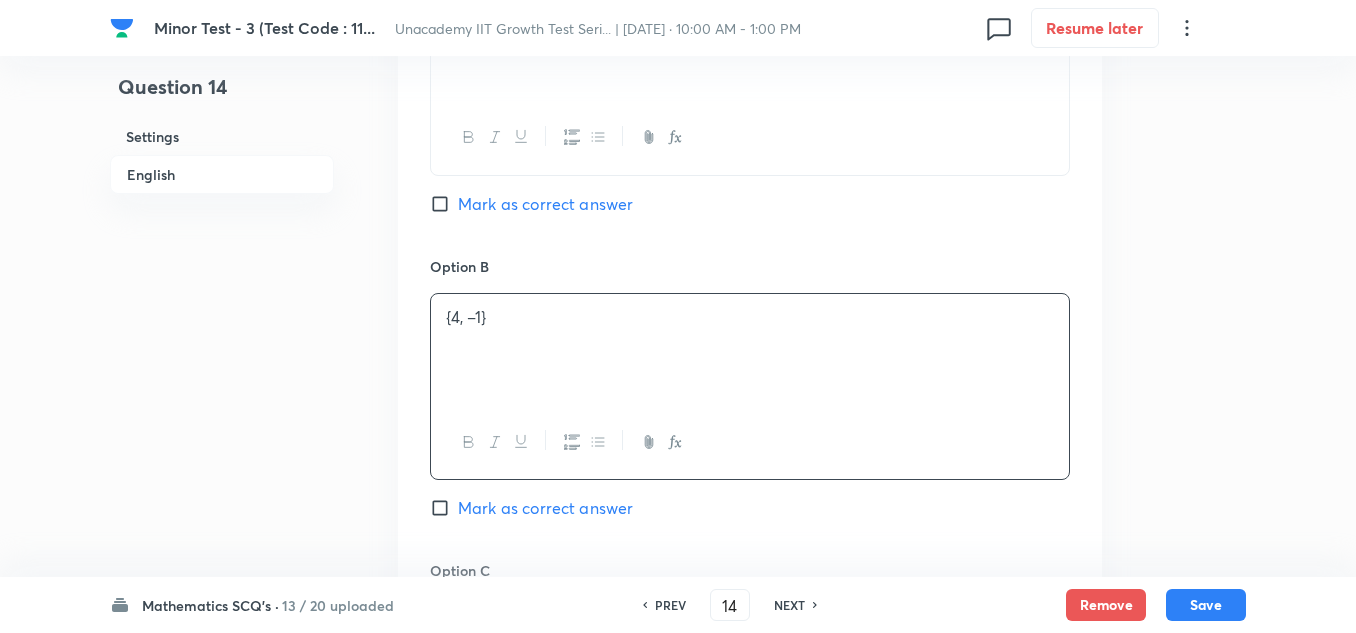 scroll, scrollTop: 1100, scrollLeft: 0, axis: vertical 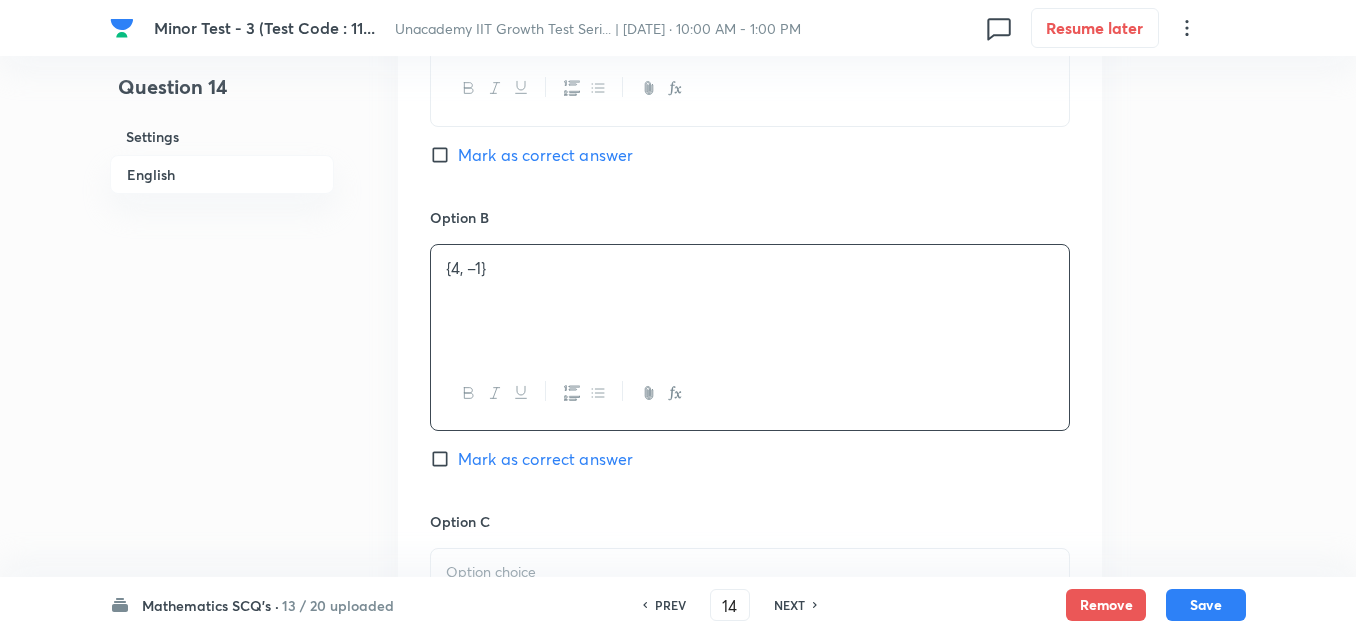 click on "Mark as correct answer" at bounding box center [545, 459] 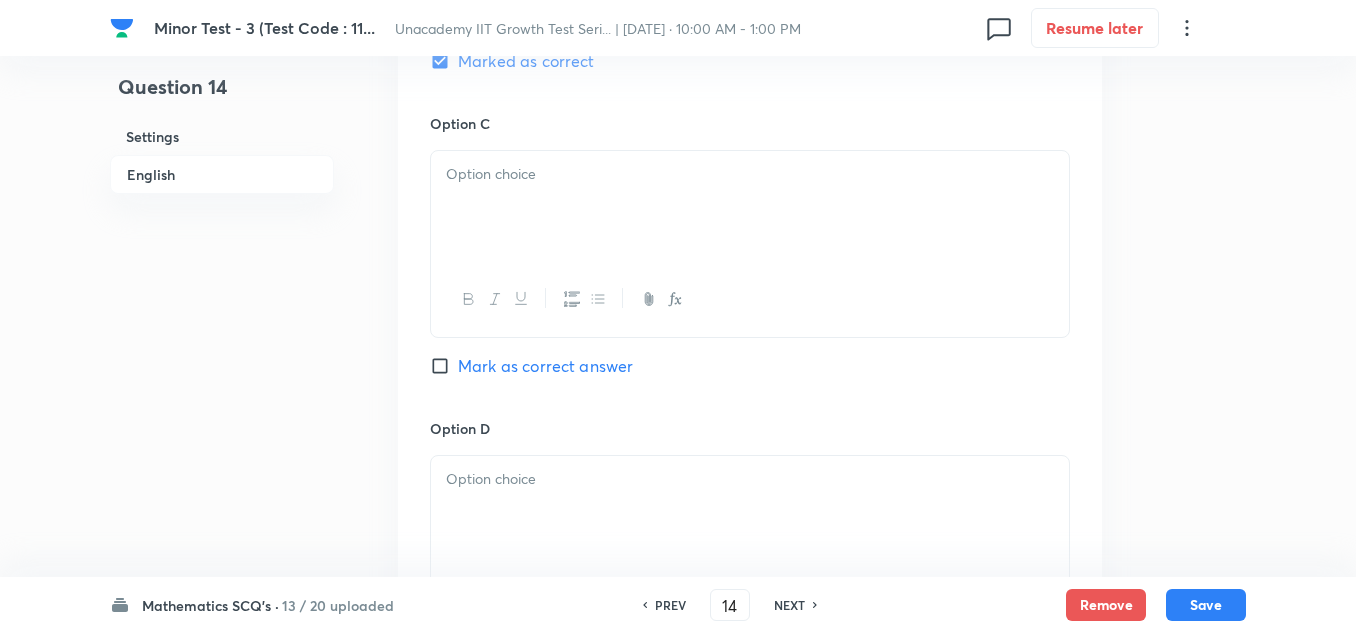 scroll, scrollTop: 1500, scrollLeft: 0, axis: vertical 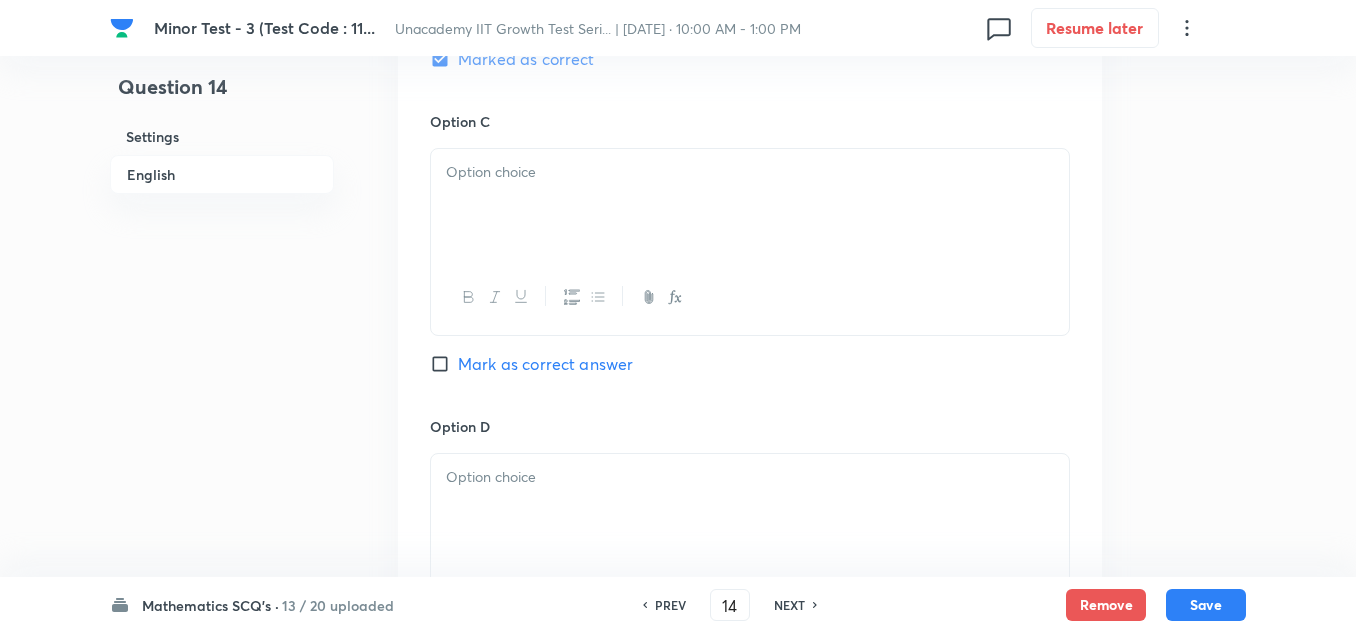 click at bounding box center (750, 205) 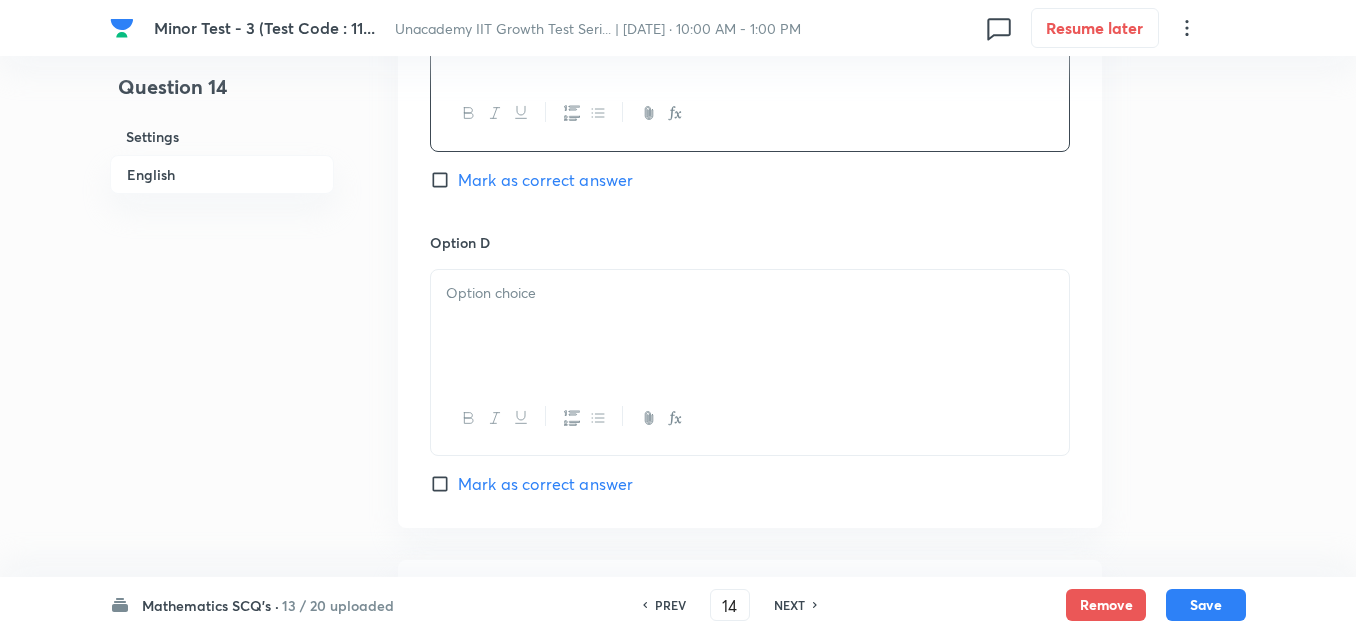scroll, scrollTop: 1700, scrollLeft: 0, axis: vertical 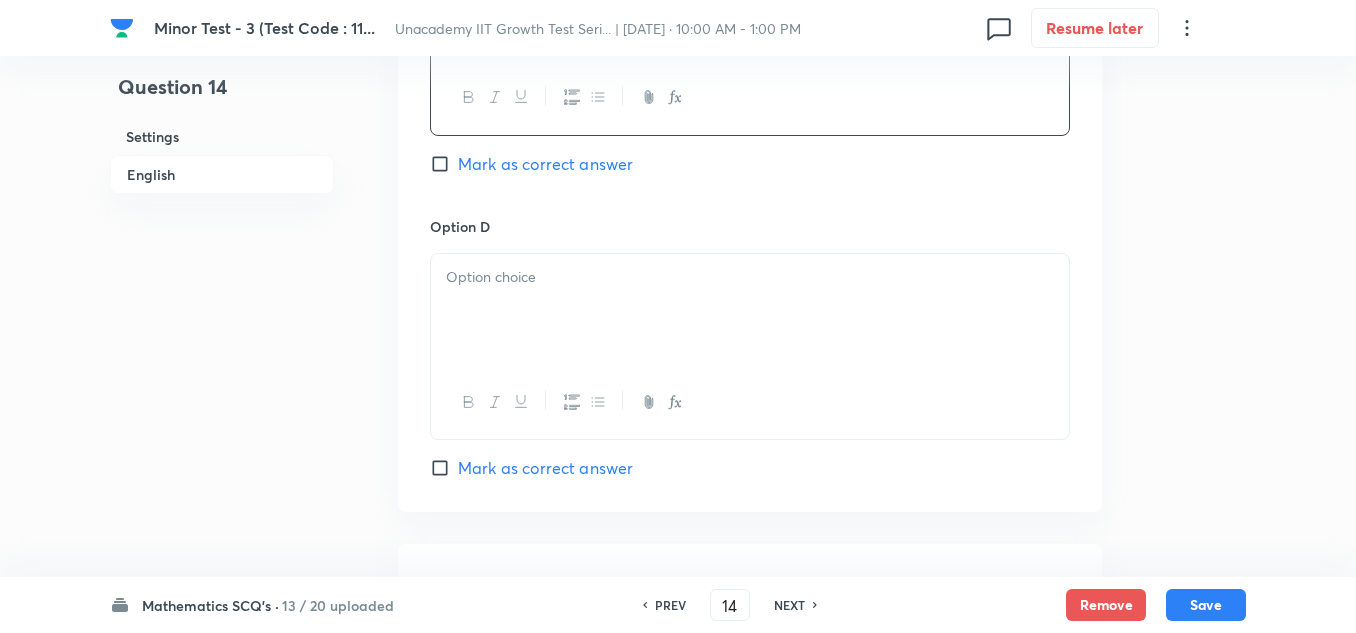 click at bounding box center (750, 310) 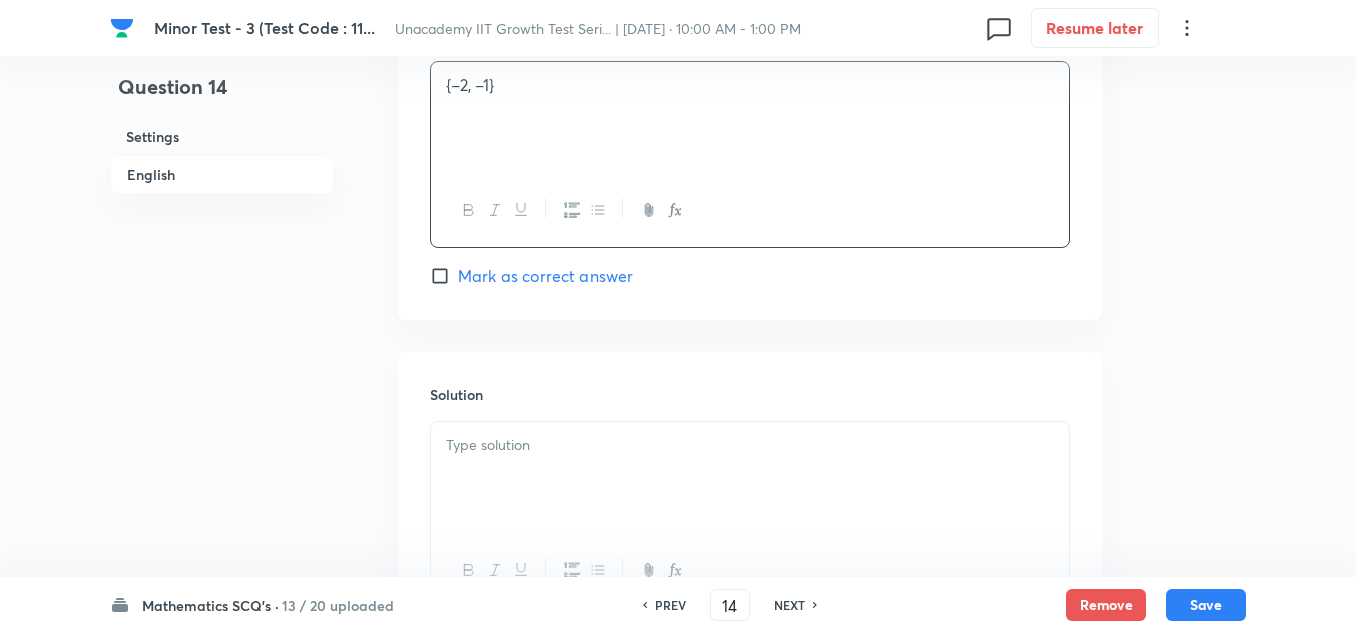 scroll, scrollTop: 1900, scrollLeft: 0, axis: vertical 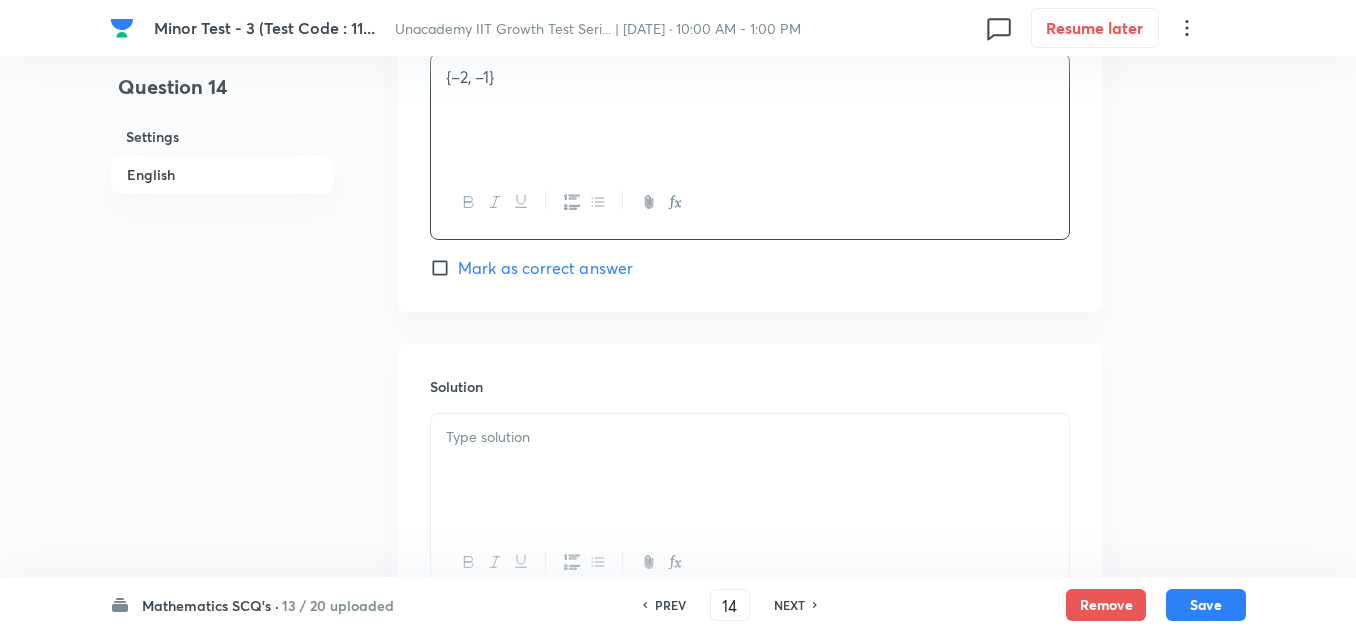 click at bounding box center (750, 437) 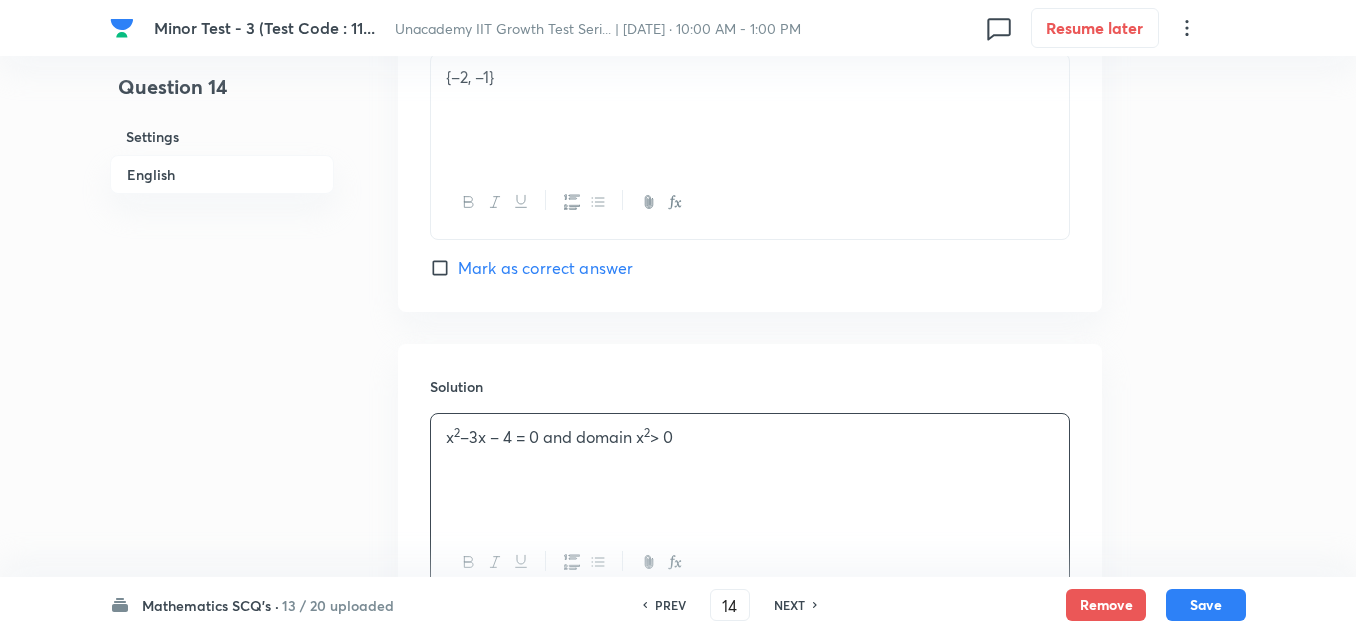 paste 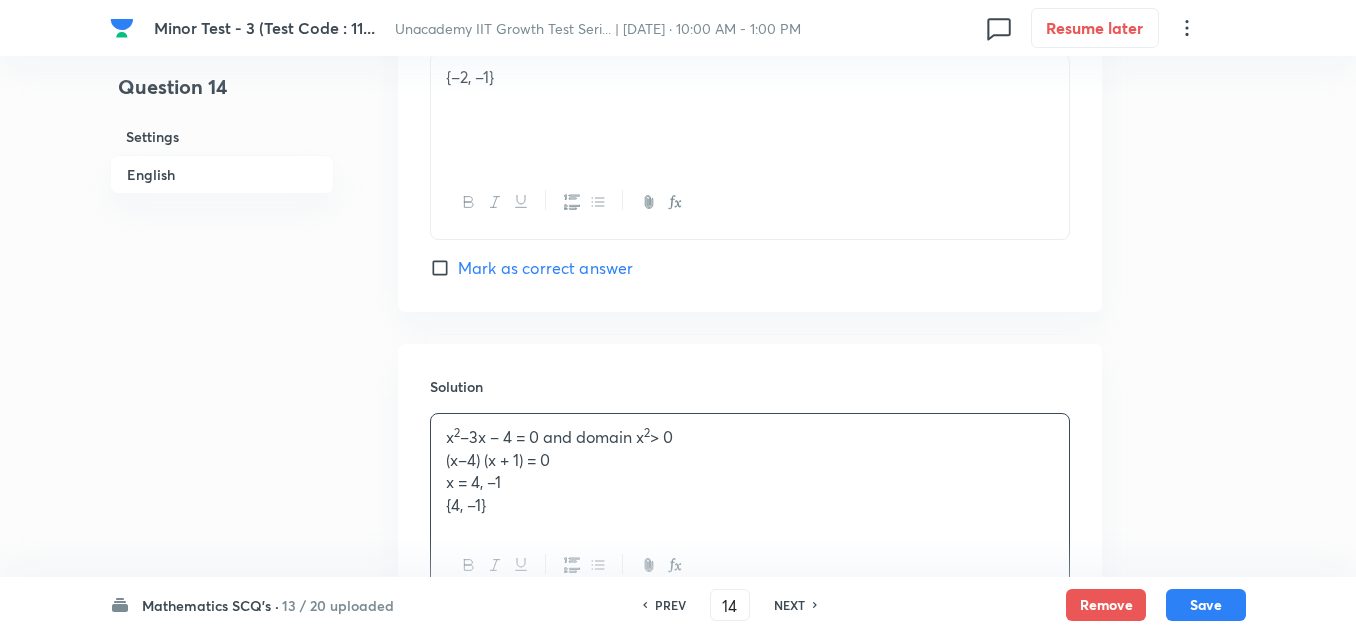 type 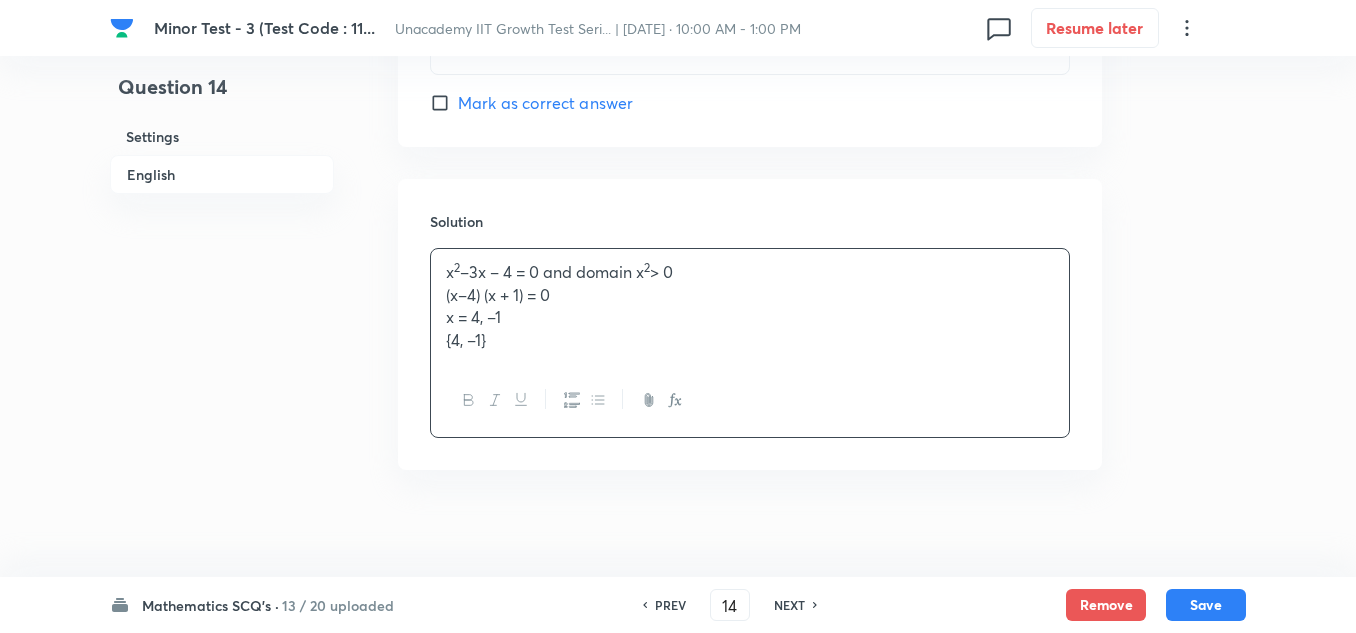 scroll, scrollTop: 2078, scrollLeft: 0, axis: vertical 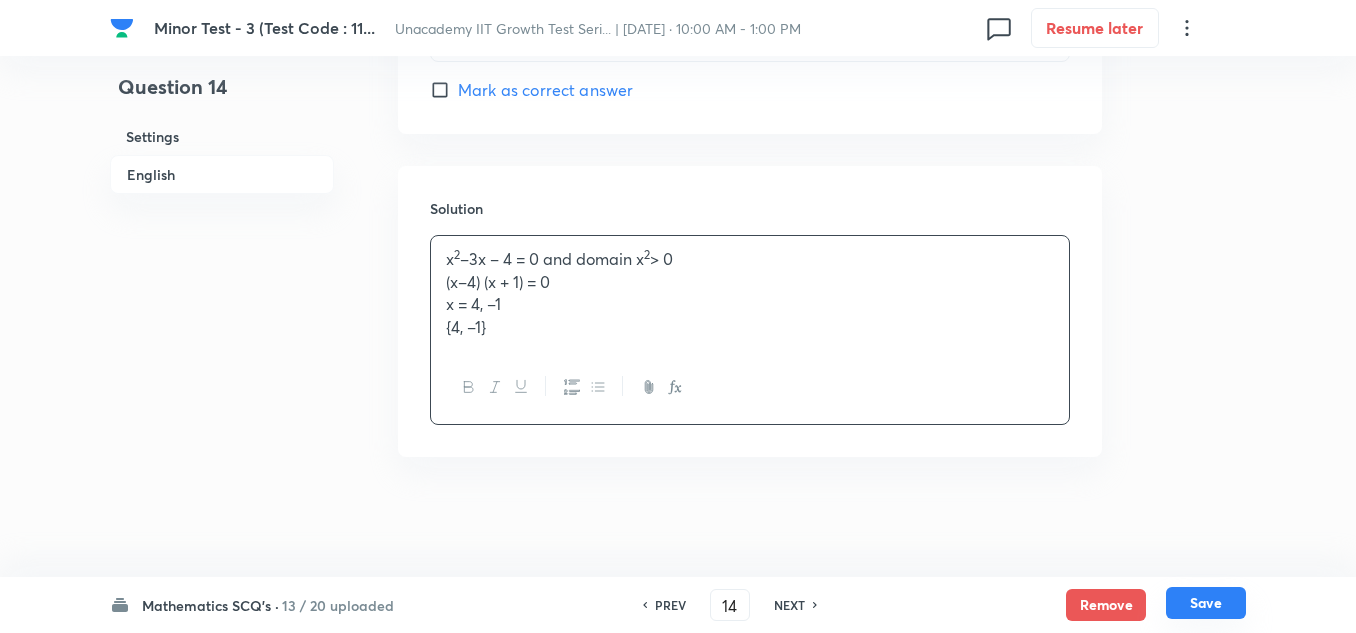 click on "Save" at bounding box center [1206, 603] 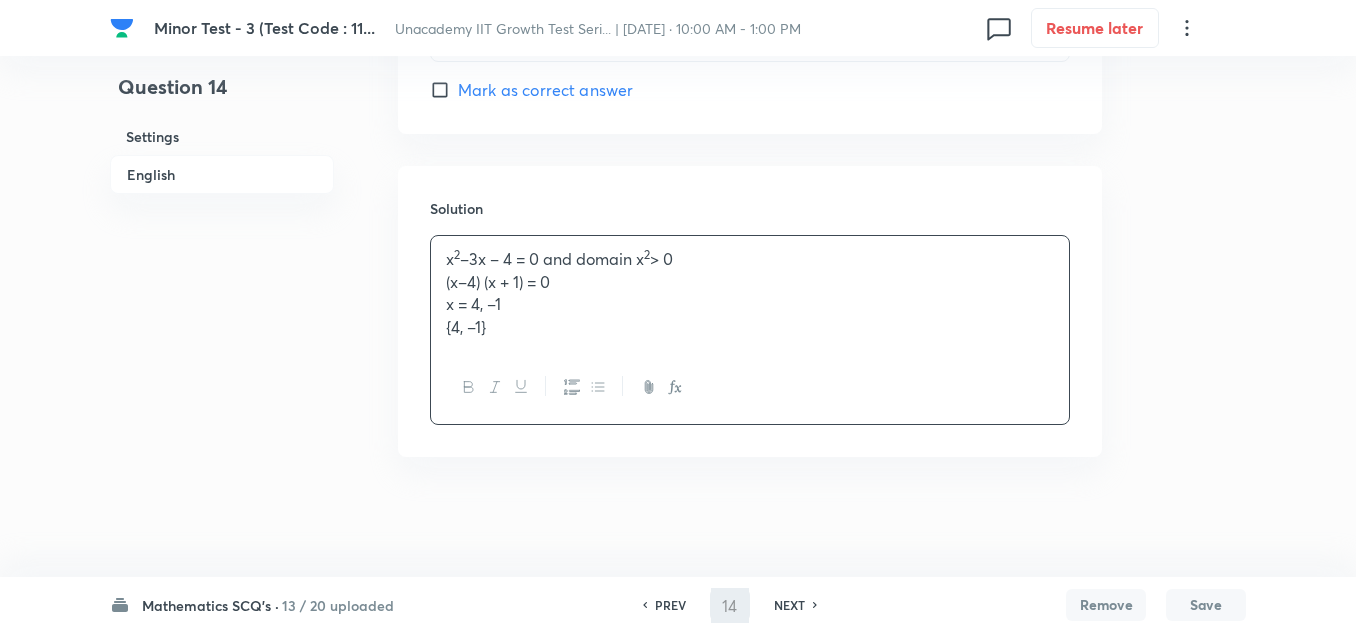 type on "15" 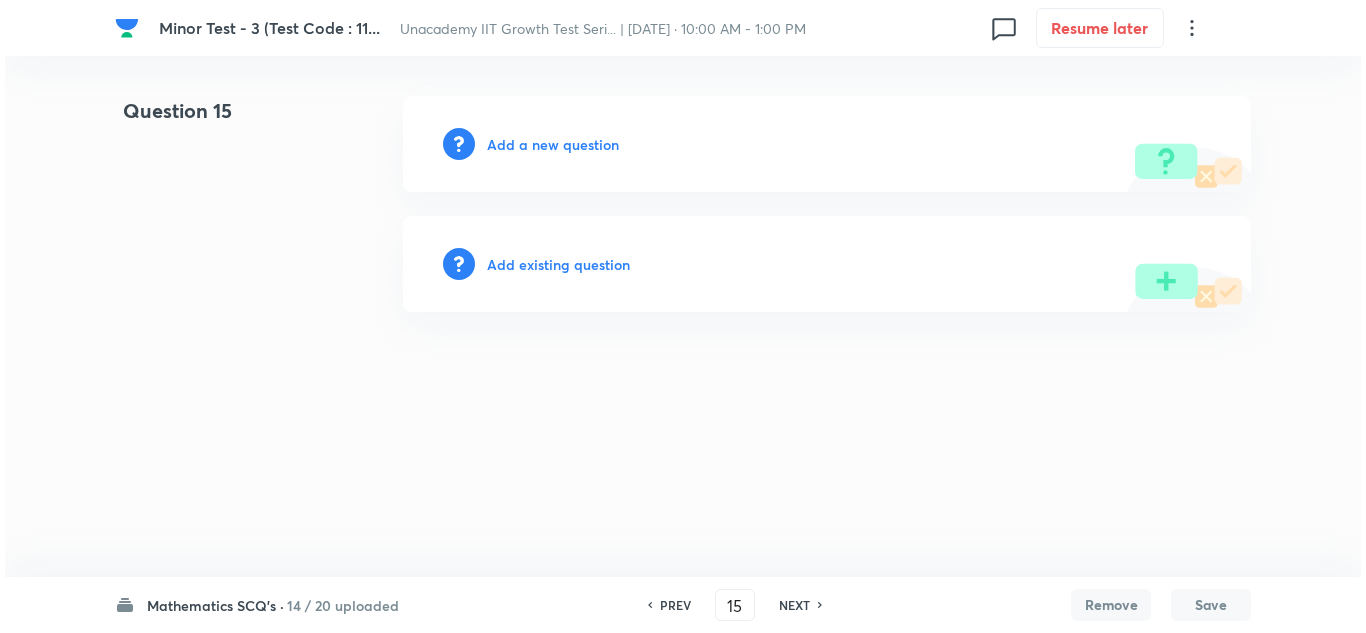 scroll, scrollTop: 0, scrollLeft: 0, axis: both 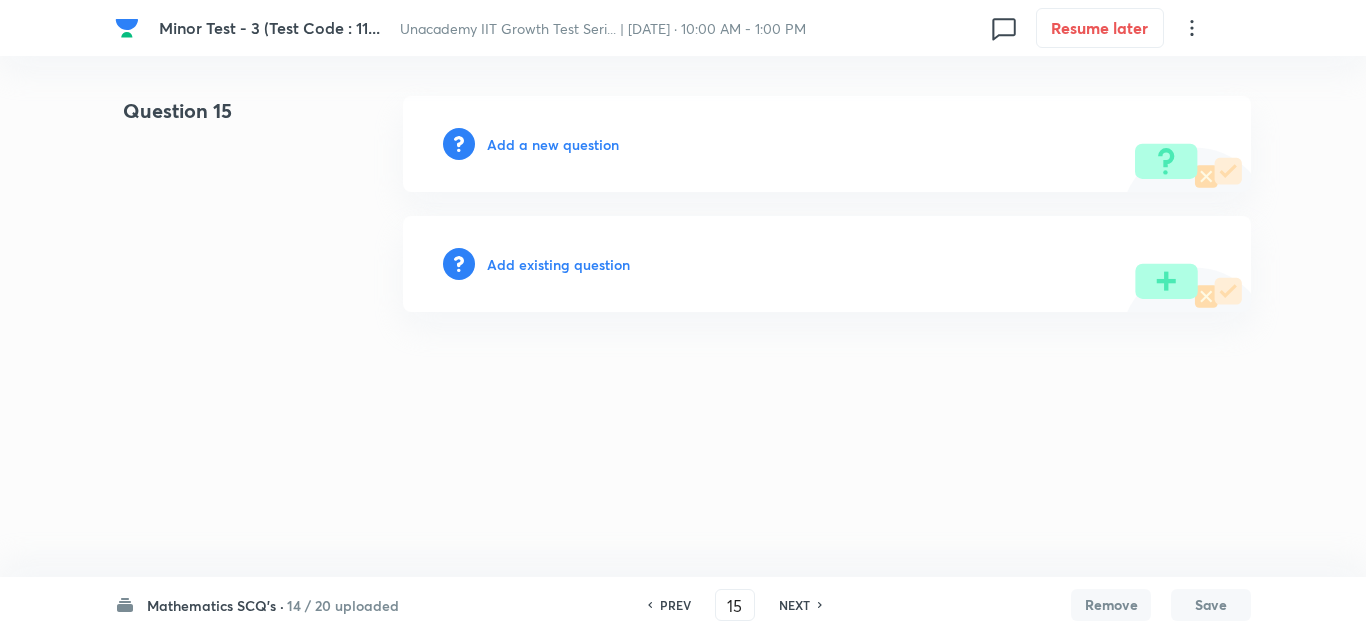 click on "Add a new question" at bounding box center (553, 144) 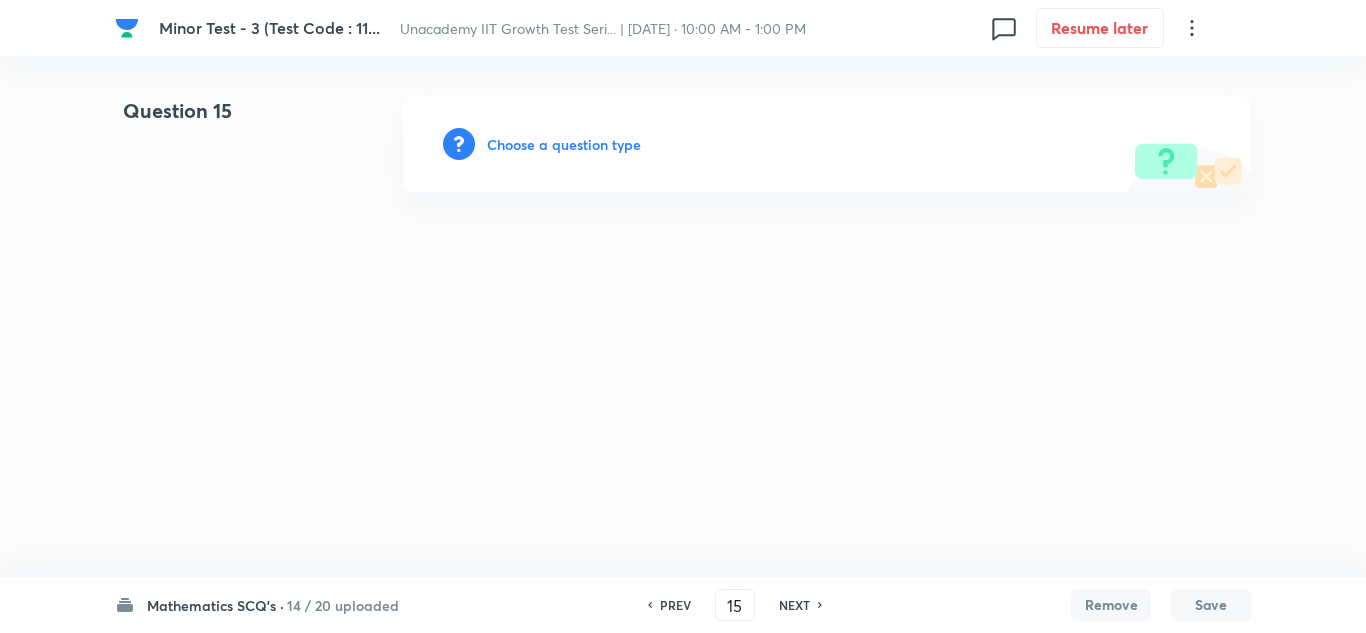 click on "Choose a question type" at bounding box center [564, 144] 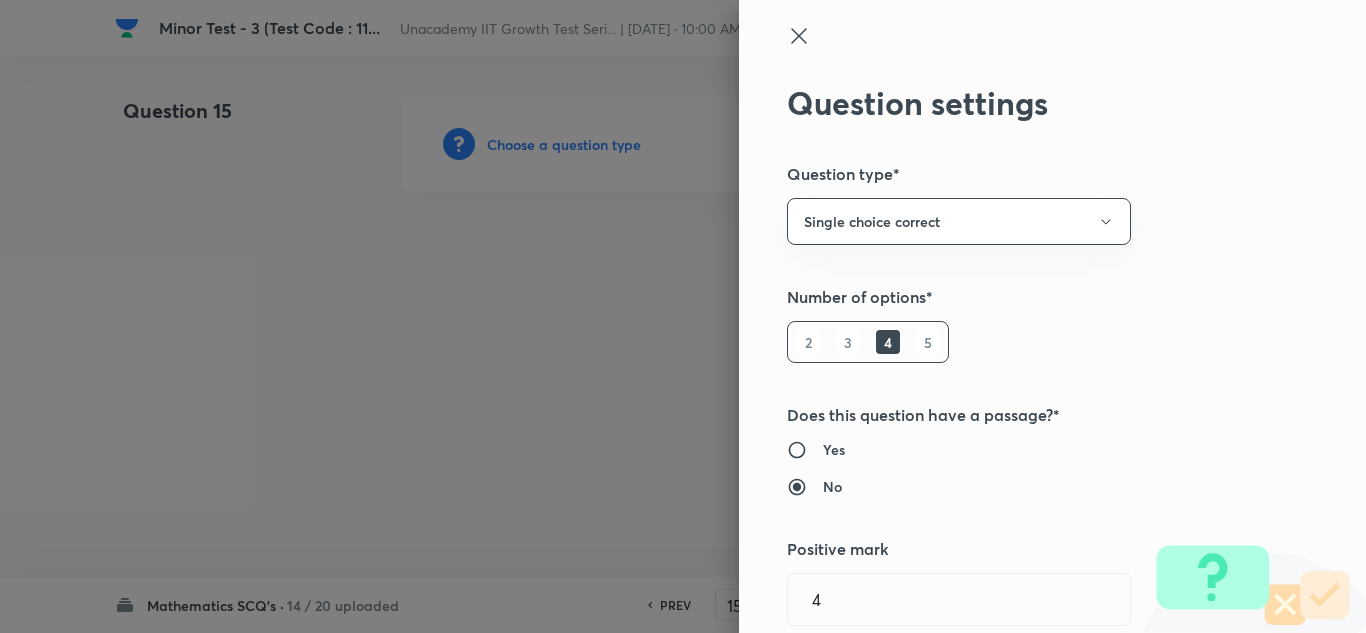 type on "Mathematics" 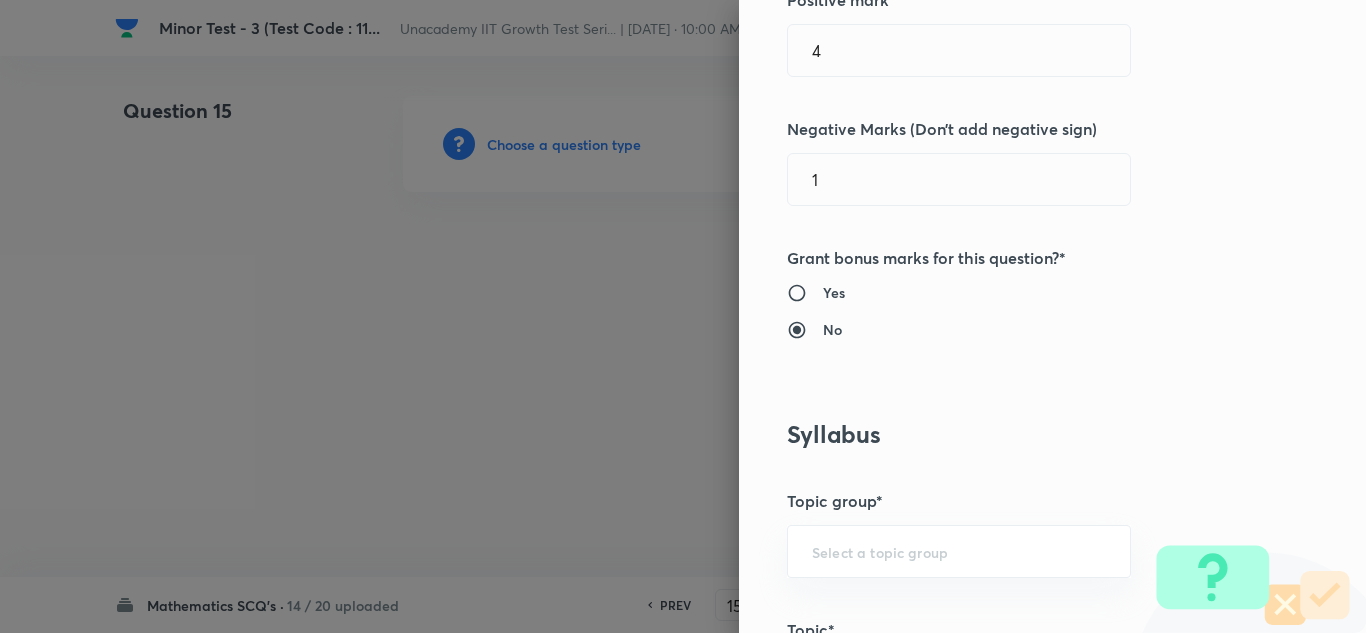 scroll, scrollTop: 600, scrollLeft: 0, axis: vertical 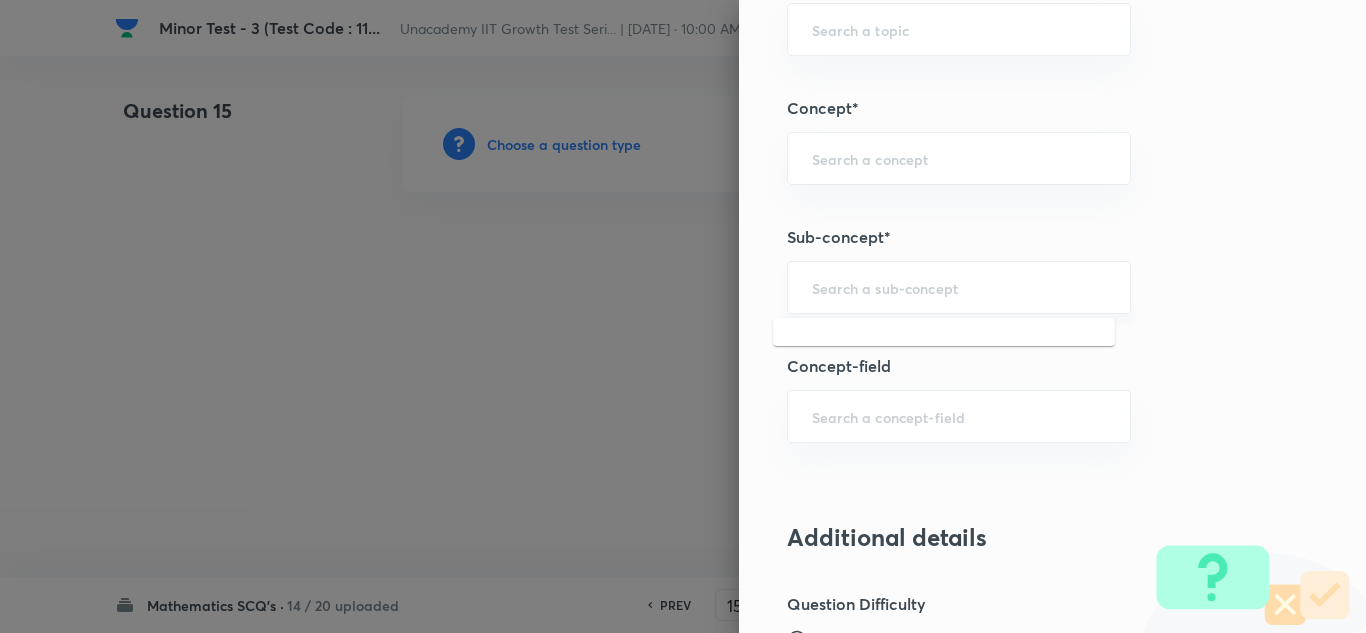 click at bounding box center [959, 287] 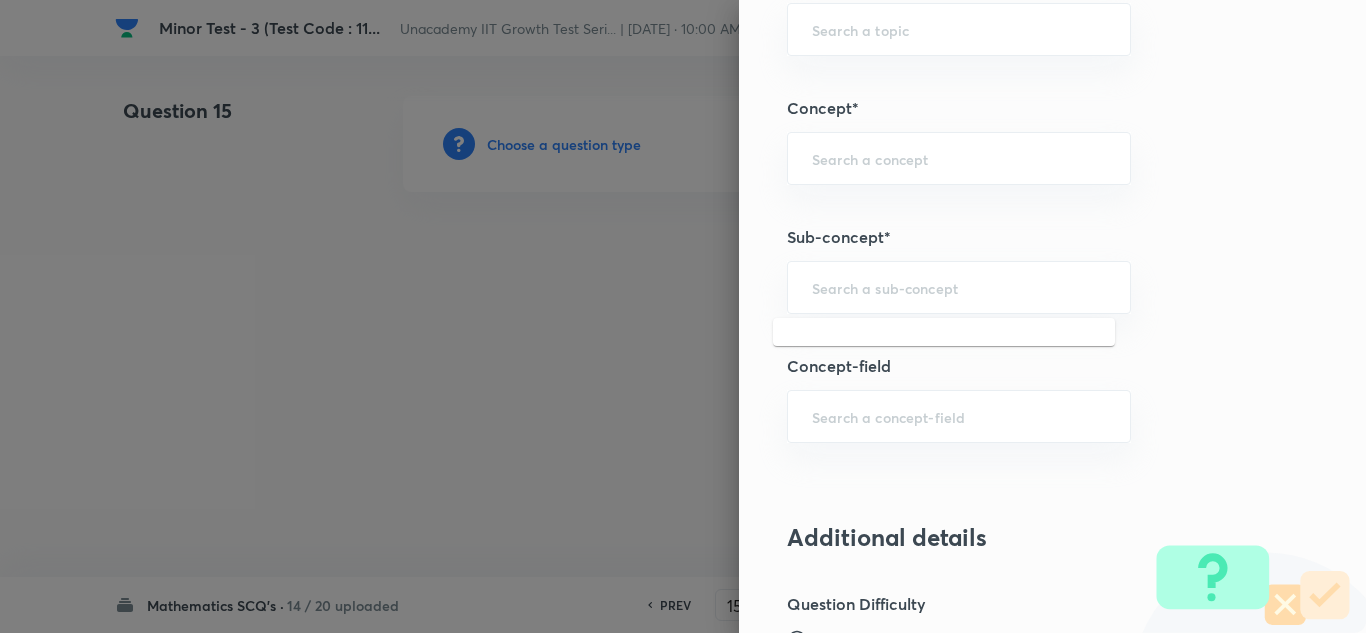 paste on "Log Properties" 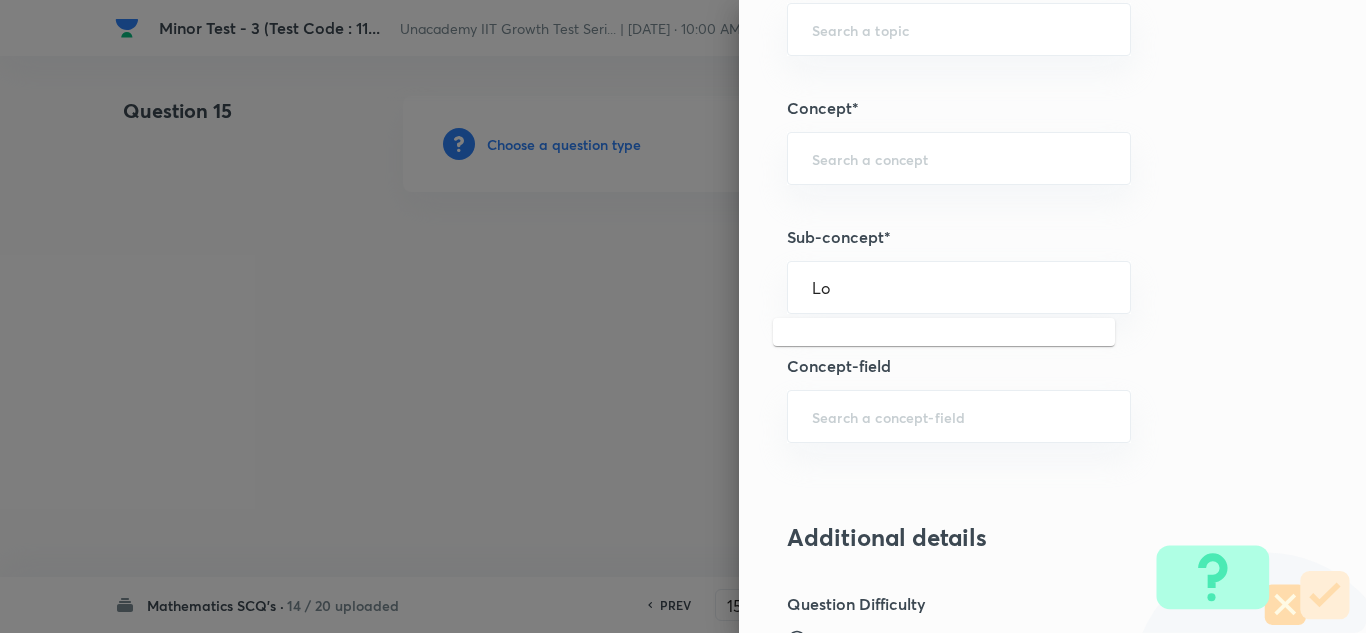 type on "L" 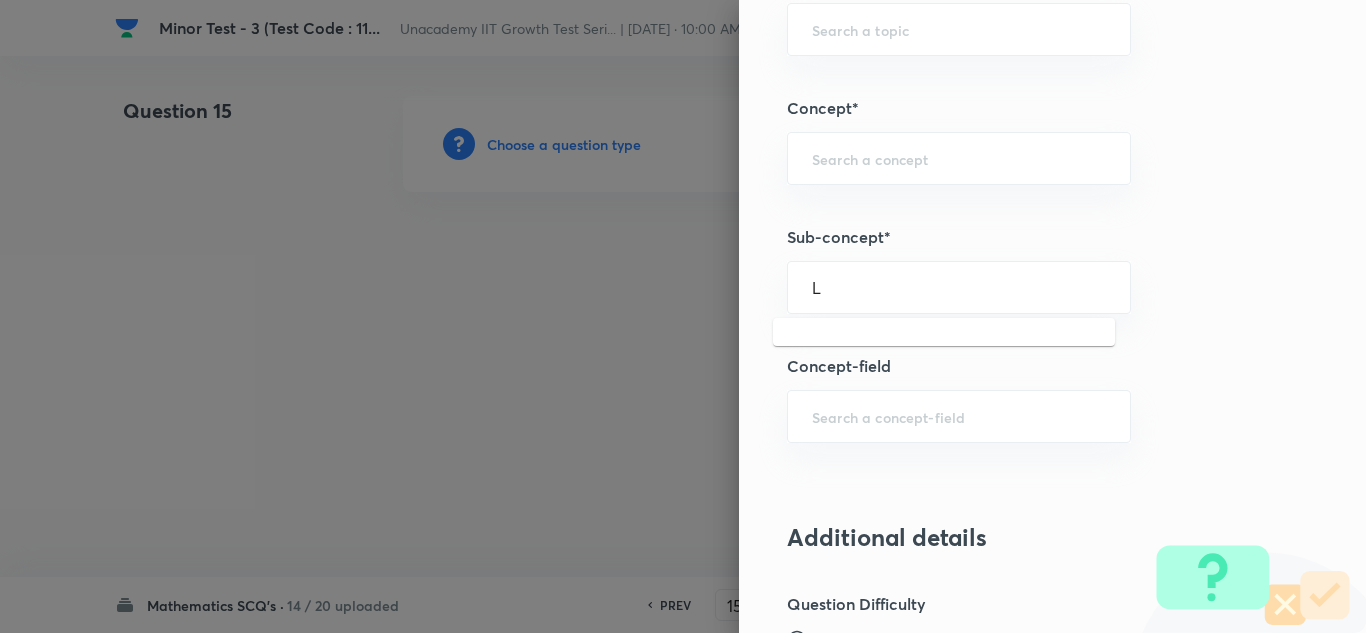 type 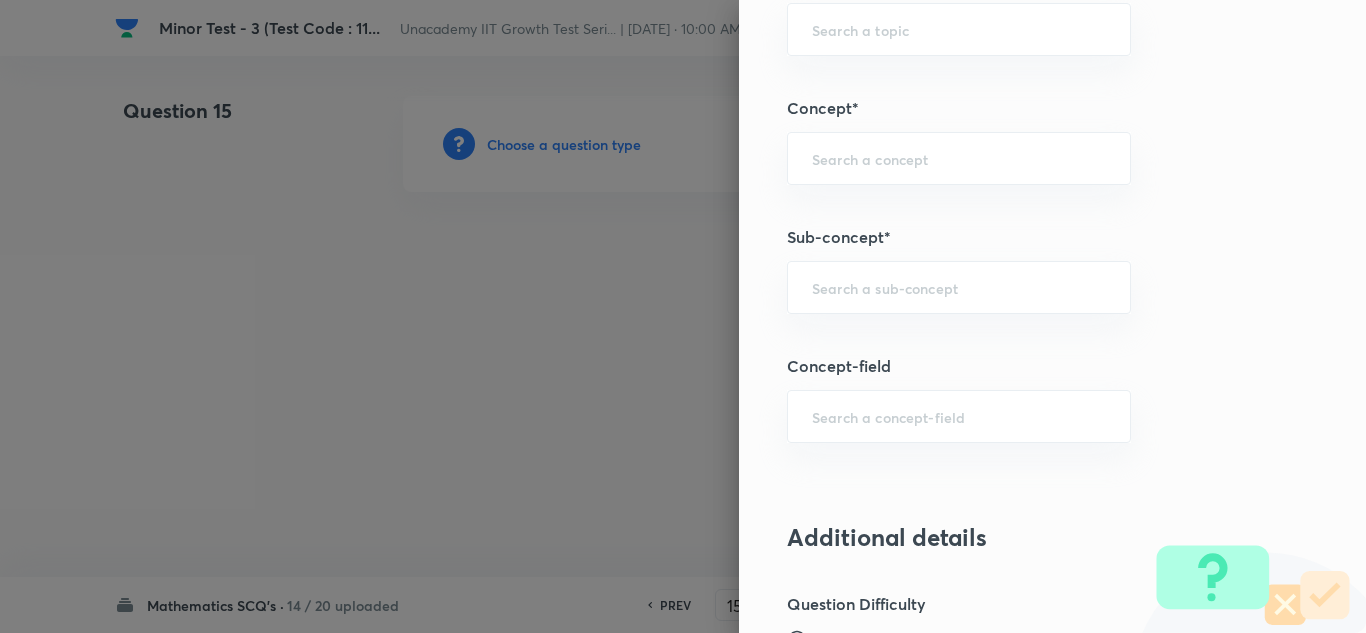 click on "Question settings Question type* Single choice correct Number of options* 2 3 4 5 Does this question have a passage?* Yes No Positive mark 4 ​ Negative Marks (Don’t add negative sign) 1 ​ Grant bonus marks for this question?* Yes No Syllabus Topic group* ​ Topic* ​ Concept* ​ Sub-concept* ​ Concept-field ​ Additional details Question Difficulty Very easy Easy Moderate Hard Very hard Question is based on Fact Numerical Concept Previous year question Yes No Does this question have equation? Yes No Verification status Is the question verified? *Select 'yes' only if a question is verified Yes No Save" at bounding box center (1052, 316) 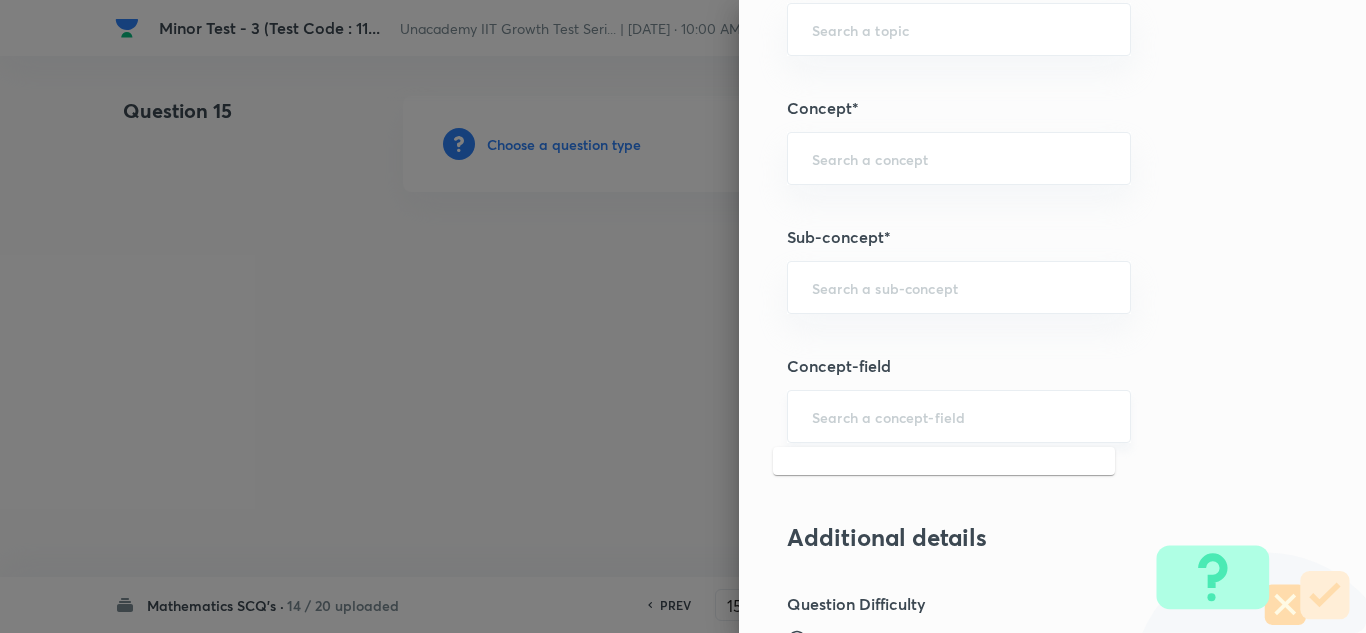 click at bounding box center [959, 416] 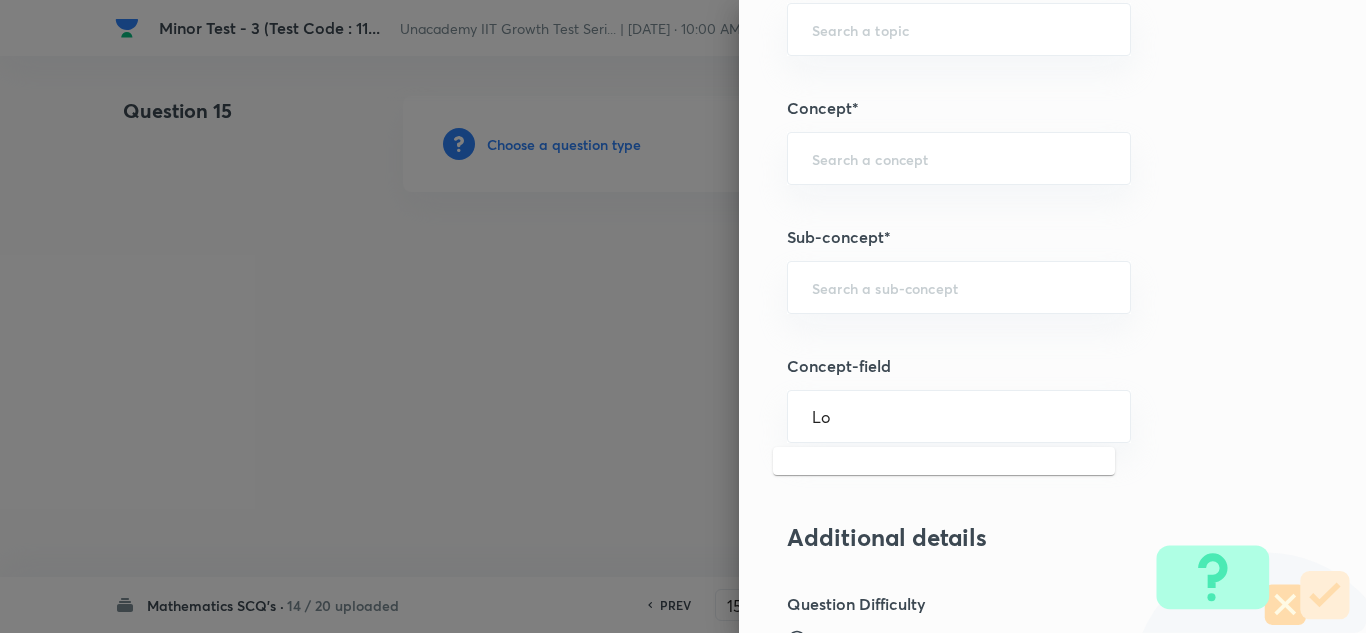 type on "L" 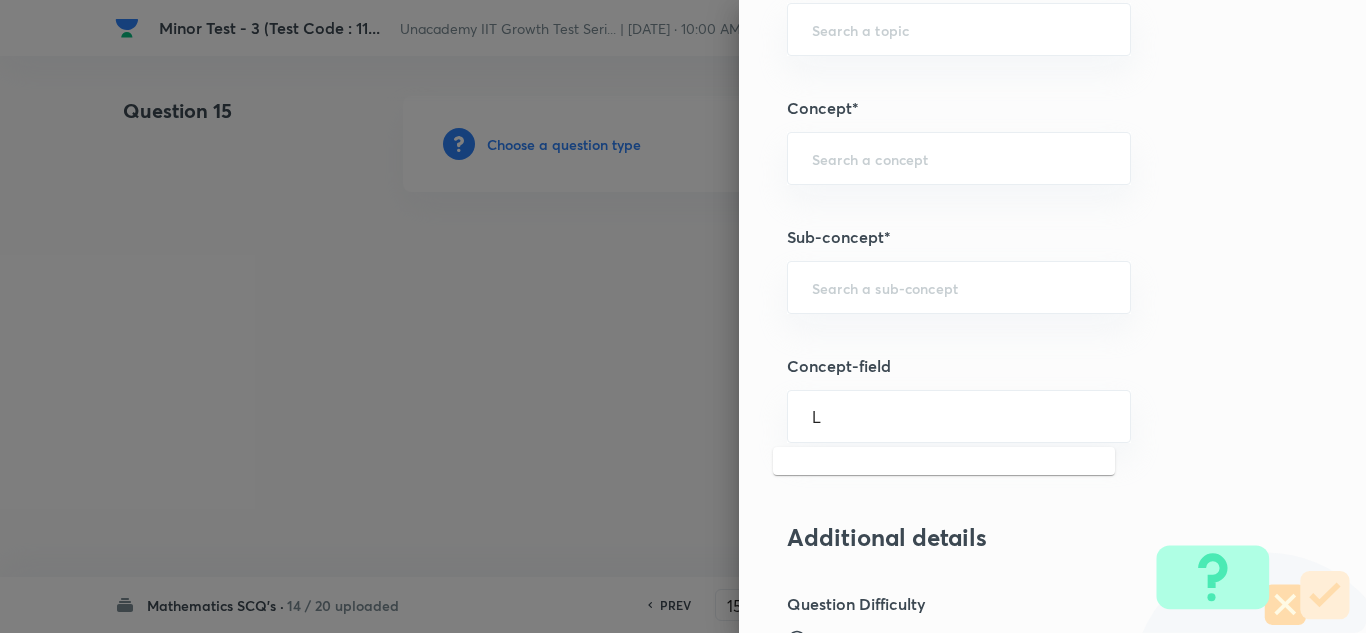 type 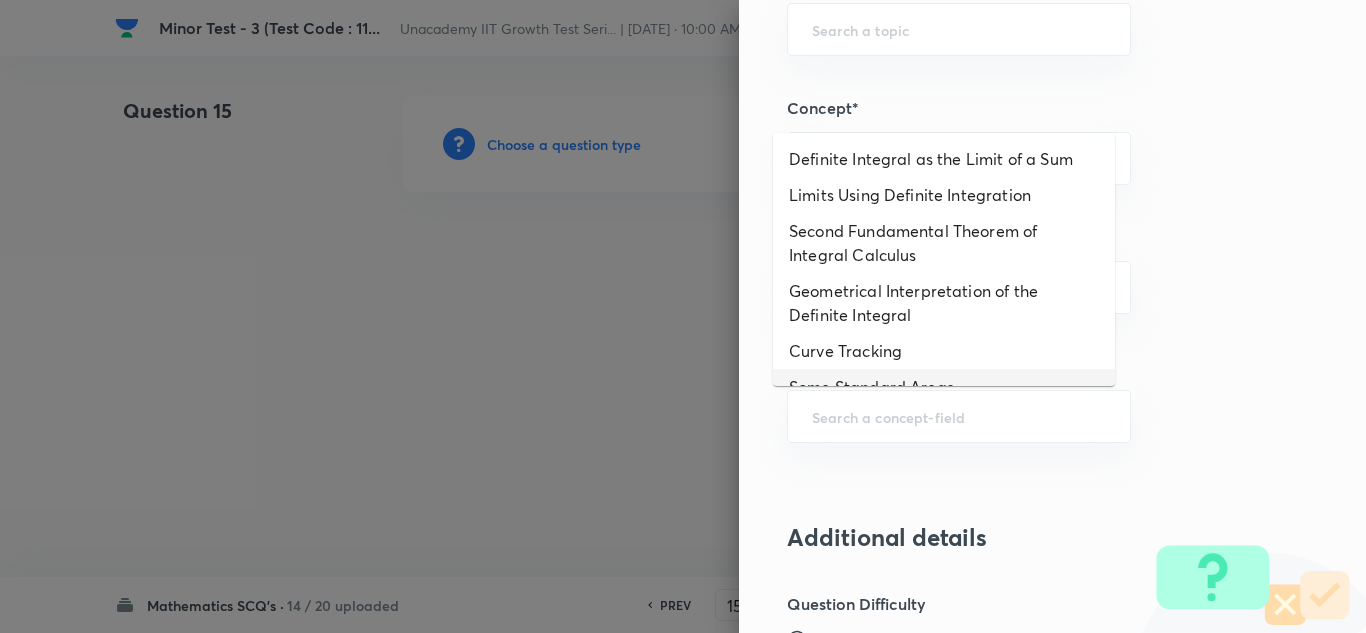click on "Question settings Question type* Single choice correct Number of options* 2 3 4 5 Does this question have a passage?* Yes No Positive mark 4 ​ Negative Marks (Don’t add negative sign) 1 ​ Grant bonus marks for this question?* Yes No Syllabus Topic group* ​ Topic* ​ Concept* ​ Sub-concept* ​ Concept-field ​ Additional details Question Difficulty Very easy Easy Moderate Hard Very hard Question is based on Fact Numerical Concept Previous year question Yes No Does this question have equation? Yes No Verification status Is the question verified? *Select 'yes' only if a question is verified Yes No Save" at bounding box center [1052, 316] 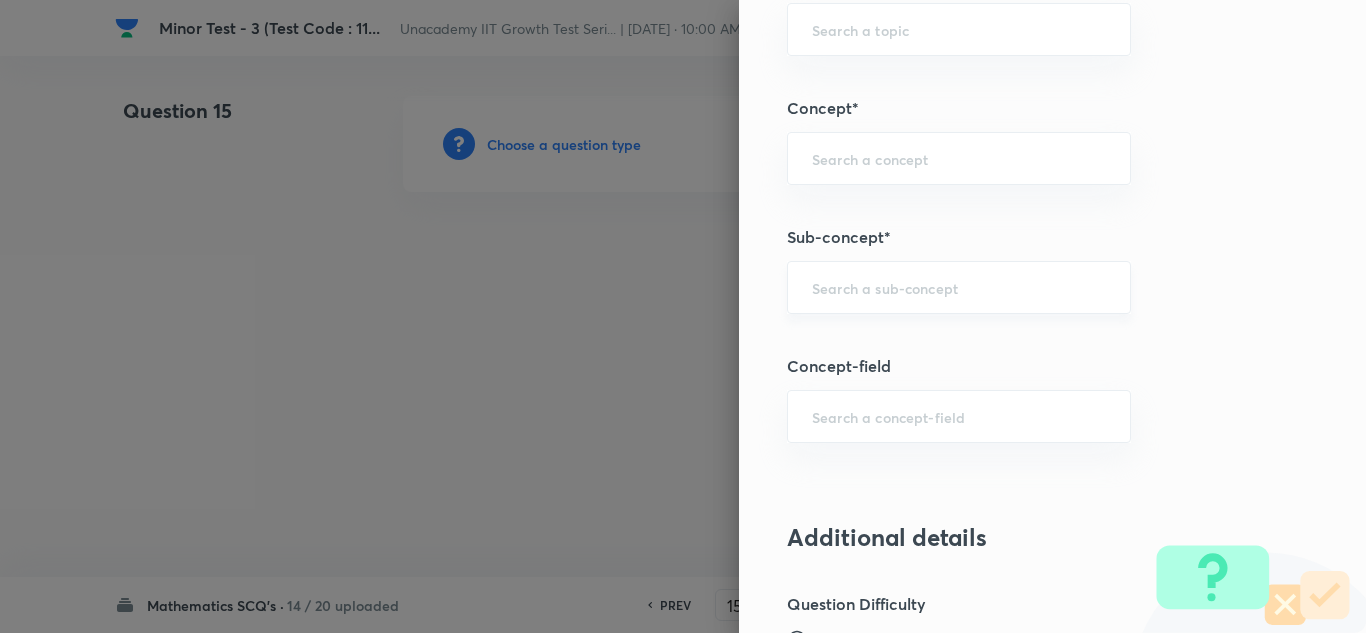 click on "​" at bounding box center [959, 287] 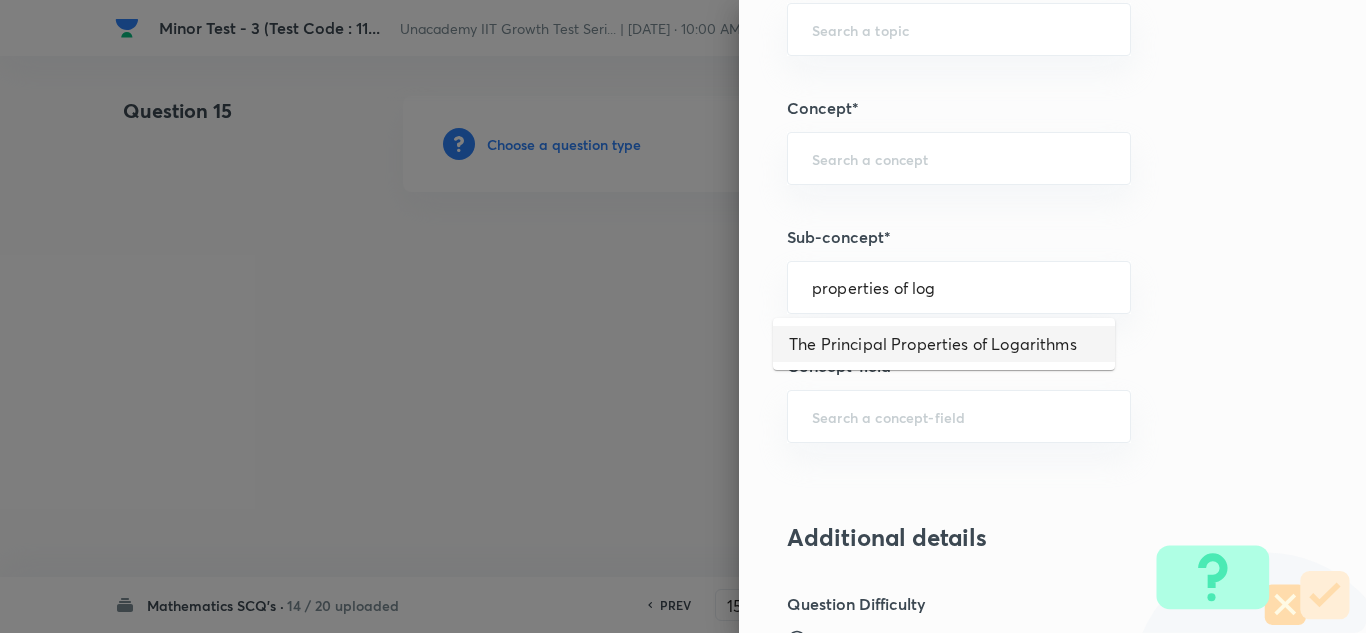 click on "The Principal Properties of Logarithms" at bounding box center [944, 344] 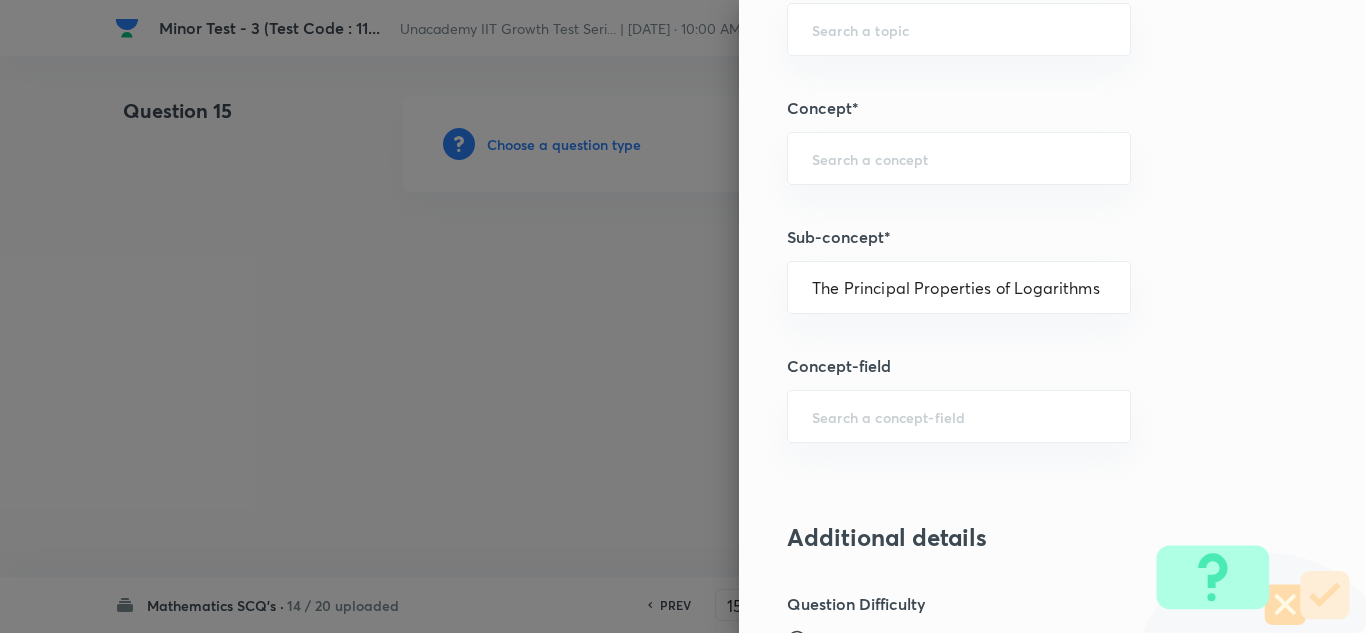 type on "Mathematics" 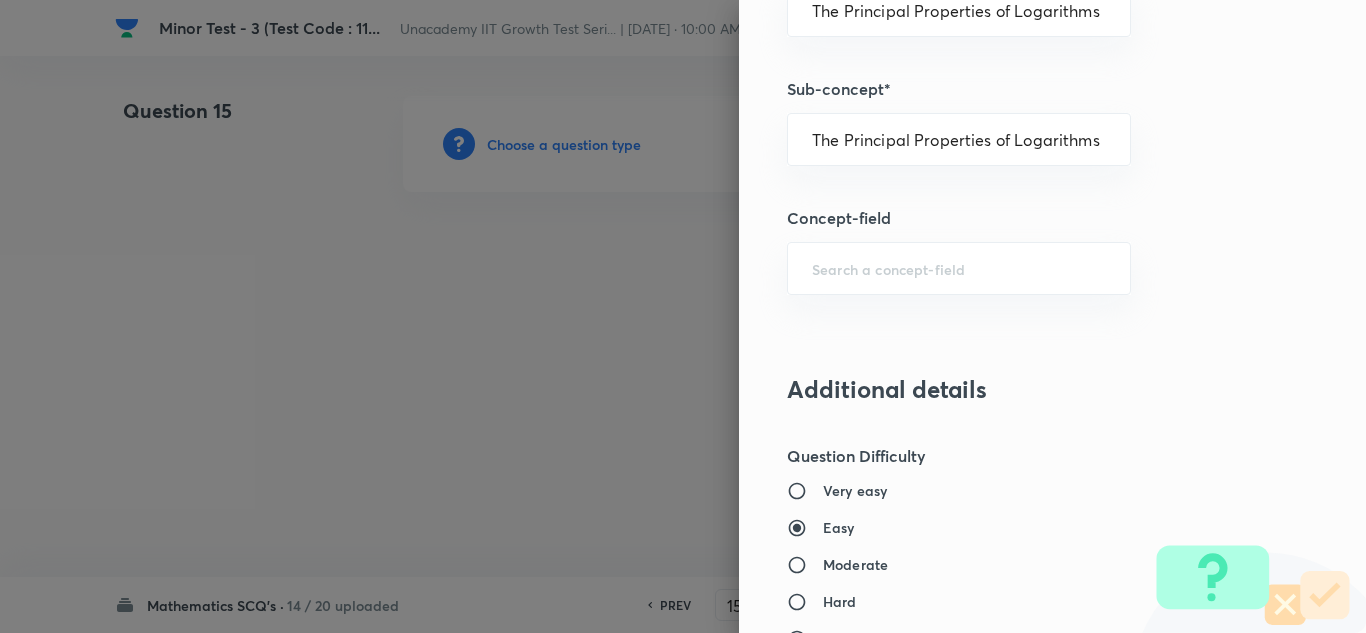 scroll, scrollTop: 1400, scrollLeft: 0, axis: vertical 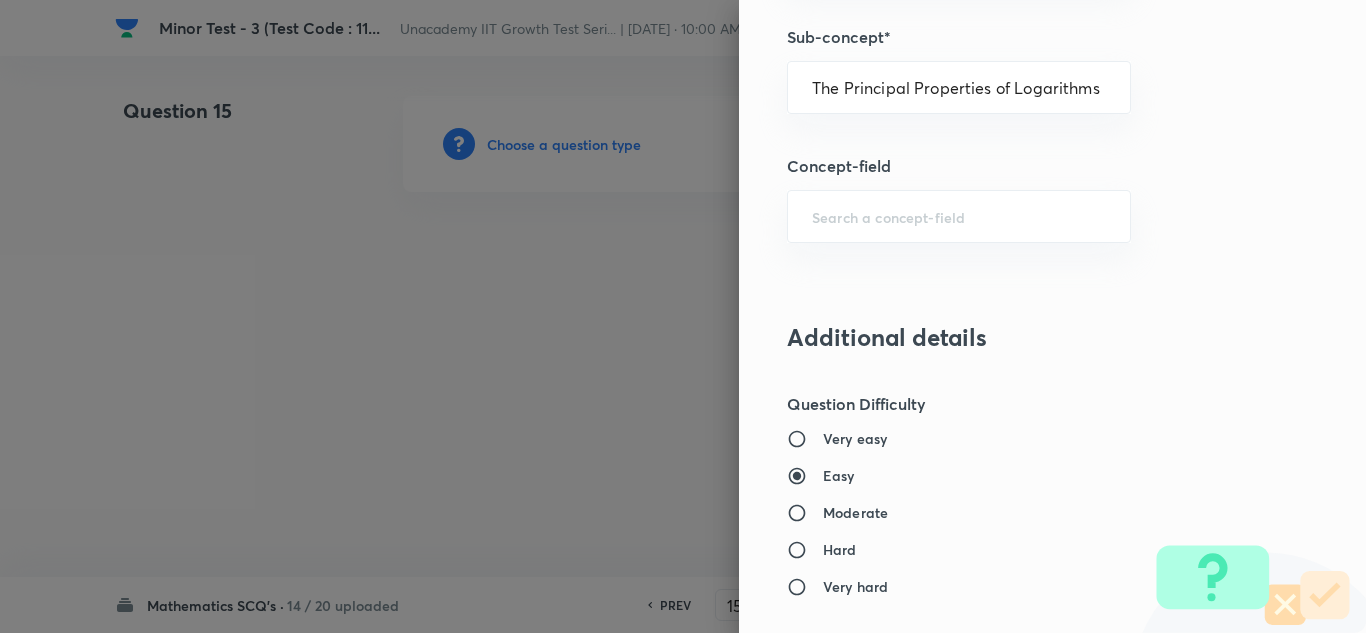 click on "Moderate" at bounding box center [855, 512] 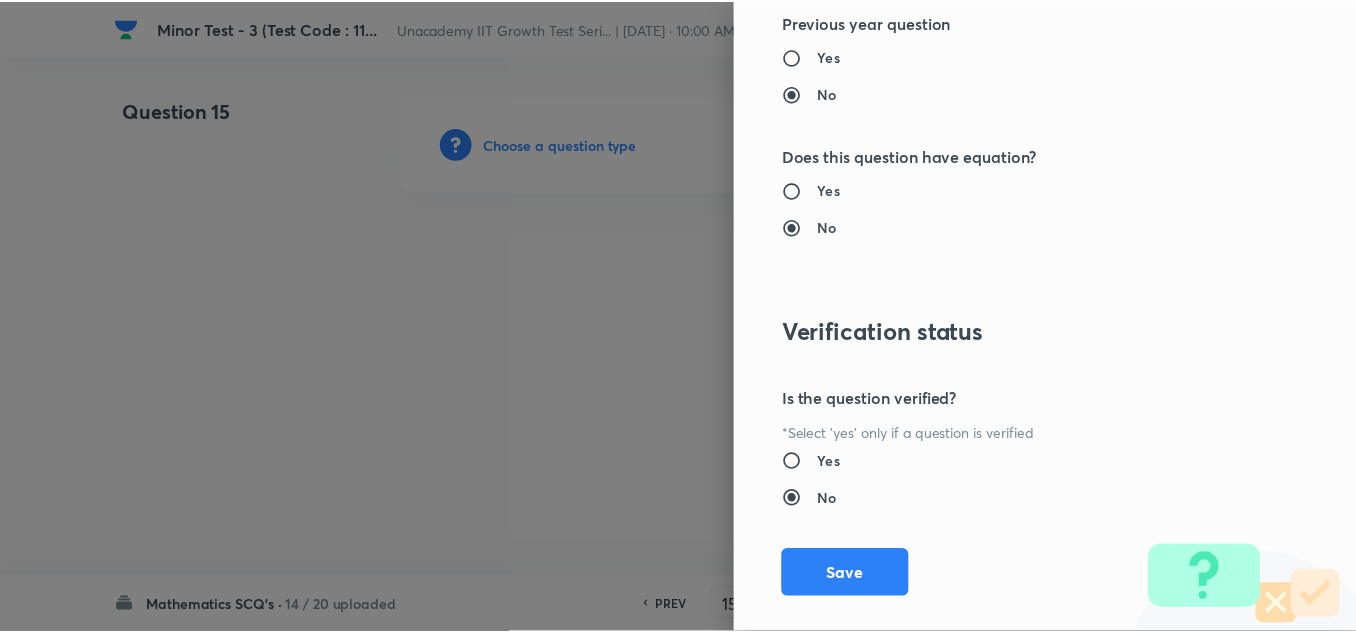 scroll, scrollTop: 2200, scrollLeft: 0, axis: vertical 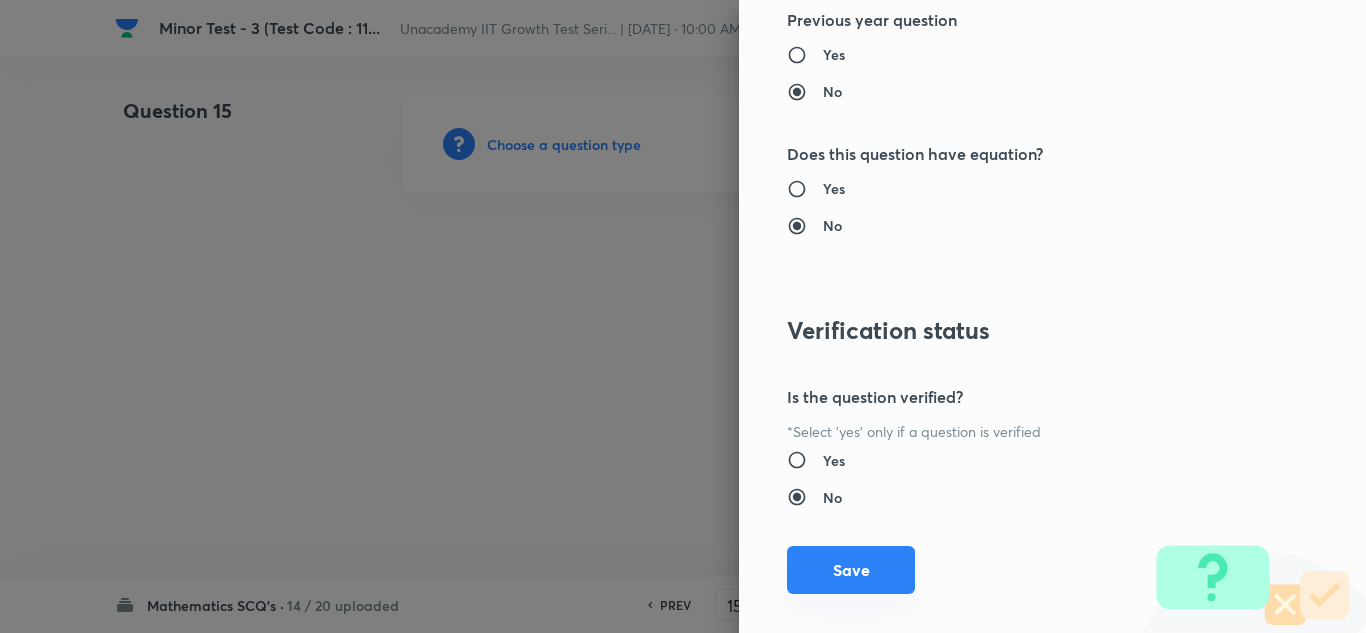 click on "Save" at bounding box center (851, 570) 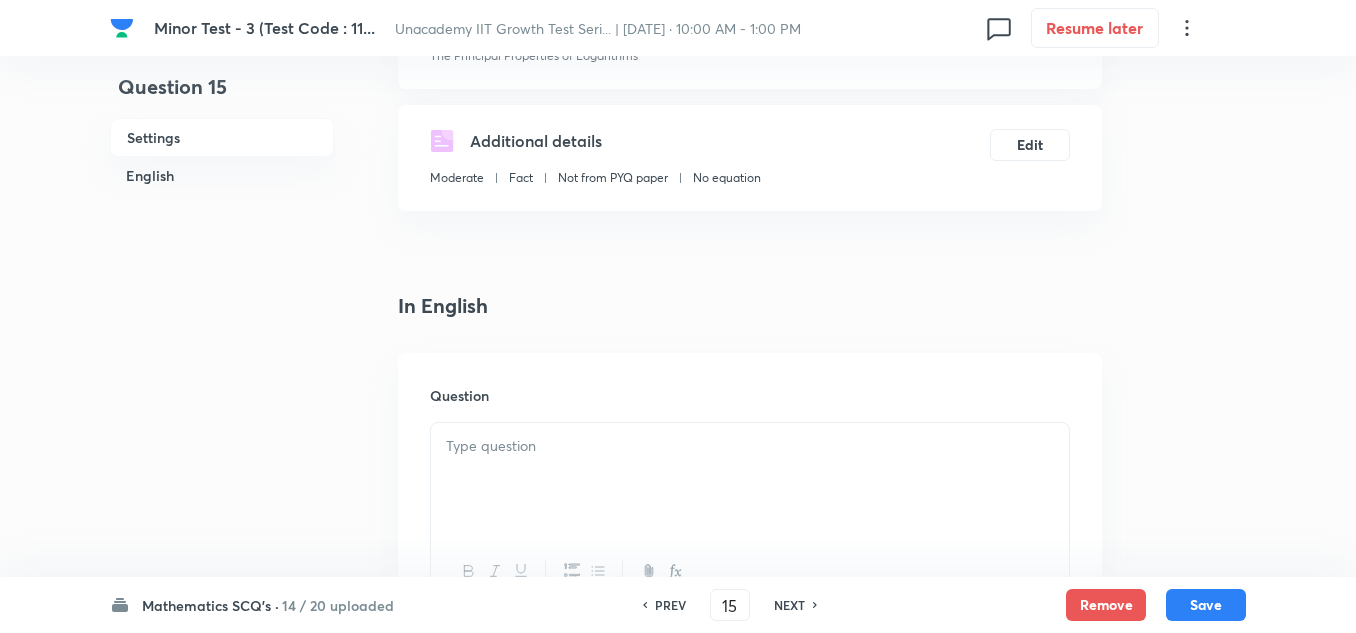 scroll, scrollTop: 400, scrollLeft: 0, axis: vertical 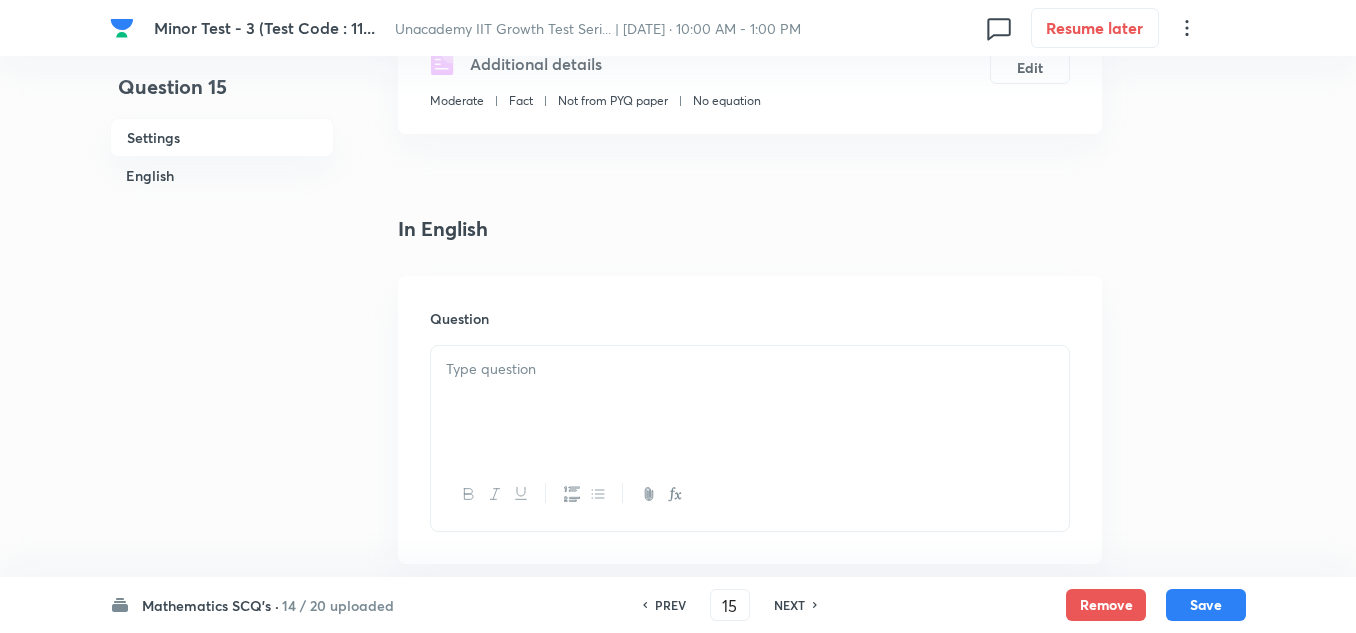 click at bounding box center [750, 402] 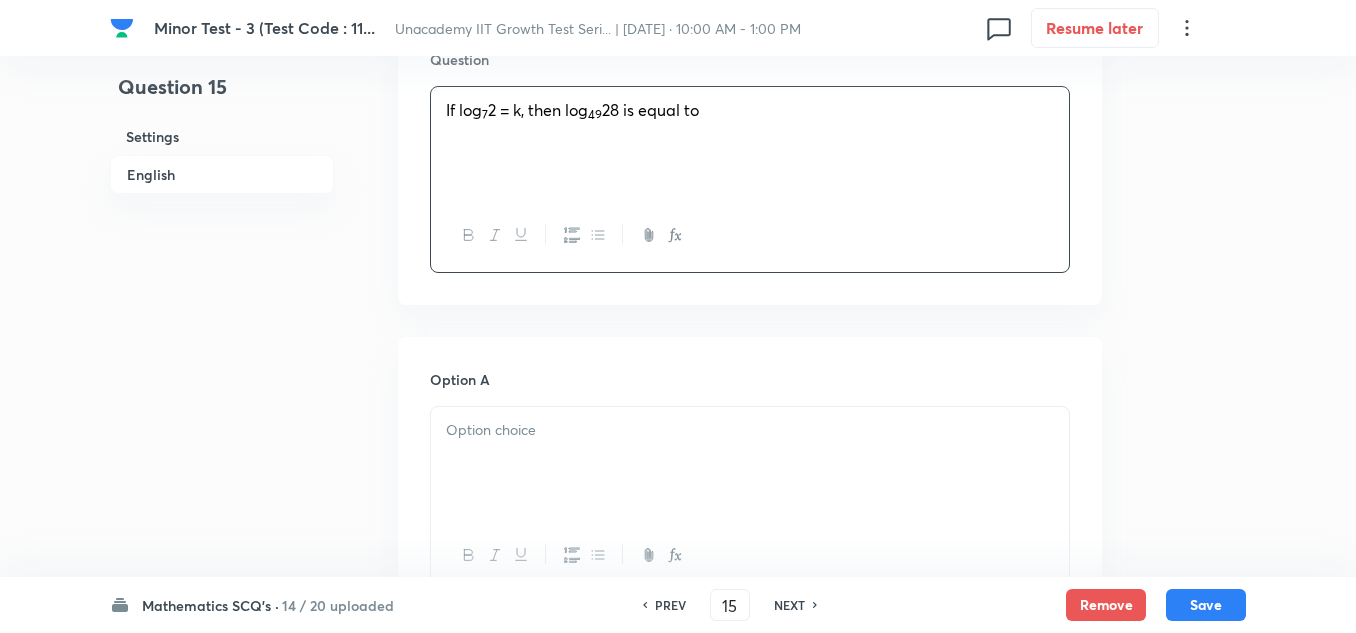 scroll, scrollTop: 800, scrollLeft: 0, axis: vertical 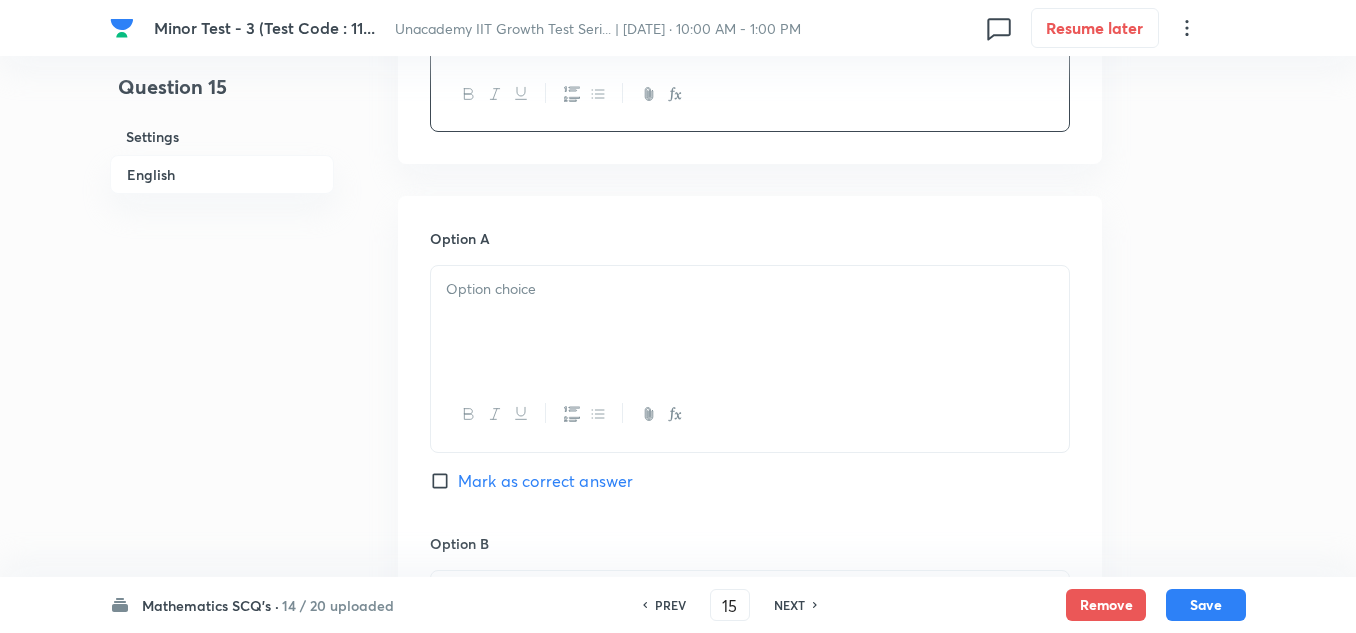 click at bounding box center [750, 322] 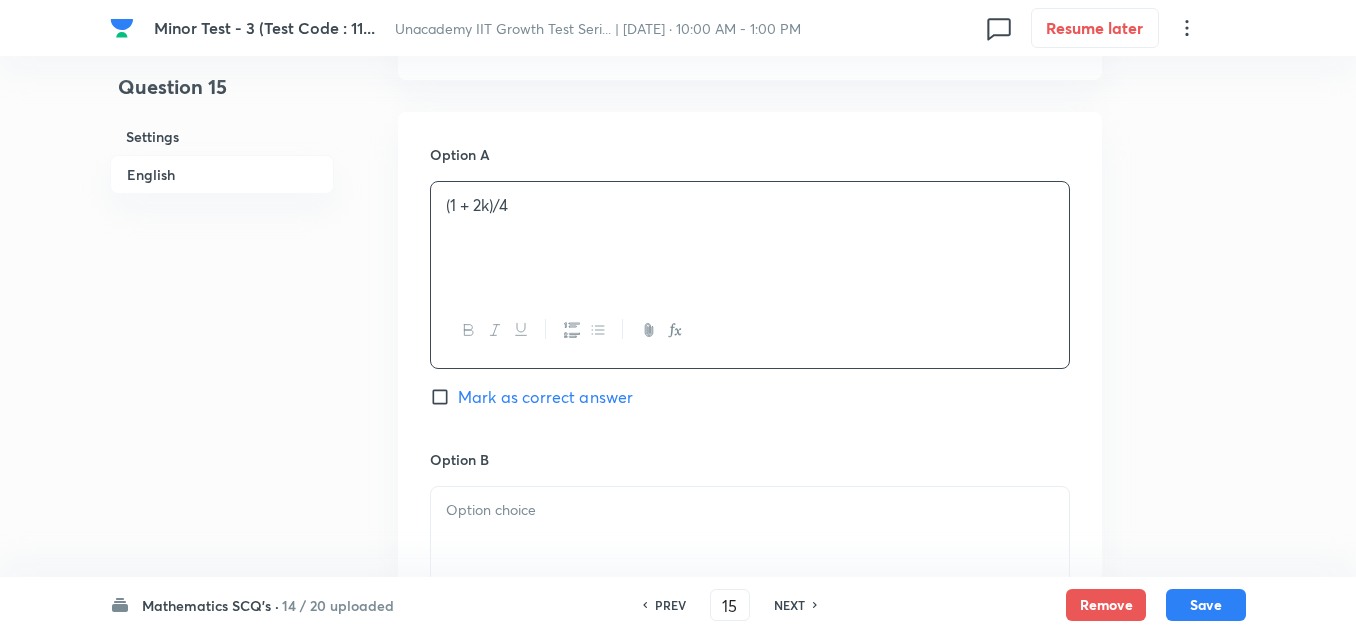 scroll, scrollTop: 1000, scrollLeft: 0, axis: vertical 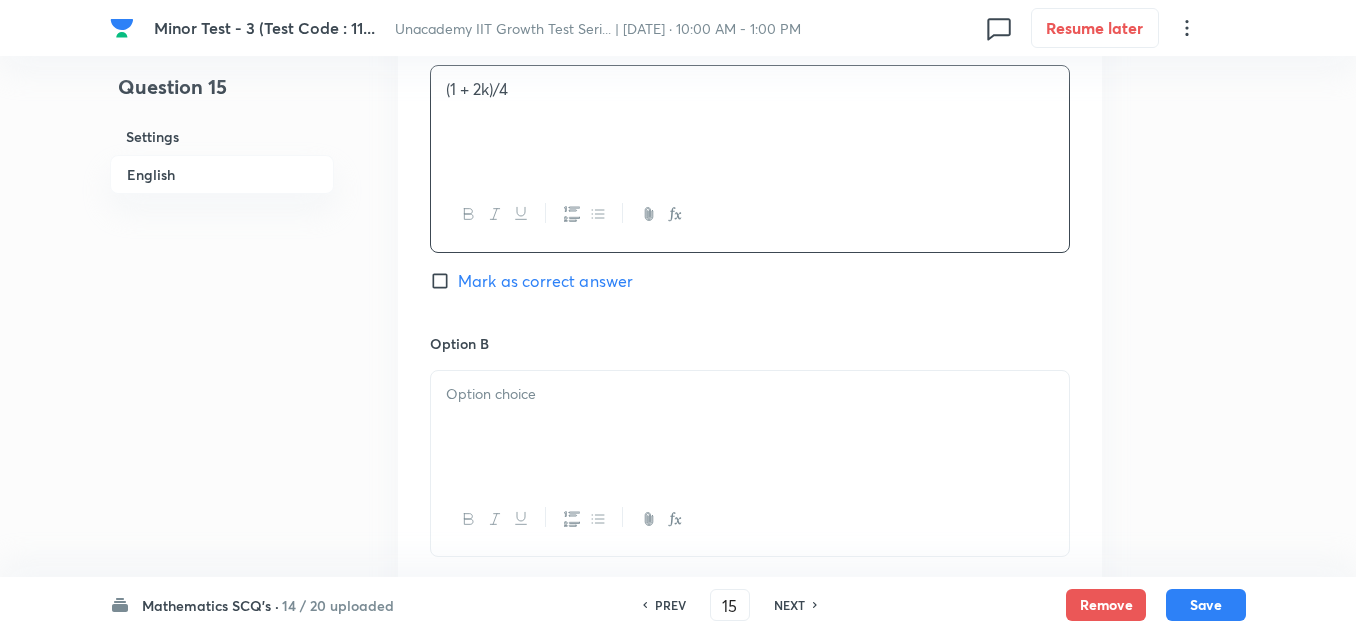 click at bounding box center [750, 427] 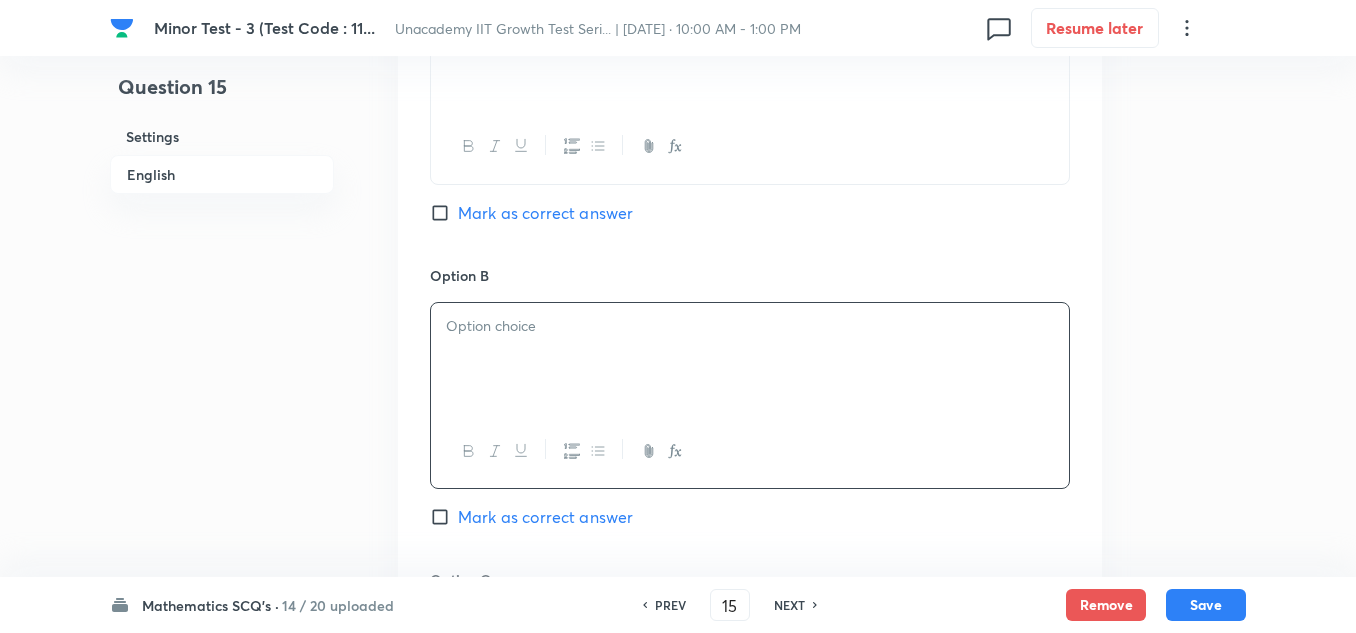 scroll, scrollTop: 1100, scrollLeft: 0, axis: vertical 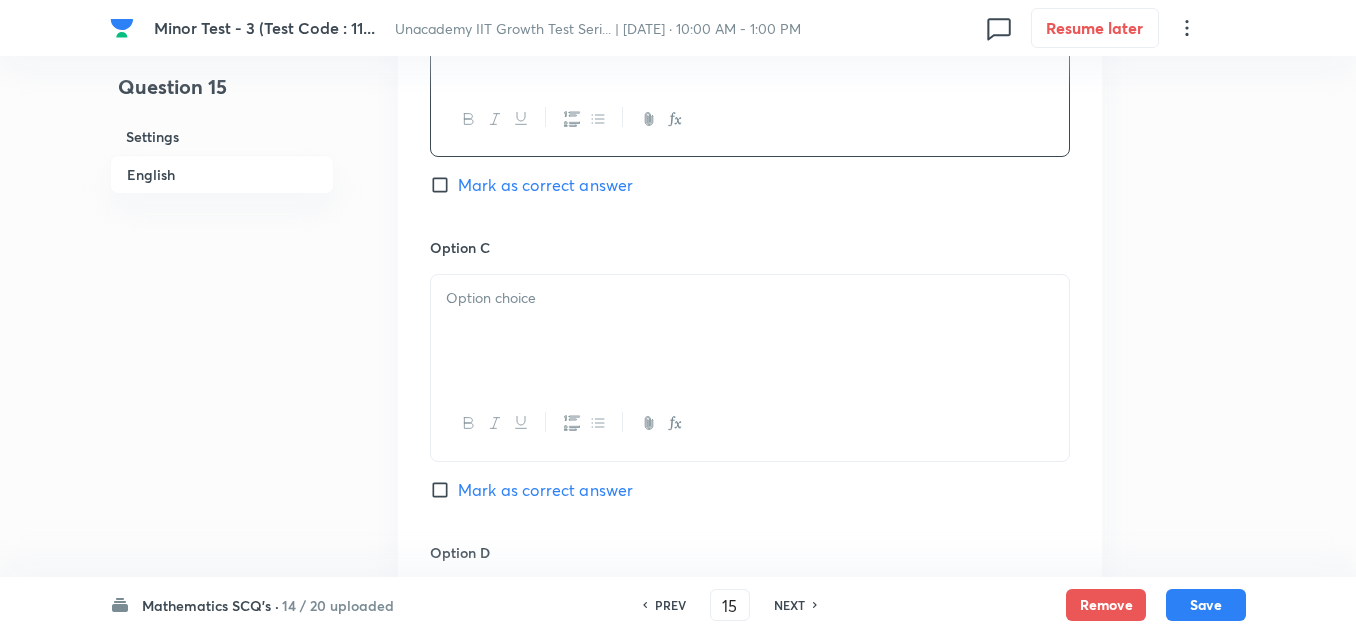 click at bounding box center [750, 331] 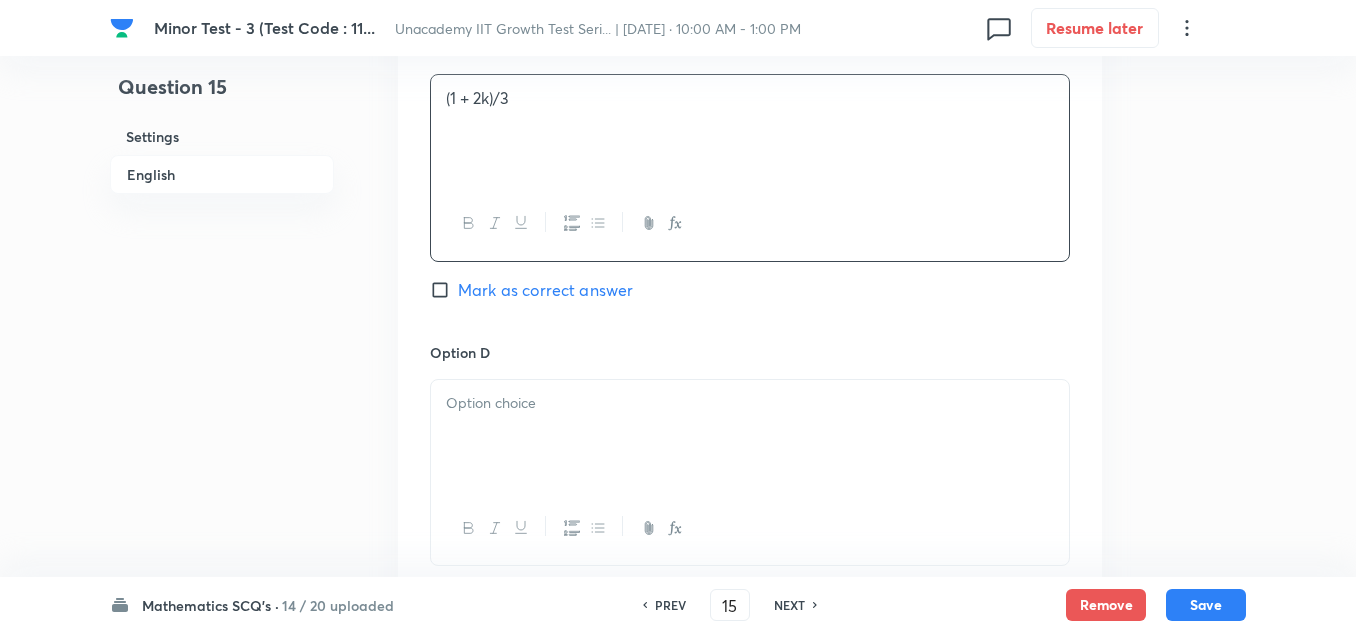 click at bounding box center [750, 436] 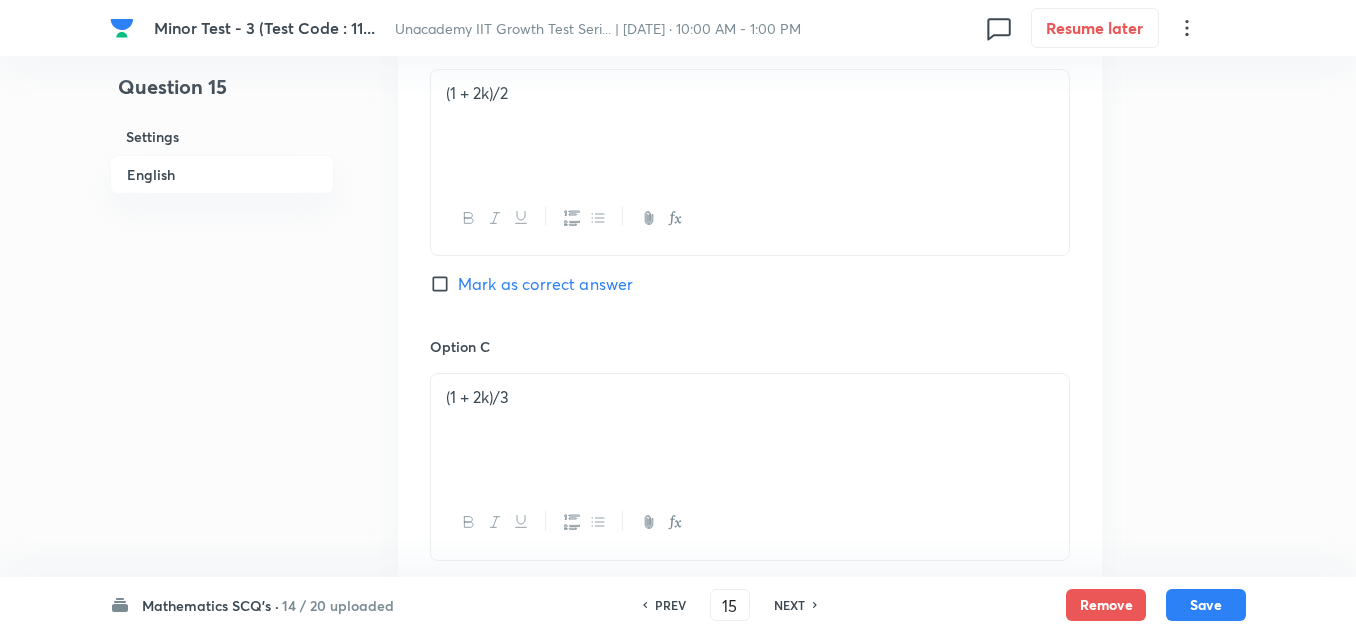 scroll, scrollTop: 1300, scrollLeft: 0, axis: vertical 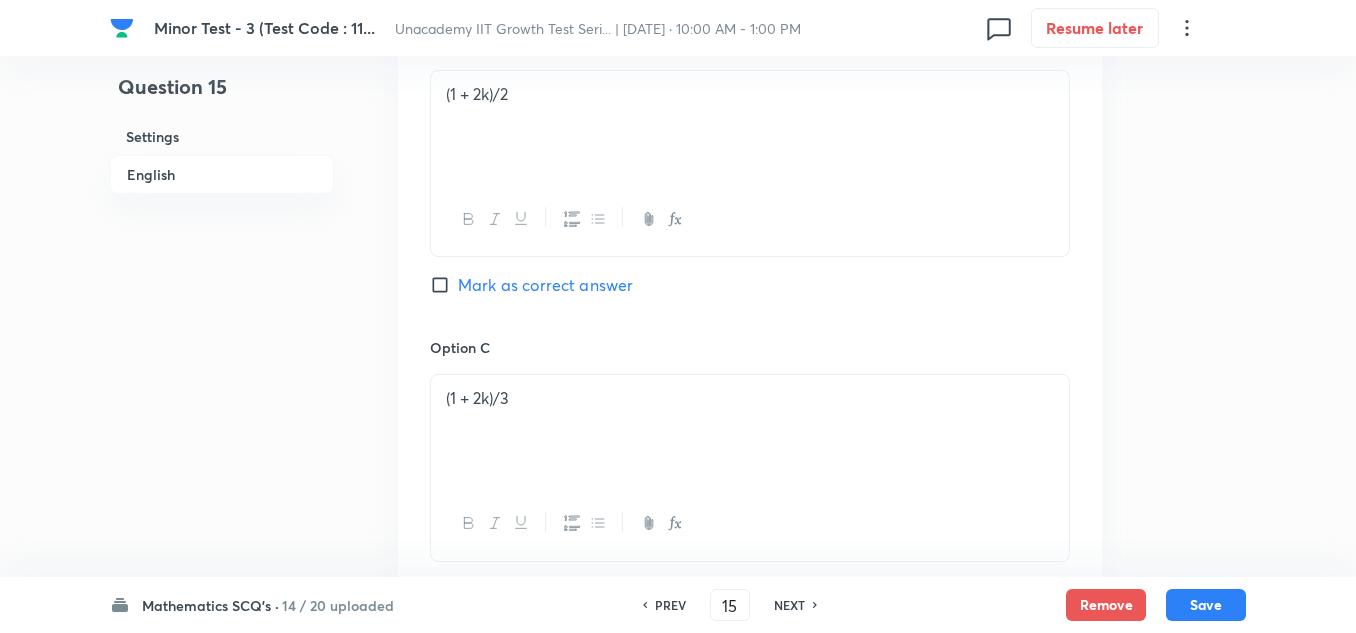 click on "Mark as correct answer" at bounding box center [545, 285] 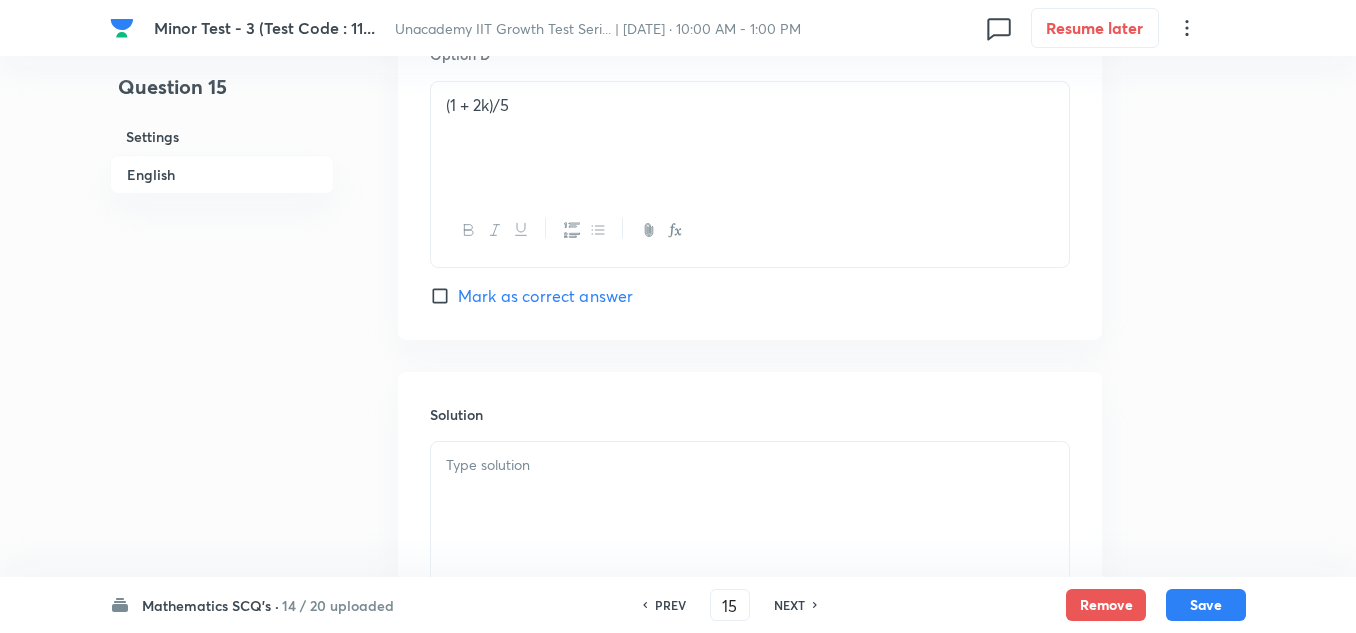 scroll, scrollTop: 1900, scrollLeft: 0, axis: vertical 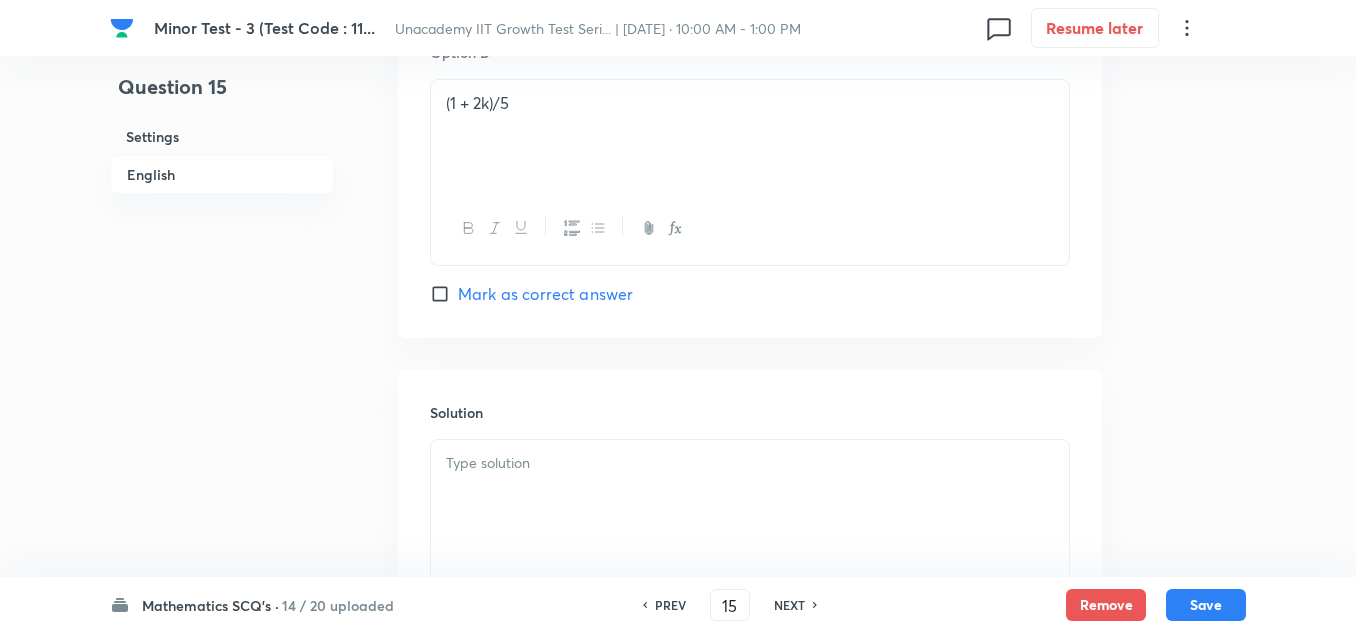 click at bounding box center (750, 463) 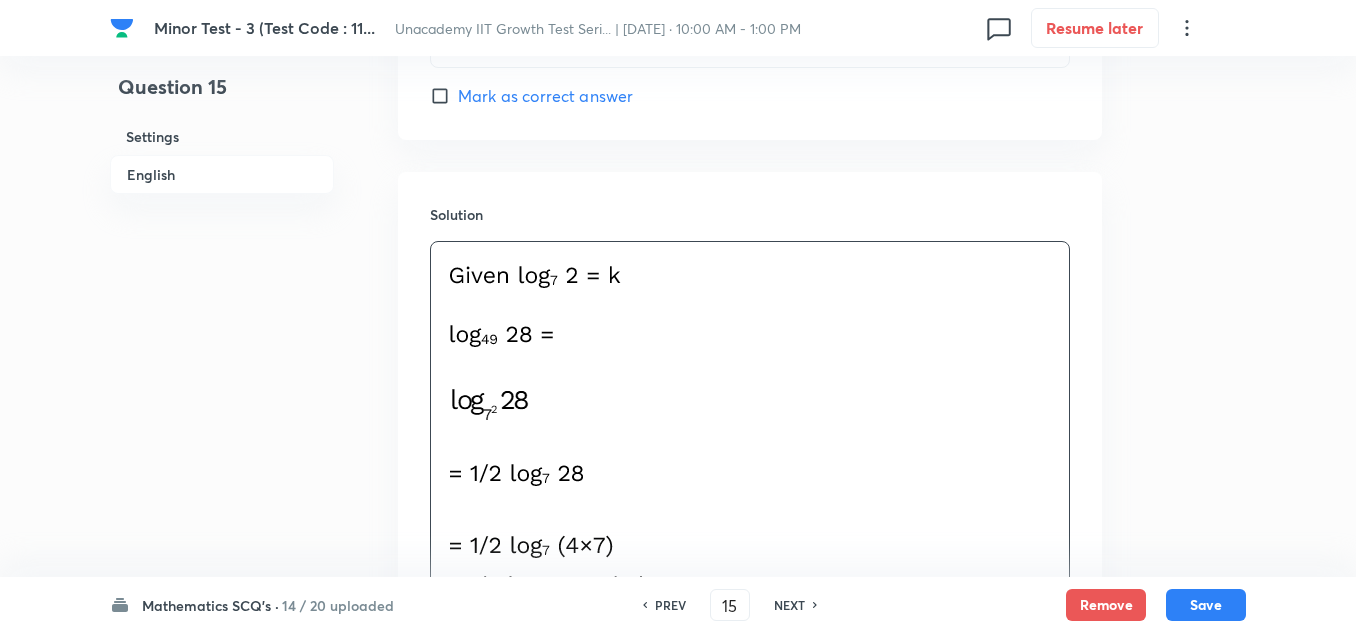 scroll, scrollTop: 2100, scrollLeft: 0, axis: vertical 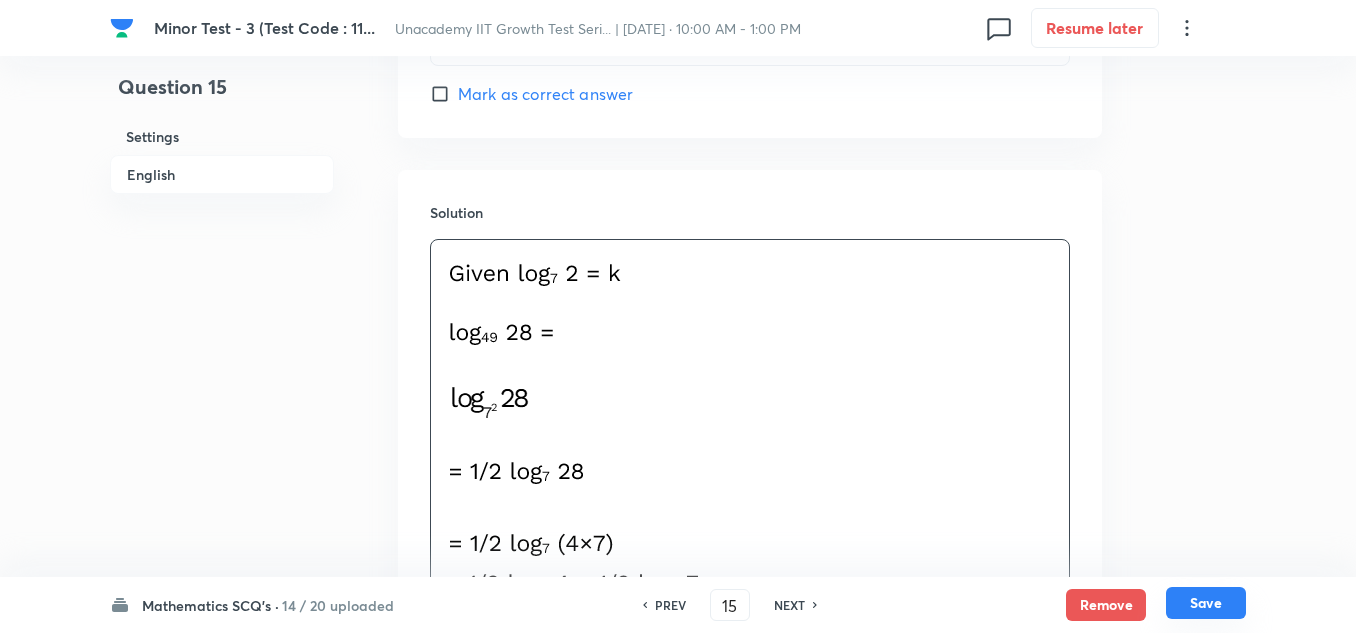 click on "Save" at bounding box center [1206, 603] 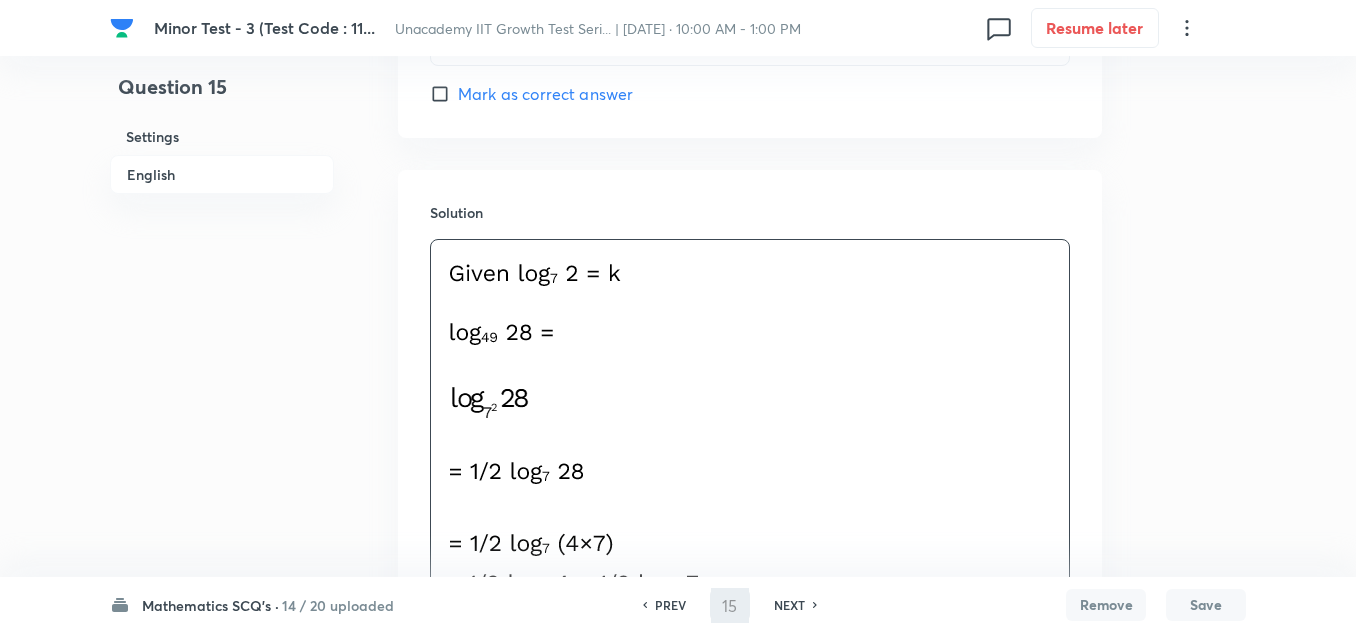 type on "16" 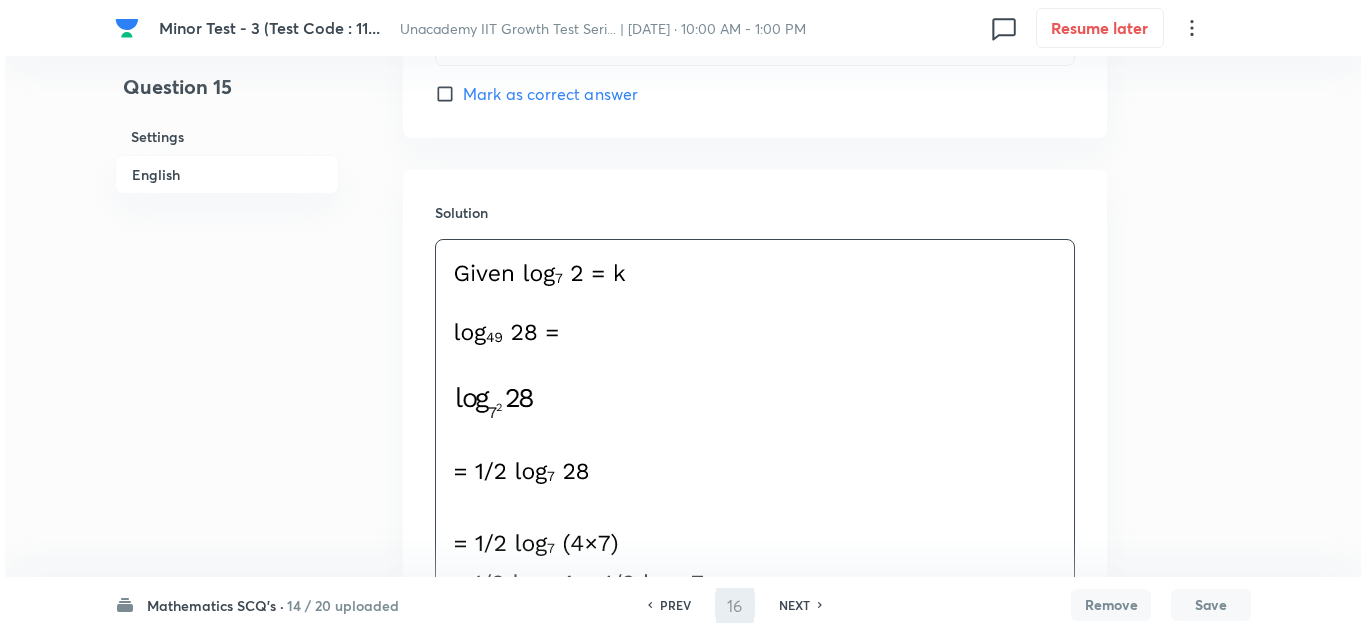 scroll, scrollTop: 0, scrollLeft: 0, axis: both 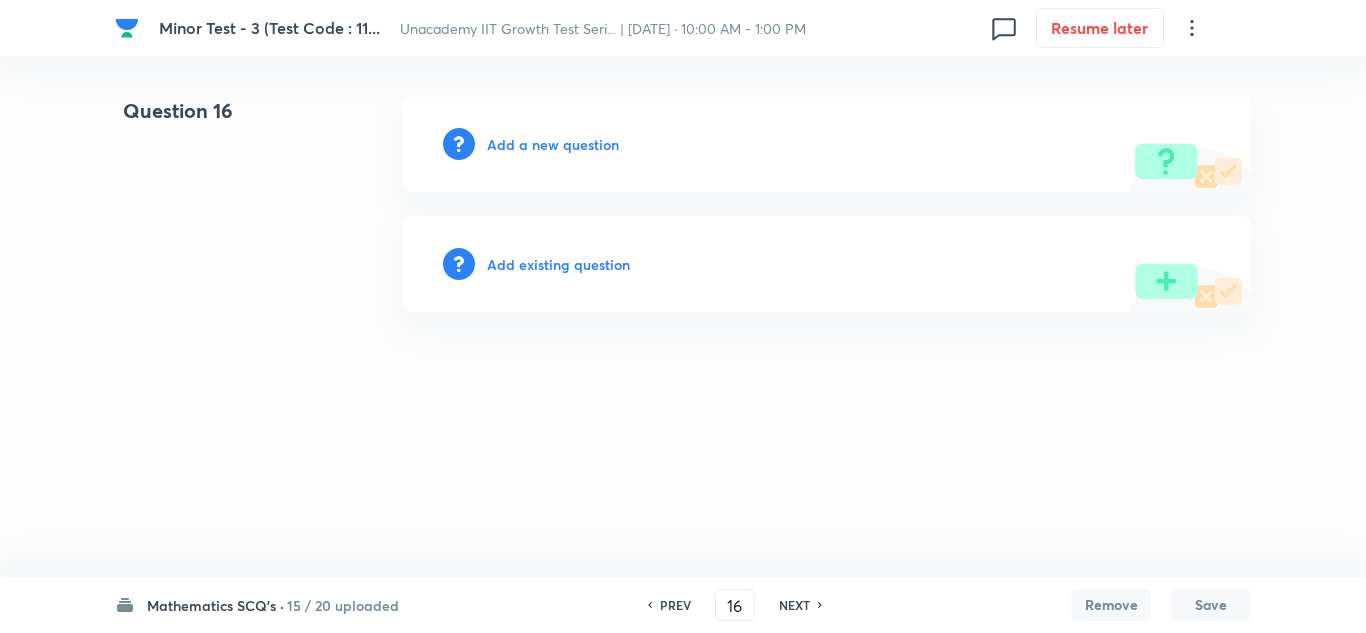 click on "Add a new question" at bounding box center (553, 144) 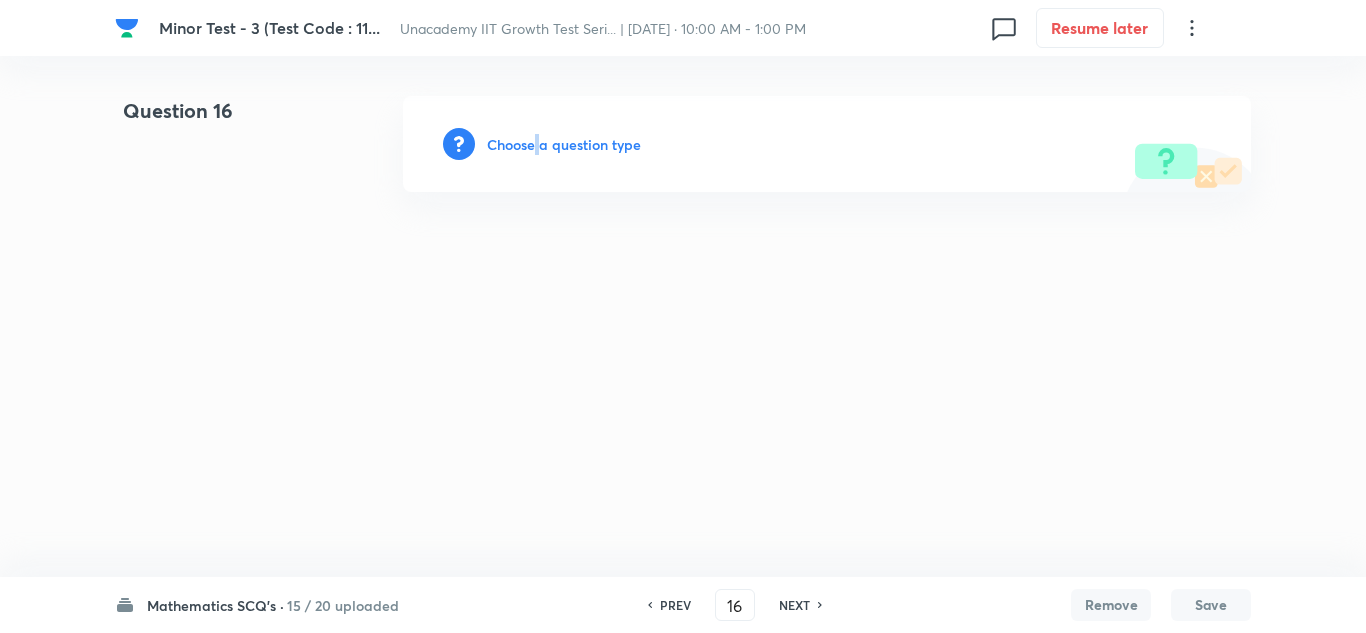 click on "Choose a question type" at bounding box center (564, 144) 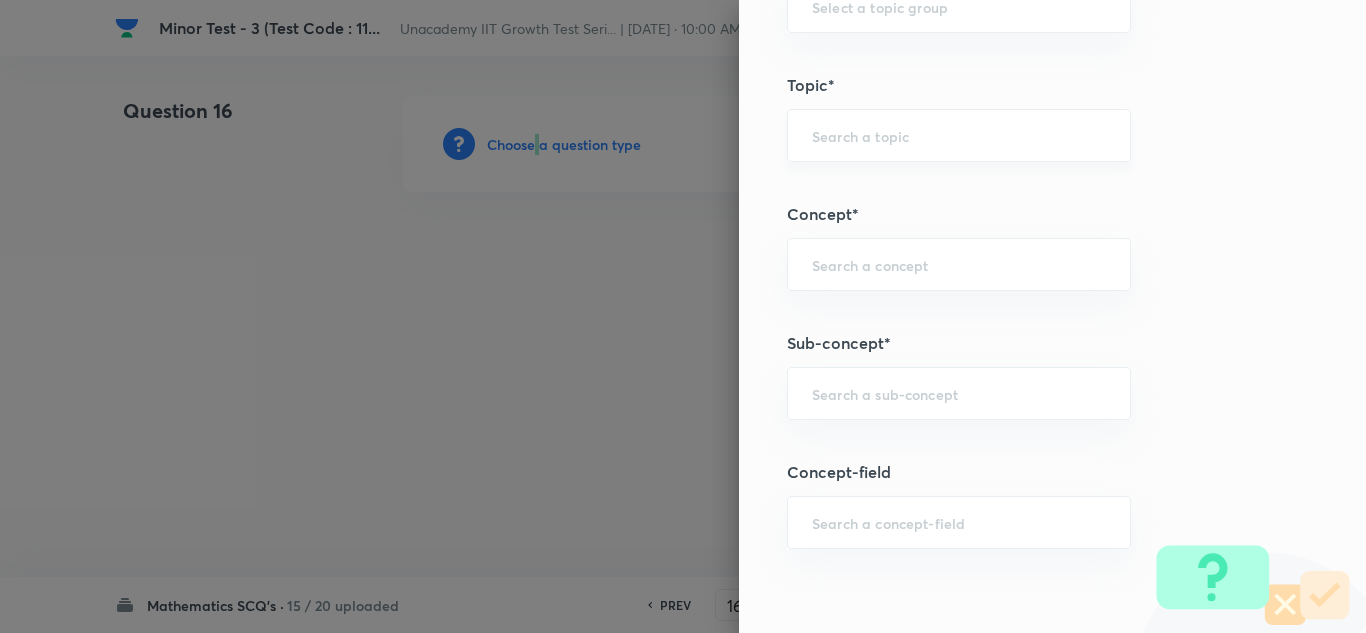 scroll, scrollTop: 1100, scrollLeft: 0, axis: vertical 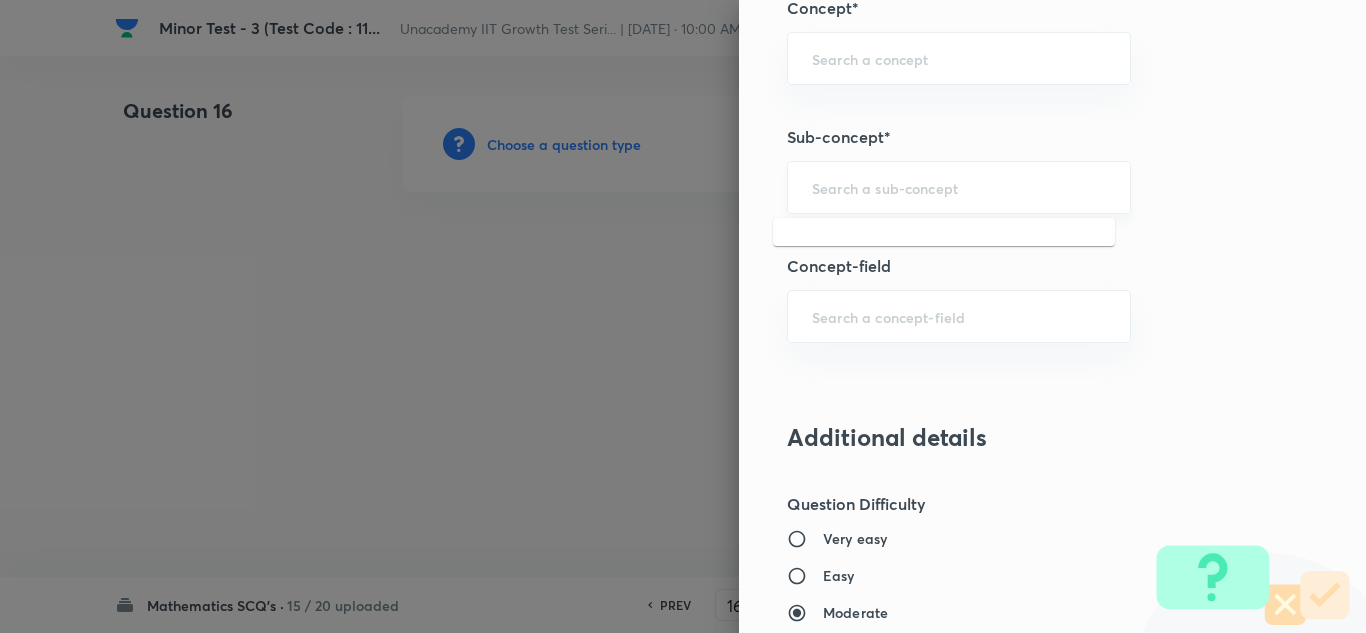click at bounding box center [959, 187] 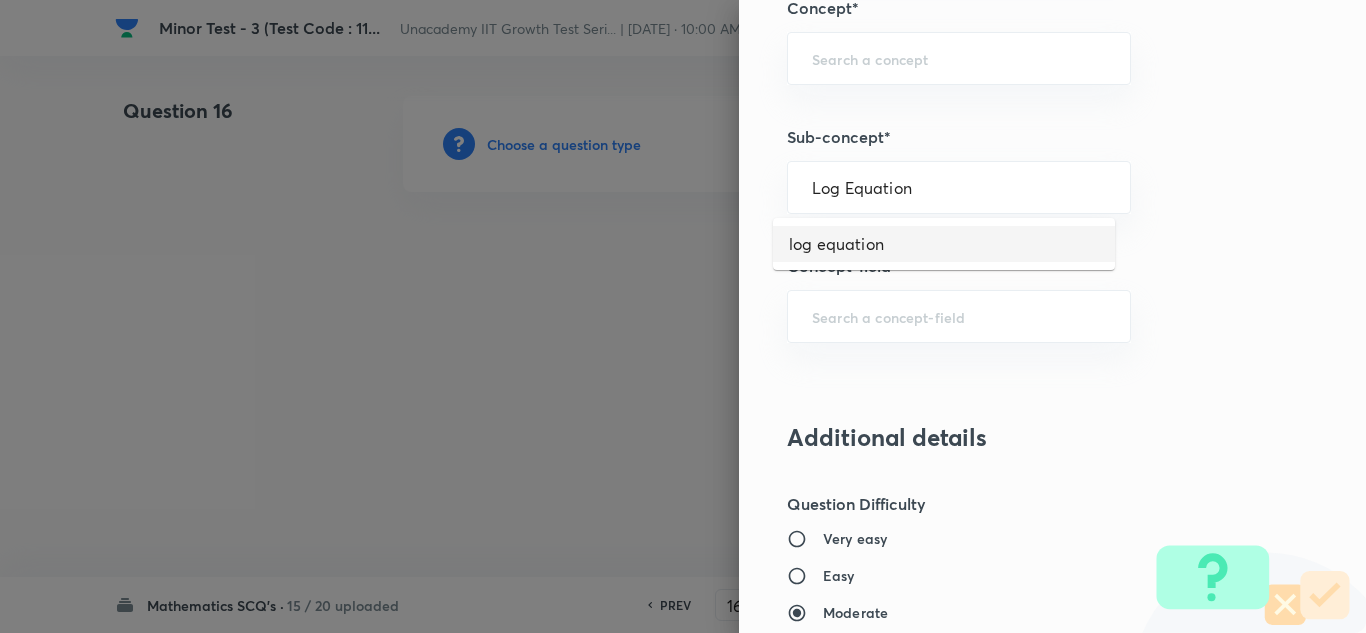 click on "log equation" at bounding box center (944, 244) 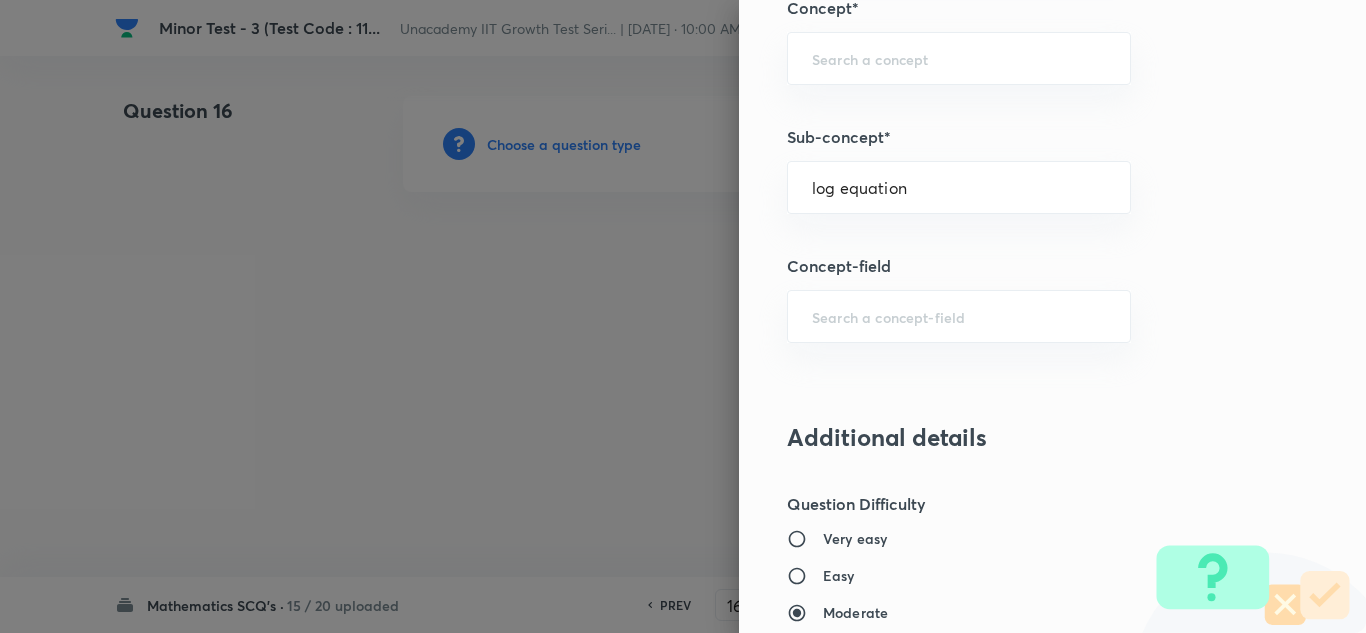 type on "Mathematics" 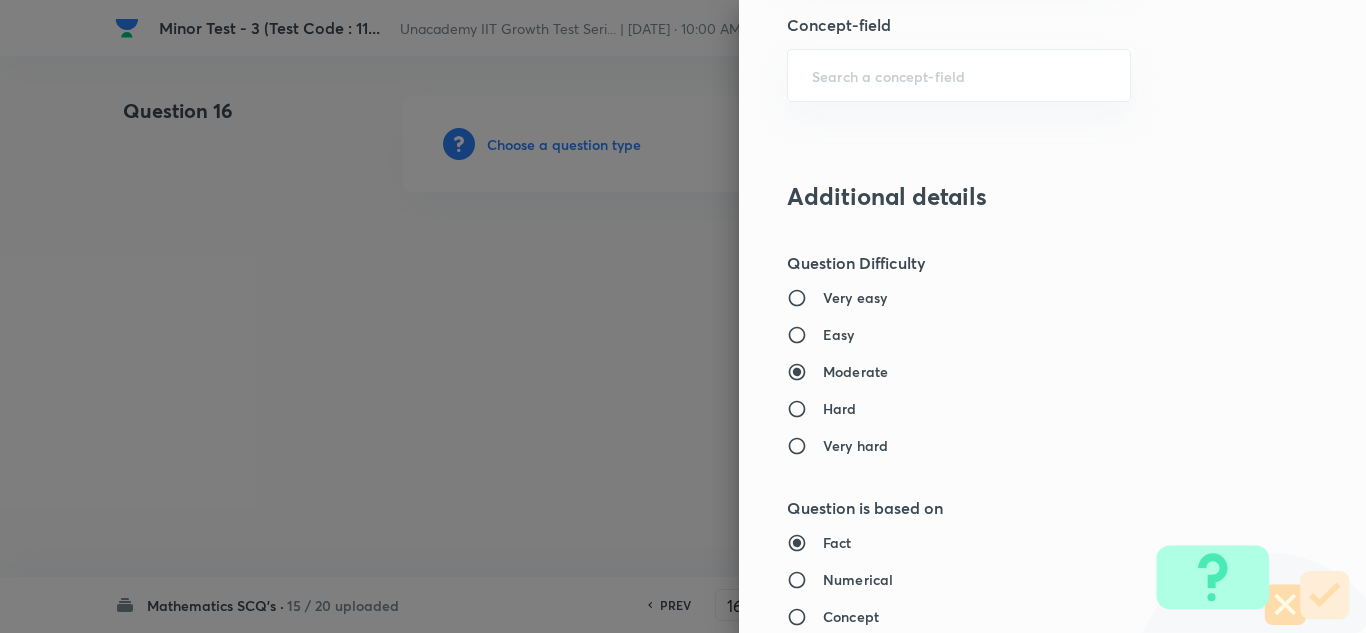 scroll, scrollTop: 1600, scrollLeft: 0, axis: vertical 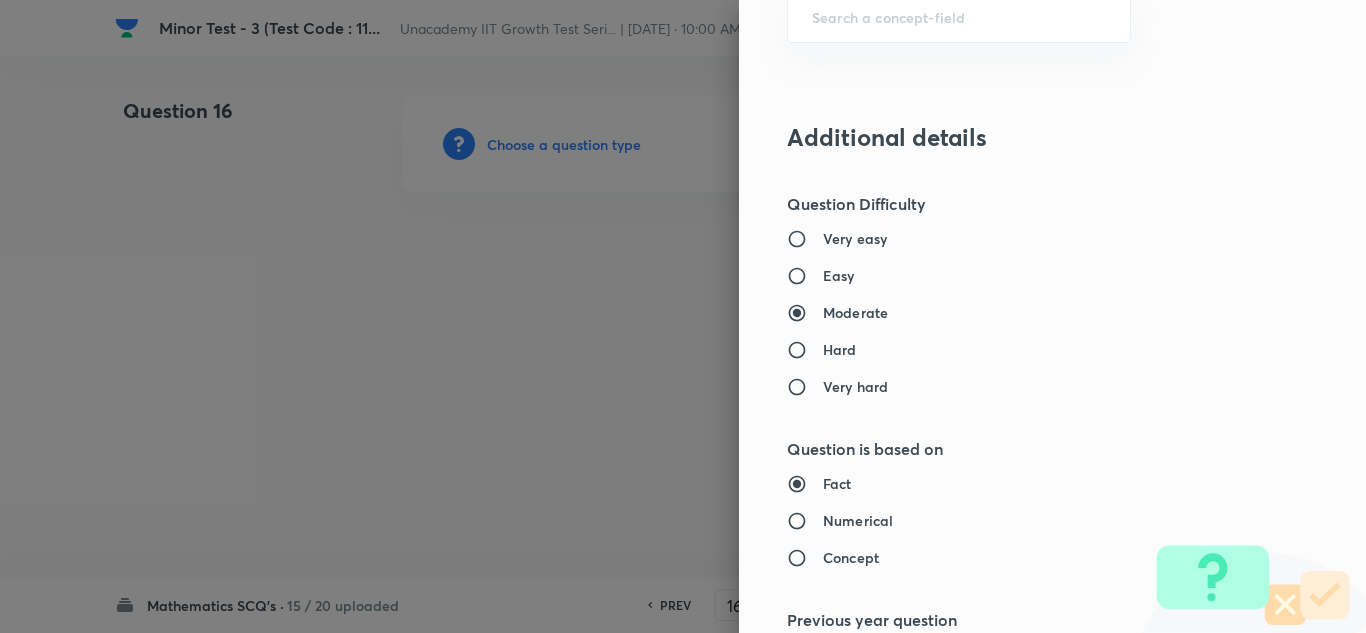 click on "Hard" at bounding box center [840, 349] 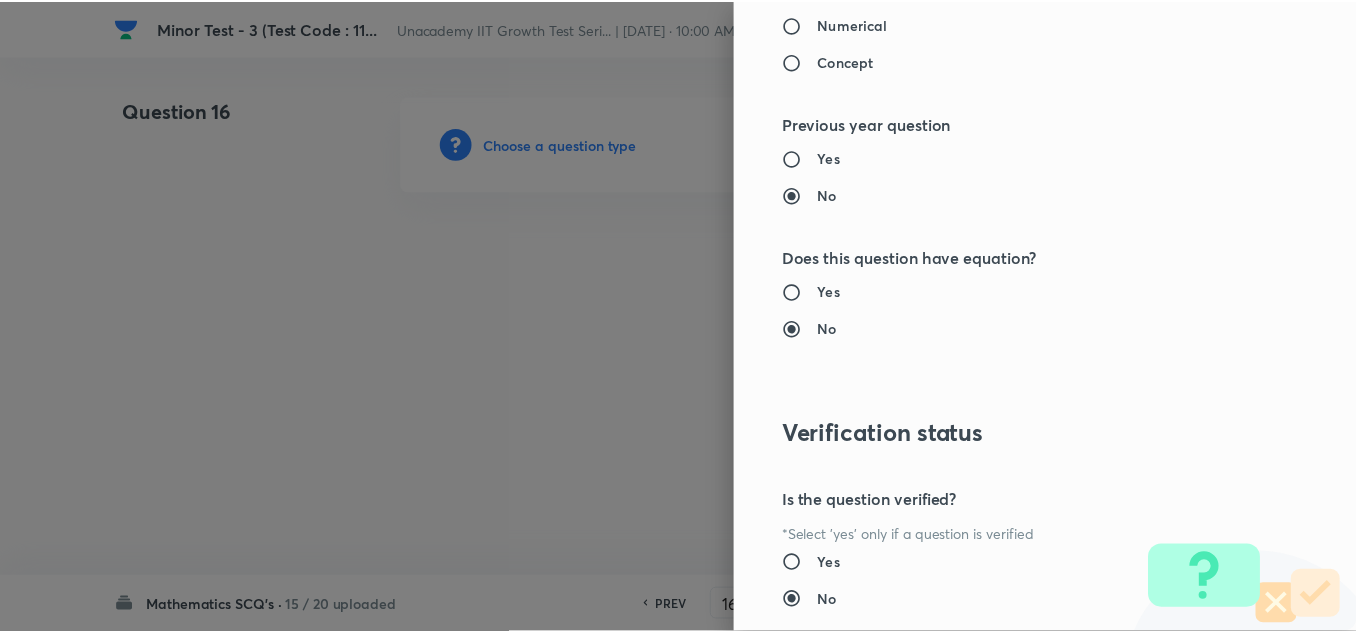 scroll, scrollTop: 2227, scrollLeft: 0, axis: vertical 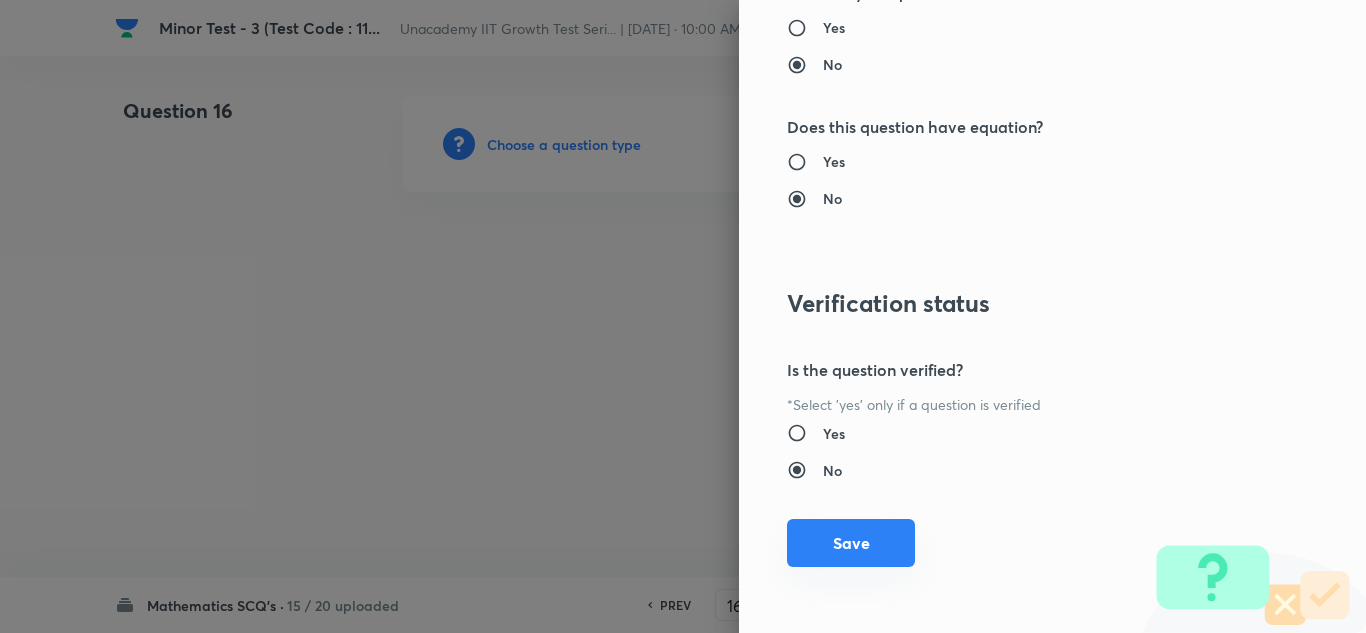 click on "Save" at bounding box center (851, 543) 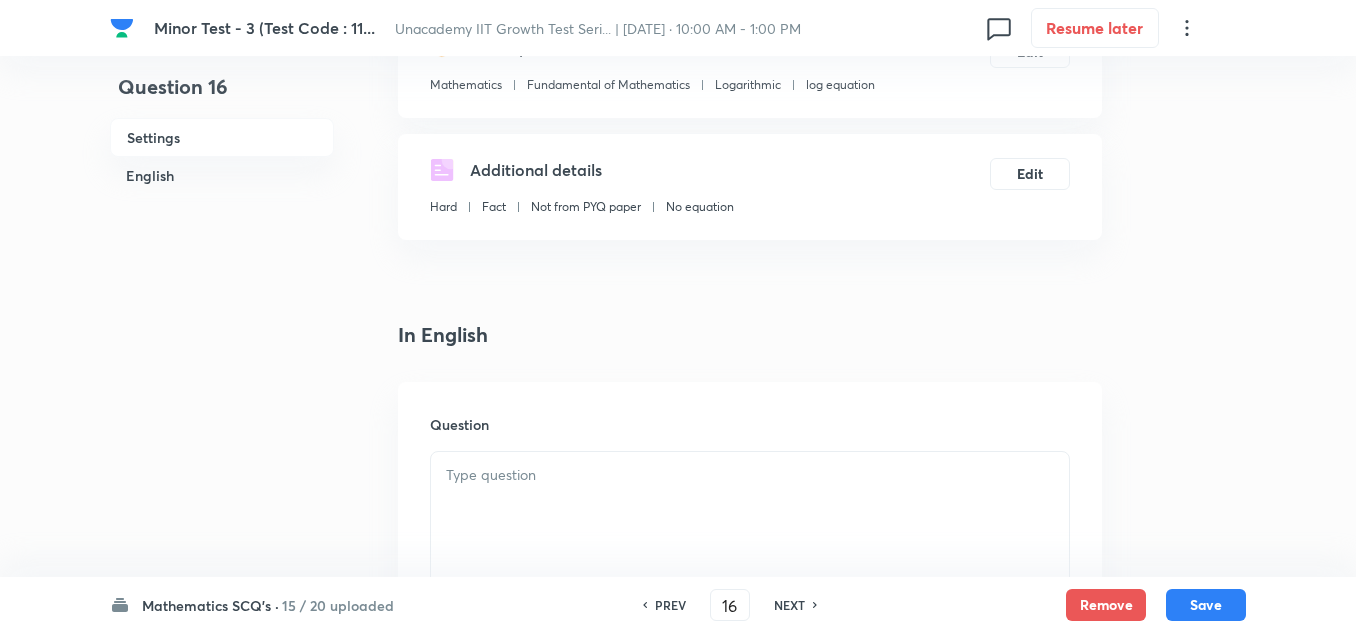 scroll, scrollTop: 300, scrollLeft: 0, axis: vertical 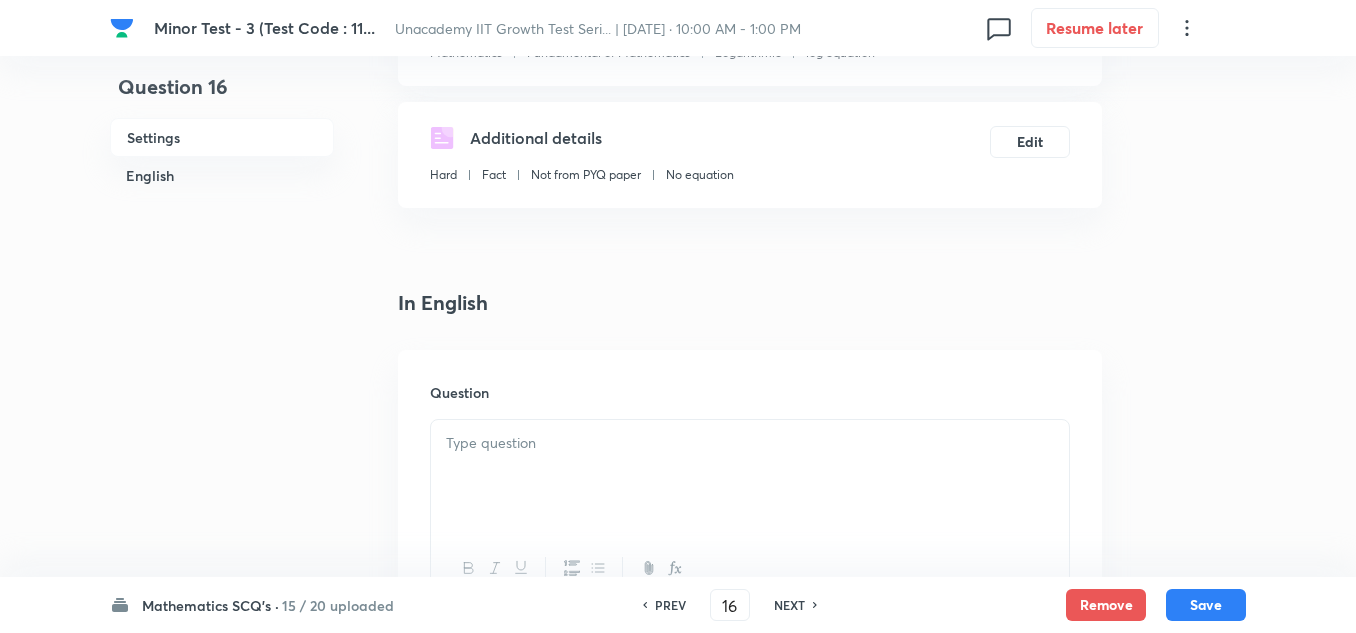 click at bounding box center [750, 476] 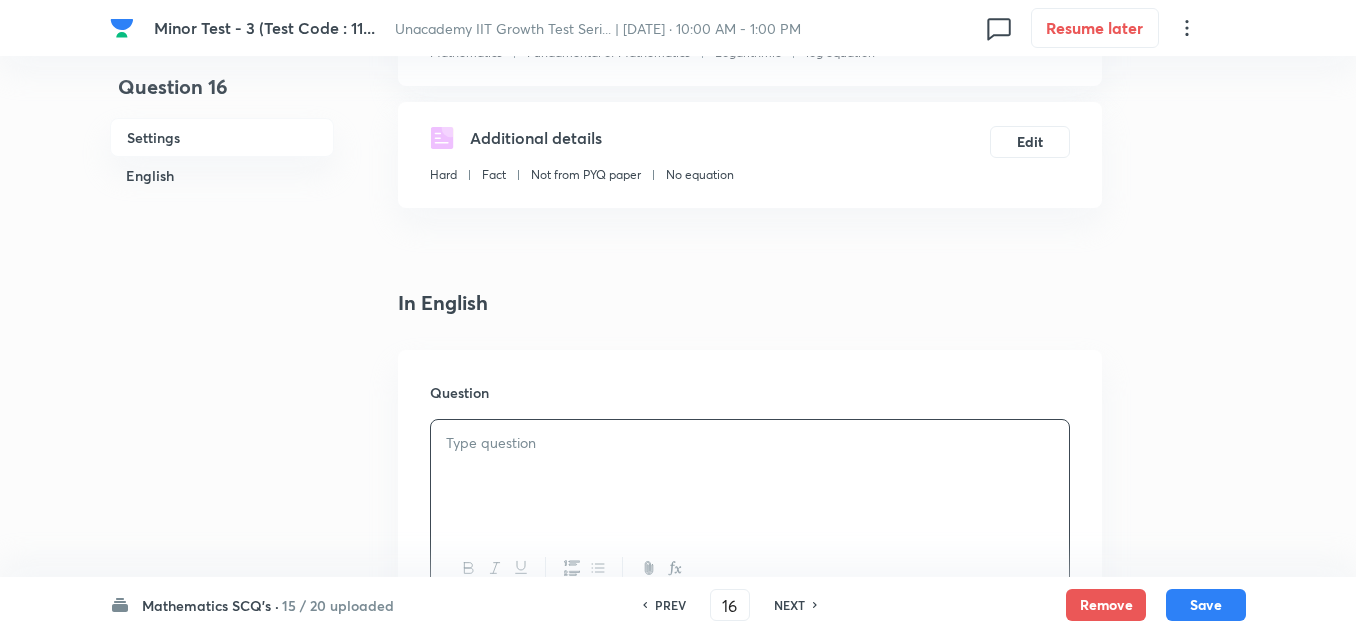 paste 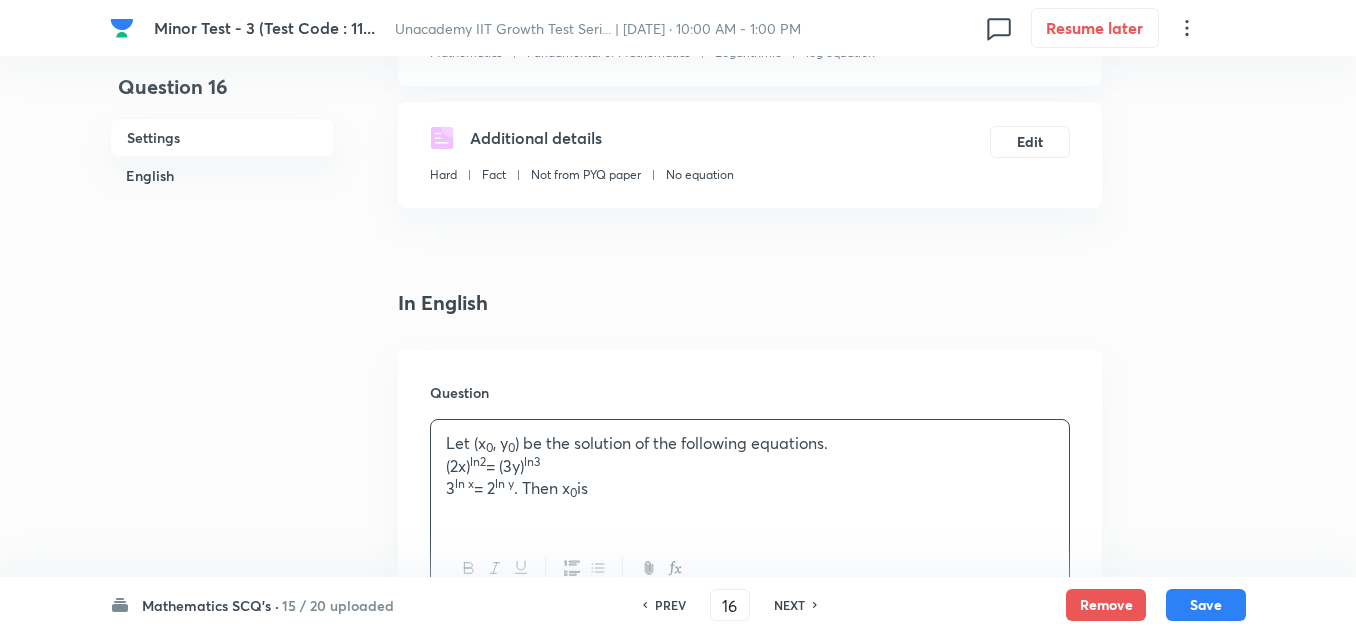 click on "(2x) ln2  = (3y) ln3" at bounding box center [750, 466] 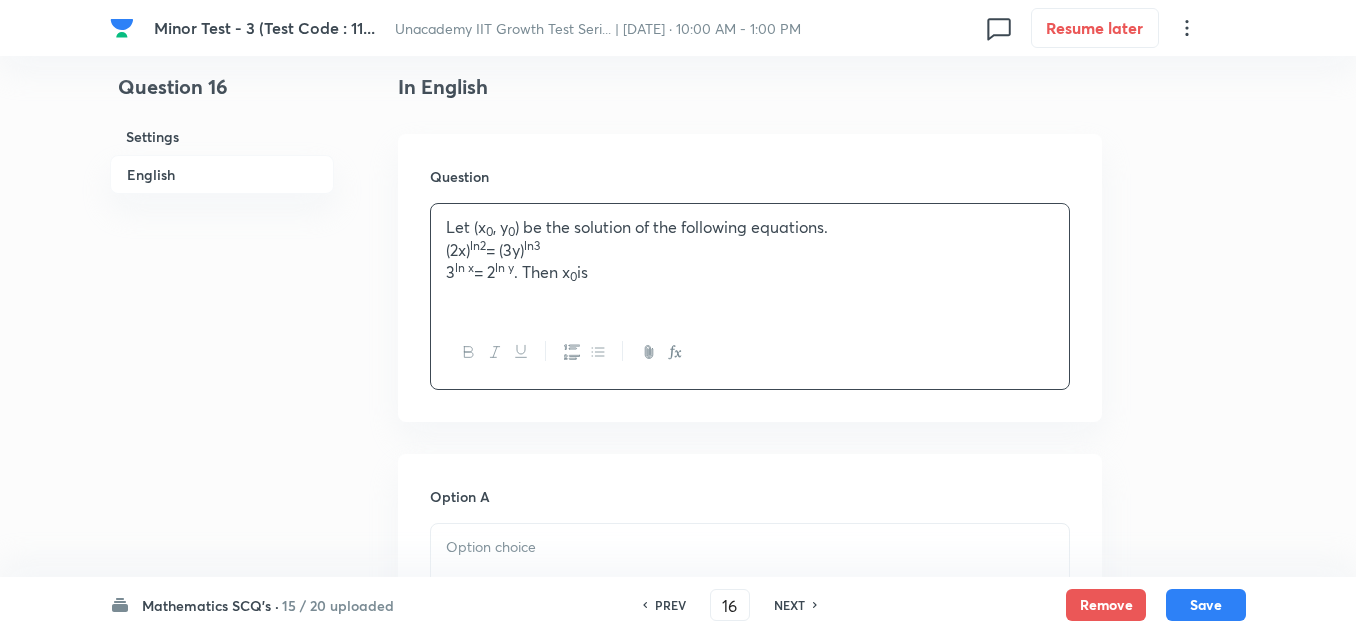 scroll, scrollTop: 600, scrollLeft: 0, axis: vertical 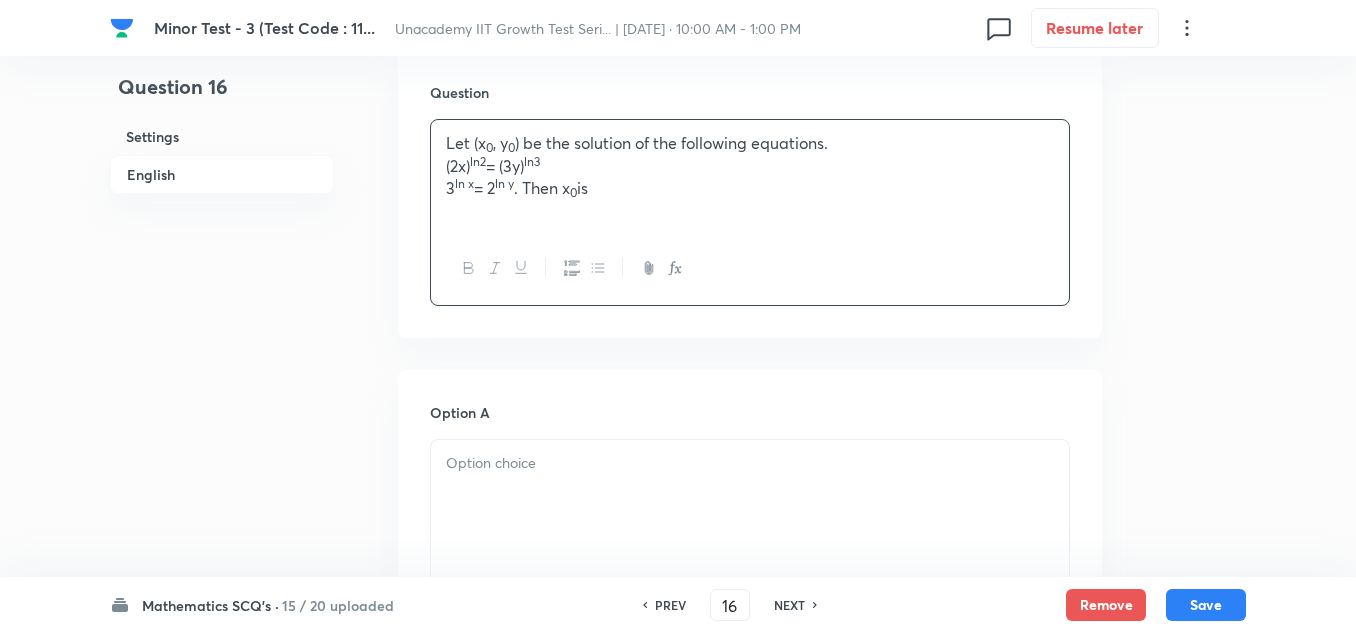click at bounding box center (750, 463) 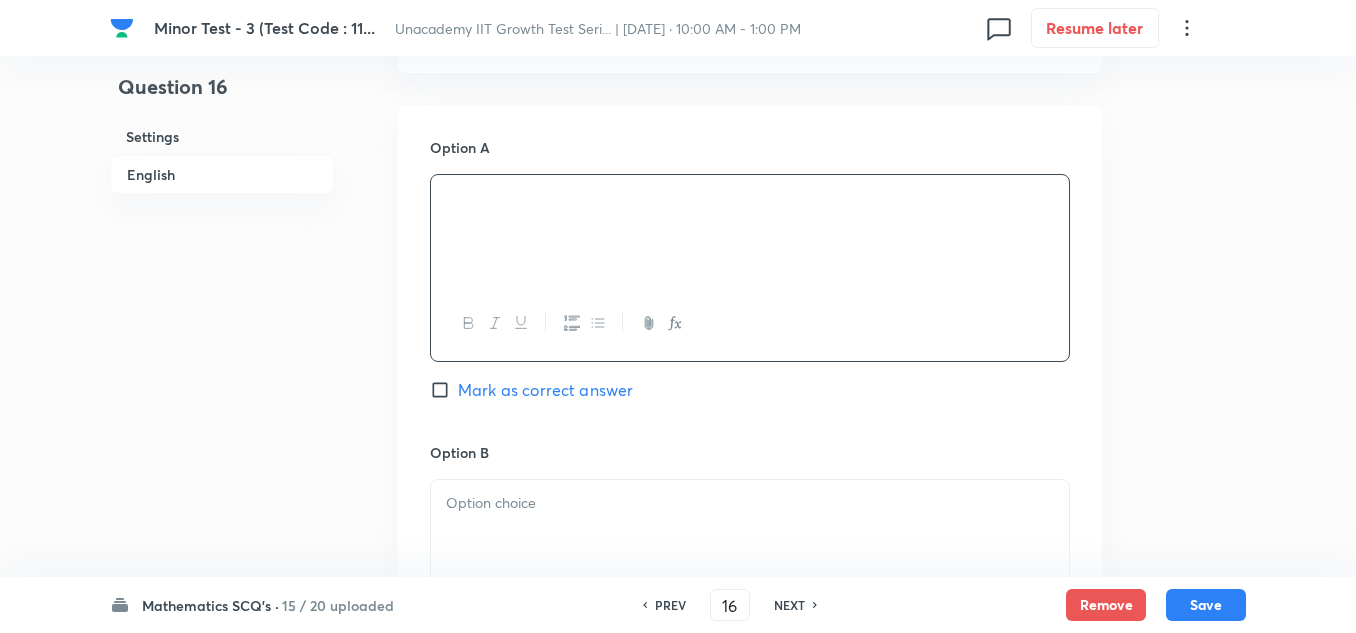 scroll, scrollTop: 900, scrollLeft: 0, axis: vertical 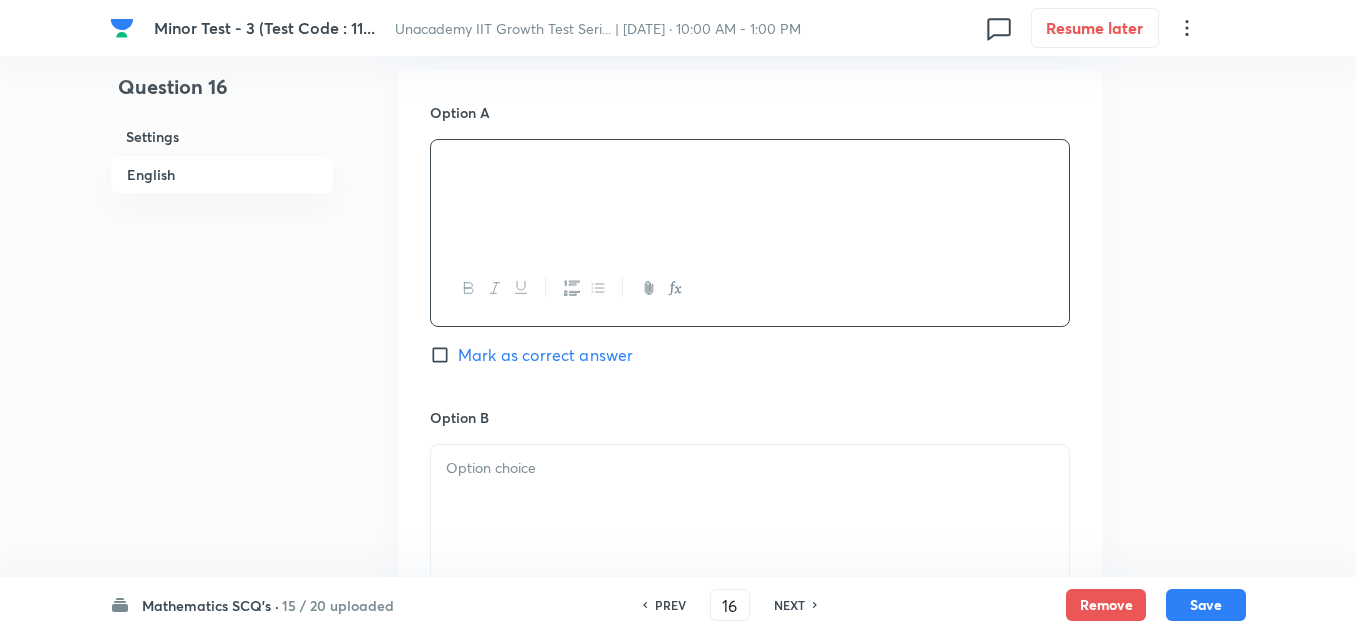 click at bounding box center [750, 468] 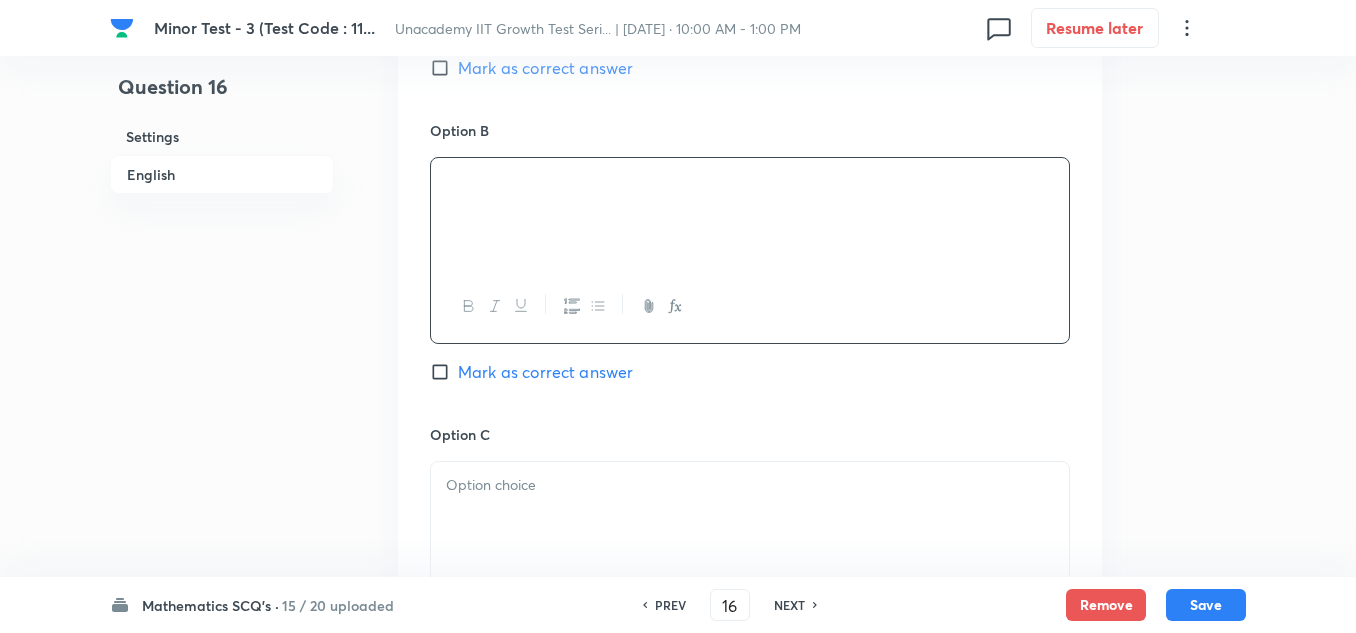 scroll, scrollTop: 1200, scrollLeft: 0, axis: vertical 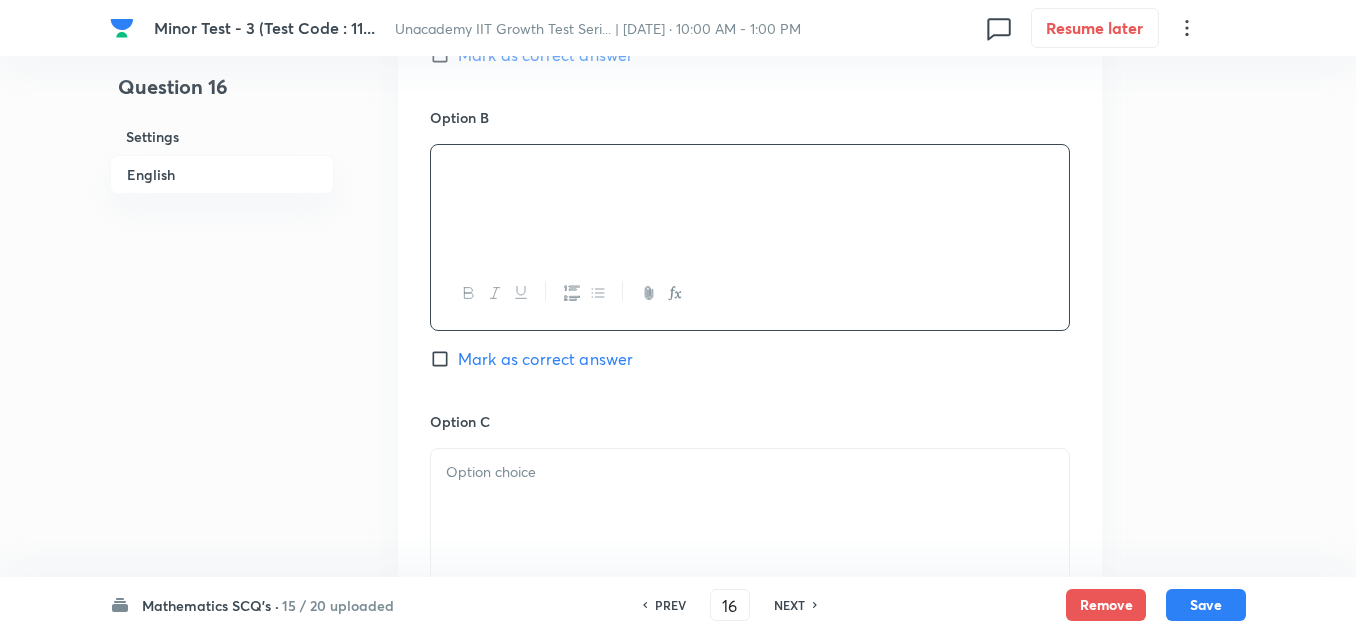 click at bounding box center [750, 472] 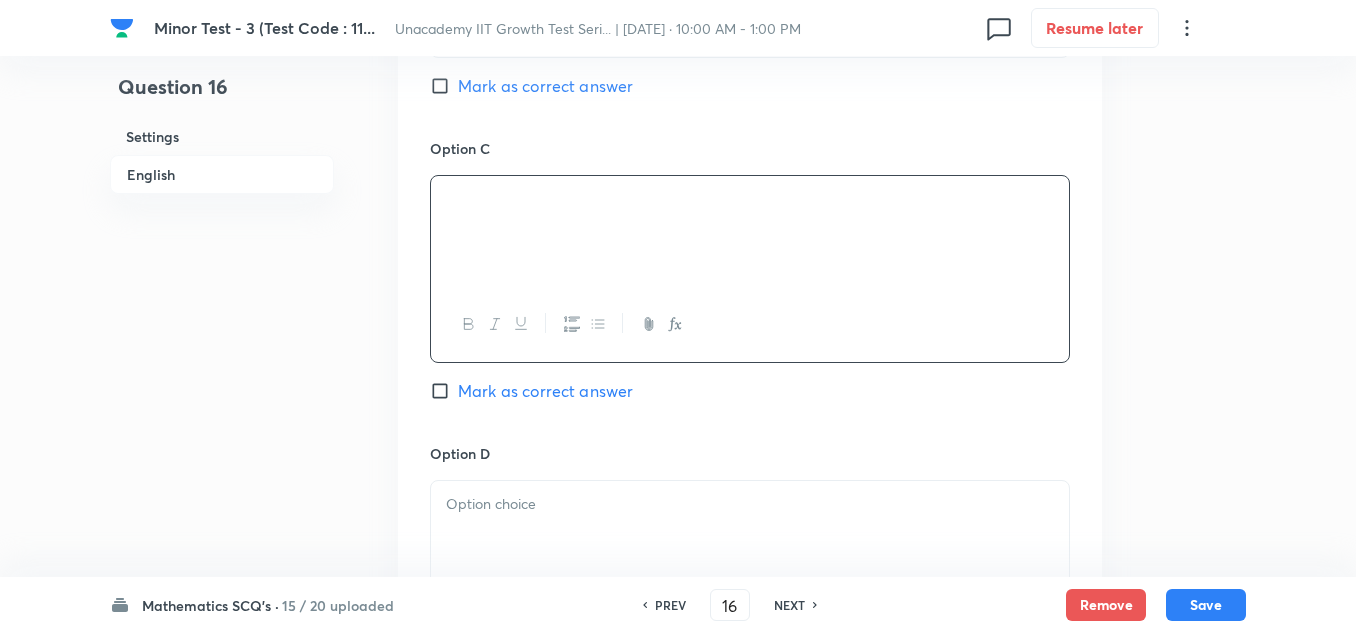scroll, scrollTop: 1500, scrollLeft: 0, axis: vertical 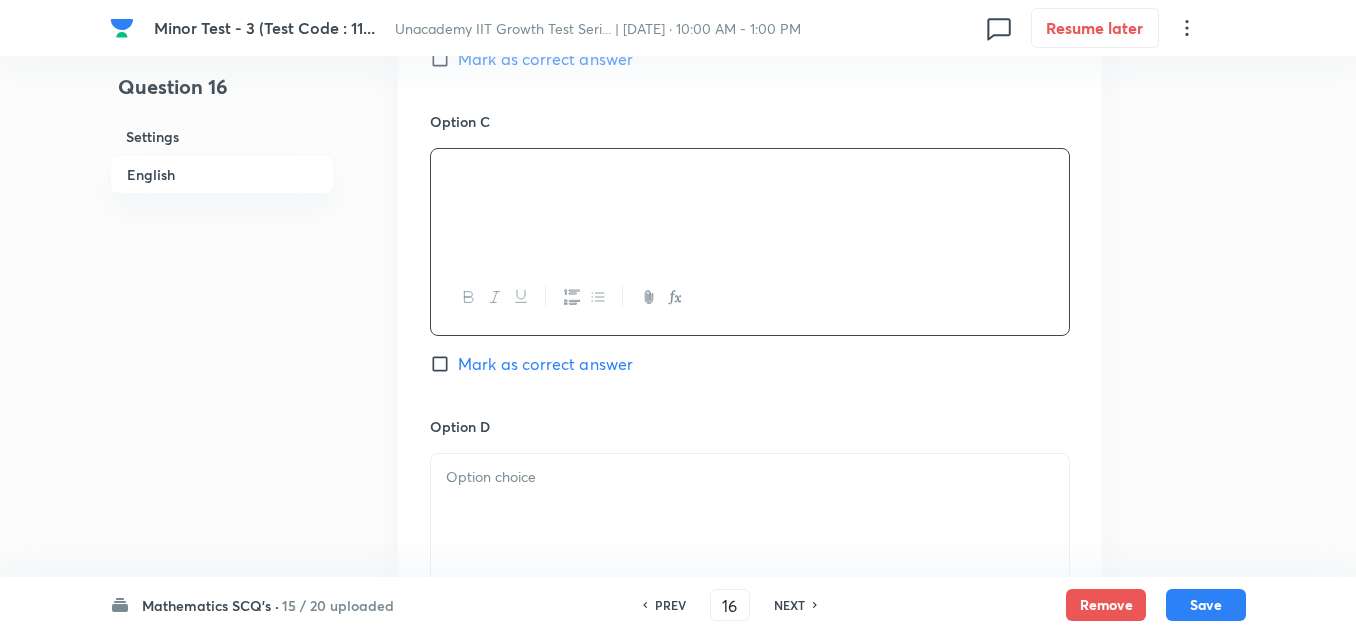 click at bounding box center (750, 477) 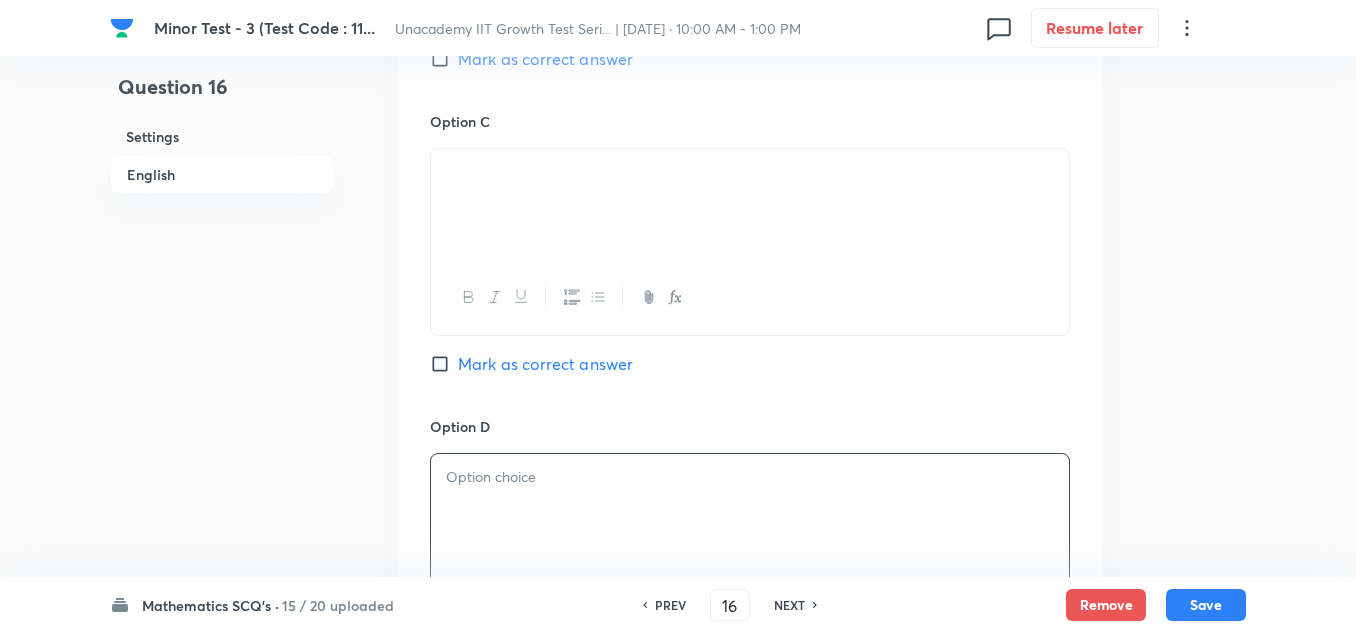 type 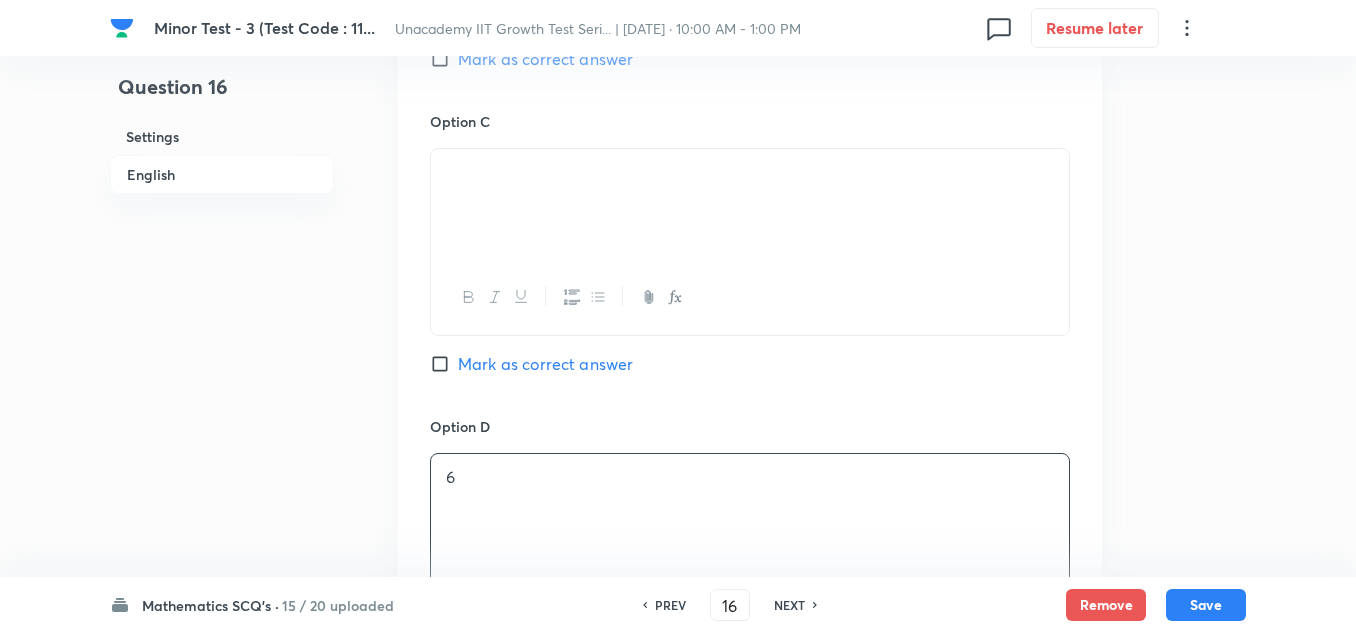 click on "Mark as correct answer" at bounding box center (545, 364) 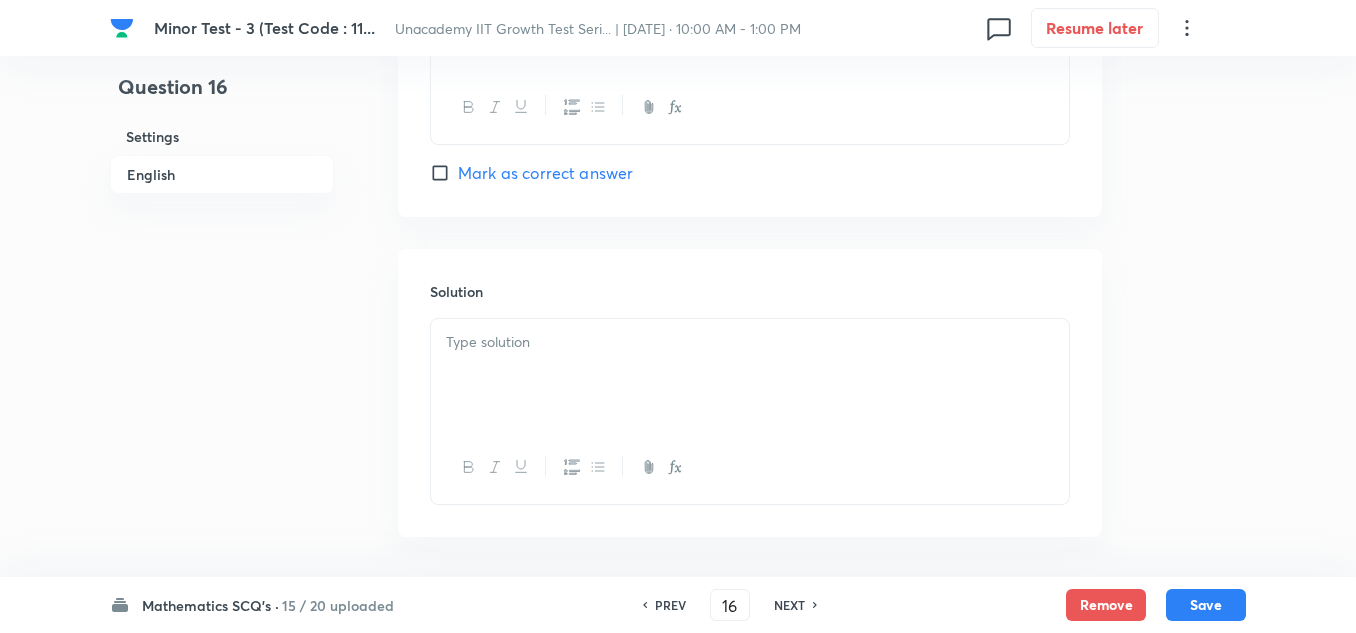scroll, scrollTop: 2000, scrollLeft: 0, axis: vertical 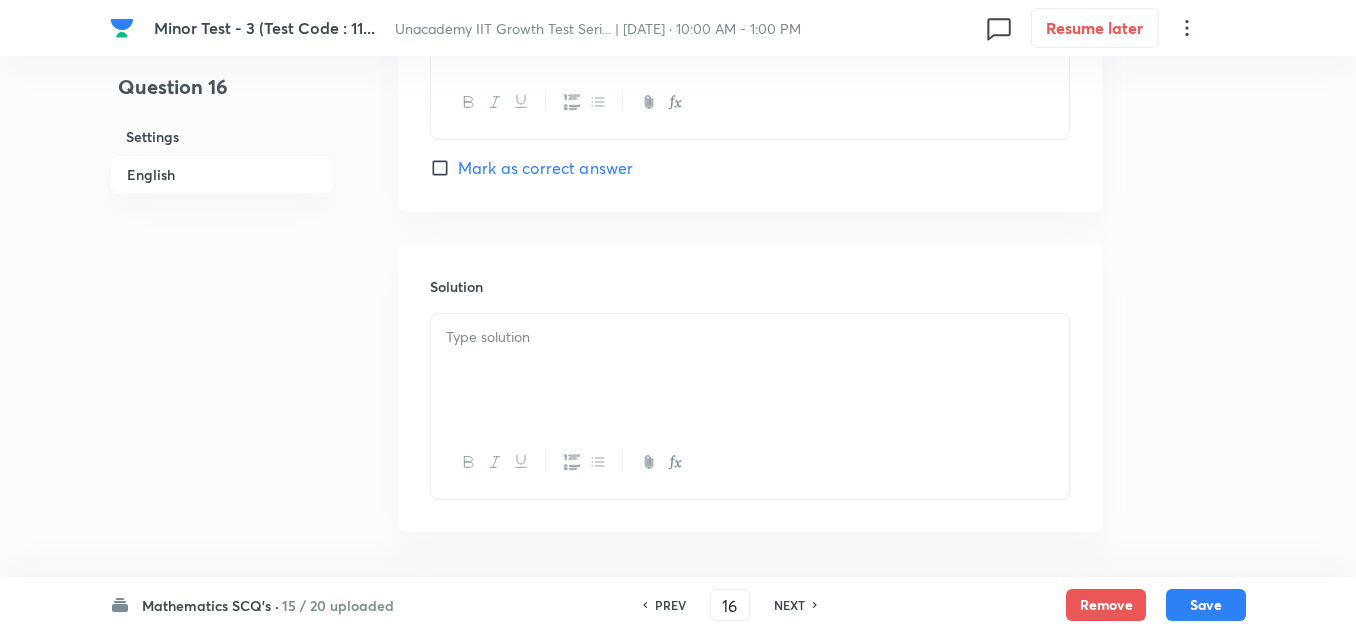 click at bounding box center [750, 370] 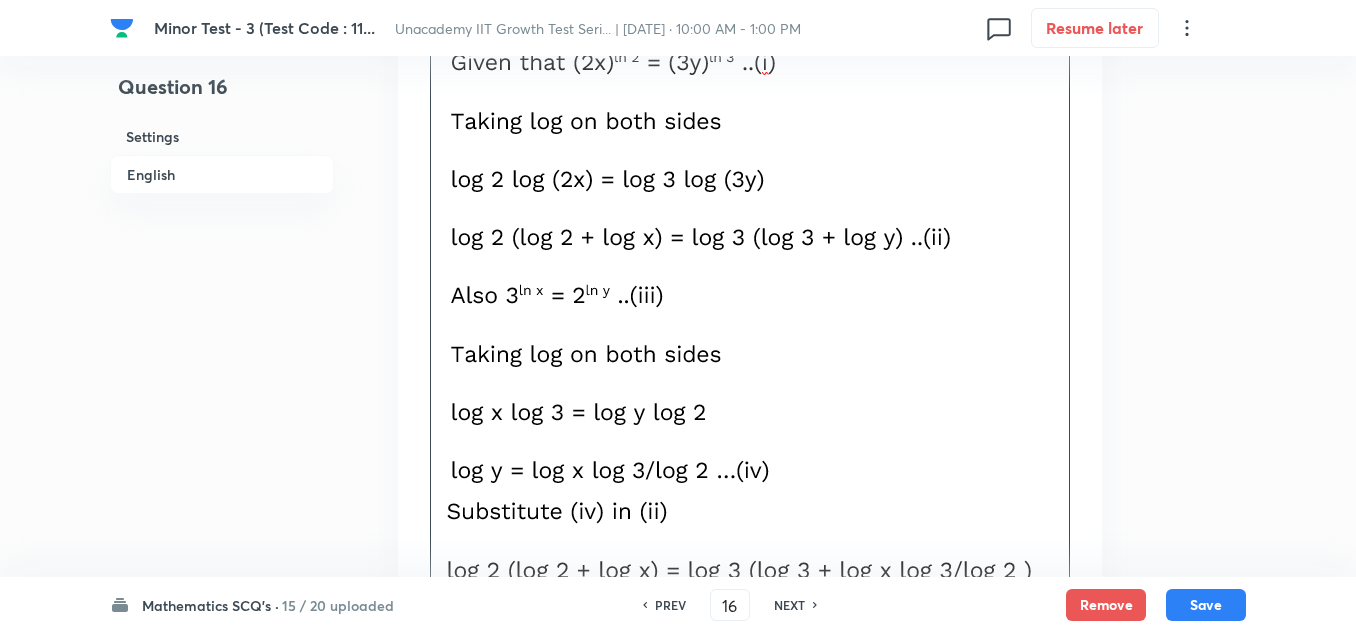 scroll, scrollTop: 2400, scrollLeft: 0, axis: vertical 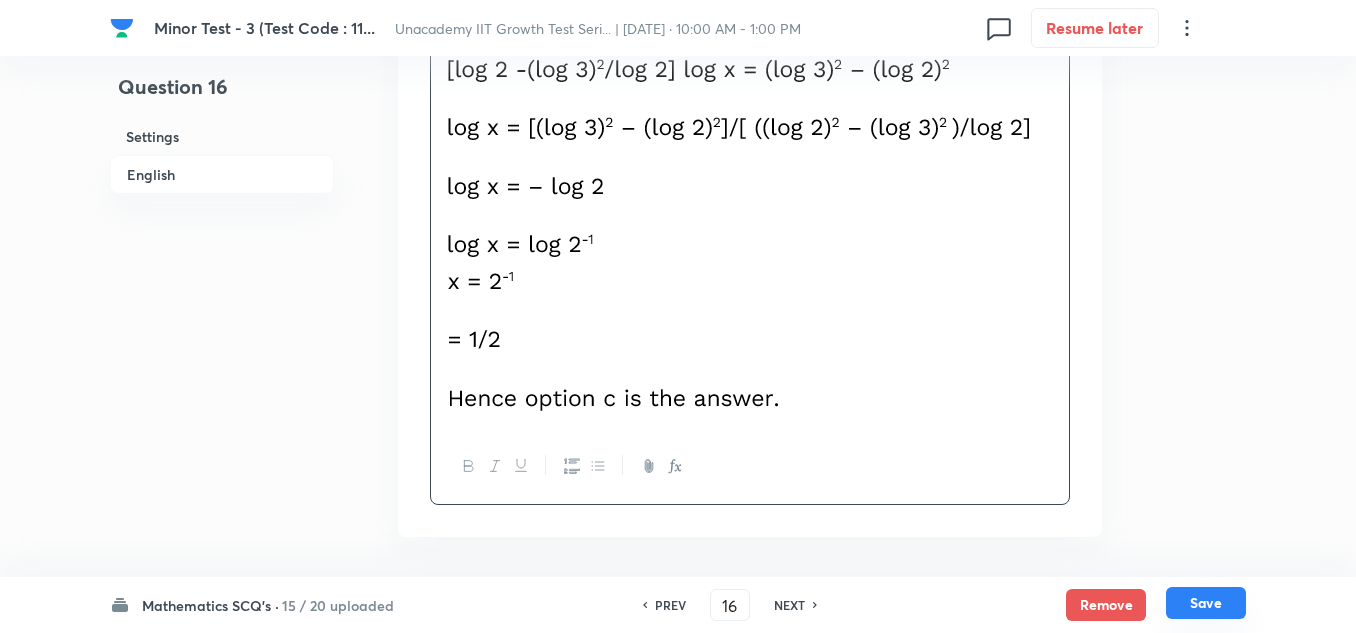 click on "Save" at bounding box center [1206, 603] 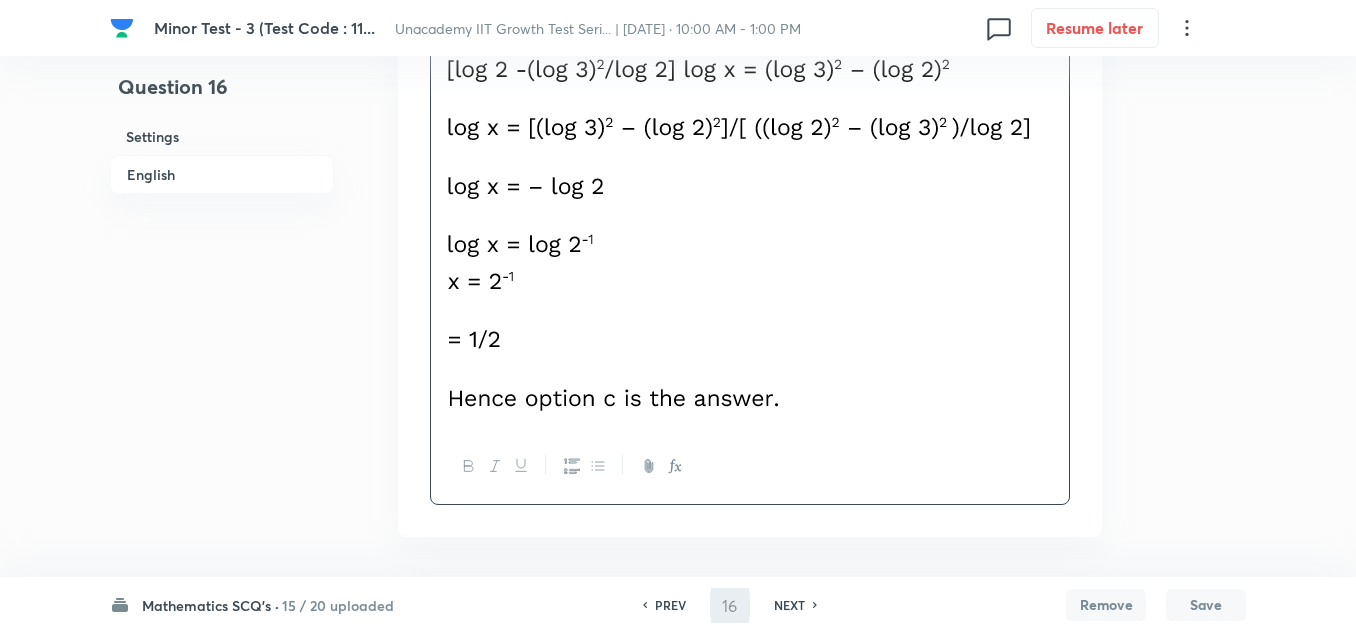 type on "17" 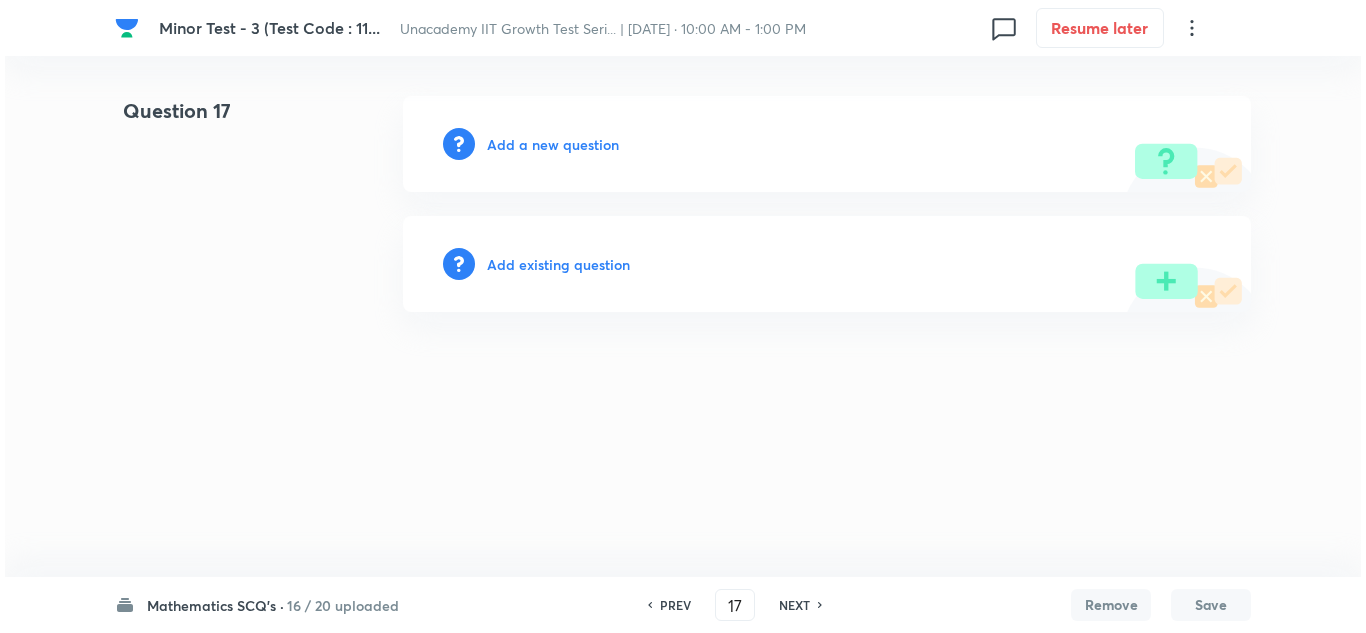 scroll, scrollTop: 0, scrollLeft: 0, axis: both 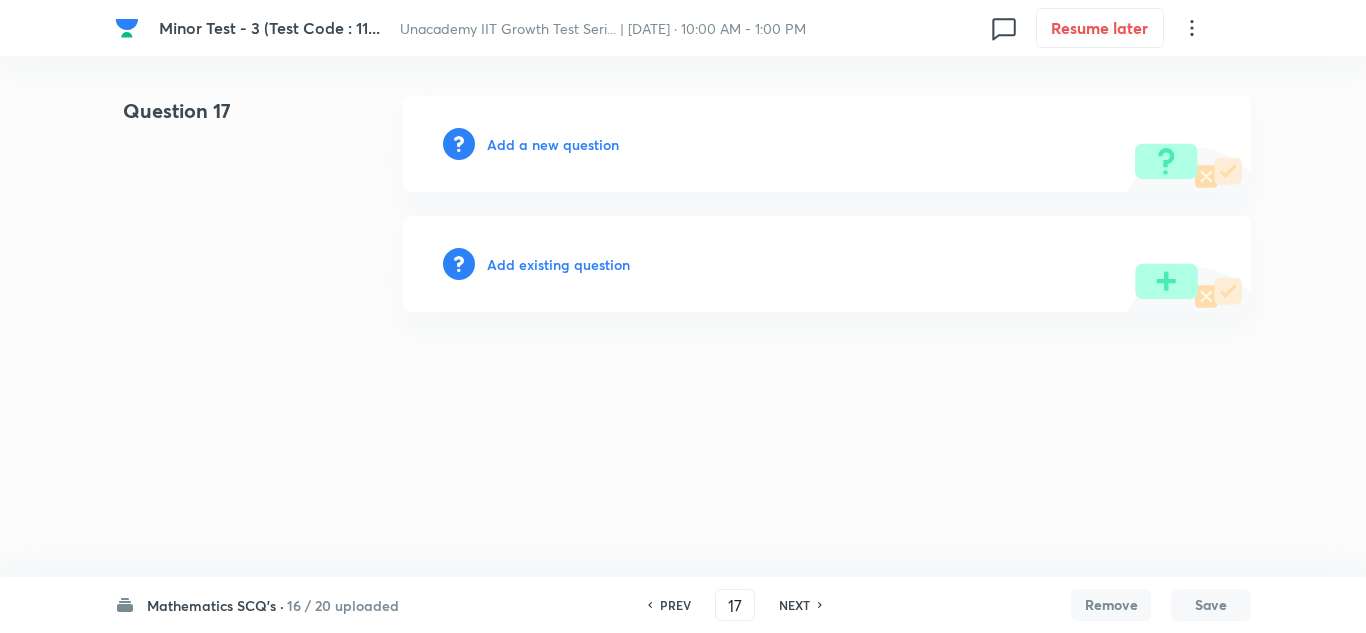 click on "Add a new question" at bounding box center (553, 144) 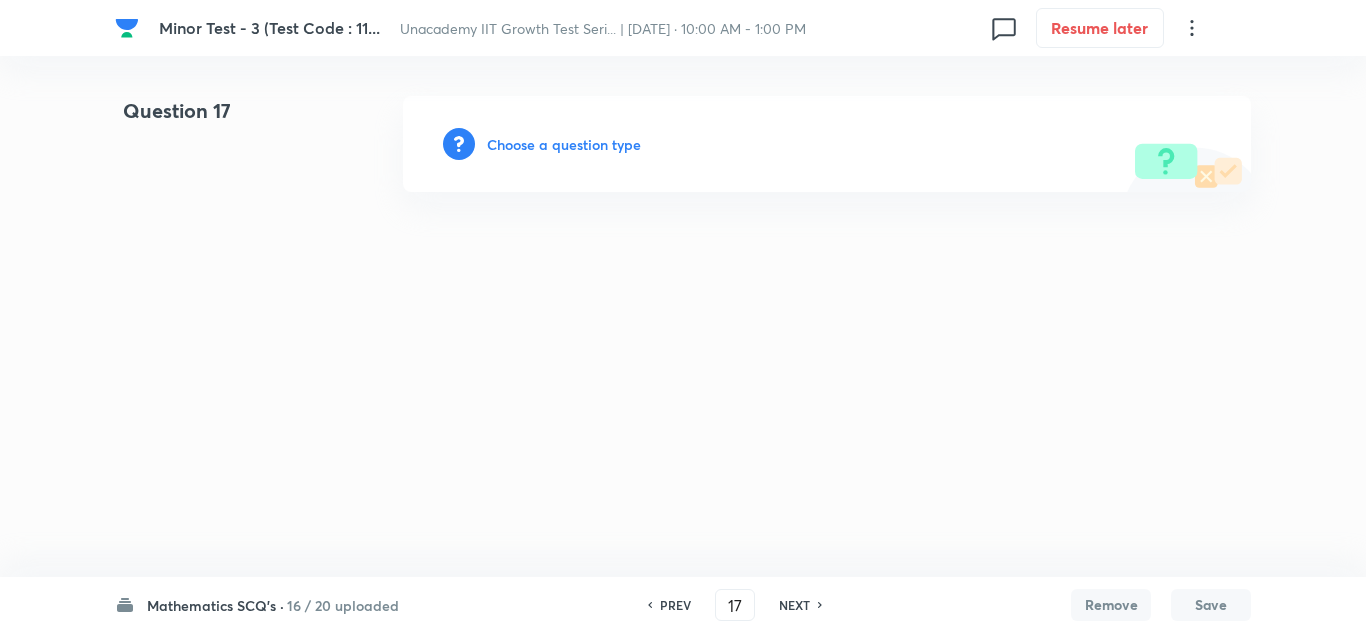 click on "Choose a question type" at bounding box center (564, 144) 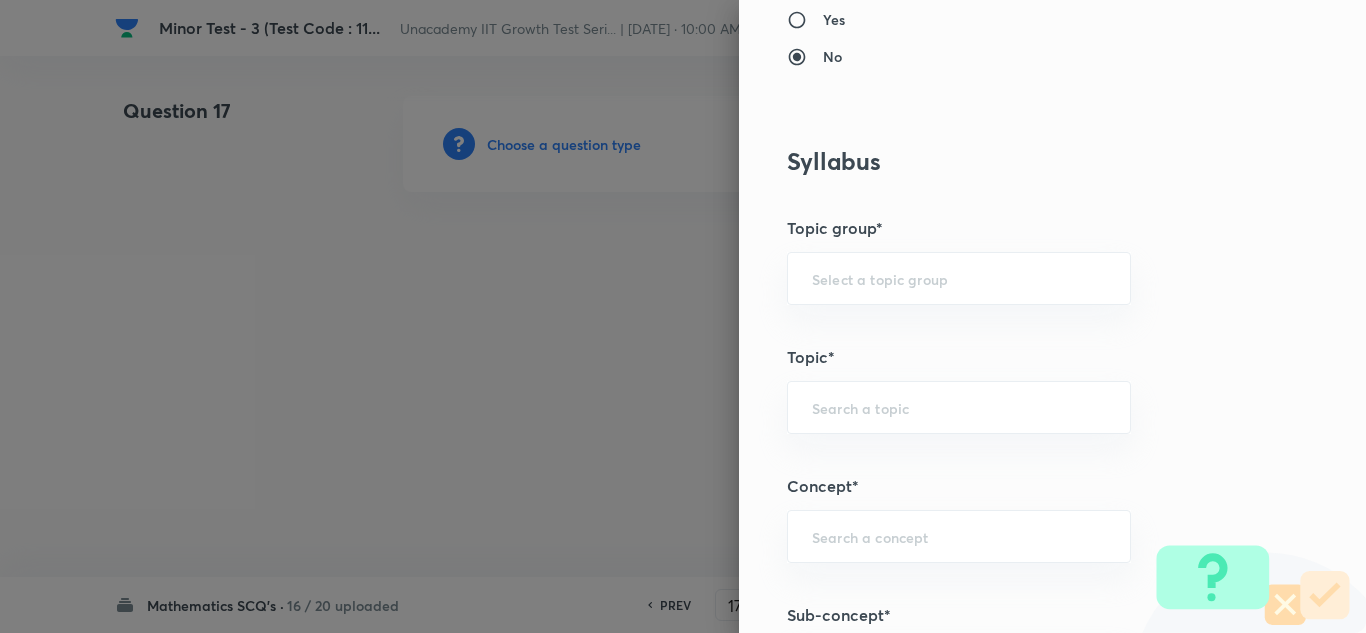 scroll, scrollTop: 1000, scrollLeft: 0, axis: vertical 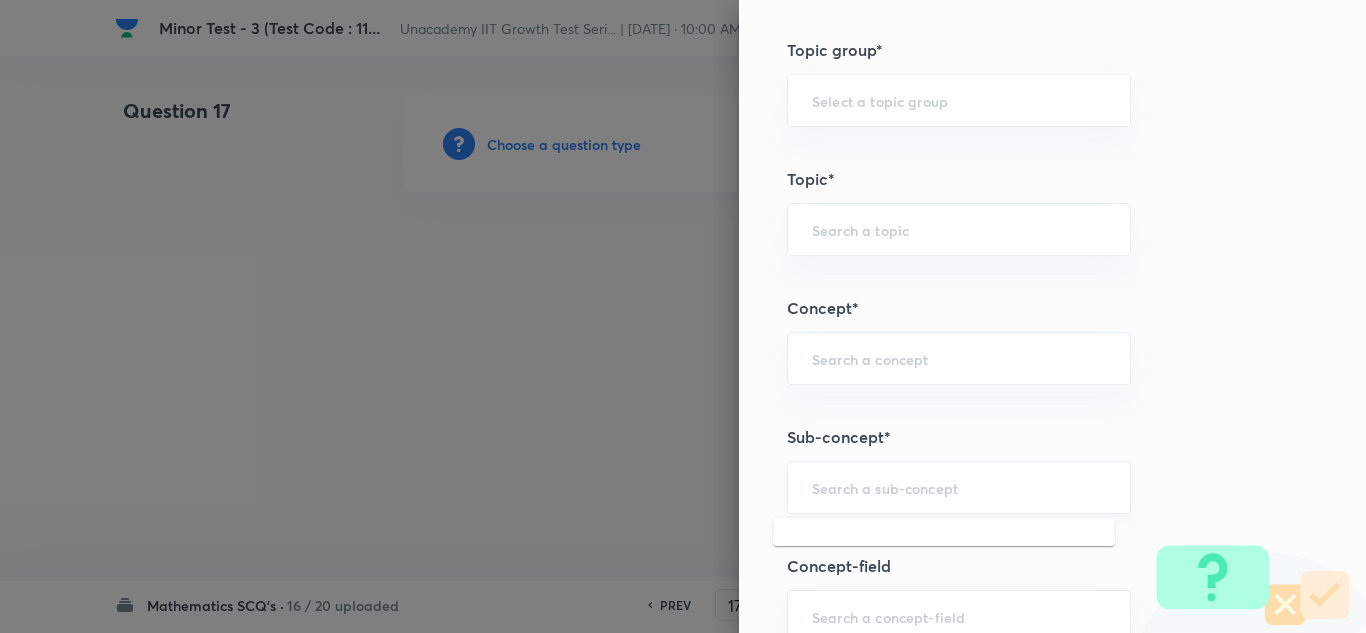 click at bounding box center [959, 487] 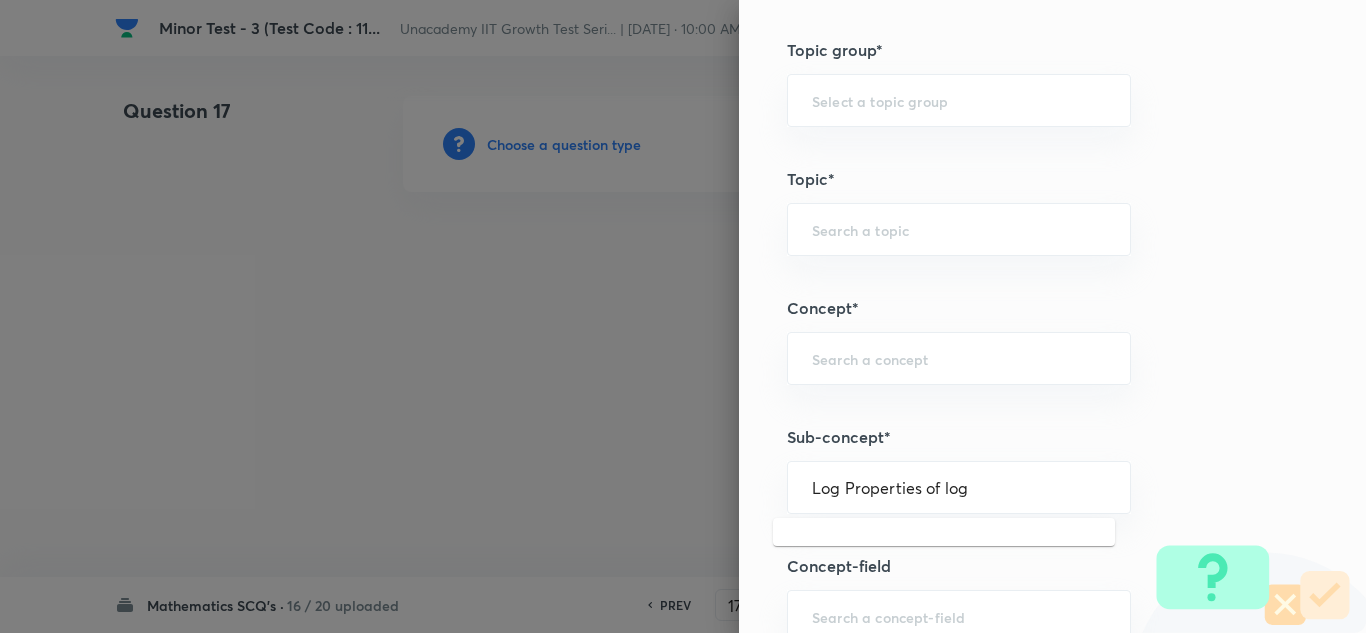 drag, startPoint x: 833, startPoint y: 486, endPoint x: 752, endPoint y: 486, distance: 81 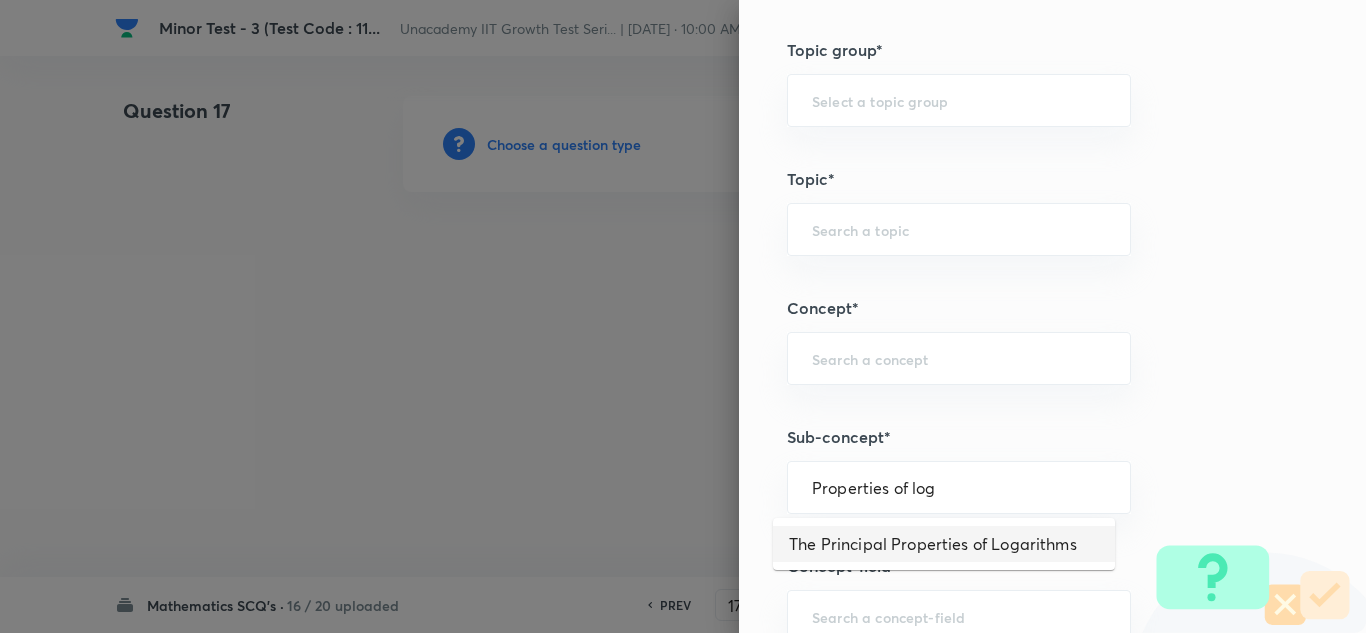 click on "The Principal Properties of Logarithms" at bounding box center (944, 544) 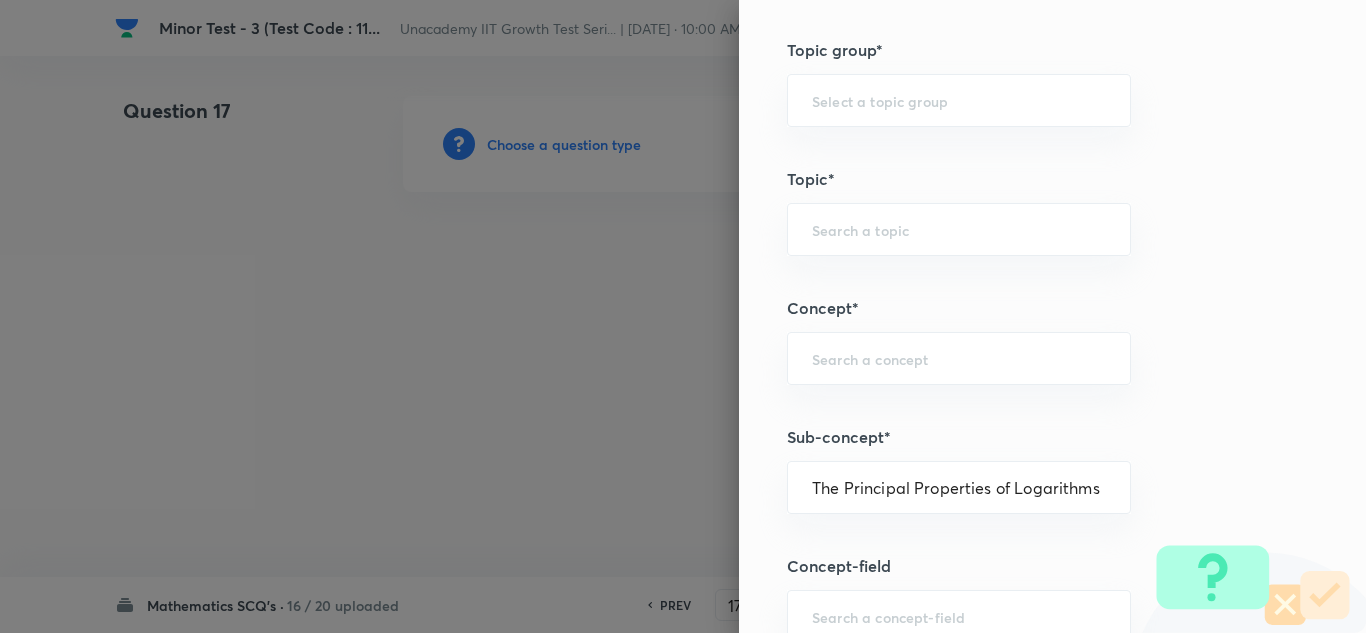 type on "Mathematics" 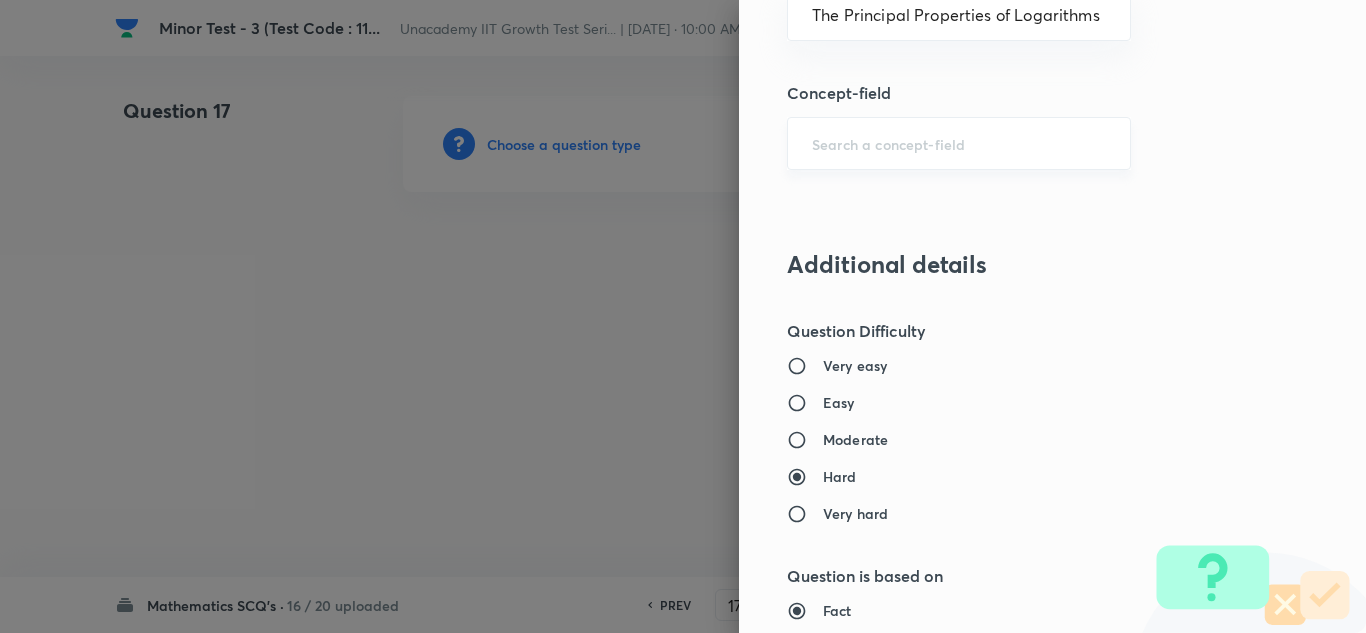scroll, scrollTop: 1500, scrollLeft: 0, axis: vertical 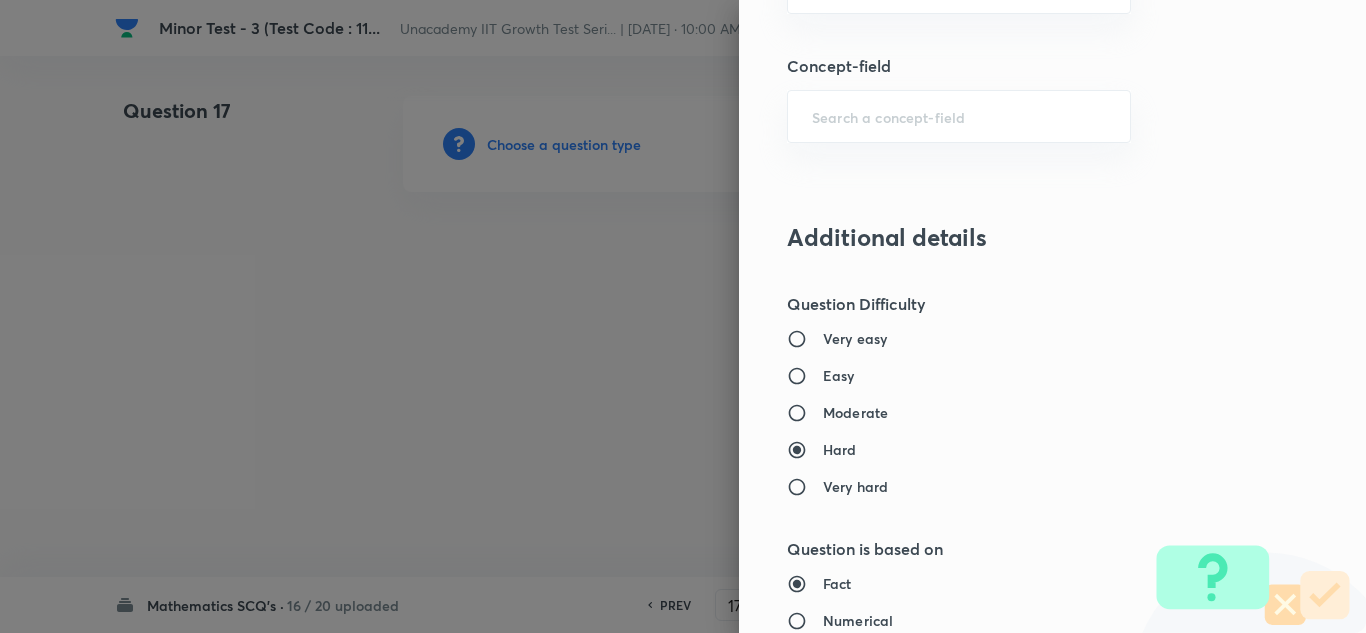 click on "Easy" at bounding box center [839, 375] 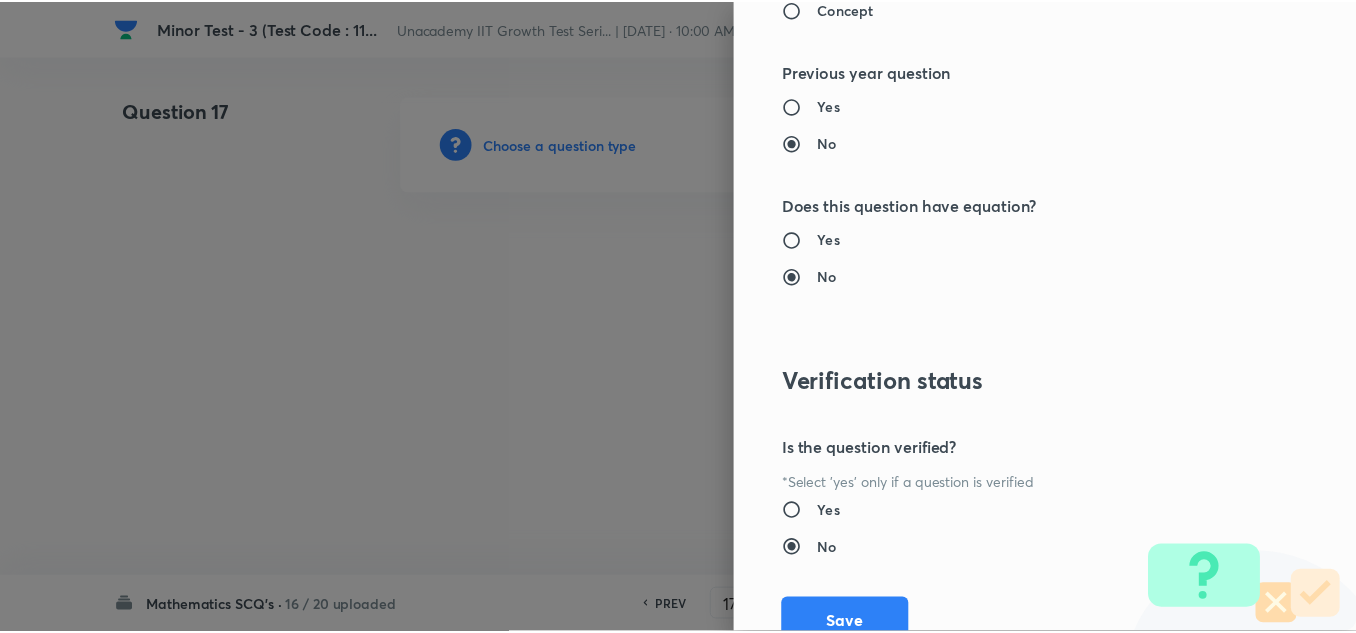 scroll, scrollTop: 2200, scrollLeft: 0, axis: vertical 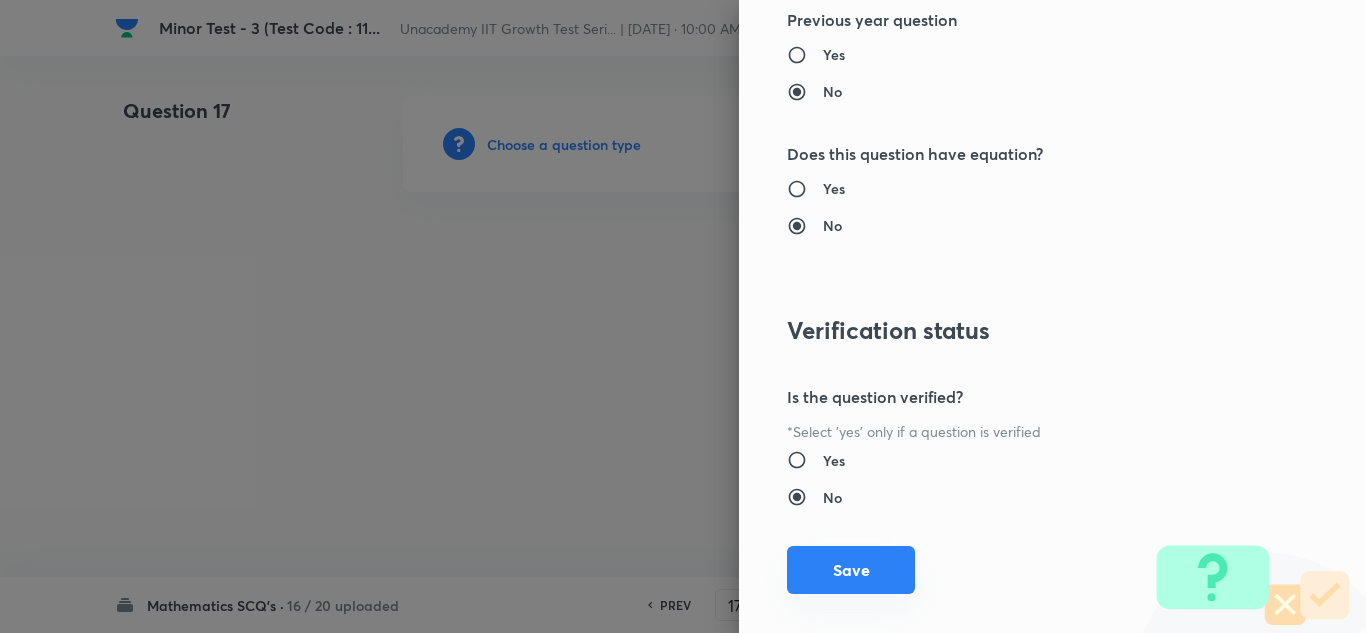 click on "Save" at bounding box center [851, 570] 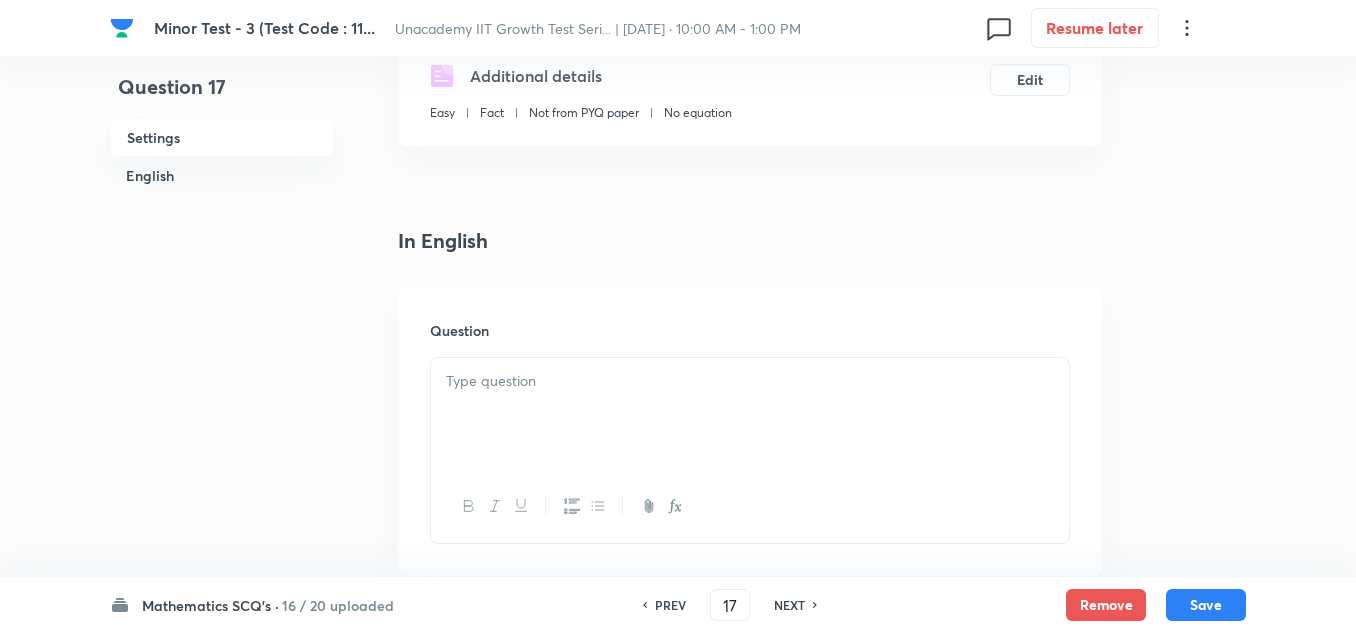 scroll, scrollTop: 400, scrollLeft: 0, axis: vertical 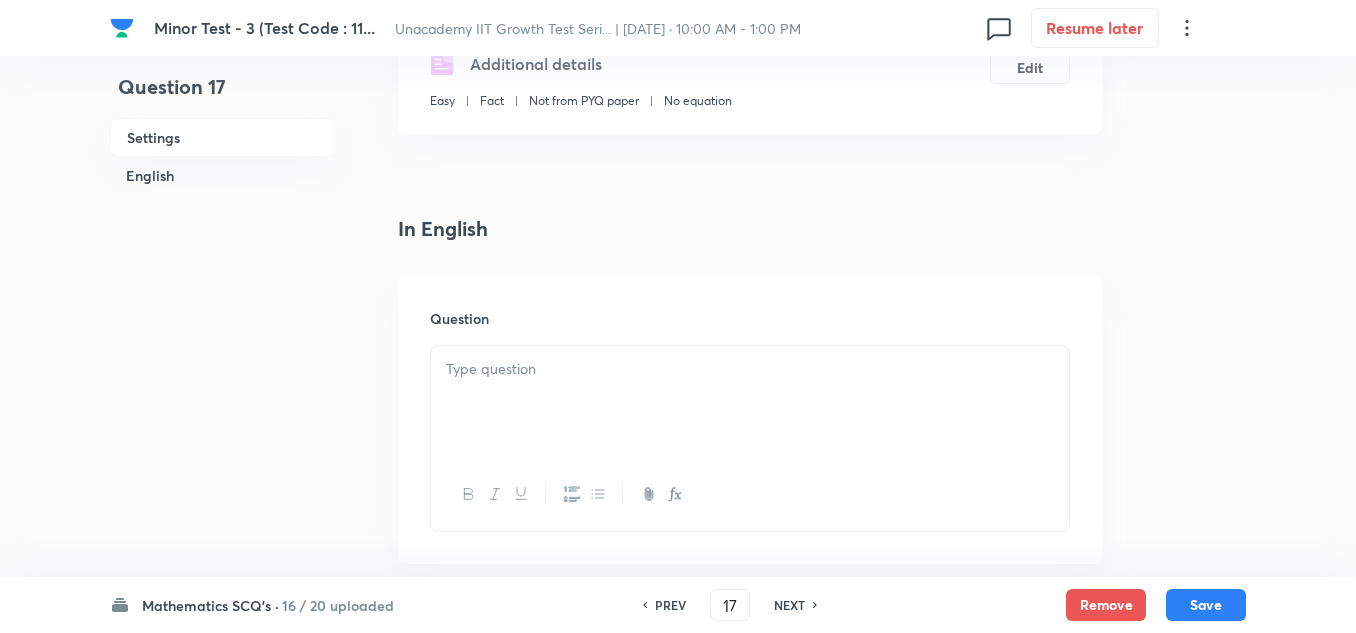 click at bounding box center (750, 402) 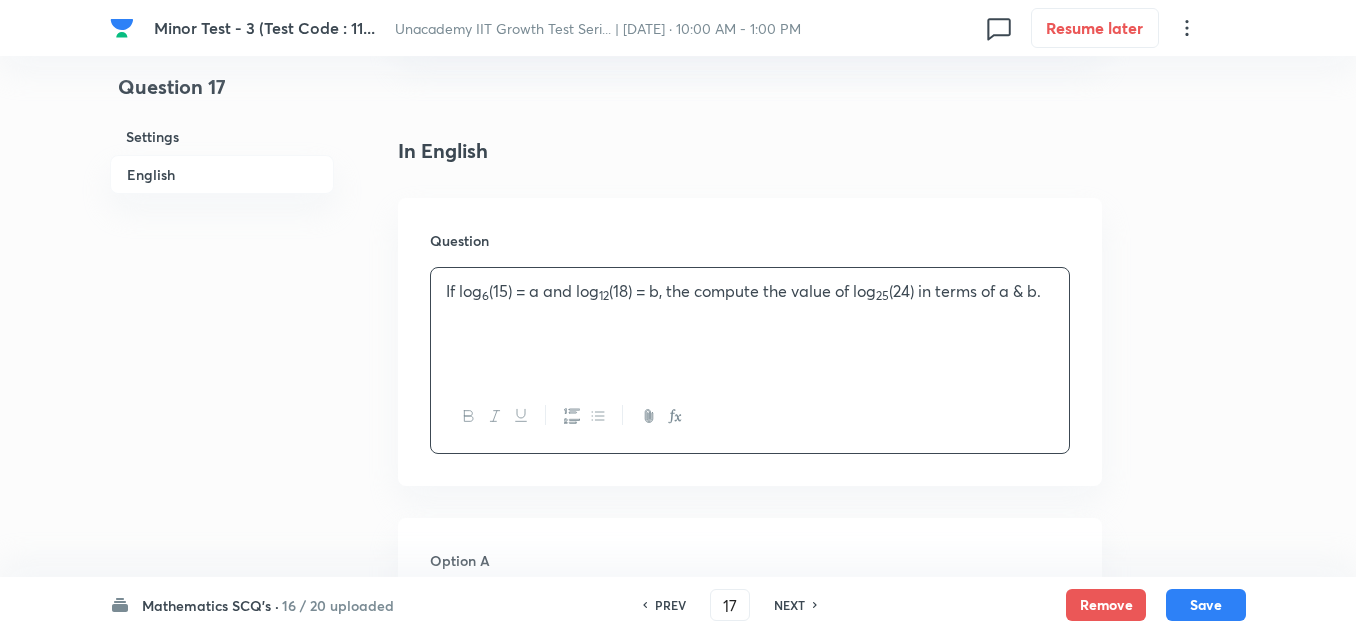 scroll, scrollTop: 600, scrollLeft: 0, axis: vertical 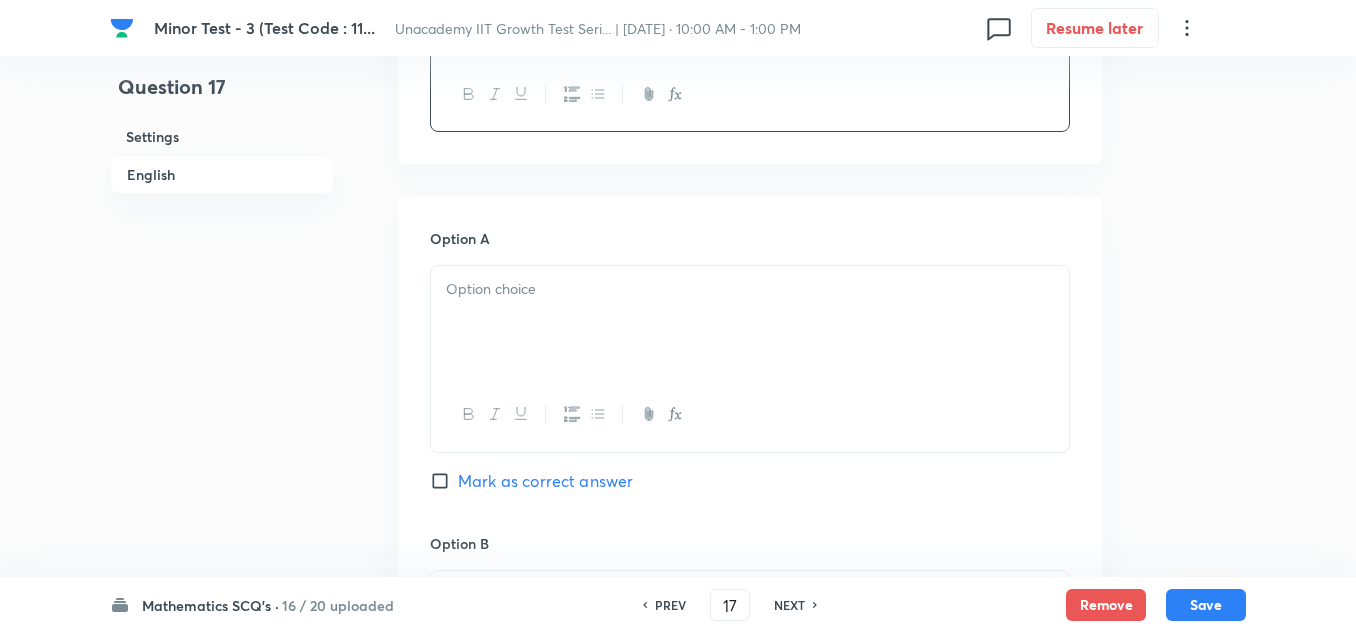 click at bounding box center (750, 322) 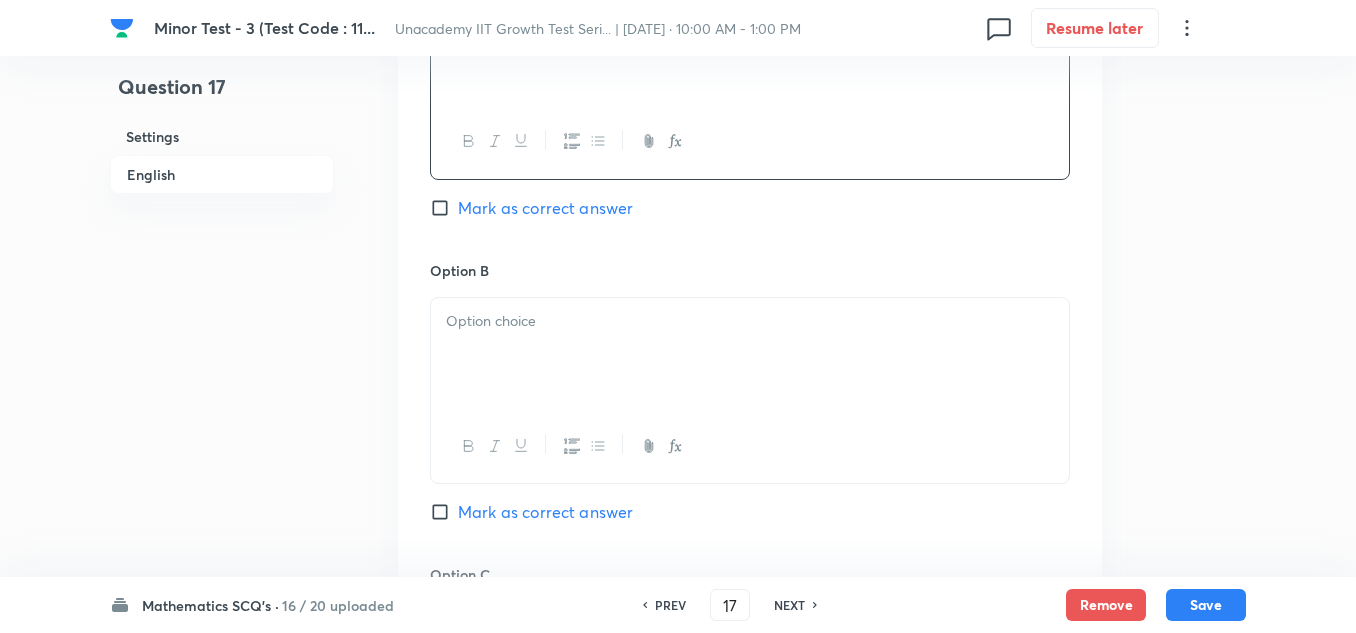 scroll, scrollTop: 1100, scrollLeft: 0, axis: vertical 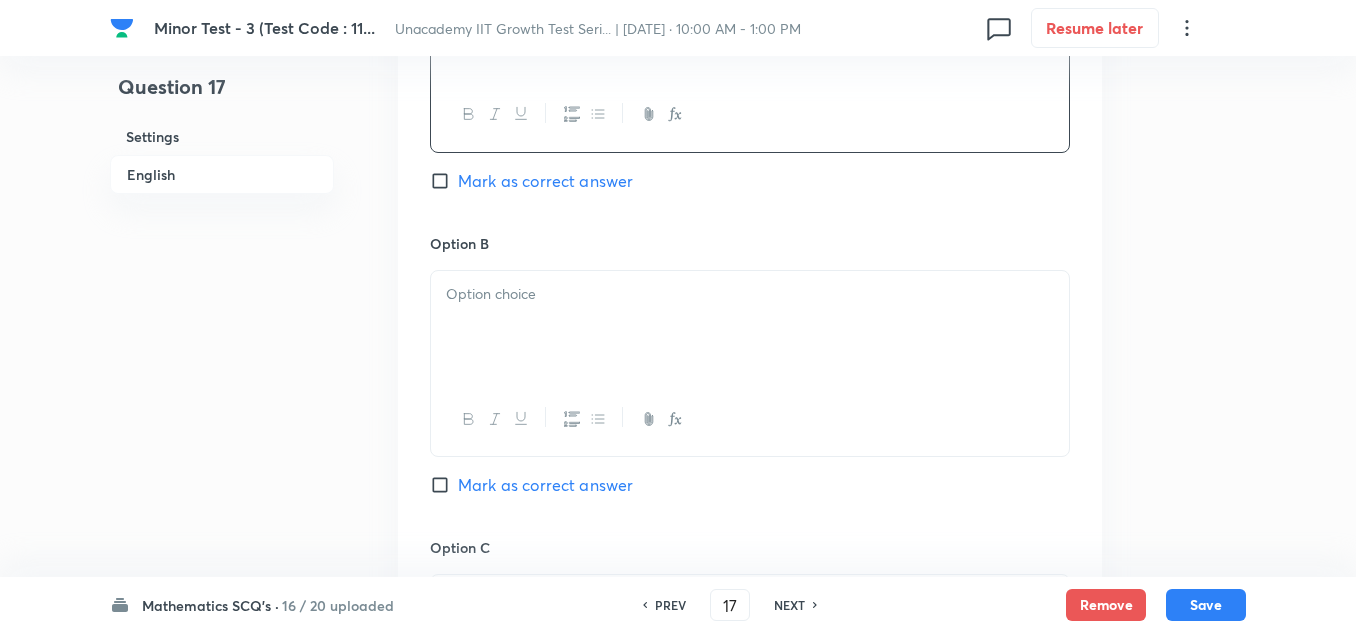 click at bounding box center [750, 327] 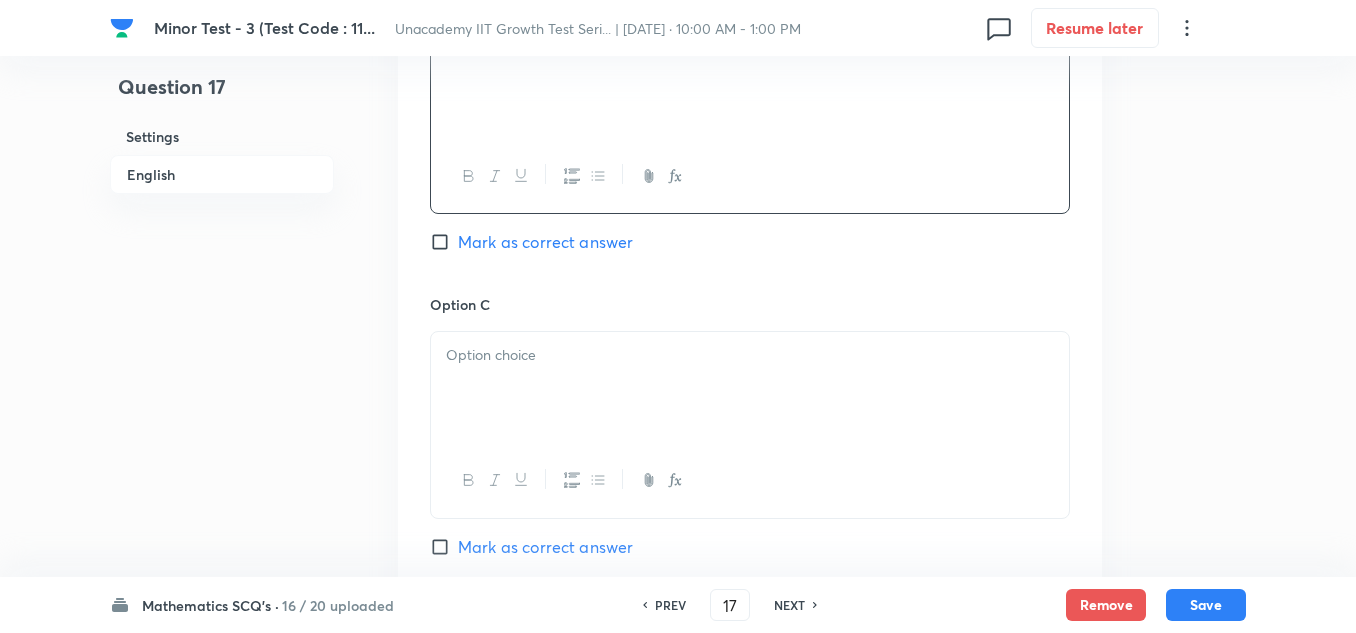 scroll, scrollTop: 1400, scrollLeft: 0, axis: vertical 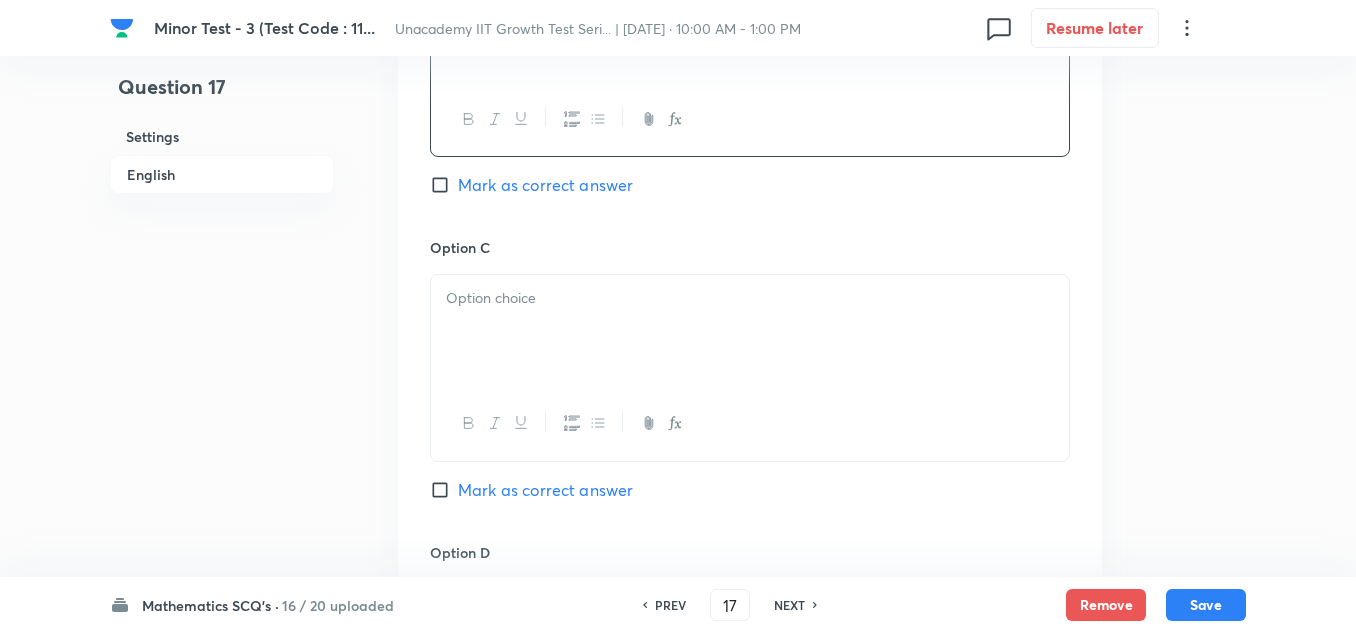 click at bounding box center (750, 331) 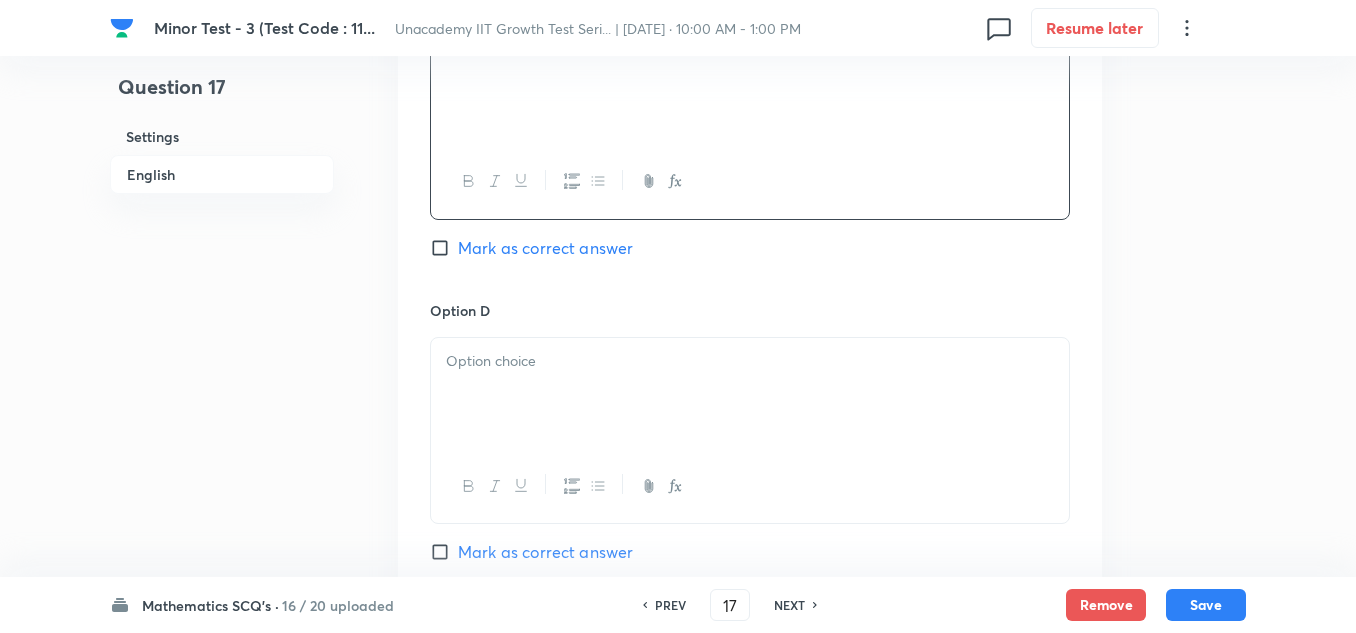 scroll, scrollTop: 1700, scrollLeft: 0, axis: vertical 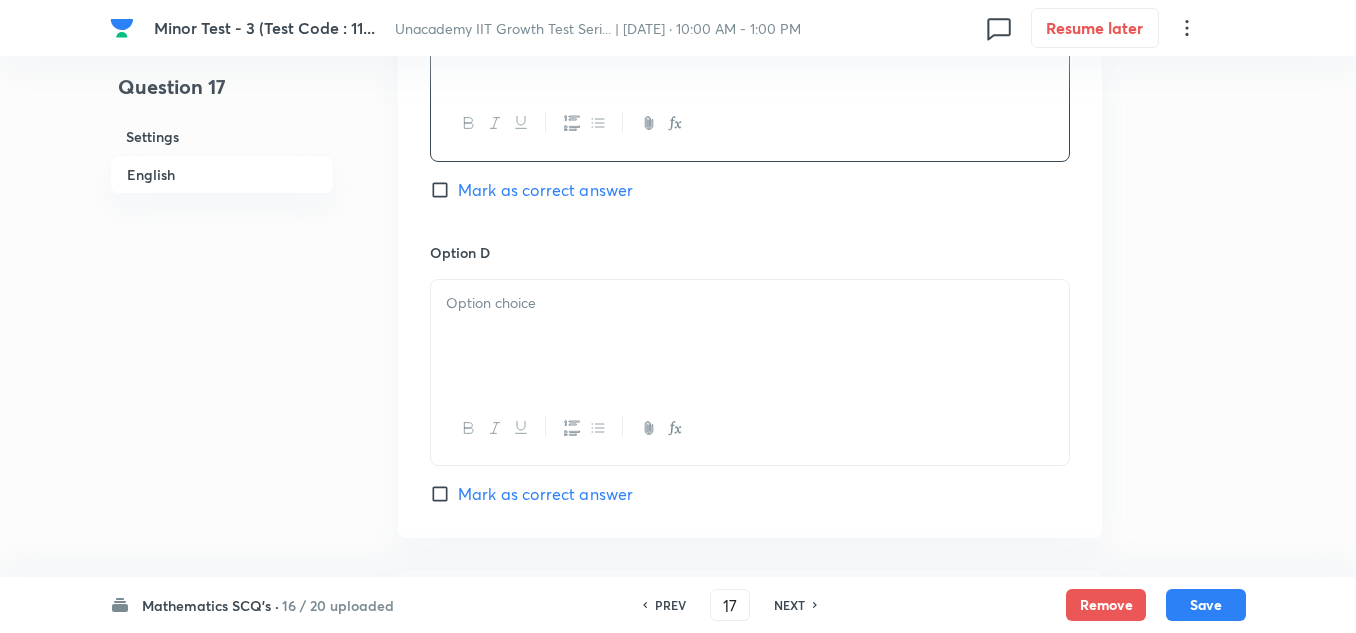 click at bounding box center (750, 336) 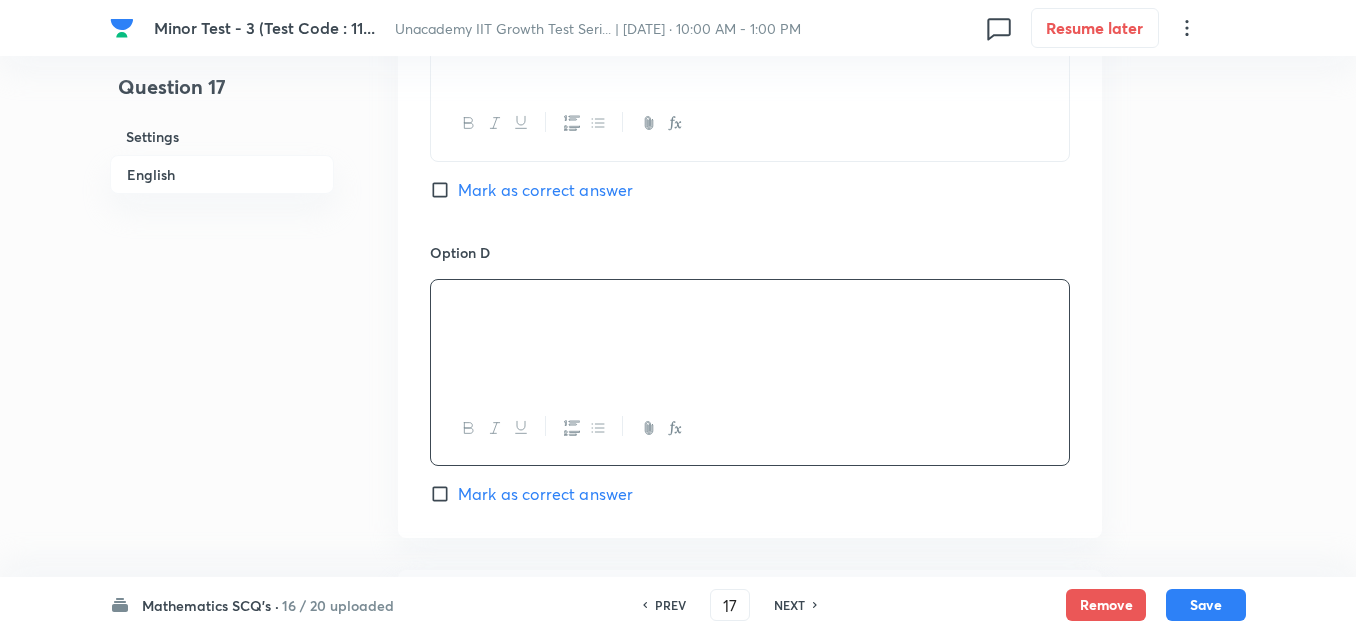 click on "Mark as correct answer" at bounding box center (545, 190) 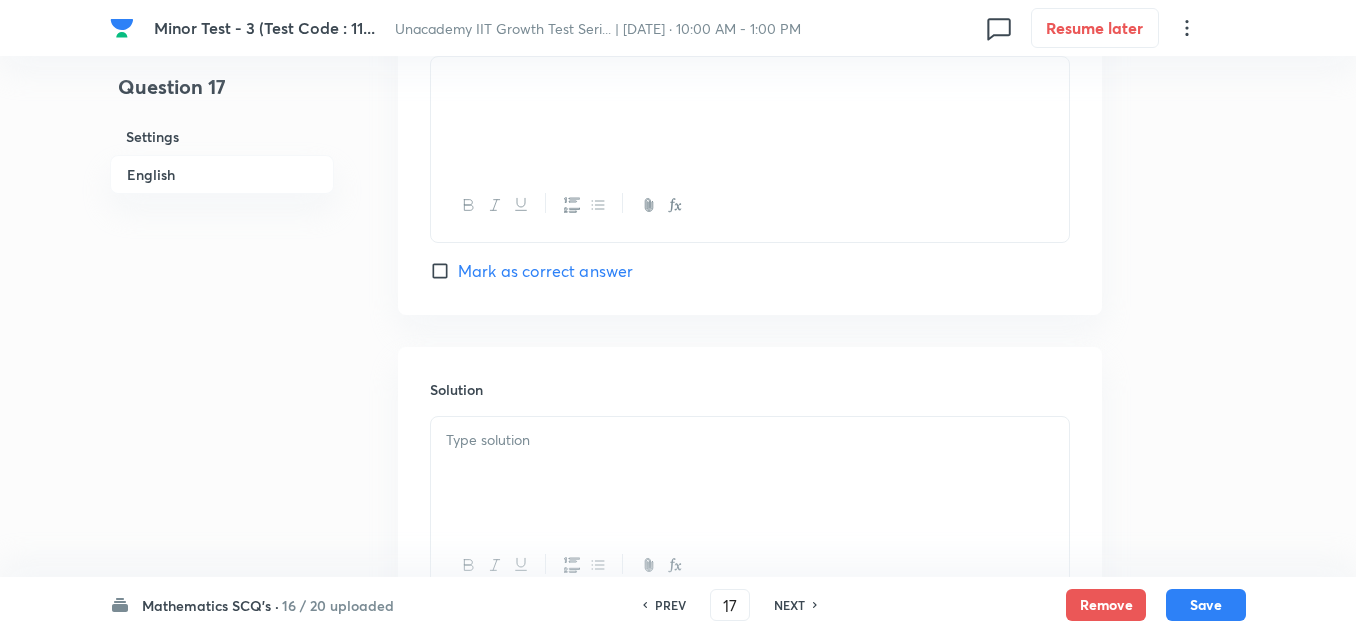 scroll, scrollTop: 2000, scrollLeft: 0, axis: vertical 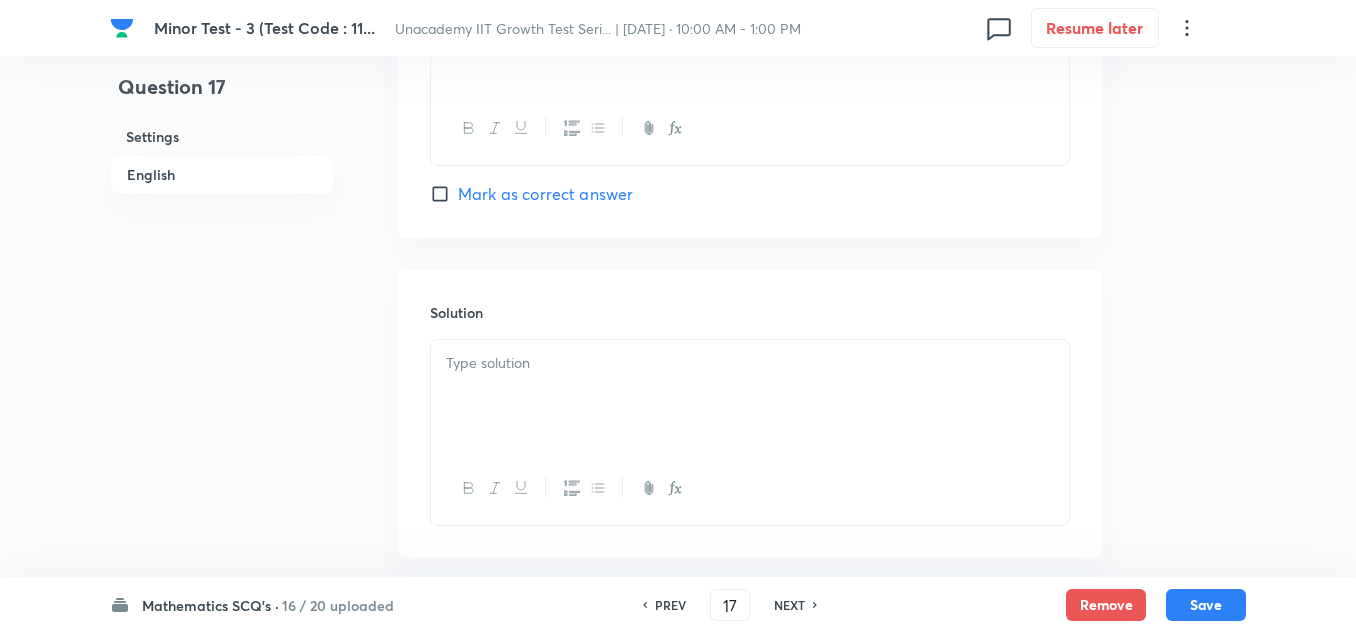 click at bounding box center (750, 396) 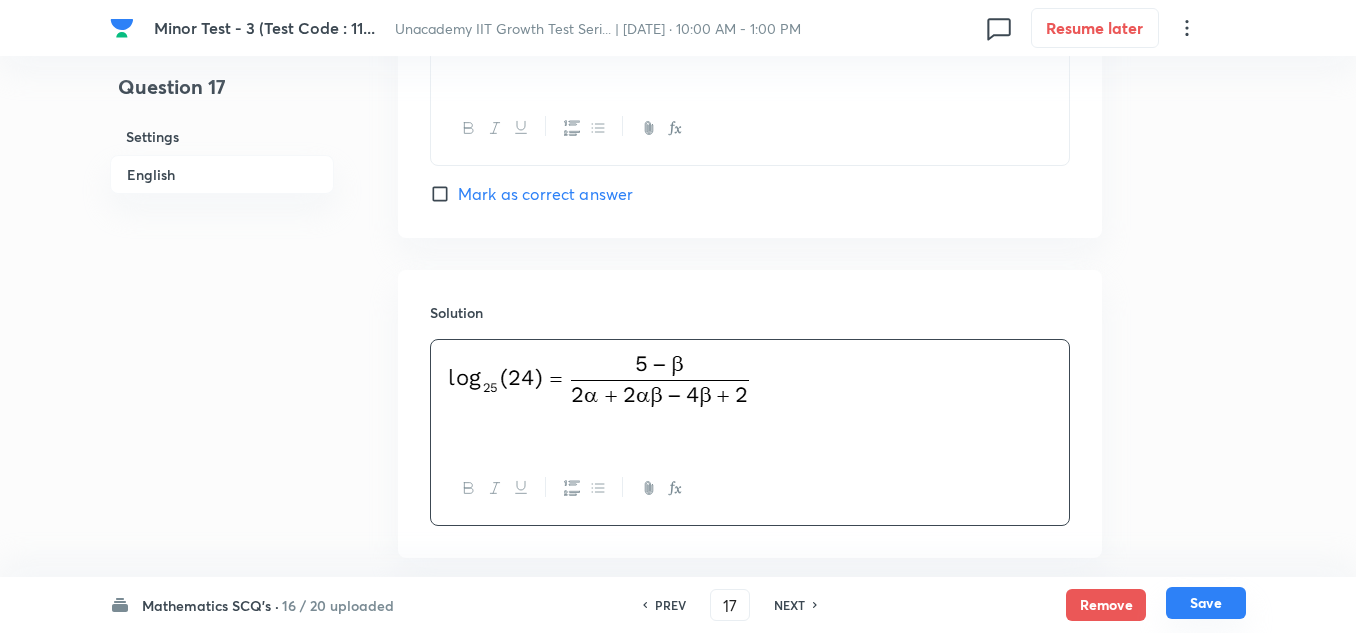 click on "Save" at bounding box center (1206, 603) 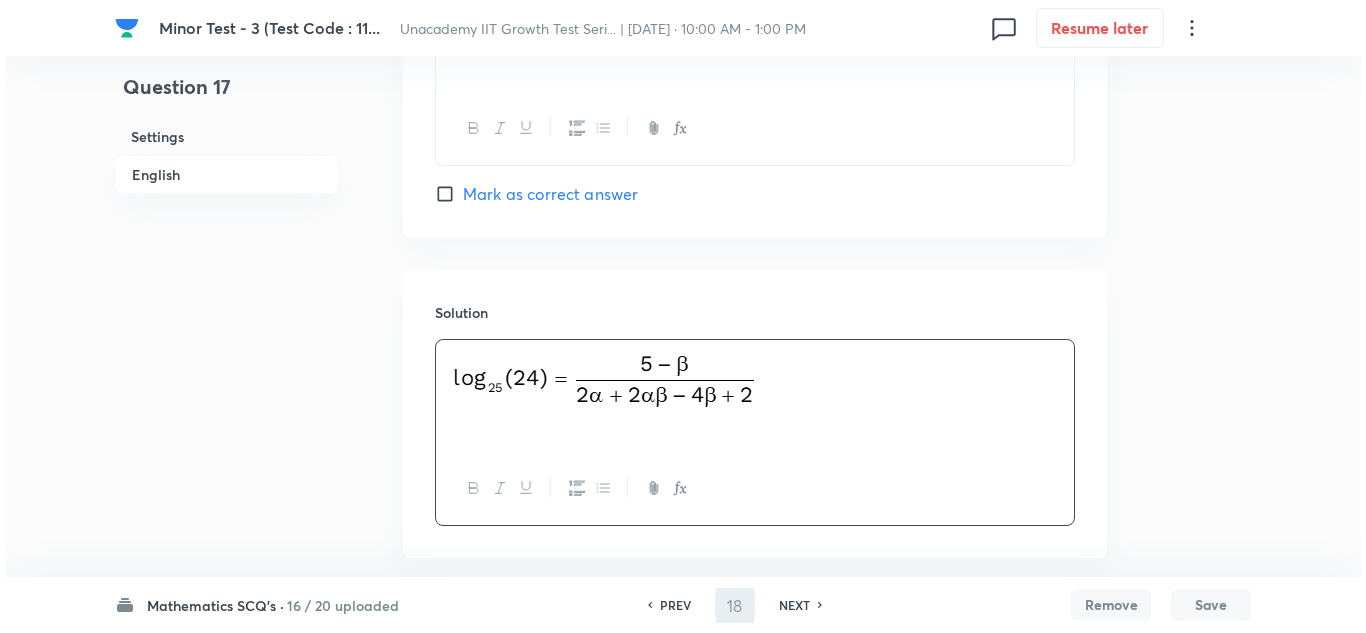 scroll, scrollTop: 0, scrollLeft: 0, axis: both 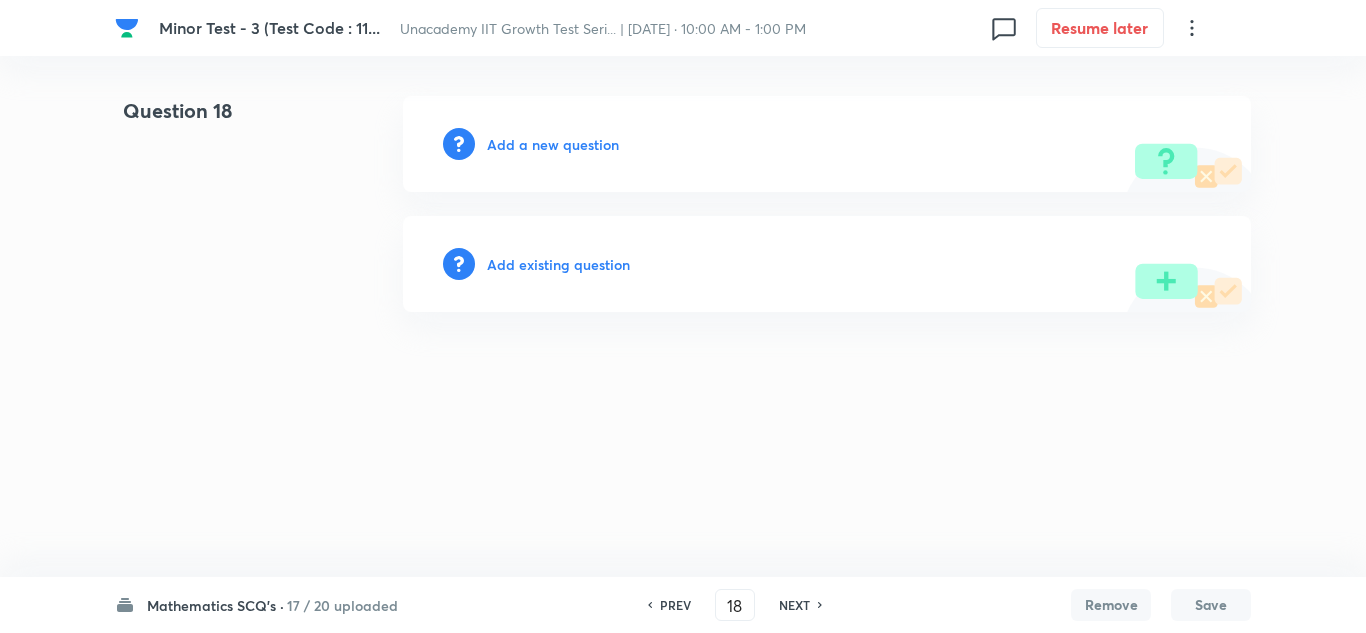 click on "Add a new question" at bounding box center [553, 144] 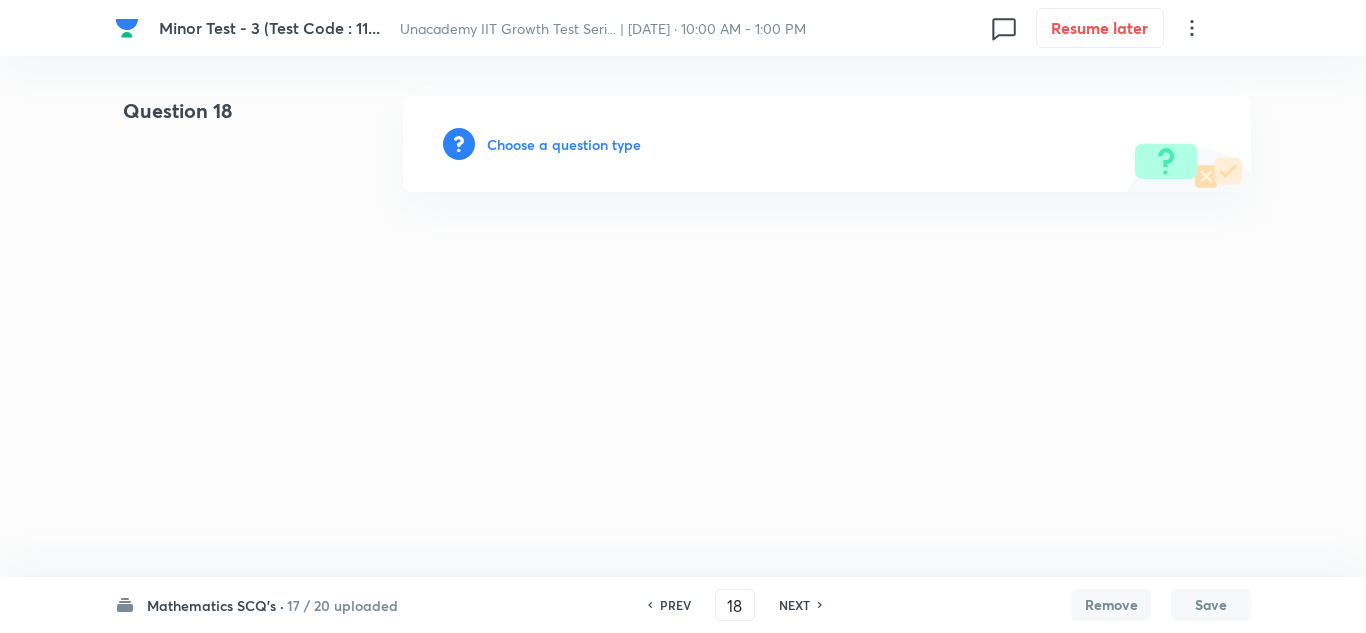 click on "Choose a question type" at bounding box center [564, 144] 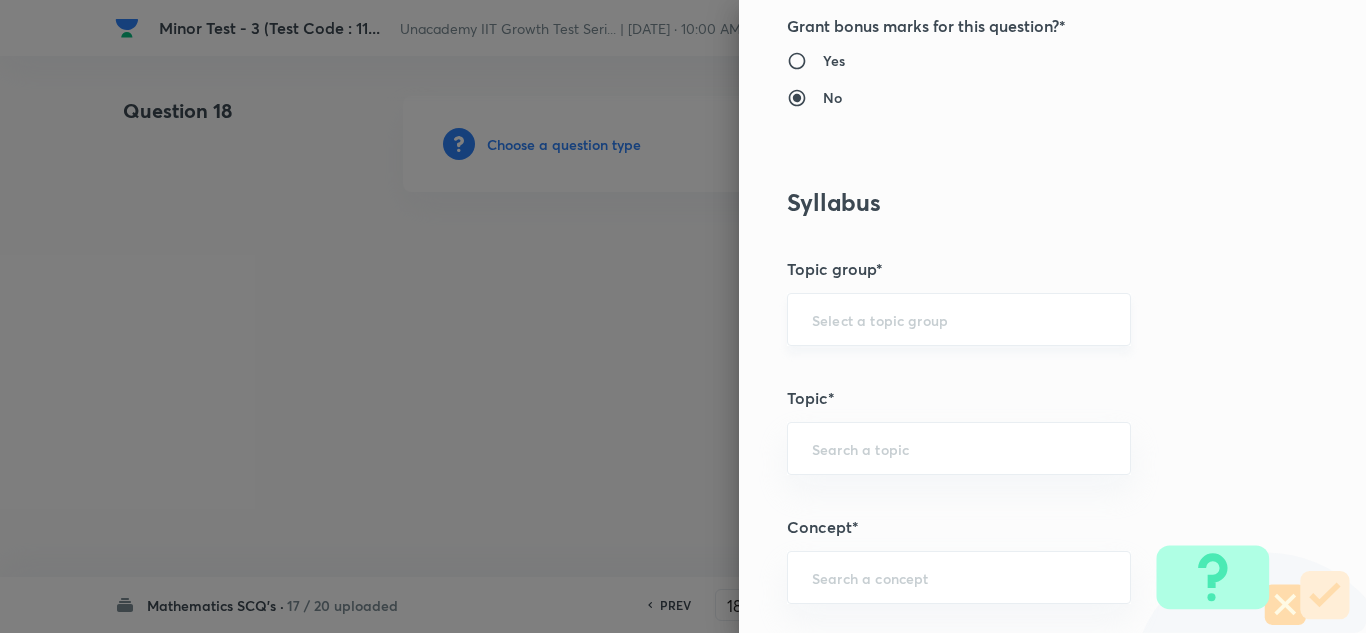 scroll, scrollTop: 1100, scrollLeft: 0, axis: vertical 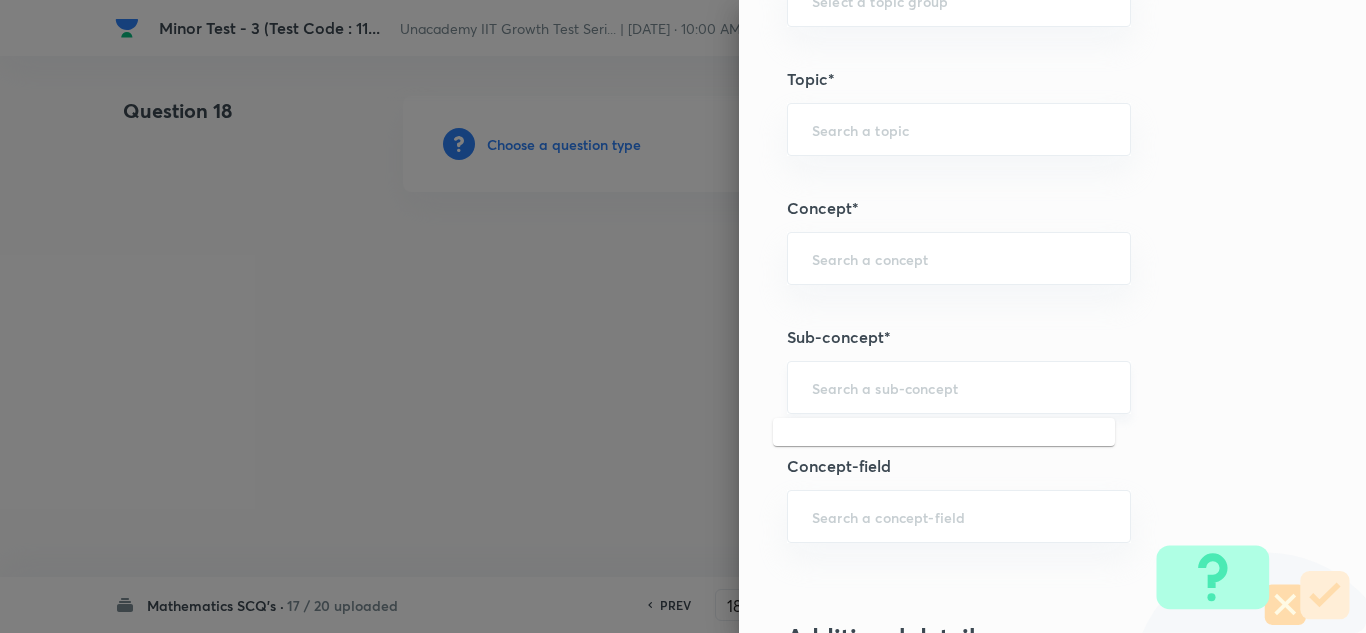 click at bounding box center (959, 387) 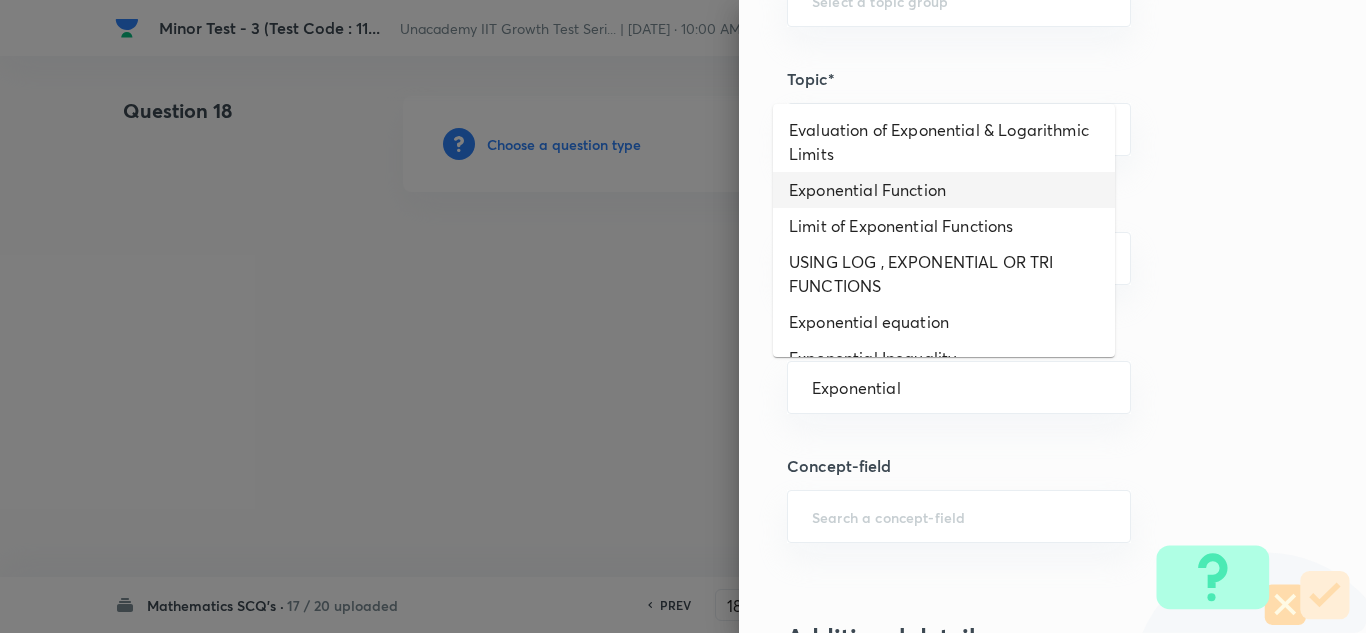 click on "Exponential Function" at bounding box center (944, 190) 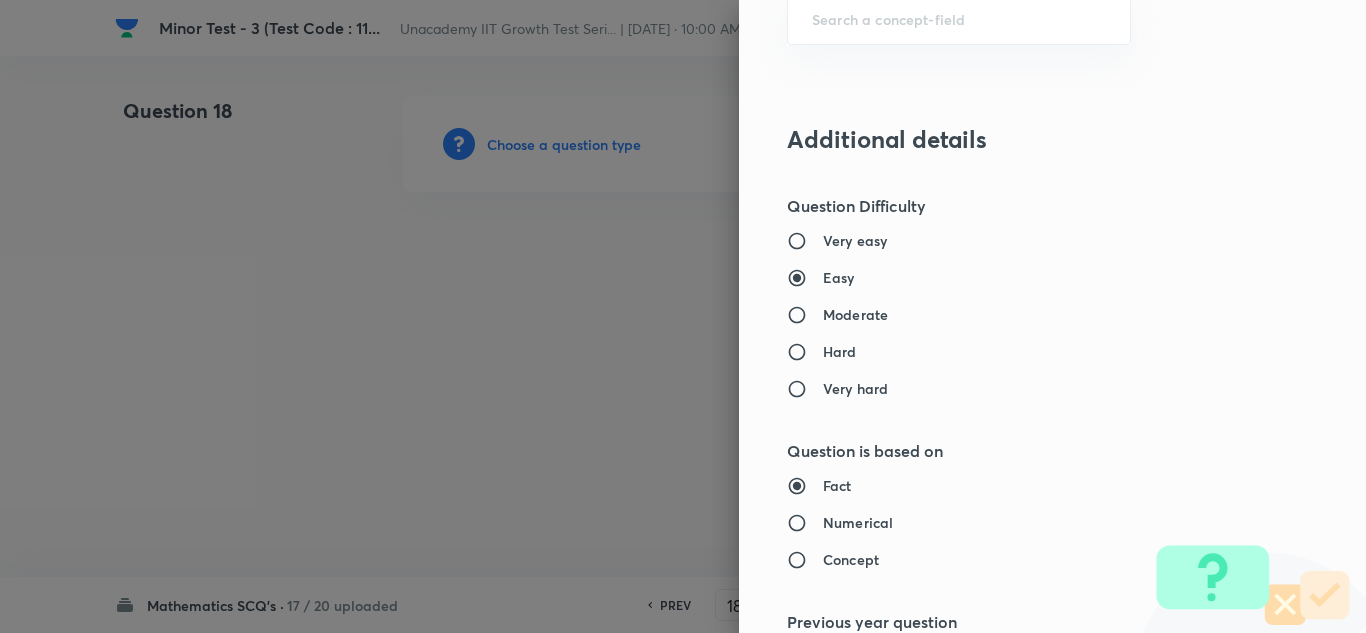 scroll, scrollTop: 1600, scrollLeft: 0, axis: vertical 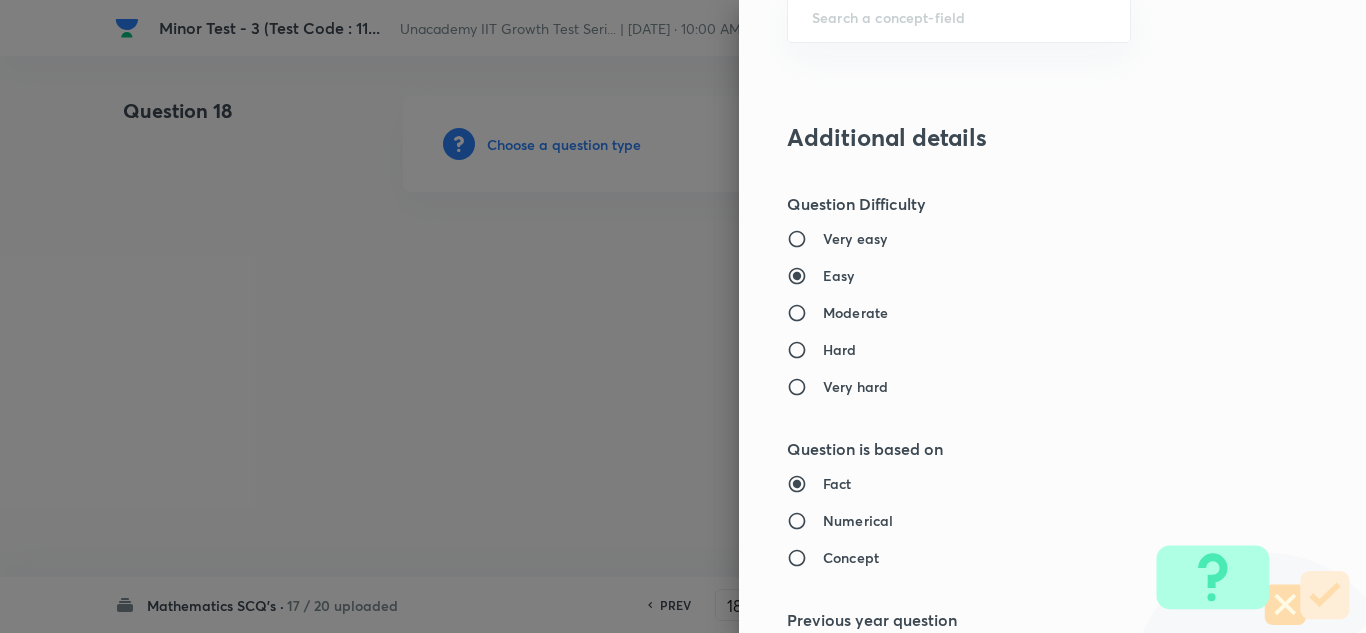 click on "Moderate" at bounding box center (855, 312) 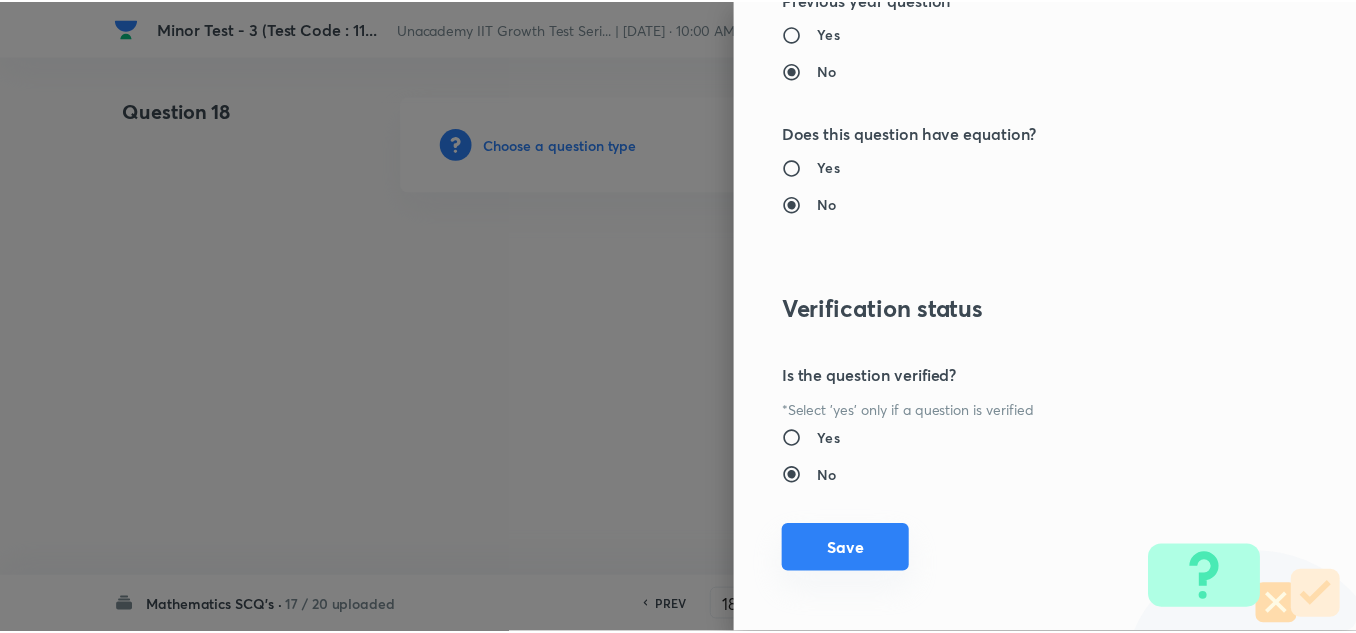 scroll, scrollTop: 2227, scrollLeft: 0, axis: vertical 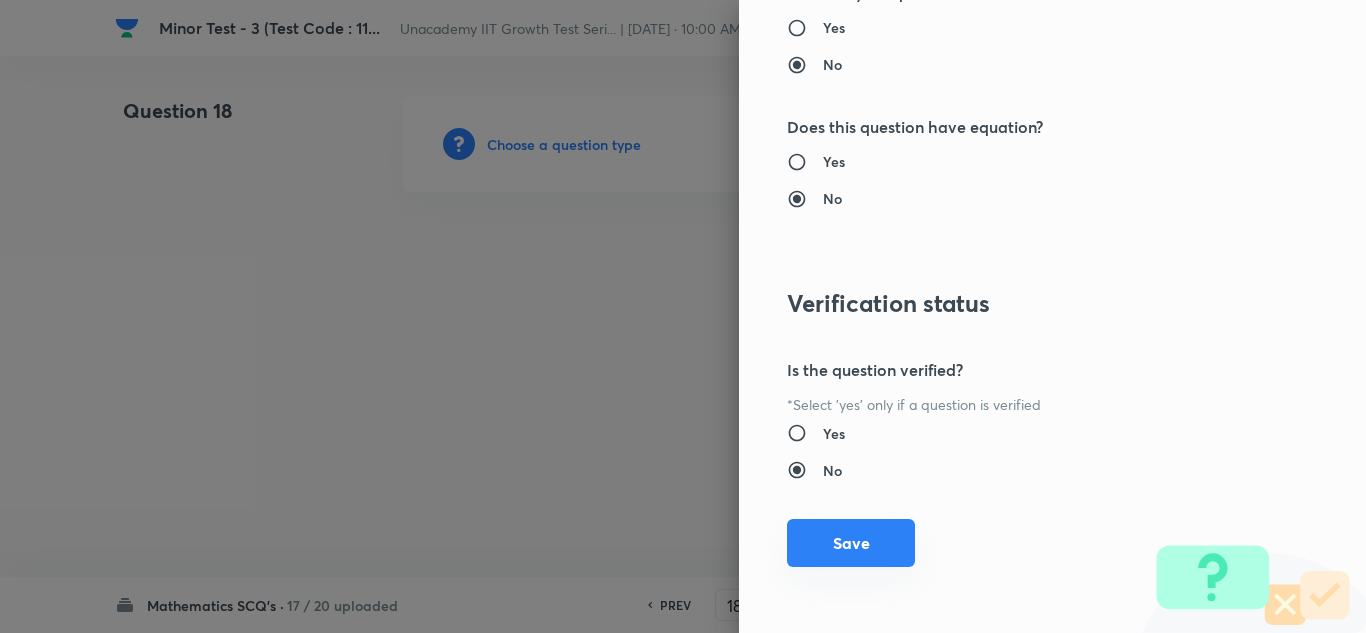 click on "Save" at bounding box center [851, 543] 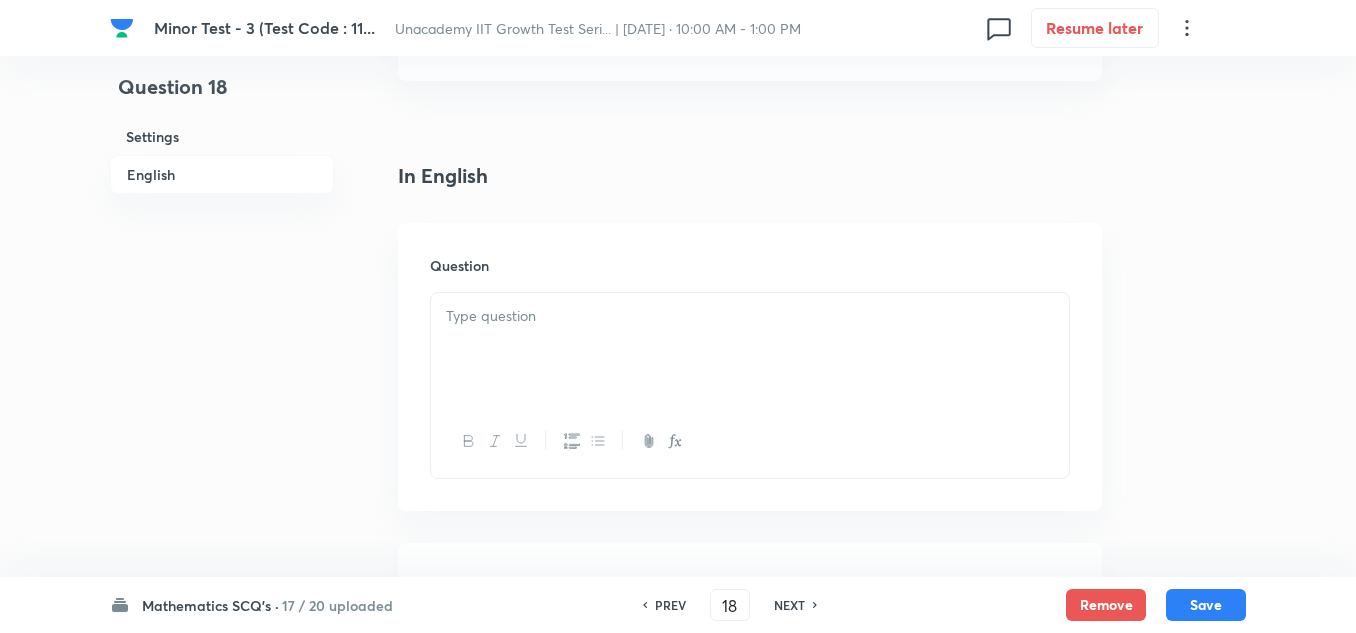 scroll, scrollTop: 500, scrollLeft: 0, axis: vertical 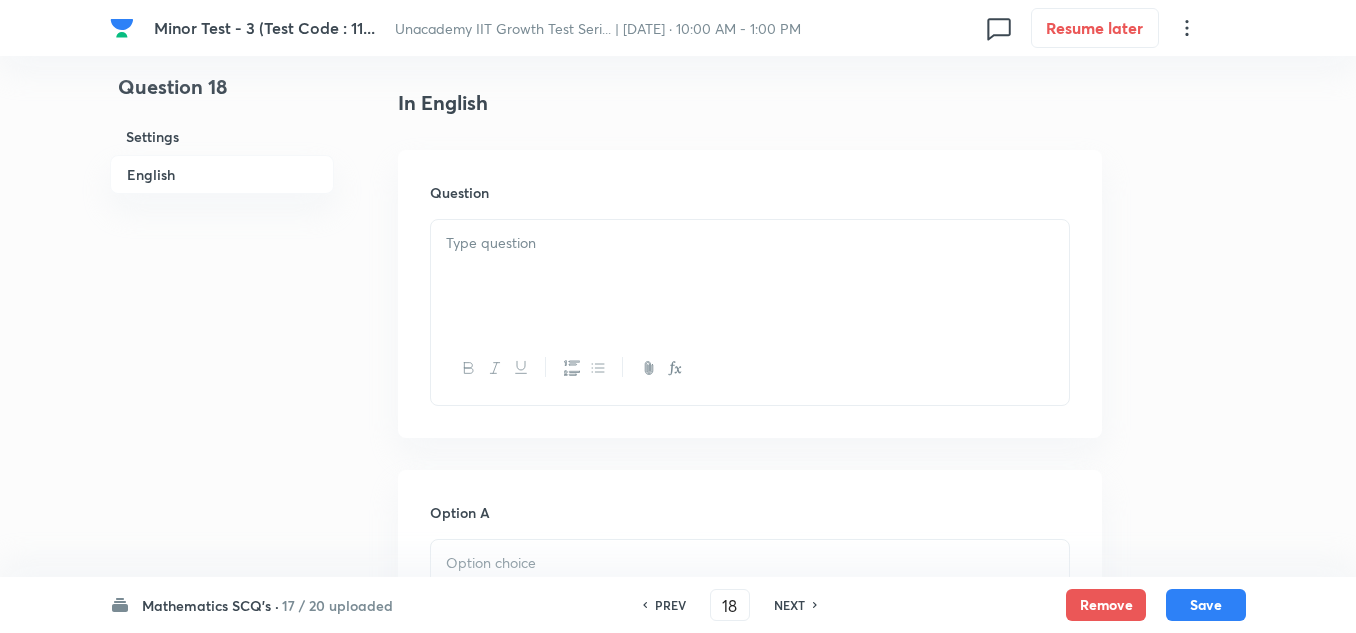 click at bounding box center (750, 276) 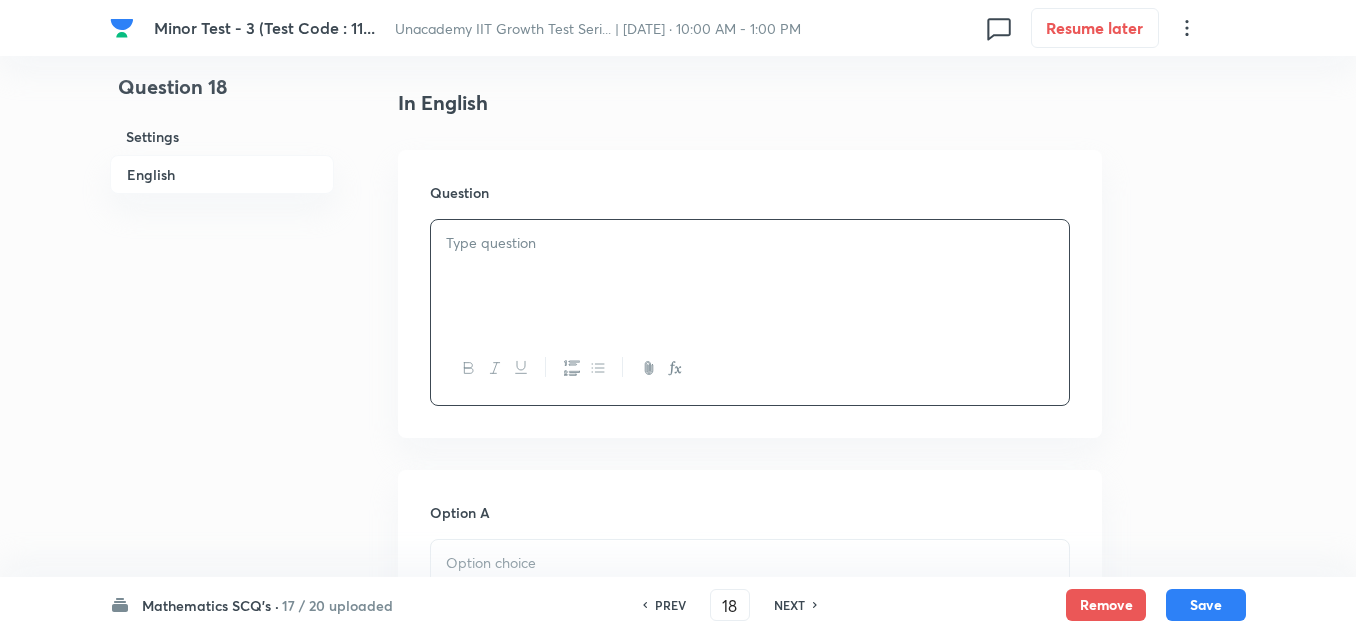 click 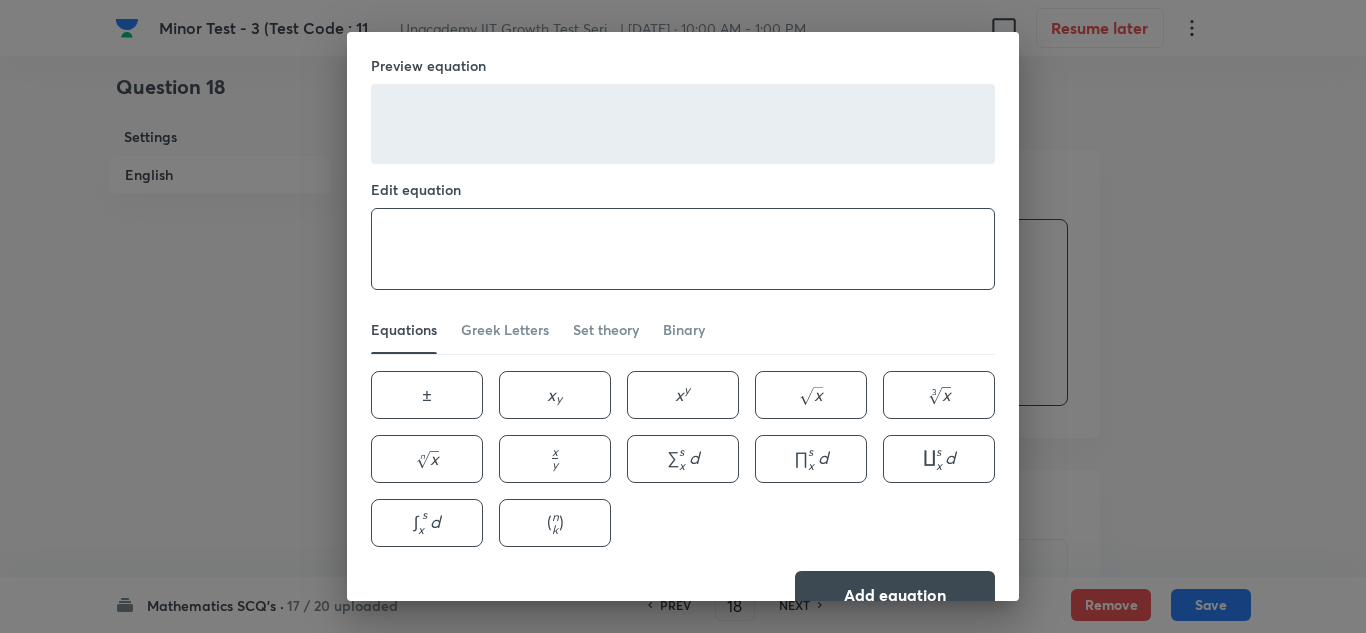 click at bounding box center [683, 249] 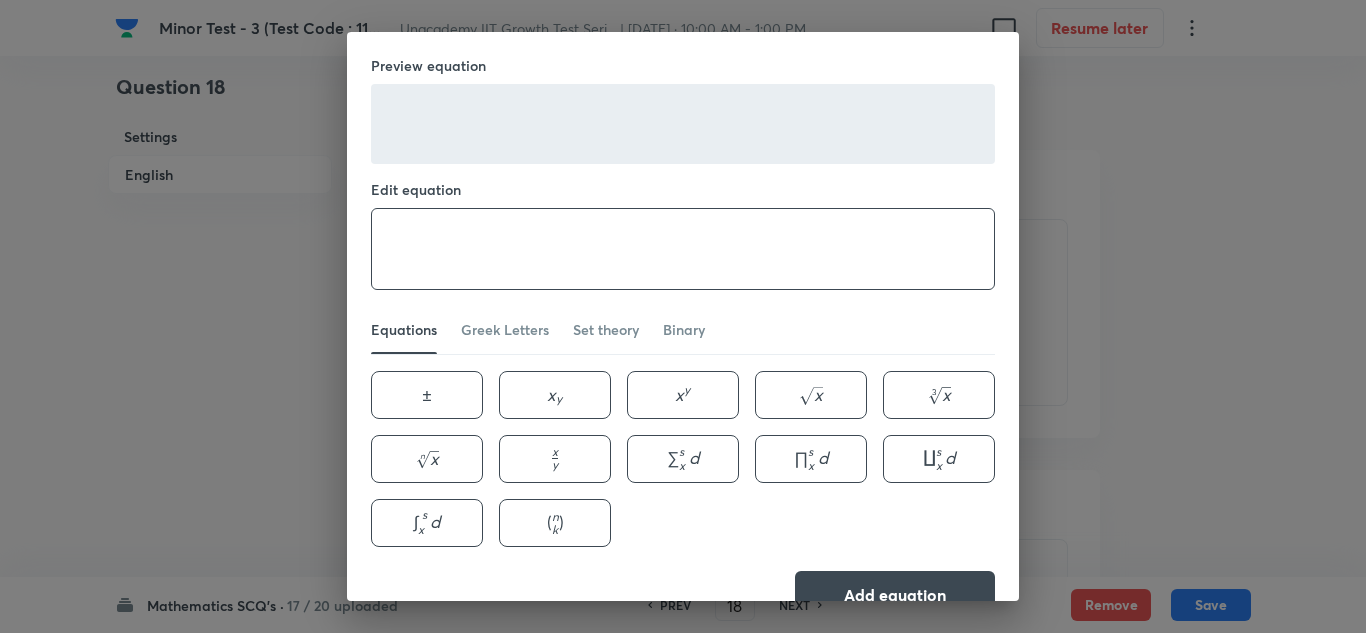 paste on "5^{1+\left(\log _4 x\right)}+5^{\left(\log _{1 / 4} x\right)-1}=\frac{26}{5}" 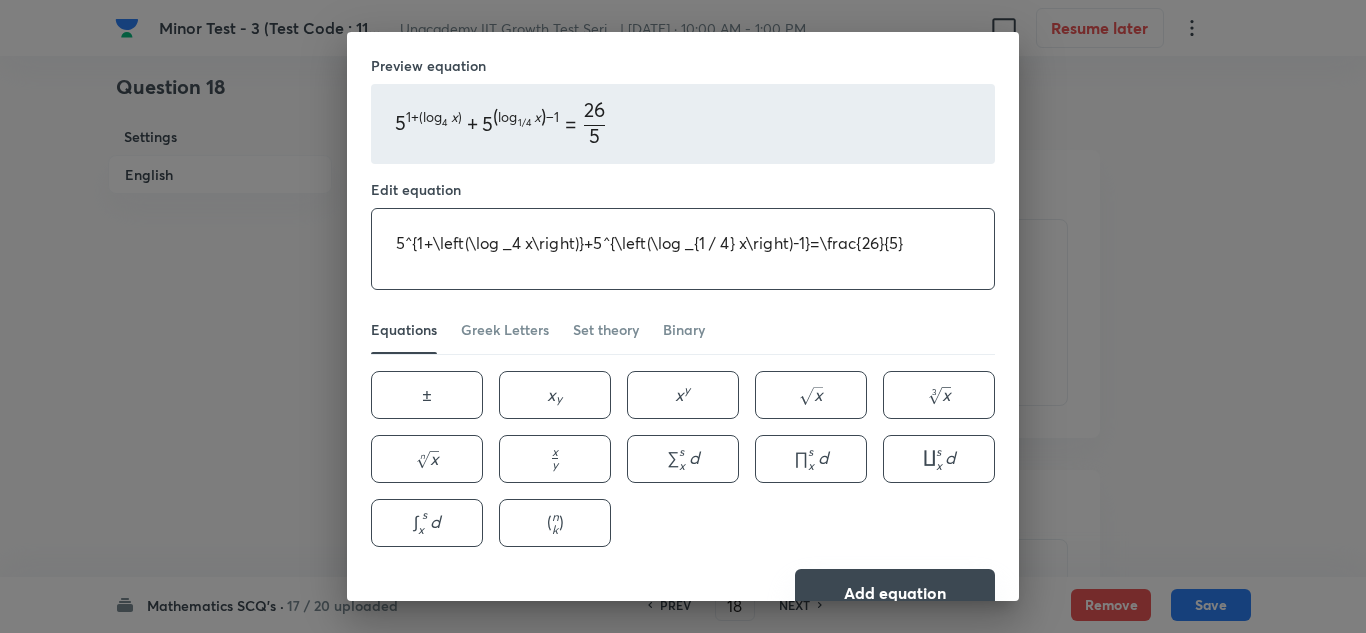 click on "Add equation" at bounding box center [895, 593] 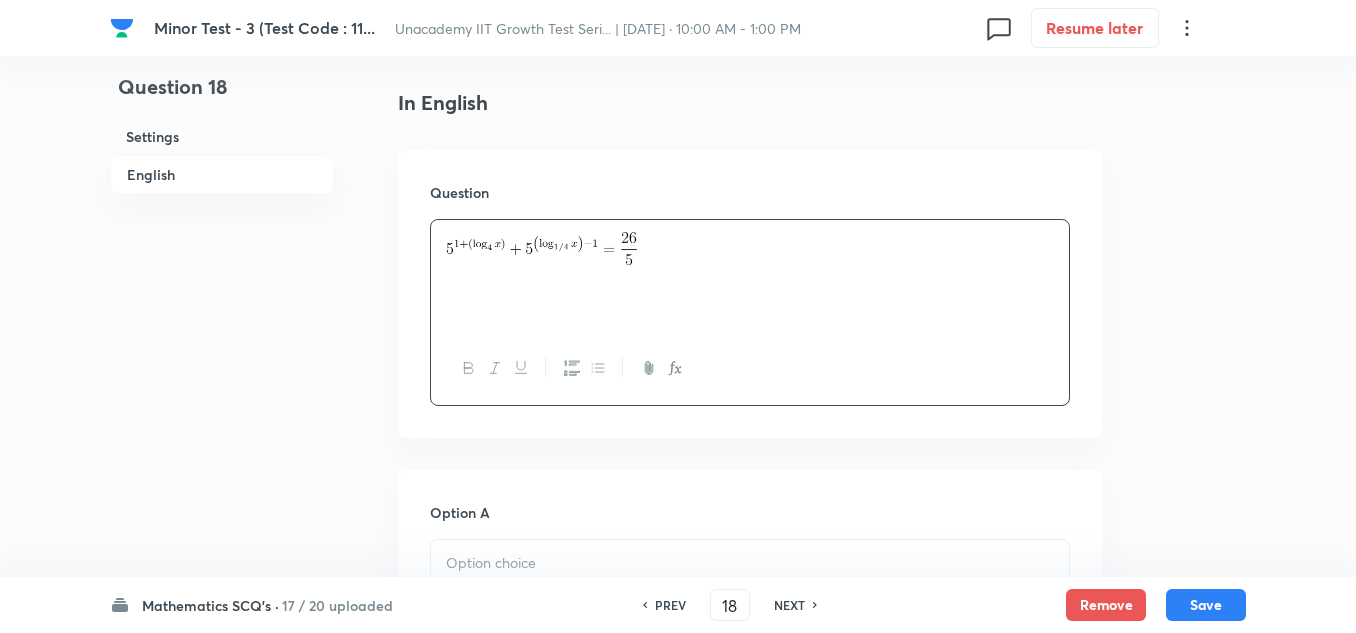 click on "Question 18 Settings English Settings Type Single choice correct 4 options + 4 marks - 1 mark Edit Concept Mathematics Algebra Logarithm & its Applications Exponential Function Edit Additional details Moderate Fact Not from PYQ paper No equation Edit In English Question Option A Mark as correct answer Option B Mark as correct answer Option C Mark as correct answer Option D Mark as correct answer Solution" at bounding box center [678, 854] 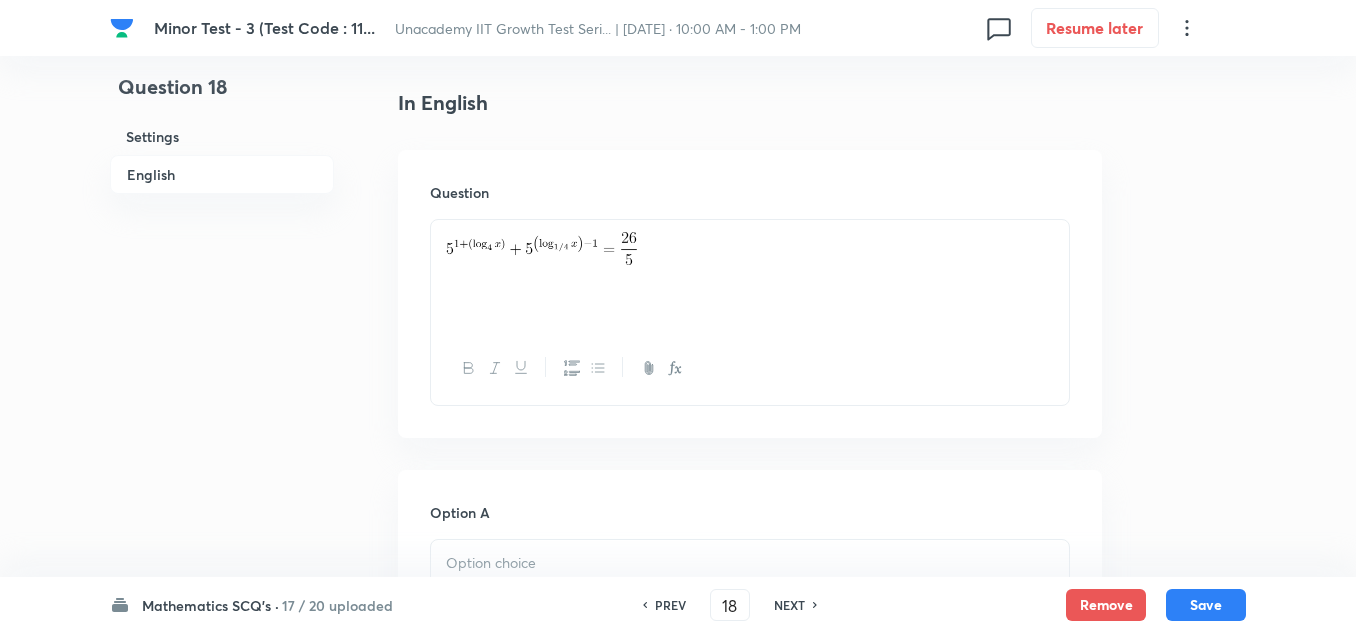 click at bounding box center (750, 563) 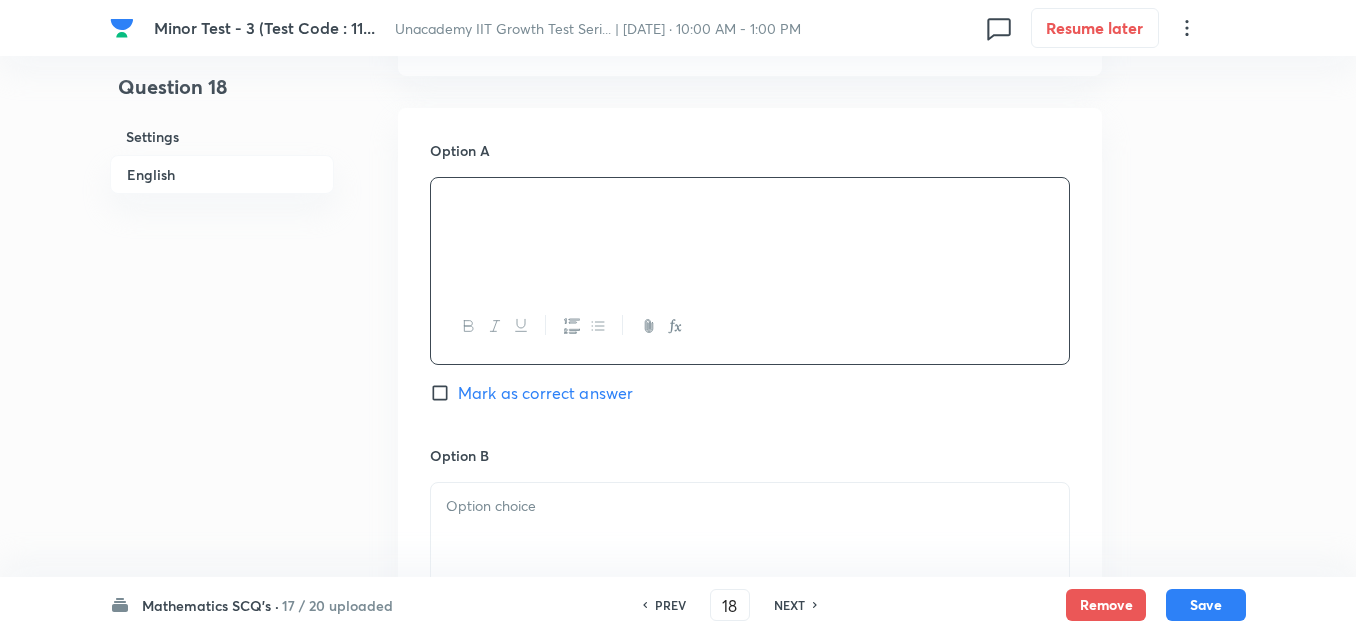 scroll, scrollTop: 900, scrollLeft: 0, axis: vertical 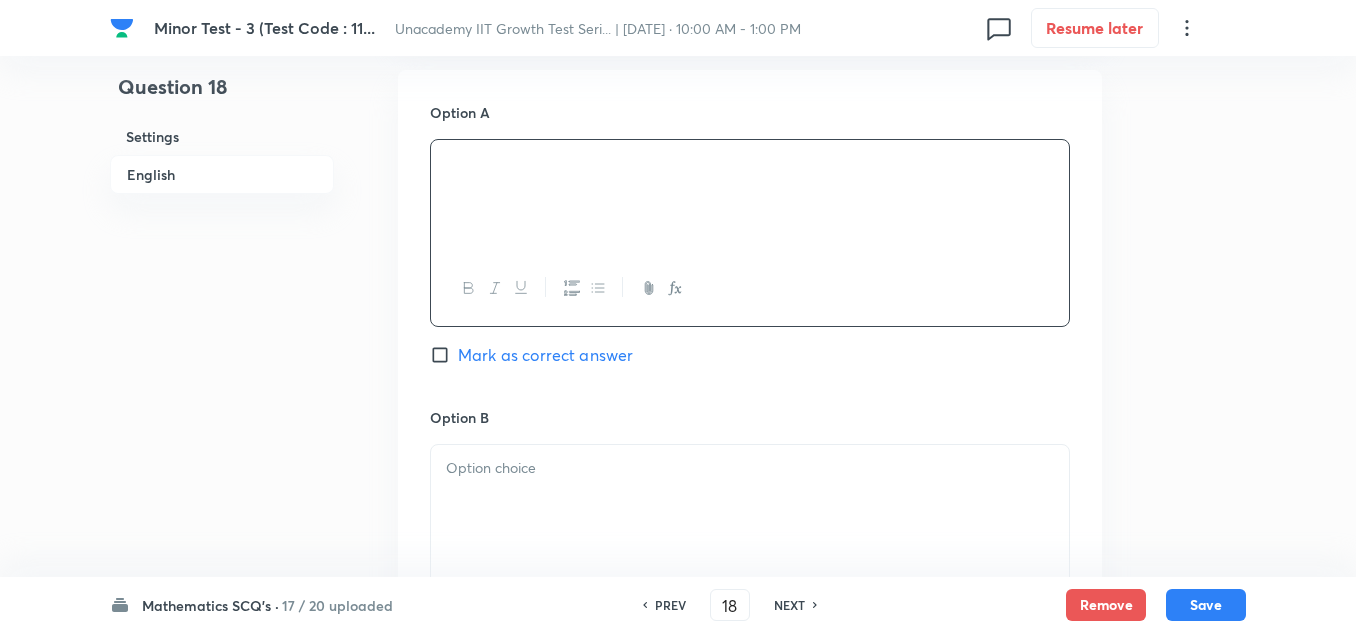 click at bounding box center (750, 501) 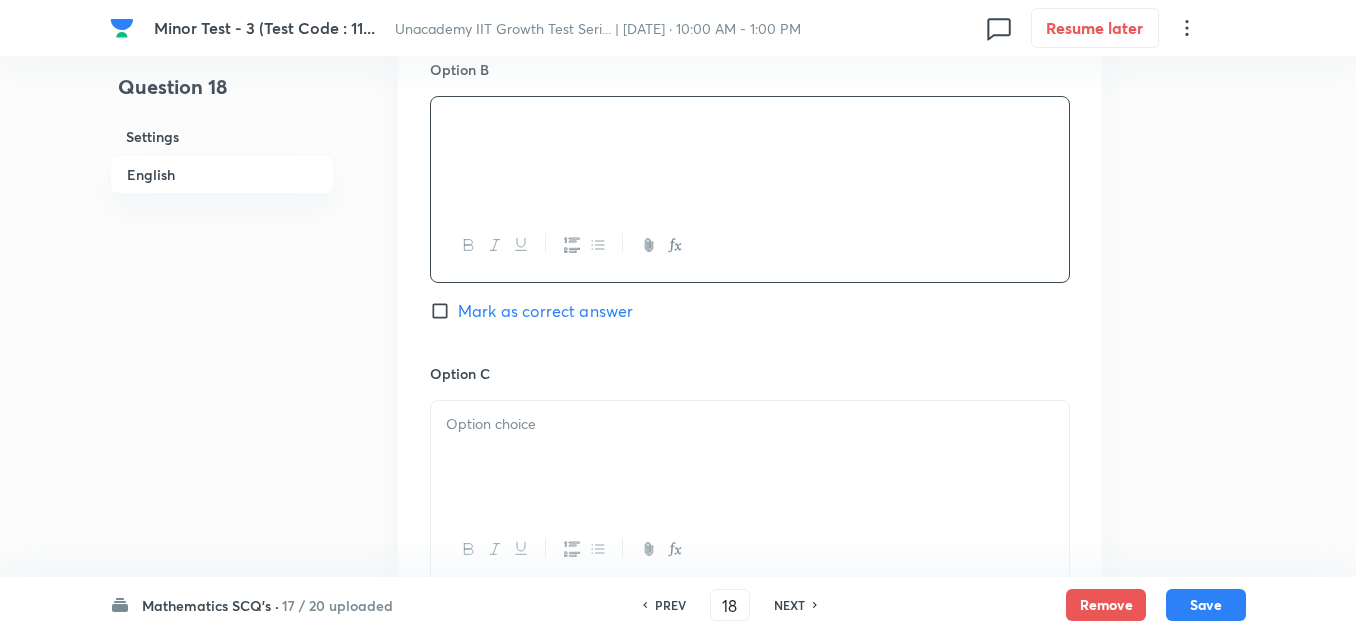 scroll, scrollTop: 1300, scrollLeft: 0, axis: vertical 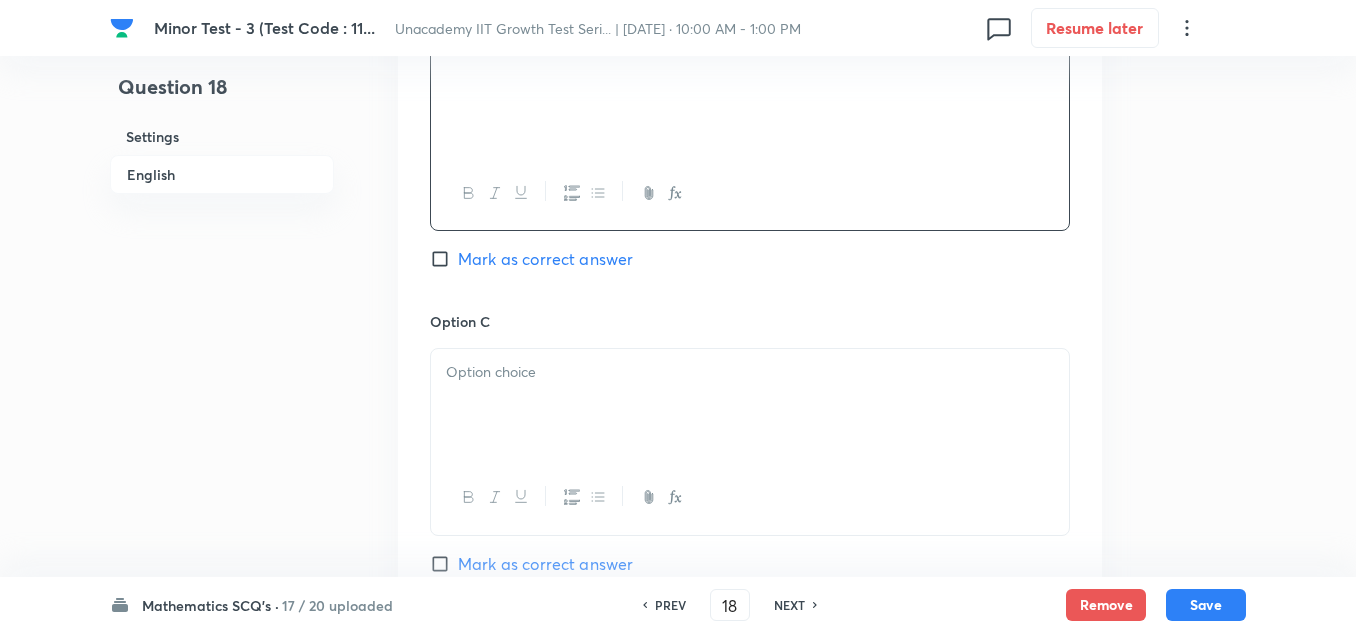 click at bounding box center [750, 405] 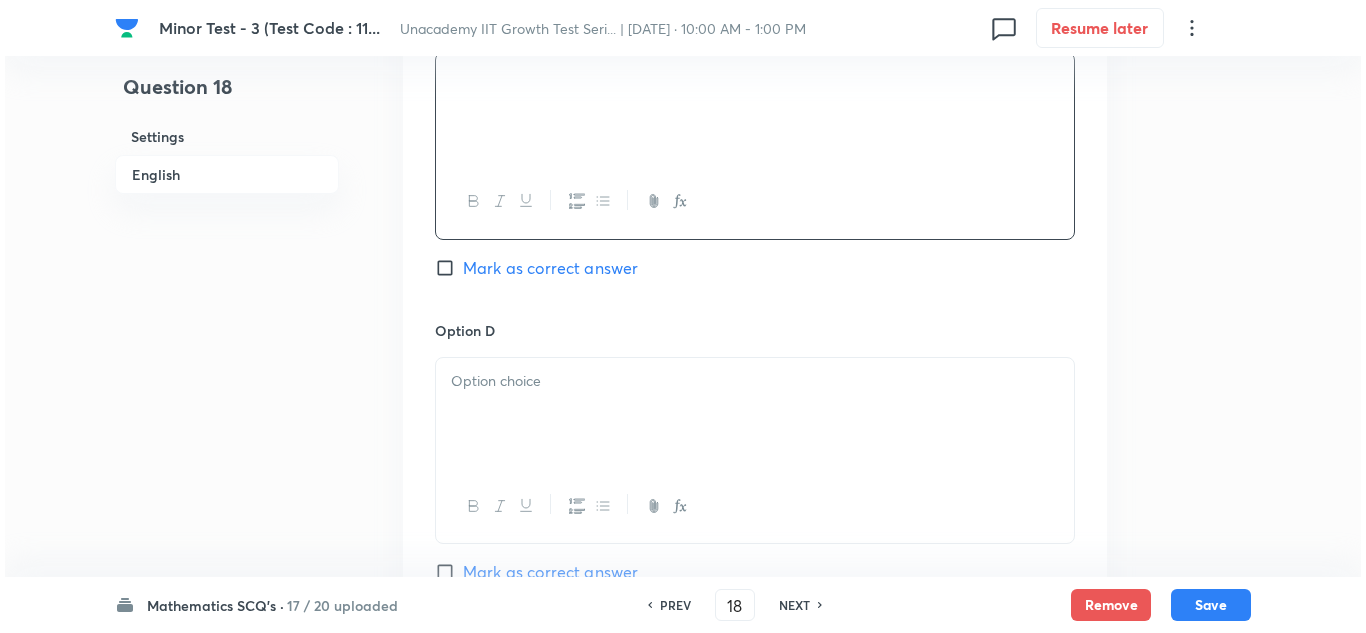 scroll, scrollTop: 1600, scrollLeft: 0, axis: vertical 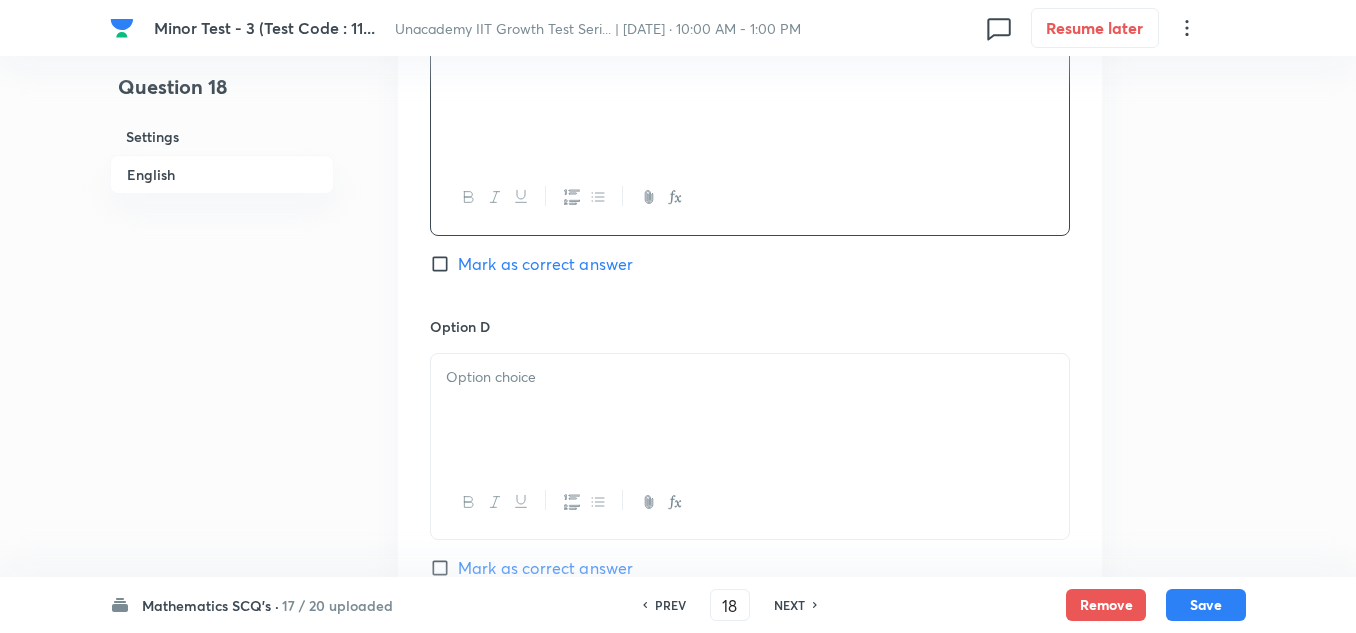 click at bounding box center [750, 410] 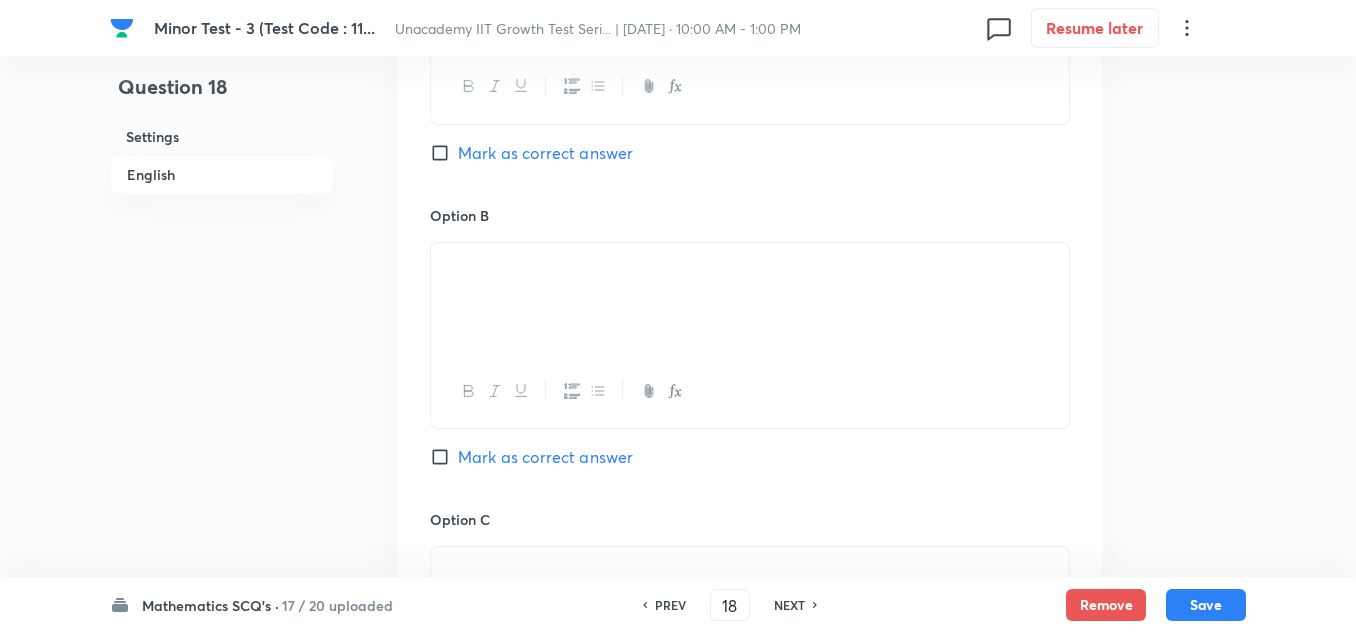 scroll, scrollTop: 1100, scrollLeft: 0, axis: vertical 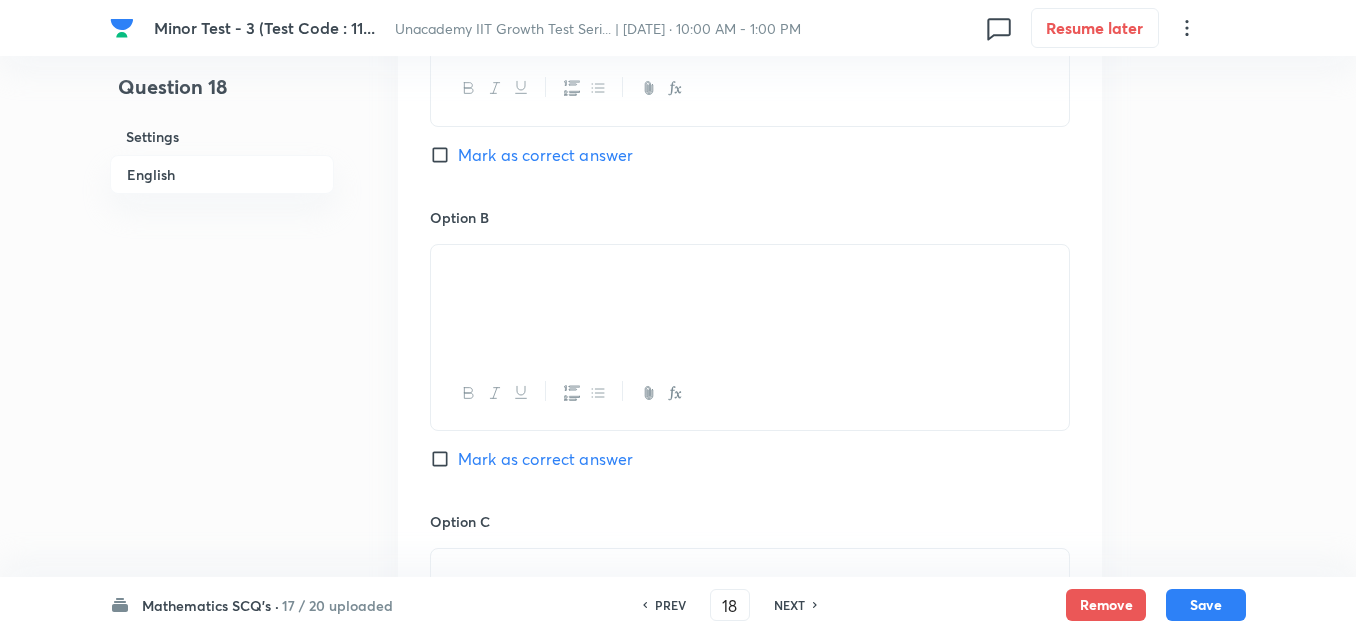click on "Mark as correct answer" at bounding box center (545, 459) 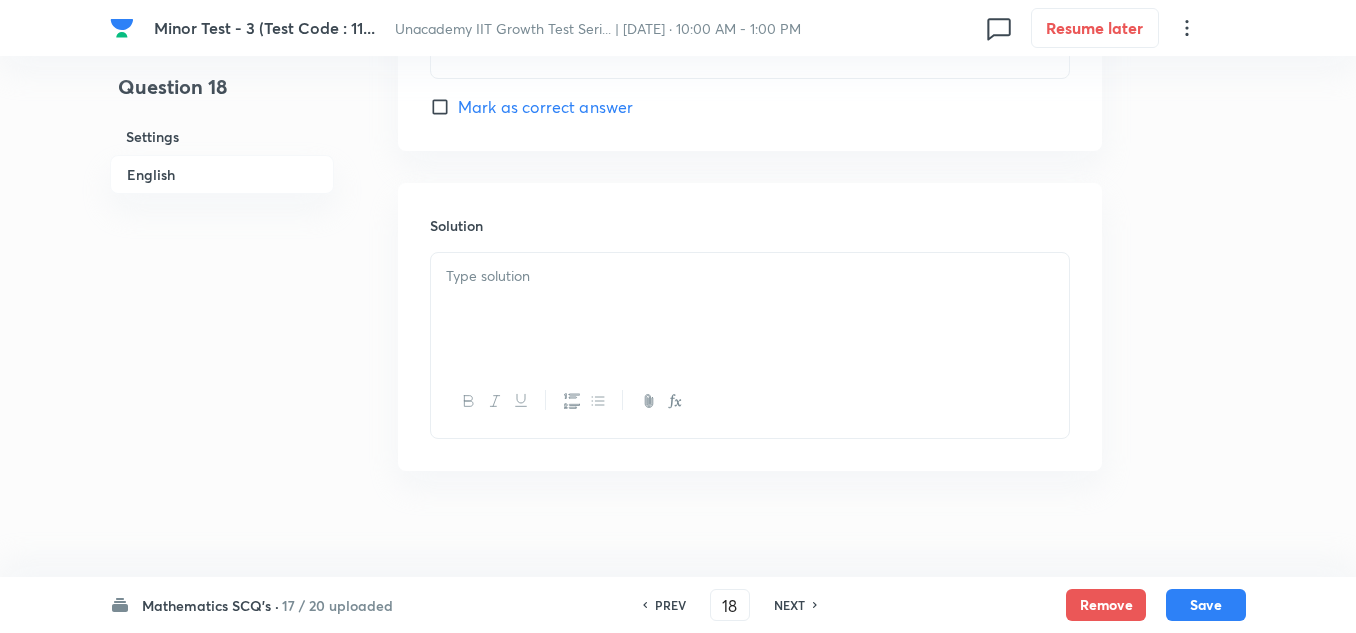 scroll, scrollTop: 2075, scrollLeft: 0, axis: vertical 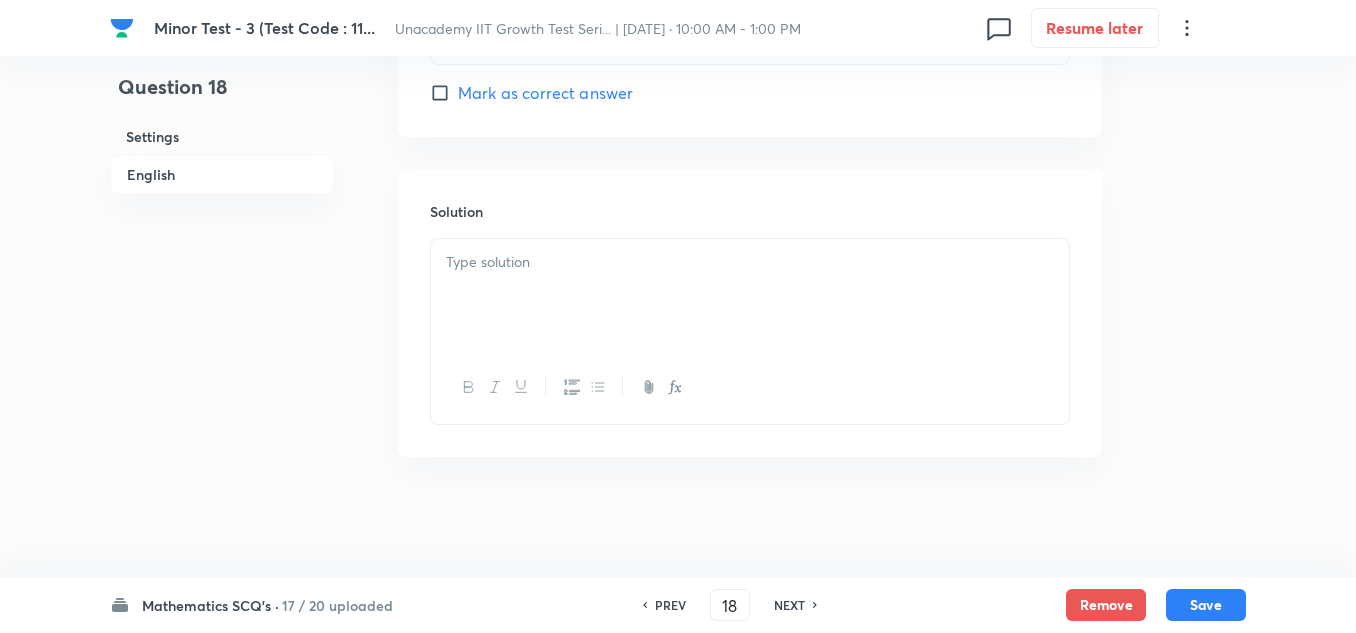 click at bounding box center [750, 295] 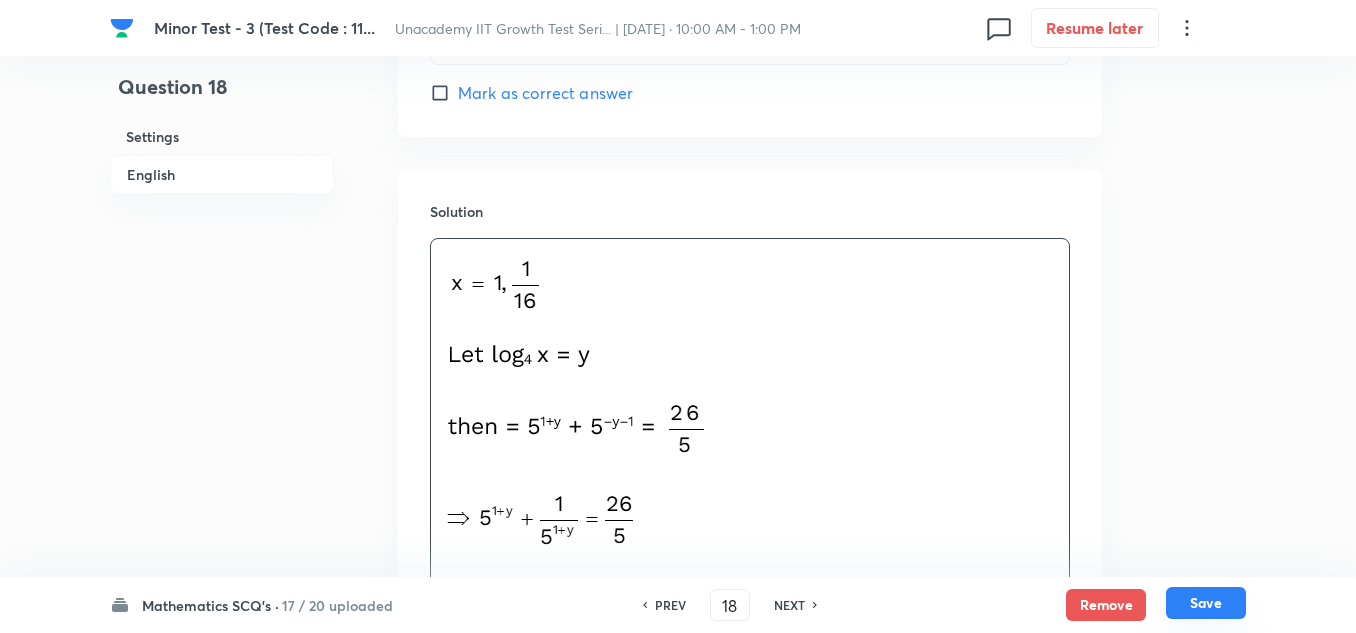 click on "Save" at bounding box center (1206, 603) 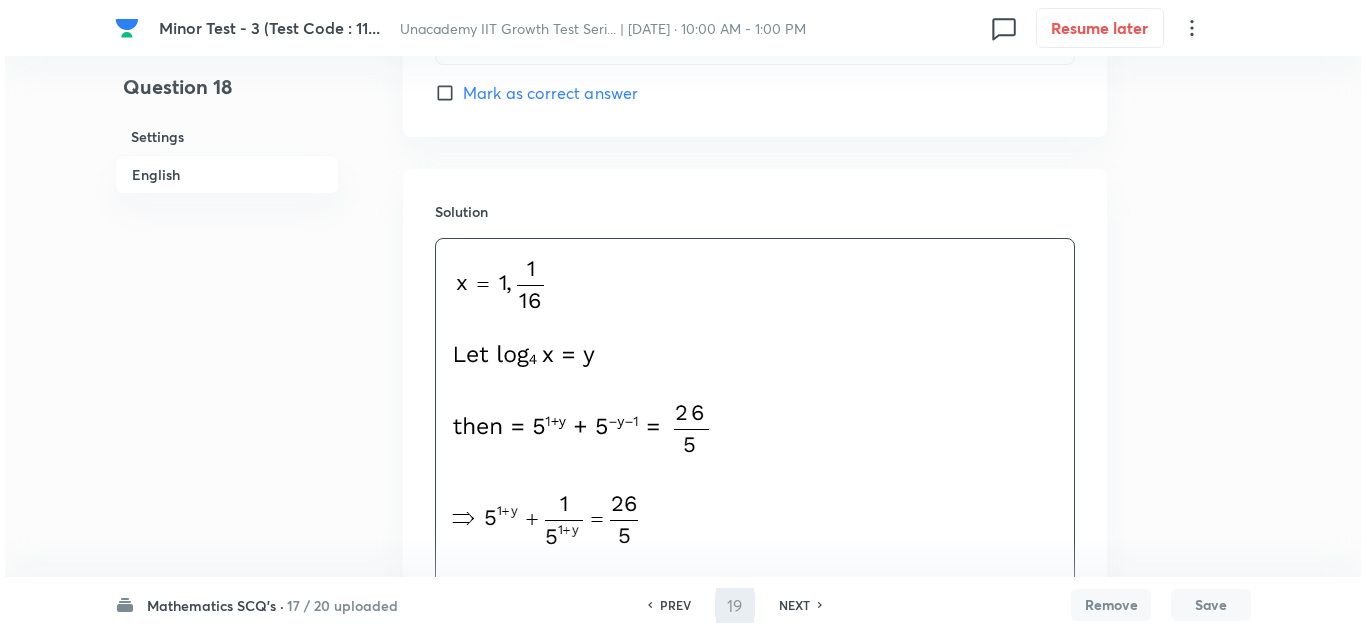 scroll, scrollTop: 0, scrollLeft: 0, axis: both 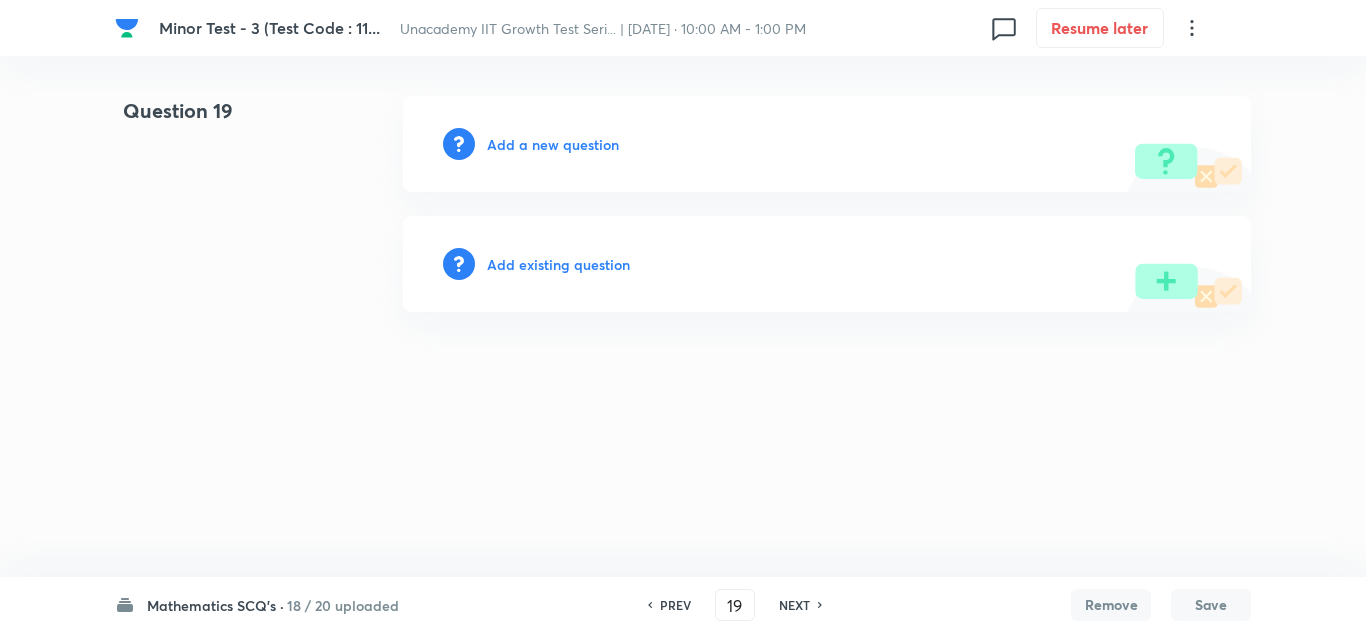 click on "Add a new question" at bounding box center [553, 144] 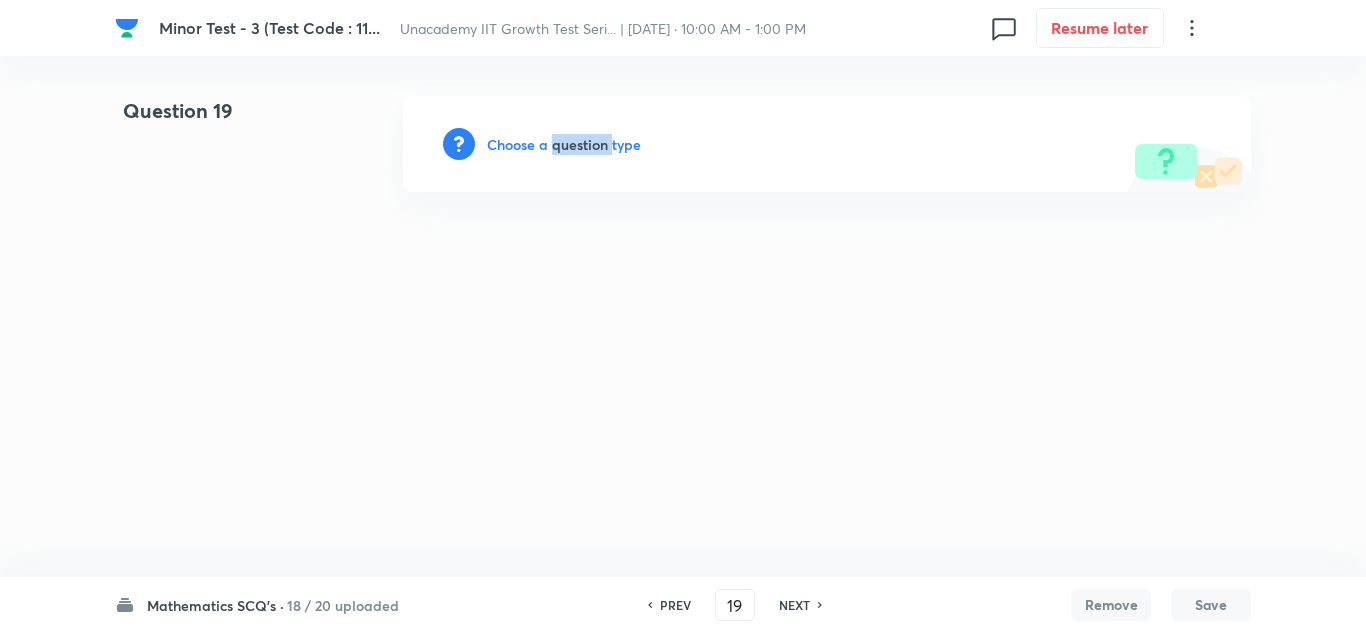 click on "Choose a question type" at bounding box center [564, 144] 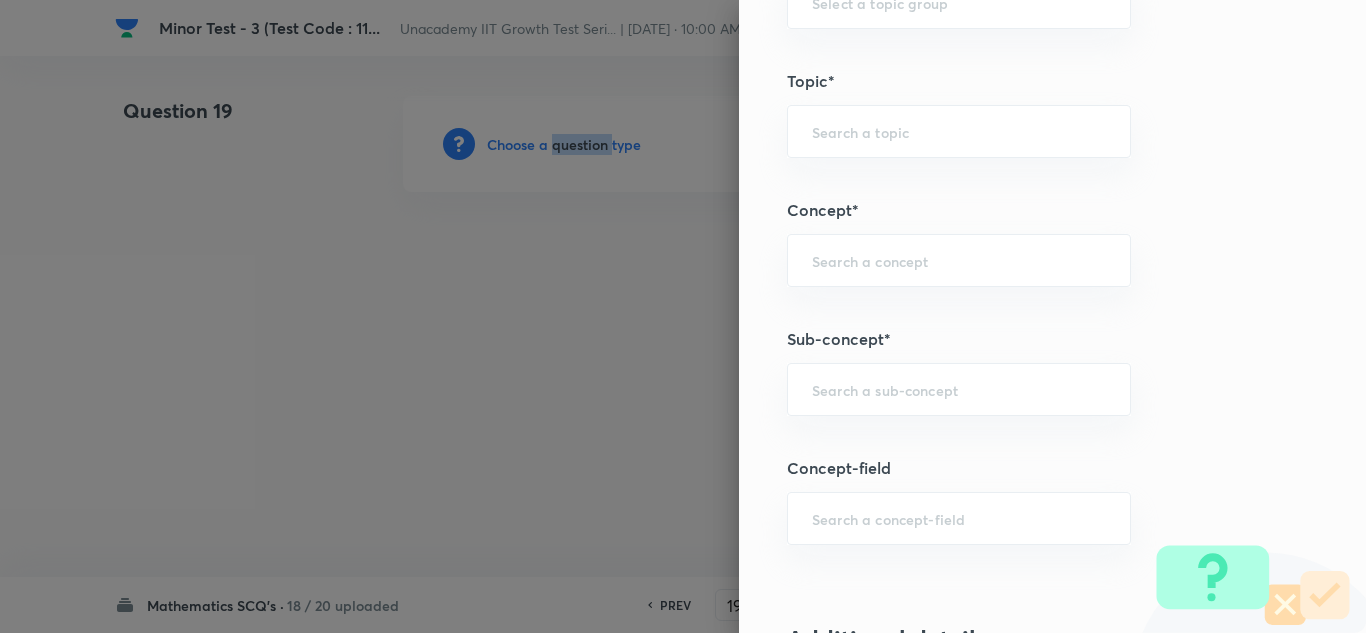 scroll, scrollTop: 1100, scrollLeft: 0, axis: vertical 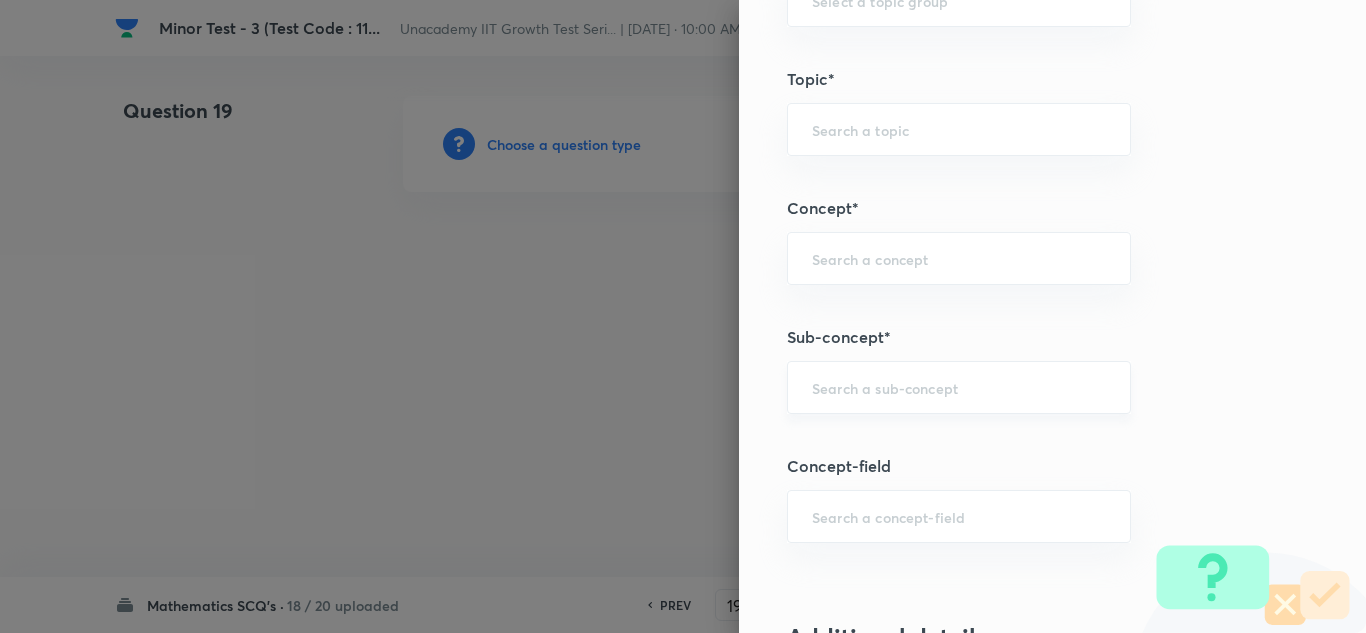 click at bounding box center [959, 387] 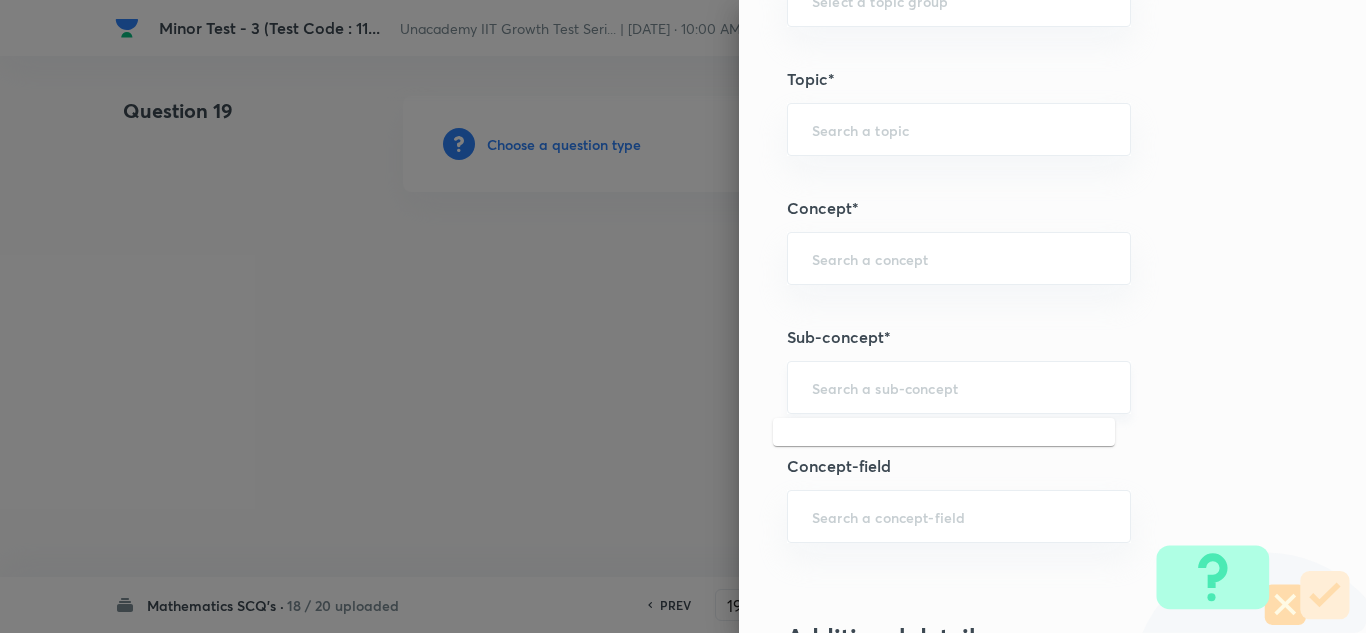 paste on "Exponential" 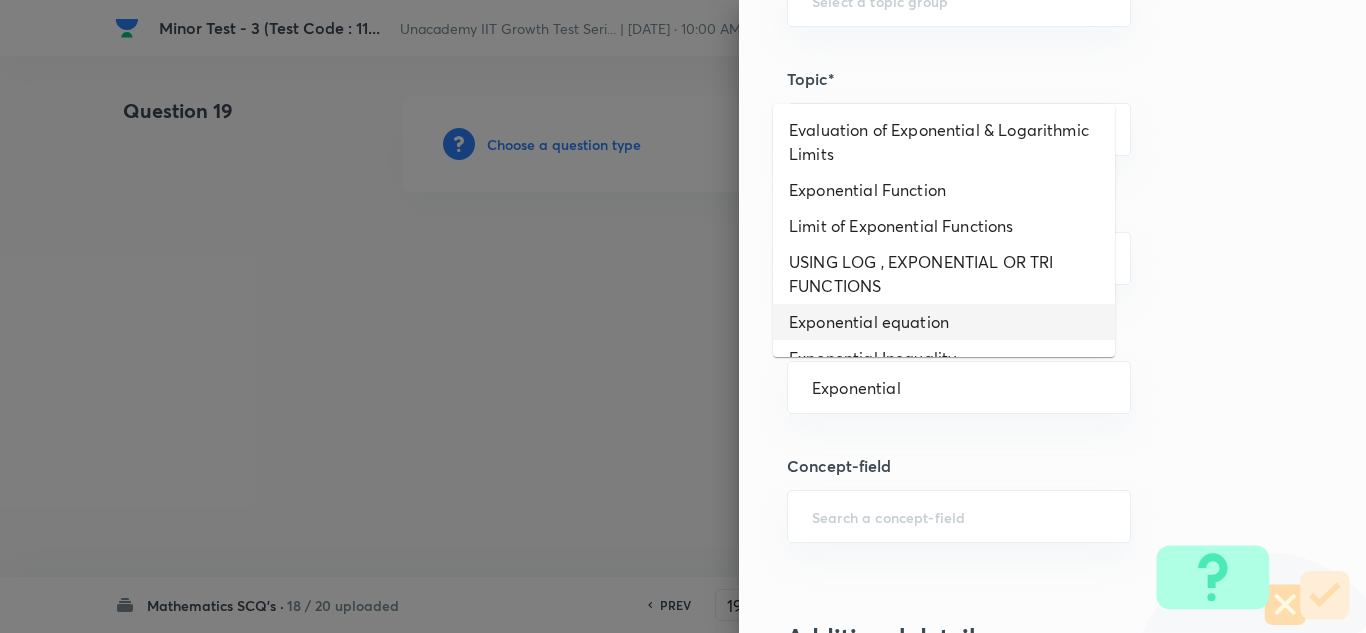 click on "Exponential equation" at bounding box center [944, 322] 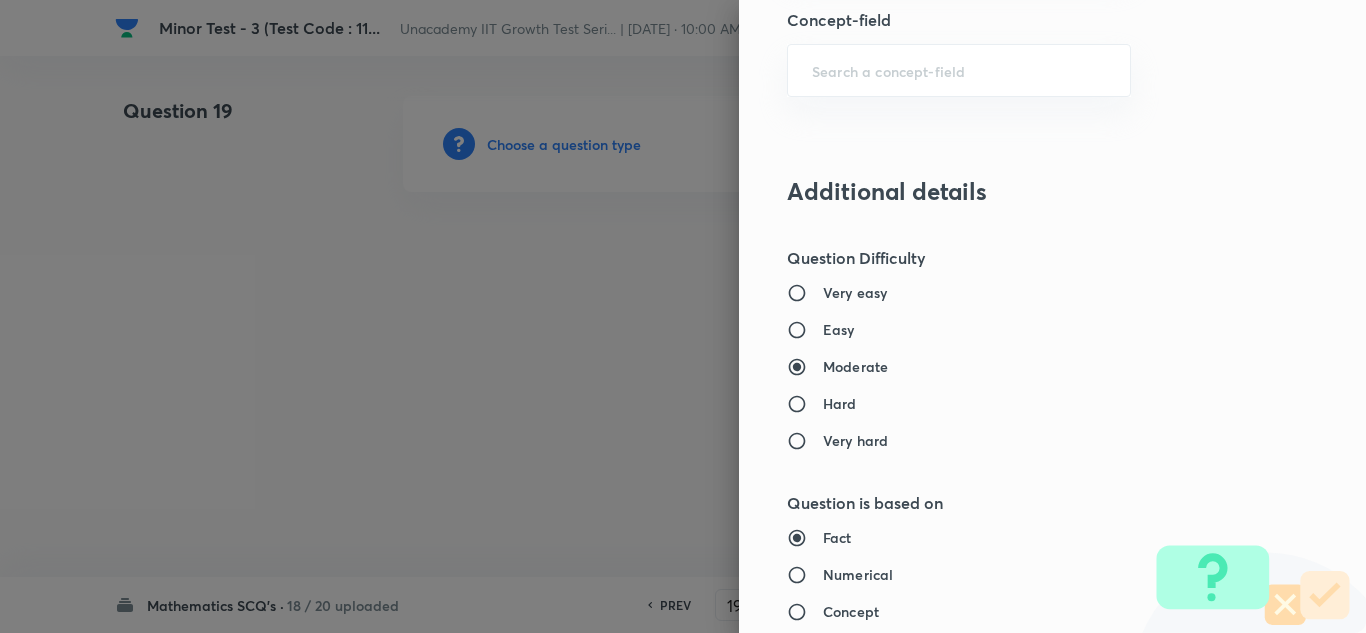 scroll, scrollTop: 1600, scrollLeft: 0, axis: vertical 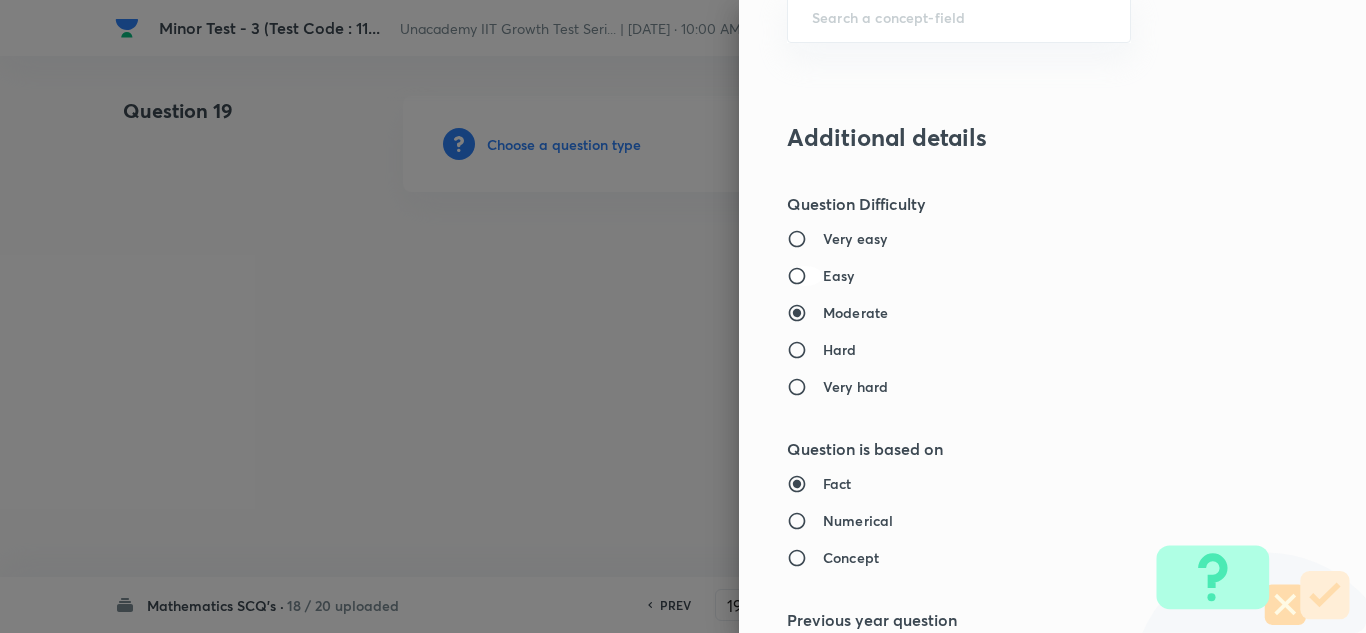 click on "Easy" at bounding box center [805, 276] 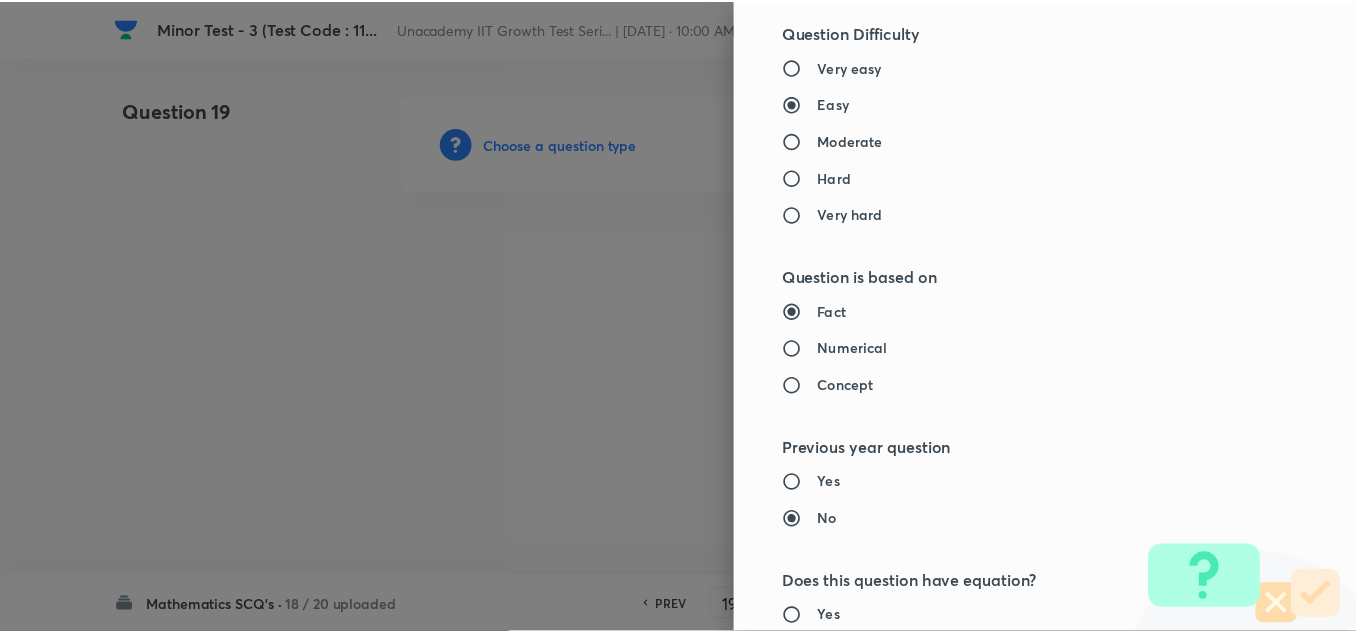 scroll, scrollTop: 2200, scrollLeft: 0, axis: vertical 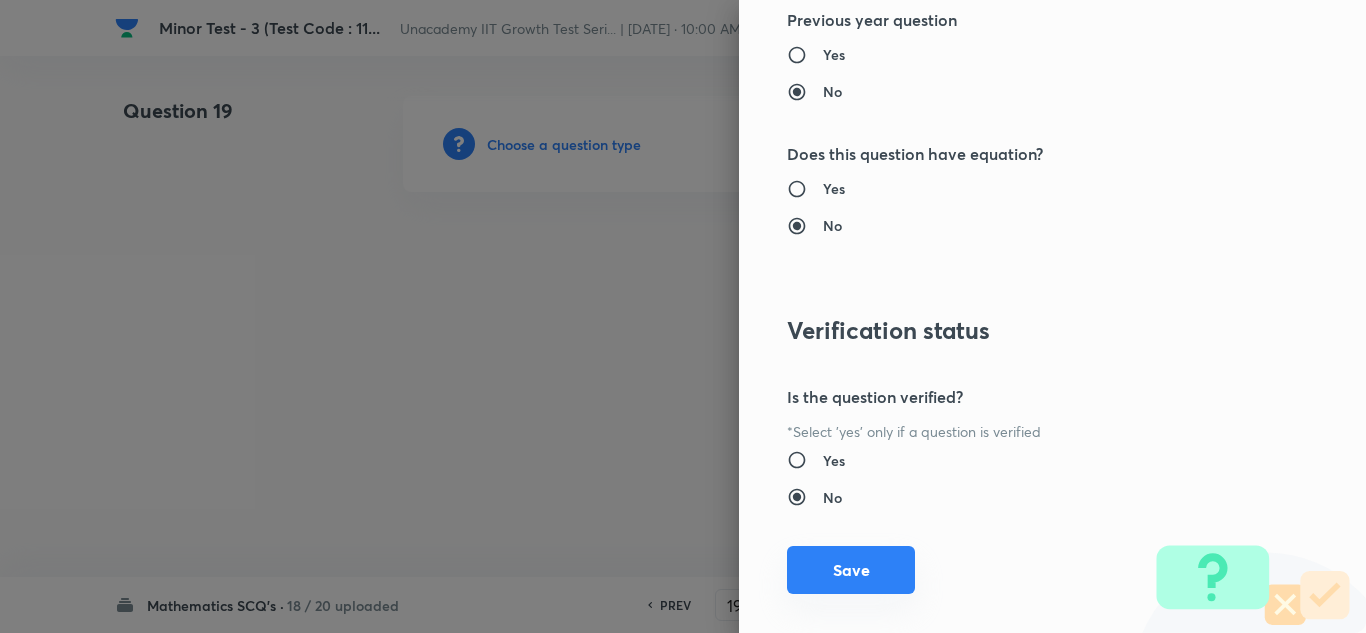 click on "Save" at bounding box center (851, 570) 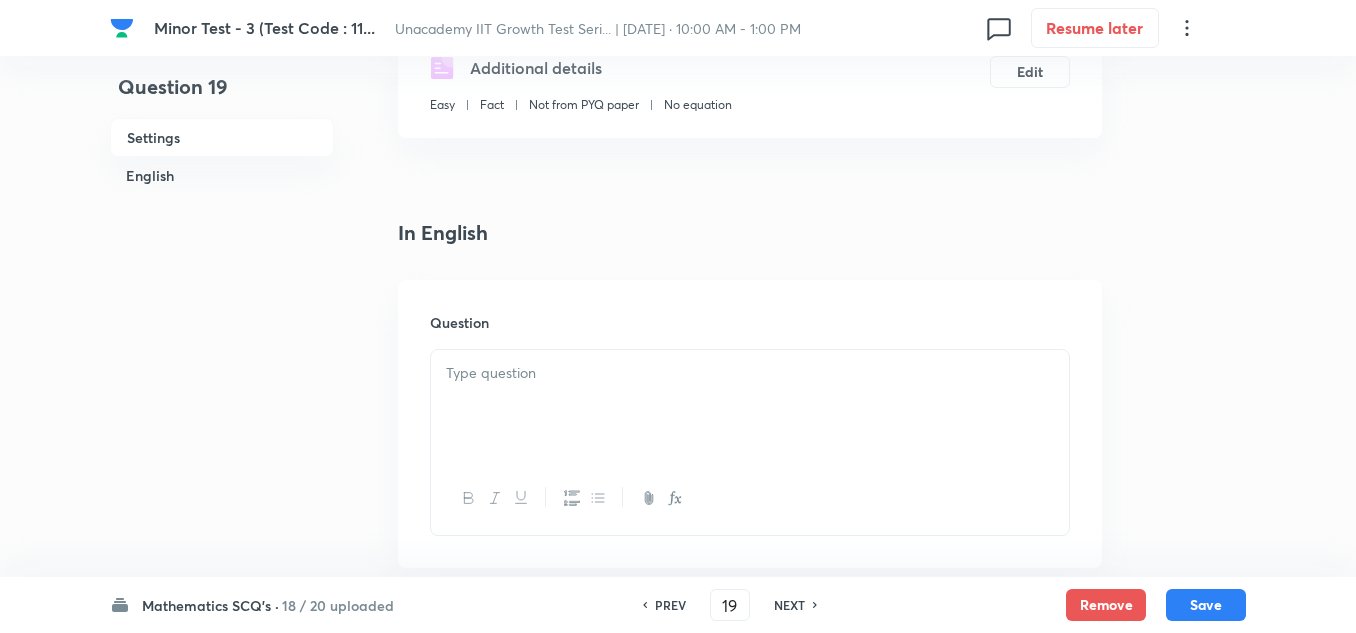 scroll, scrollTop: 400, scrollLeft: 0, axis: vertical 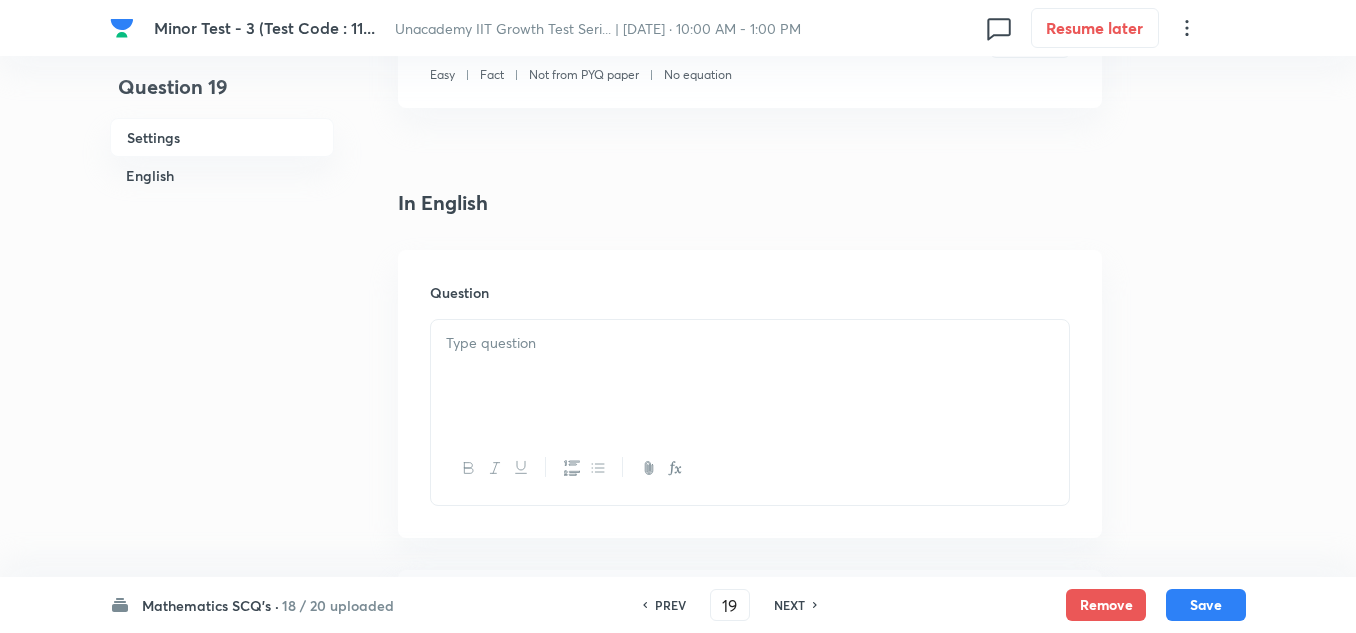 click at bounding box center (750, 376) 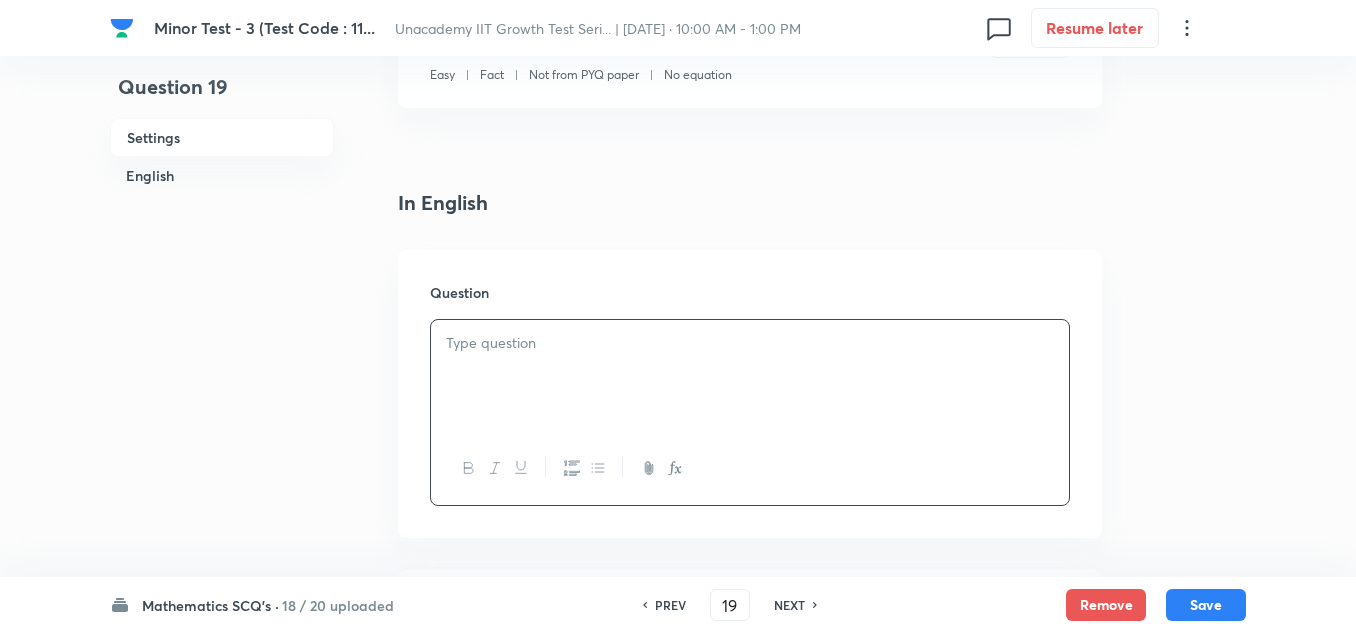 click 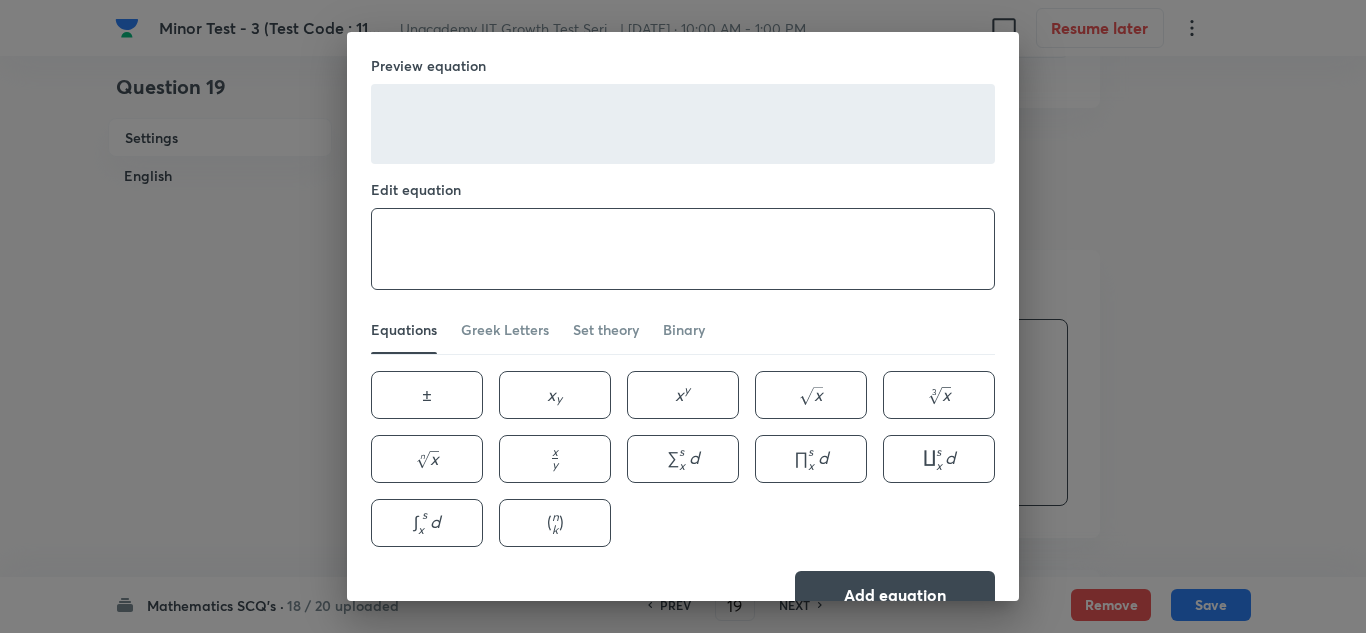 click at bounding box center [683, 249] 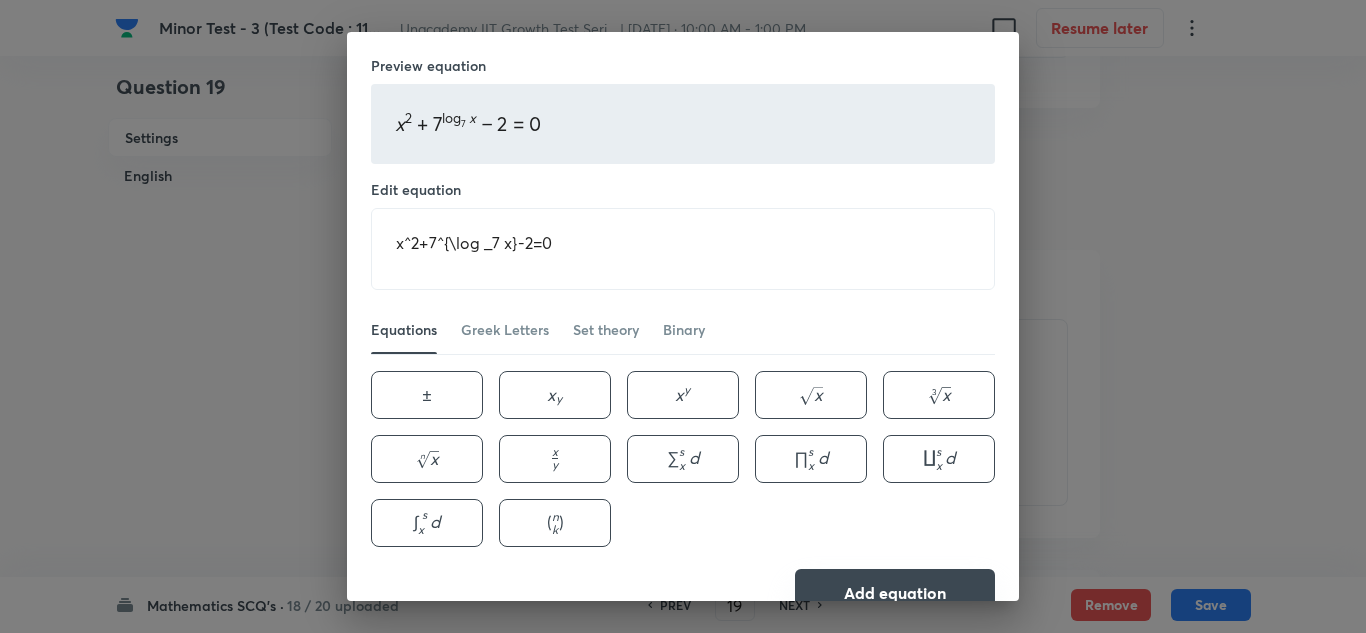 click on "Add equation" at bounding box center (895, 593) 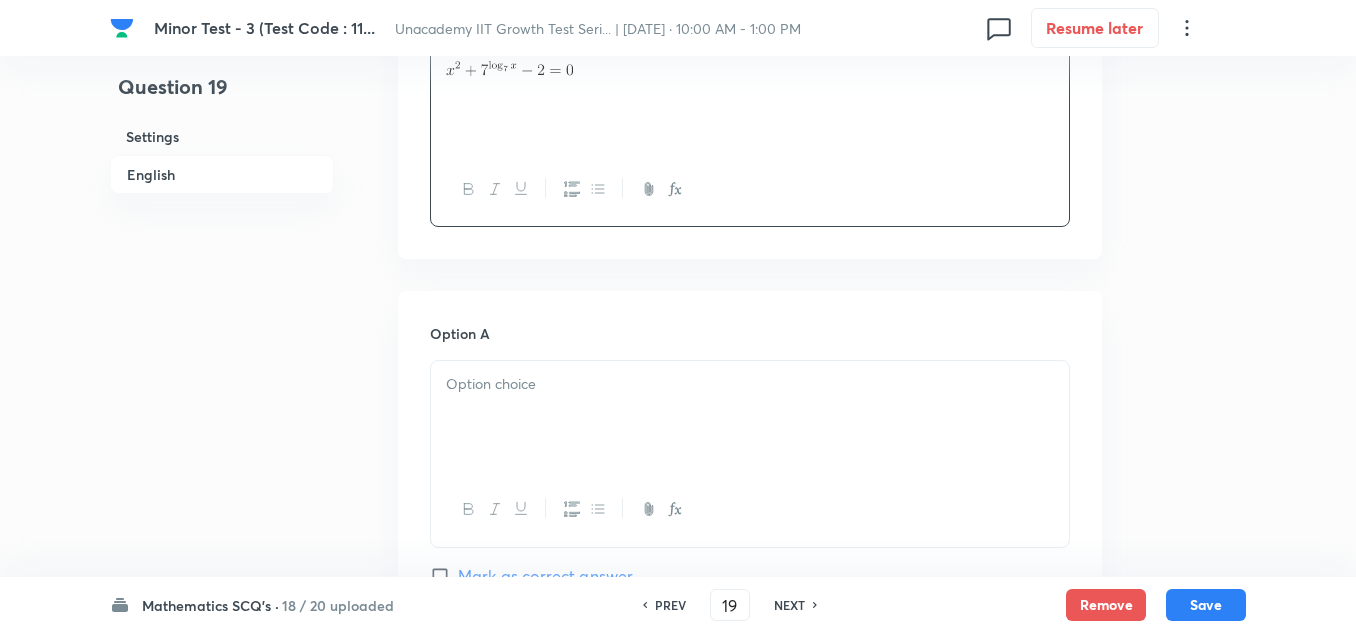 scroll, scrollTop: 700, scrollLeft: 0, axis: vertical 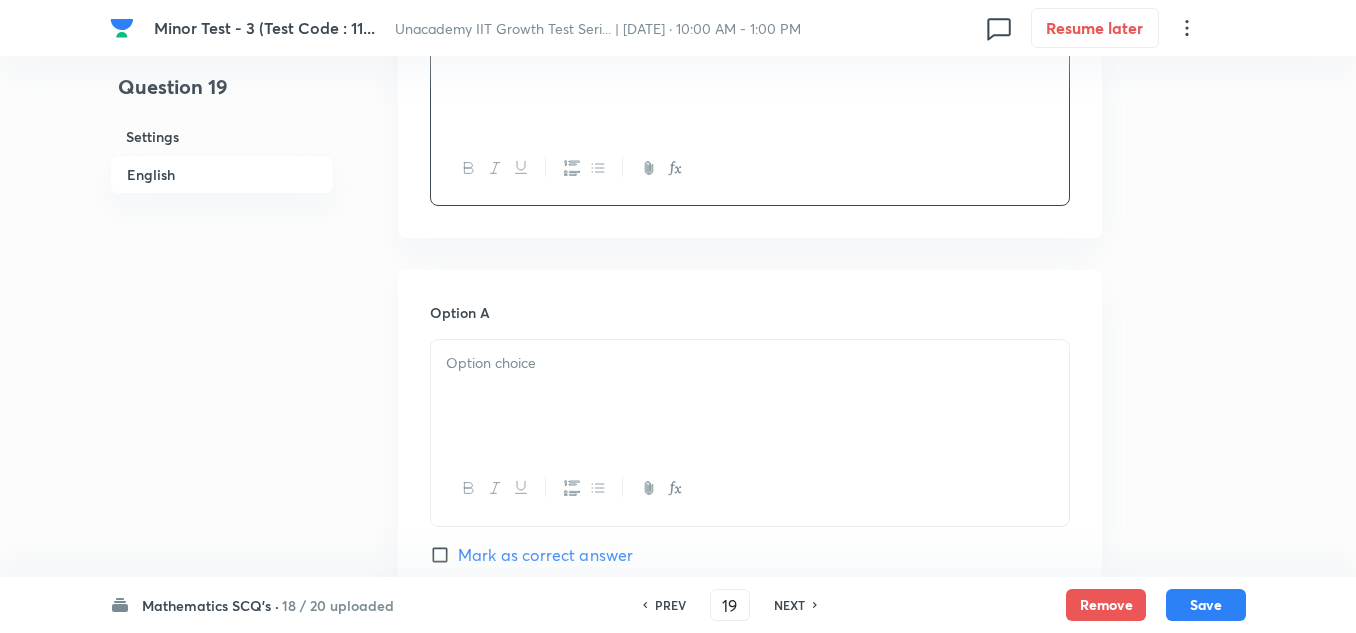 click at bounding box center [750, 396] 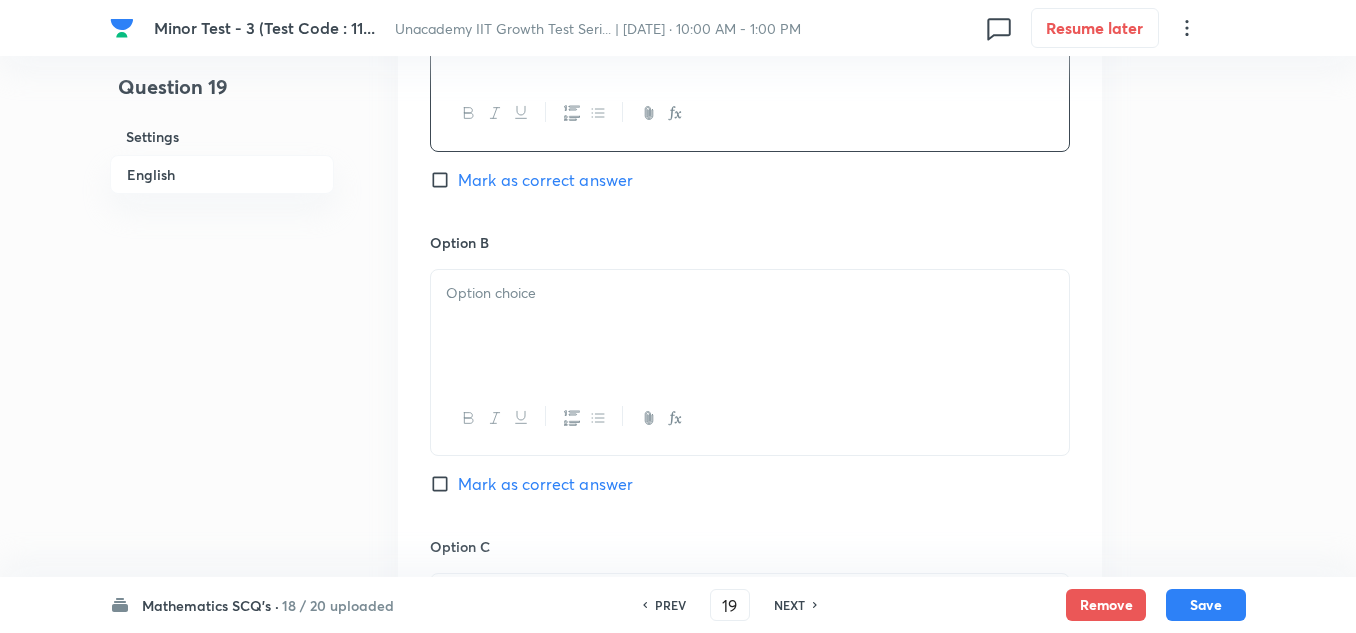 scroll, scrollTop: 1100, scrollLeft: 0, axis: vertical 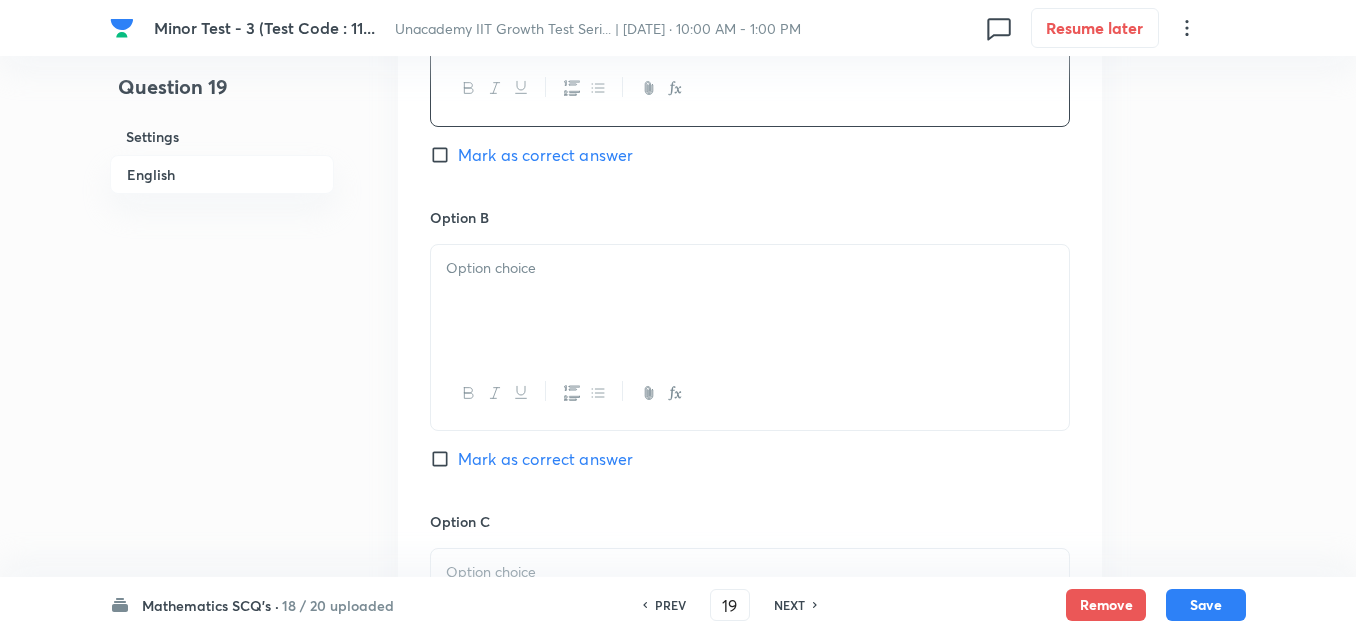 click at bounding box center (750, 301) 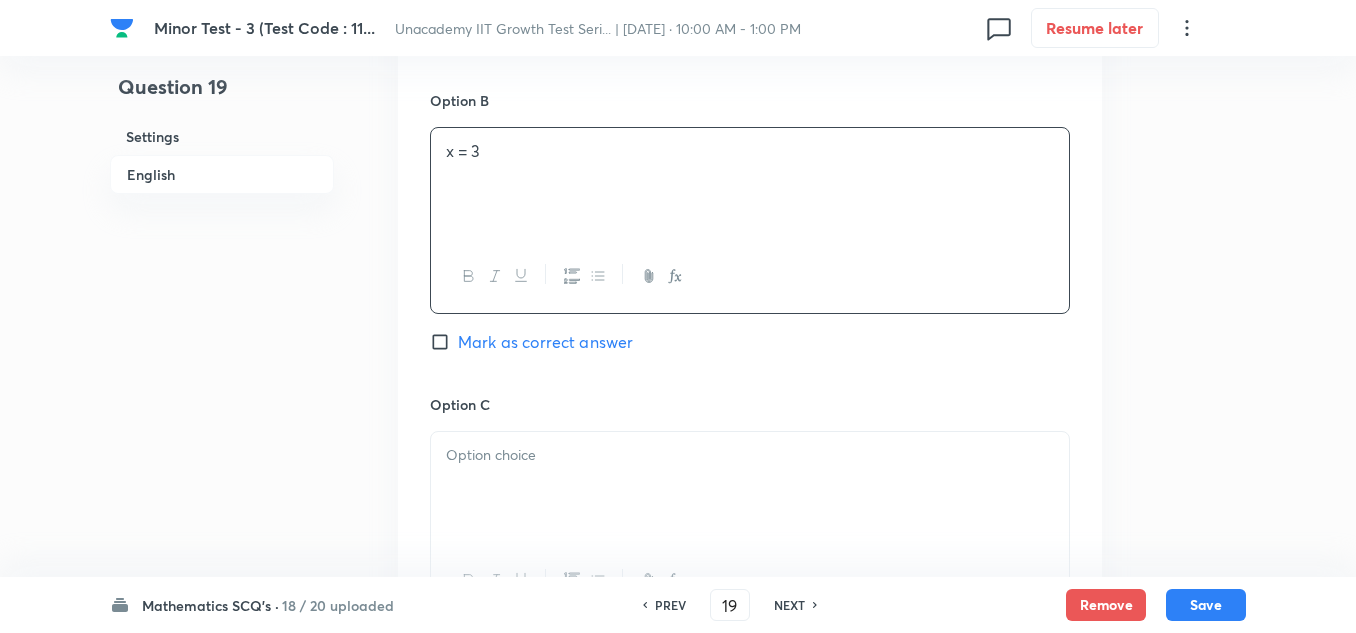 scroll, scrollTop: 1400, scrollLeft: 0, axis: vertical 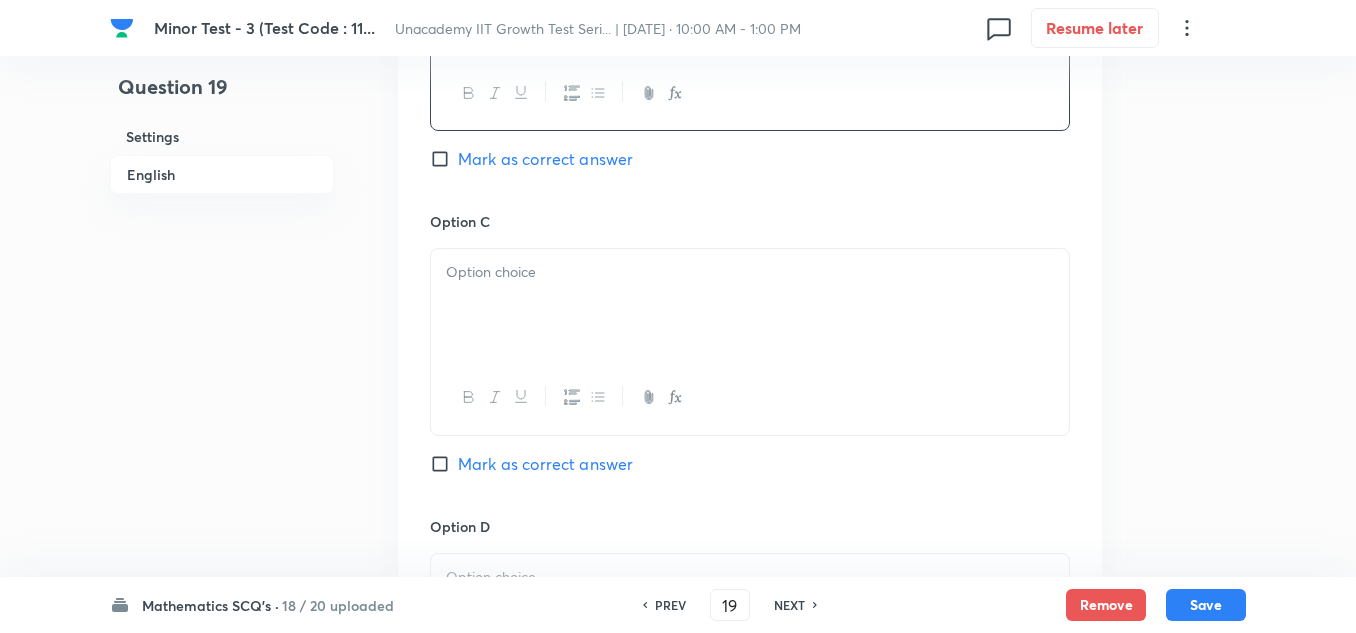 click at bounding box center [750, 305] 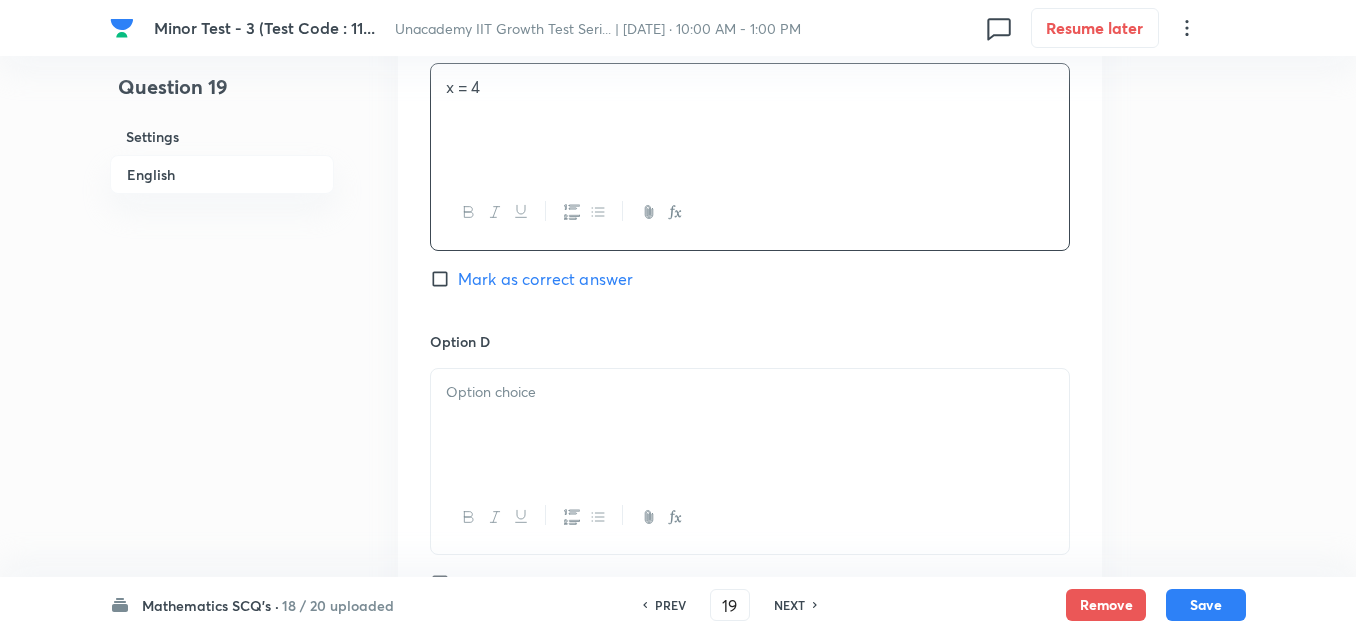 scroll, scrollTop: 1600, scrollLeft: 0, axis: vertical 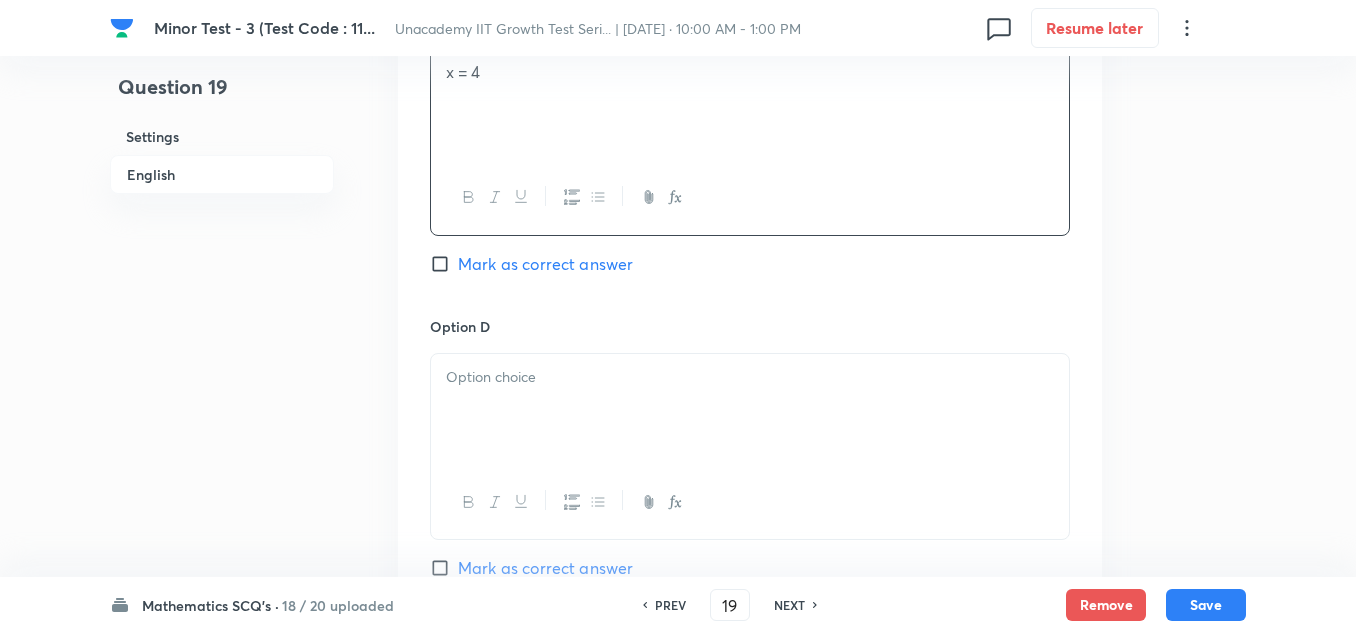 click at bounding box center [750, 410] 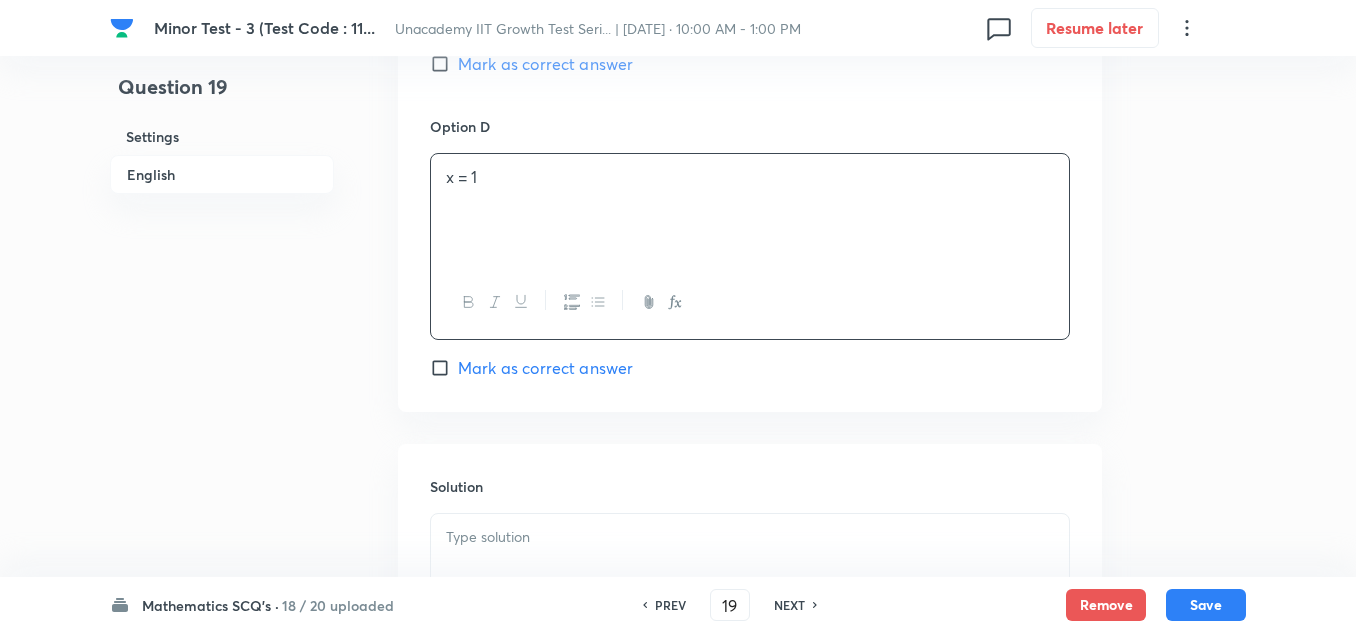 click on "Mark as correct answer" at bounding box center (545, 368) 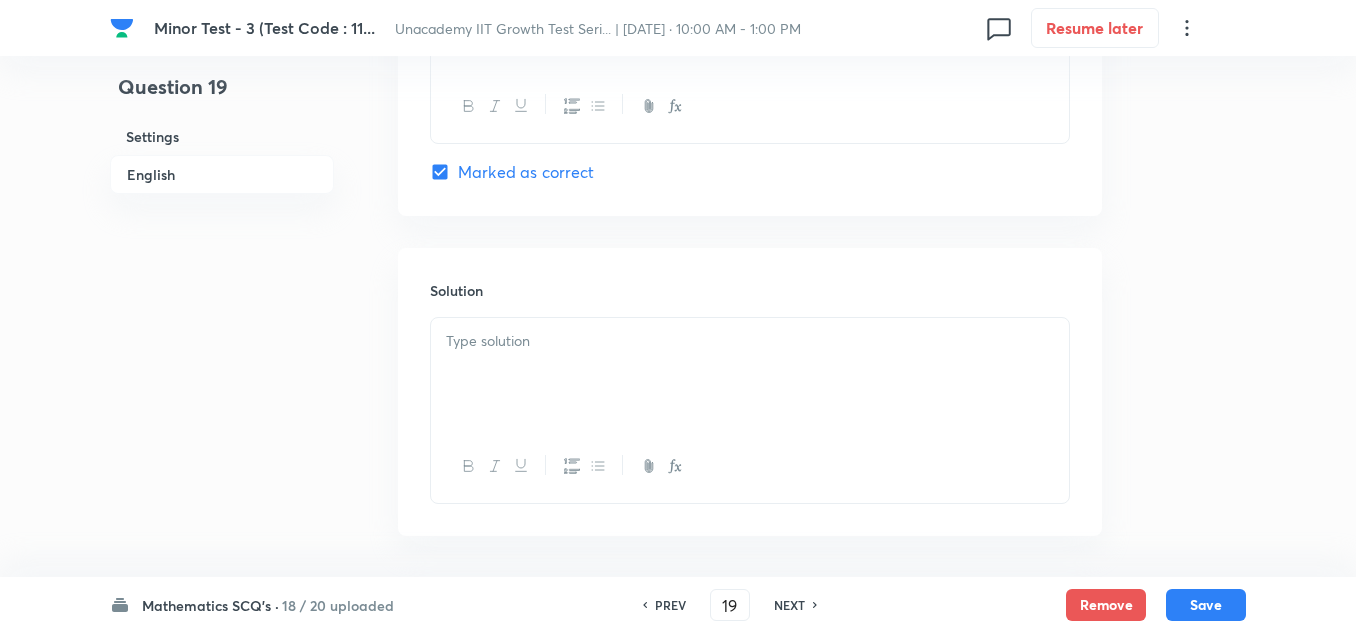 scroll, scrollTop: 2000, scrollLeft: 0, axis: vertical 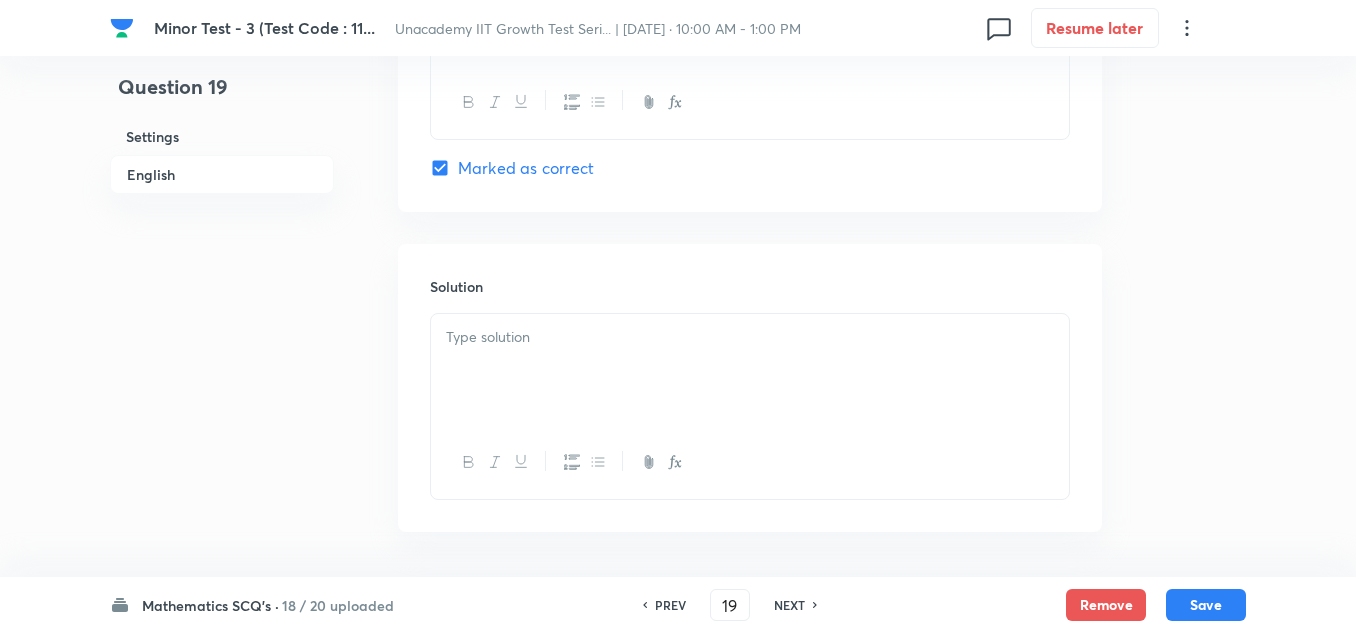 click at bounding box center (750, 370) 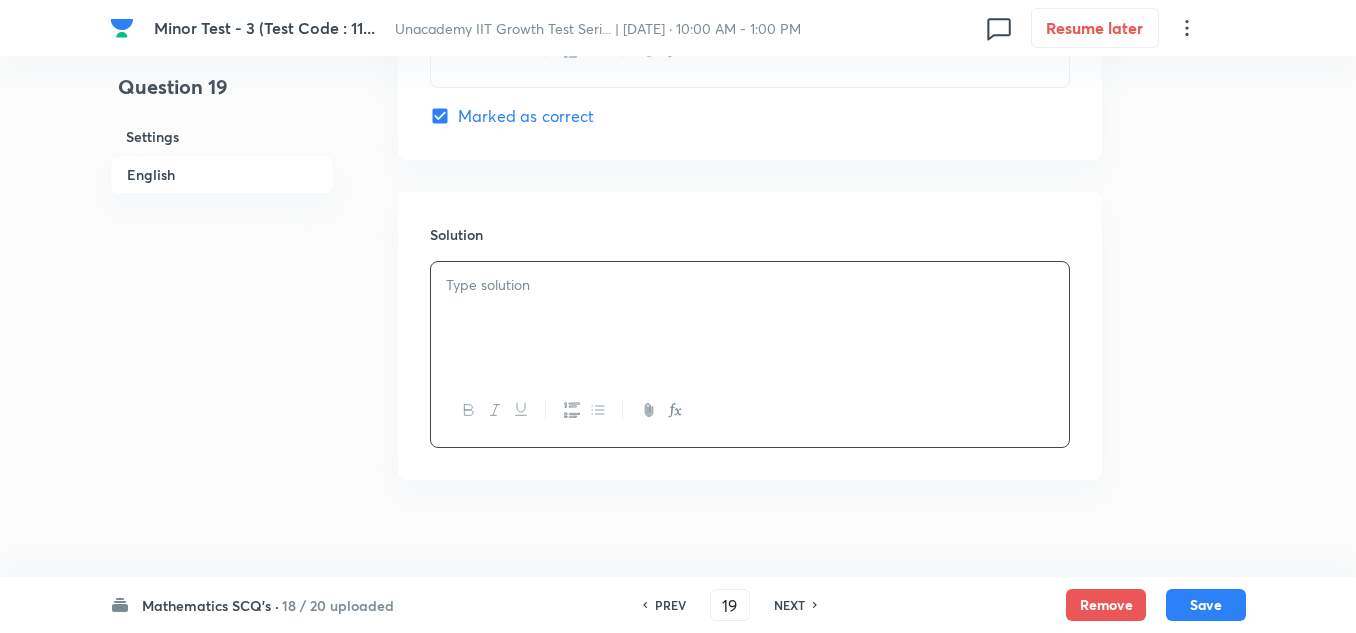 scroll, scrollTop: 2075, scrollLeft: 0, axis: vertical 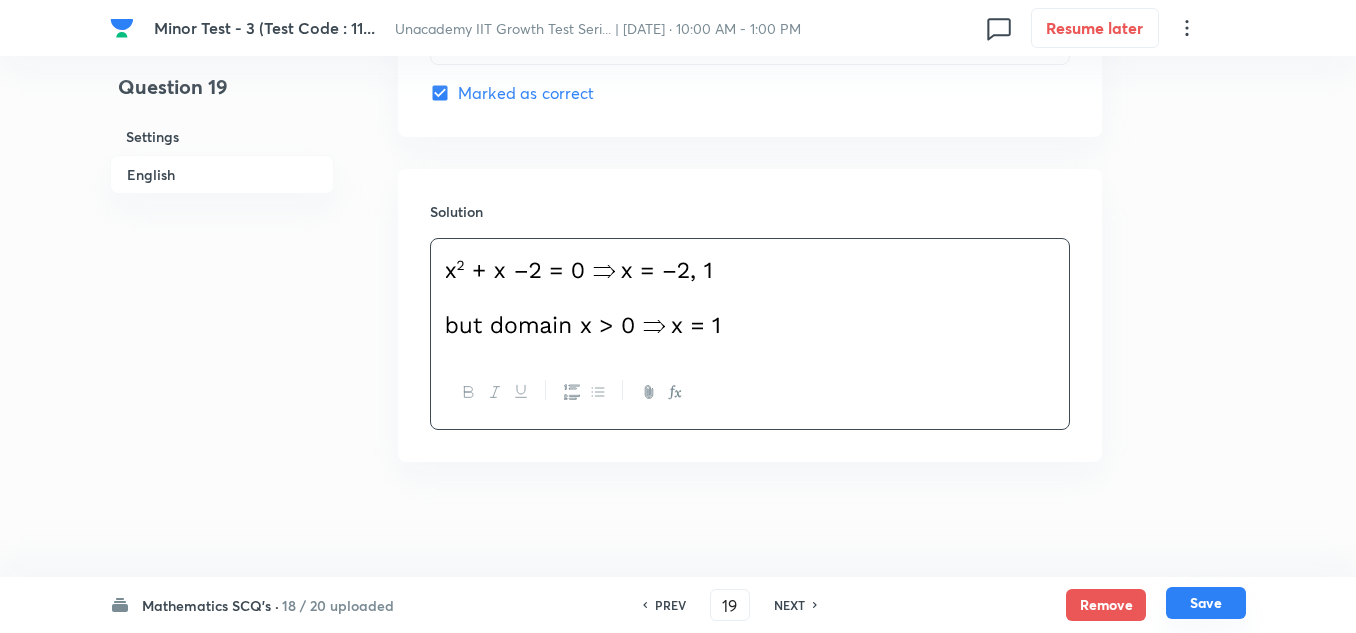 click on "Save" at bounding box center [1206, 603] 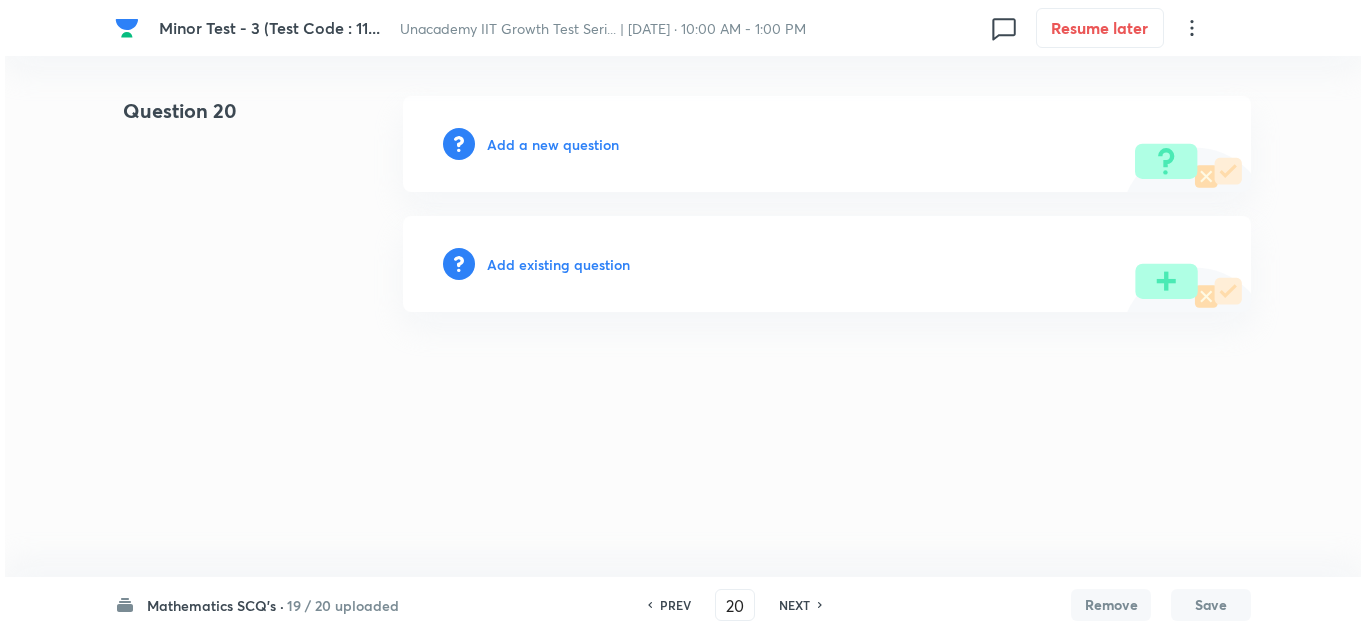 scroll, scrollTop: 0, scrollLeft: 0, axis: both 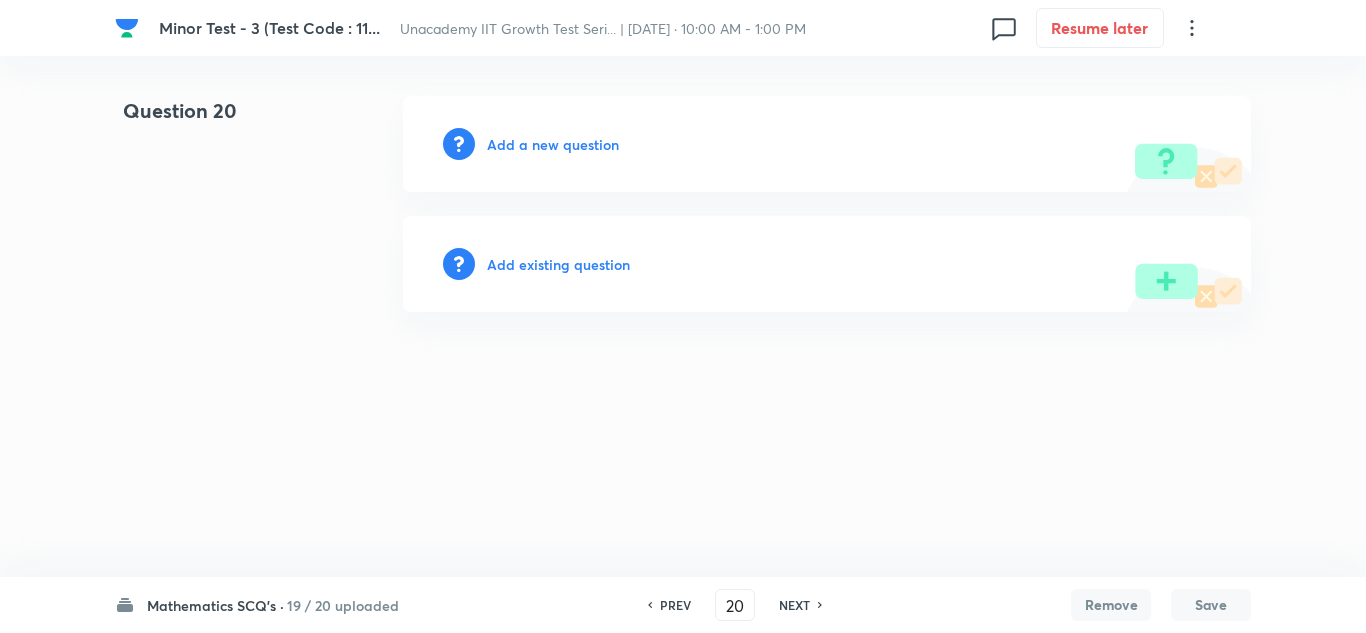click on "Add a new question" at bounding box center [827, 144] 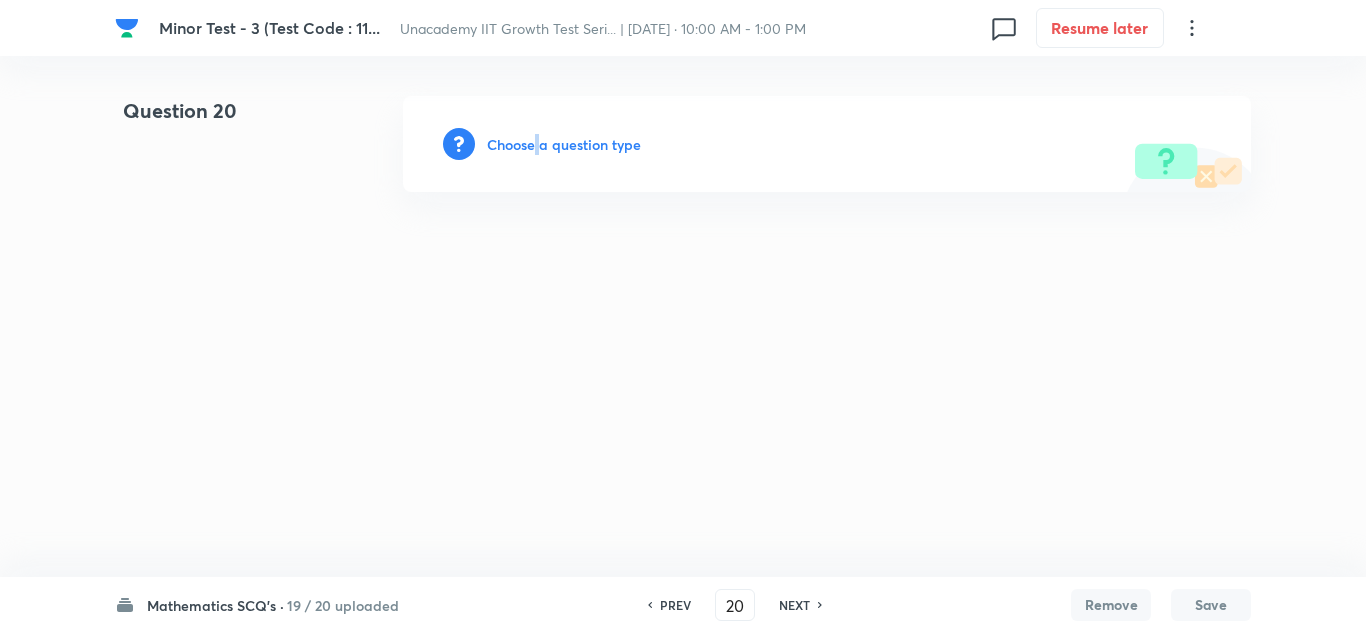 click on "Choose a question type" at bounding box center (564, 144) 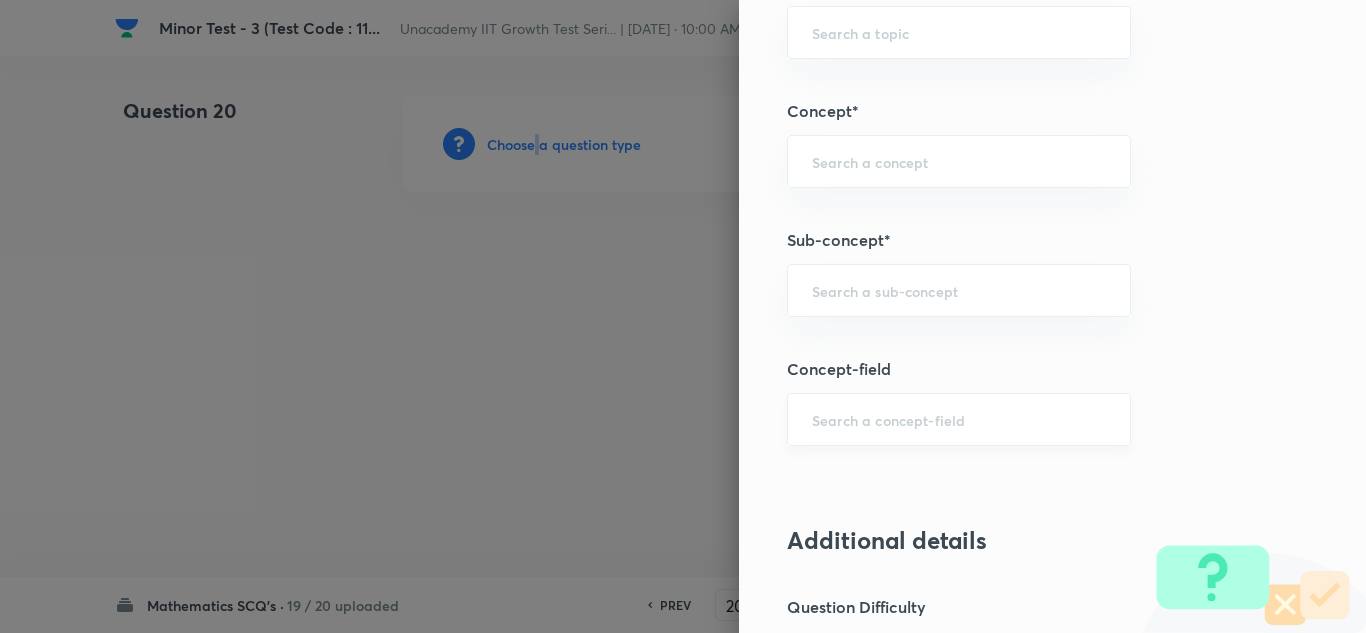scroll, scrollTop: 1200, scrollLeft: 0, axis: vertical 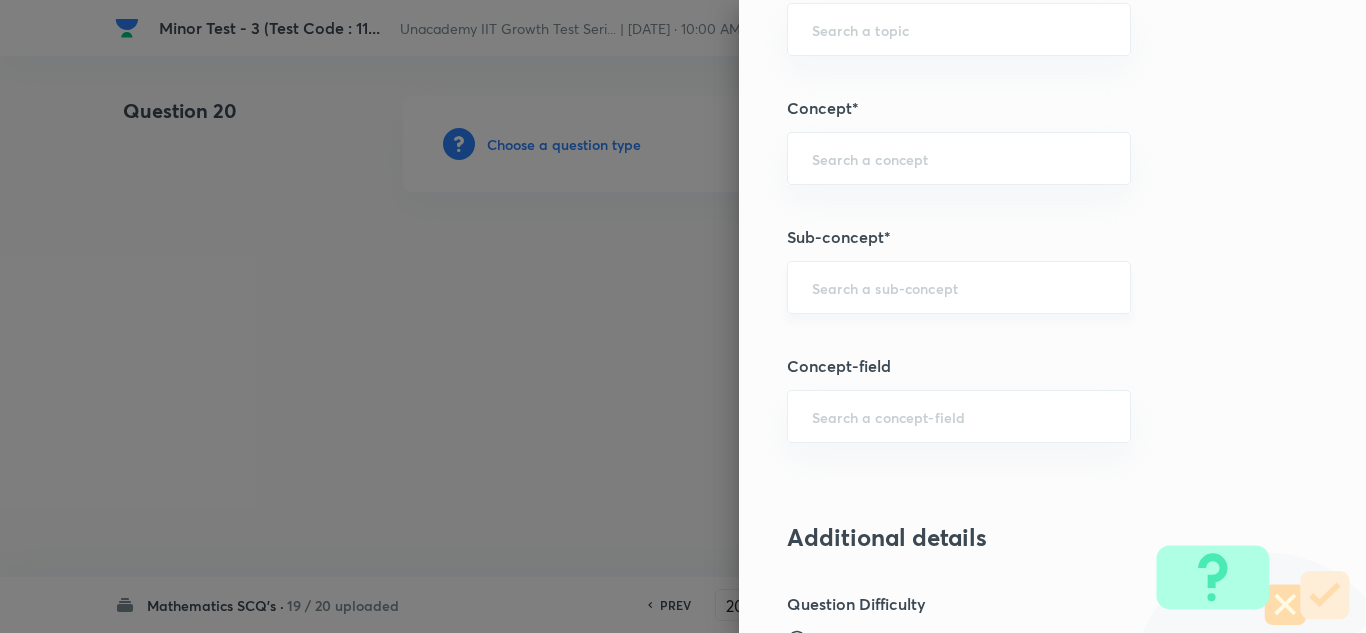 click at bounding box center (959, 287) 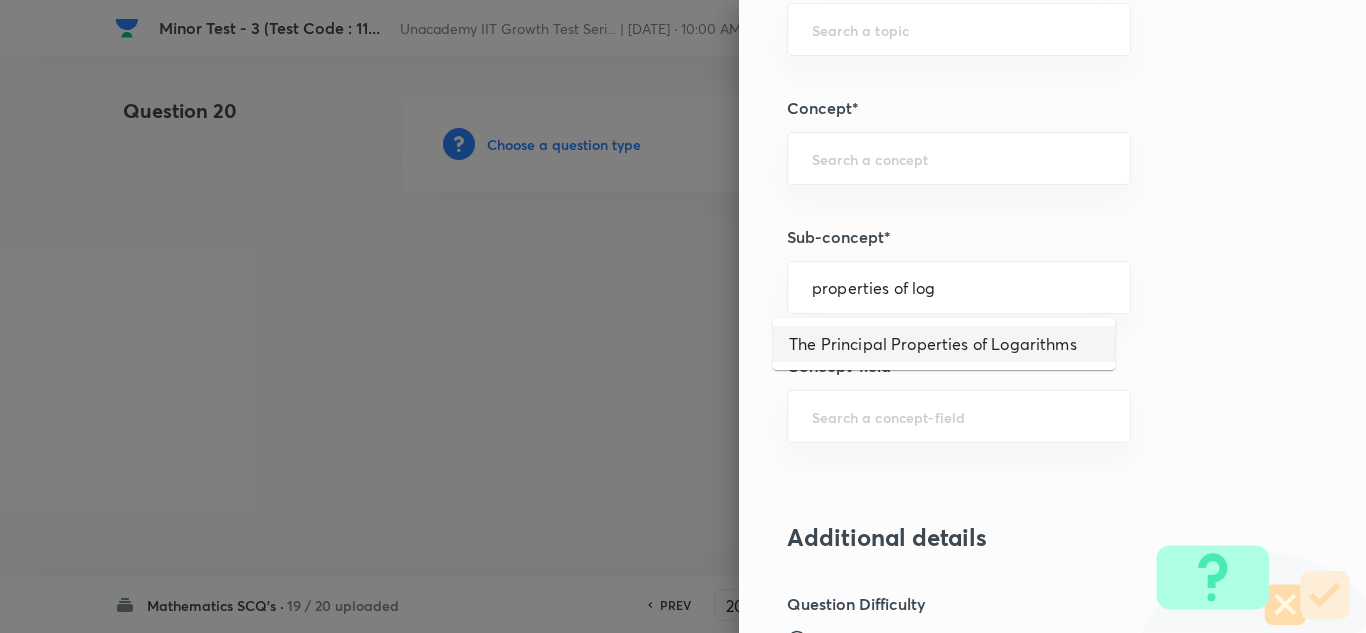 click on "The Principal Properties of Logarithms" at bounding box center (944, 344) 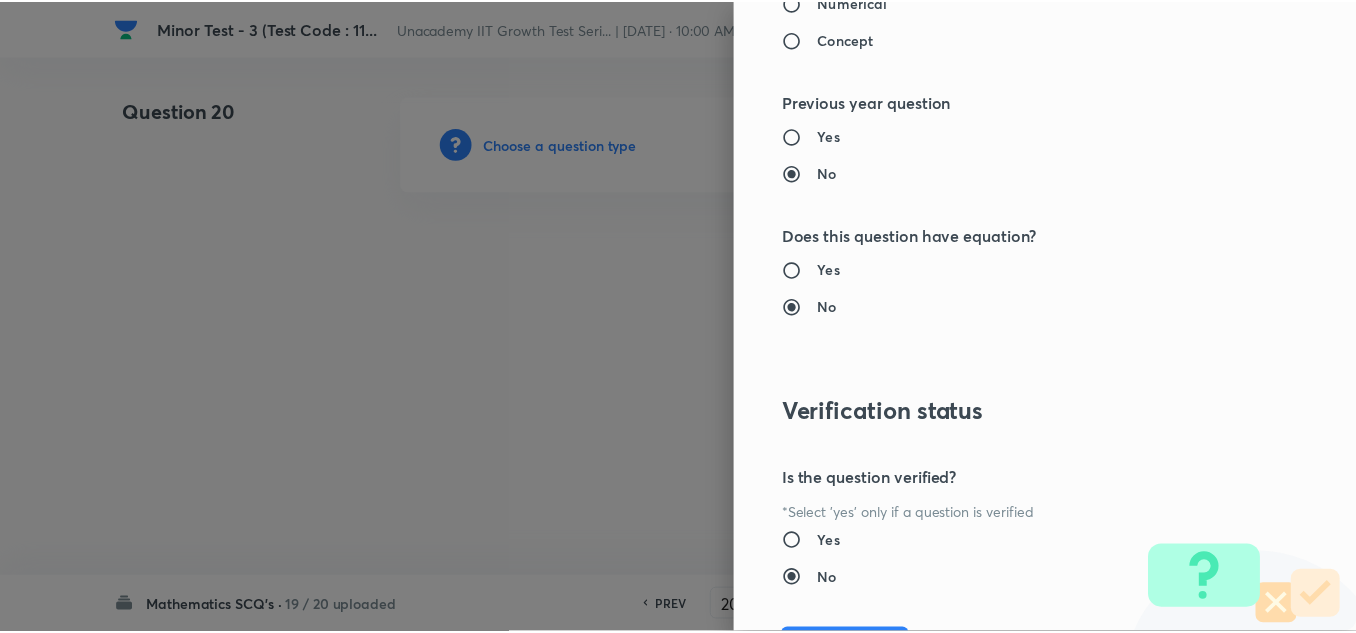 scroll, scrollTop: 2227, scrollLeft: 0, axis: vertical 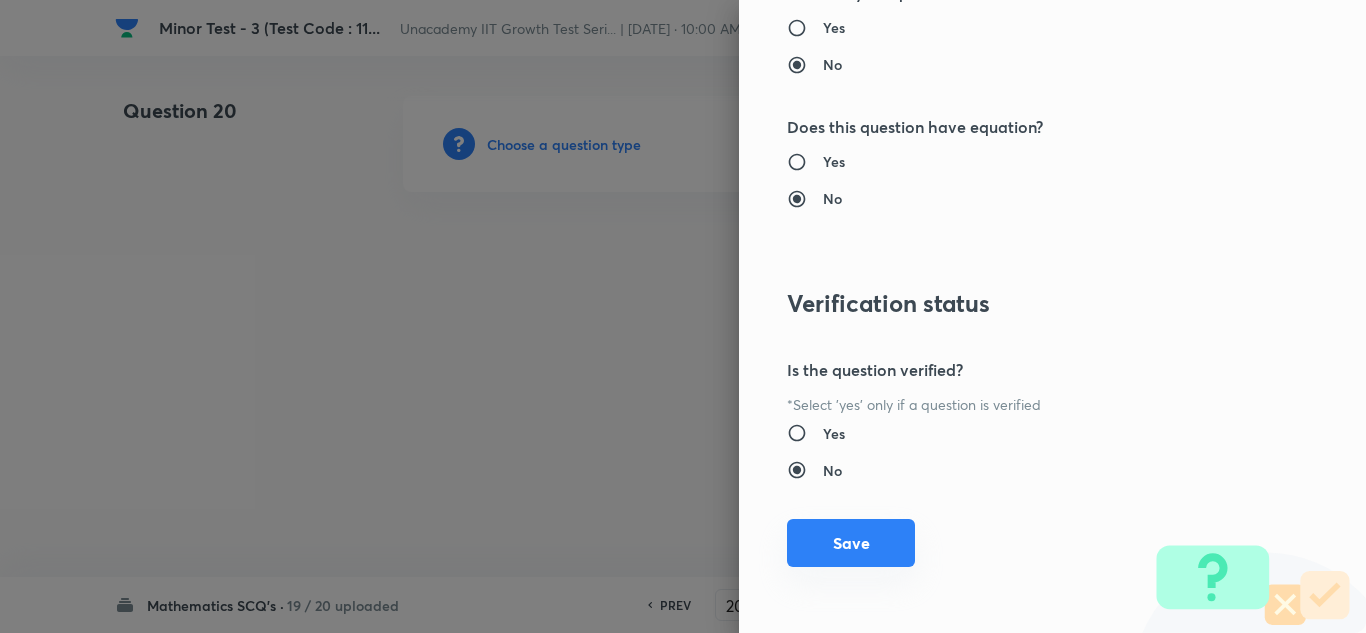 click on "Save" at bounding box center (851, 543) 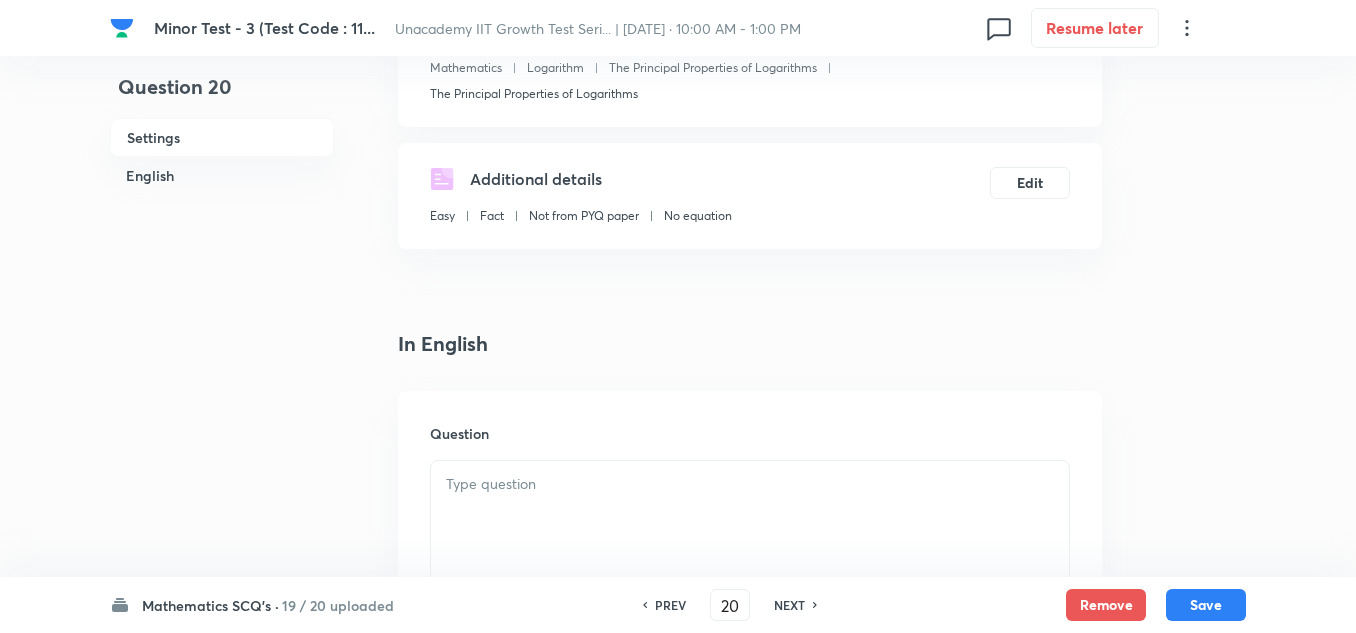 scroll, scrollTop: 400, scrollLeft: 0, axis: vertical 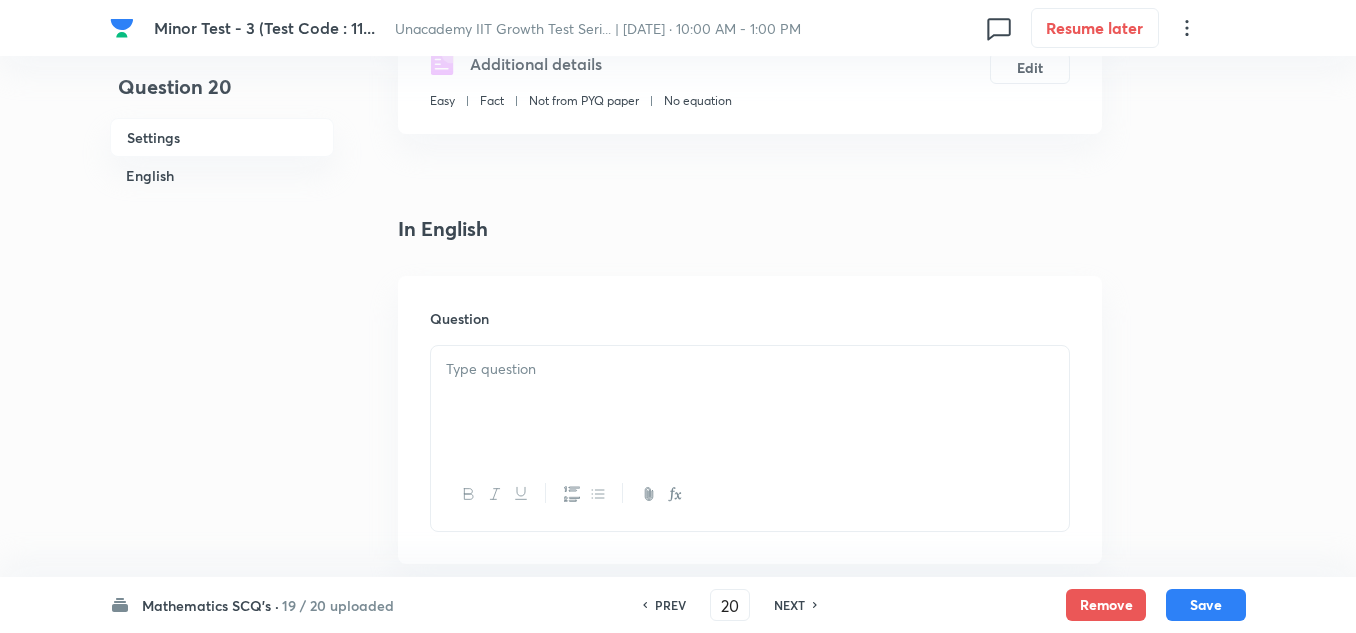 click at bounding box center [750, 402] 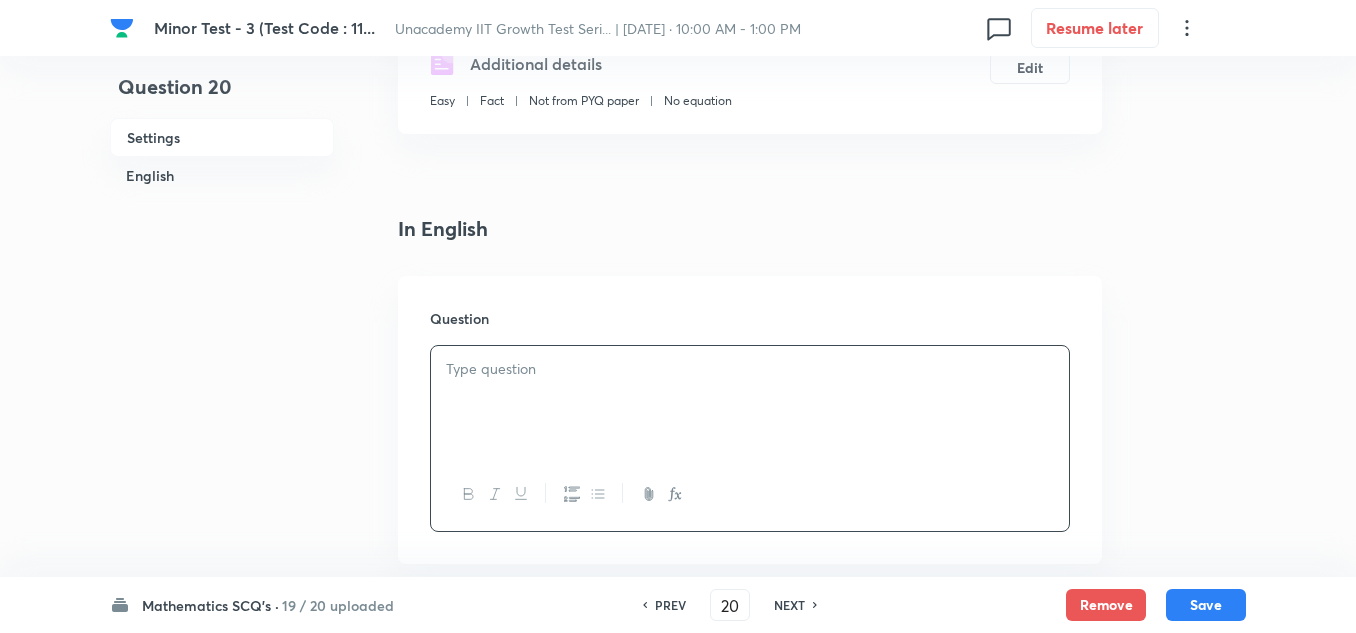 click at bounding box center [674, 494] 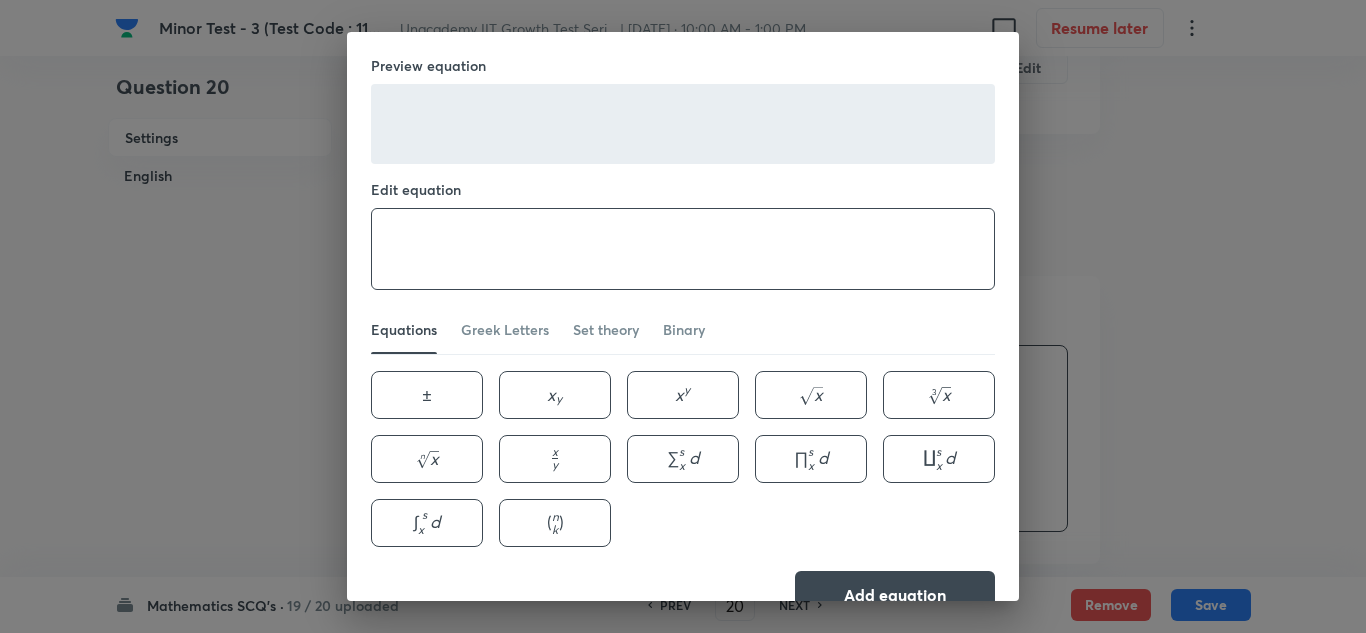 click at bounding box center [683, 249] 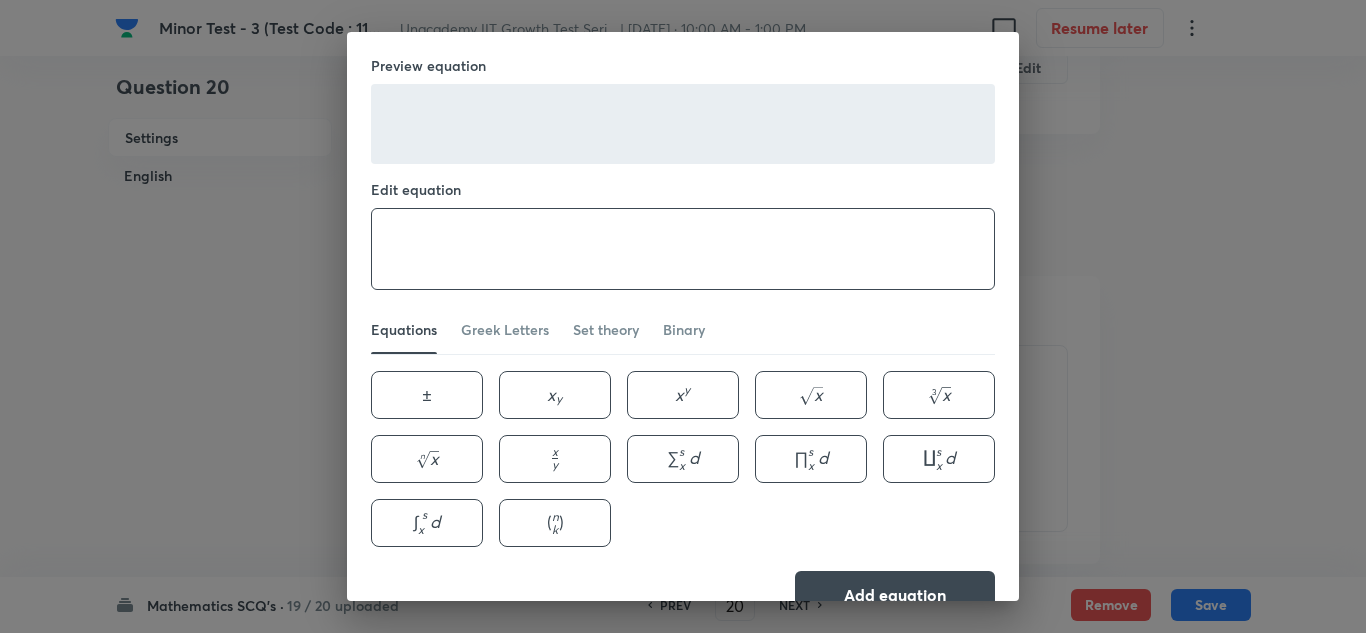 paste on "\log _4\left(2 \log _3\left(1+\log _2\left(1+3 \log _2 x\right)\right)\right)=\frac{1}{2}" 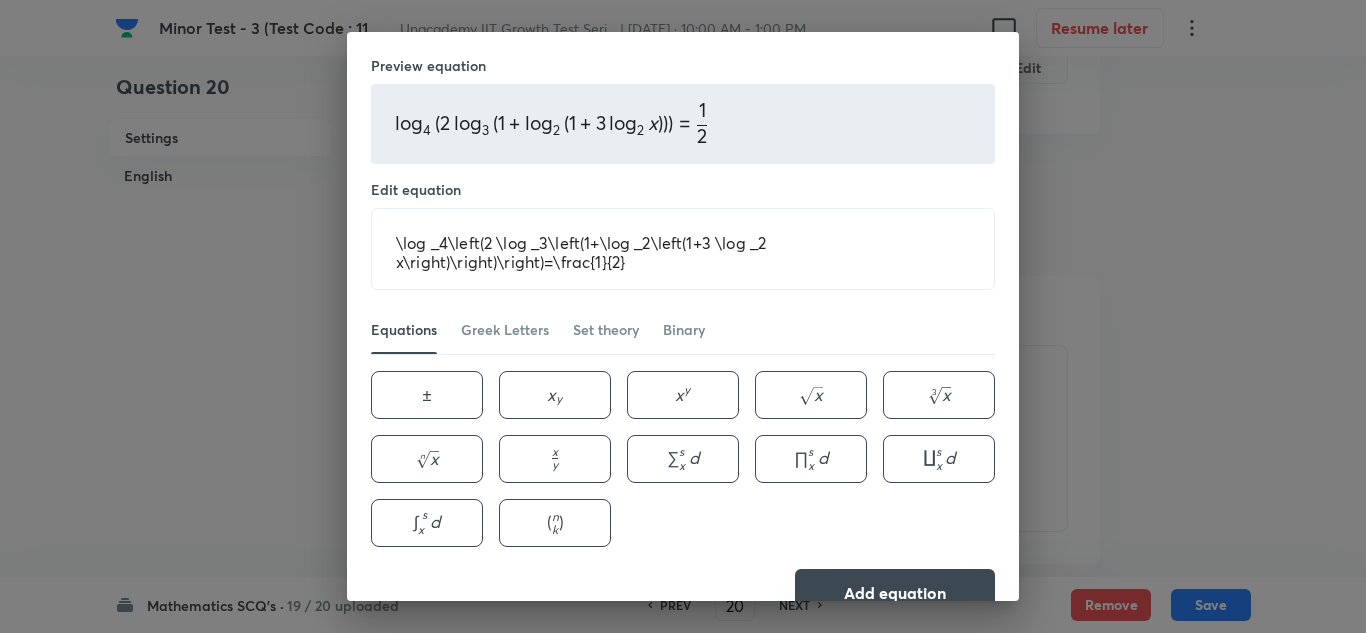 click on "Add equation" at bounding box center (895, 593) 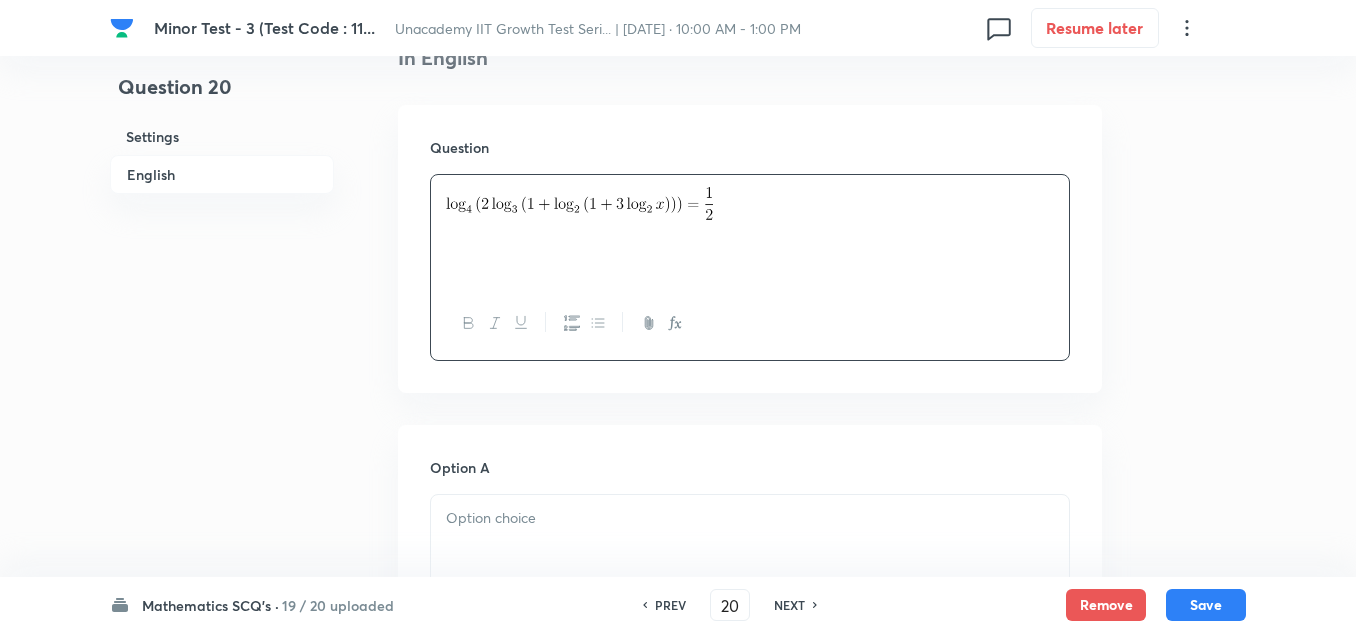 scroll, scrollTop: 600, scrollLeft: 0, axis: vertical 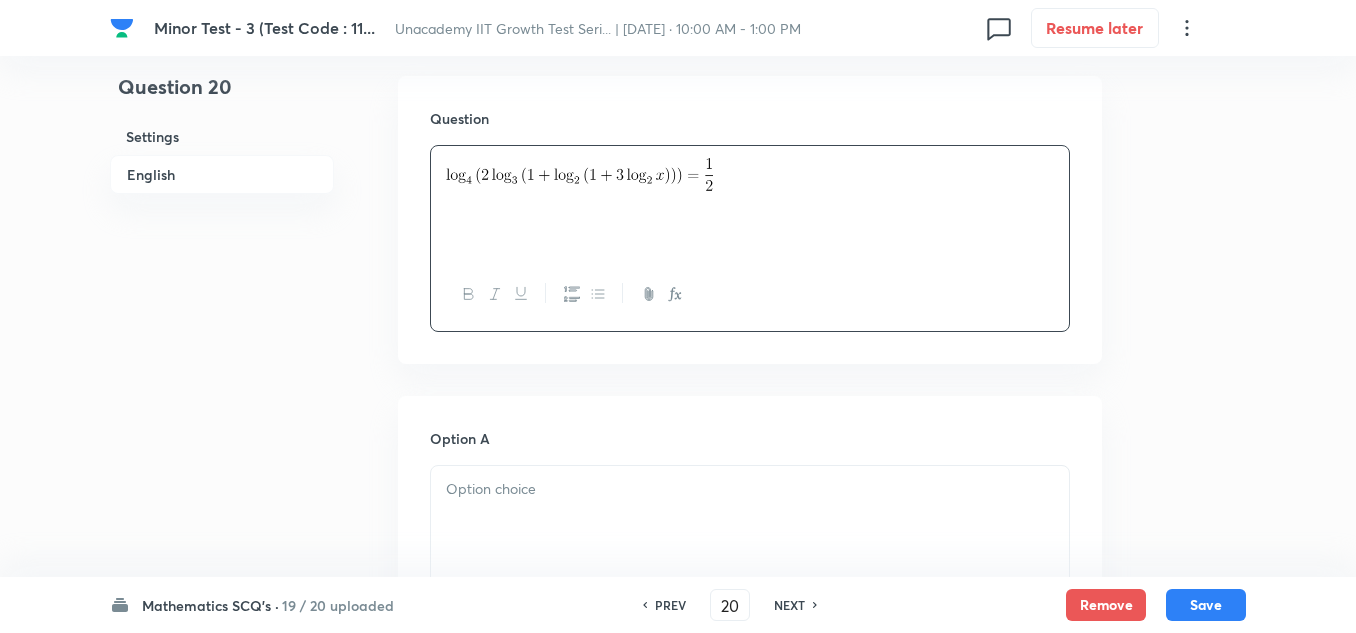 click at bounding box center (750, 489) 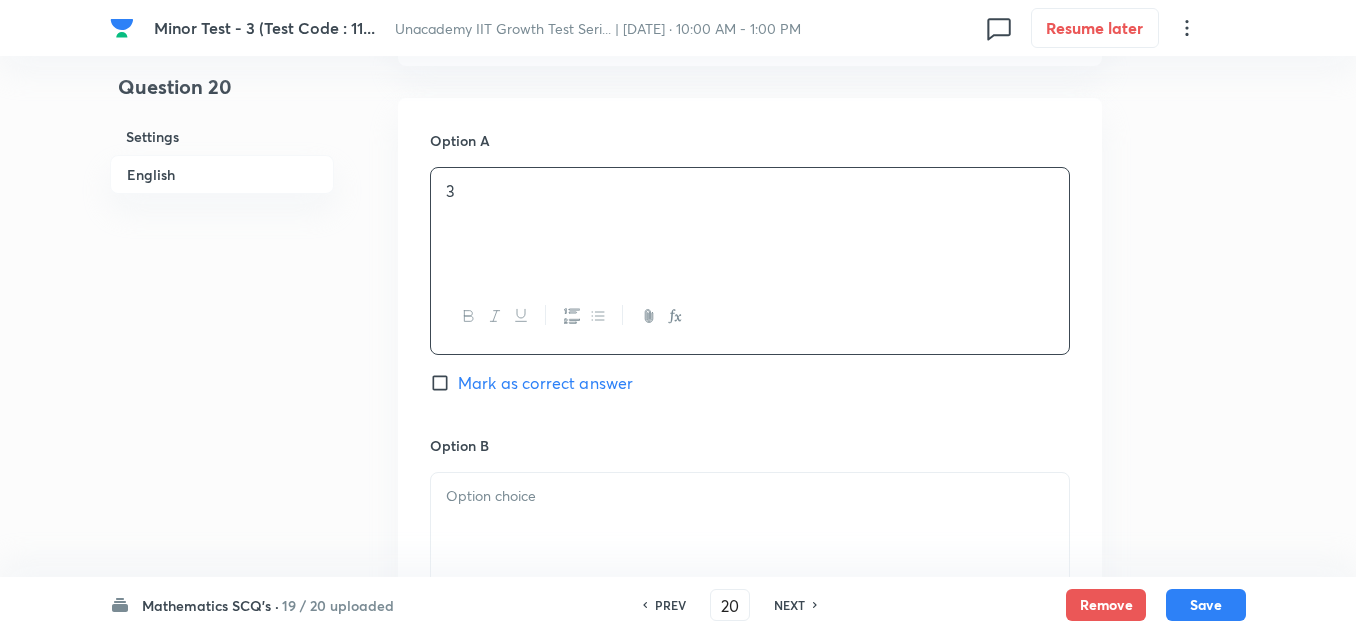 scroll, scrollTop: 900, scrollLeft: 0, axis: vertical 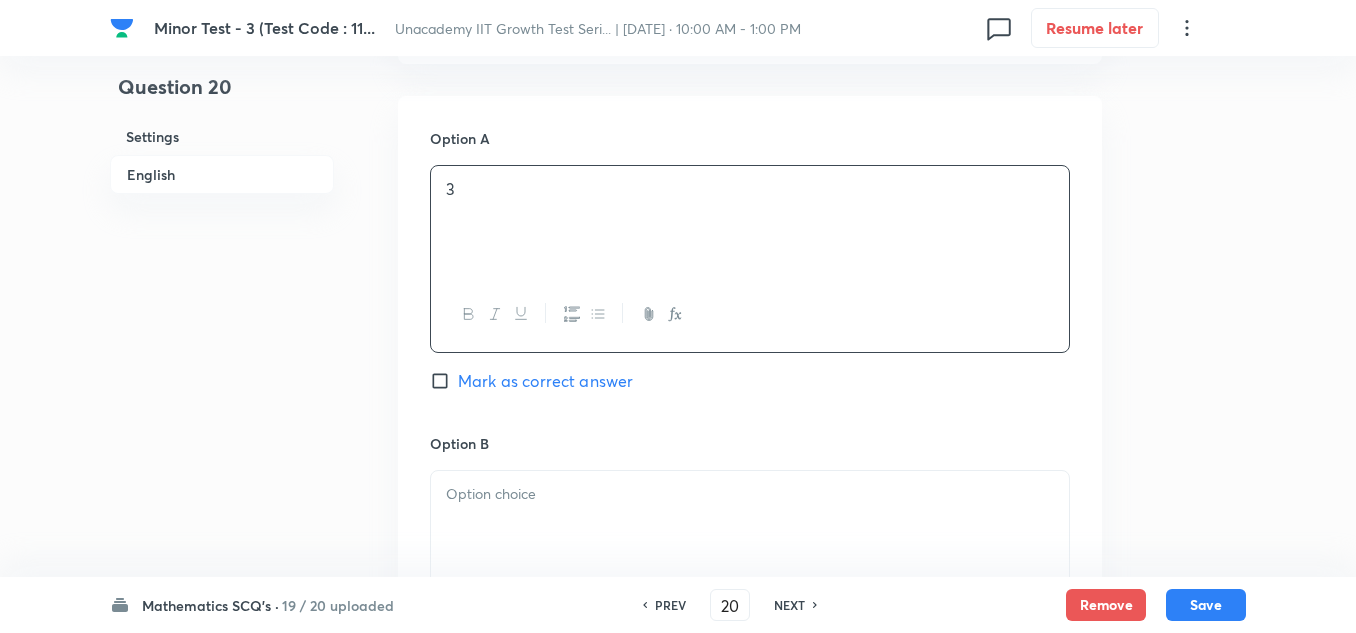click at bounding box center [750, 494] 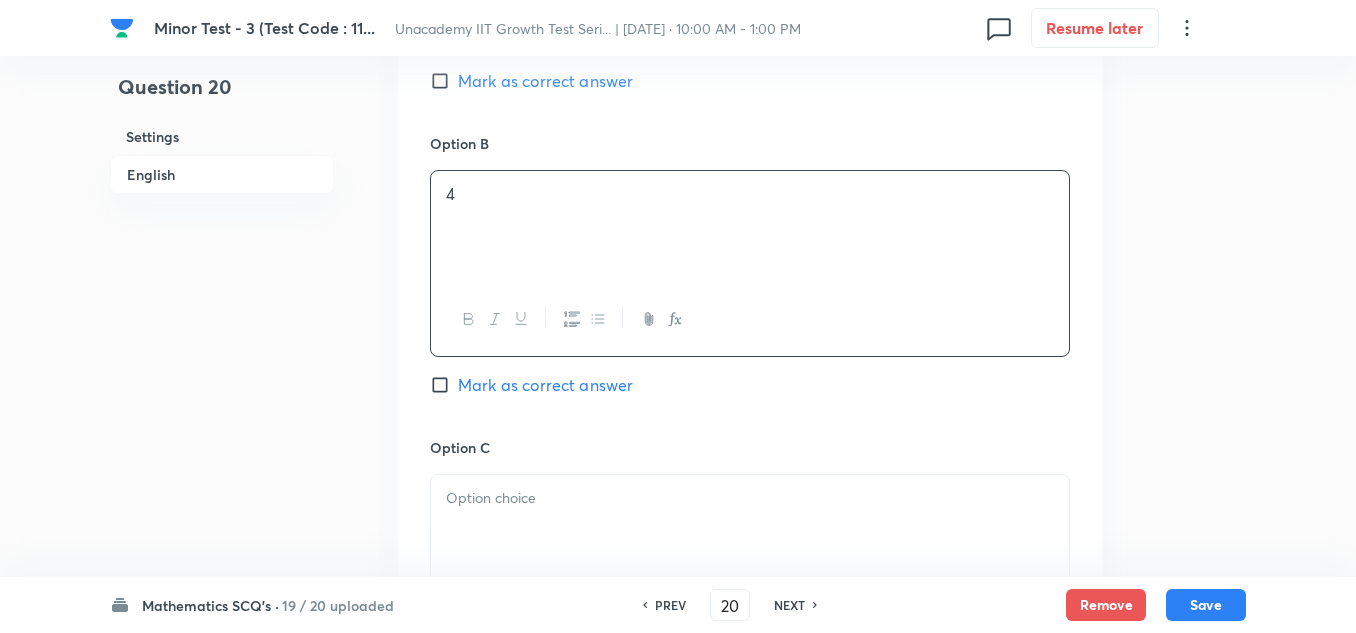 click at bounding box center [750, 498] 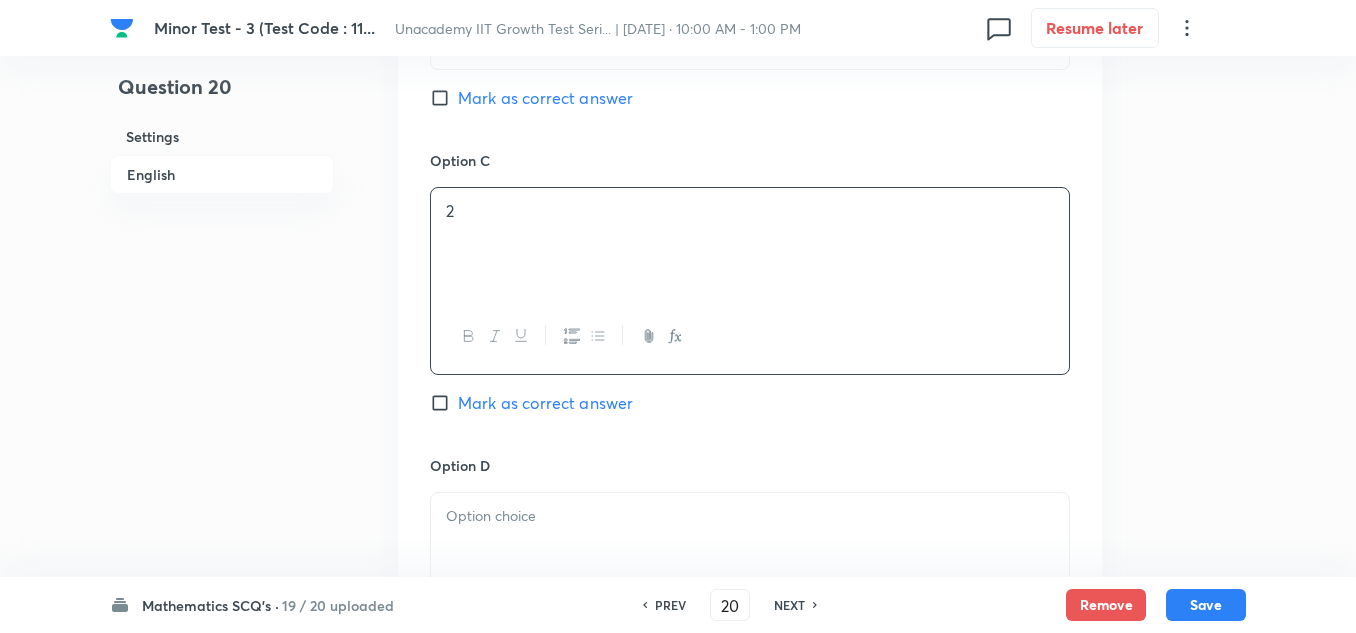scroll, scrollTop: 1500, scrollLeft: 0, axis: vertical 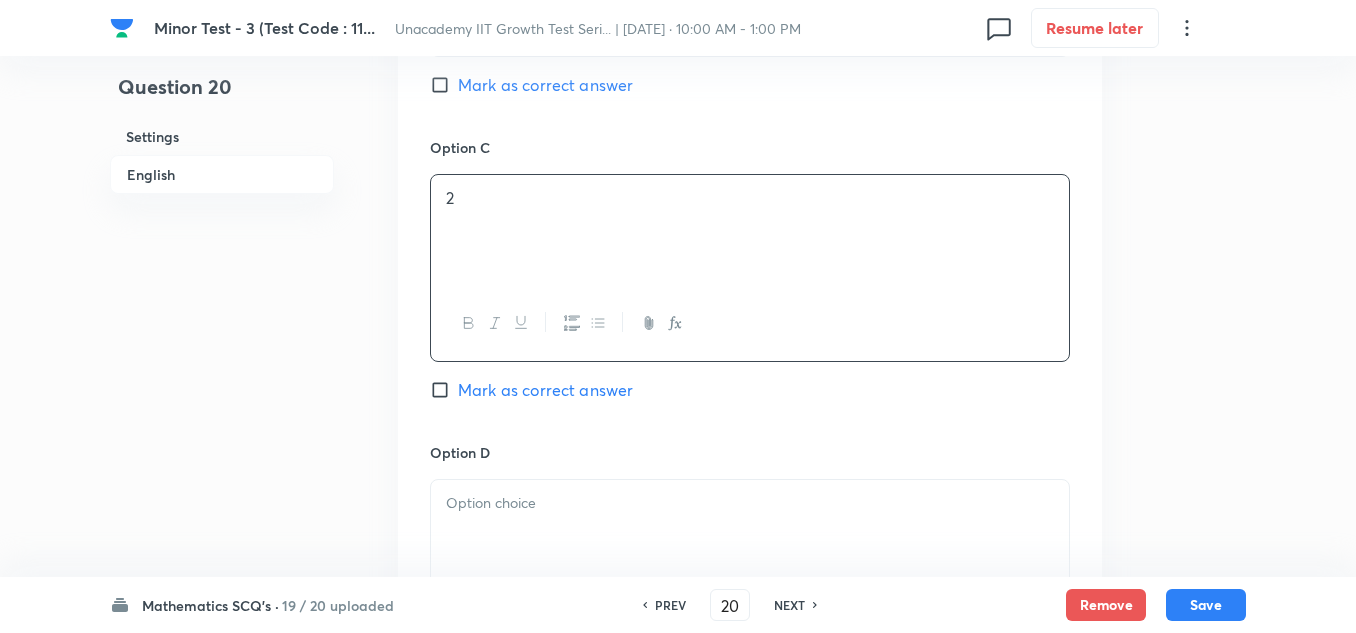 click at bounding box center [750, 503] 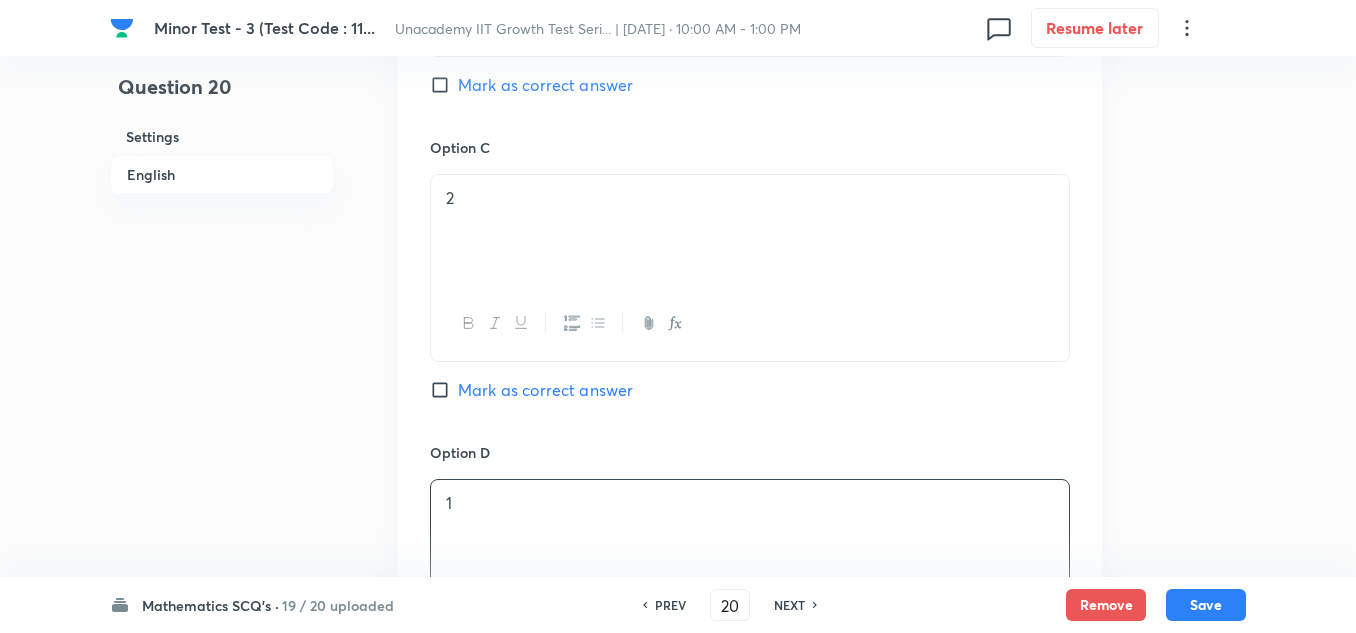 click on "Mark as correct answer" at bounding box center (545, 390) 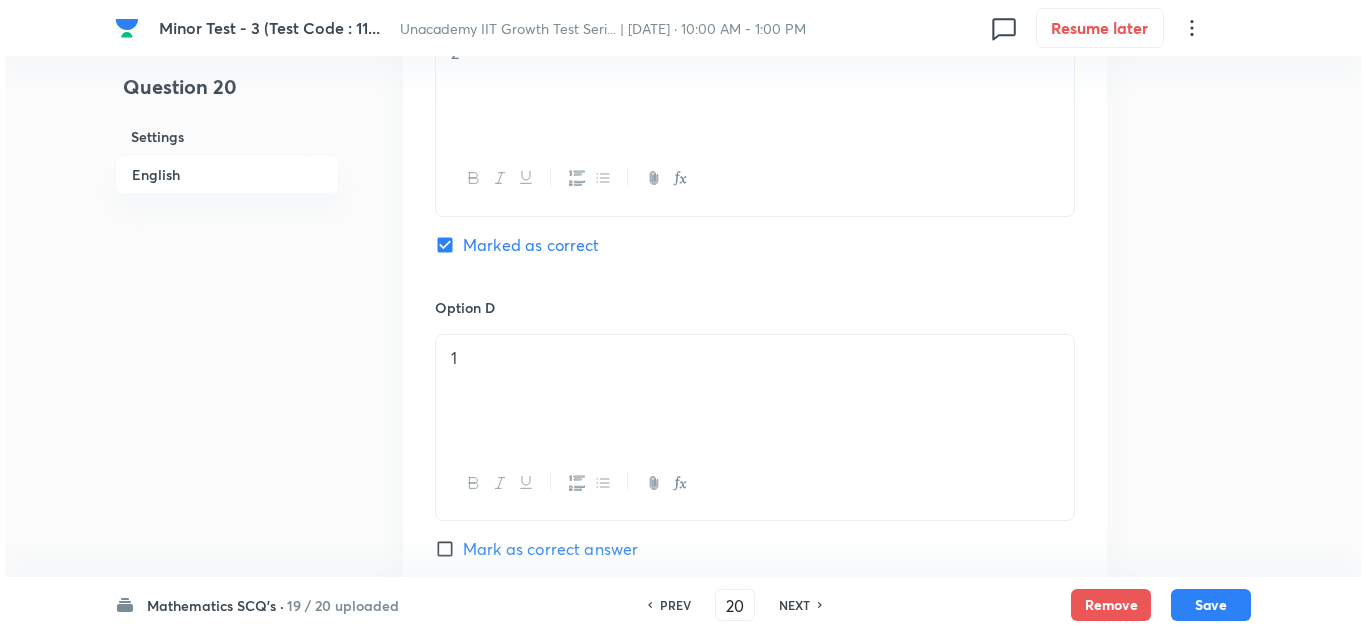scroll, scrollTop: 2000, scrollLeft: 0, axis: vertical 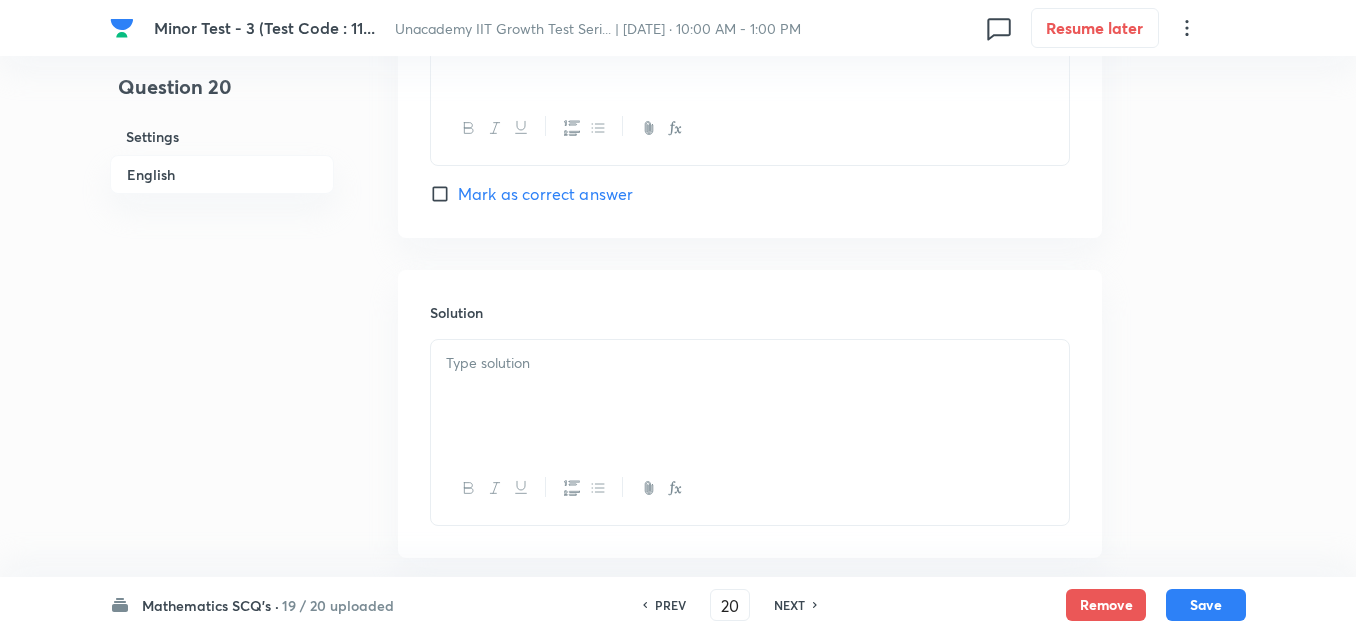 click at bounding box center [750, 396] 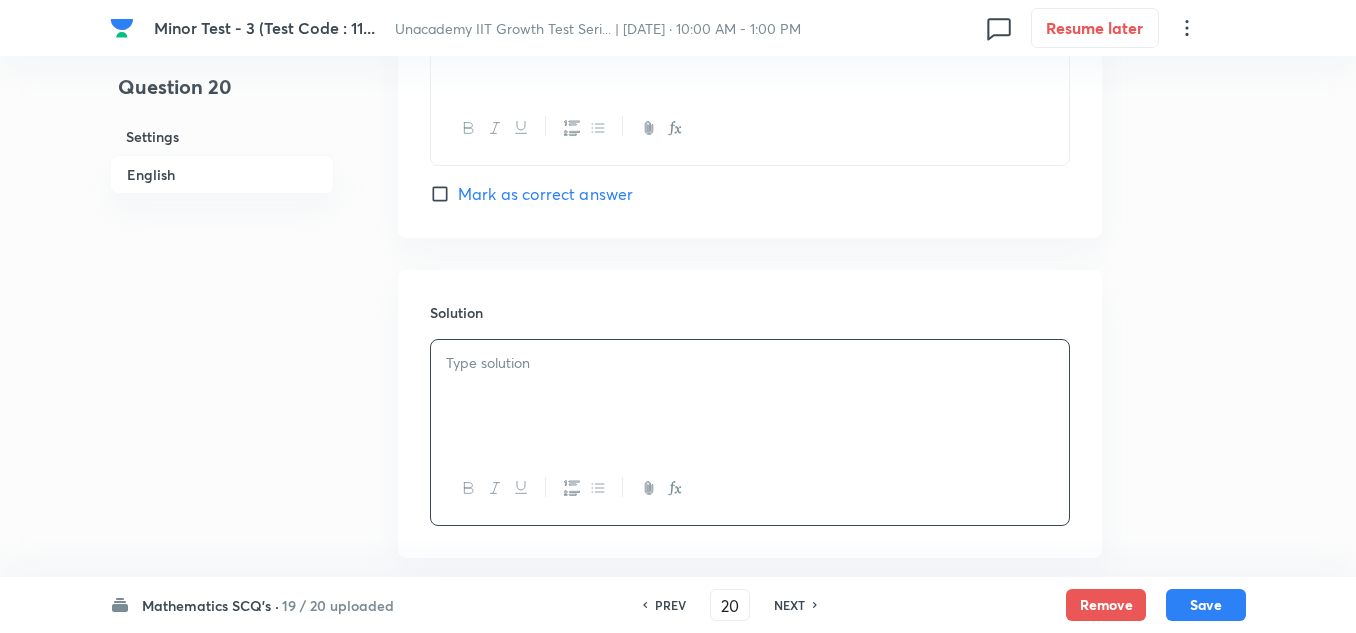 click 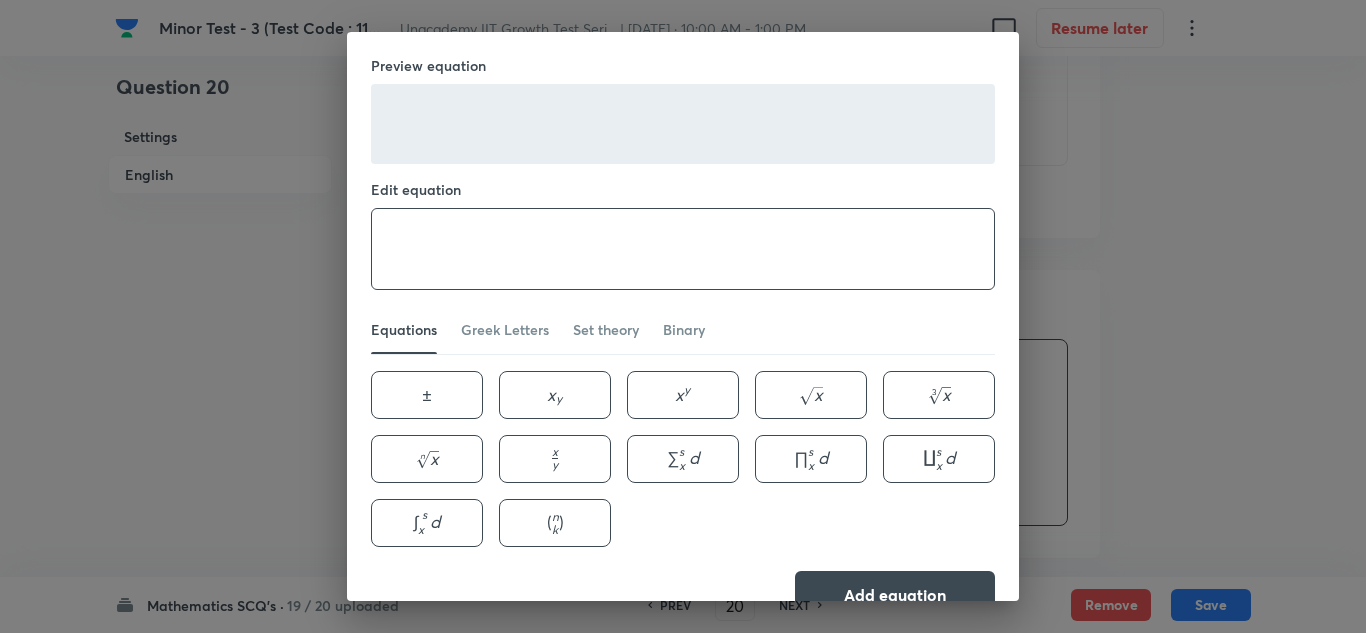 click at bounding box center [683, 249] 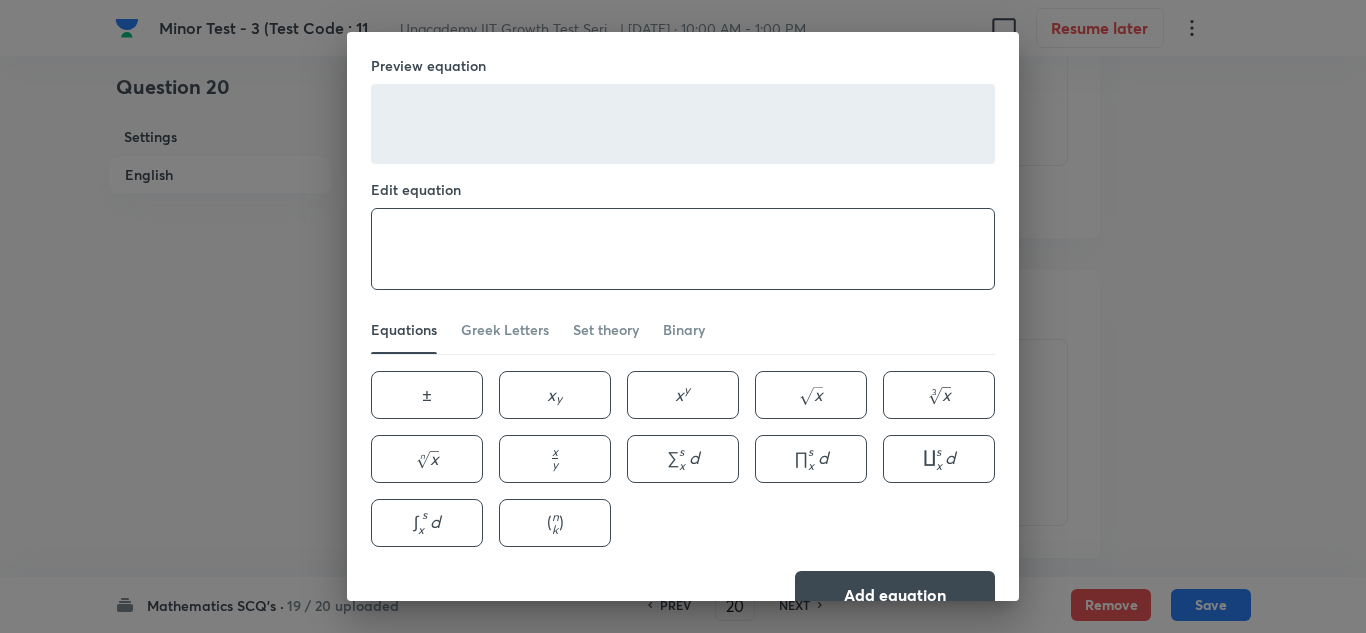 paste on "\begin{aligned}
& 2 \log _3\left(1+\log _2\left(1+3 \log _2^x\right)\right)=4^{1 / 2}=2 \\
& \Rightarrow 1+\log _2\left(1+3 \log _2^x\right)=3 \\
& \Rightarrow 1+3 \log _2^x=2^{3-1}=4 \\
& \Rightarrow 3 \log _2^x=3 \\
& \Rightarrow \log _2^x=1 \\
& \Rightarrow x=2 \text { domain } x>0
\end{aligned}" 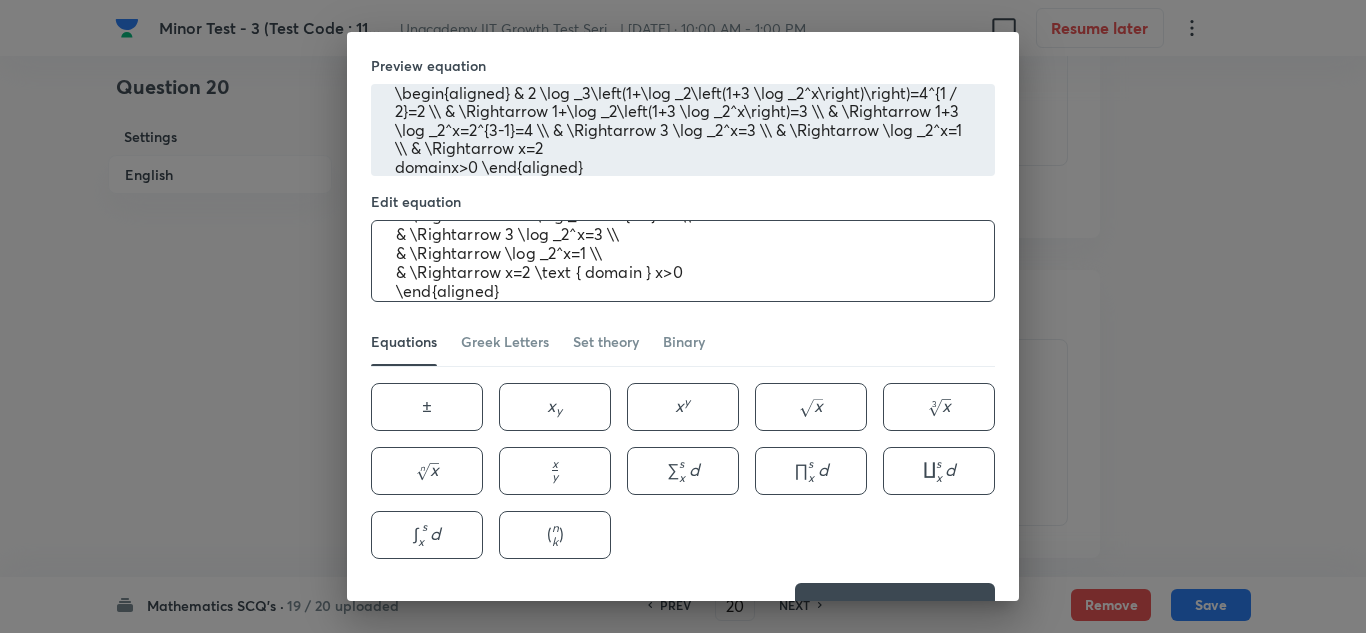 scroll, scrollTop: 0, scrollLeft: 0, axis: both 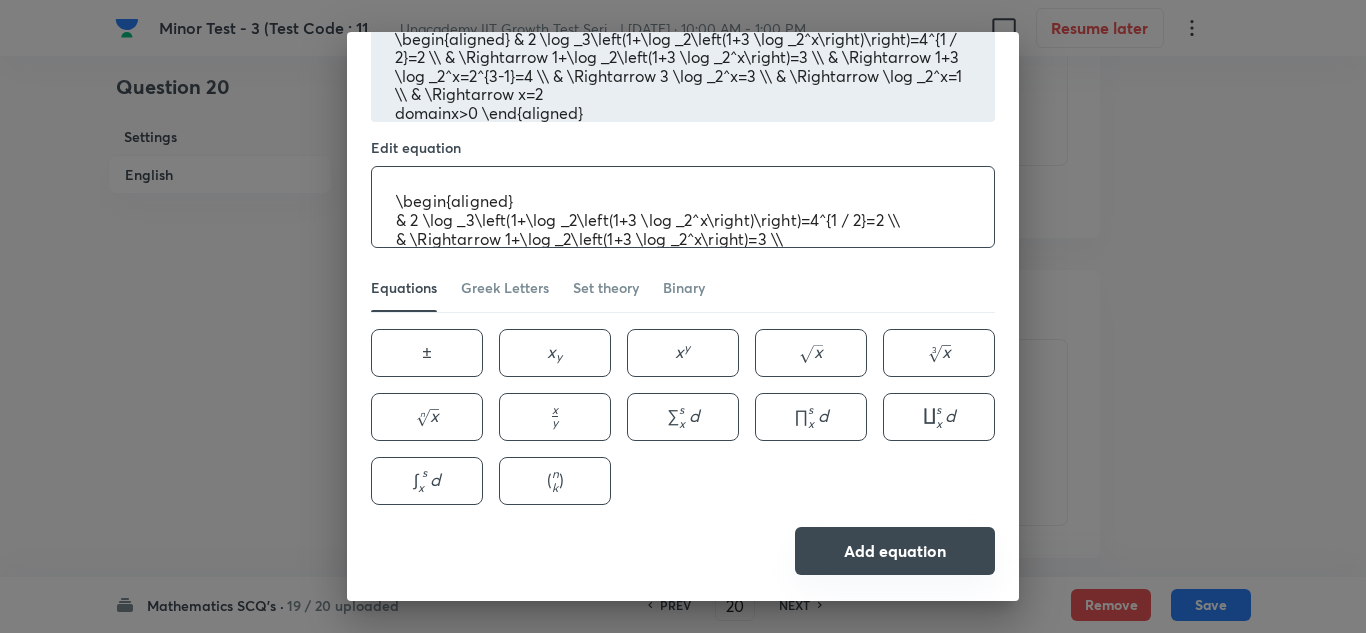 click on "Add equation" at bounding box center [895, 551] 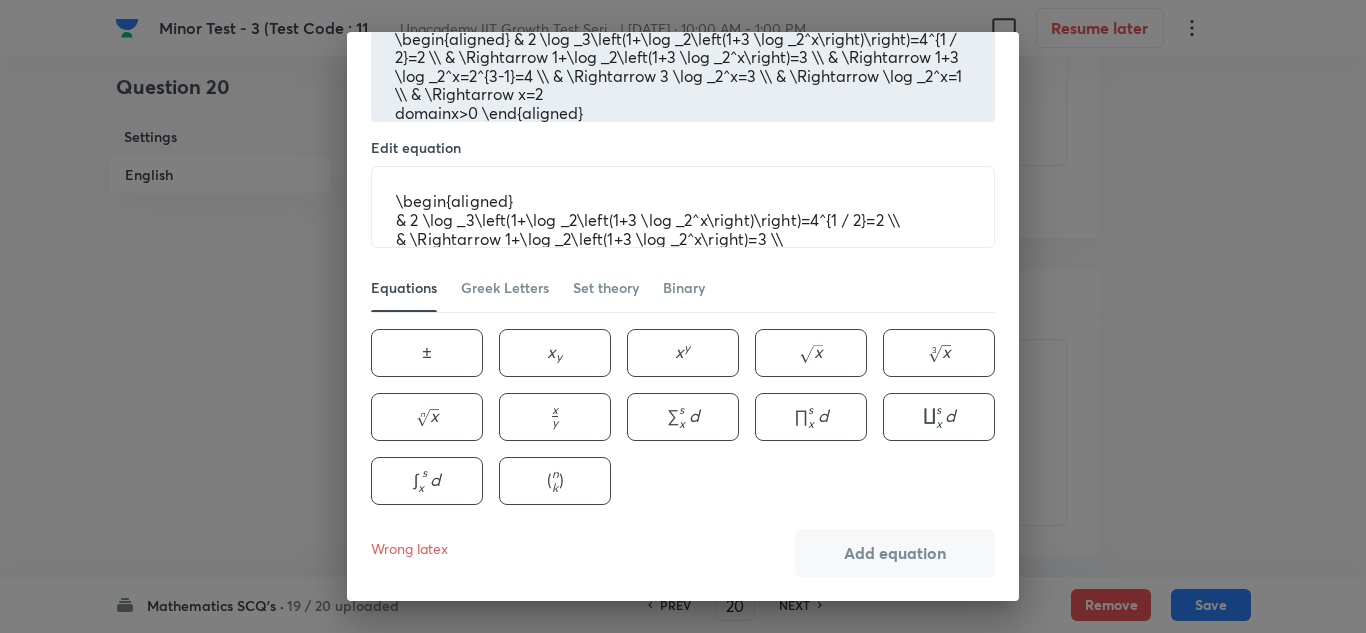 click on "Preview equation \begin{aligned}
& 2 \log _3\left(1+\log _2\left(1+3 \log _2^x\right)\right)=4^{1 / 2}=2 \\
& \Rightarrow 1+\log _2\left(1+3 \log _2^x\right)=3 \\
& \Rightarrow 1+3 \log _2^x=2^{3-1}=4 \\
& \Rightarrow 3 \log _2^x=3 \\
& \Rightarrow \log _2^x=1 \\
& \Rightarrow x=2   domain   x>0
\end{aligned} Edit equation \begin{aligned}
& 2 \log _3\left(1+\log _2\left(1+3 \log _2^x\right)\right)=4^{1 / 2}=2 \\
& \Rightarrow 1+\log _2\left(1+3 \log _2^x\right)=3 \\
& \Rightarrow 1+3 \log _2^x=2^{3-1}=4 \\
& \Rightarrow 3 \log _2^x=3 \\
& \Rightarrow \log _2^x=1 \\
& \Rightarrow x=2 \text { domain } x>0
\end{aligned} ​ Equations Greek Letters  Set theory Binary ± \pm ± x y x_{y}  x y ​ x y x^{y} x y x \sqrt{x} x ​ x 3 \sqrt[3]{x} 3 x ​ x n \sqrt[n]{x} n x ​ x y \frac{x}{y} y x ​ ∑ x s d \sum^{s}_{x}{d} ∑ x s ​ d ∏ x s d \prod^{s}_{x}{d} ∏ x s ​ d ∐ x s d \coprod^{s}_{x}{d} ∐ x s ​ d ∫ x s d \int^{s}_{x}{d} ∫ x s ​ d ( n k ) \binom{n}{k} ( k n ​ ) Wrong latex" at bounding box center (683, 316) 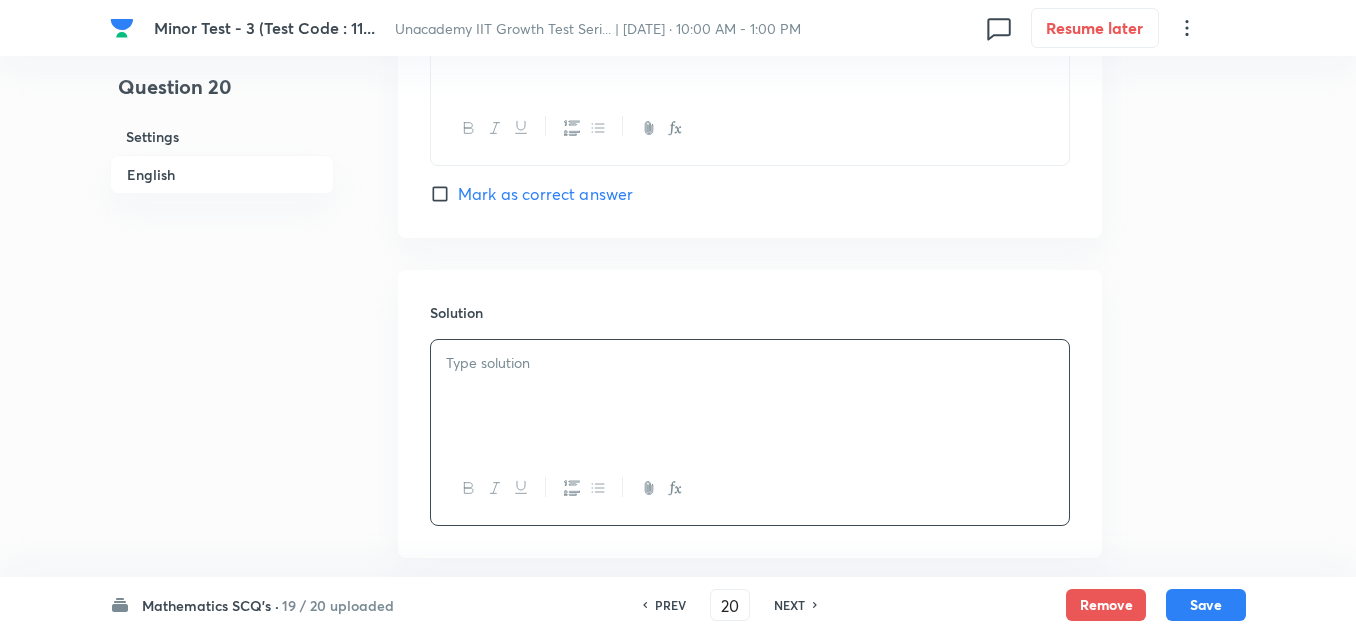 click 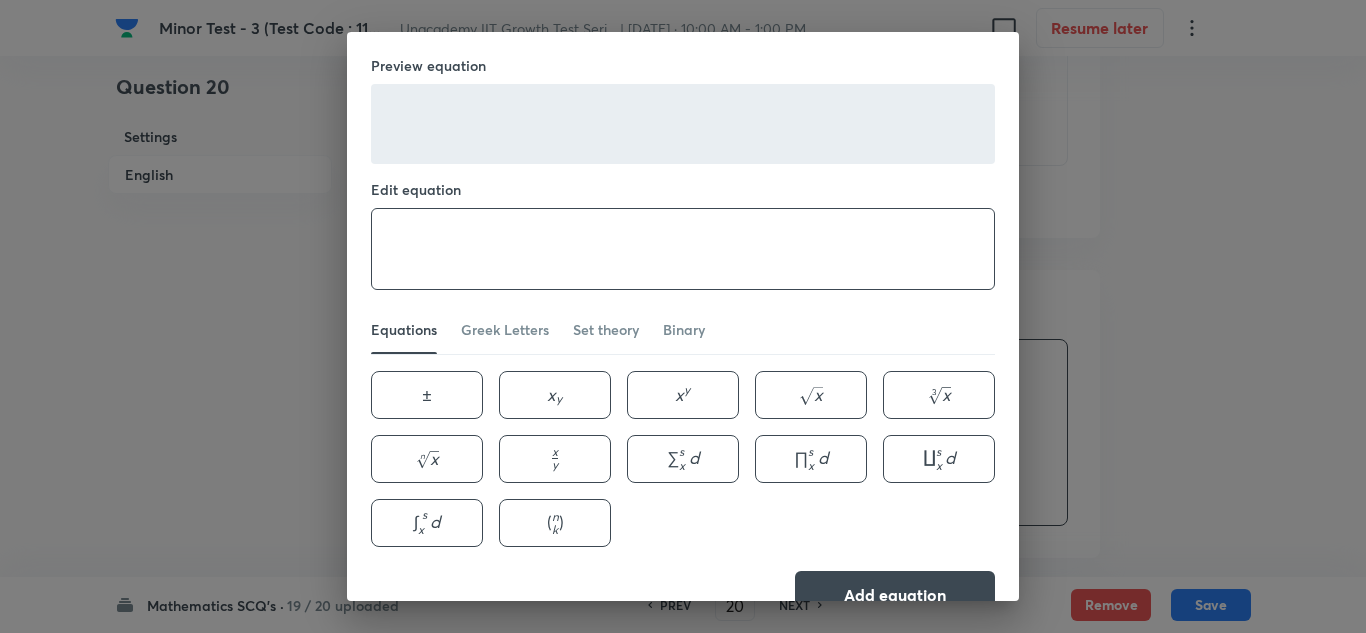 click at bounding box center [683, 249] 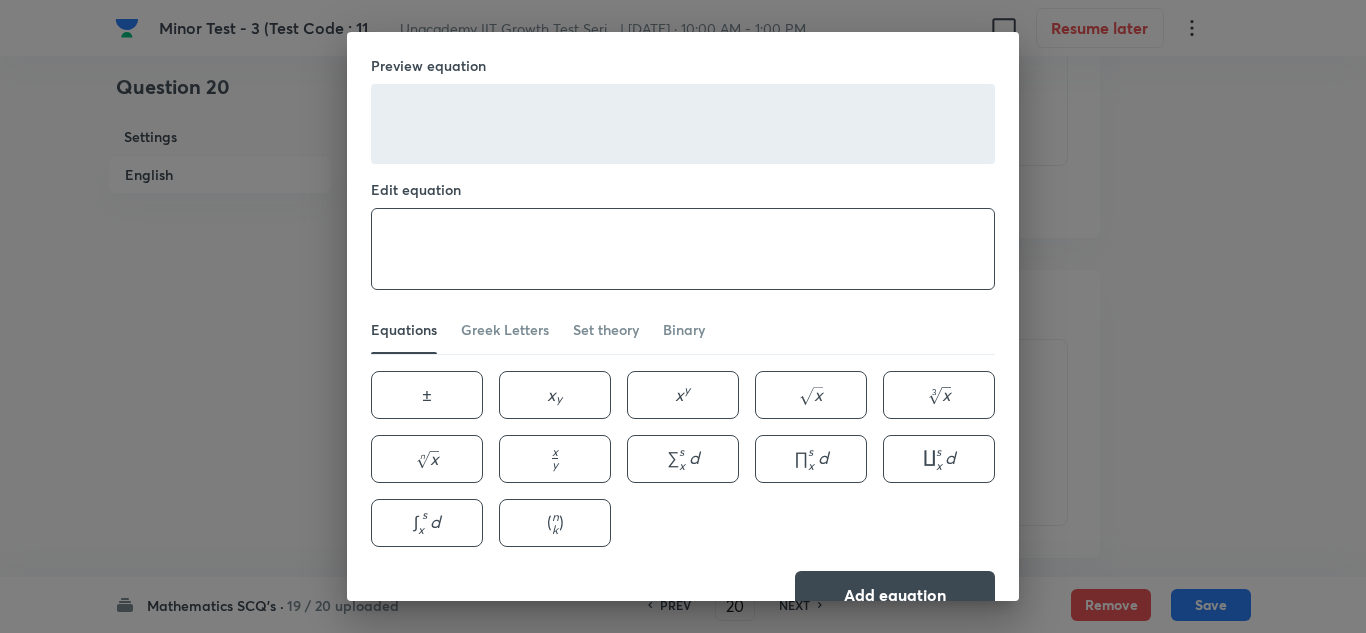 paste on "\begin{aligned}
& 2 \log _3\left(1+\log _2\left(1+3 \log _2^x\right)\right)=4^{1 / 2}=2 \\
& \Rightarrow 1+\log _2\left(1+3 \log _2^x\right)=3 \\
& \Rightarrow 1+3 \log _2^x=2^{3-1}=4 \\
& \Rightarrow 3 \log _2^x=3 \\
& \Rightarrow \log _2^x=1 \\
& \Rightarrow x=2 \text { domain } x>0
\end{aligned}" 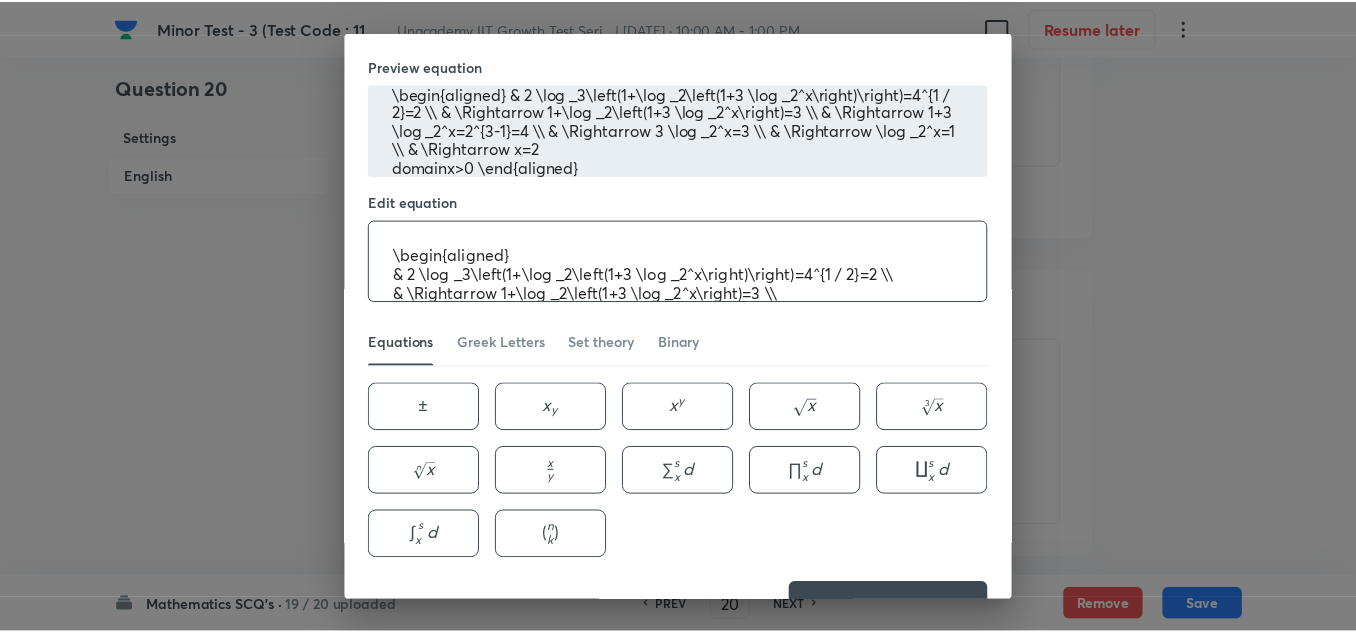 scroll, scrollTop: 97, scrollLeft: 0, axis: vertical 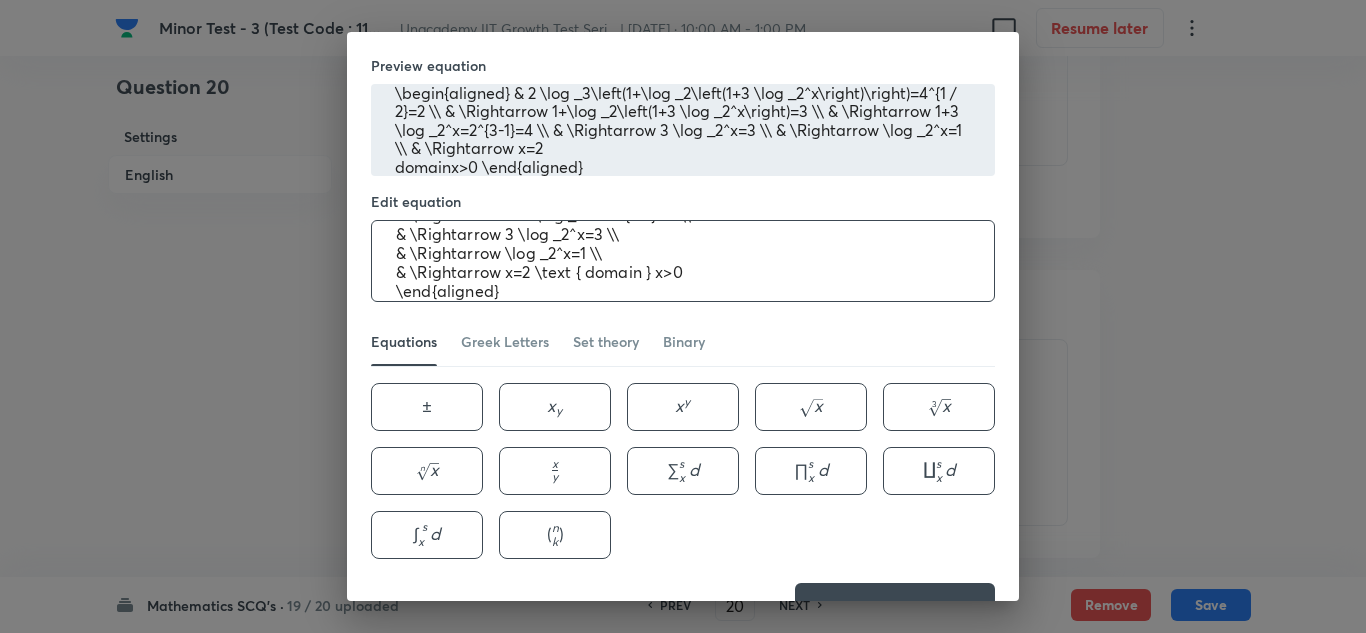 click on "Preview equation \begin{aligned}
& 2 \log _3\left(1+\log _2\left(1+3 \log _2^x\right)\right)=4^{1 / 2}=2 \\
& \Rightarrow 1+\log _2\left(1+3 \log _2^x\right)=3 \\
& \Rightarrow 1+3 \log _2^x=2^{3-1}=4 \\
& \Rightarrow 3 \log _2^x=3 \\
& \Rightarrow \log _2^x=1 \\
& \Rightarrow x=2   domain   x>0
\end{aligned} Edit equation \begin{aligned}
& 2 \log _3\left(1+\log _2\left(1+3 \log _2^x\right)\right)=4^{1 / 2}=2 \\
& \Rightarrow 1+\log _2\left(1+3 \log _2^x\right)=3 \\
& \Rightarrow 1+3 \log _2^x=2^{3-1}=4 \\
& \Rightarrow 3 \log _2^x=3 \\
& \Rightarrow \log _2^x=1 \\
& \Rightarrow x=2 \text { domain } x>0
\end{aligned} ​ Equations Greek Letters  Set theory Binary ± \pm ± x y x_{y}  x y ​ x y x^{y} x y x \sqrt{x} x ​ x 3 \sqrt[3]{x} 3 x ​ x n \sqrt[n]{x} n x ​ x y \frac{x}{y} y x ​ ∑ x s d \sum^{s}_{x}{d} ∑ x s ​ d ∏ x s d \prod^{s}_{x}{d} ∏ x s ​ d ∐ x s d \coprod^{s}_{x}{d} ∐ x s ​ d ∫ x s d \int^{s}_{x}{d} ∫ x s ​ d ( n k ) \binom{n}{k} ( k n ​ ) Add equation" at bounding box center (683, 316) 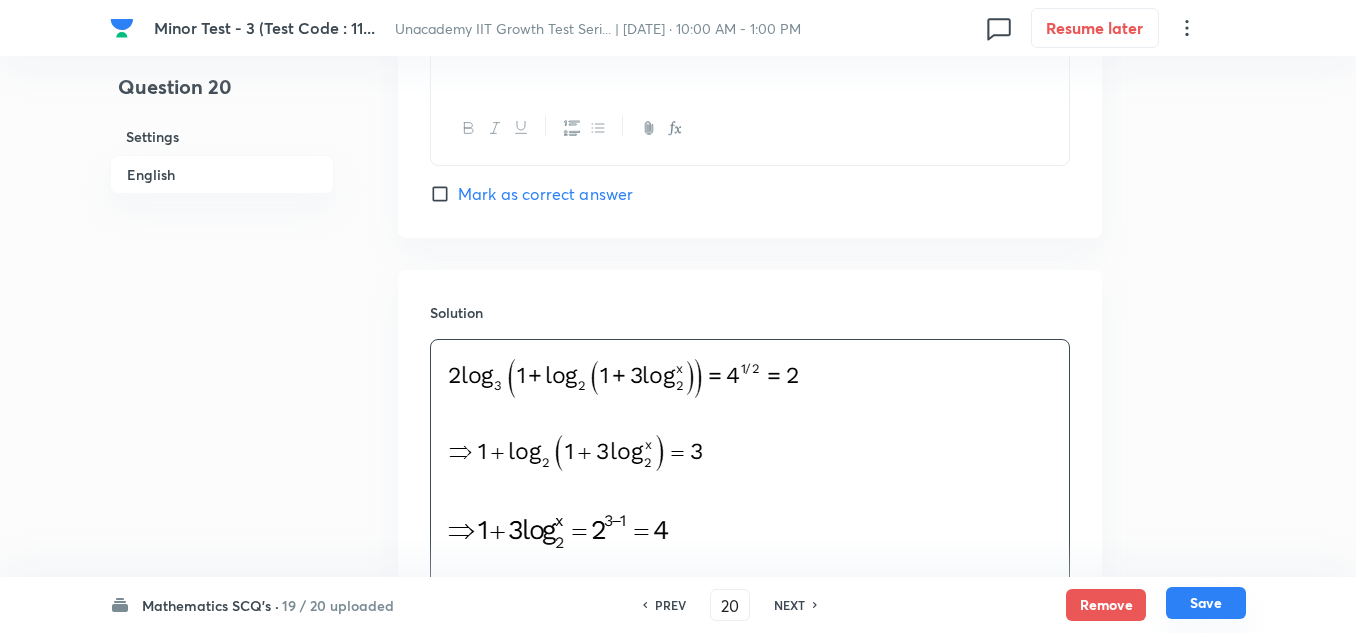 click on "Save" at bounding box center (1206, 603) 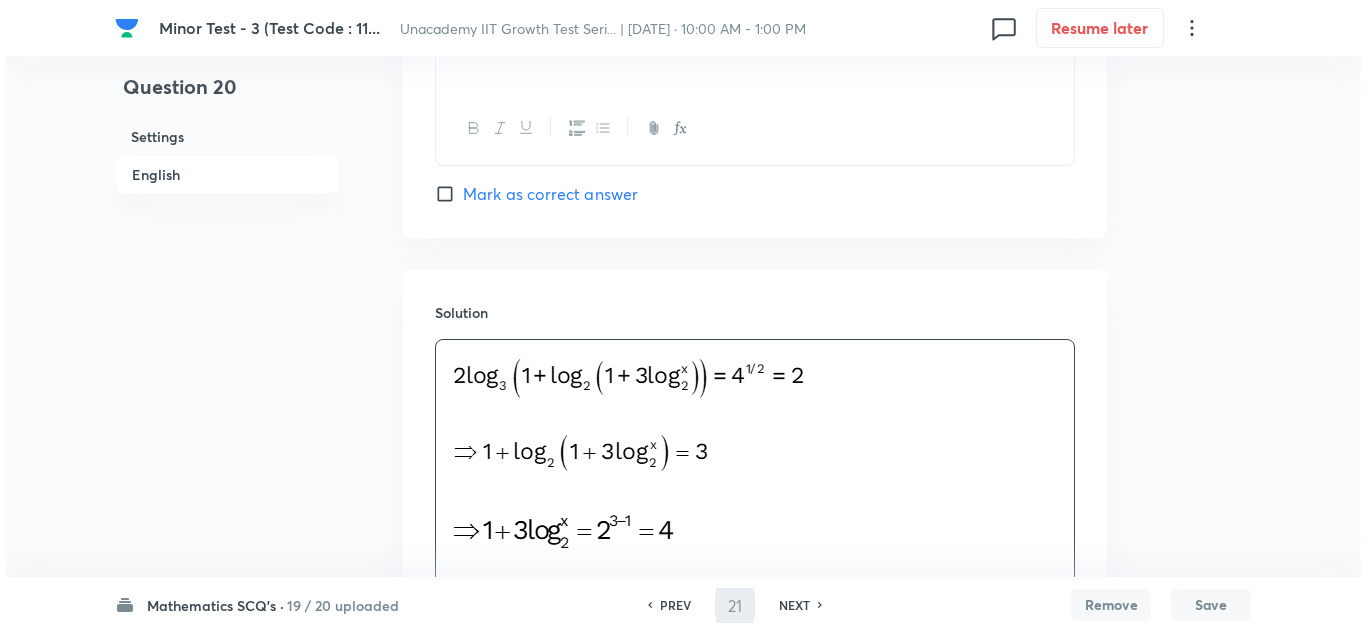 scroll, scrollTop: 0, scrollLeft: 0, axis: both 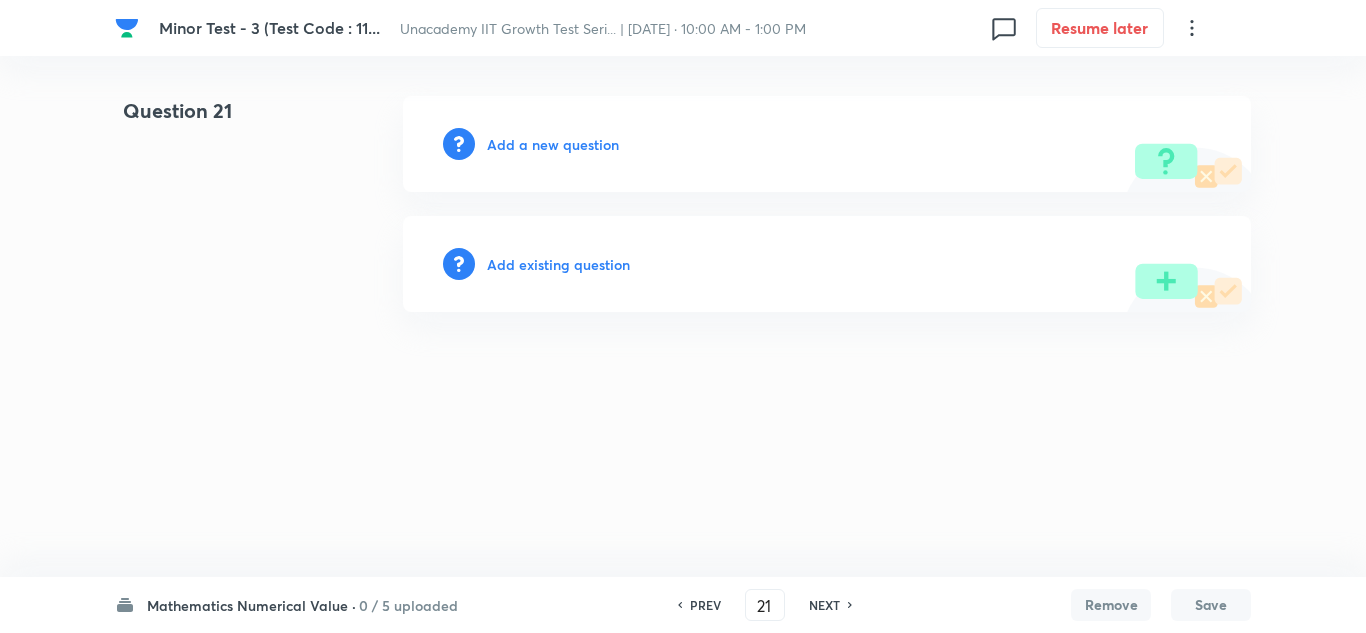 click on "Add a new question" at bounding box center [553, 144] 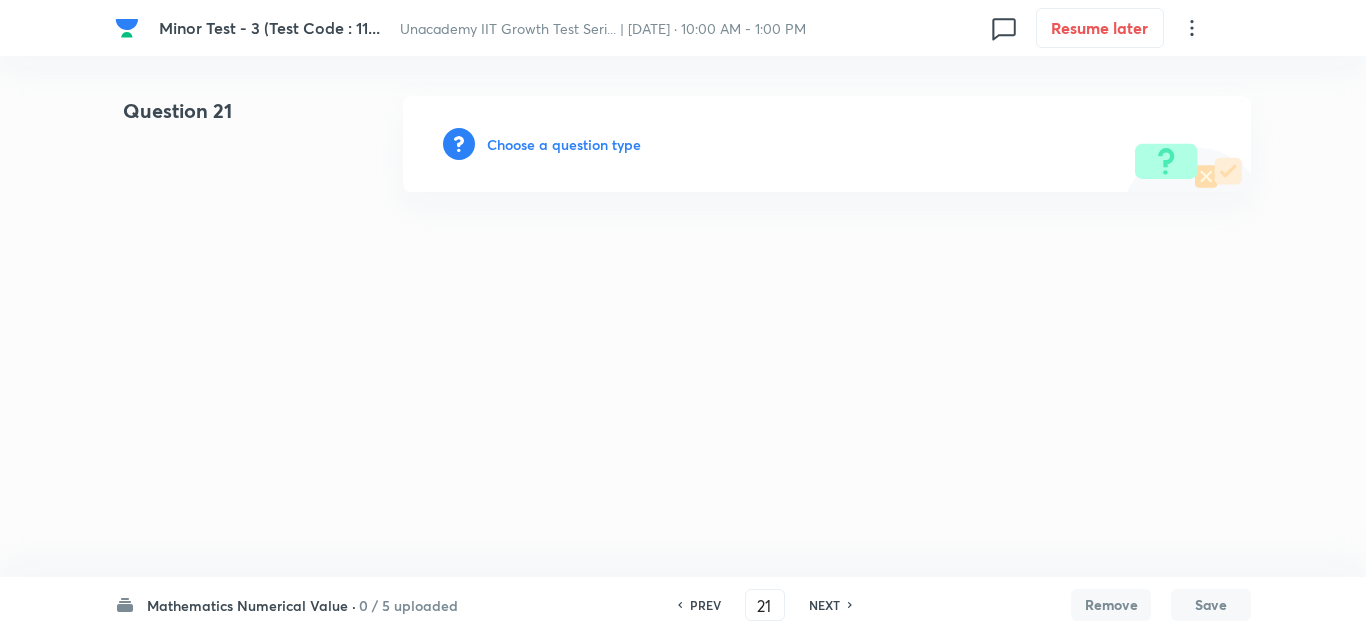 click on "Choose a question type" at bounding box center (564, 144) 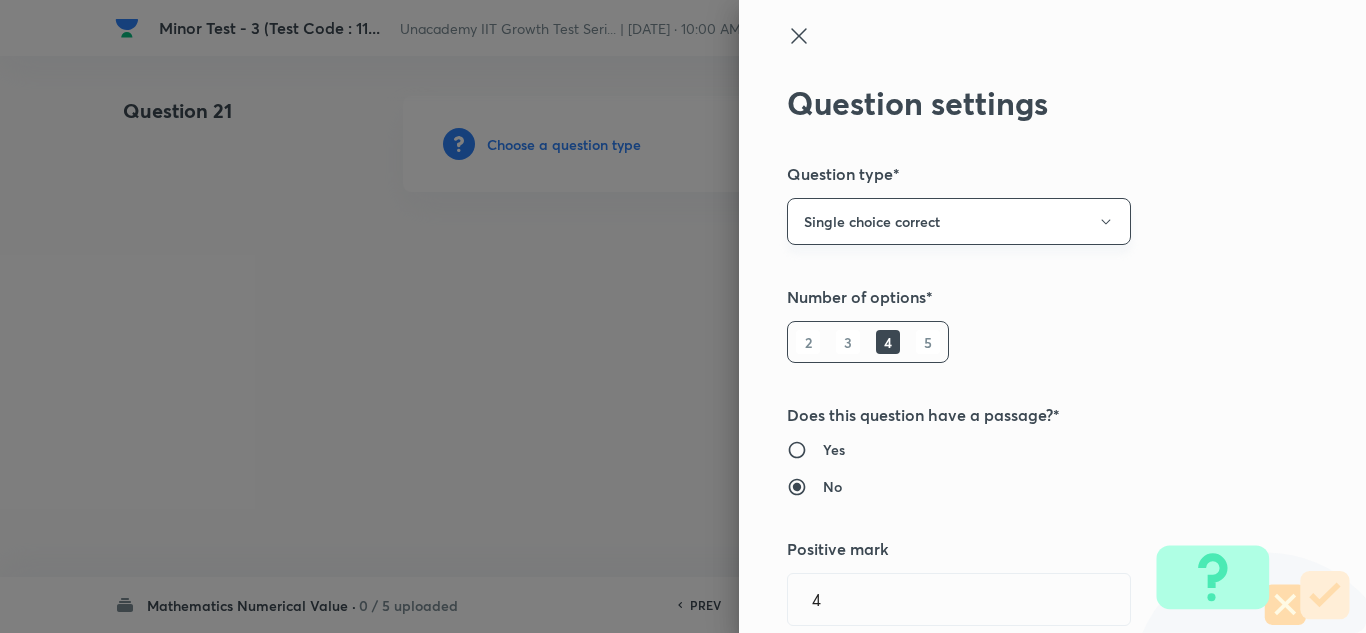 click on "Single choice correct" at bounding box center [959, 221] 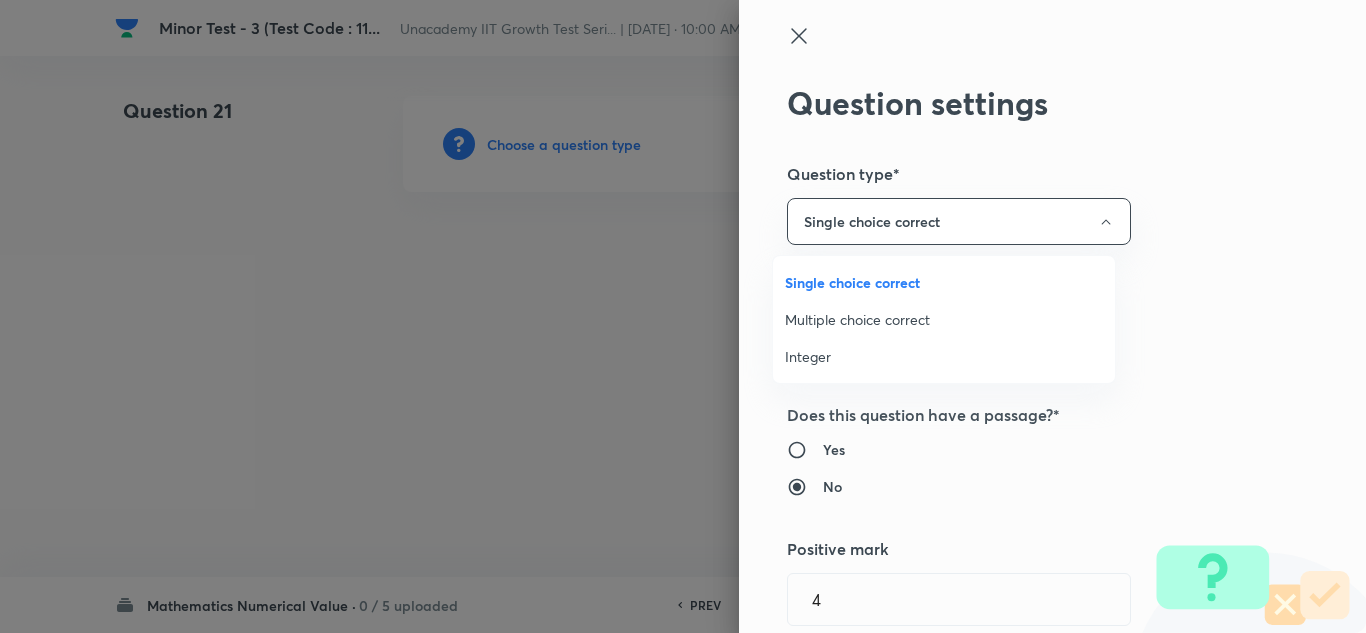 click on "Integer" at bounding box center [944, 356] 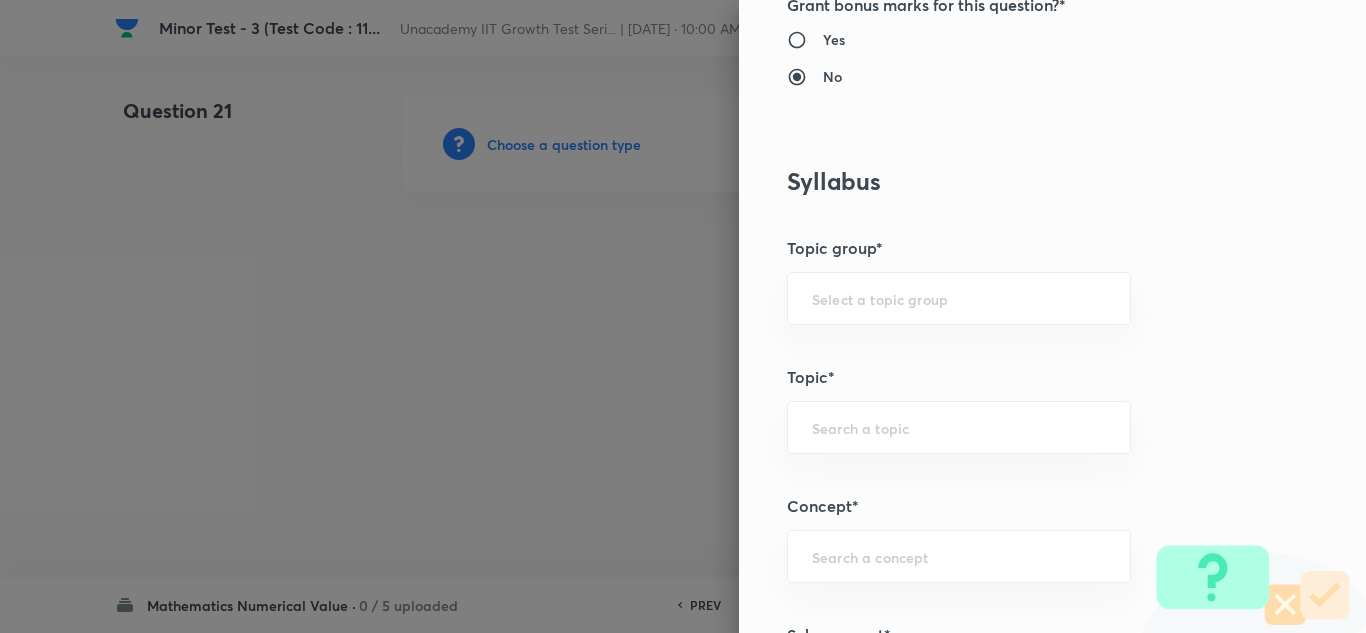 scroll, scrollTop: 700, scrollLeft: 0, axis: vertical 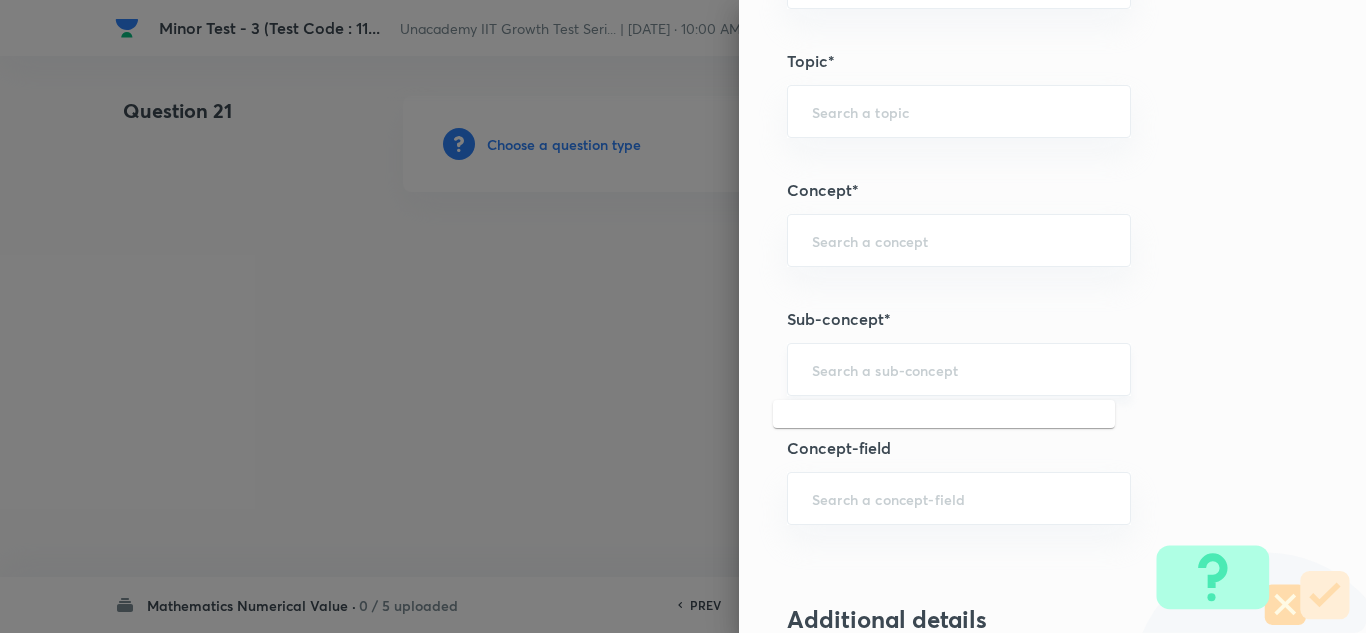 click at bounding box center (959, 369) 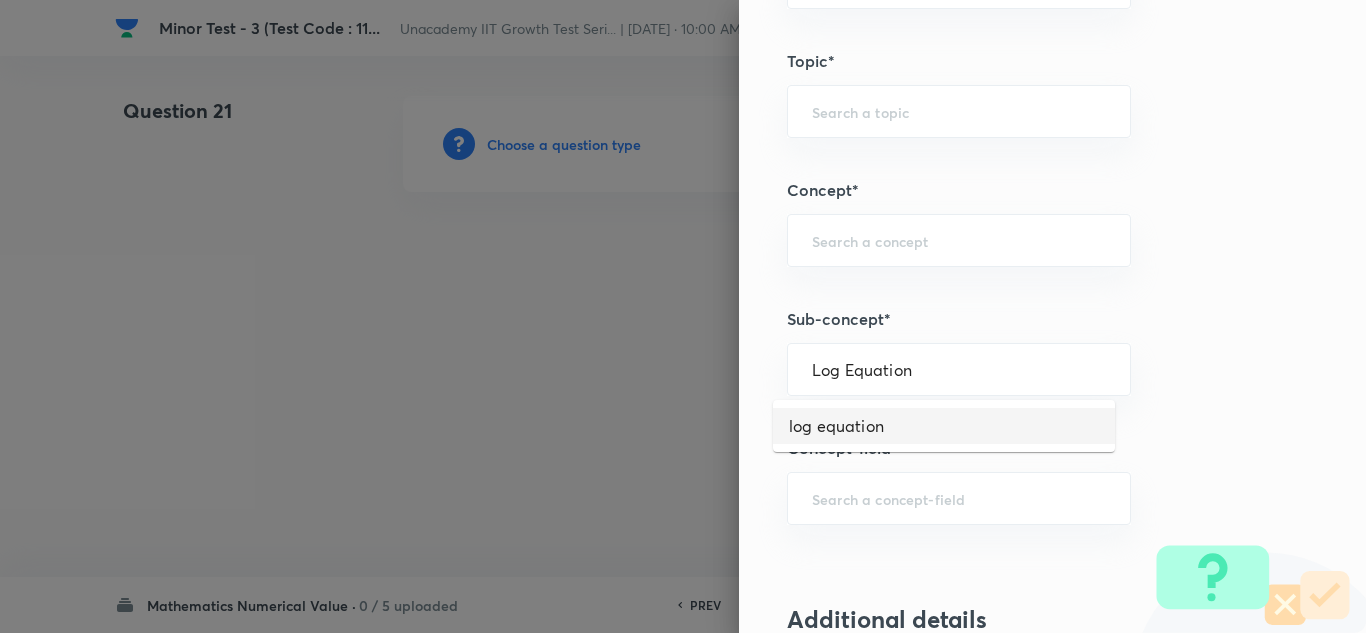 click on "log equation" at bounding box center [944, 426] 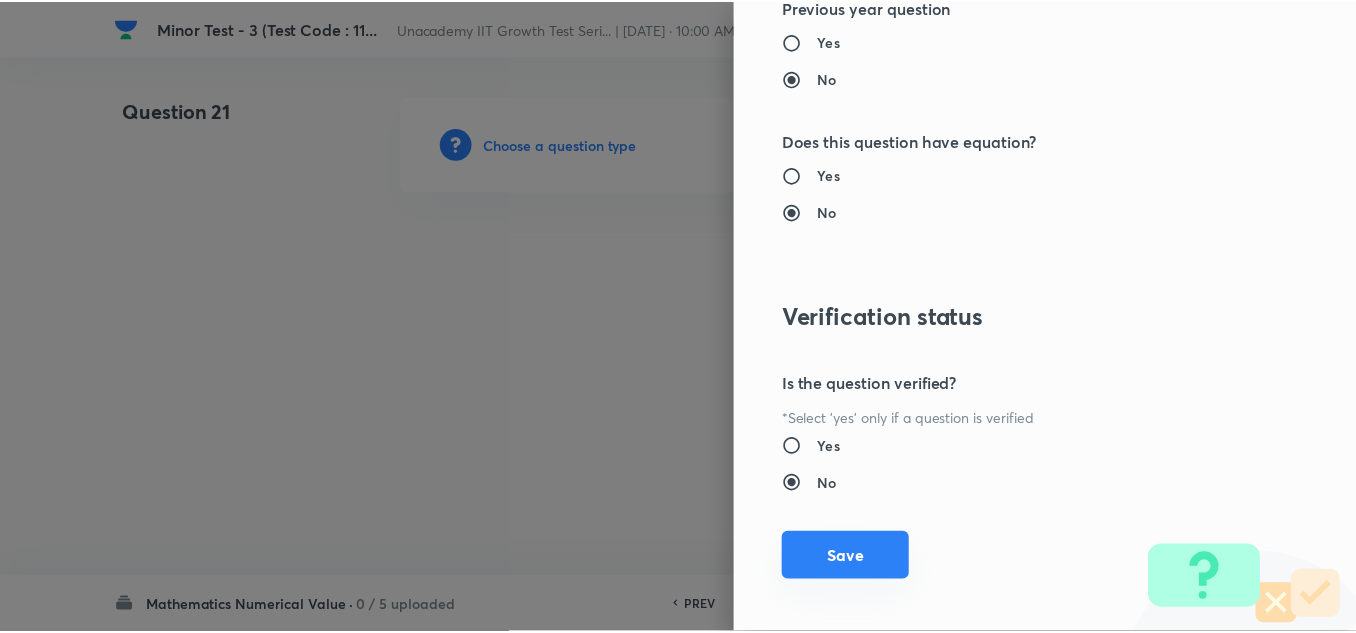 scroll, scrollTop: 2109, scrollLeft: 0, axis: vertical 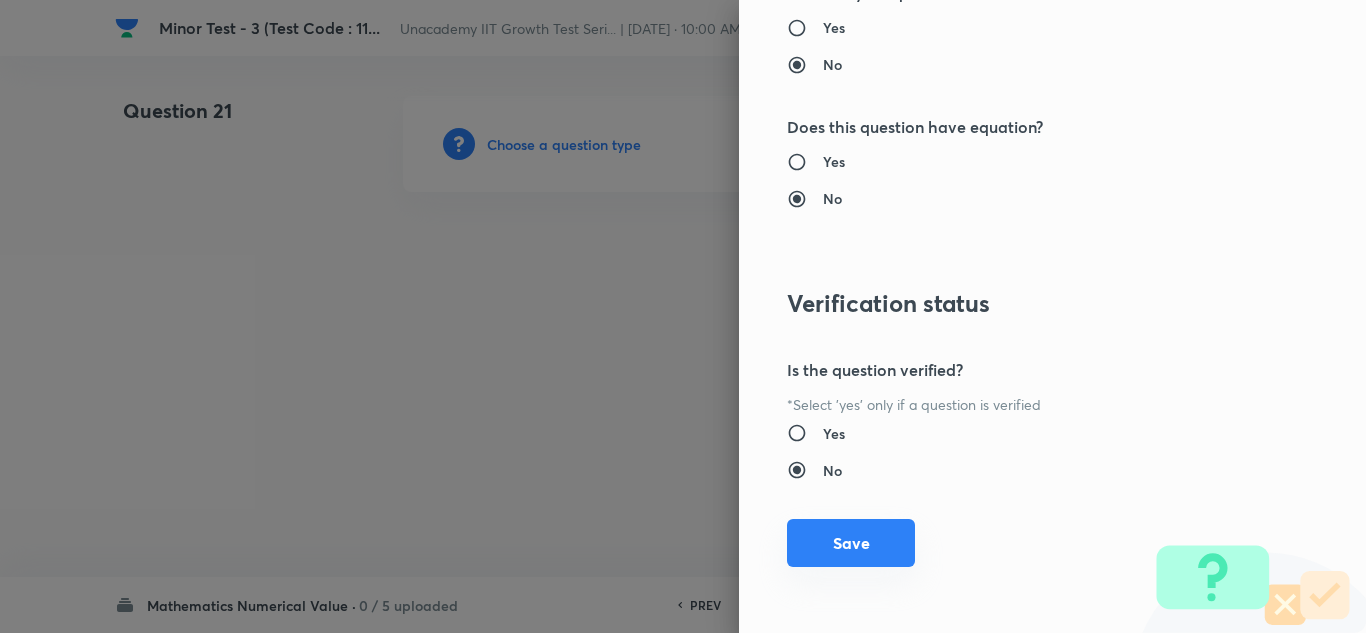 click on "Save" at bounding box center (851, 543) 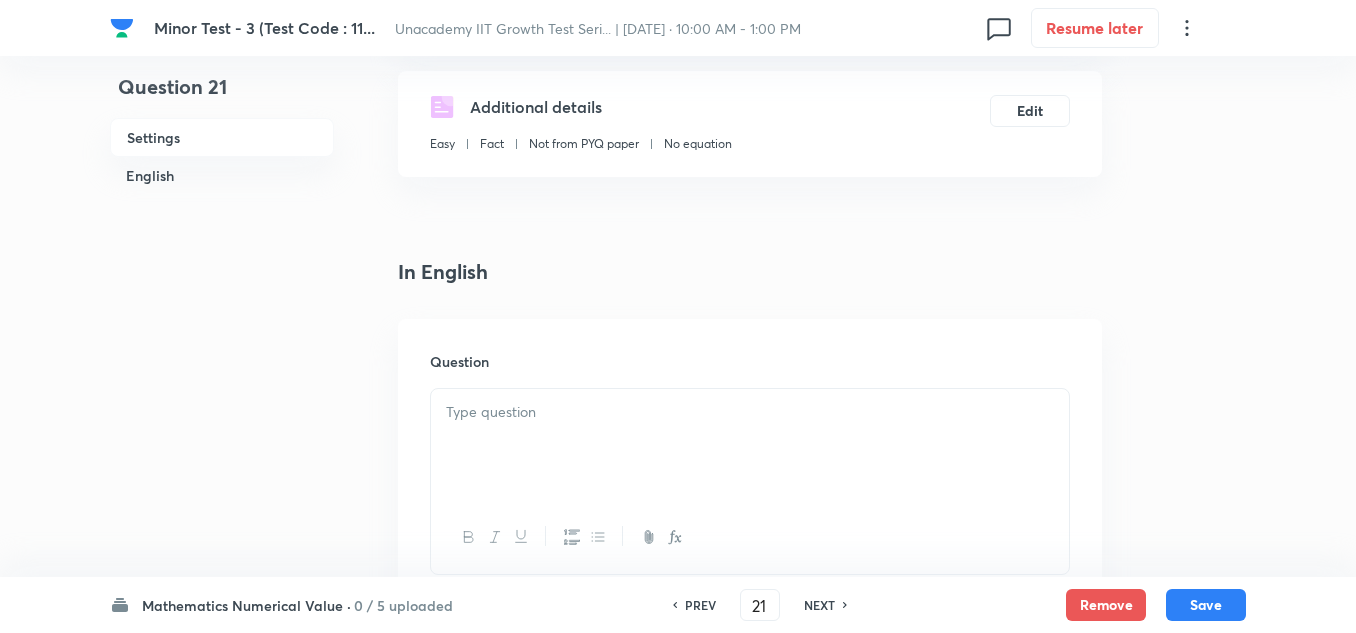 scroll, scrollTop: 400, scrollLeft: 0, axis: vertical 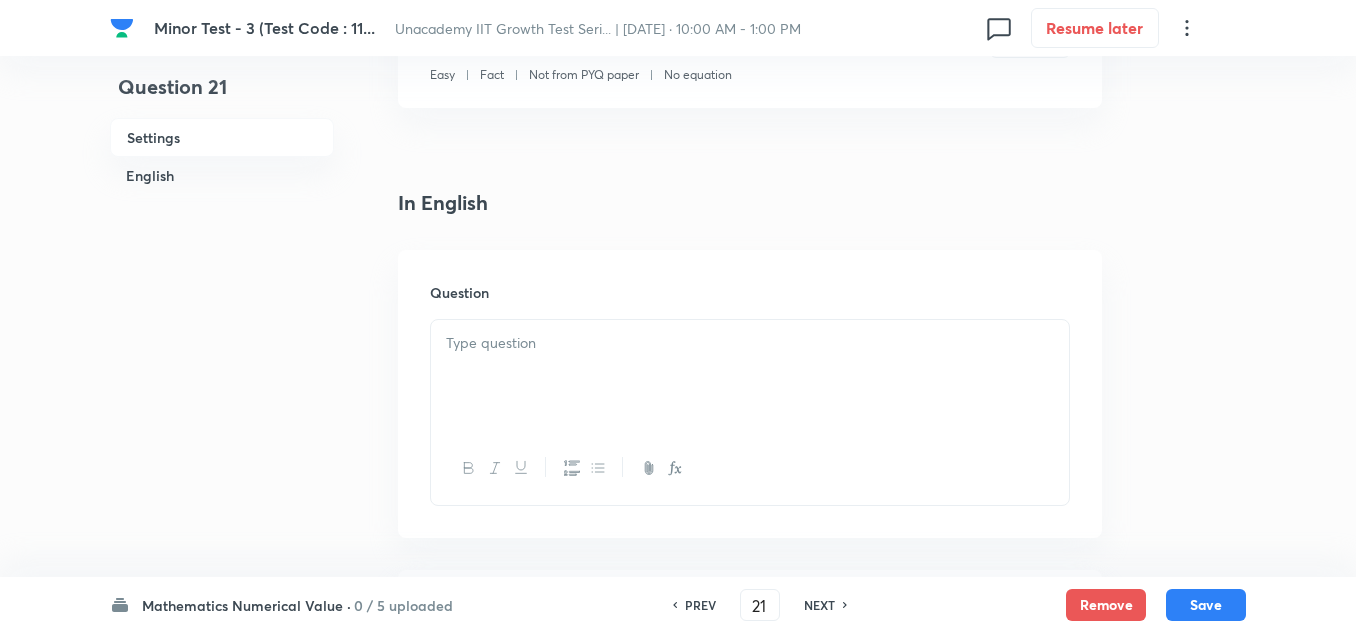 click at bounding box center (750, 376) 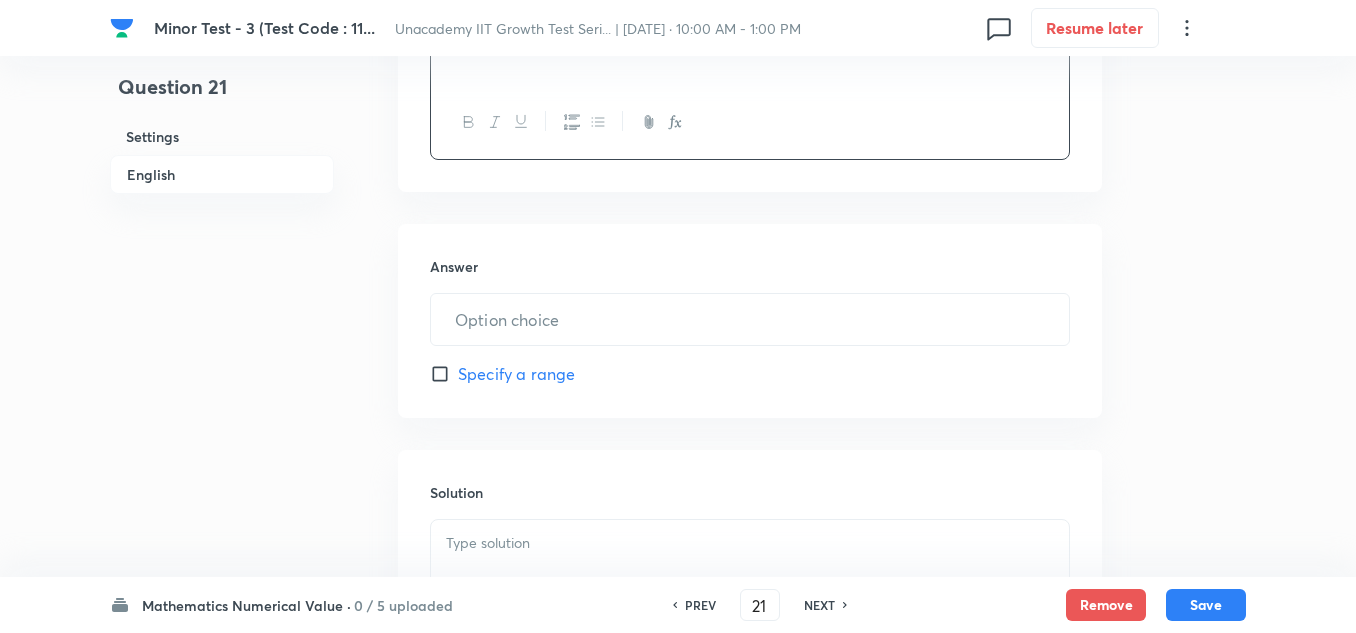 scroll, scrollTop: 800, scrollLeft: 0, axis: vertical 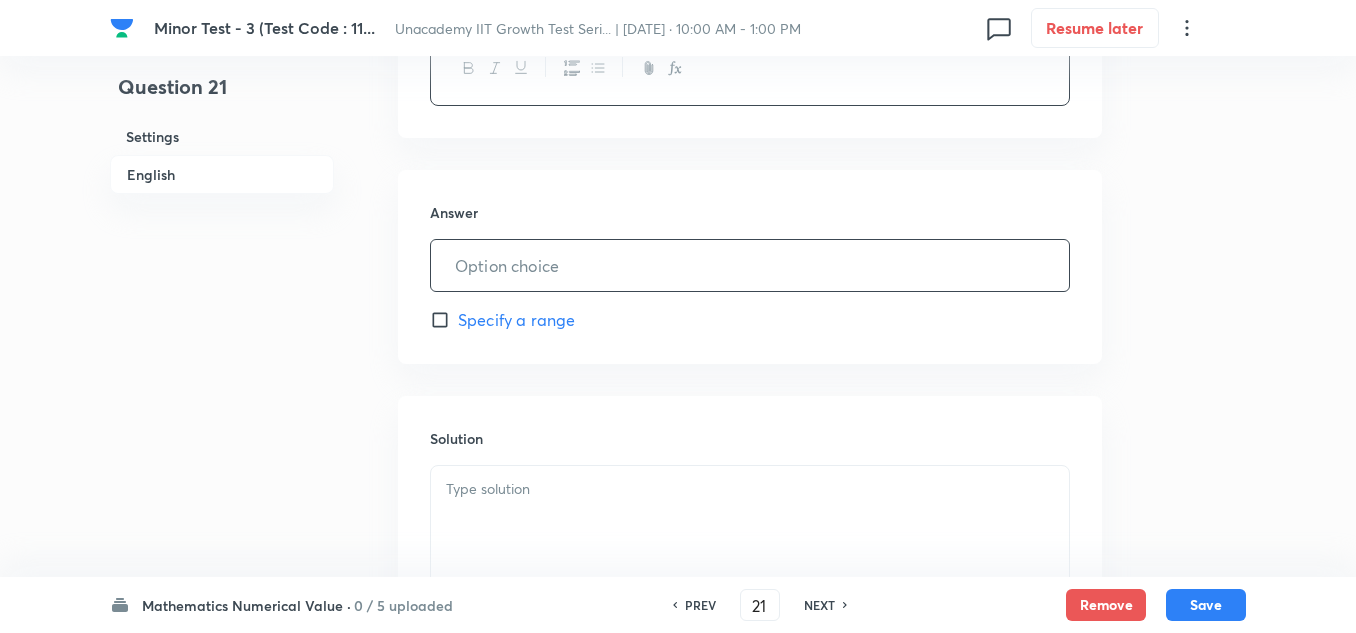 click at bounding box center [750, 265] 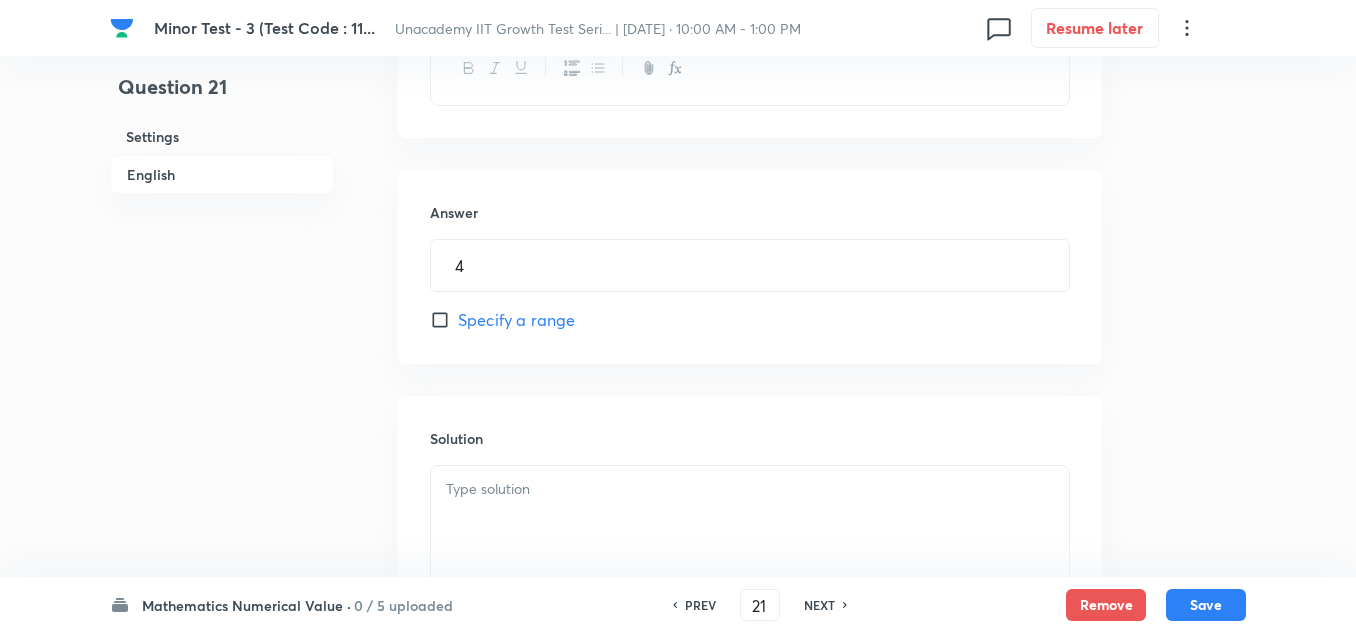 click at bounding box center [750, 522] 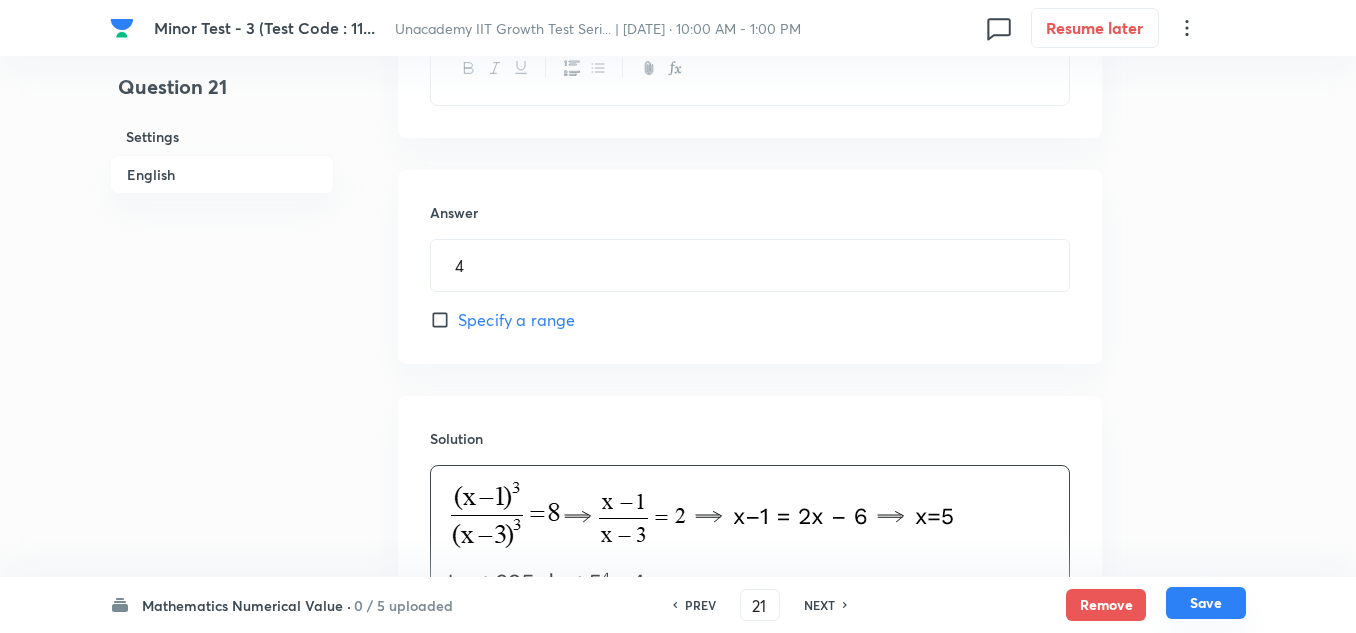 click on "Save" at bounding box center (1206, 603) 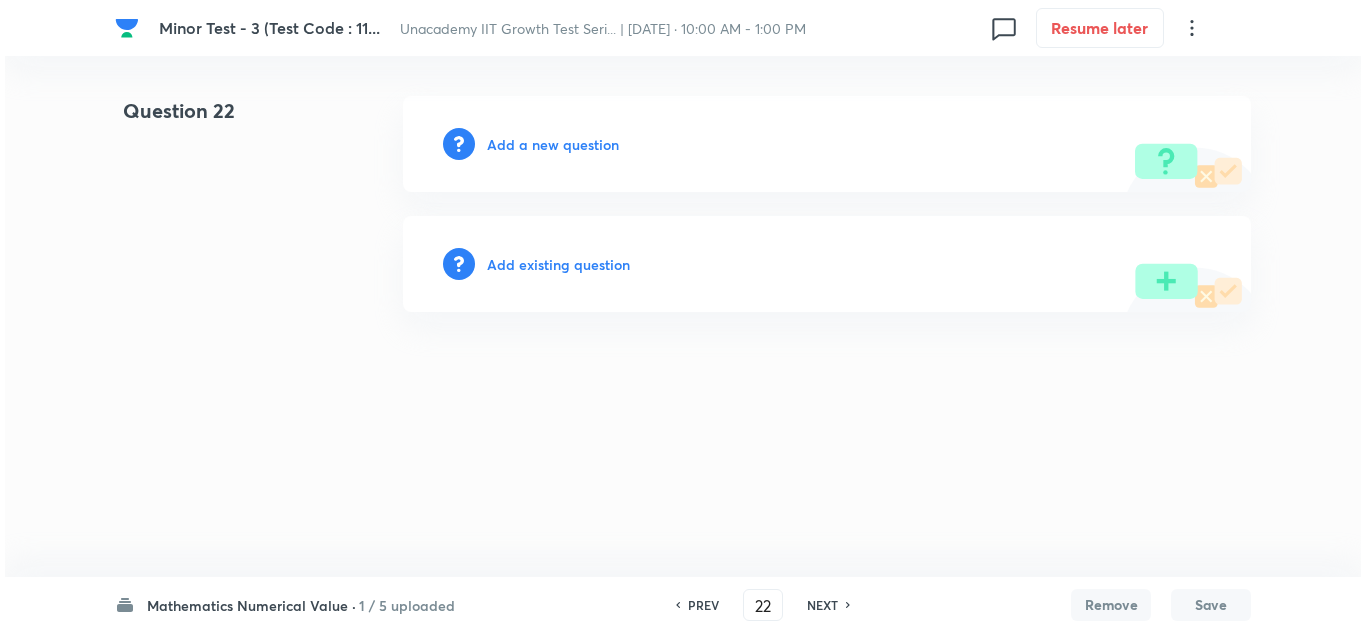 scroll, scrollTop: 0, scrollLeft: 0, axis: both 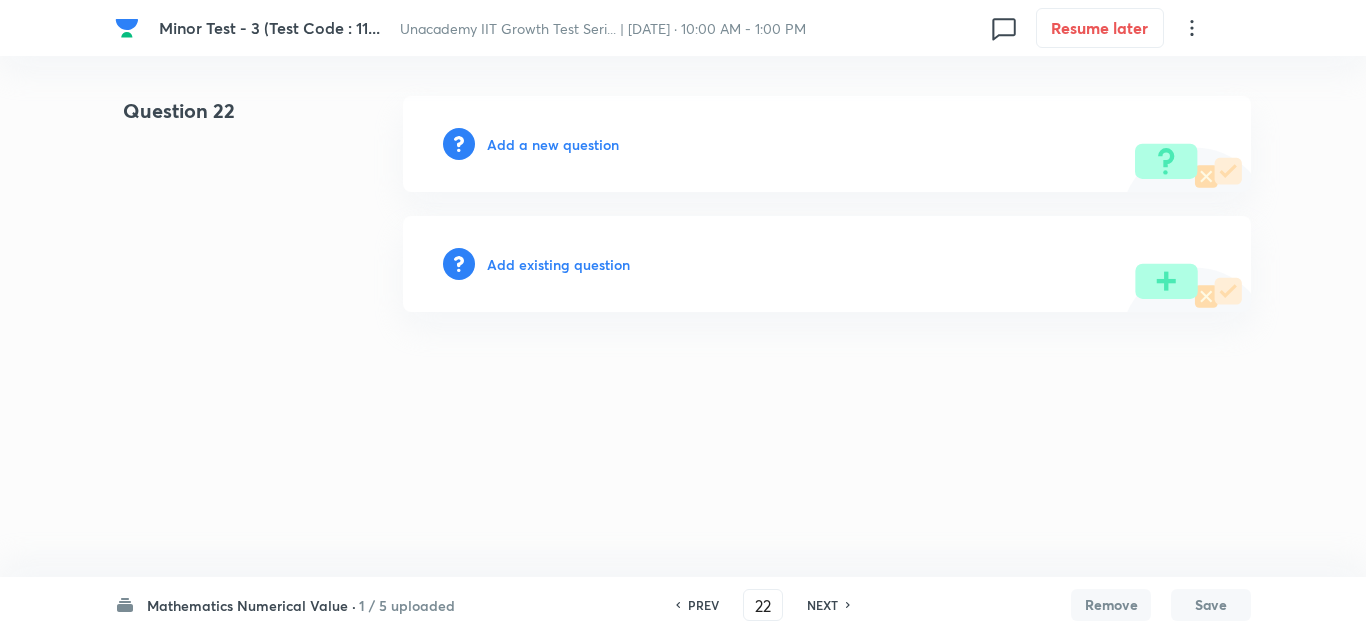 click on "Add a new question" at bounding box center (553, 144) 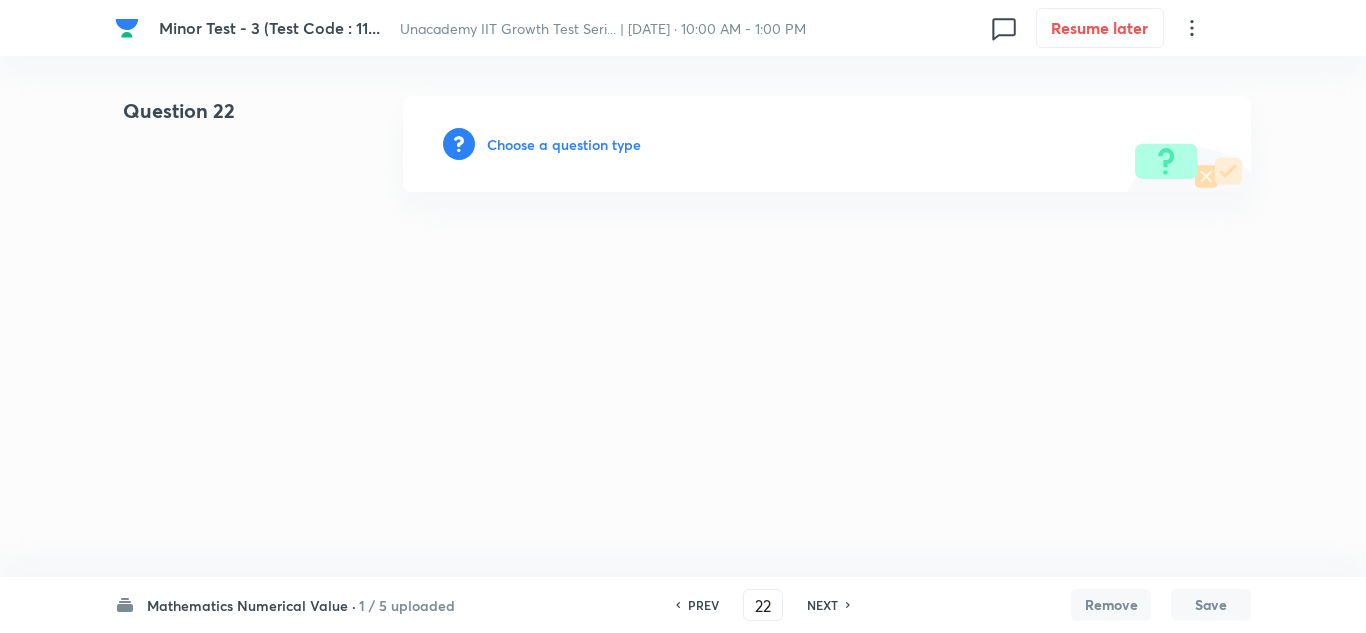 click on "Choose a question type" at bounding box center (564, 144) 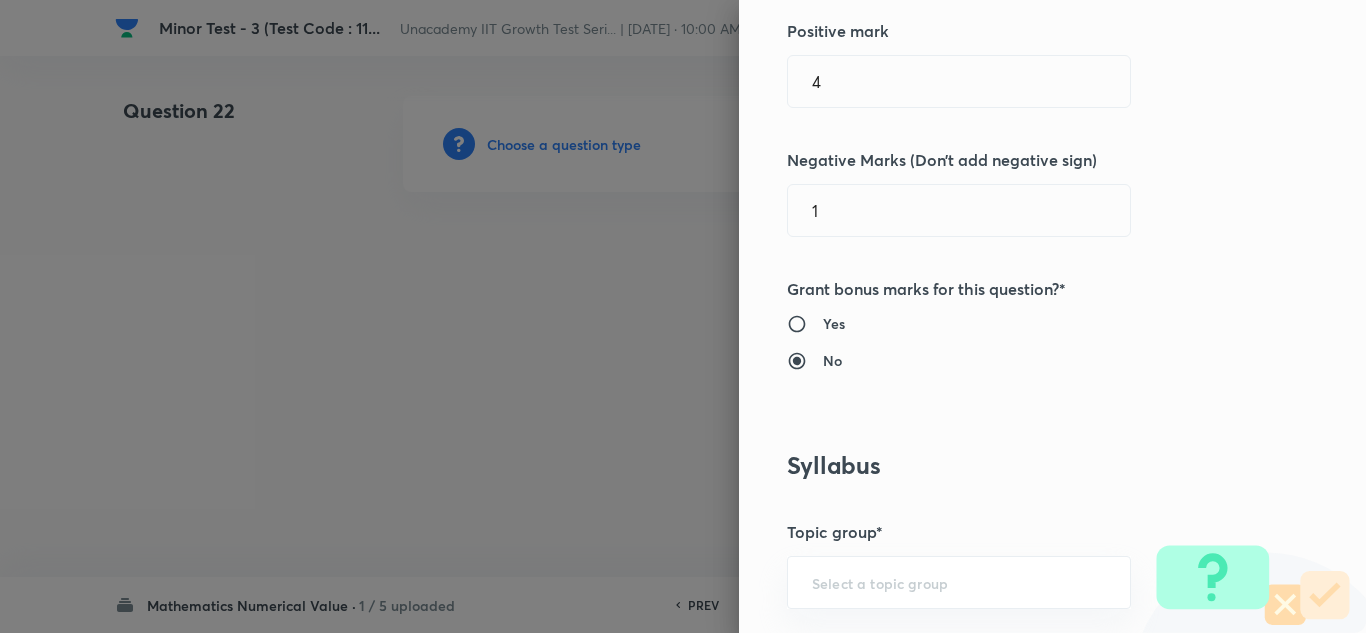 scroll, scrollTop: 900, scrollLeft: 0, axis: vertical 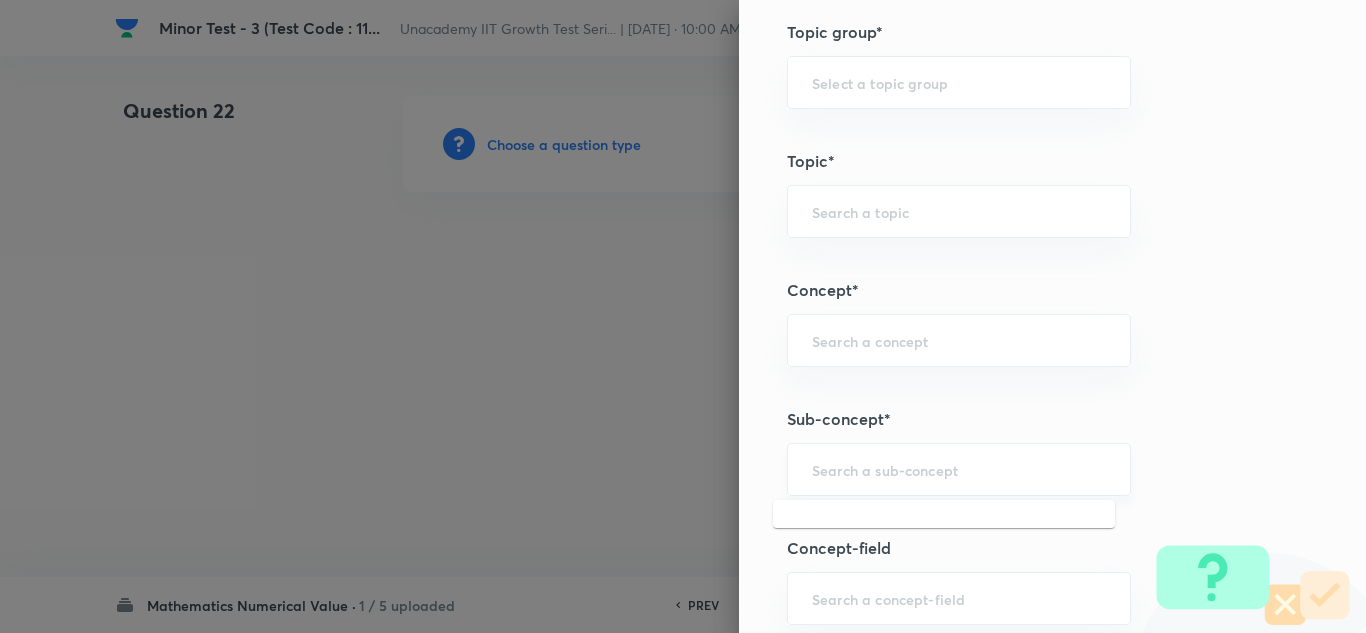 click at bounding box center [959, 469] 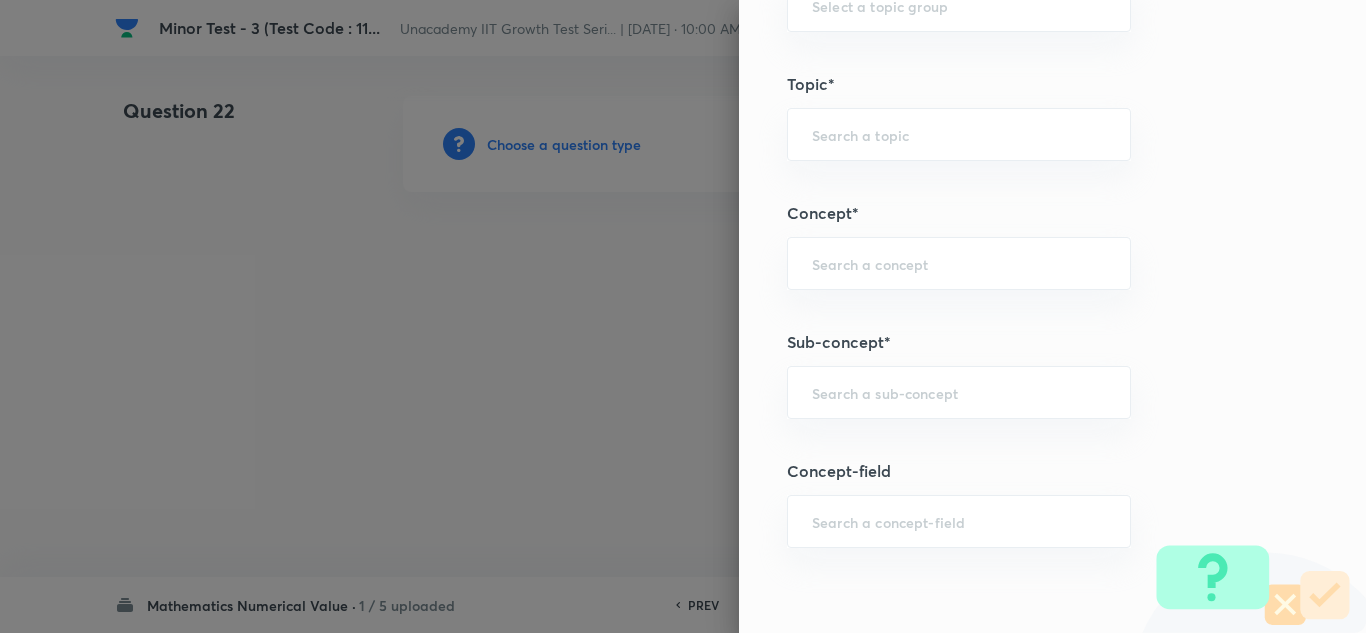 scroll, scrollTop: 1100, scrollLeft: 0, axis: vertical 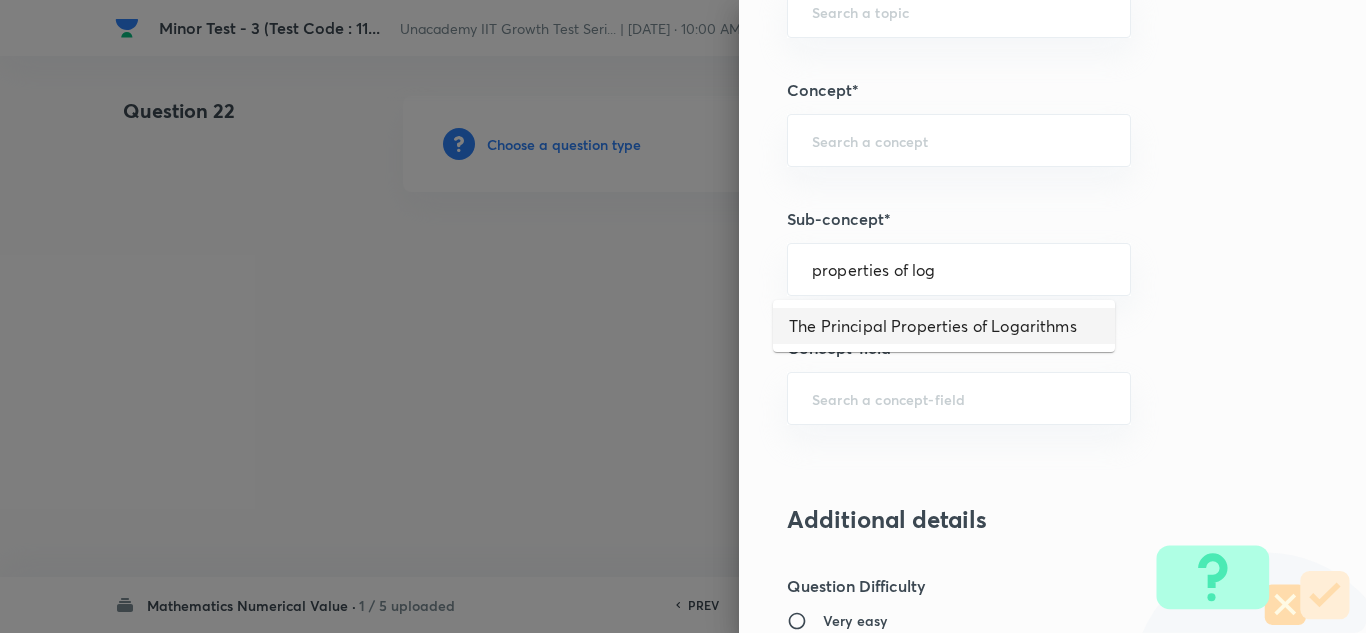 click on "The Principal Properties of Logarithms" at bounding box center [944, 326] 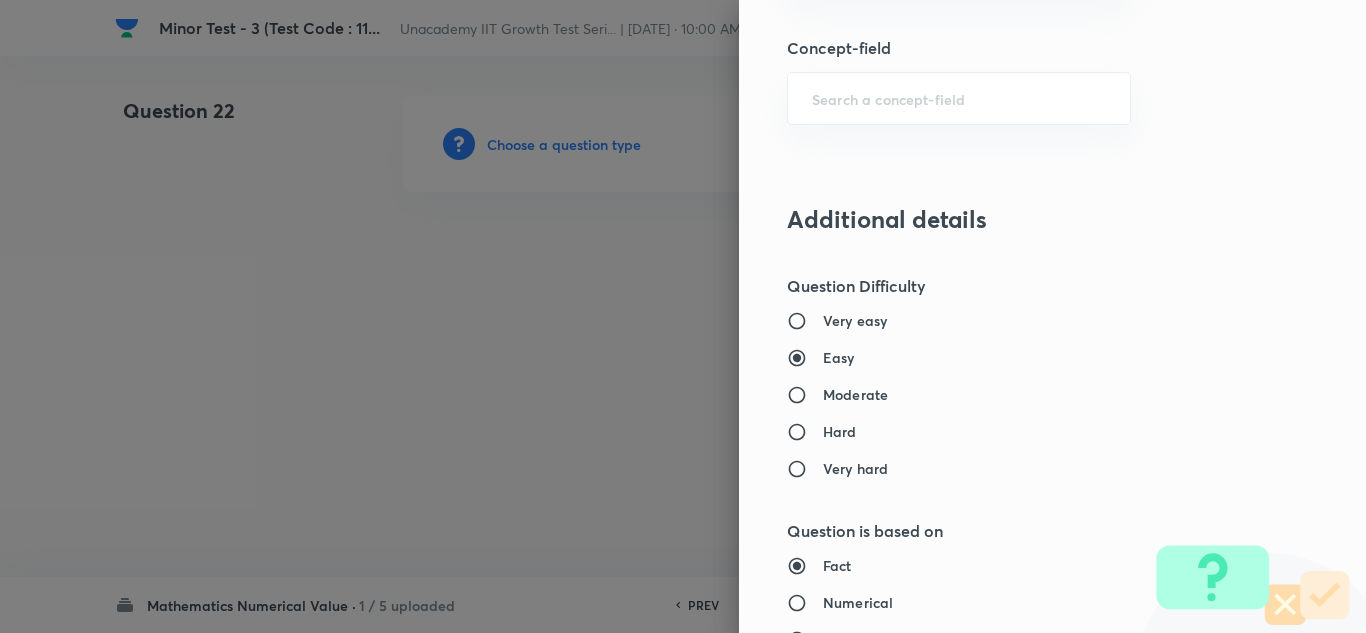 click on "Moderate" at bounding box center [855, 394] 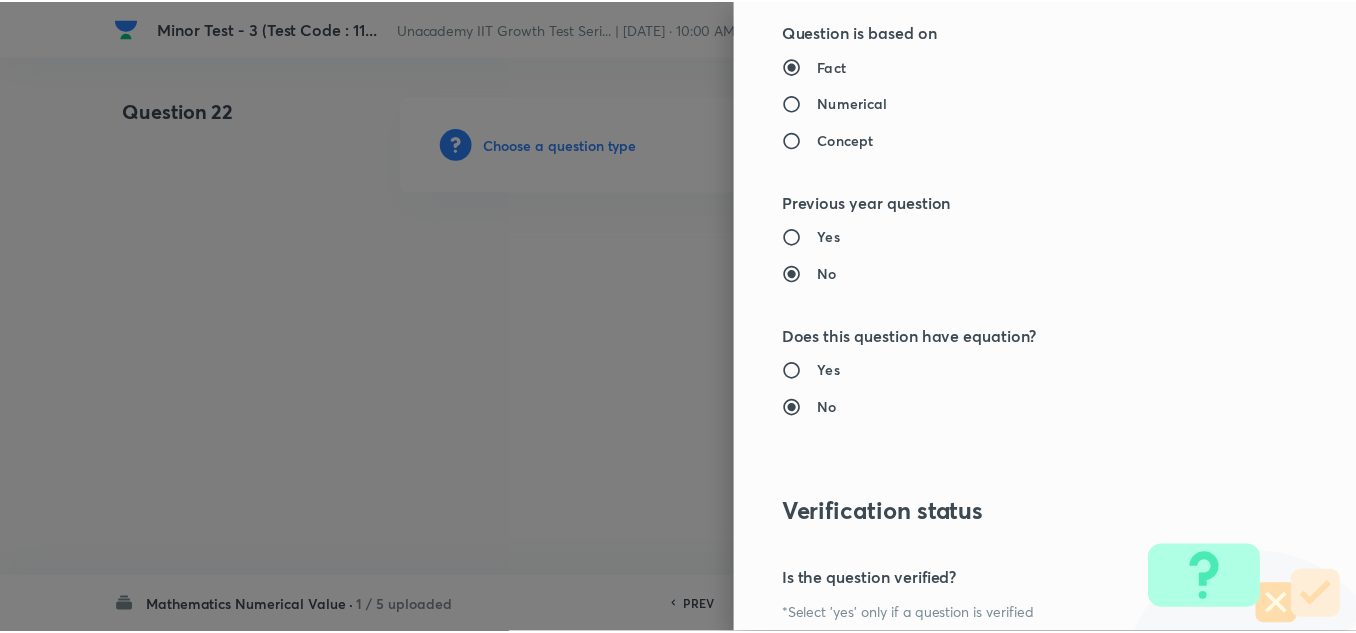 scroll, scrollTop: 2109, scrollLeft: 0, axis: vertical 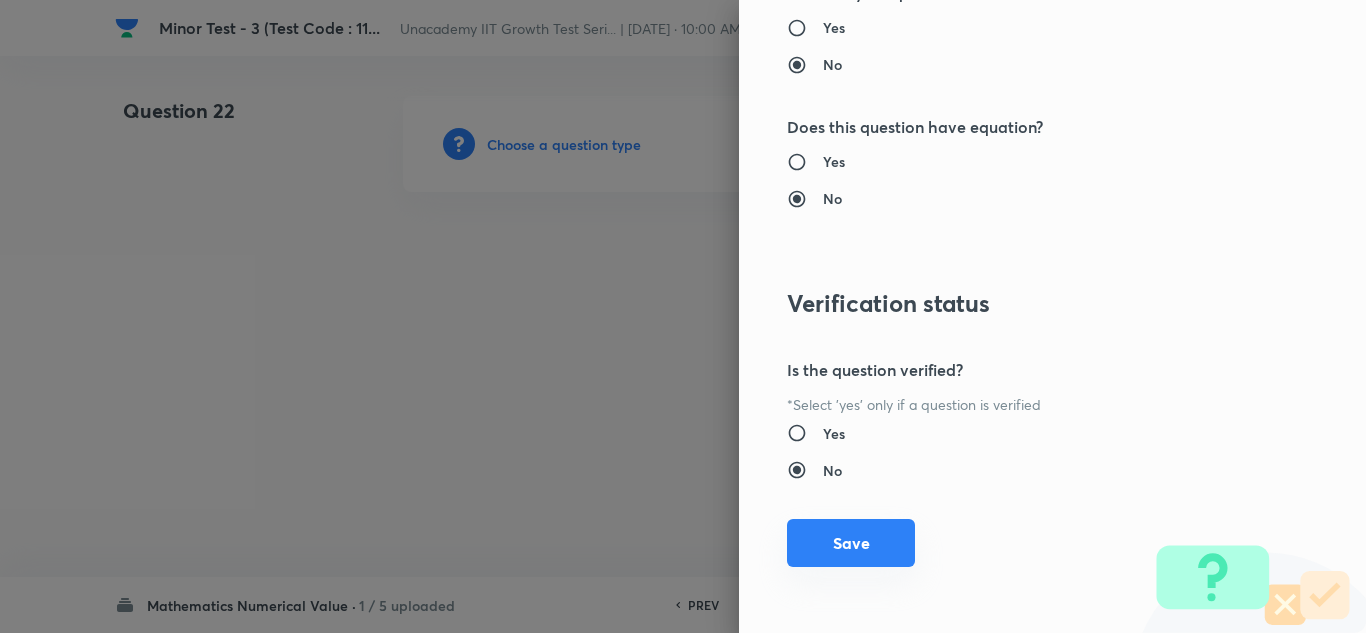 click on "Save" at bounding box center [851, 543] 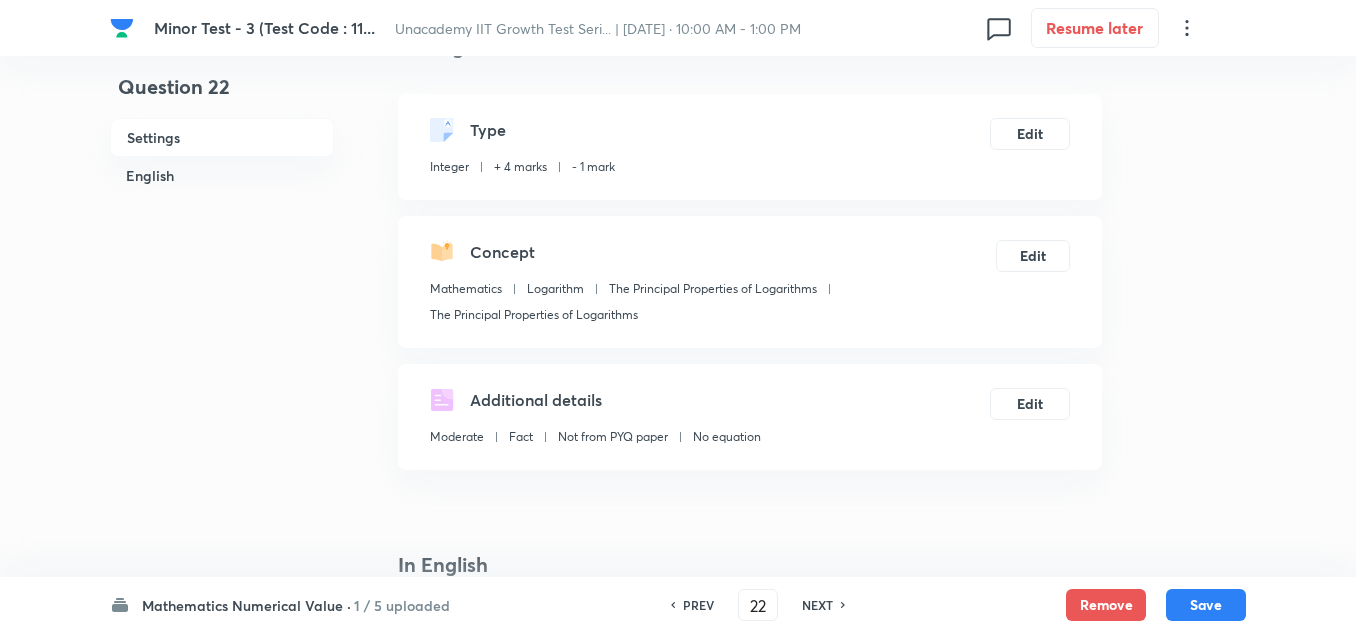 scroll, scrollTop: 500, scrollLeft: 0, axis: vertical 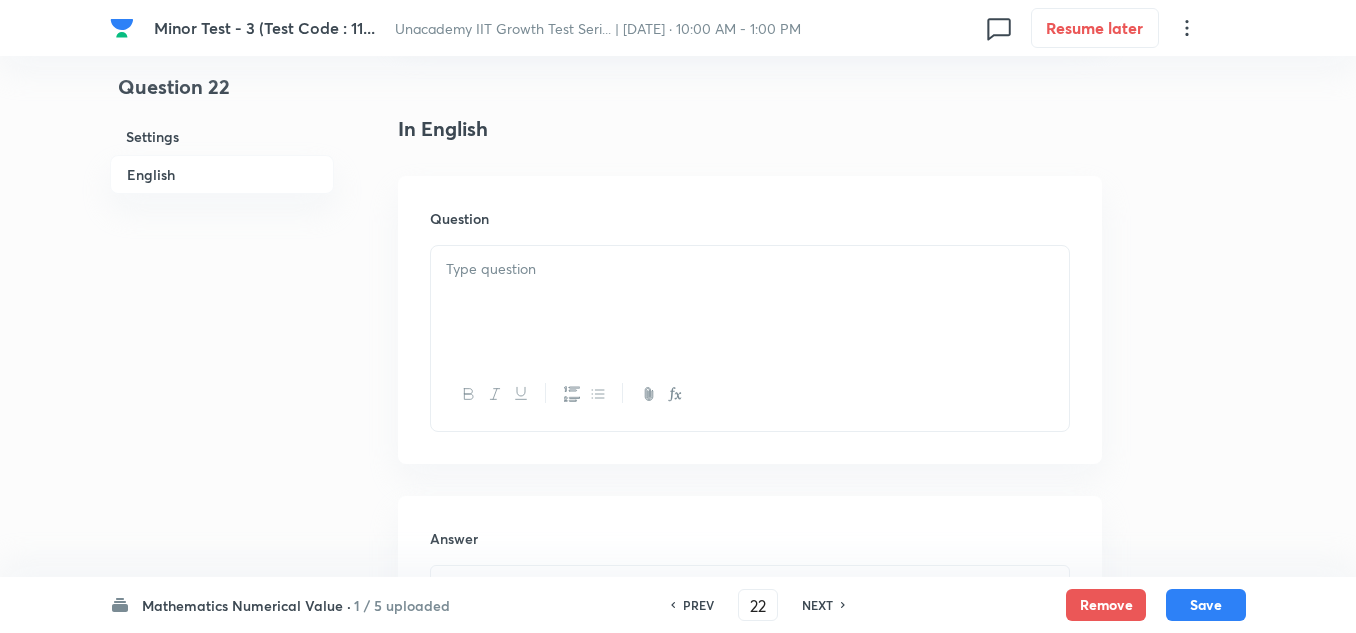 click at bounding box center [750, 302] 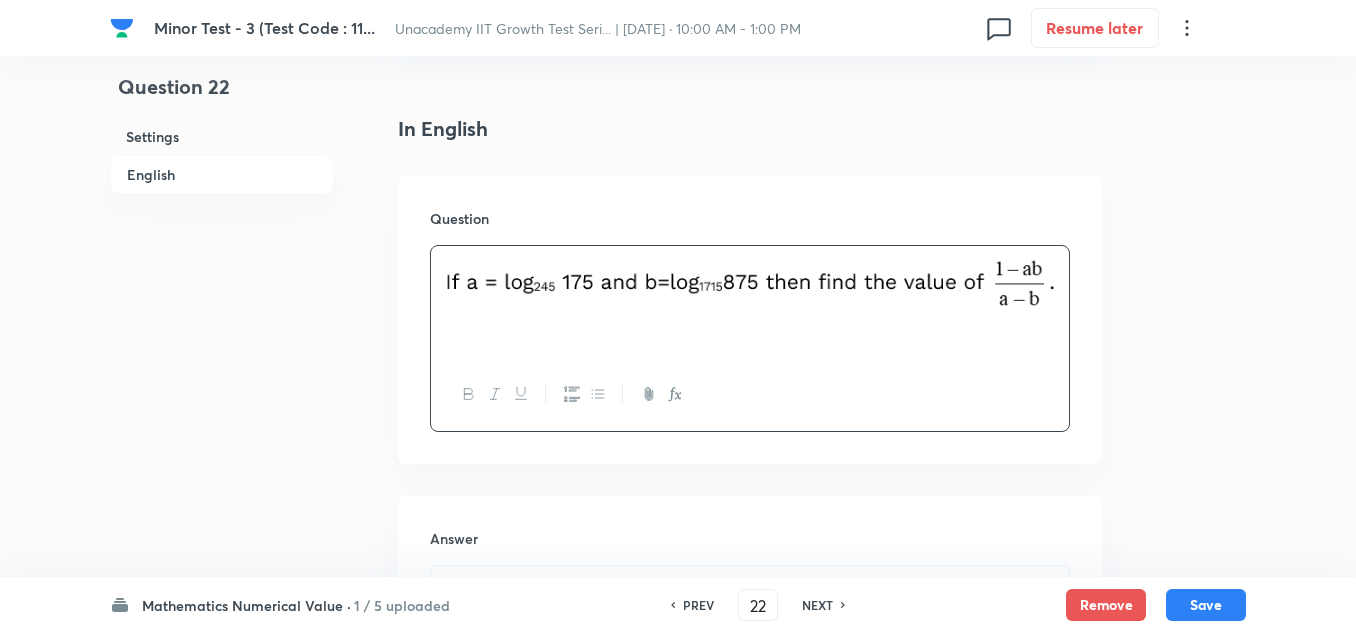scroll, scrollTop: 700, scrollLeft: 0, axis: vertical 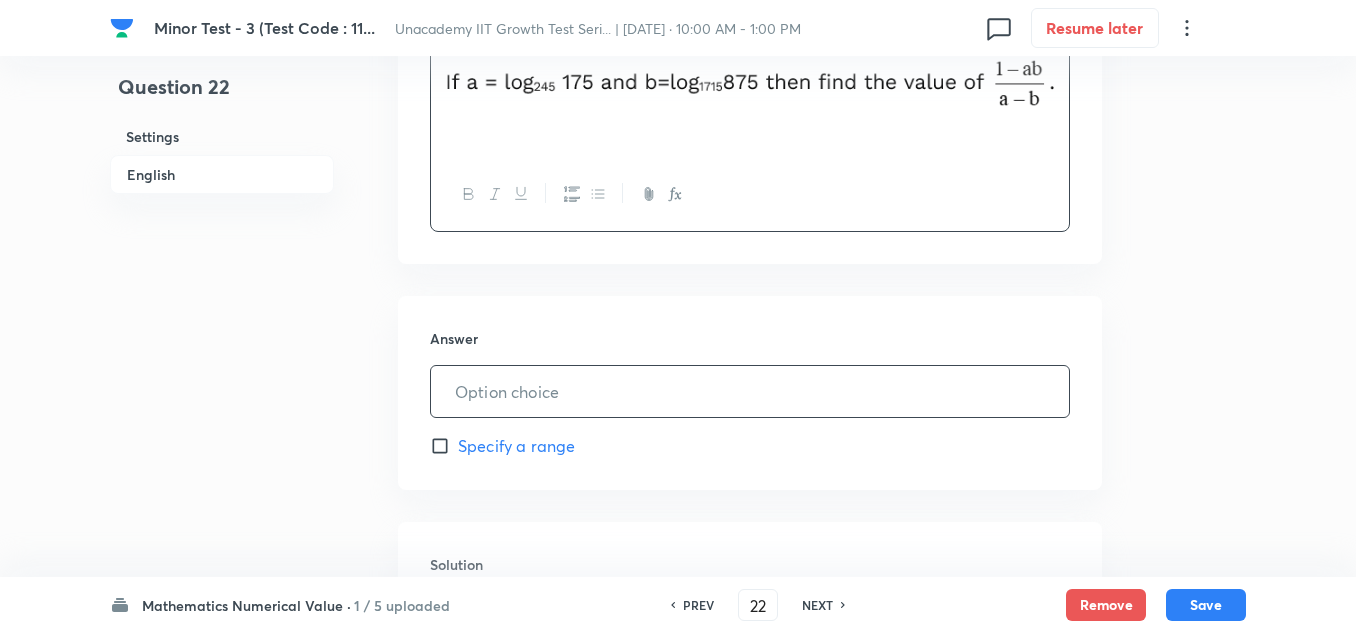 click at bounding box center [750, 391] 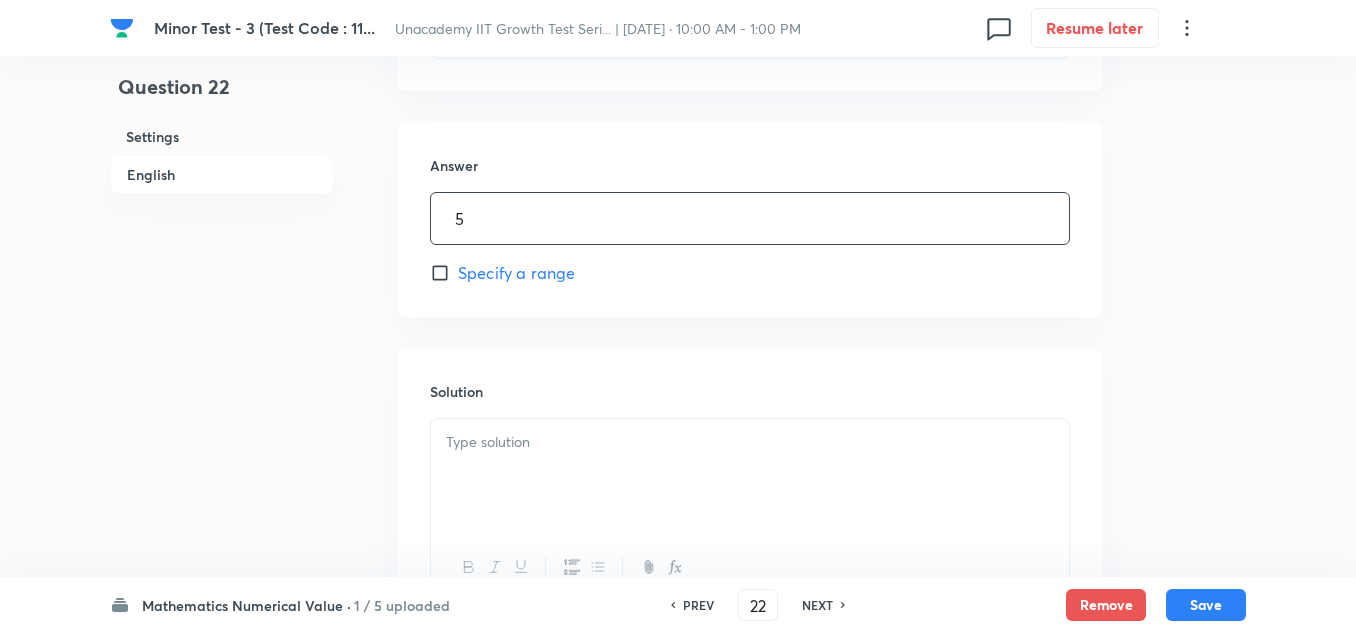scroll, scrollTop: 900, scrollLeft: 0, axis: vertical 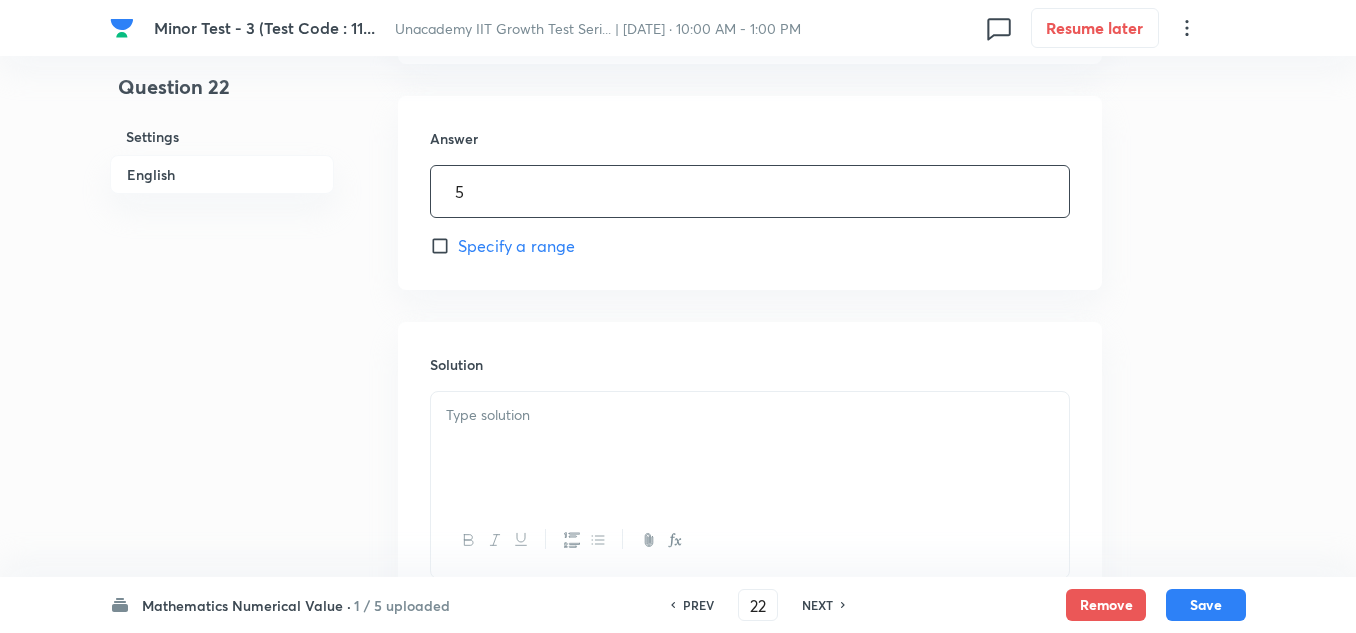 click at bounding box center [750, 448] 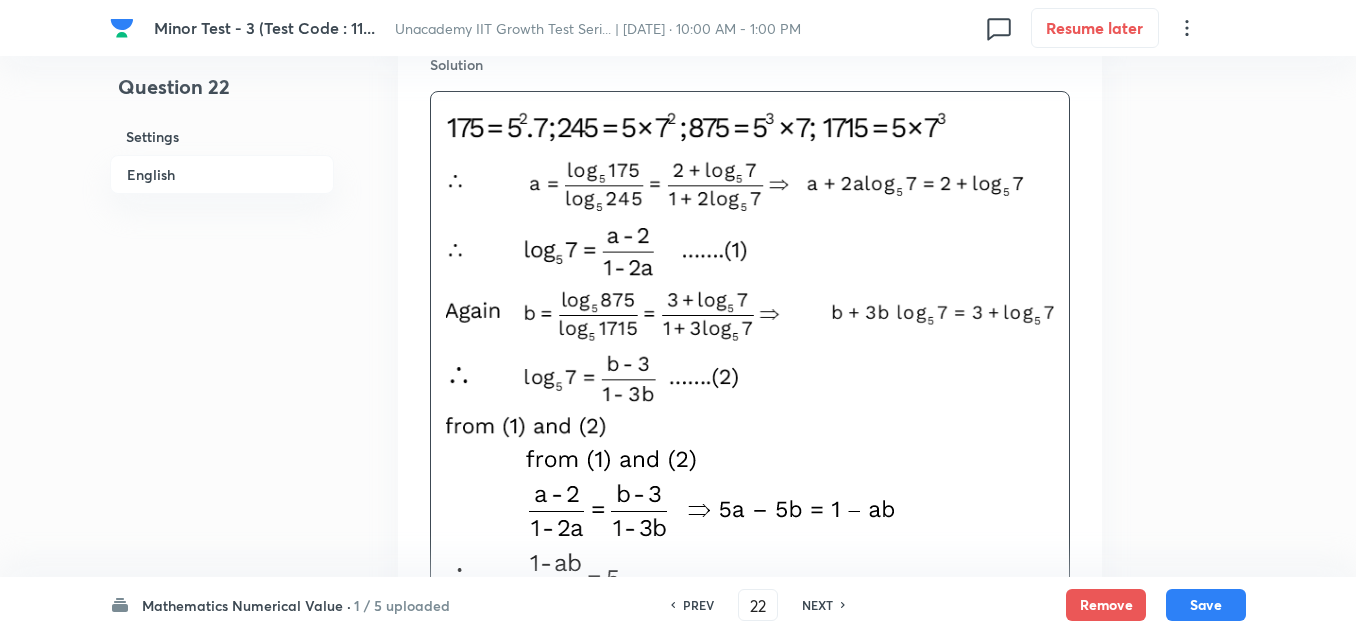 scroll, scrollTop: 1400, scrollLeft: 0, axis: vertical 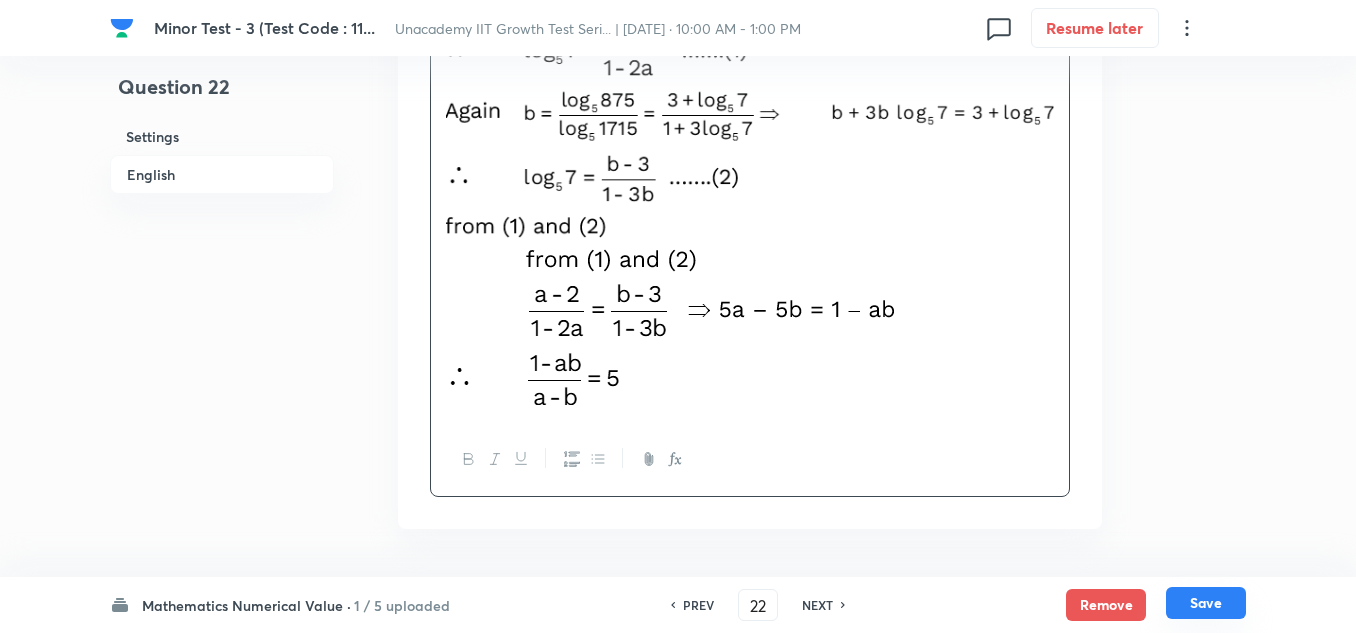 click on "Save" at bounding box center (1206, 603) 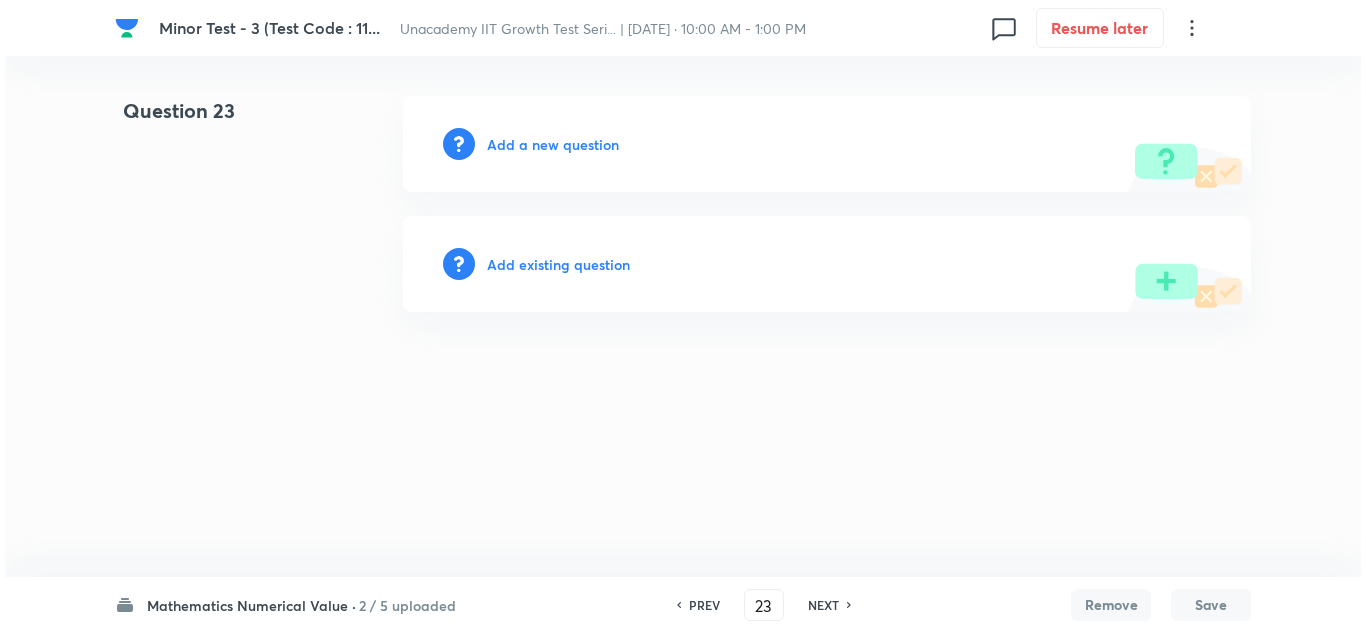 scroll, scrollTop: 0, scrollLeft: 0, axis: both 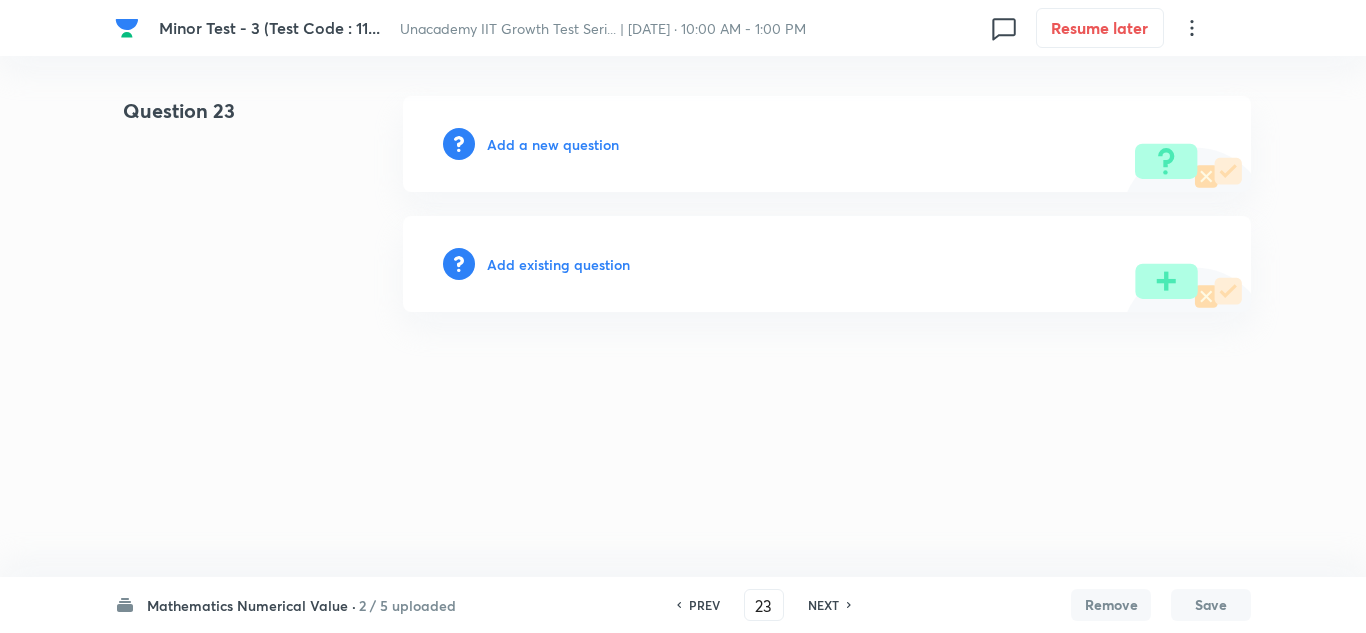 click on "Add a new question" at bounding box center (553, 144) 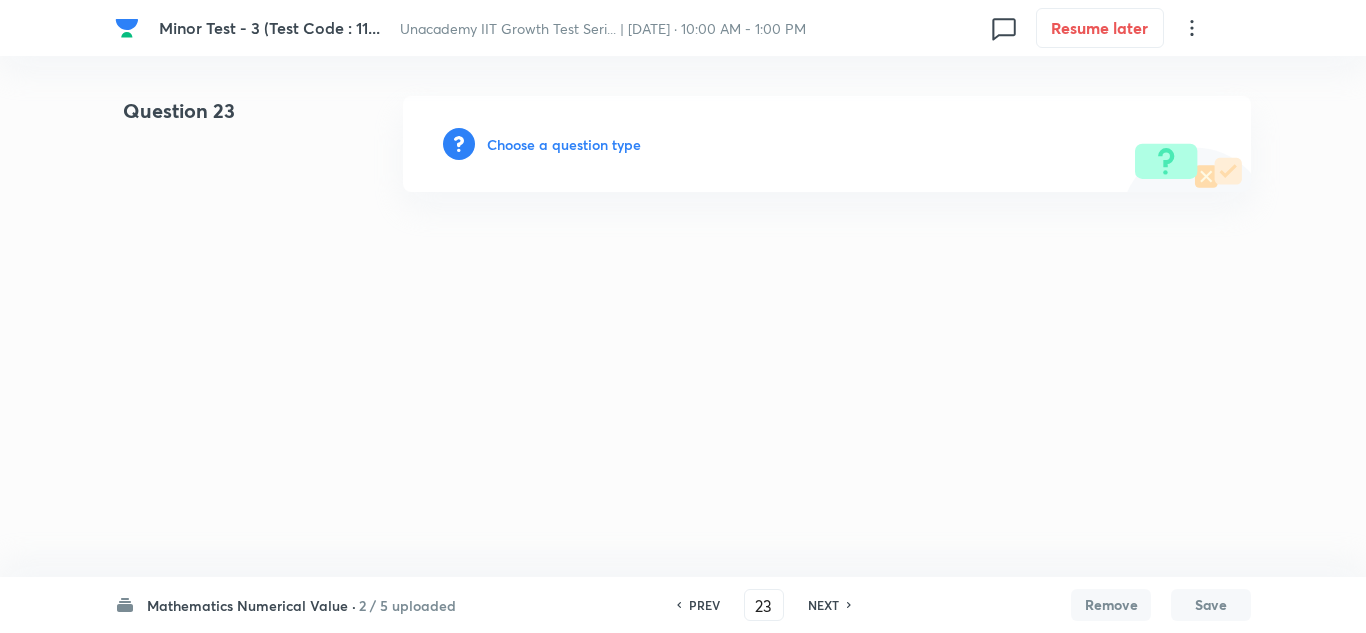 click on "Choose a question type" at bounding box center (564, 144) 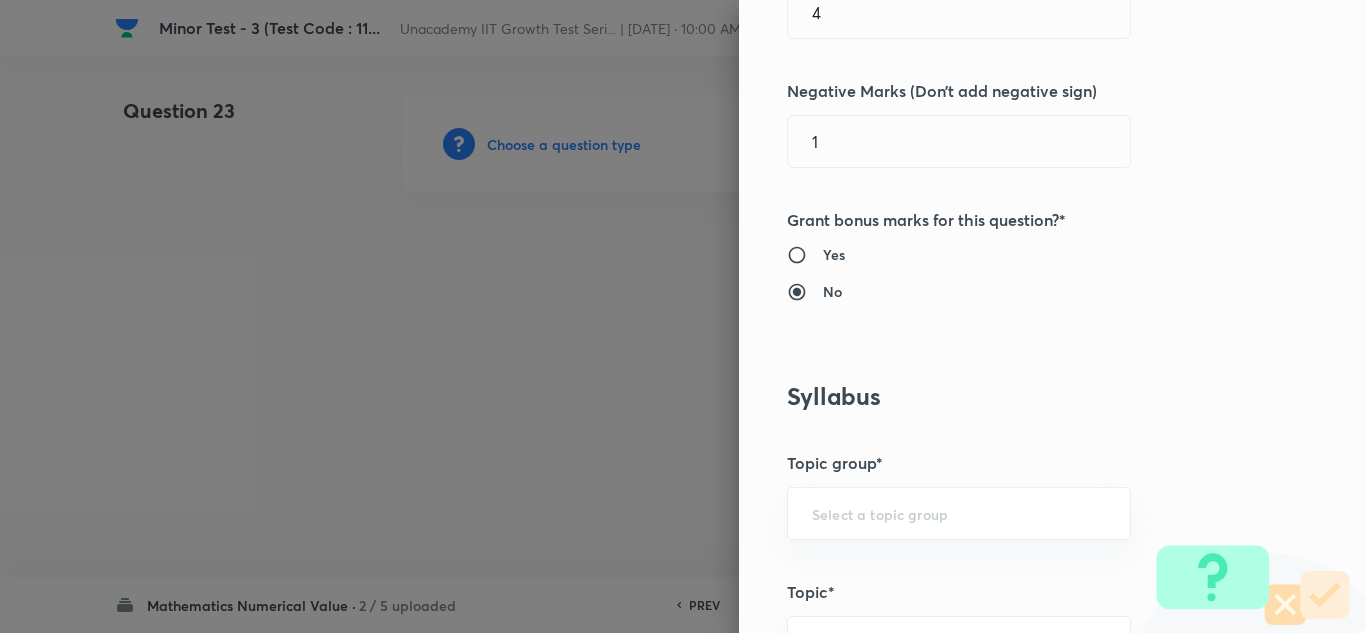 scroll, scrollTop: 500, scrollLeft: 0, axis: vertical 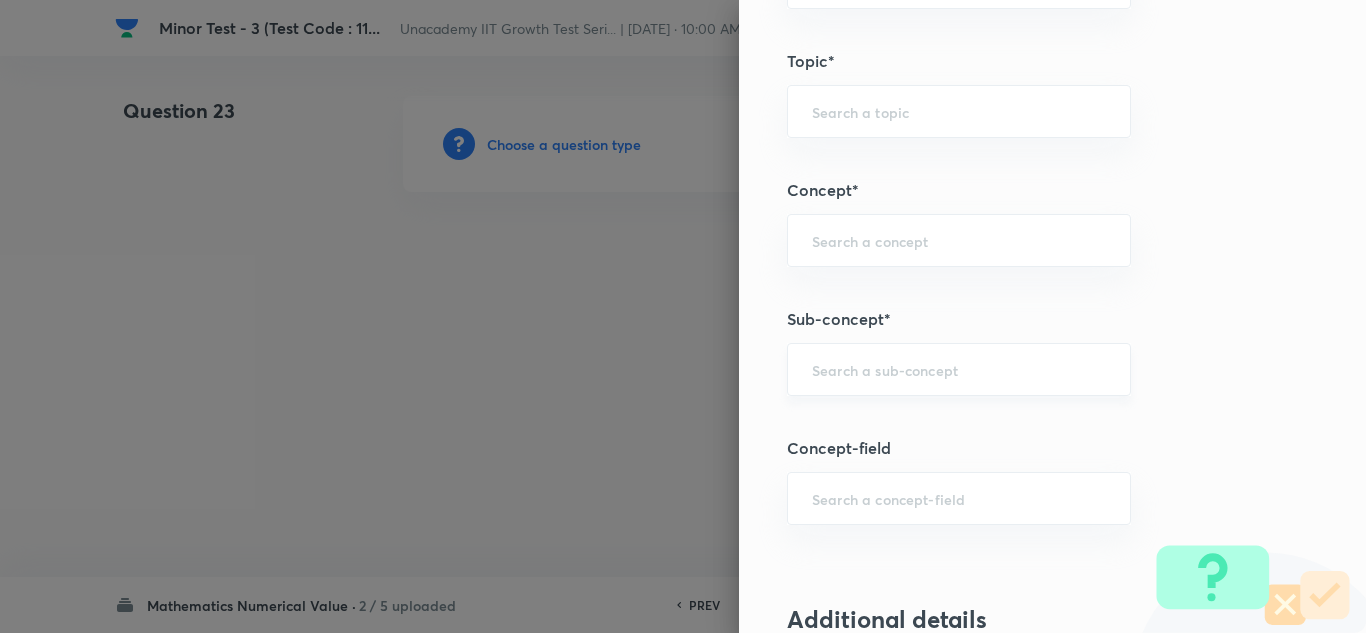 click at bounding box center [959, 369] 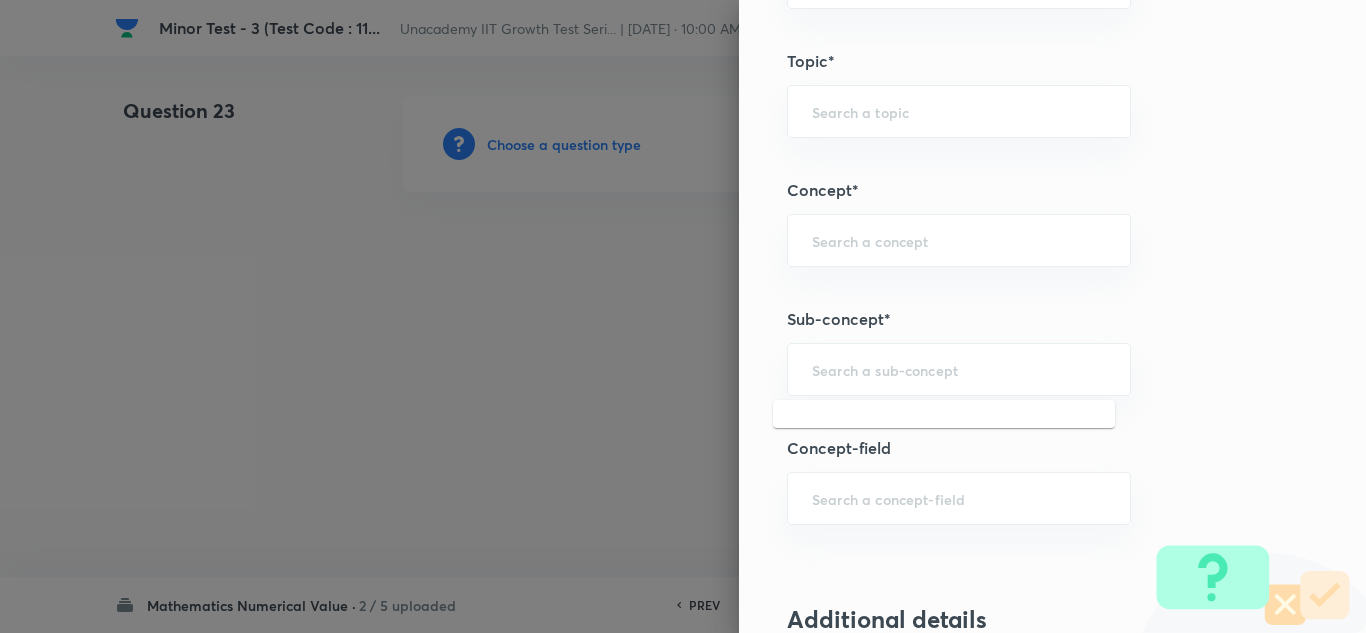 paste on "Log Equation" 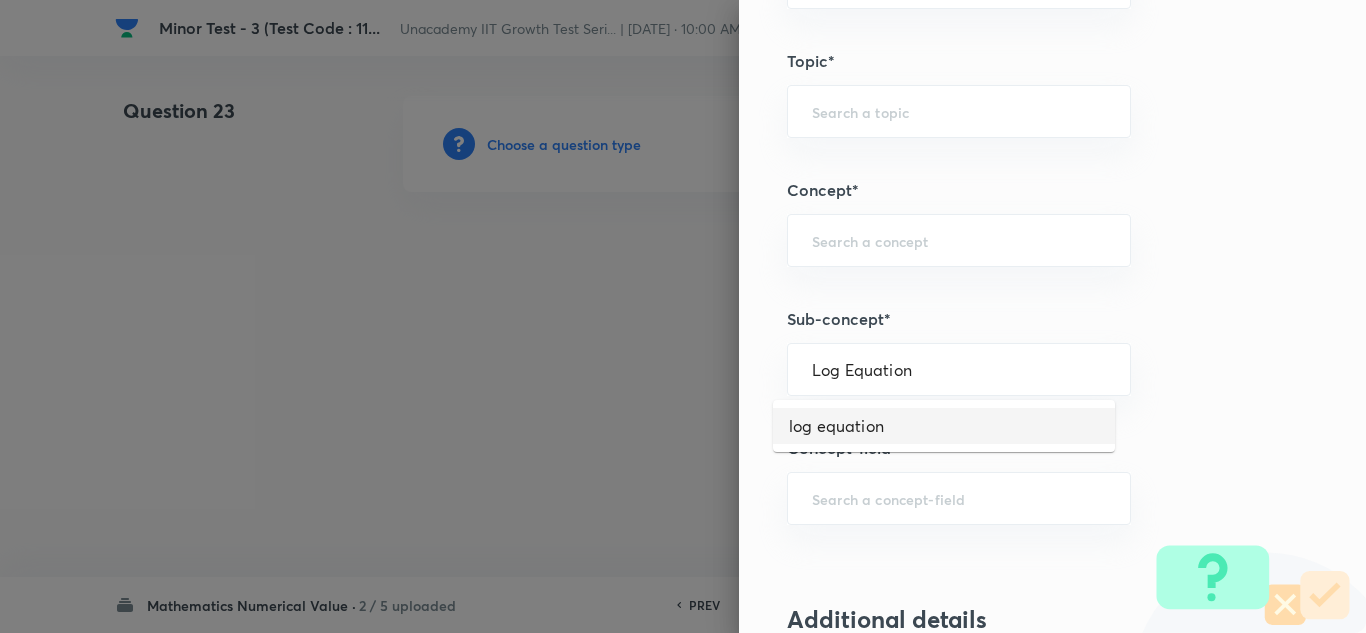 click on "log equation" at bounding box center [944, 426] 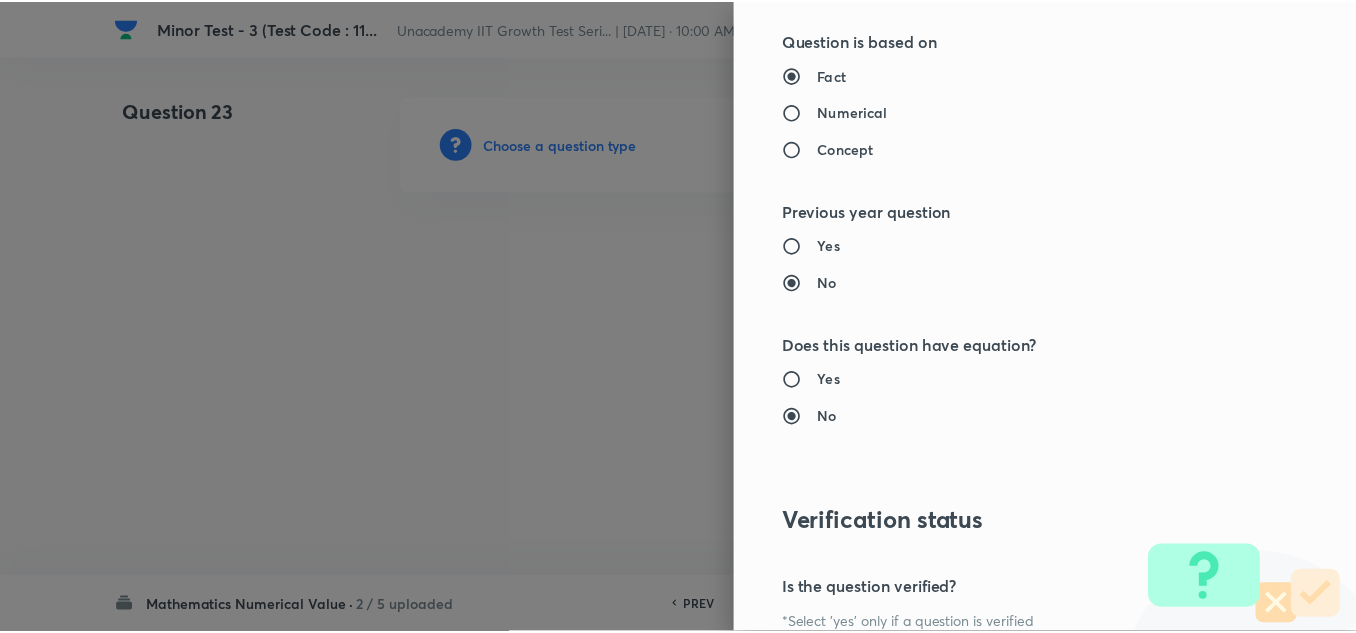 scroll, scrollTop: 2109, scrollLeft: 0, axis: vertical 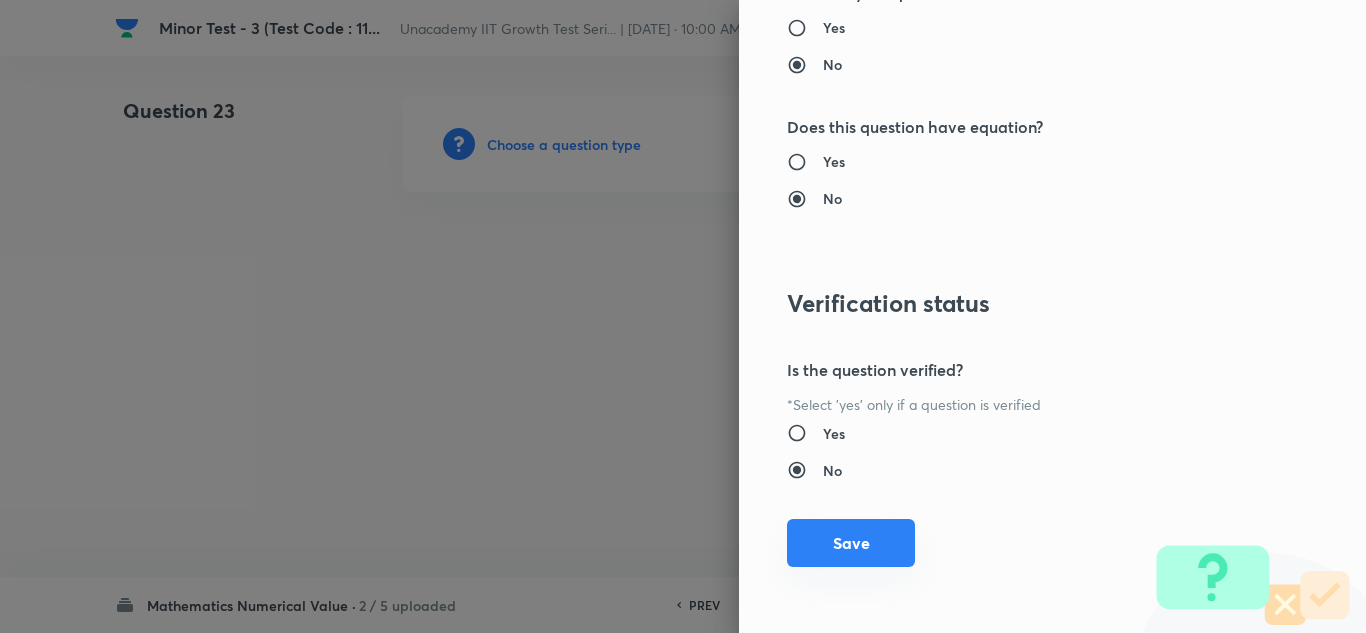 click on "Save" at bounding box center [851, 543] 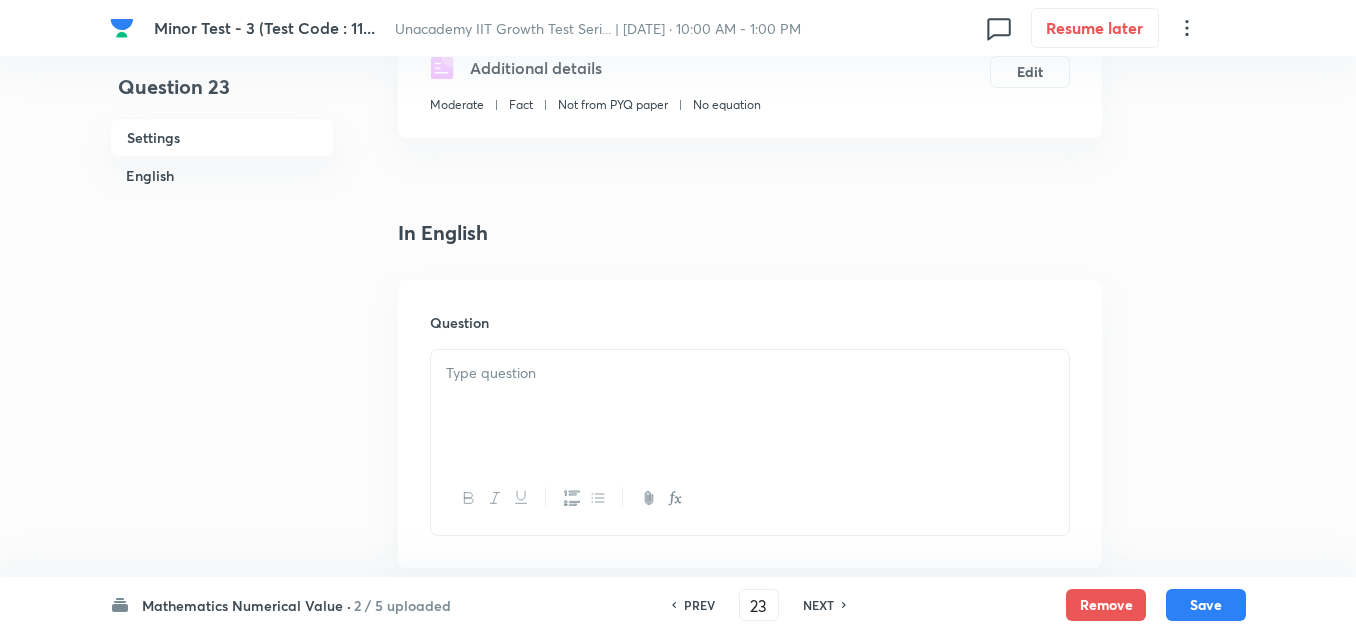 scroll, scrollTop: 400, scrollLeft: 0, axis: vertical 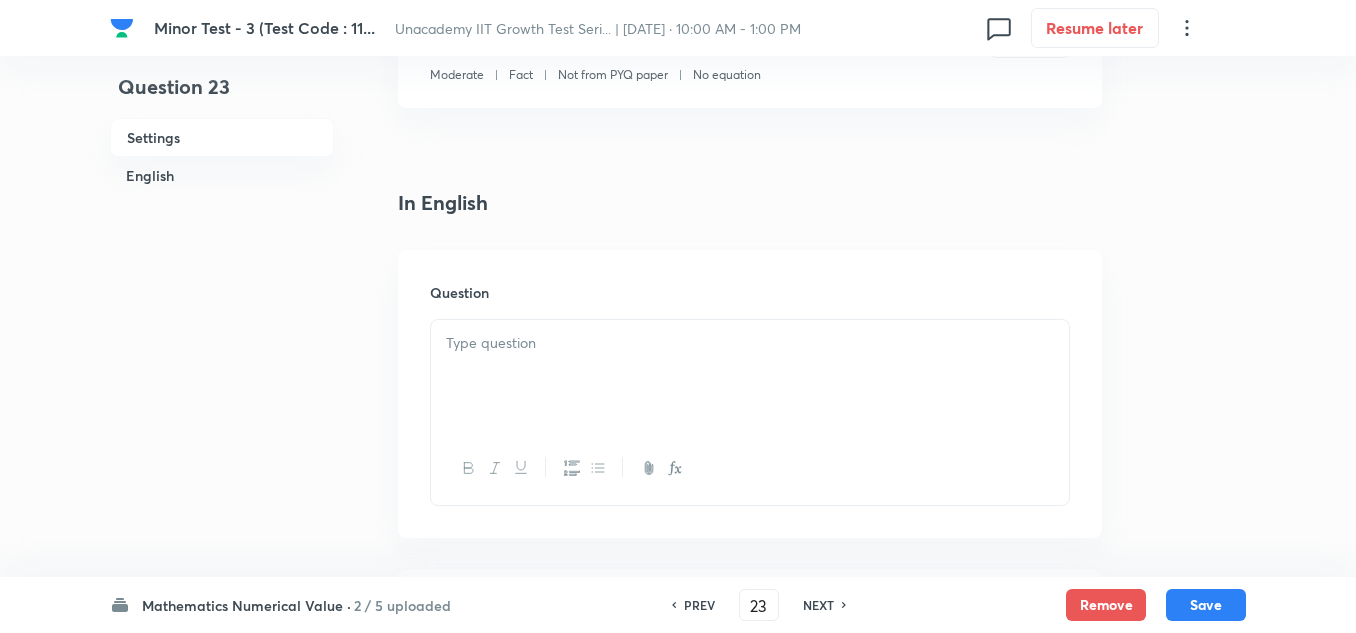 click at bounding box center [750, 343] 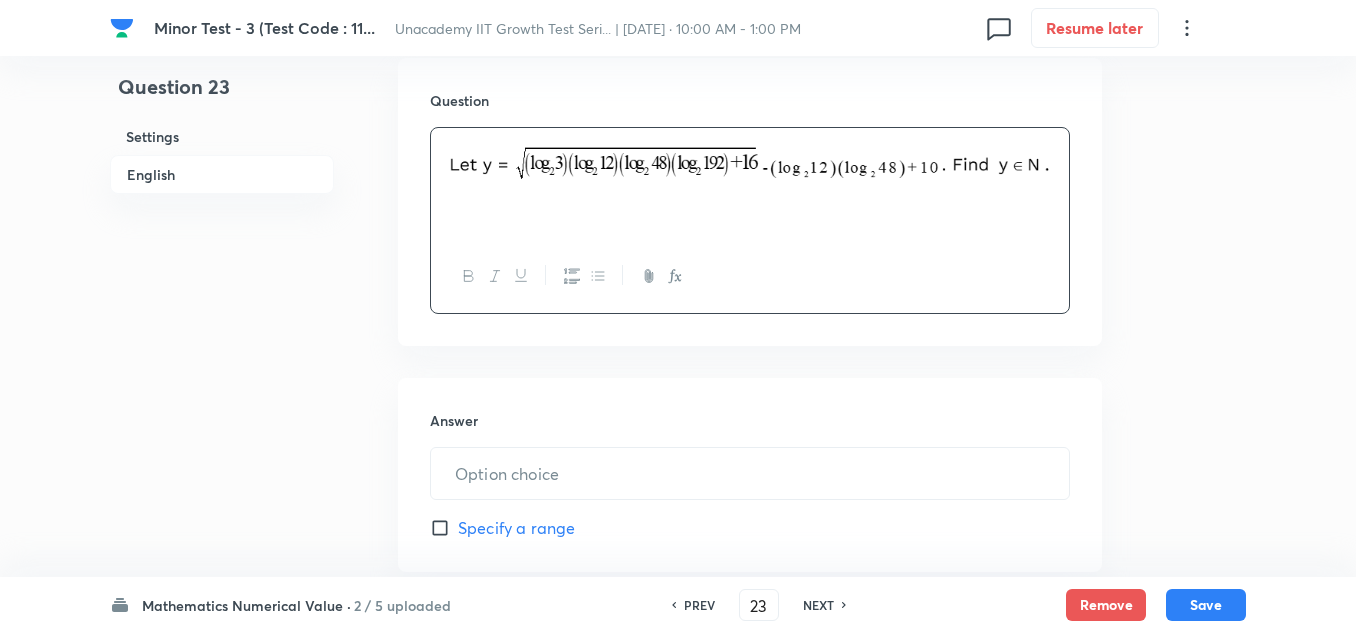 scroll, scrollTop: 600, scrollLeft: 0, axis: vertical 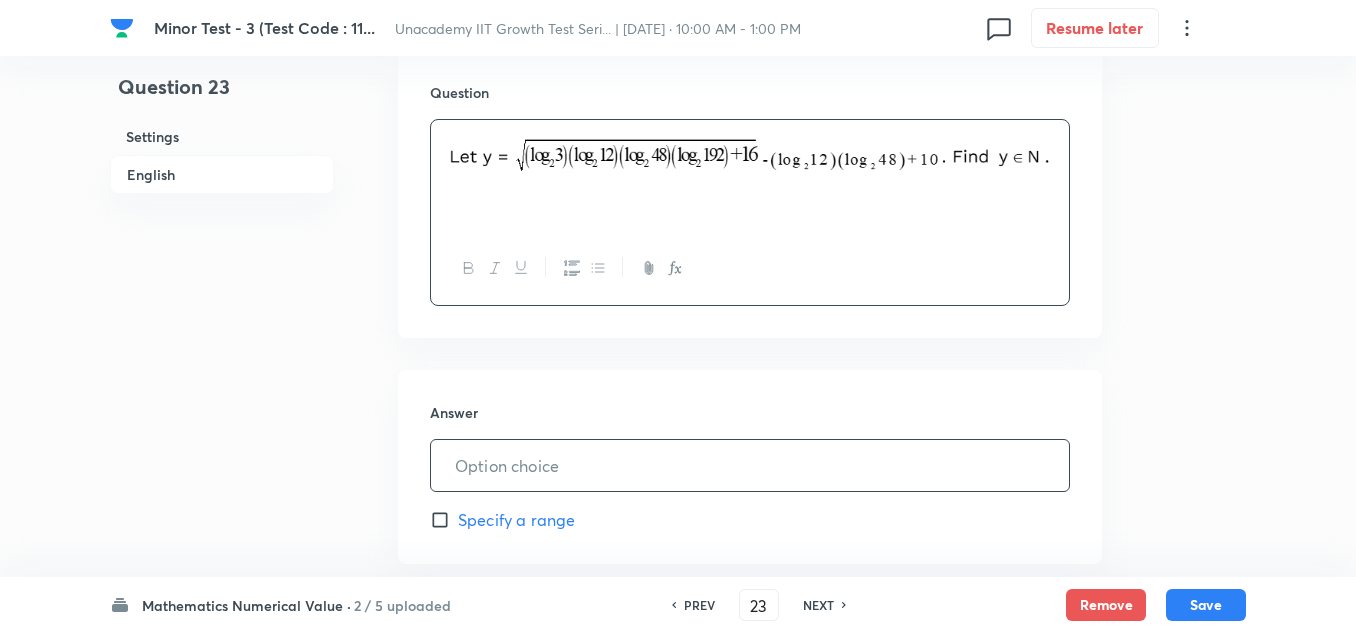 click at bounding box center [750, 465] 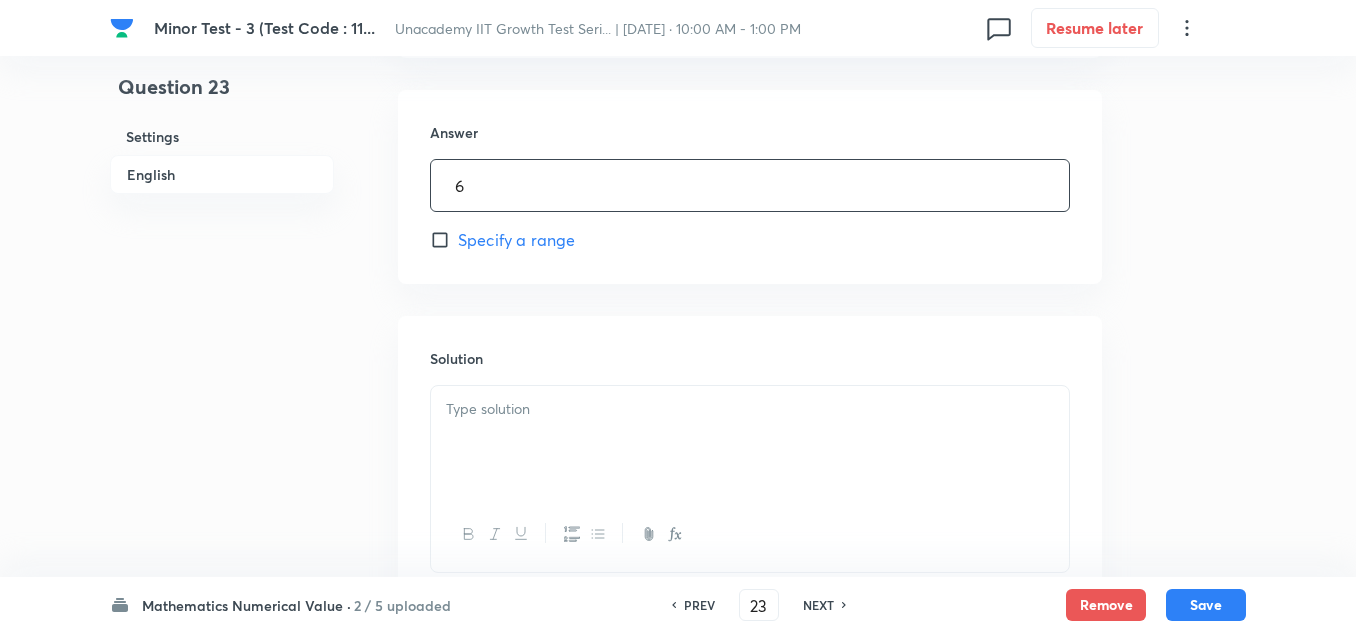 scroll, scrollTop: 900, scrollLeft: 0, axis: vertical 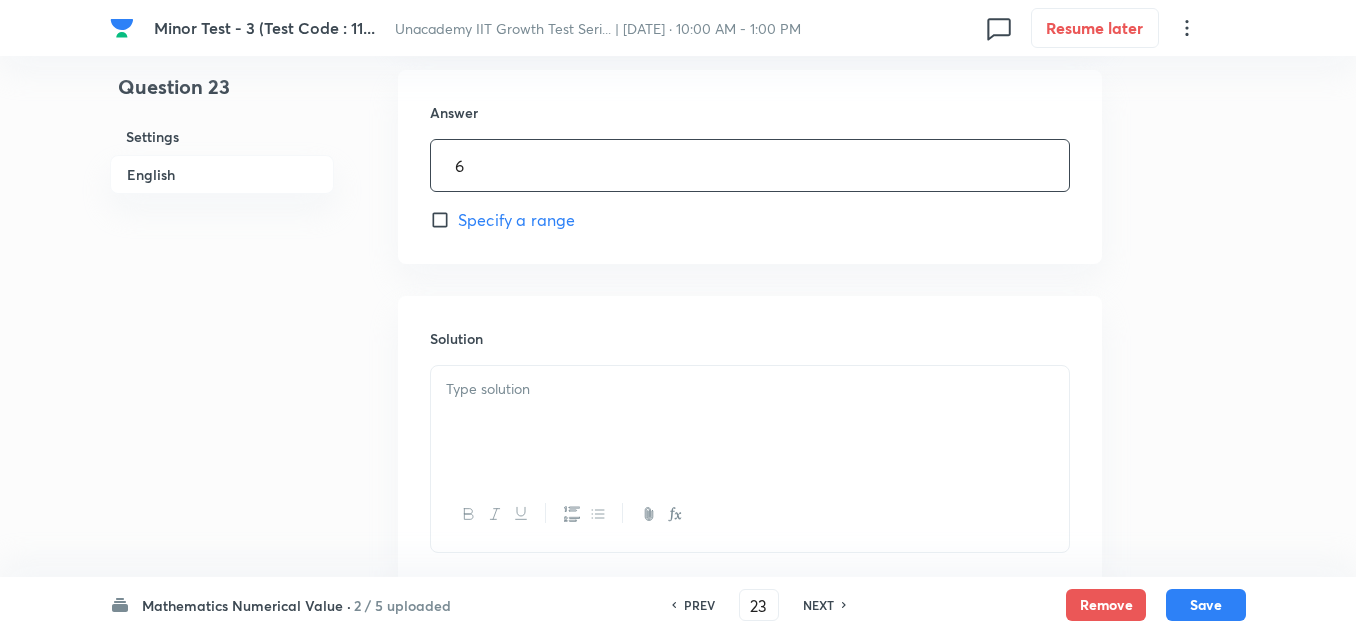 click at bounding box center [750, 422] 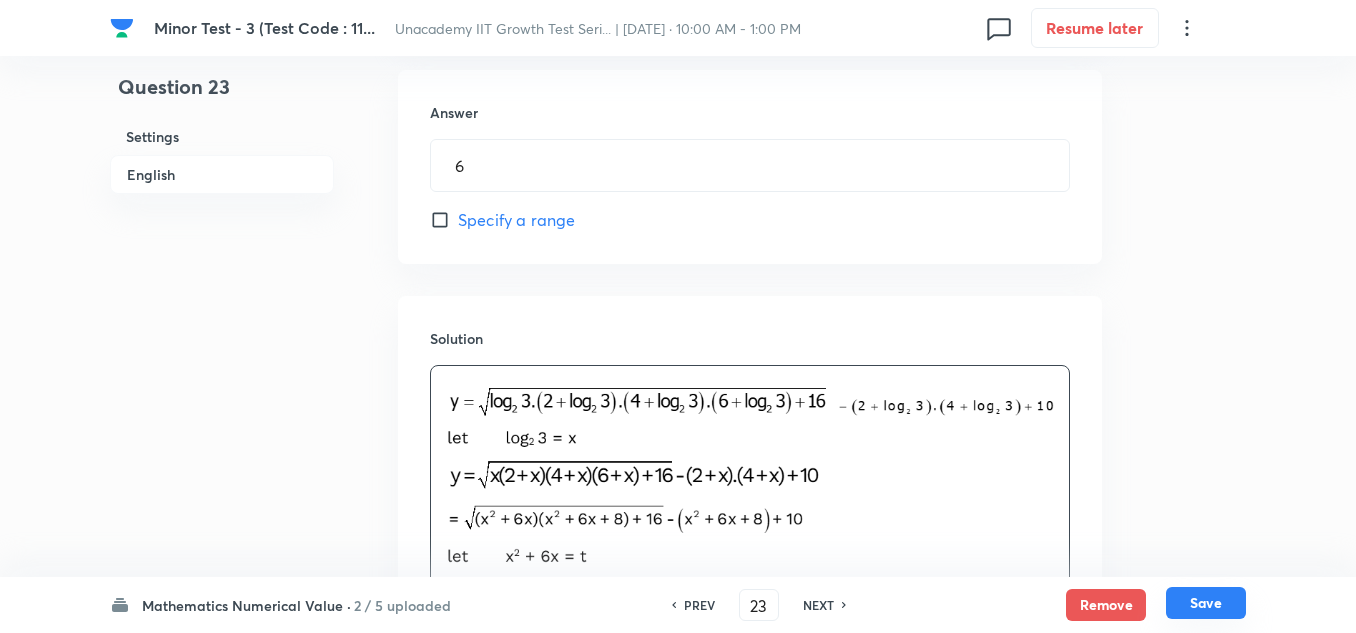 click on "Save" at bounding box center [1206, 603] 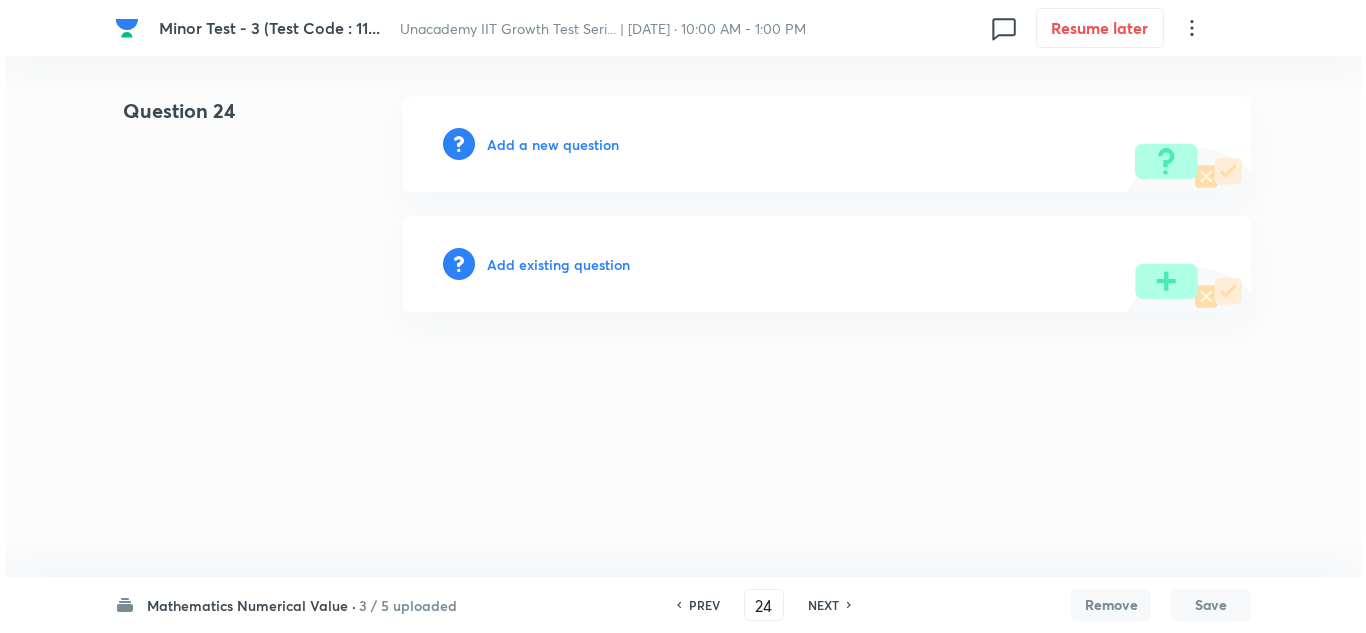 scroll, scrollTop: 0, scrollLeft: 0, axis: both 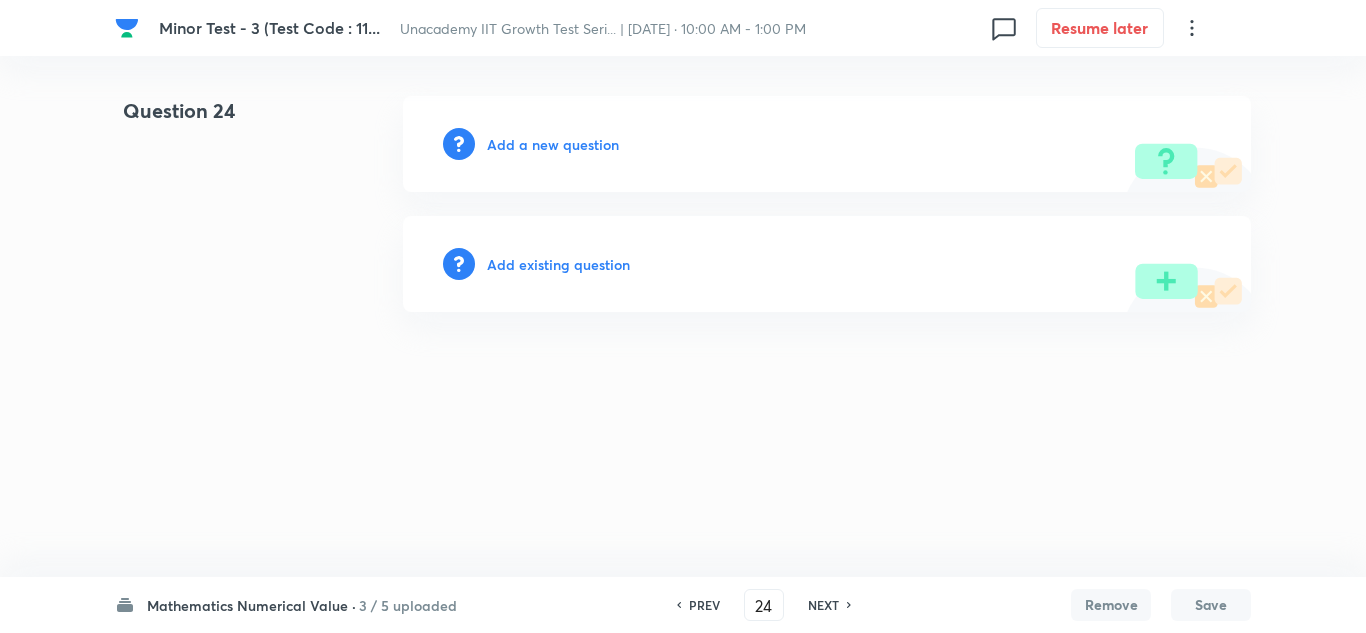 click on "Add a new question" at bounding box center [553, 144] 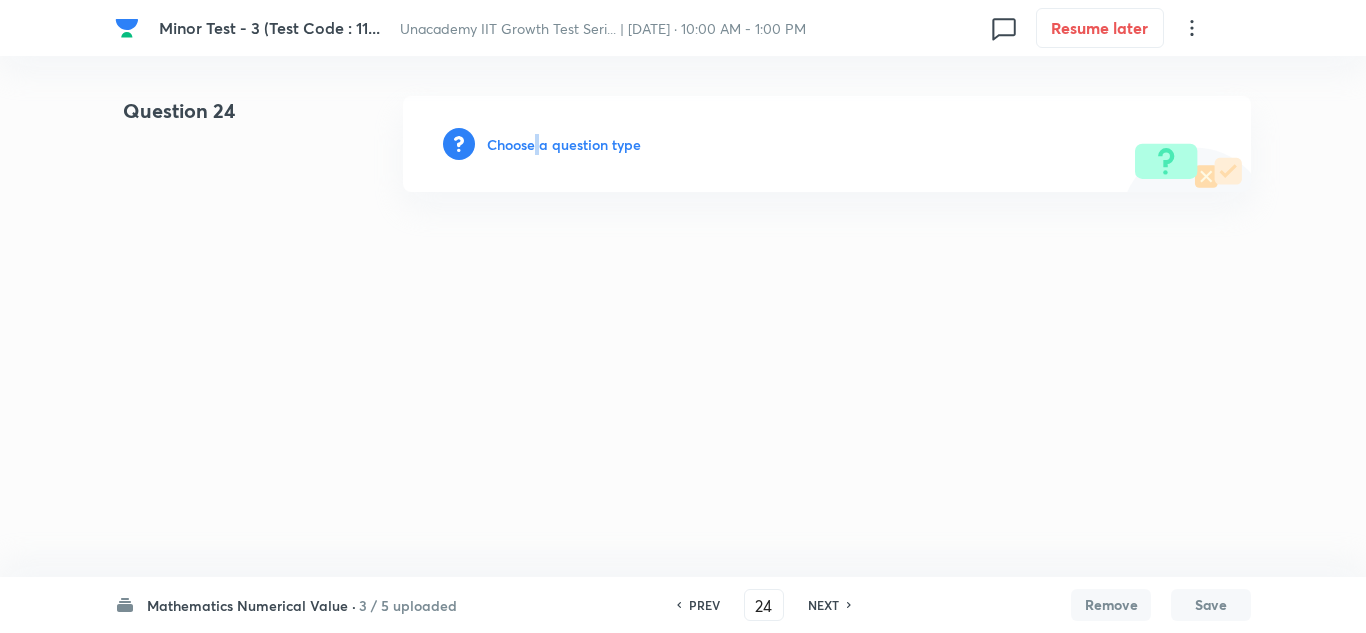 click on "Choose a question type" at bounding box center (564, 144) 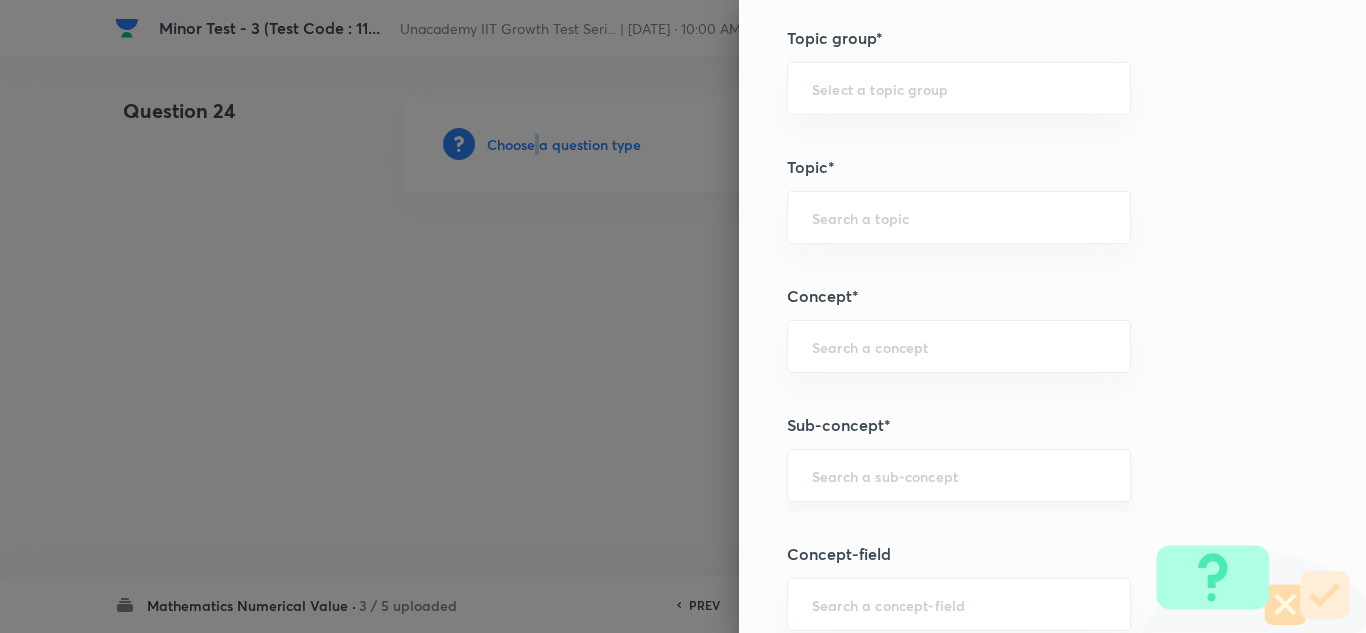 scroll, scrollTop: 900, scrollLeft: 0, axis: vertical 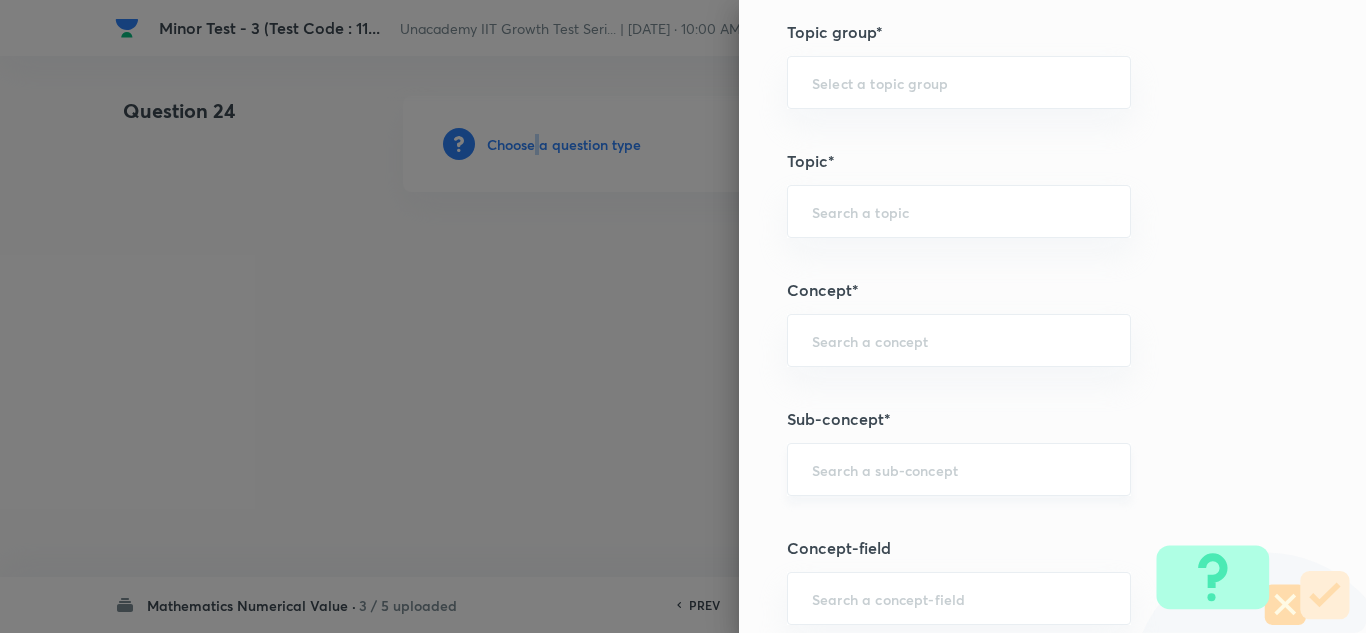 click on "​" at bounding box center [959, 469] 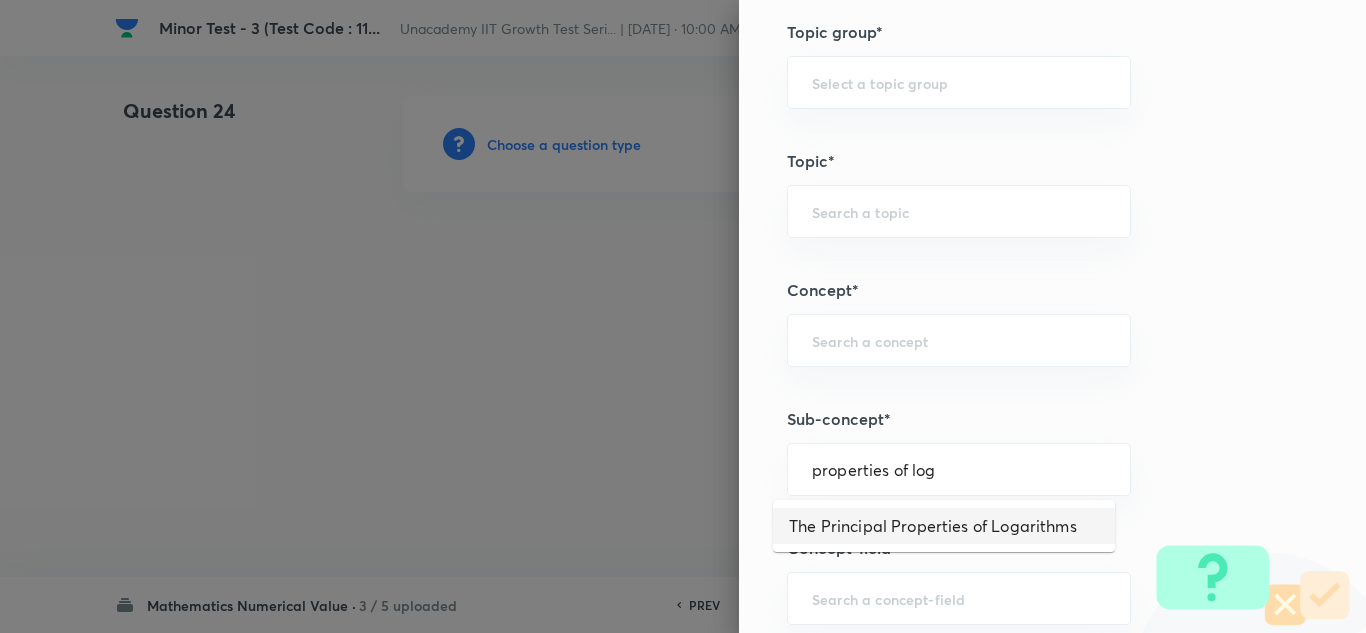 click on "The Principal Properties of Logarithms" at bounding box center [944, 526] 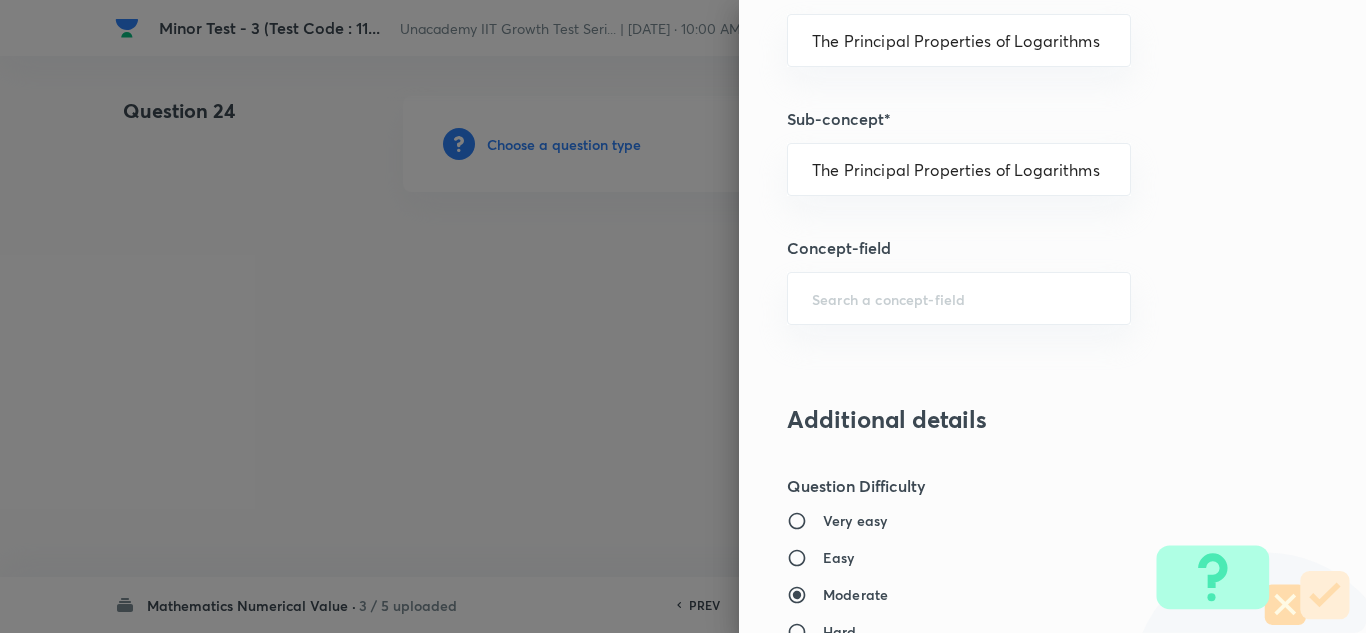 scroll, scrollTop: 1300, scrollLeft: 0, axis: vertical 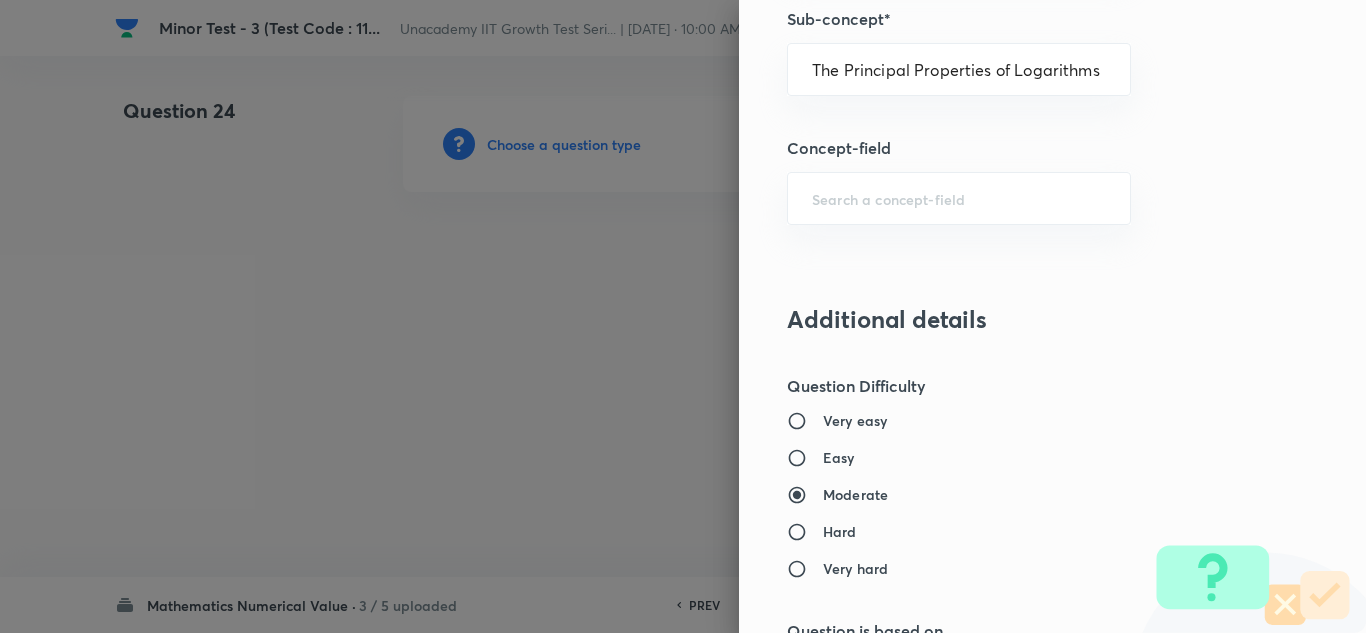click on "Hard" at bounding box center [840, 531] 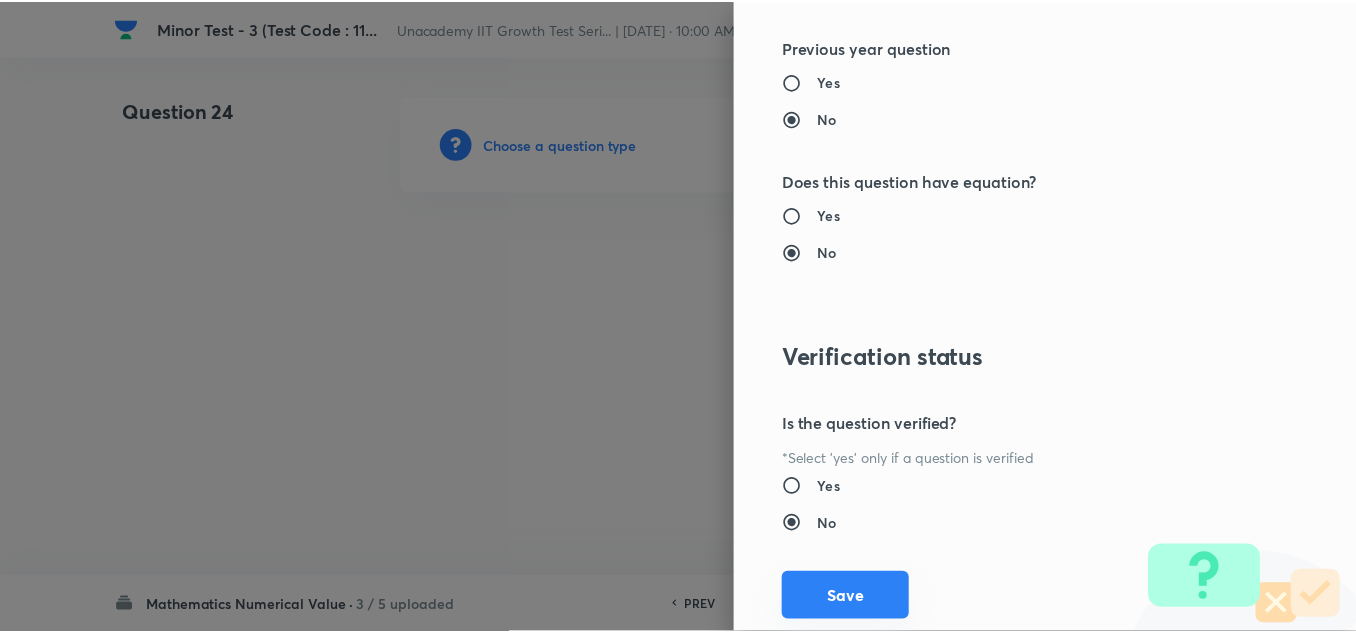 scroll, scrollTop: 2109, scrollLeft: 0, axis: vertical 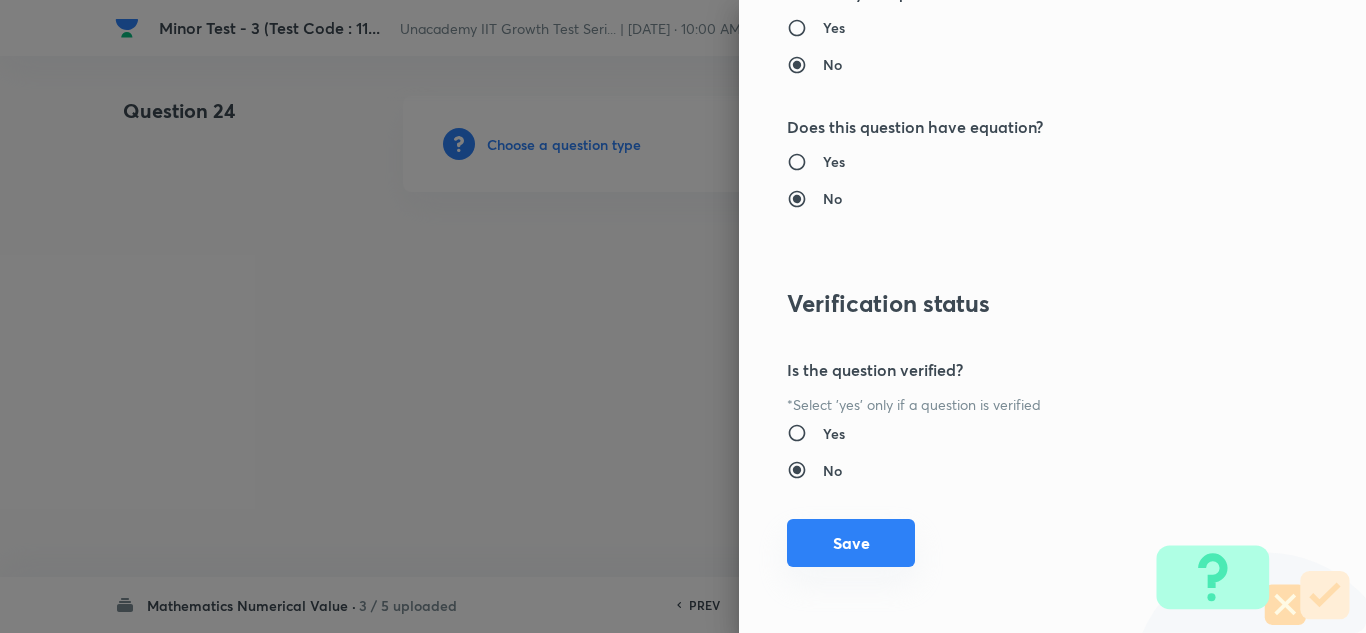 click on "Save" at bounding box center [851, 543] 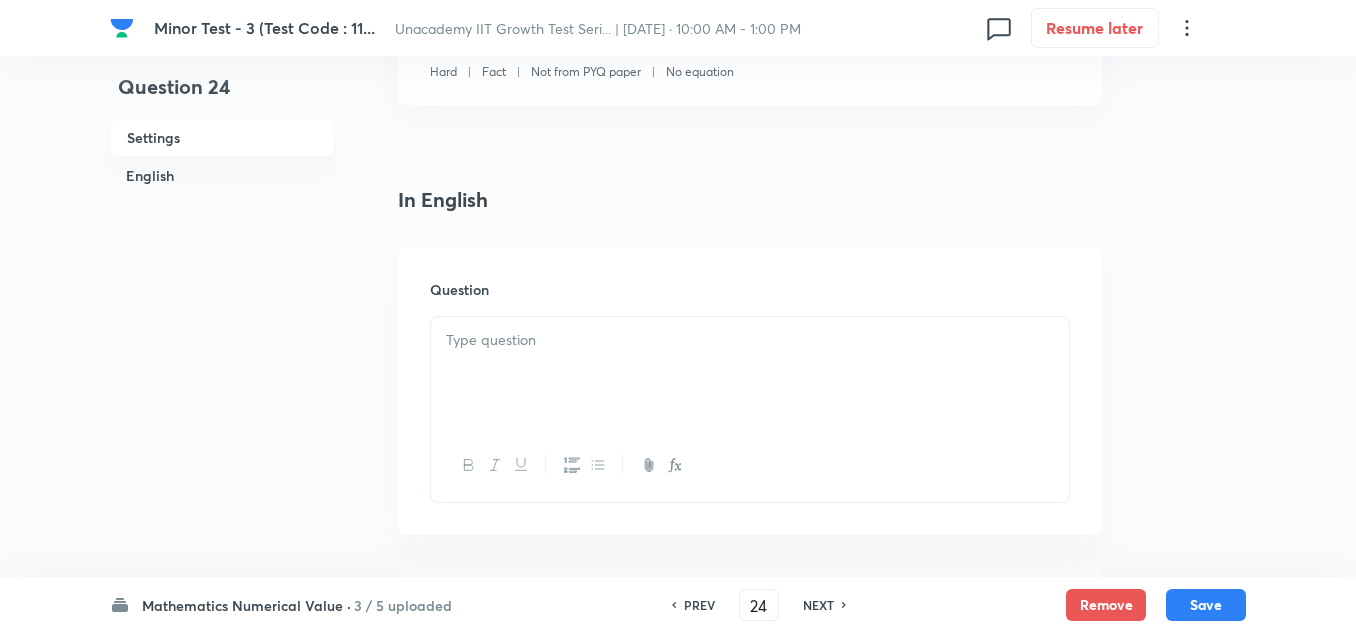 scroll, scrollTop: 500, scrollLeft: 0, axis: vertical 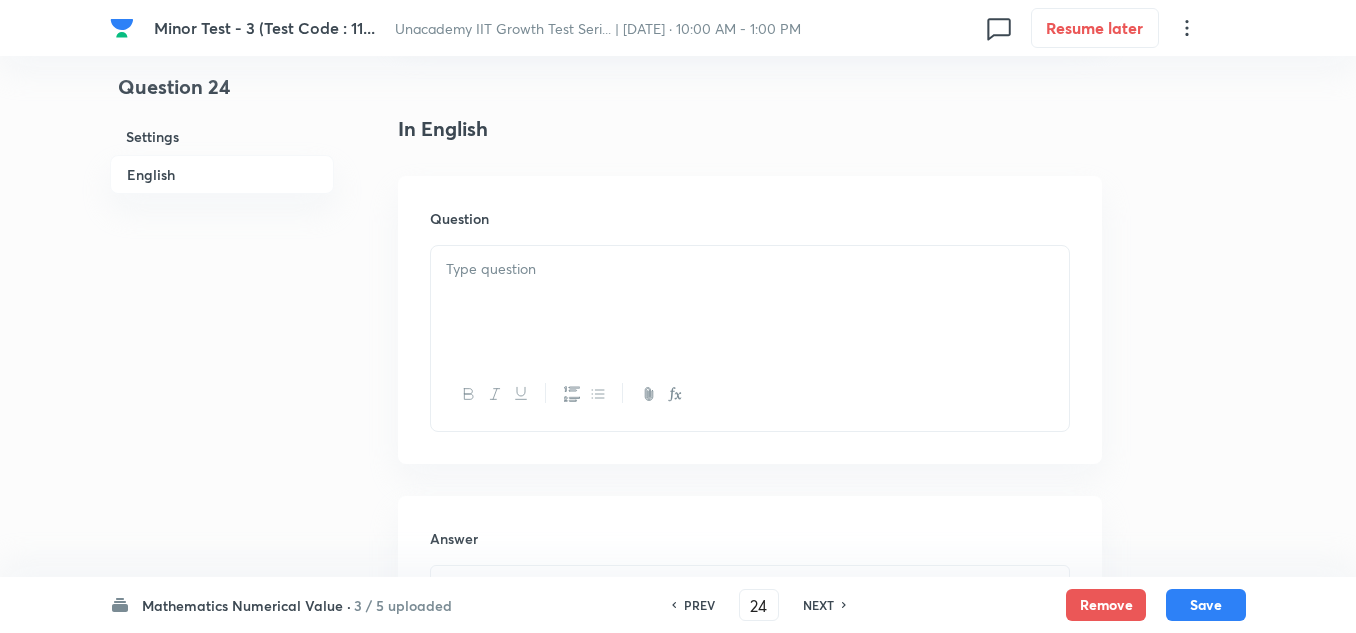 click at bounding box center (750, 302) 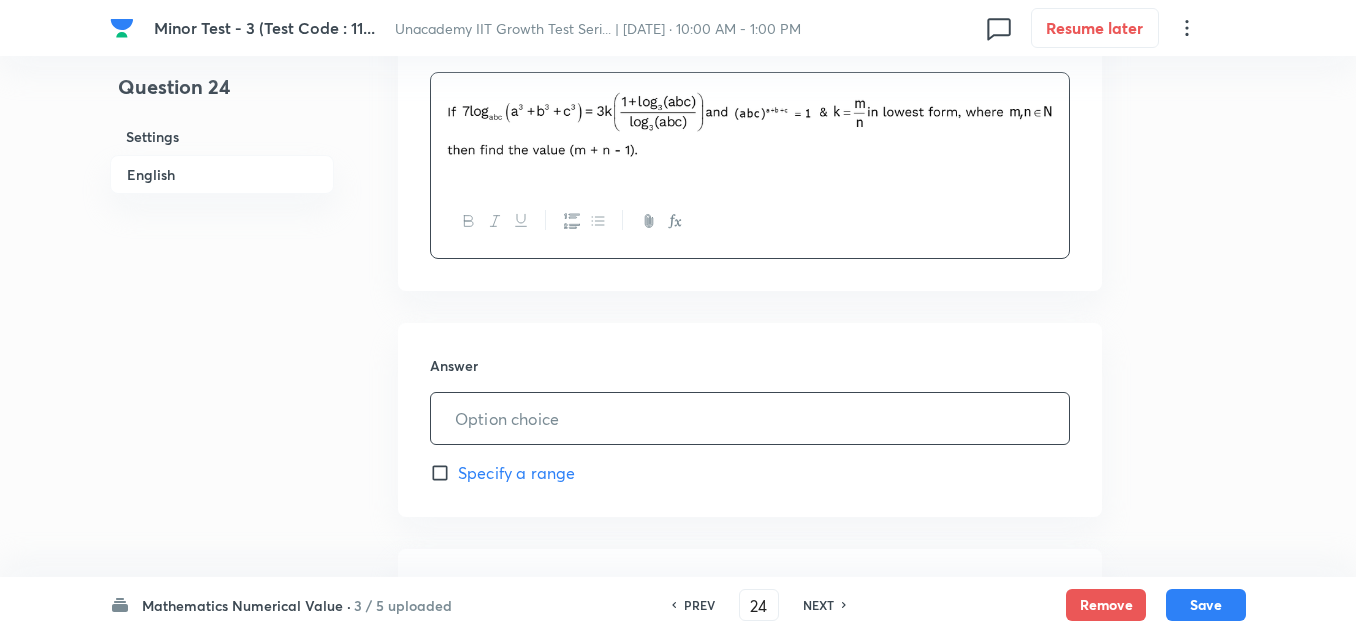 scroll, scrollTop: 700, scrollLeft: 0, axis: vertical 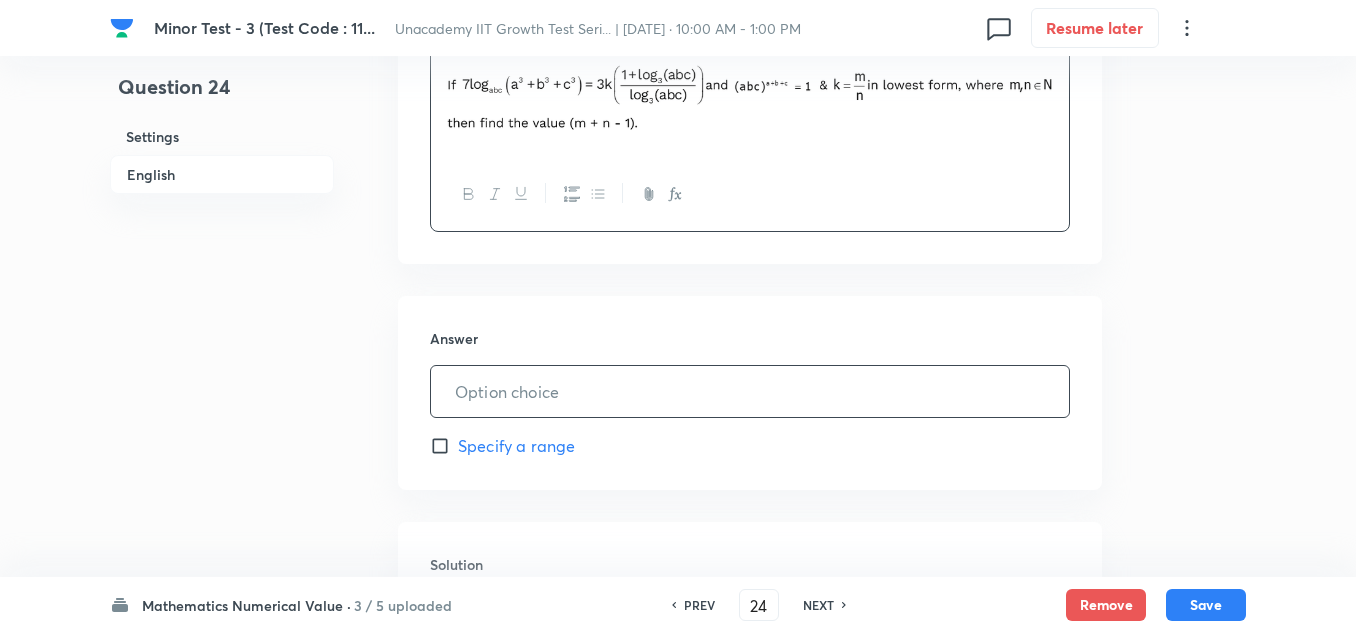 click at bounding box center (750, 391) 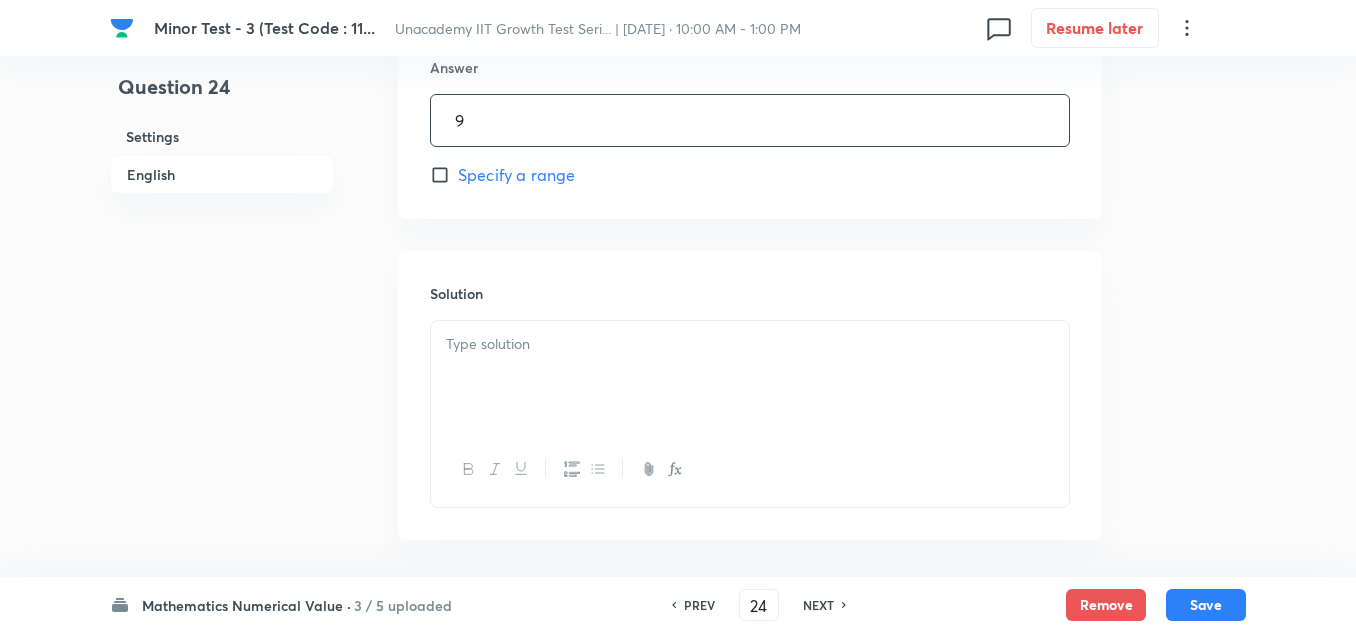 scroll, scrollTop: 1000, scrollLeft: 0, axis: vertical 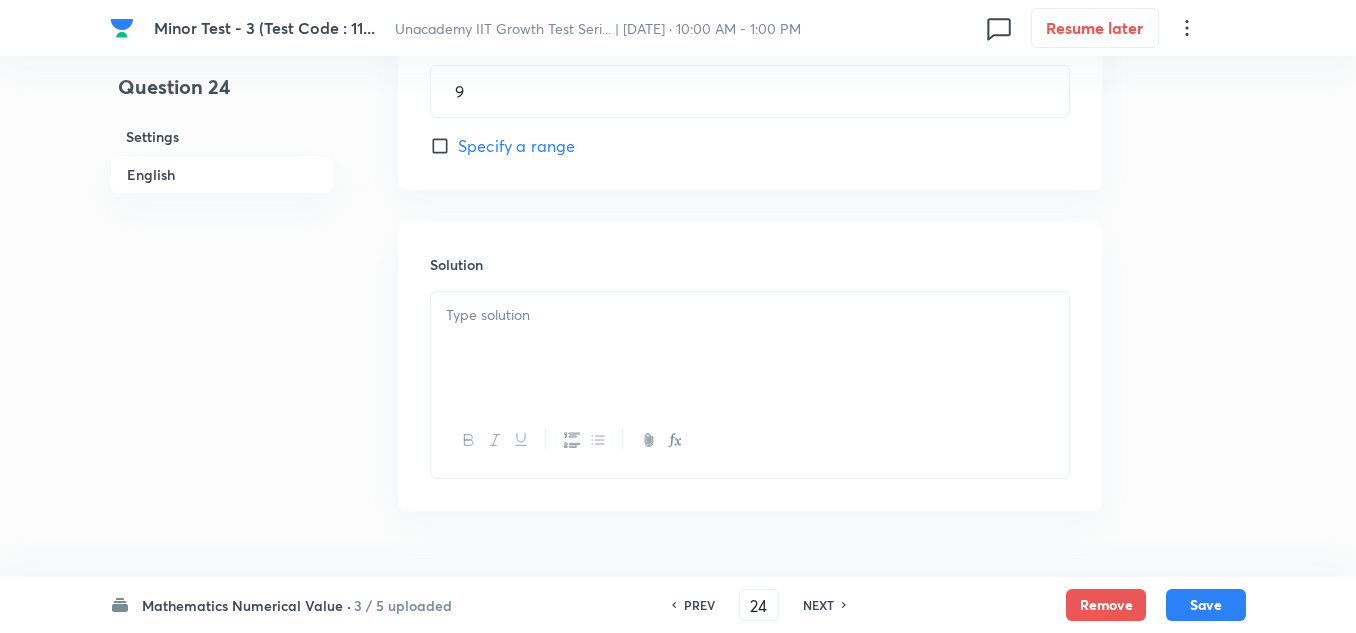 click at bounding box center [750, 348] 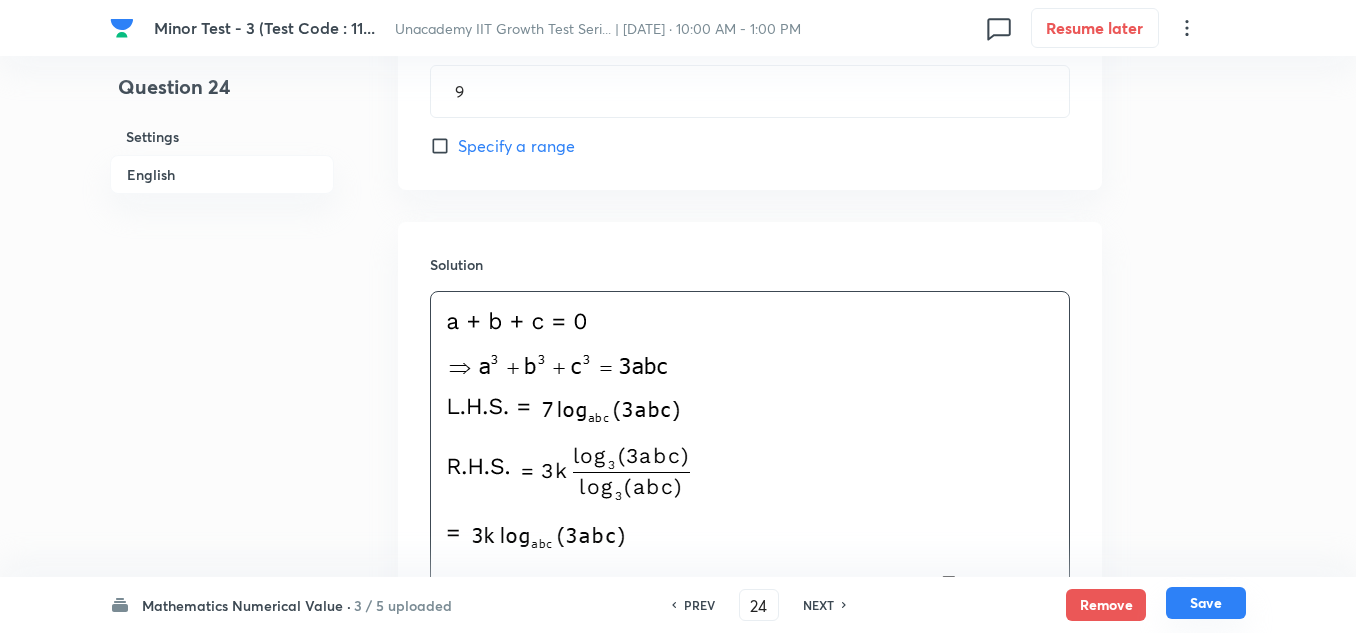 click on "Save" at bounding box center (1206, 603) 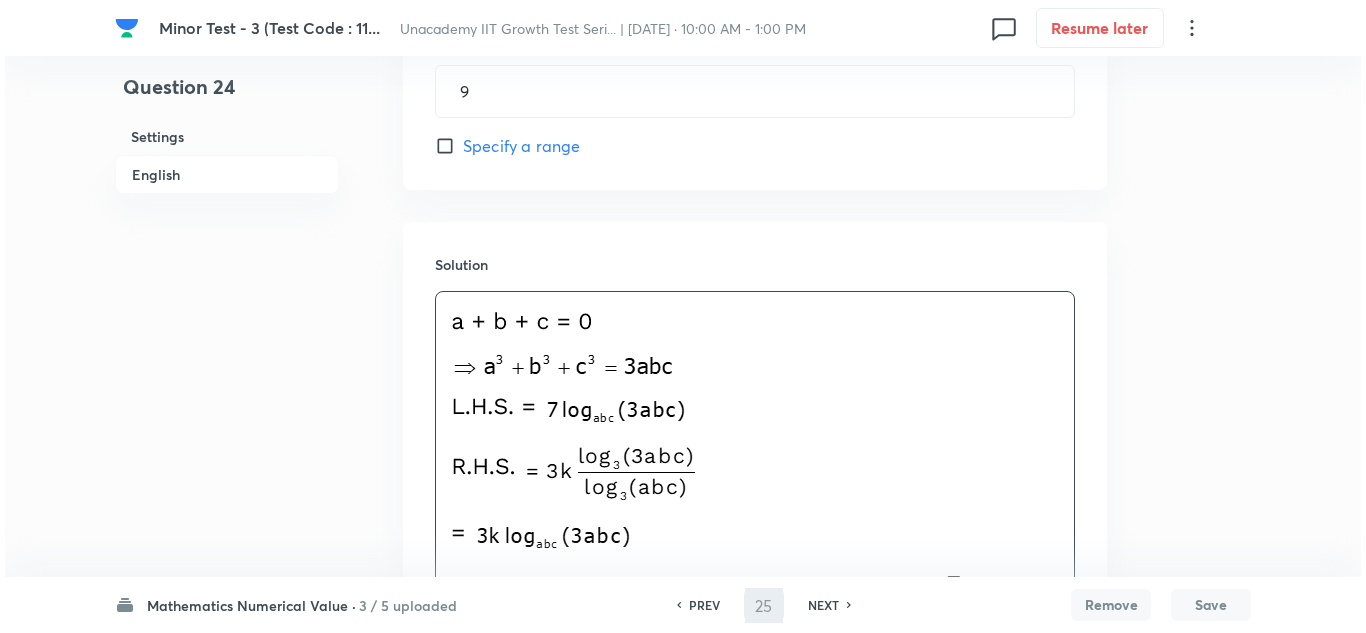 scroll, scrollTop: 0, scrollLeft: 0, axis: both 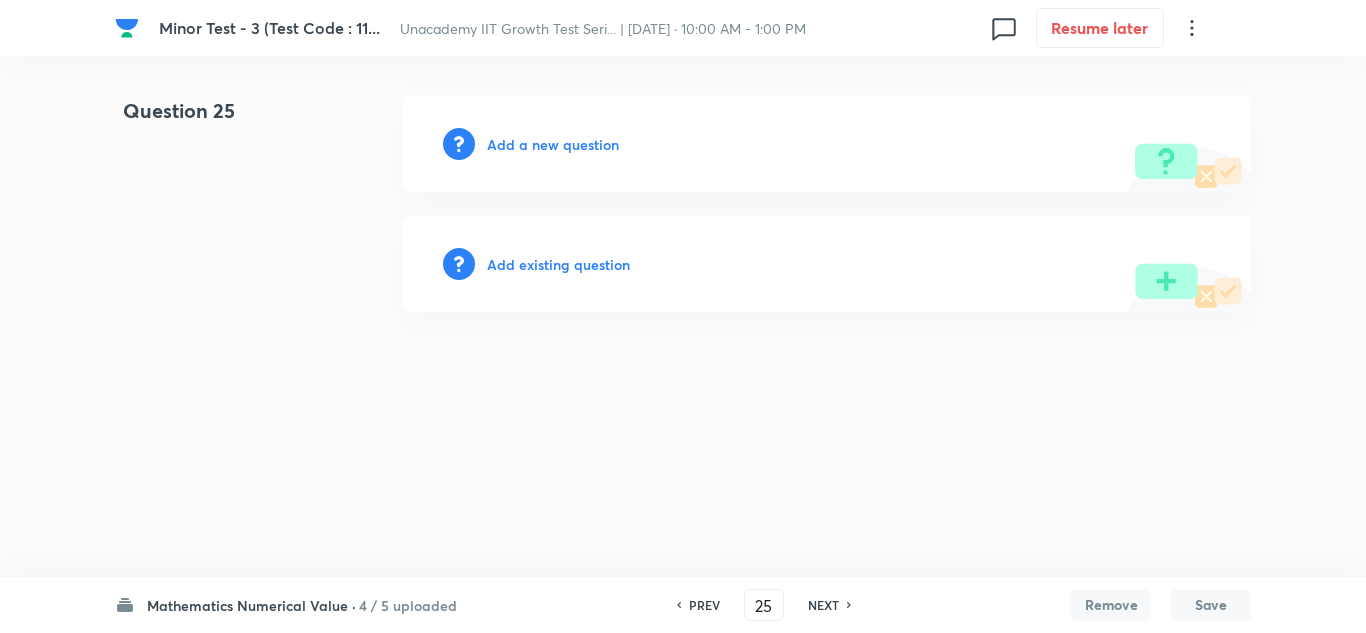 click on "Add a new question" at bounding box center [553, 144] 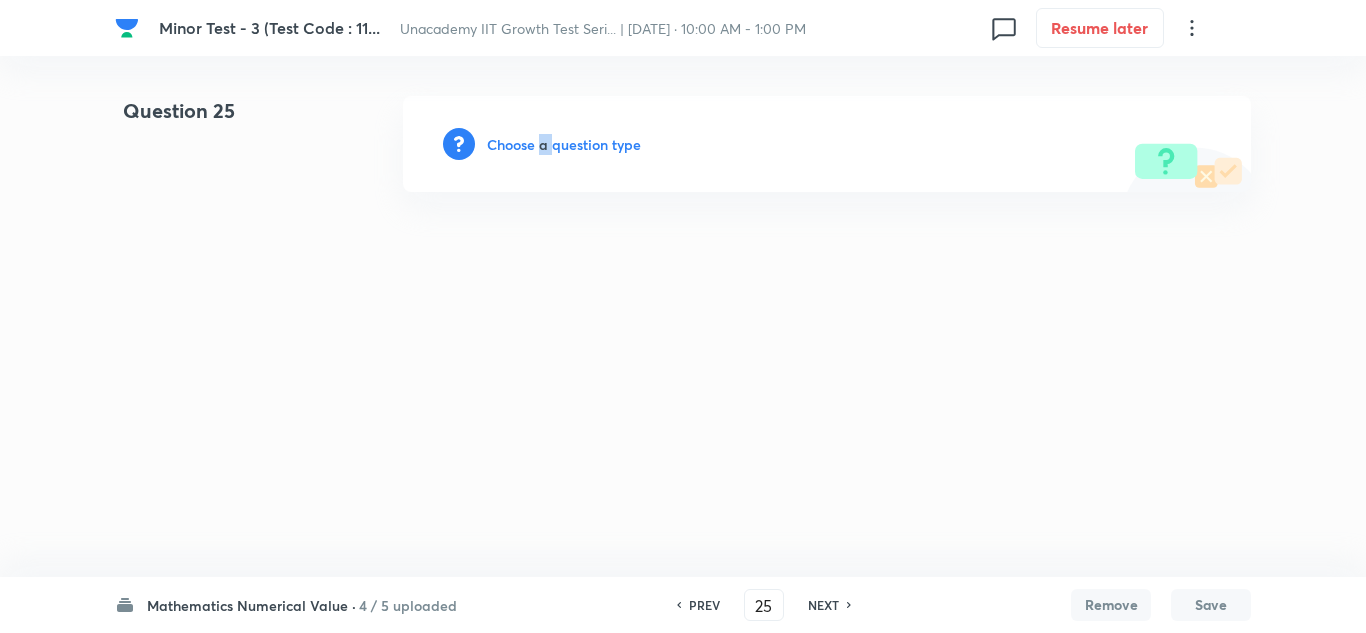click on "Choose a question type" at bounding box center (564, 144) 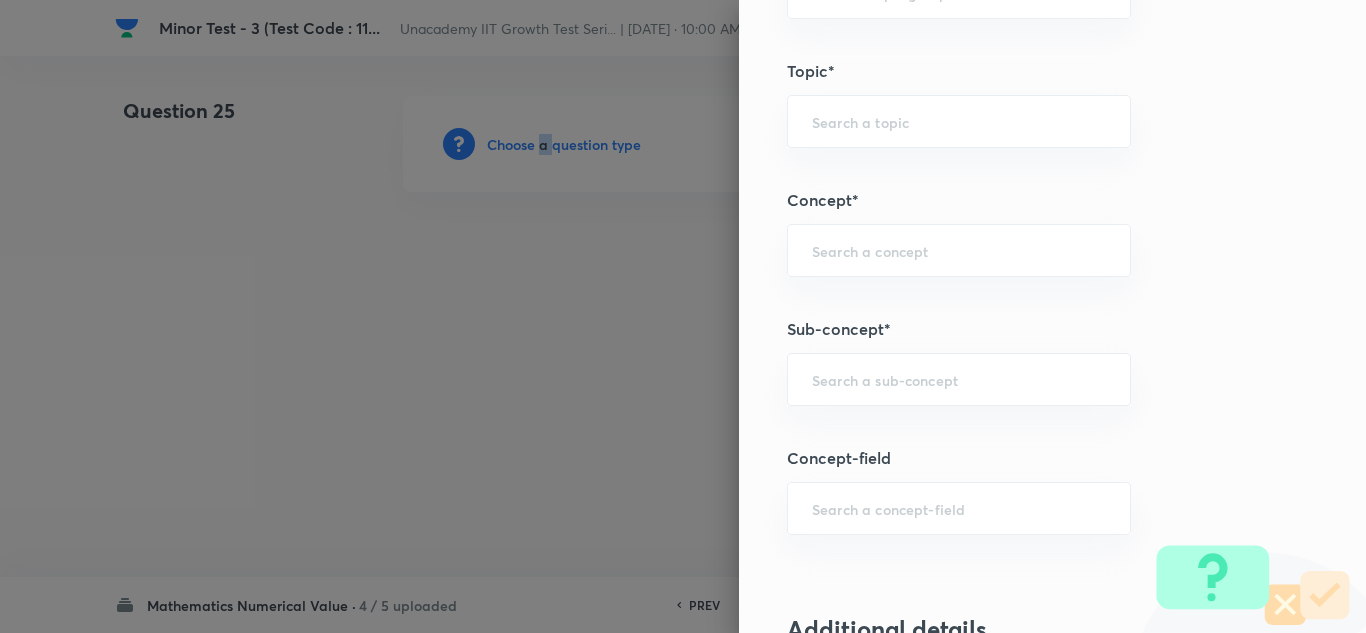 scroll, scrollTop: 1000, scrollLeft: 0, axis: vertical 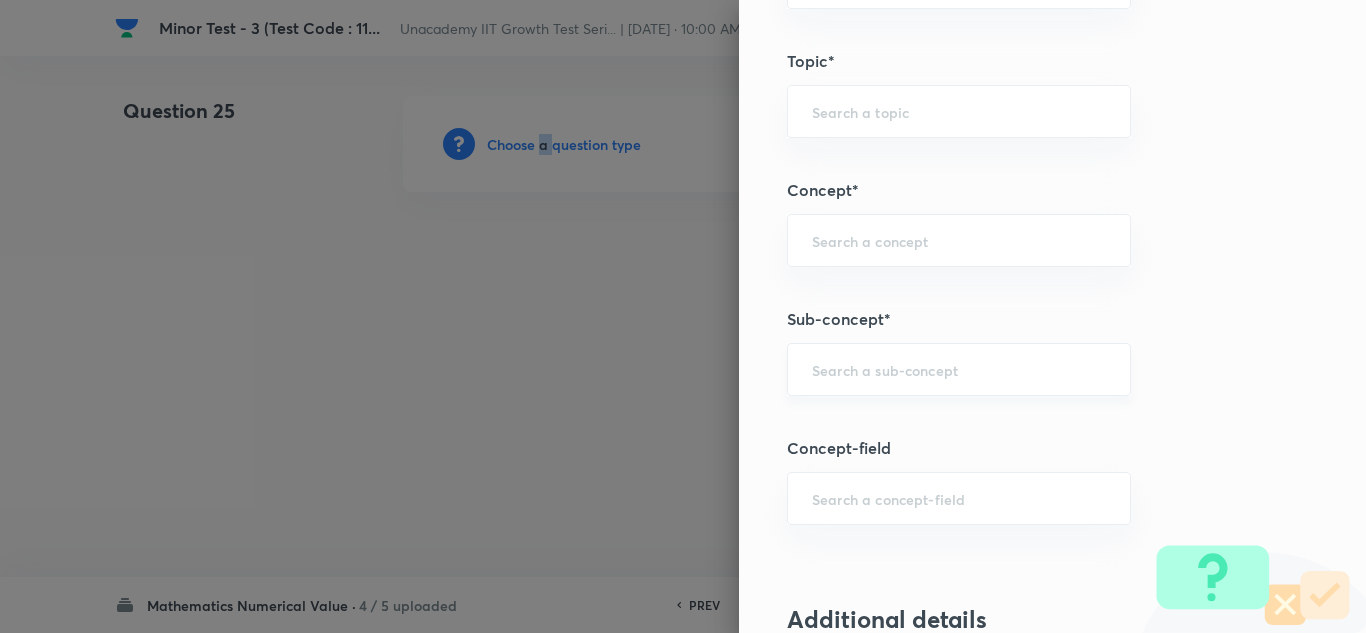 click on "​" at bounding box center (959, 369) 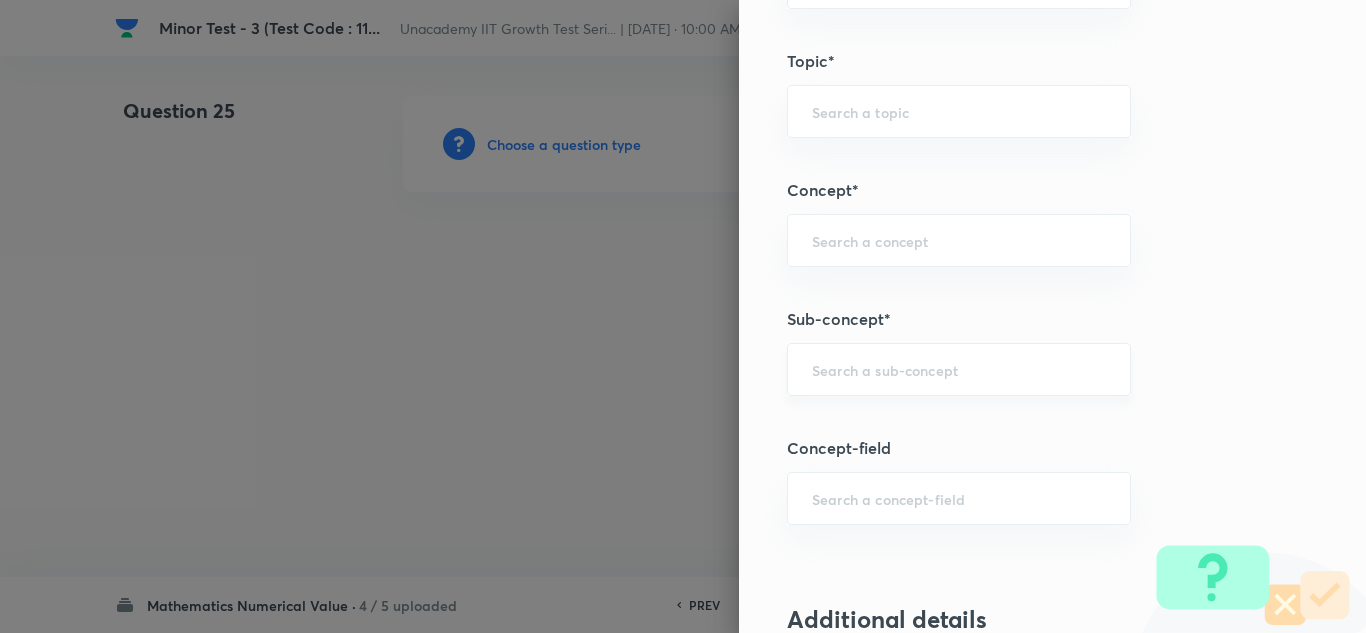 paste on "log inequalities" 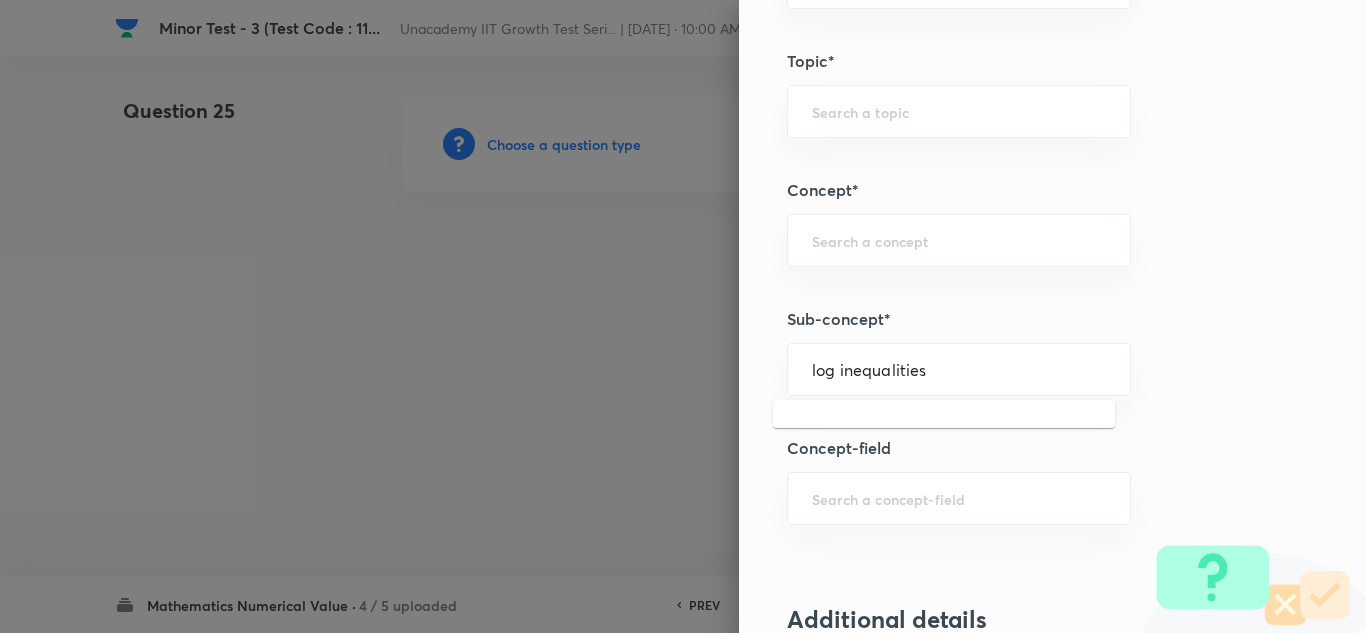 drag, startPoint x: 824, startPoint y: 371, endPoint x: 743, endPoint y: 358, distance: 82.036575 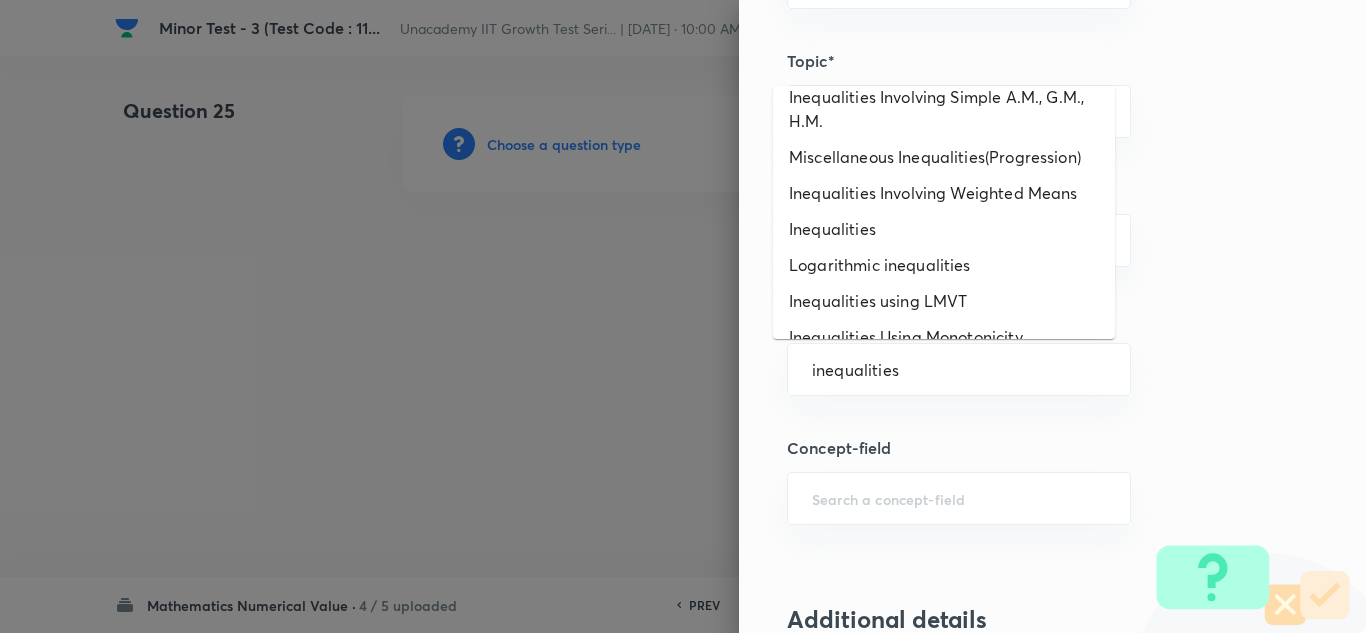 scroll, scrollTop: 200, scrollLeft: 0, axis: vertical 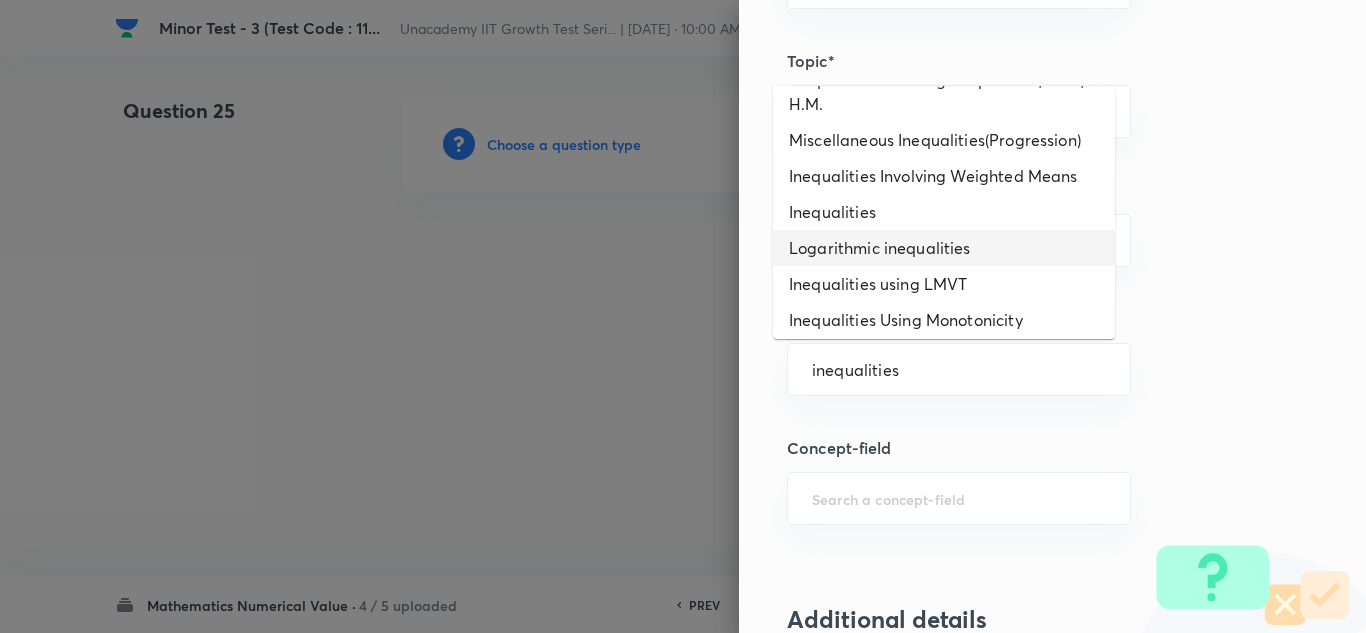 click on "Logarithmic inequalities" at bounding box center (944, 248) 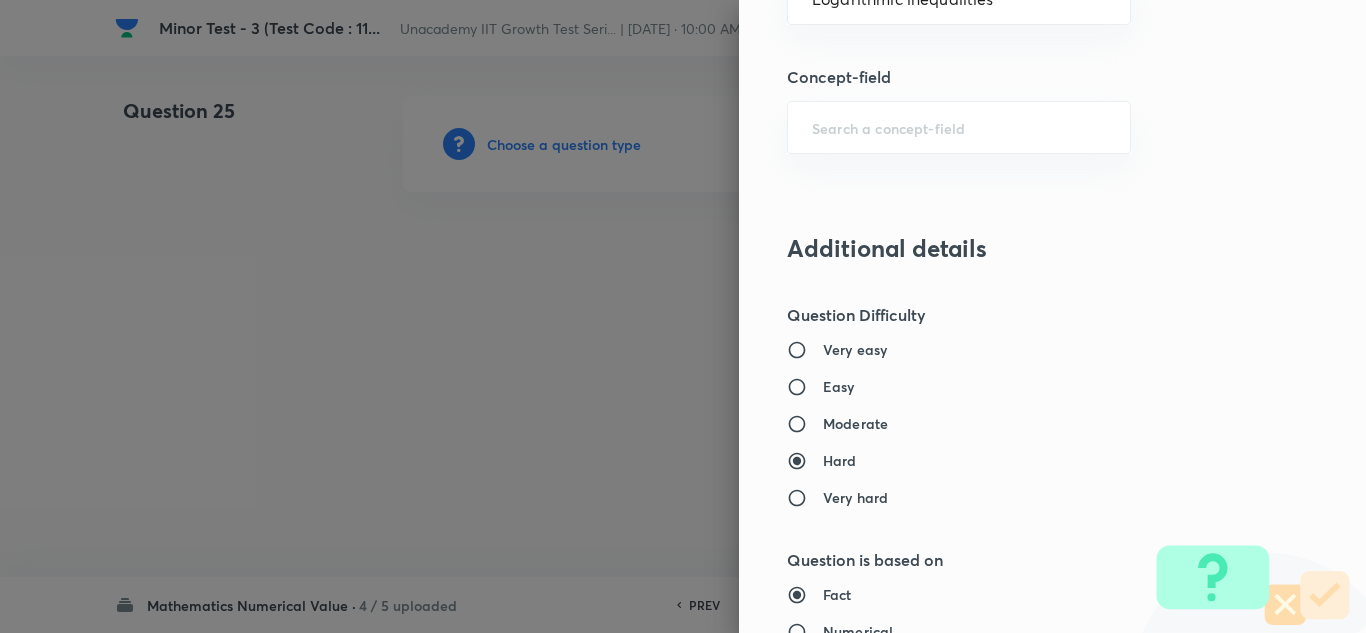 scroll, scrollTop: 1400, scrollLeft: 0, axis: vertical 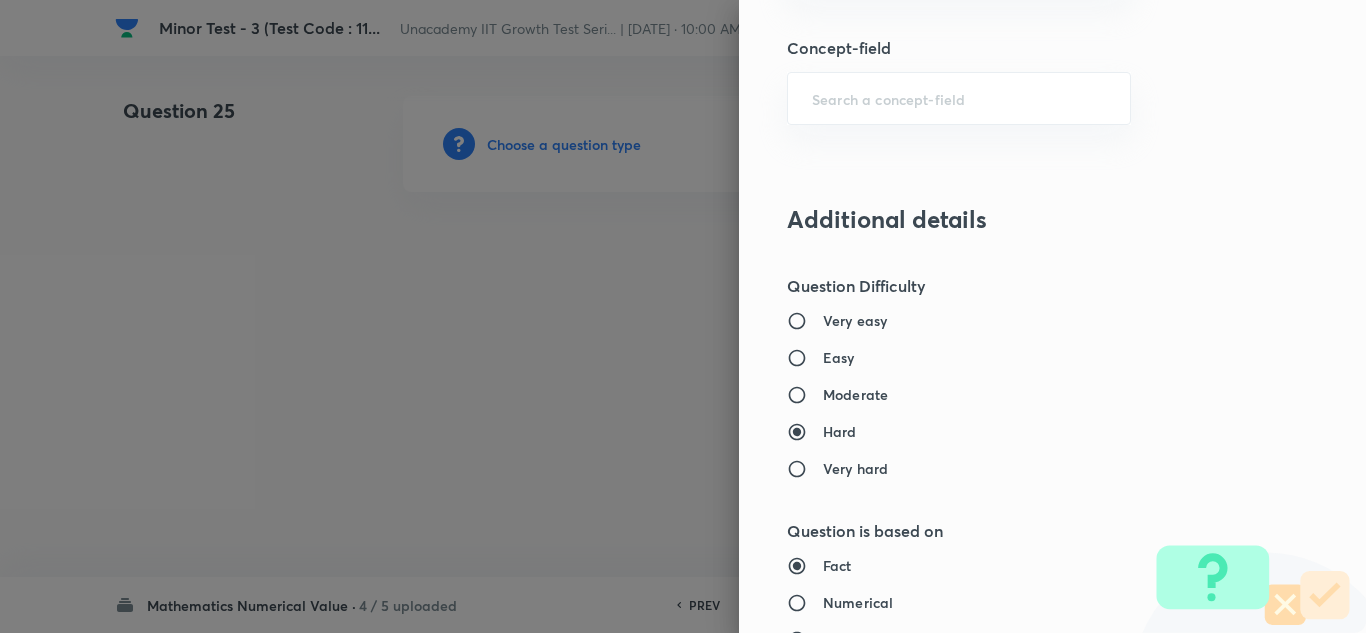 click on "Moderate" at bounding box center (855, 394) 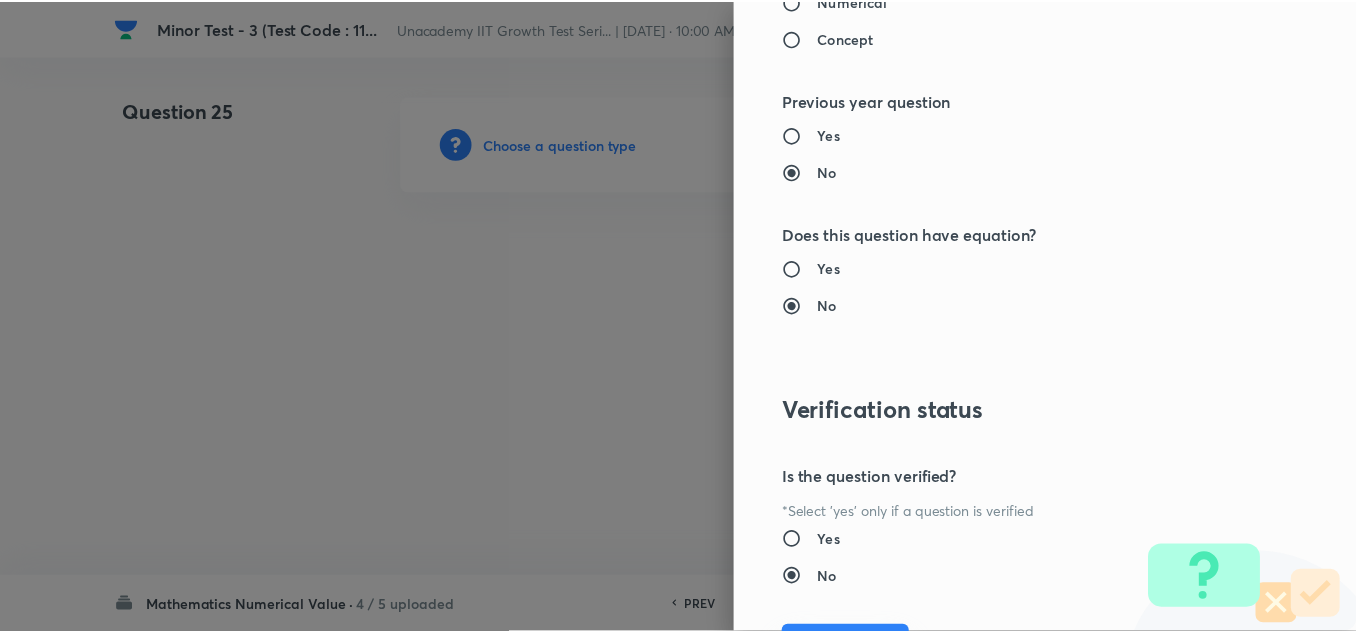 scroll, scrollTop: 2109, scrollLeft: 0, axis: vertical 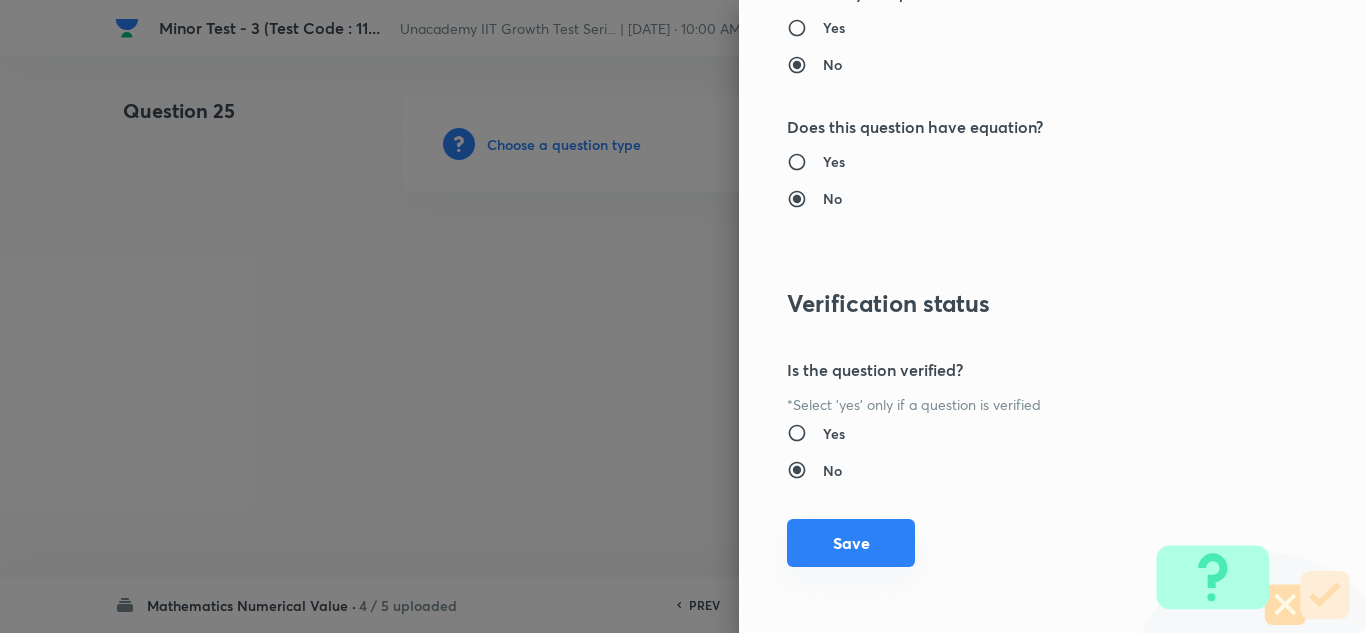 click on "Save" at bounding box center (851, 543) 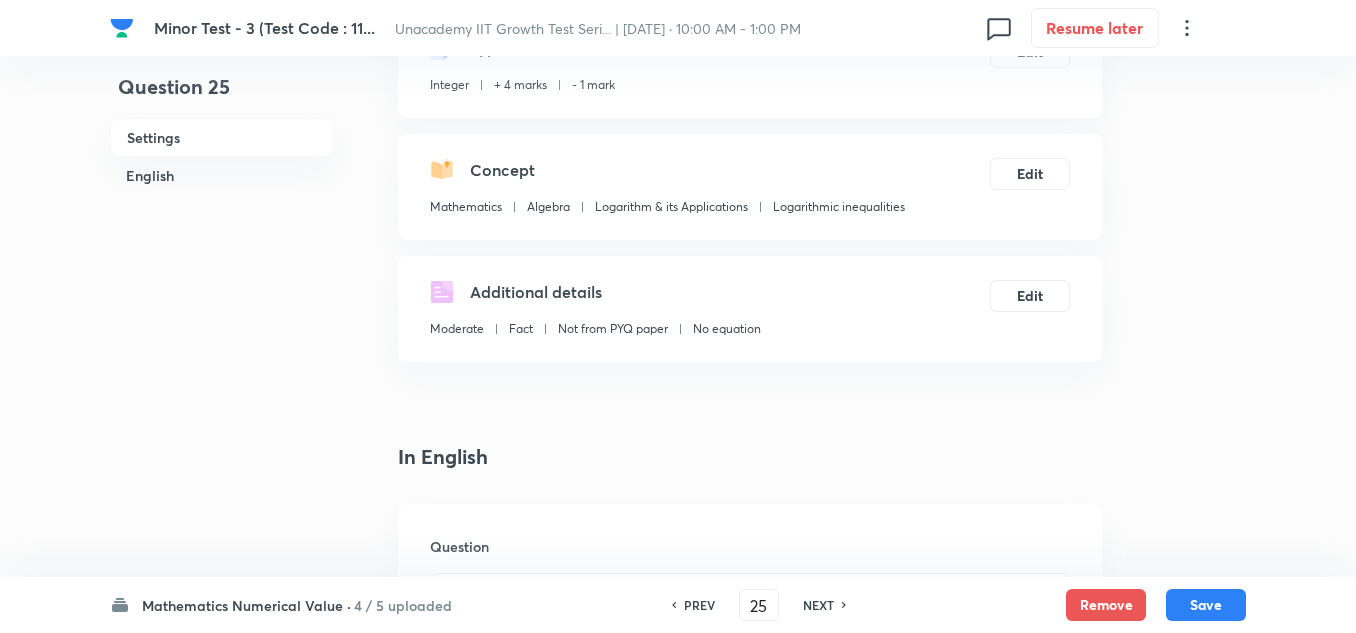 scroll, scrollTop: 400, scrollLeft: 0, axis: vertical 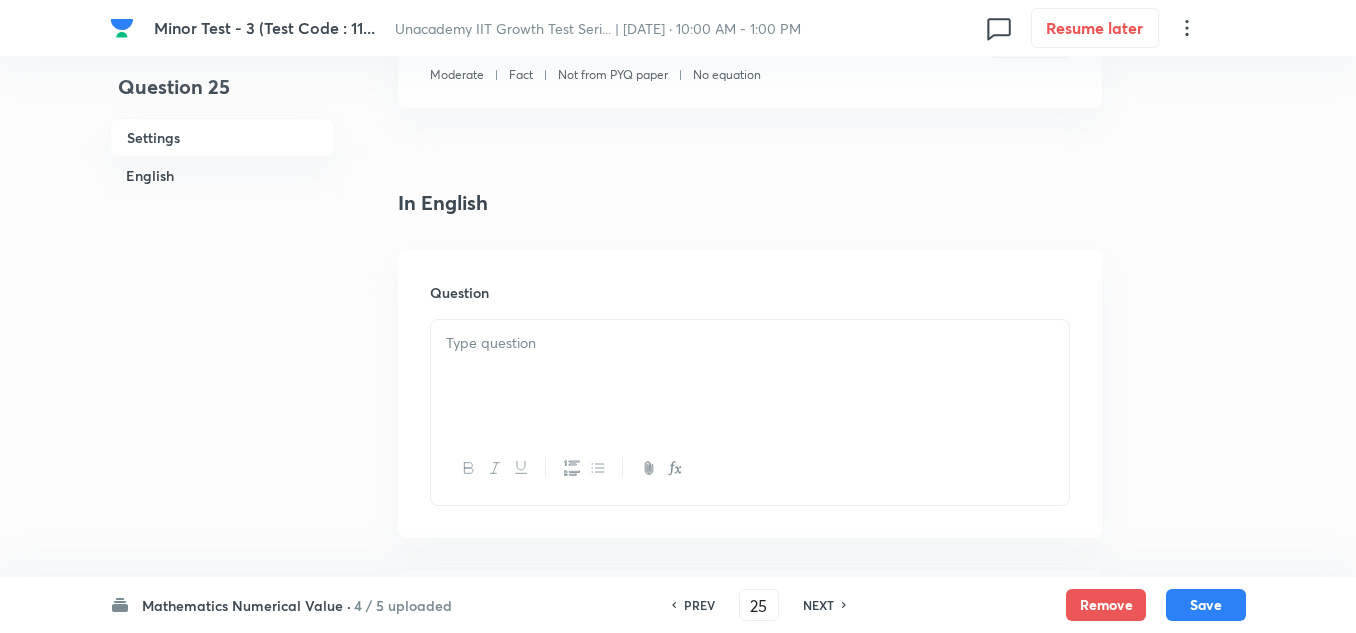 click at bounding box center (750, 376) 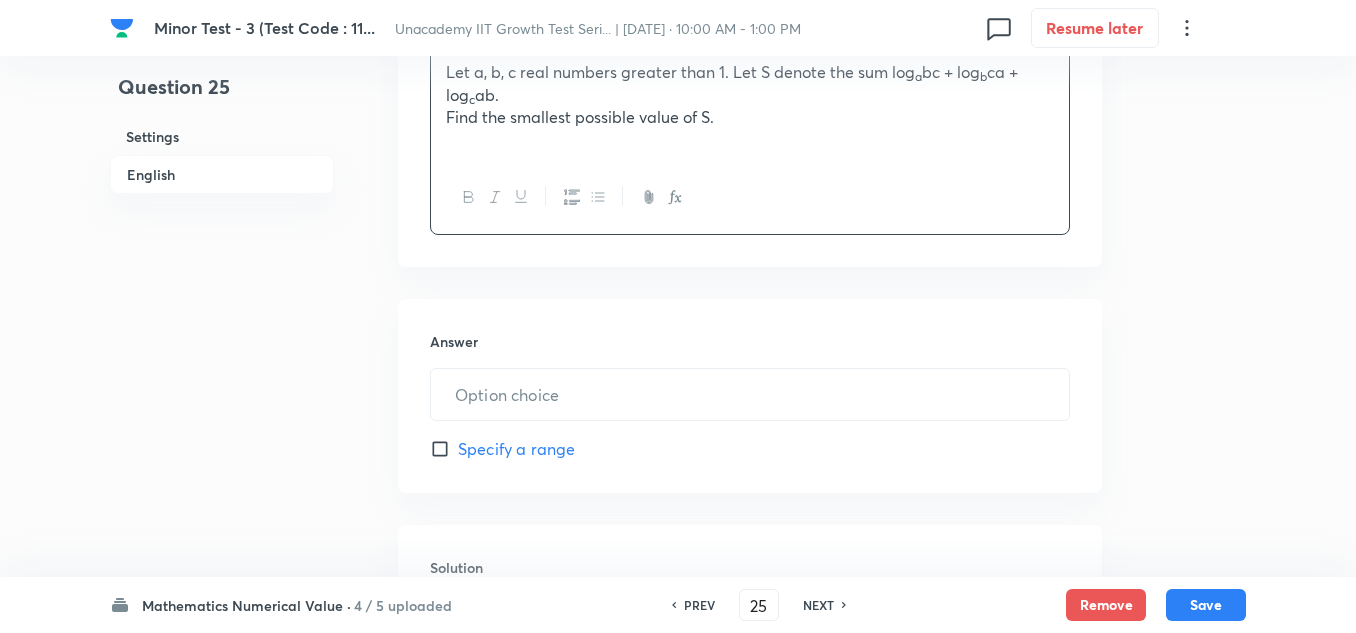 scroll, scrollTop: 700, scrollLeft: 0, axis: vertical 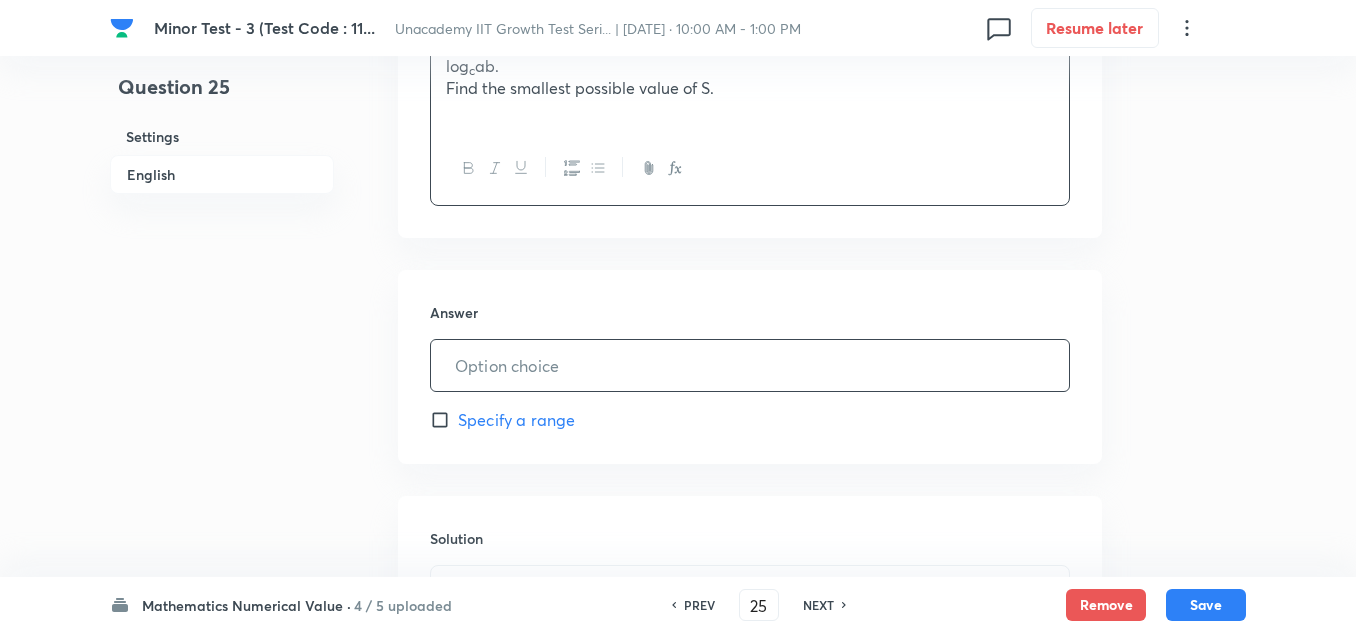click at bounding box center (750, 365) 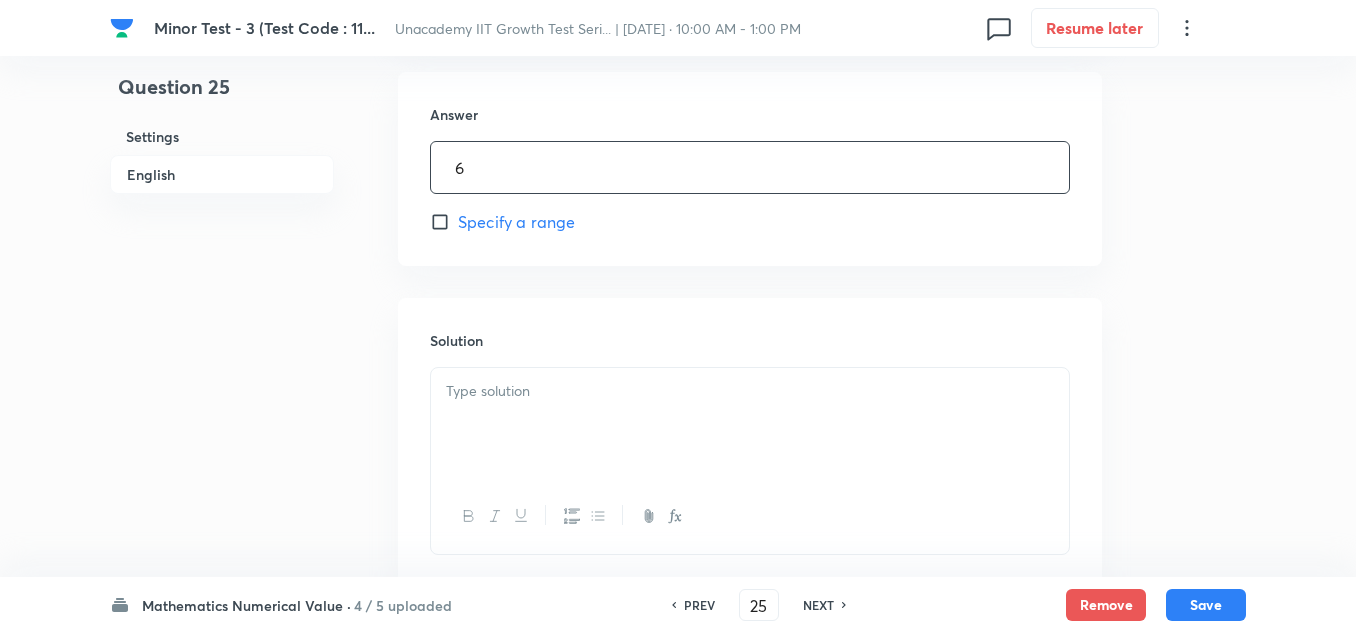 scroll, scrollTop: 900, scrollLeft: 0, axis: vertical 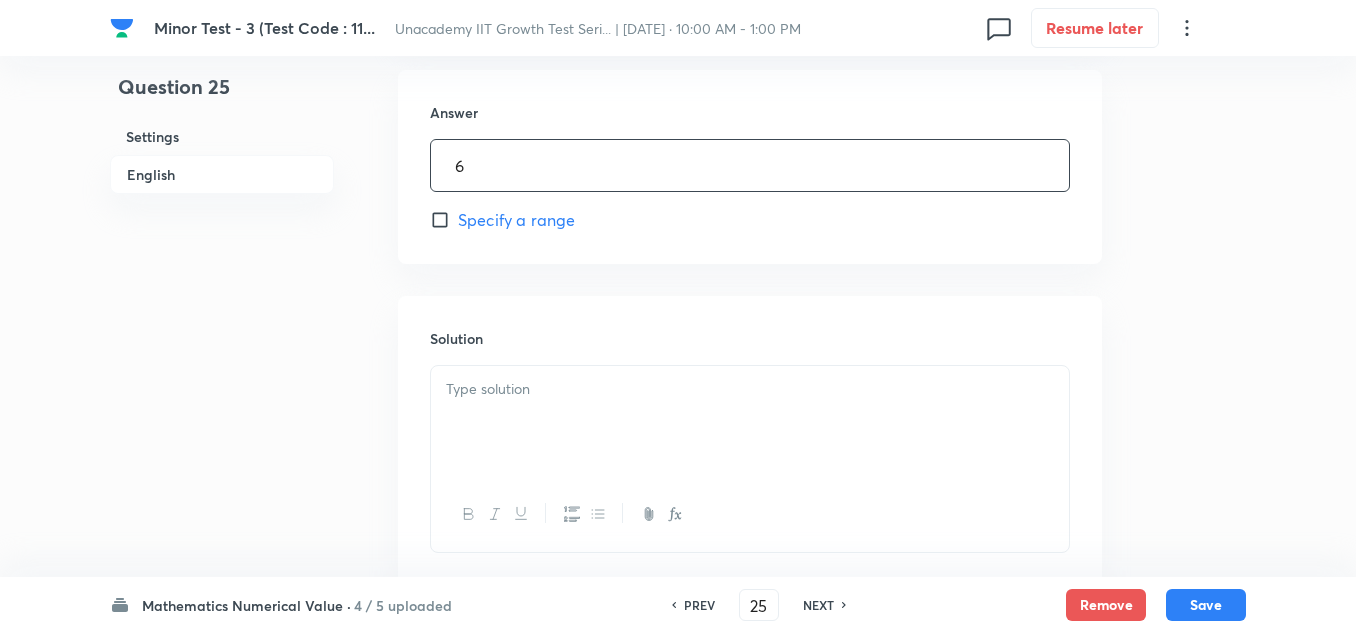 click at bounding box center [750, 389] 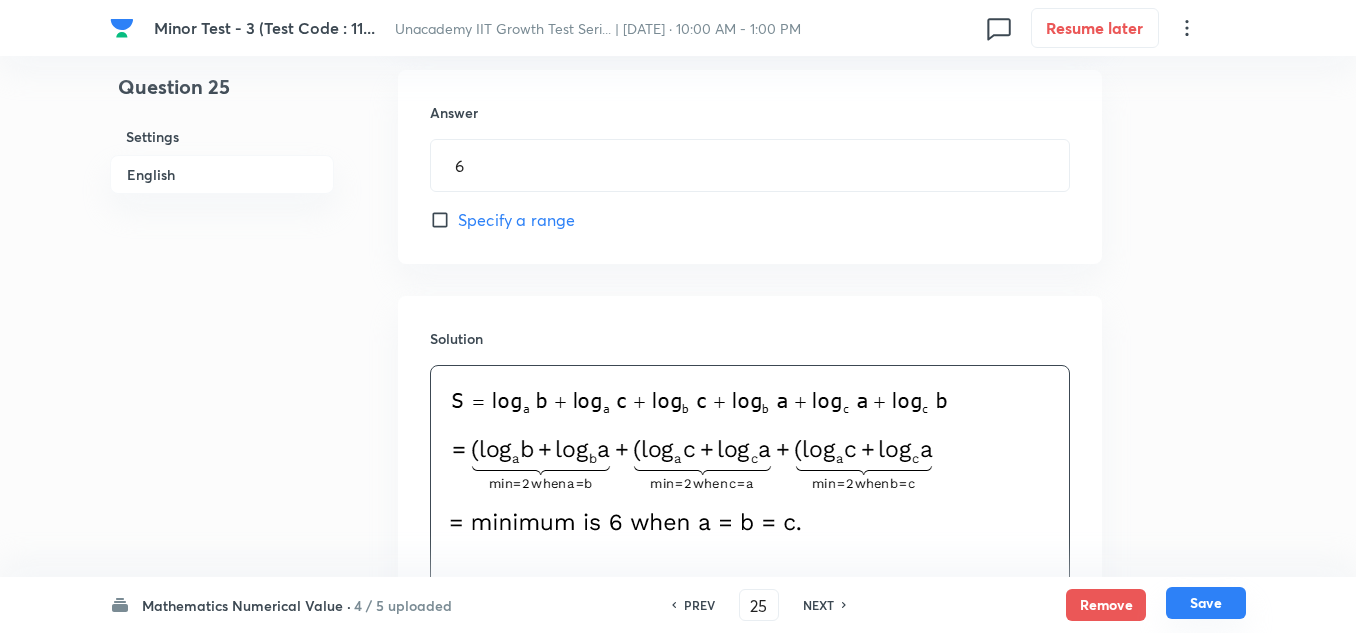 click on "Save" at bounding box center (1206, 603) 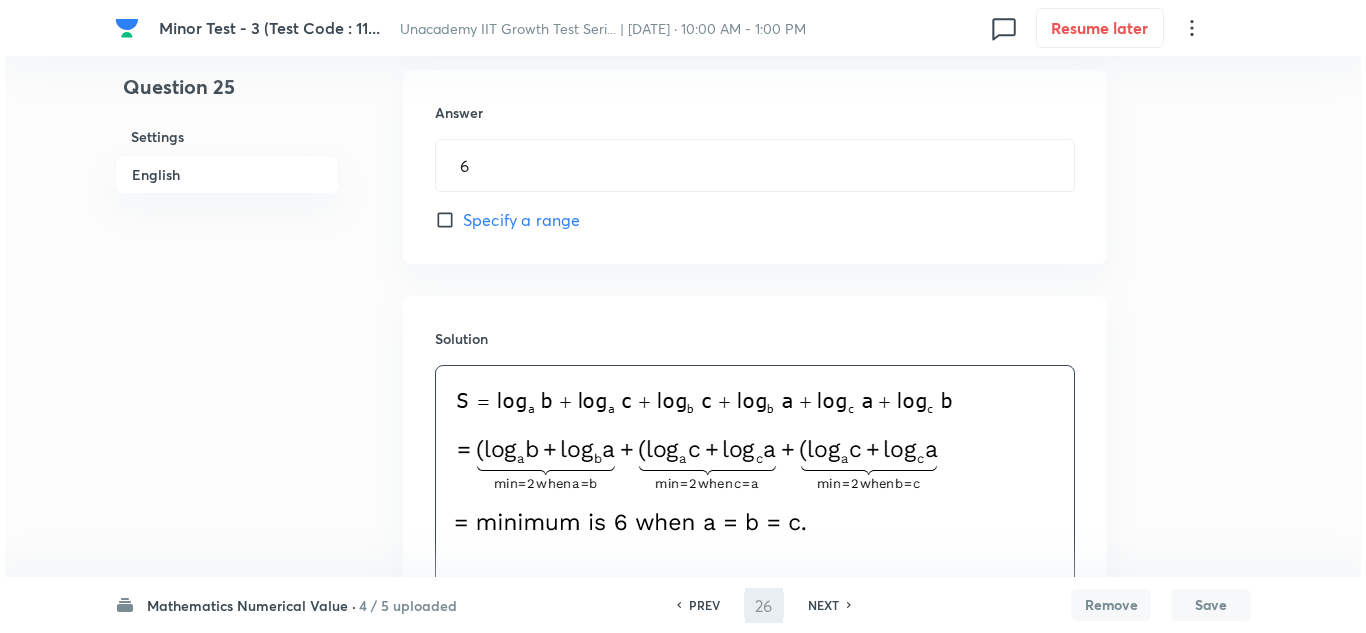 scroll, scrollTop: 0, scrollLeft: 0, axis: both 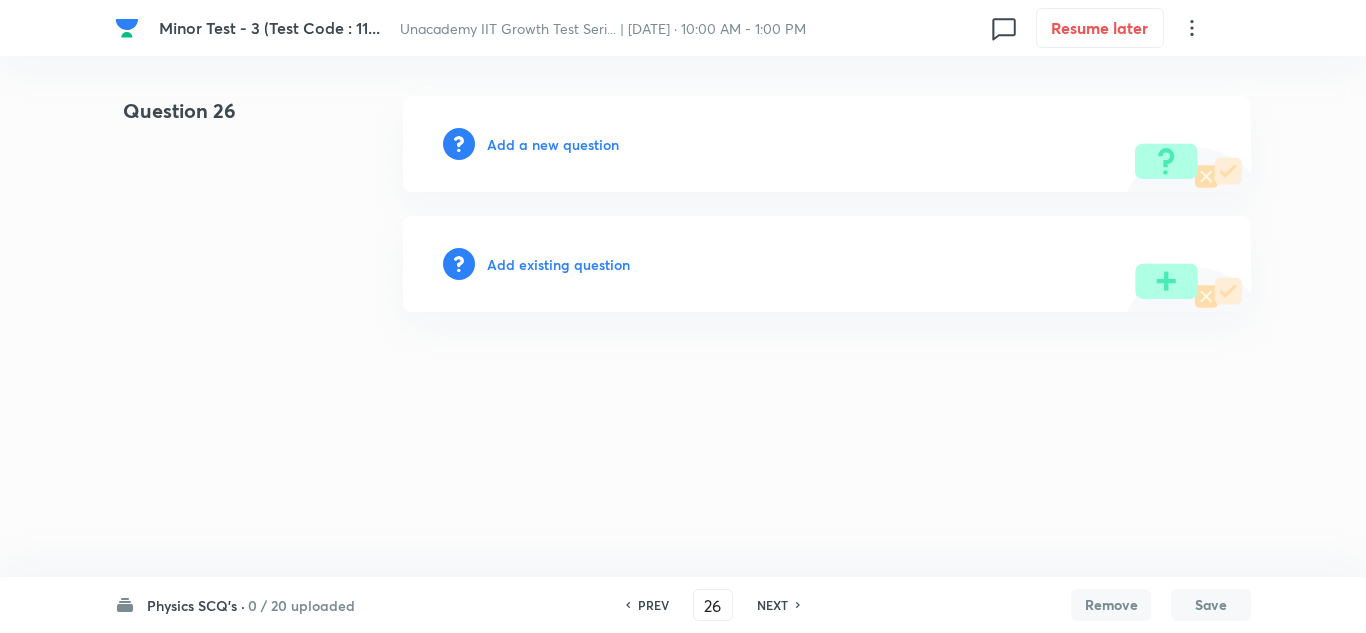 click on "Add a new question" at bounding box center (553, 144) 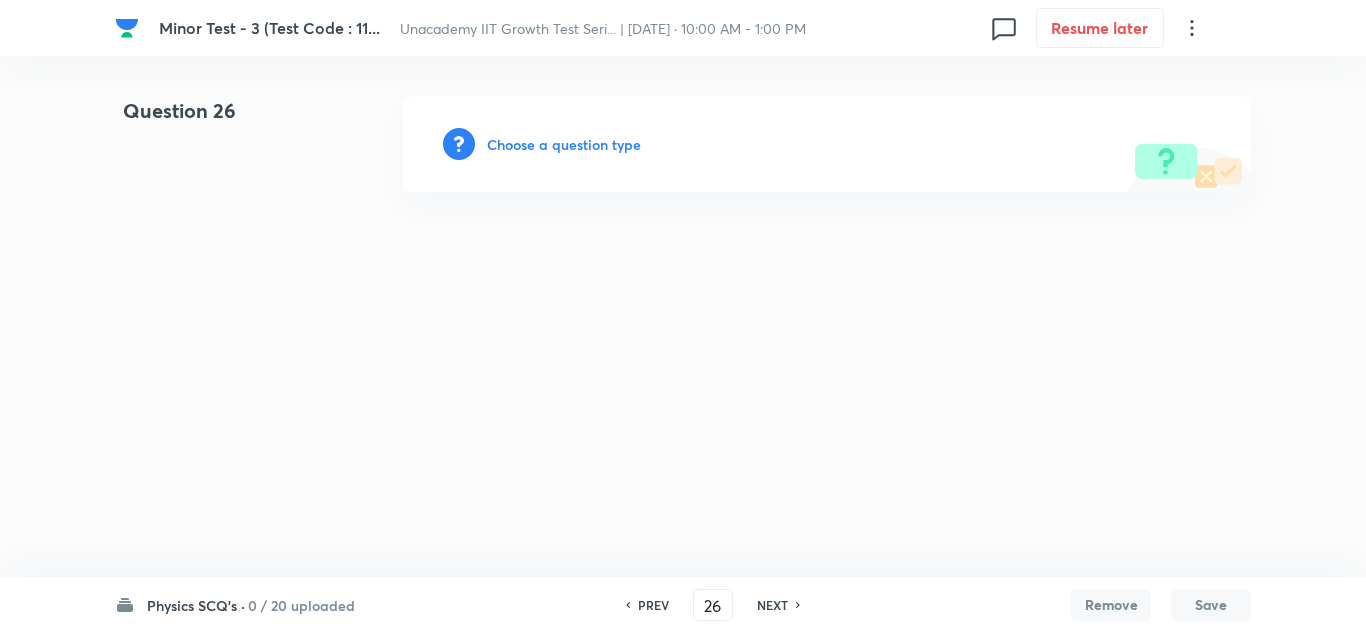 click on "Choose a question type" at bounding box center [564, 144] 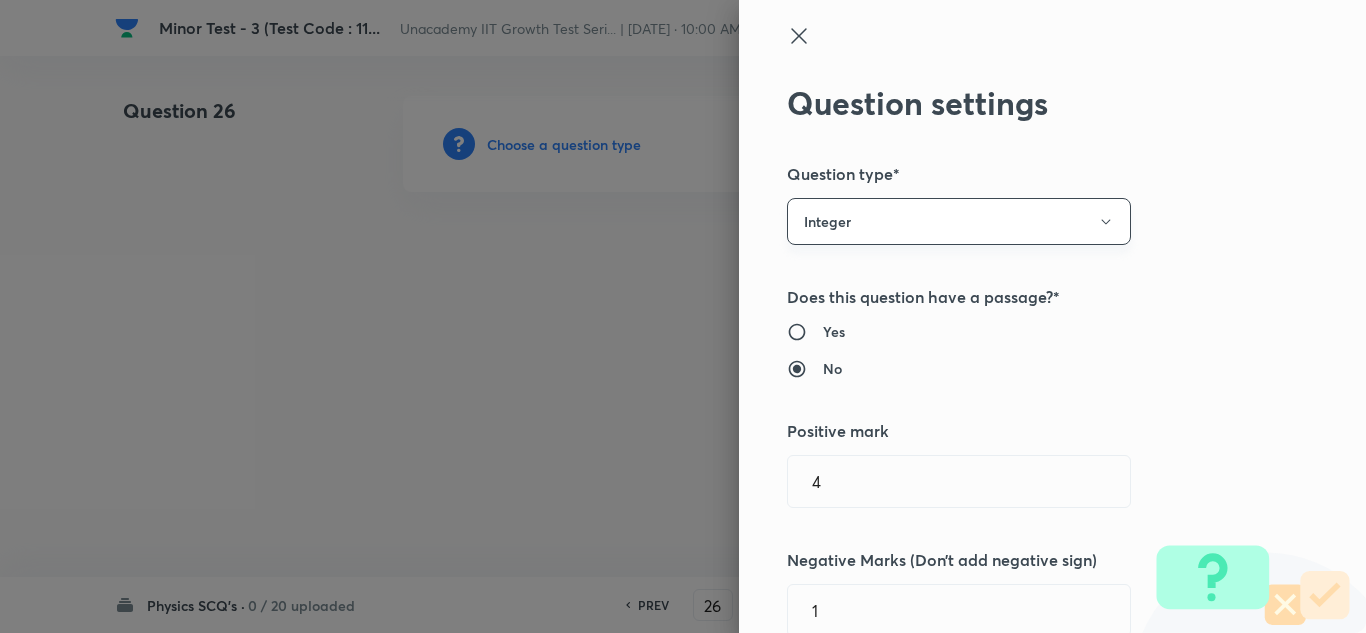 click on "Integer" at bounding box center (959, 221) 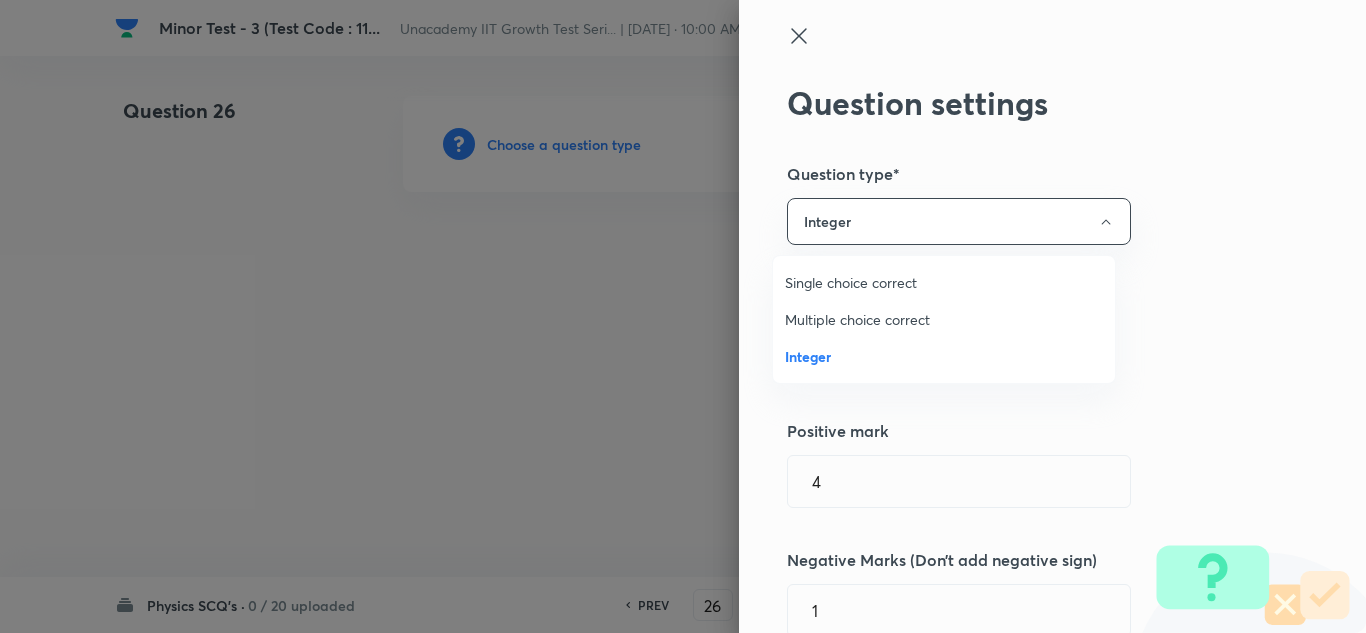 click on "Single choice correct" at bounding box center [944, 282] 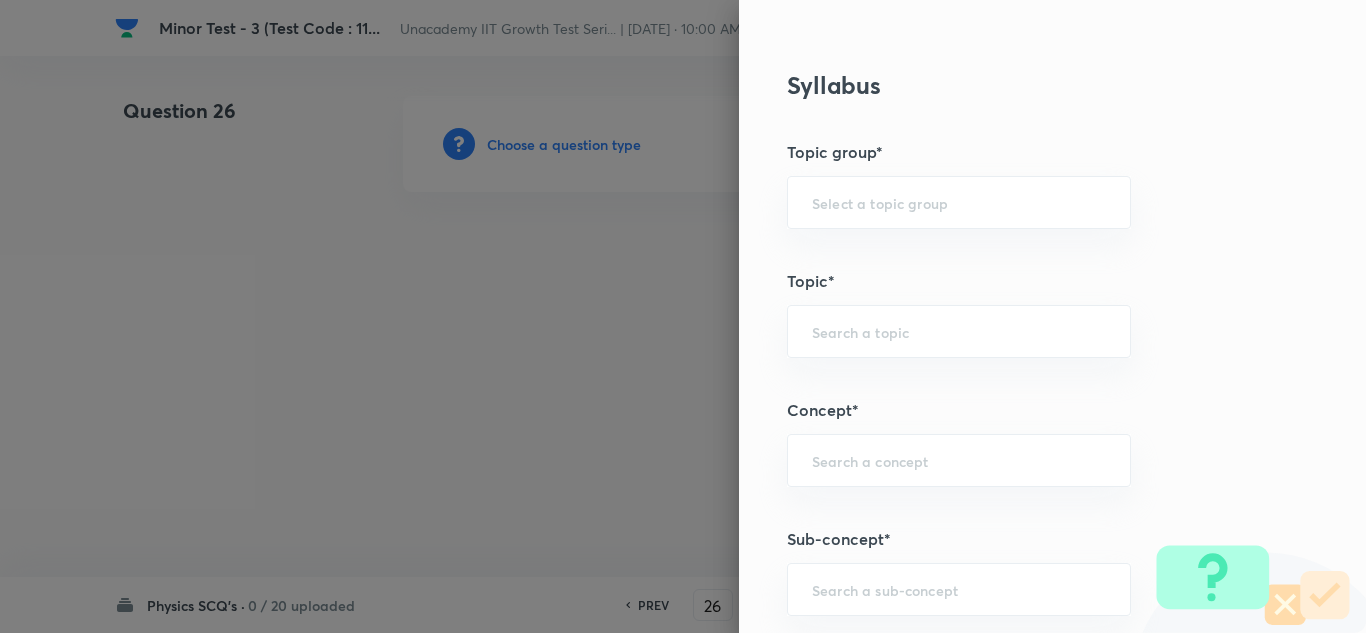 scroll, scrollTop: 900, scrollLeft: 0, axis: vertical 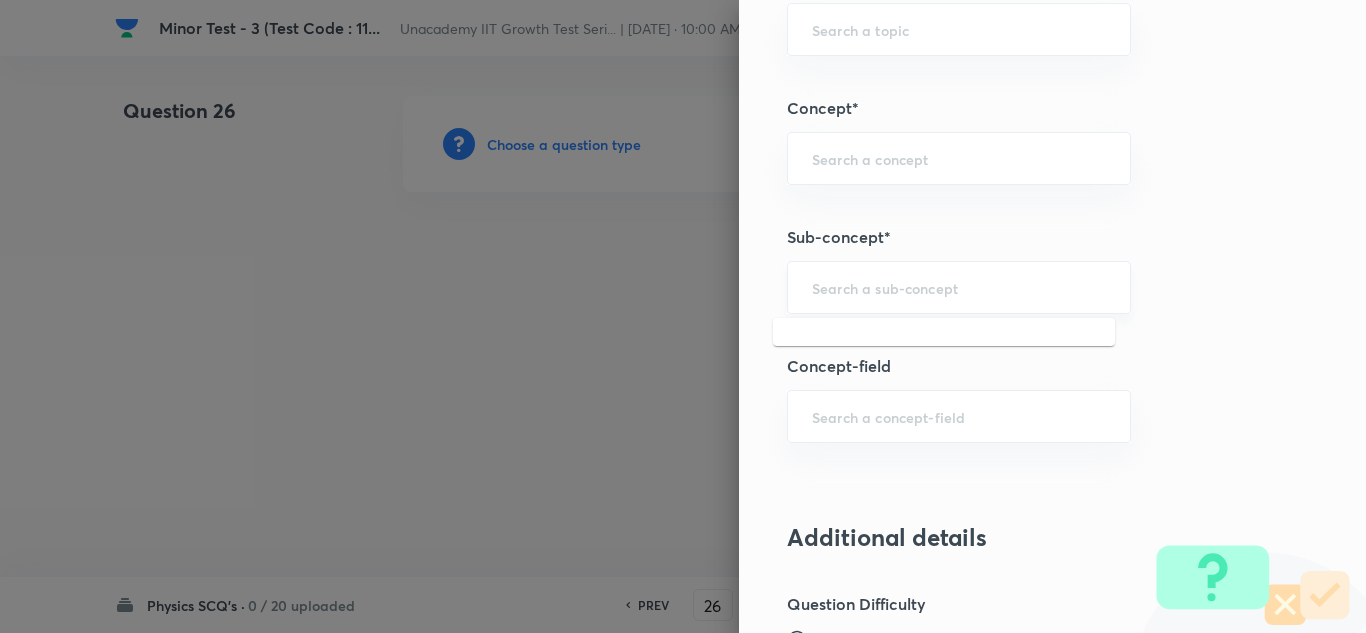 click at bounding box center (959, 287) 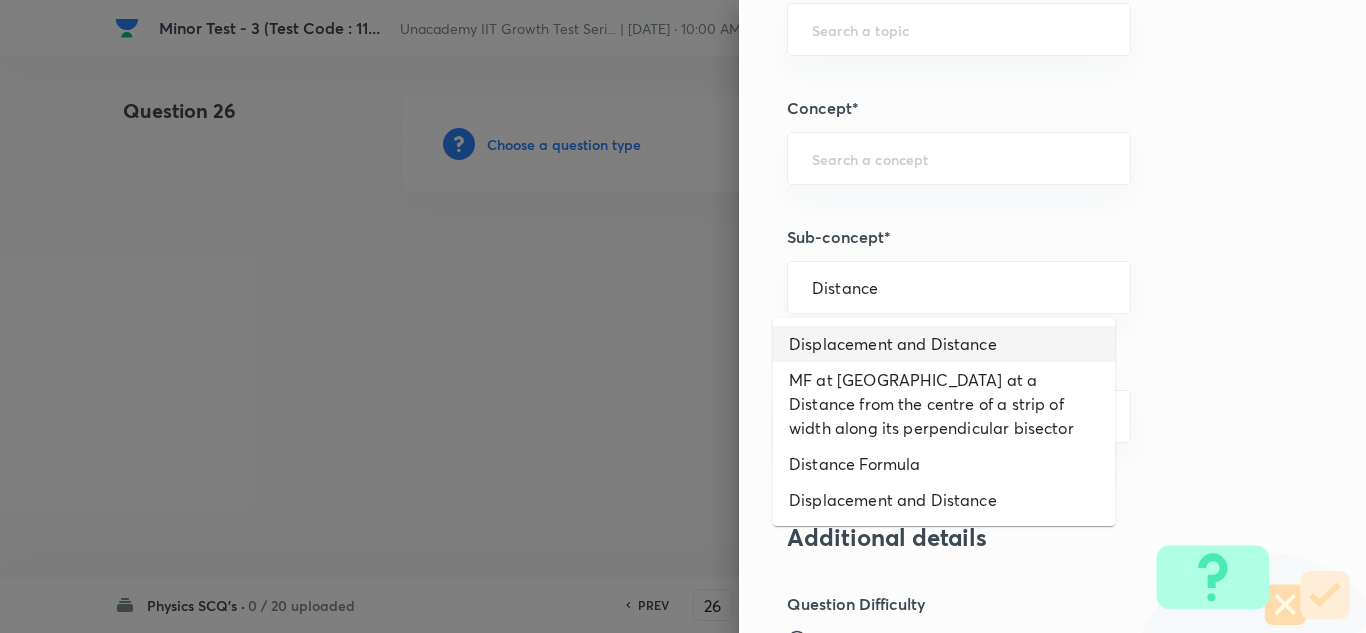 click on "Displacement and Distance" at bounding box center [944, 344] 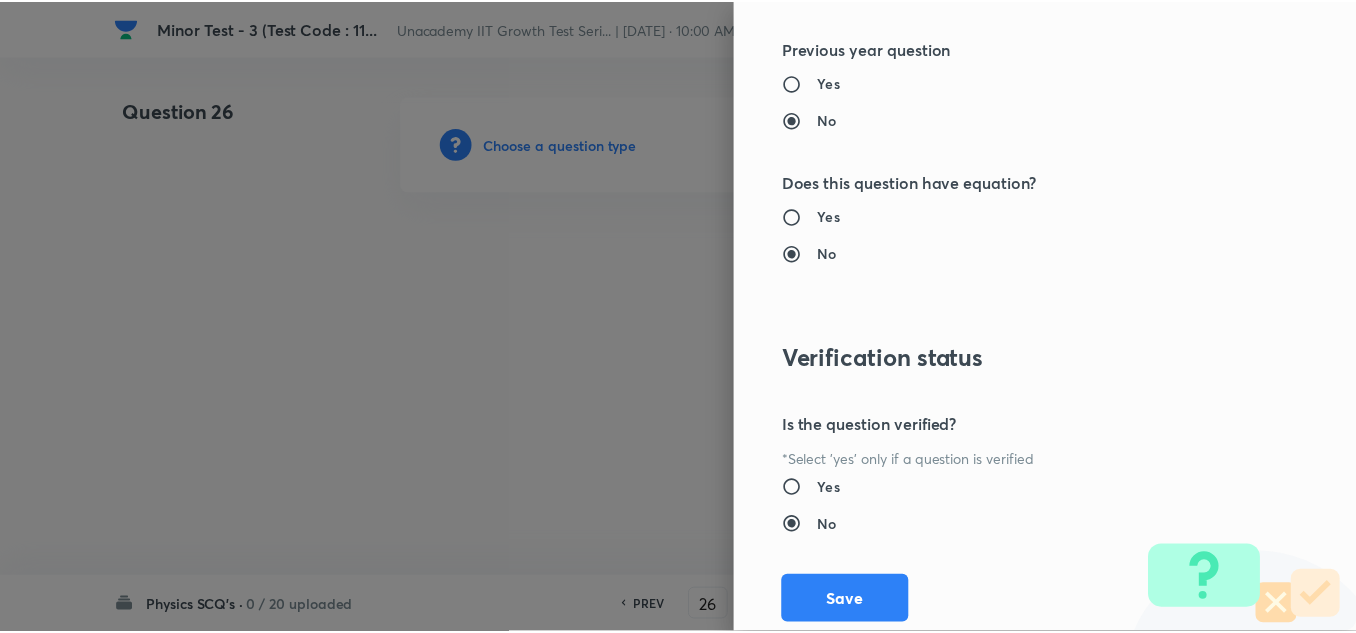 scroll, scrollTop: 2227, scrollLeft: 0, axis: vertical 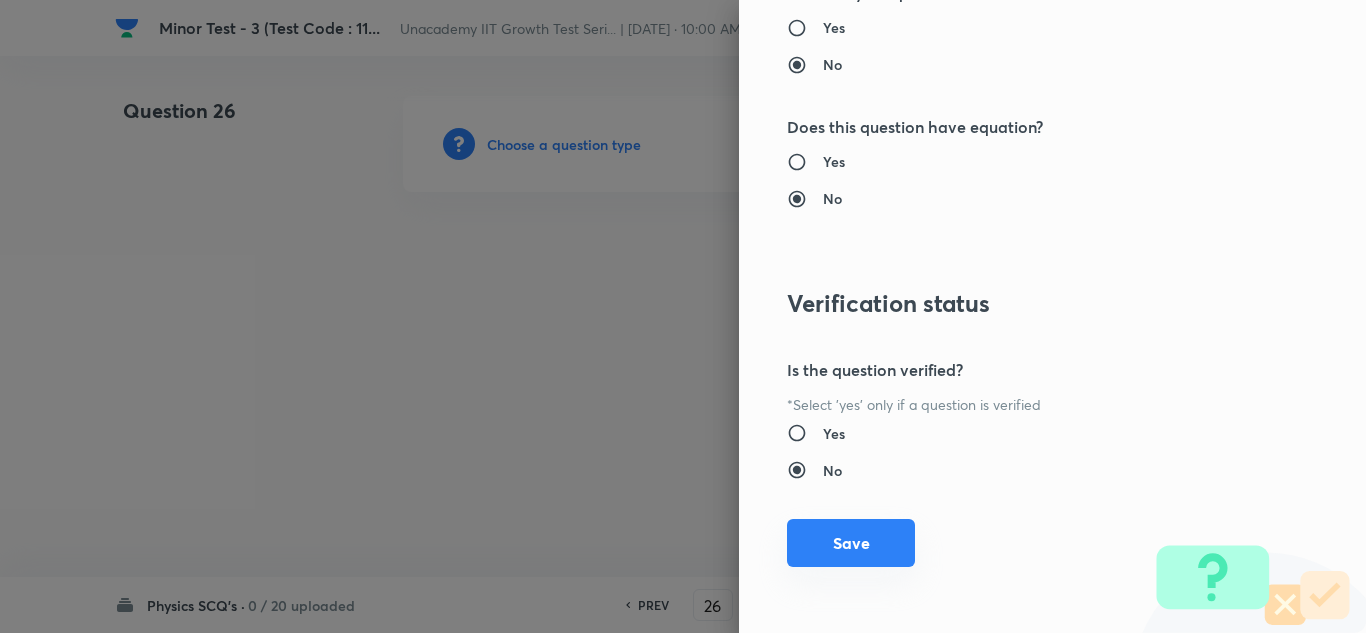 click on "Save" at bounding box center (851, 543) 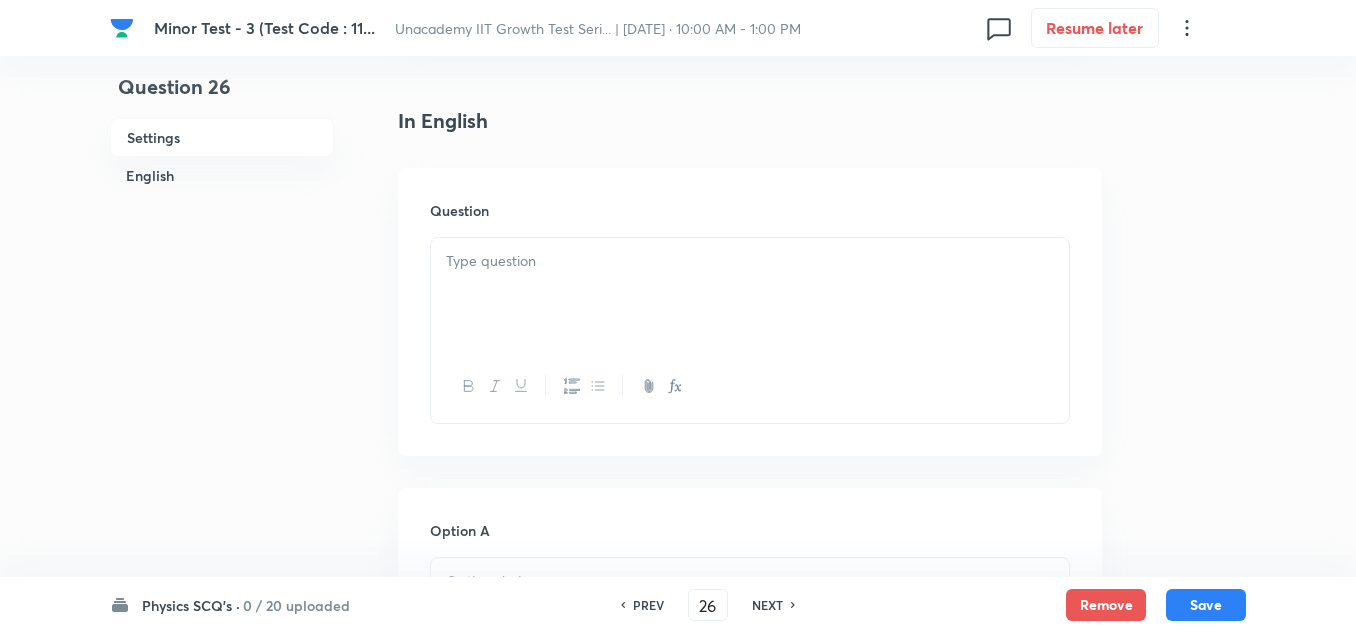 scroll, scrollTop: 500, scrollLeft: 0, axis: vertical 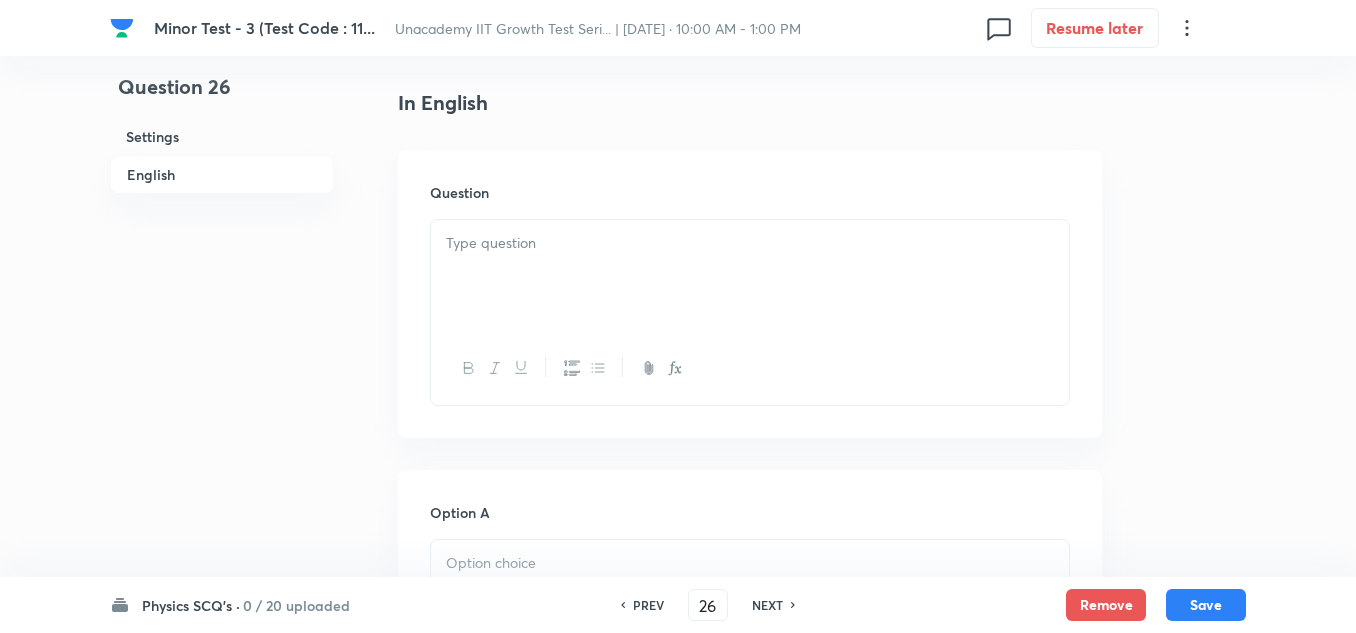 click at bounding box center [750, 276] 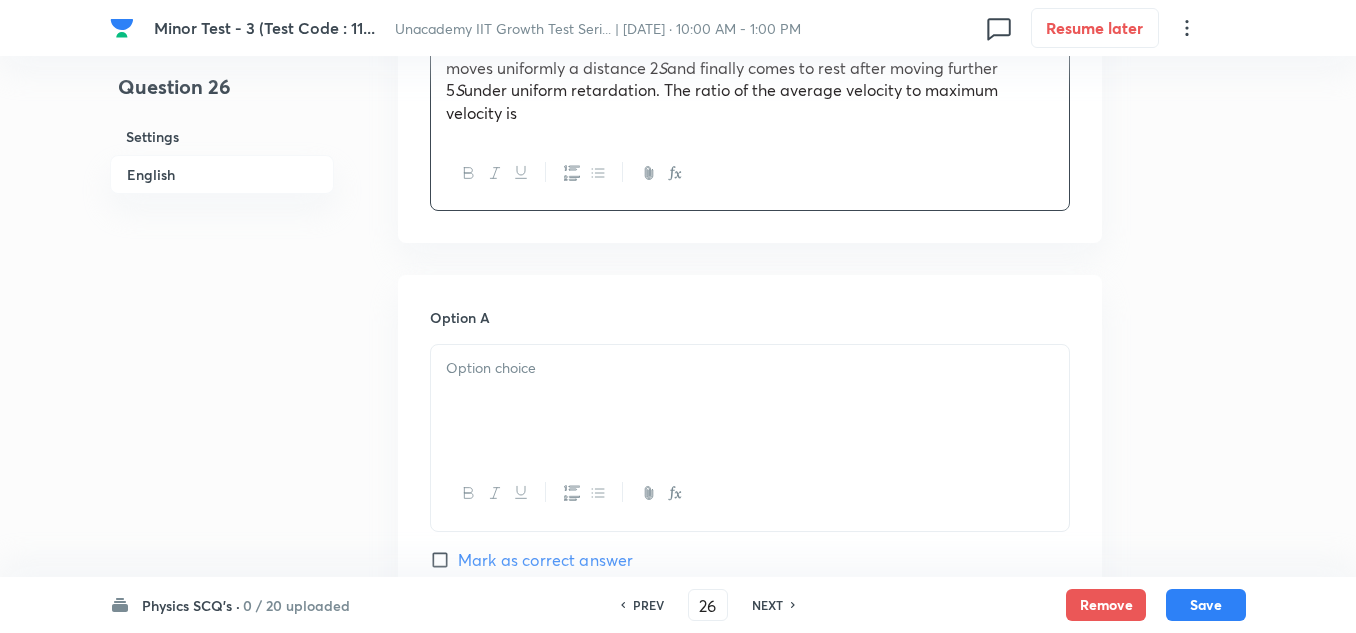 scroll, scrollTop: 700, scrollLeft: 0, axis: vertical 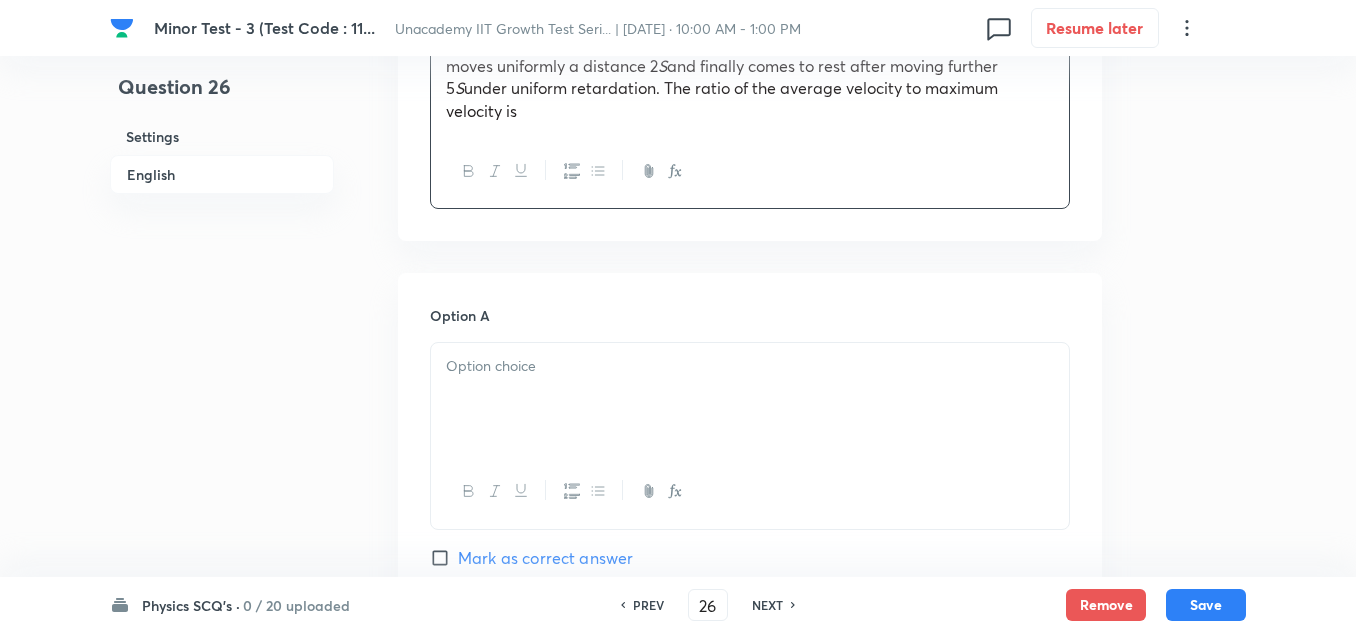 click at bounding box center [750, 399] 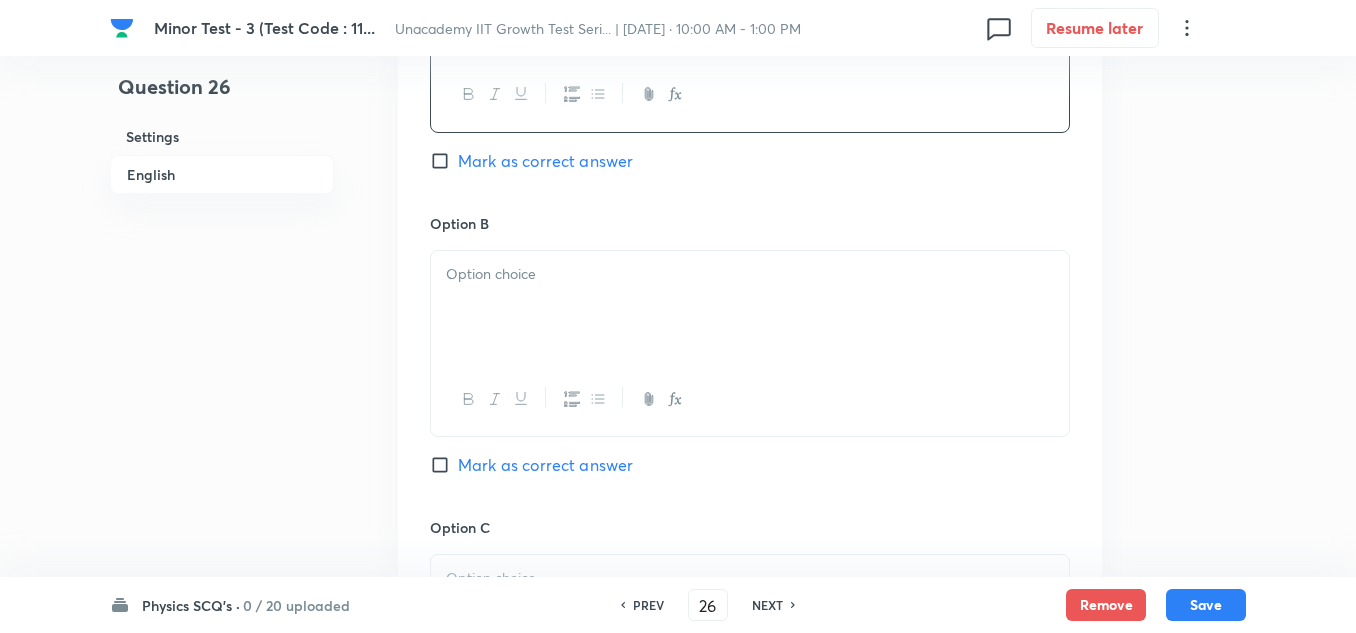 scroll, scrollTop: 1100, scrollLeft: 0, axis: vertical 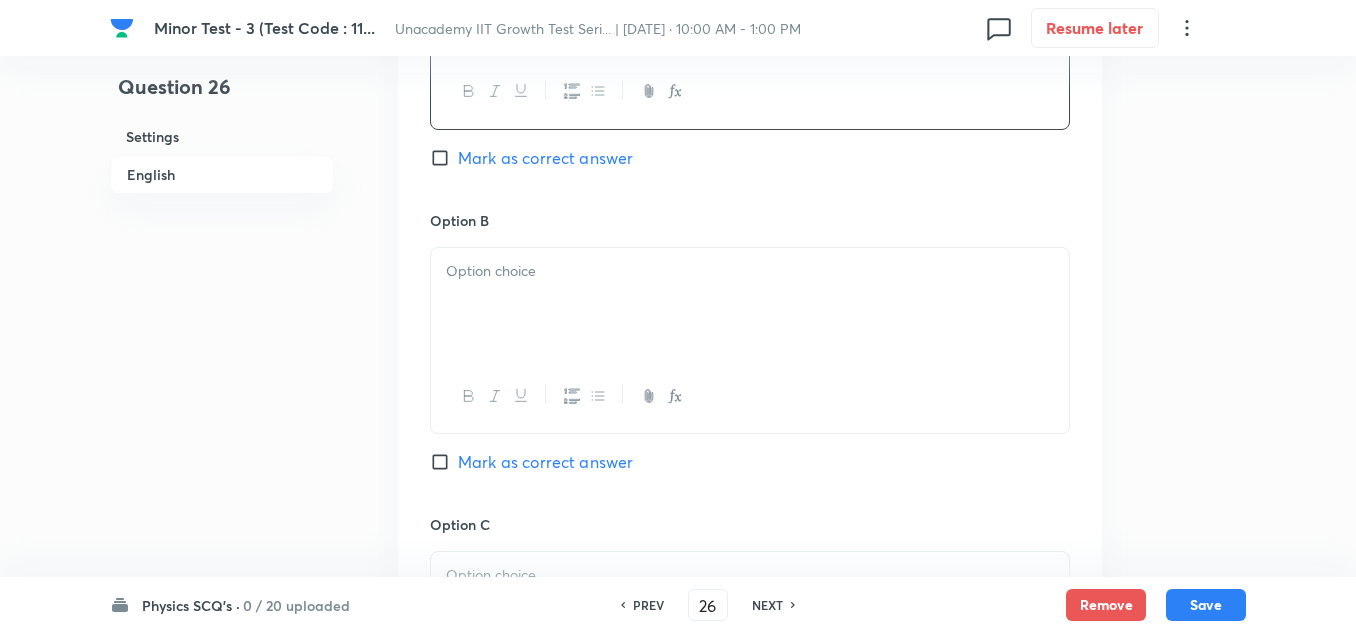click at bounding box center [750, 304] 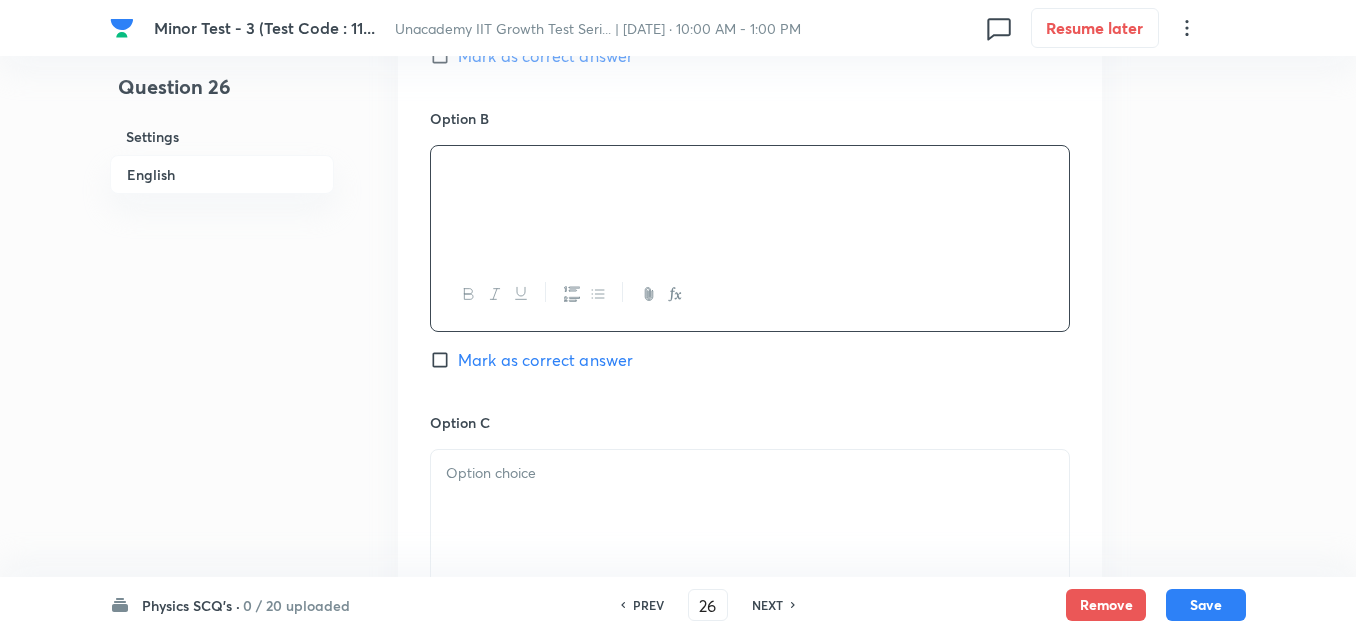 scroll, scrollTop: 1600, scrollLeft: 0, axis: vertical 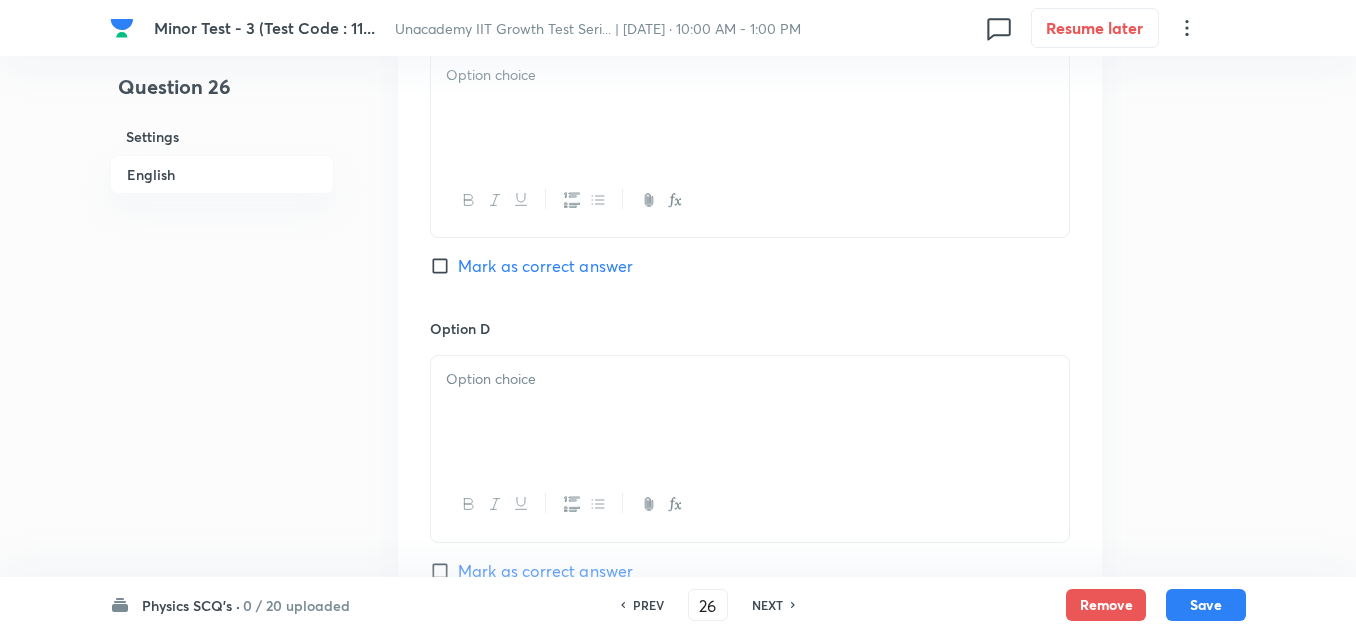 click at bounding box center (750, 108) 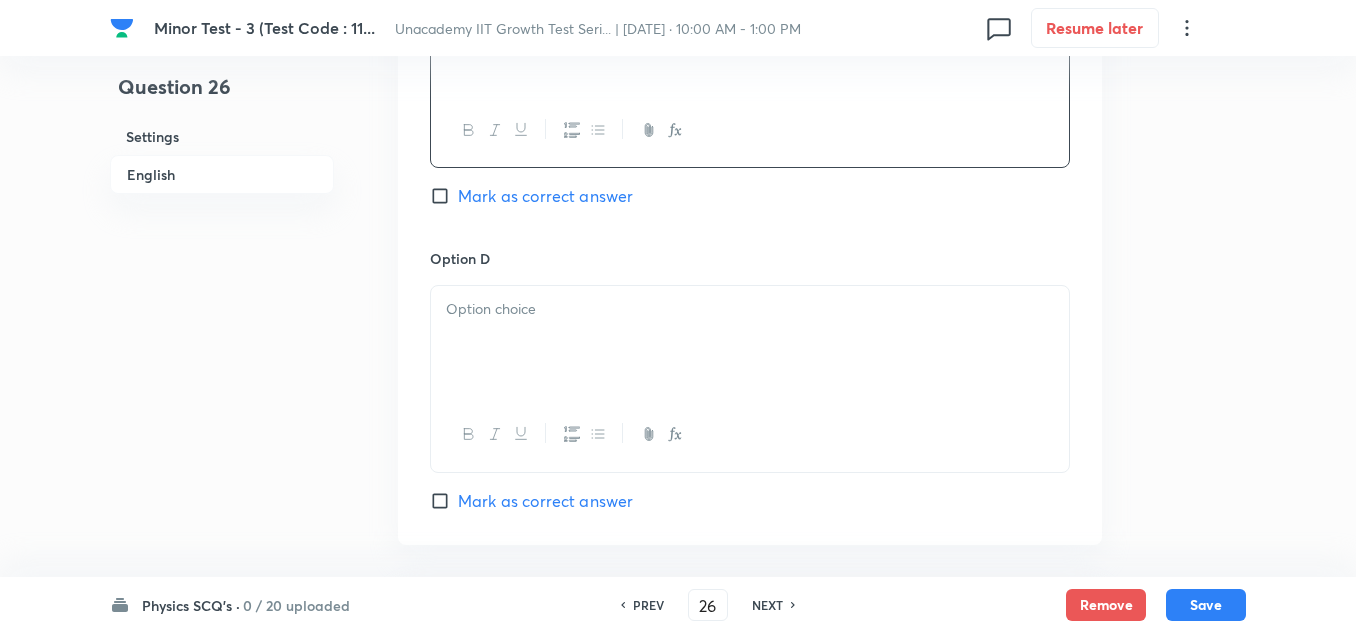 scroll, scrollTop: 1700, scrollLeft: 0, axis: vertical 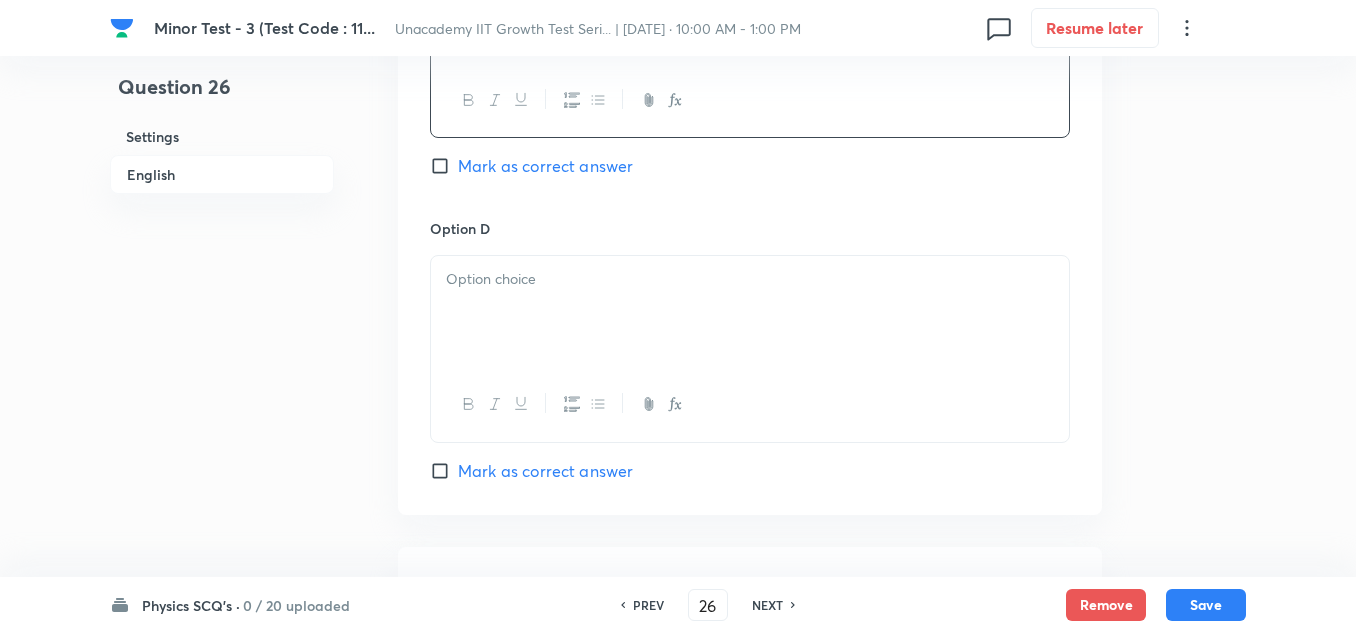 click at bounding box center [750, 279] 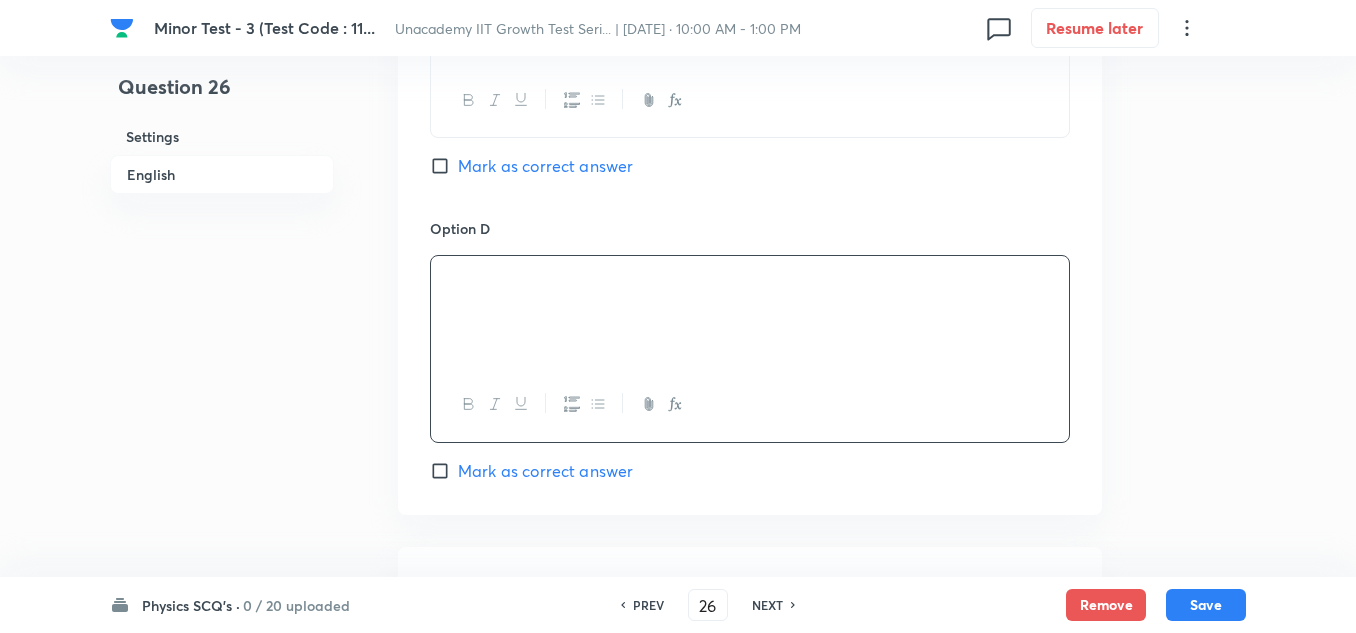 click on "Mark as correct answer" at bounding box center [545, 166] 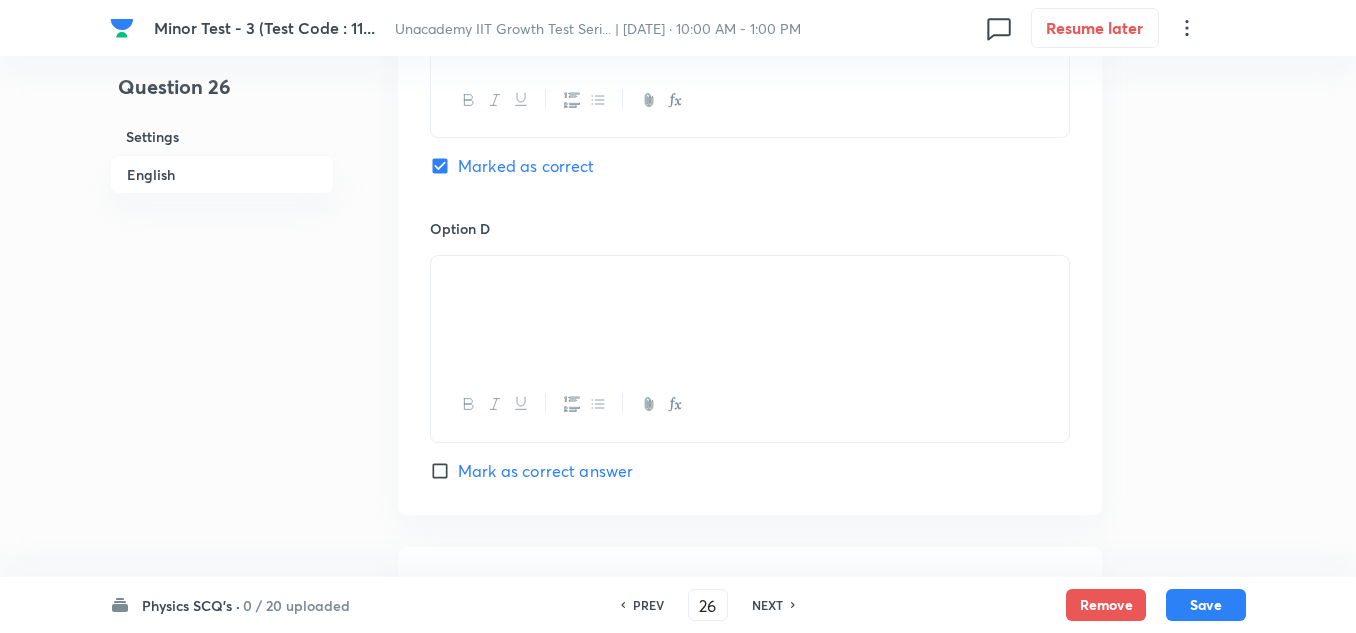 scroll, scrollTop: 1900, scrollLeft: 0, axis: vertical 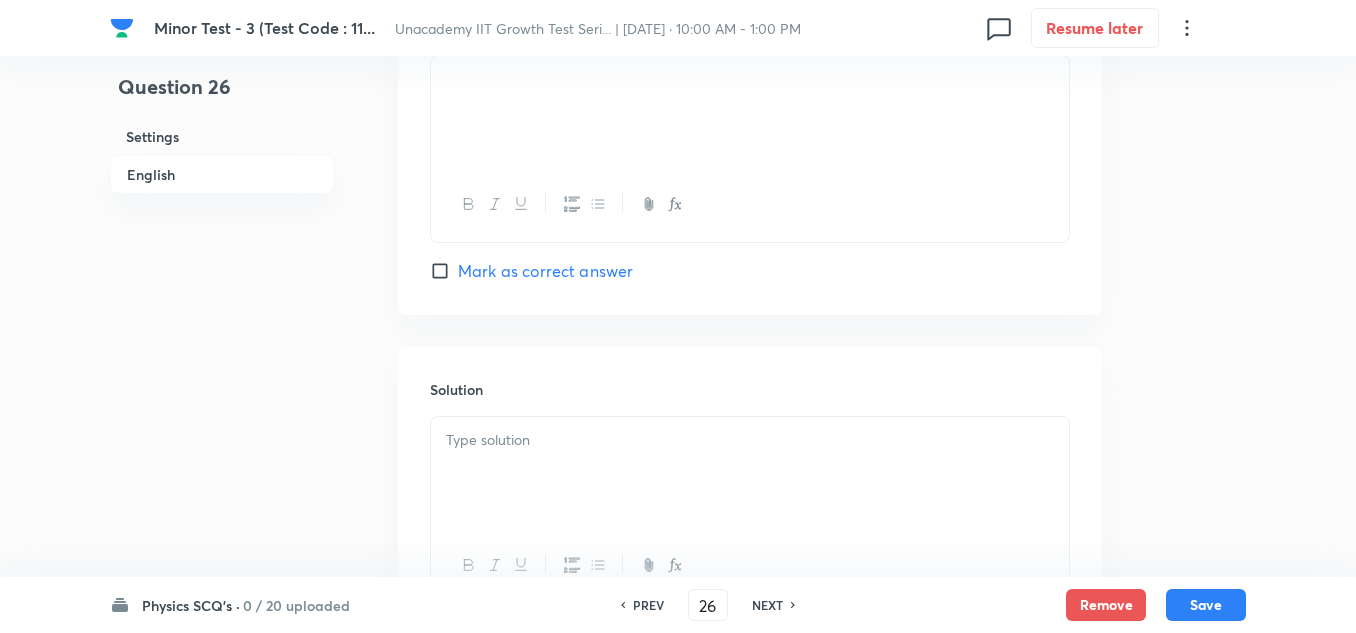 click at bounding box center [750, 473] 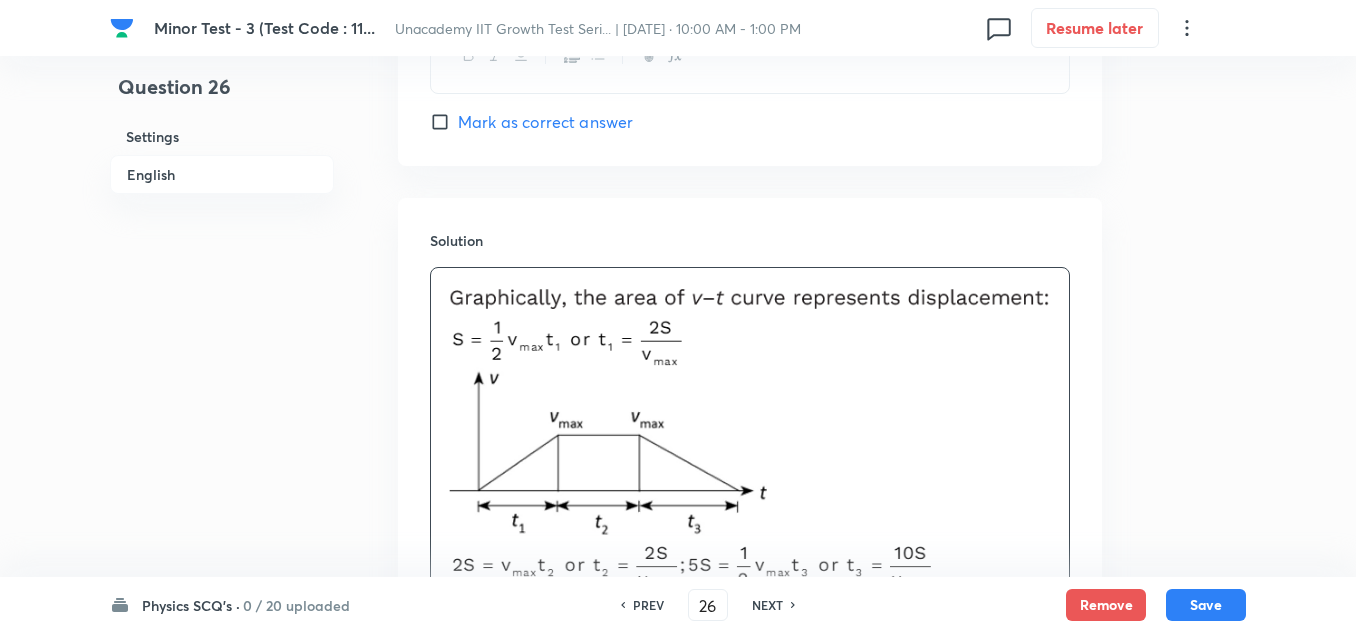 scroll, scrollTop: 2100, scrollLeft: 0, axis: vertical 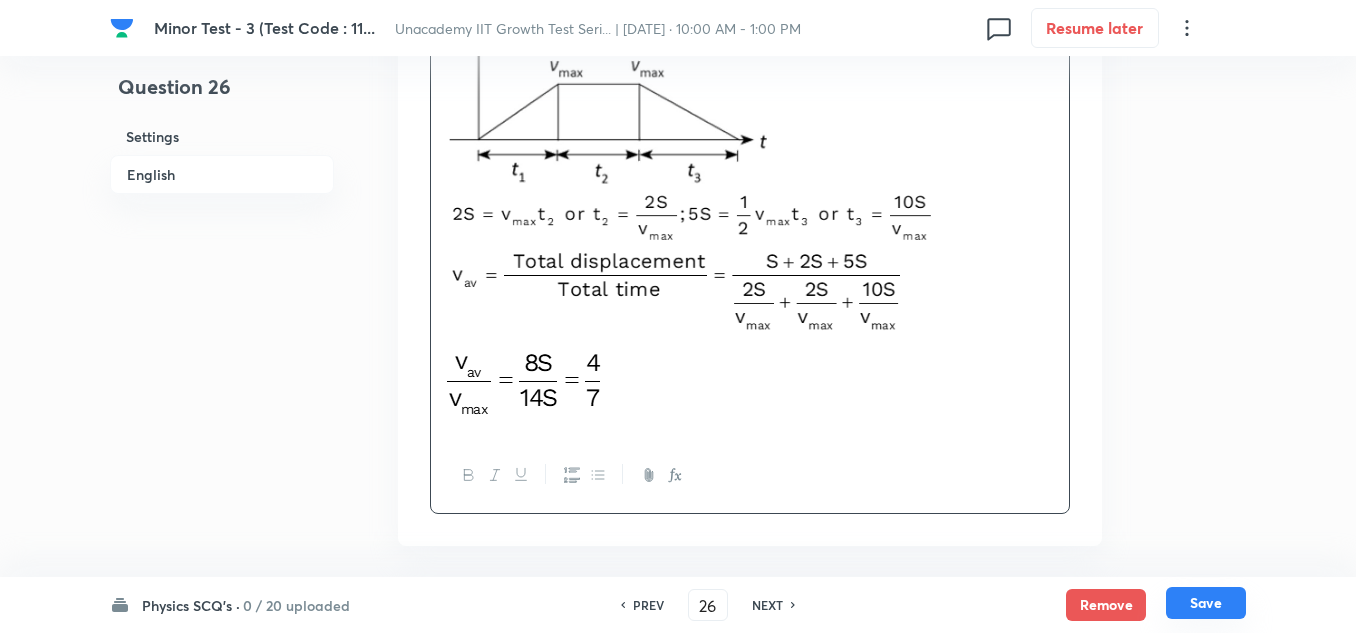 click on "Save" at bounding box center [1206, 603] 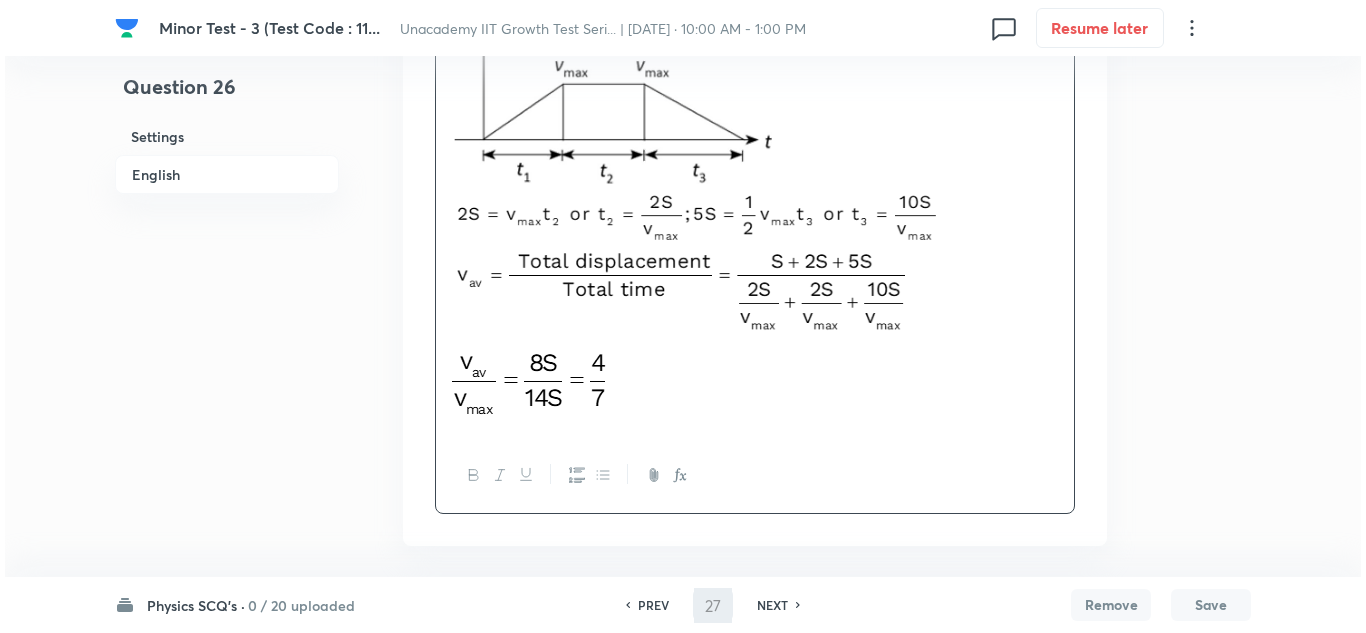scroll, scrollTop: 0, scrollLeft: 0, axis: both 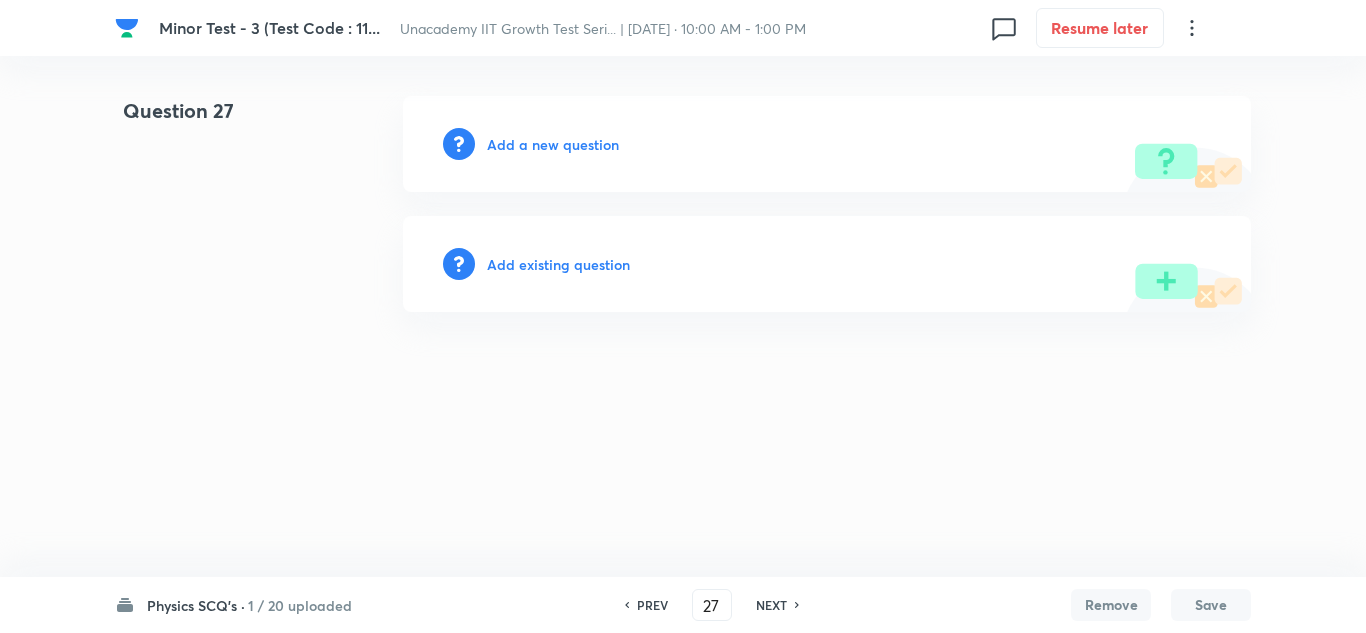 click on "Add a new question" at bounding box center (553, 144) 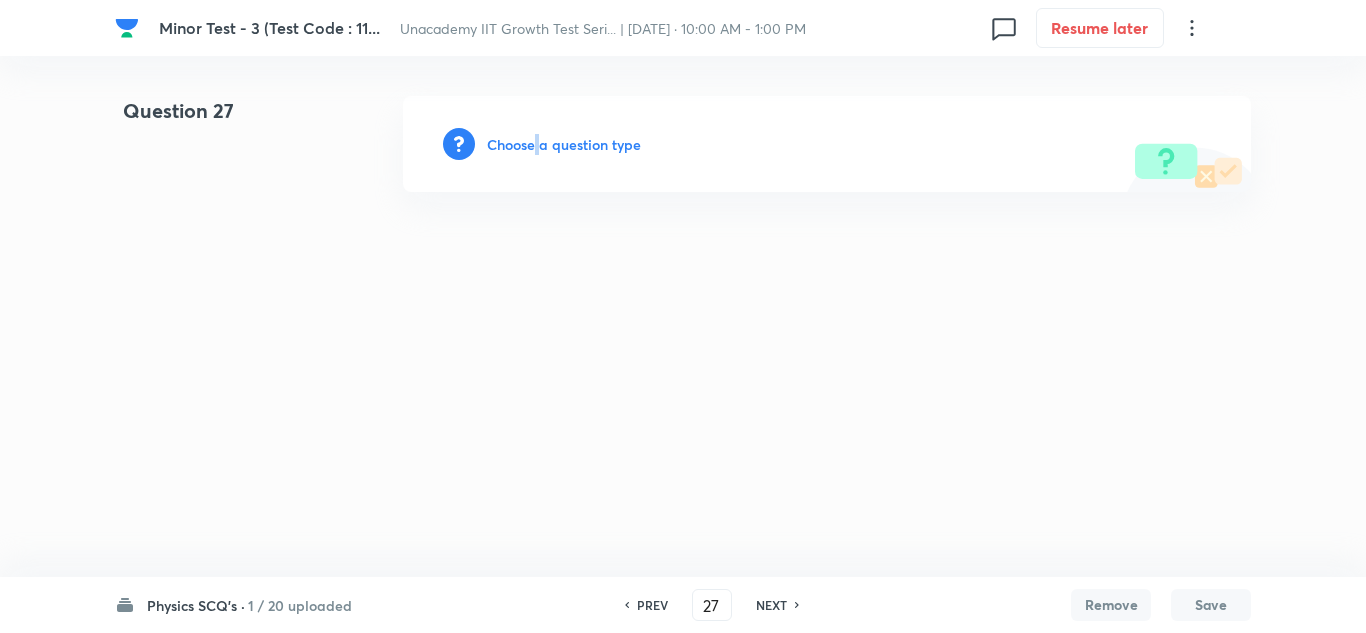 click on "Choose a question type" at bounding box center [564, 144] 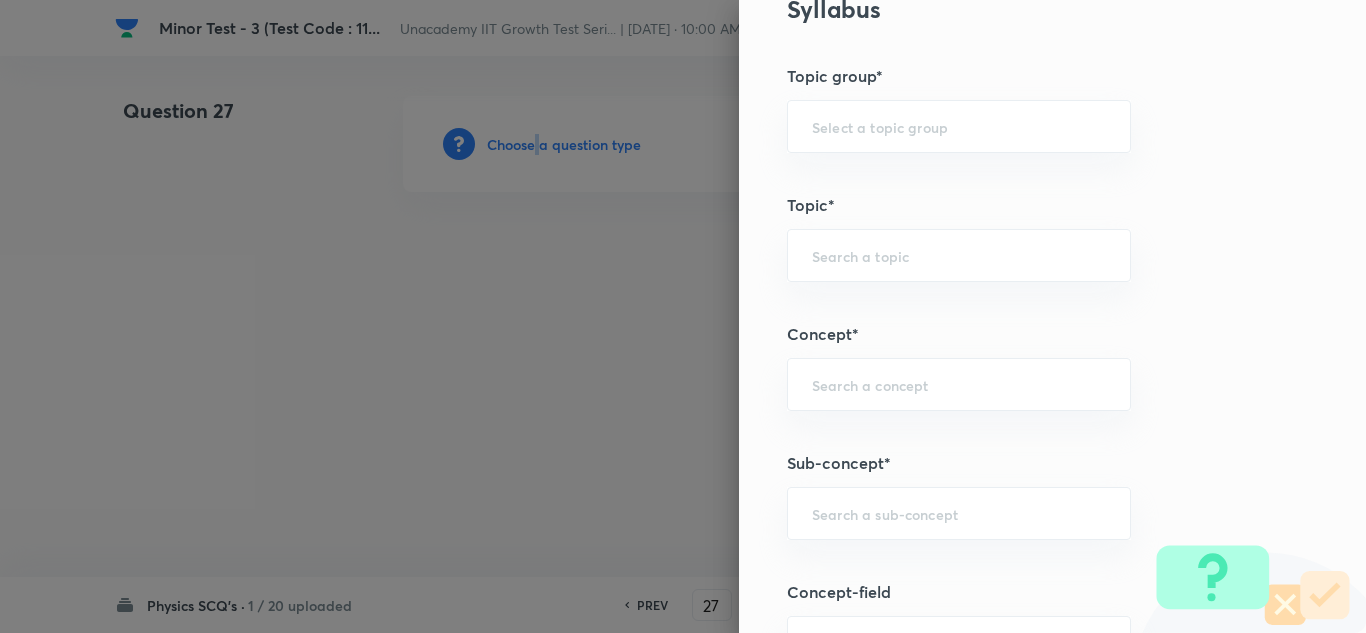 scroll, scrollTop: 1000, scrollLeft: 0, axis: vertical 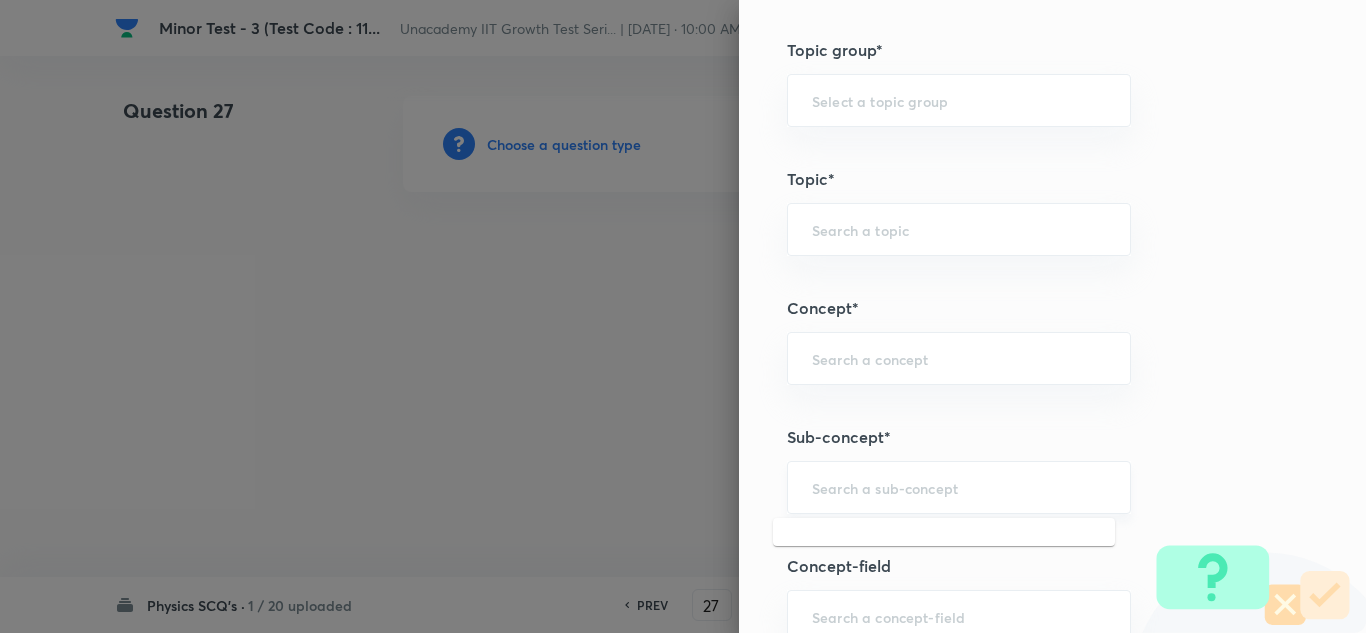 click at bounding box center (959, 487) 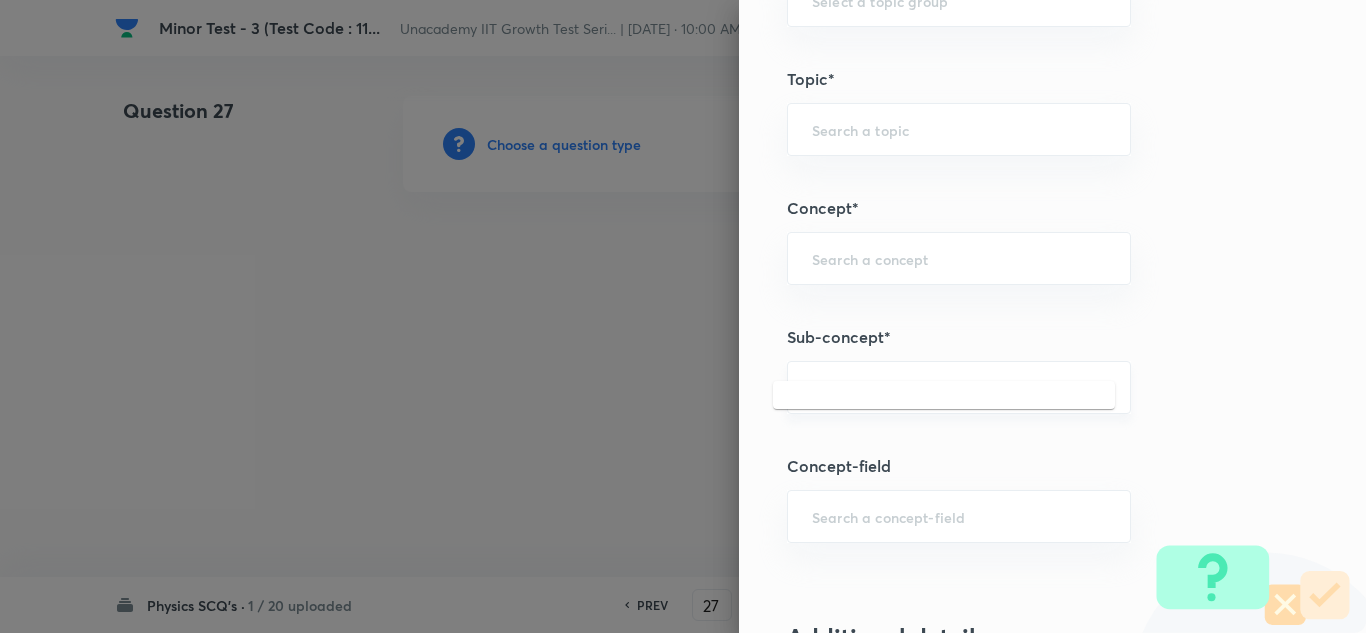 scroll, scrollTop: 1200, scrollLeft: 0, axis: vertical 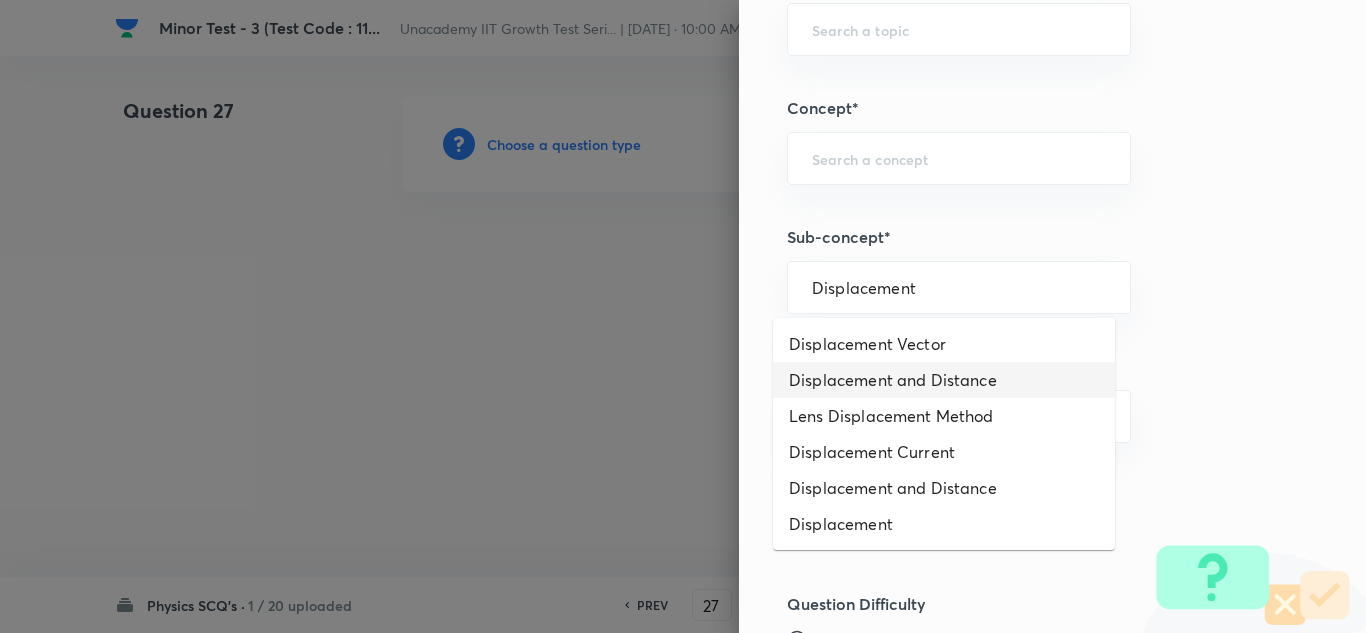 click on "Displacement and Distance" at bounding box center (944, 380) 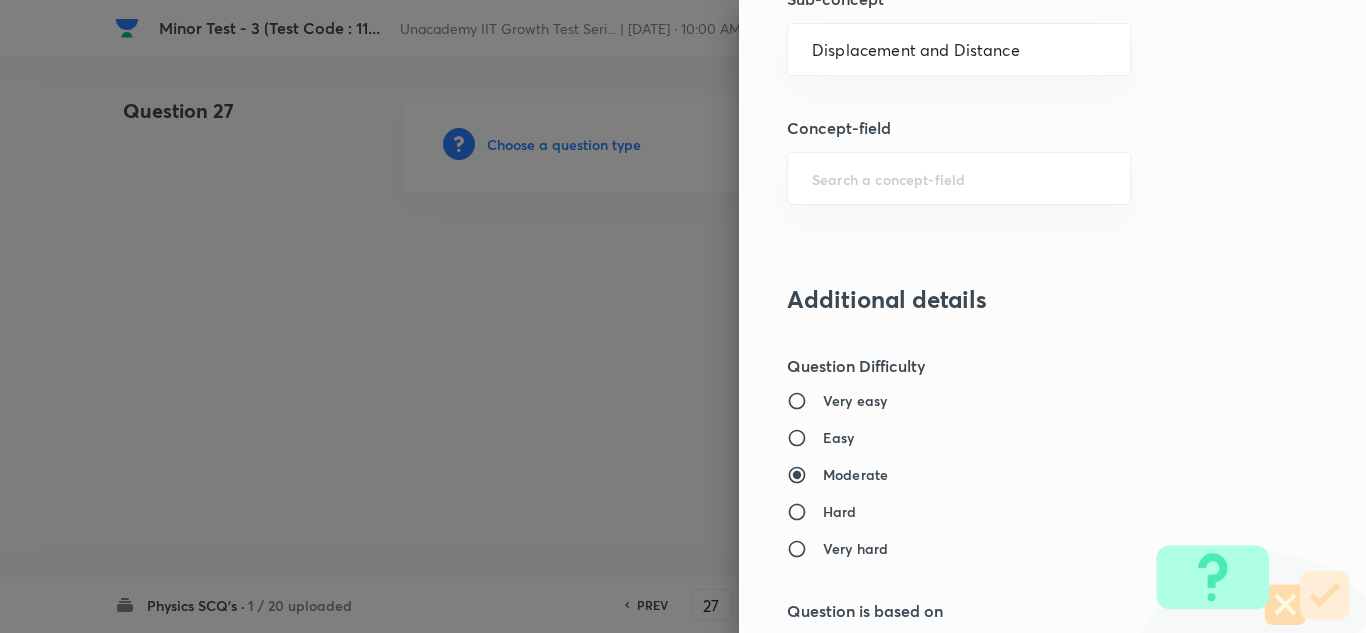 scroll, scrollTop: 1600, scrollLeft: 0, axis: vertical 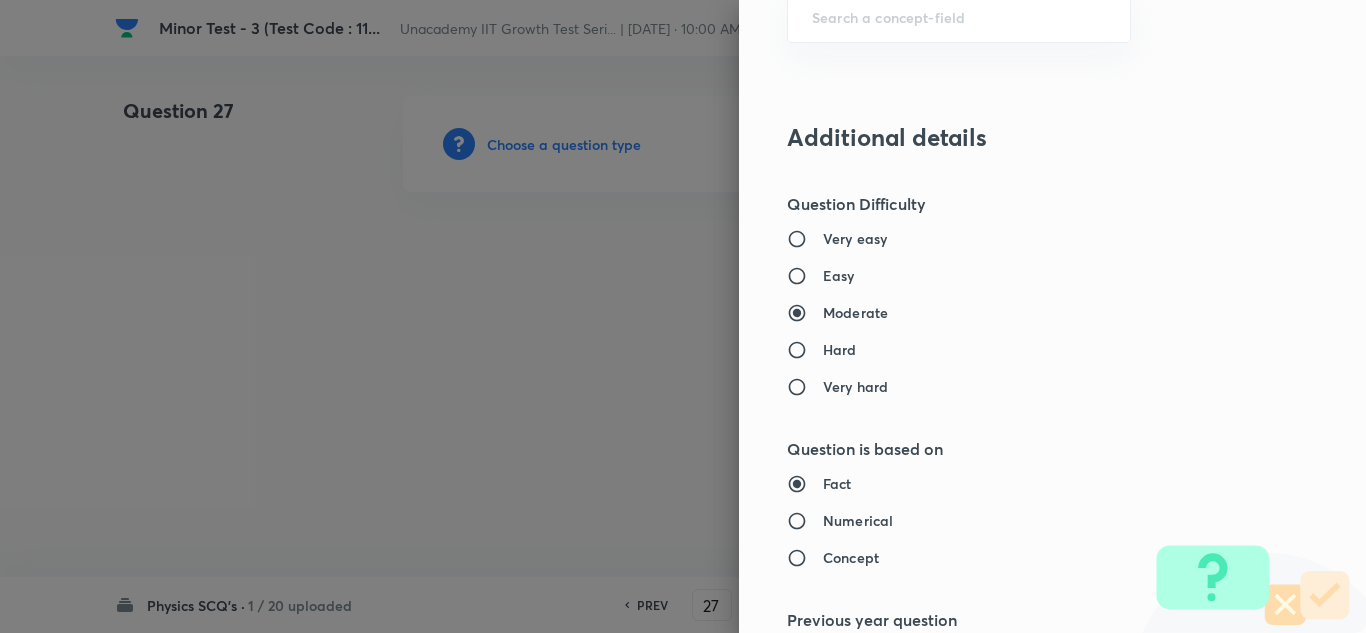 click on "Easy" at bounding box center (839, 275) 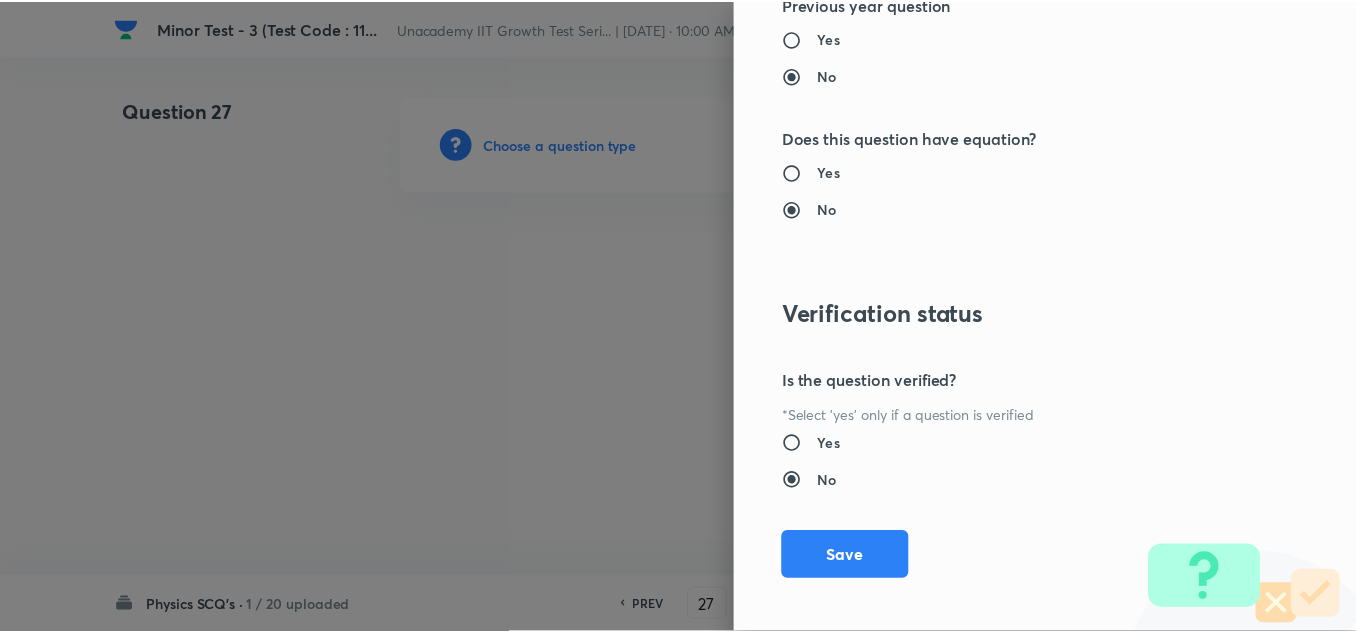 scroll, scrollTop: 2227, scrollLeft: 0, axis: vertical 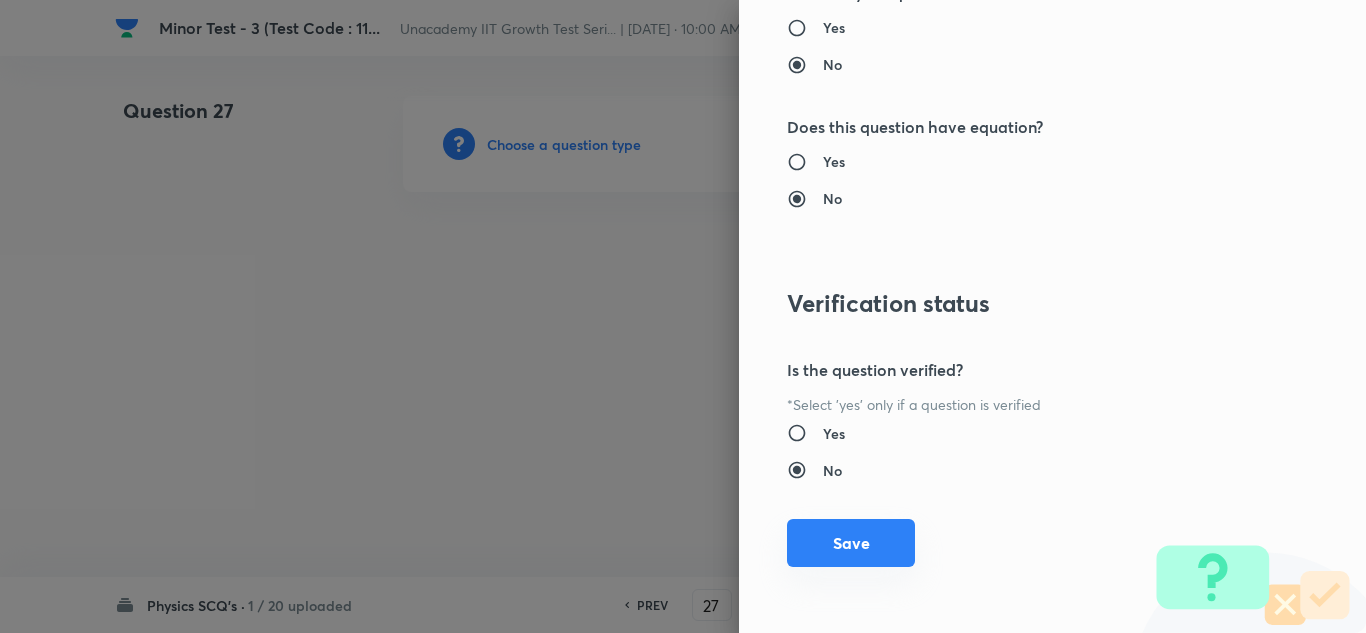 click on "Save" at bounding box center [851, 543] 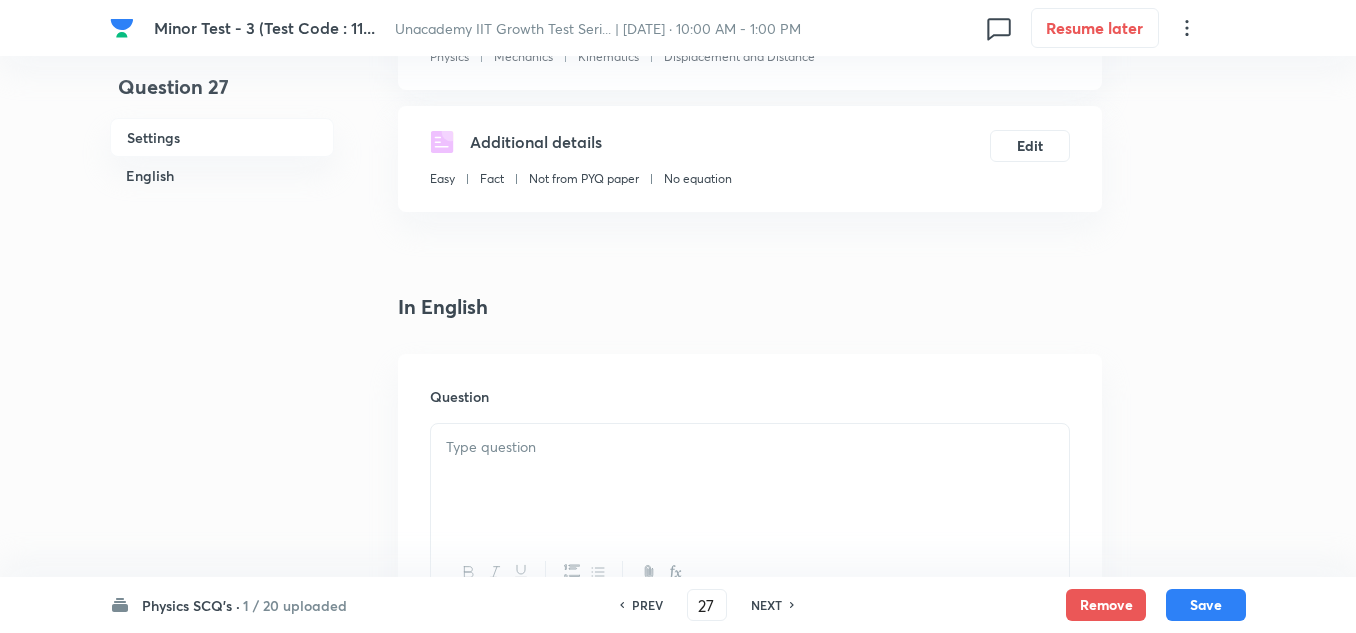 scroll, scrollTop: 400, scrollLeft: 0, axis: vertical 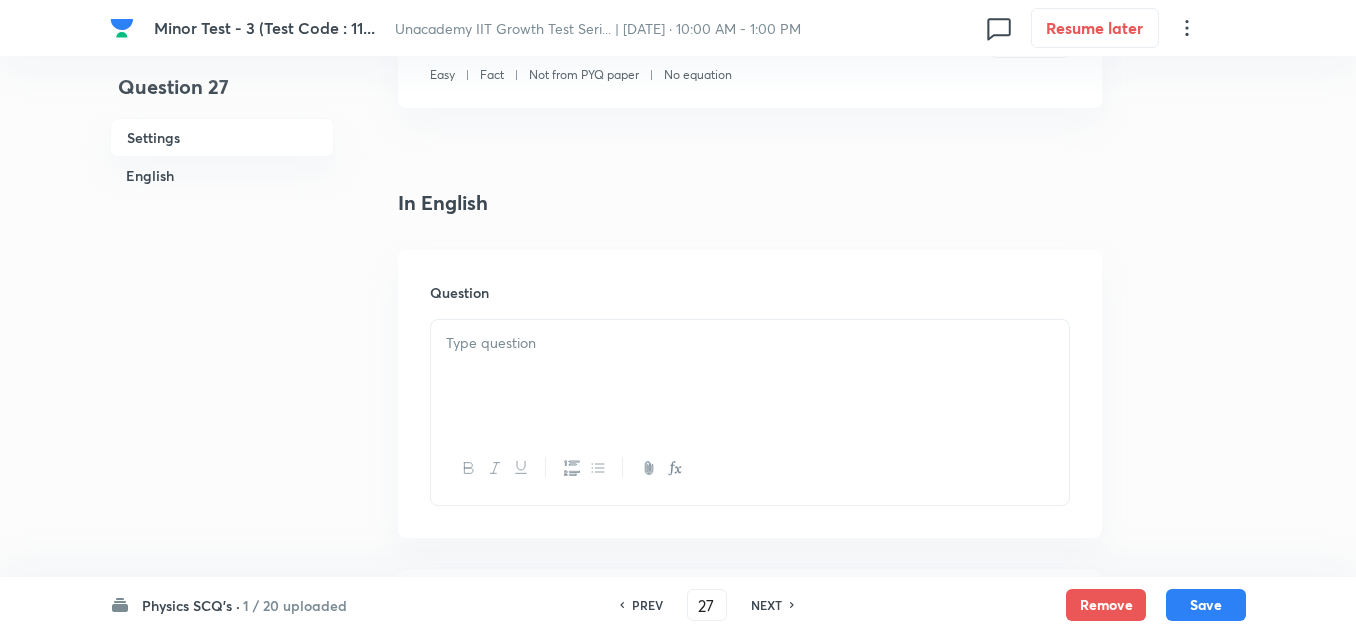click at bounding box center (750, 376) 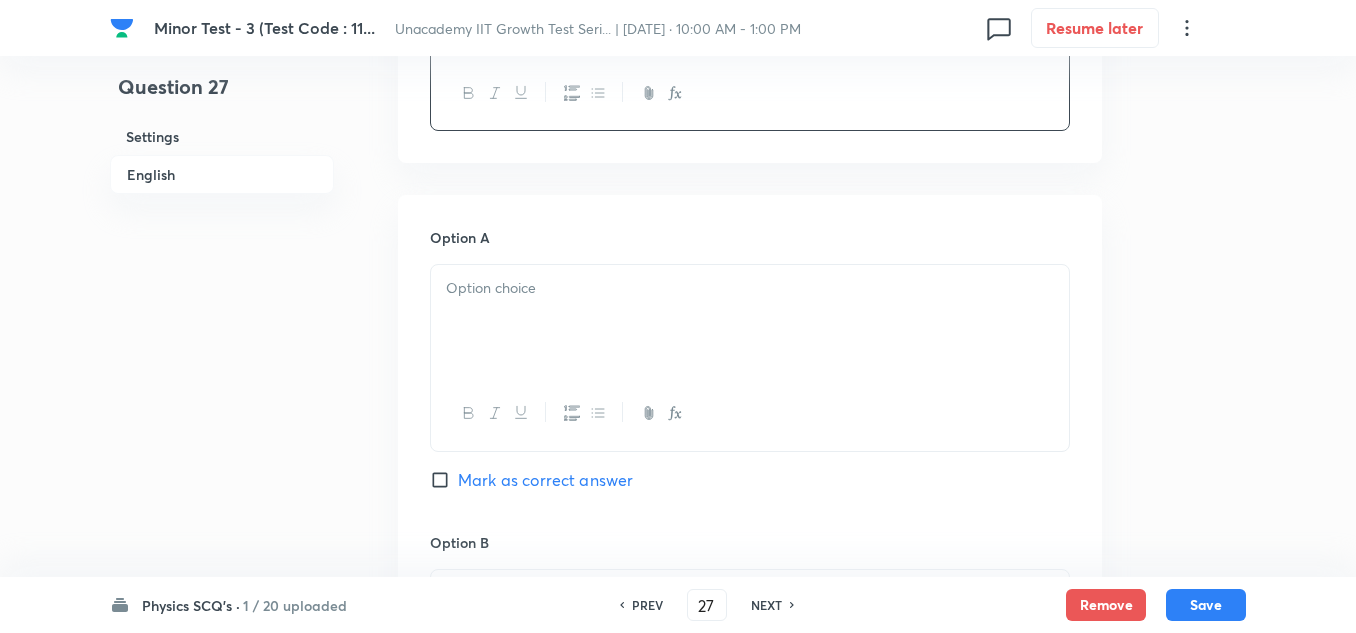 scroll, scrollTop: 800, scrollLeft: 0, axis: vertical 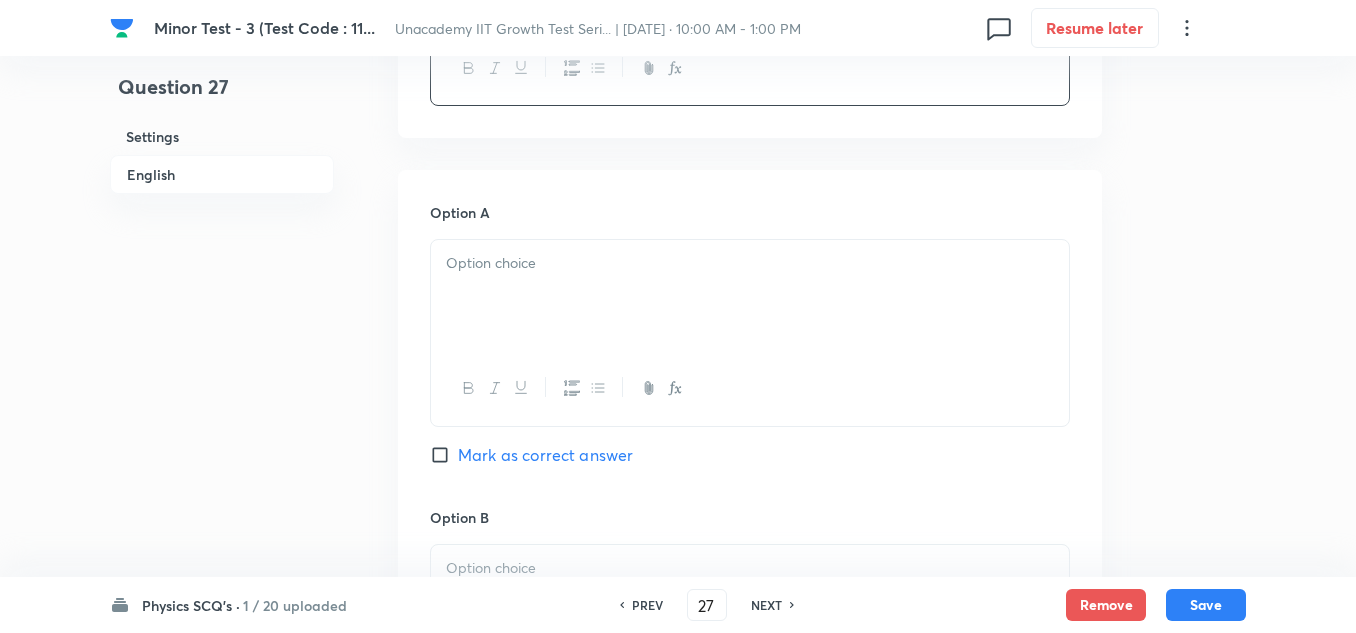 click at bounding box center (750, 296) 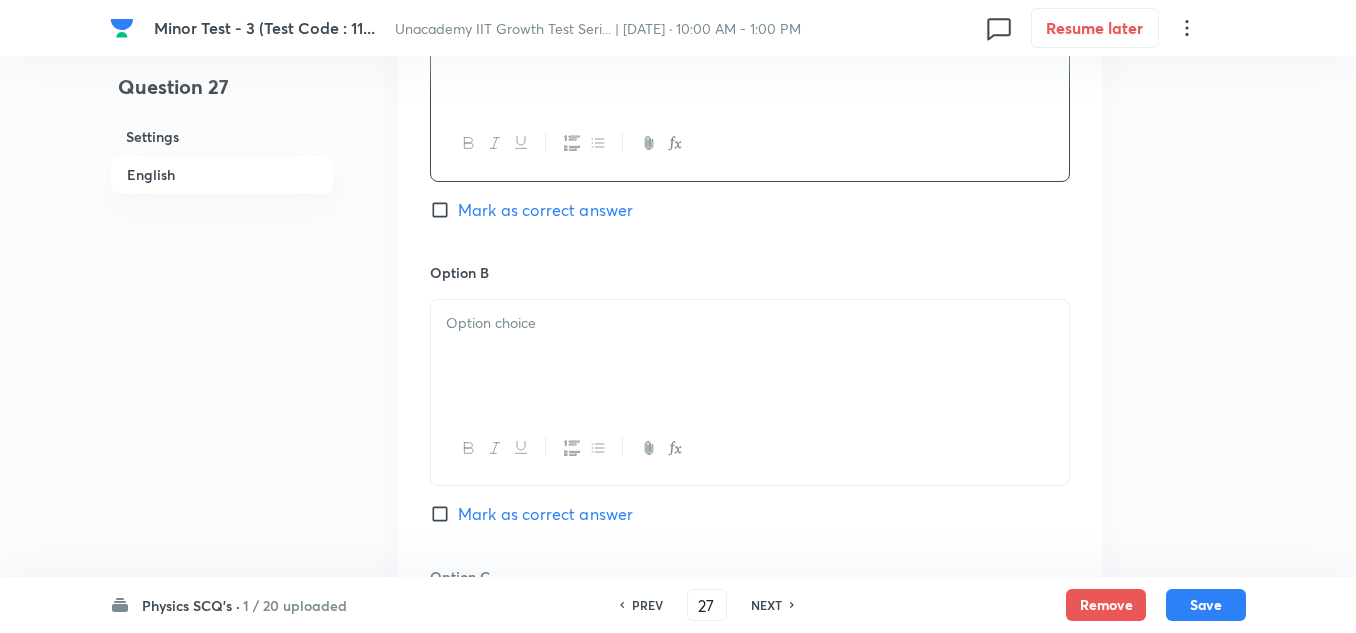 scroll, scrollTop: 1100, scrollLeft: 0, axis: vertical 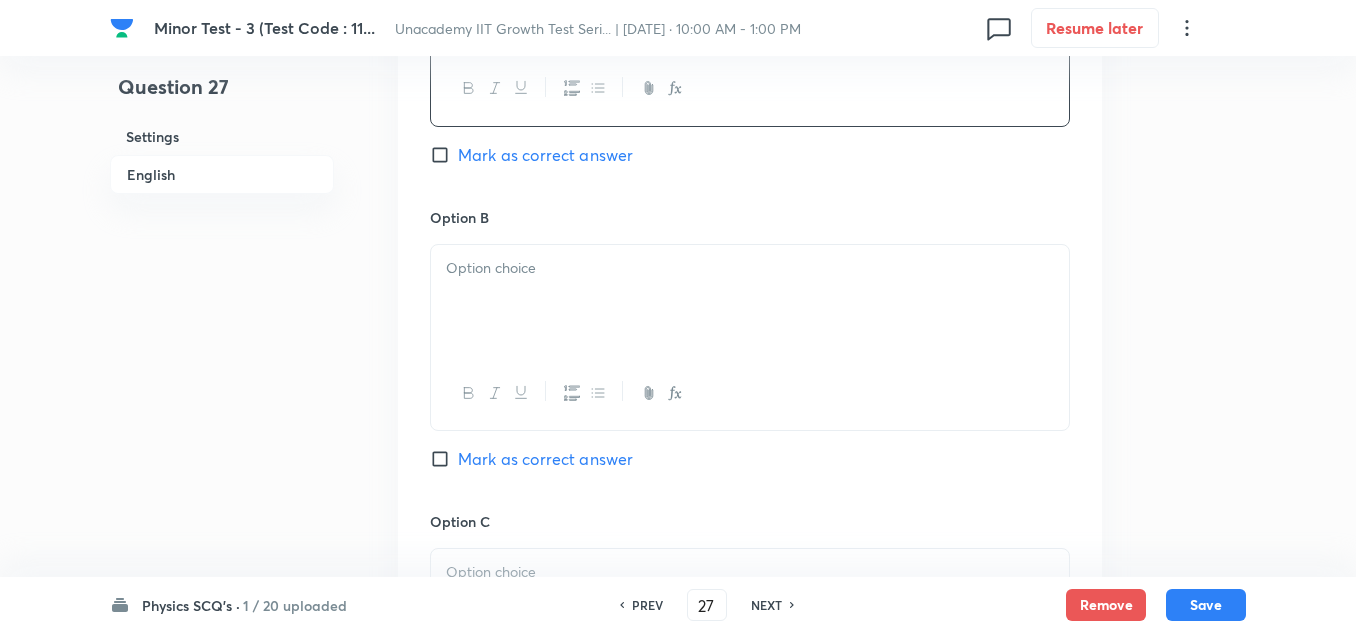 click at bounding box center (750, 301) 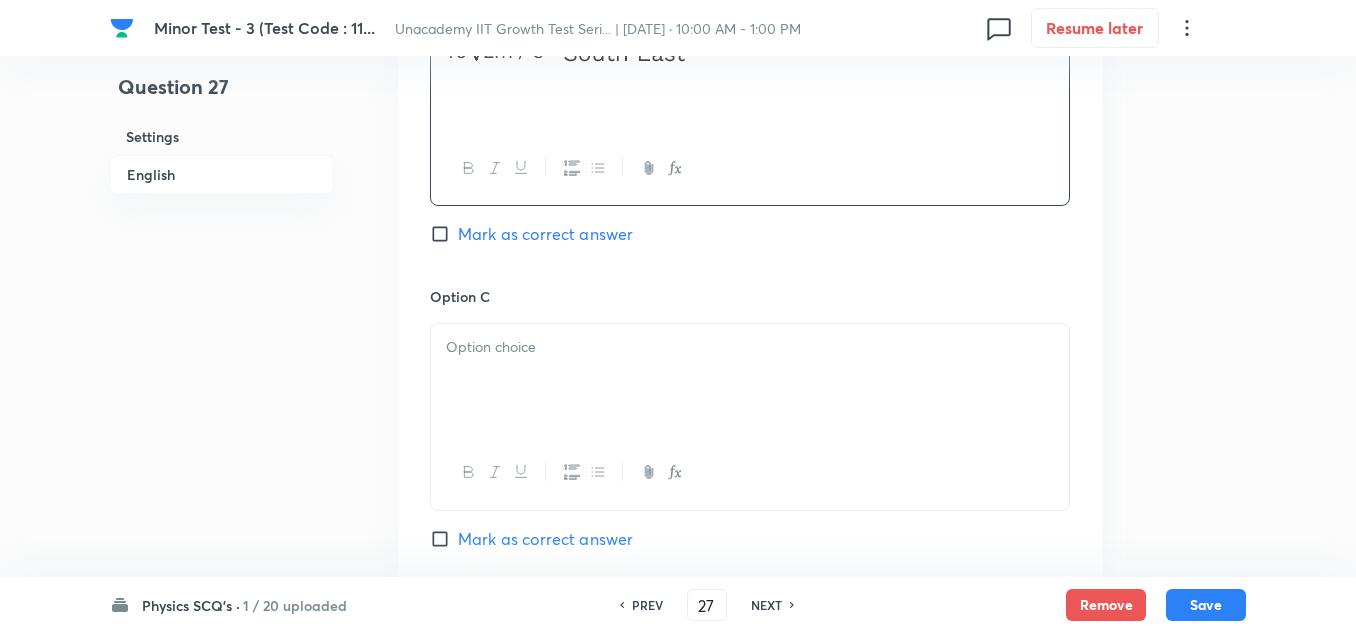 scroll, scrollTop: 1400, scrollLeft: 0, axis: vertical 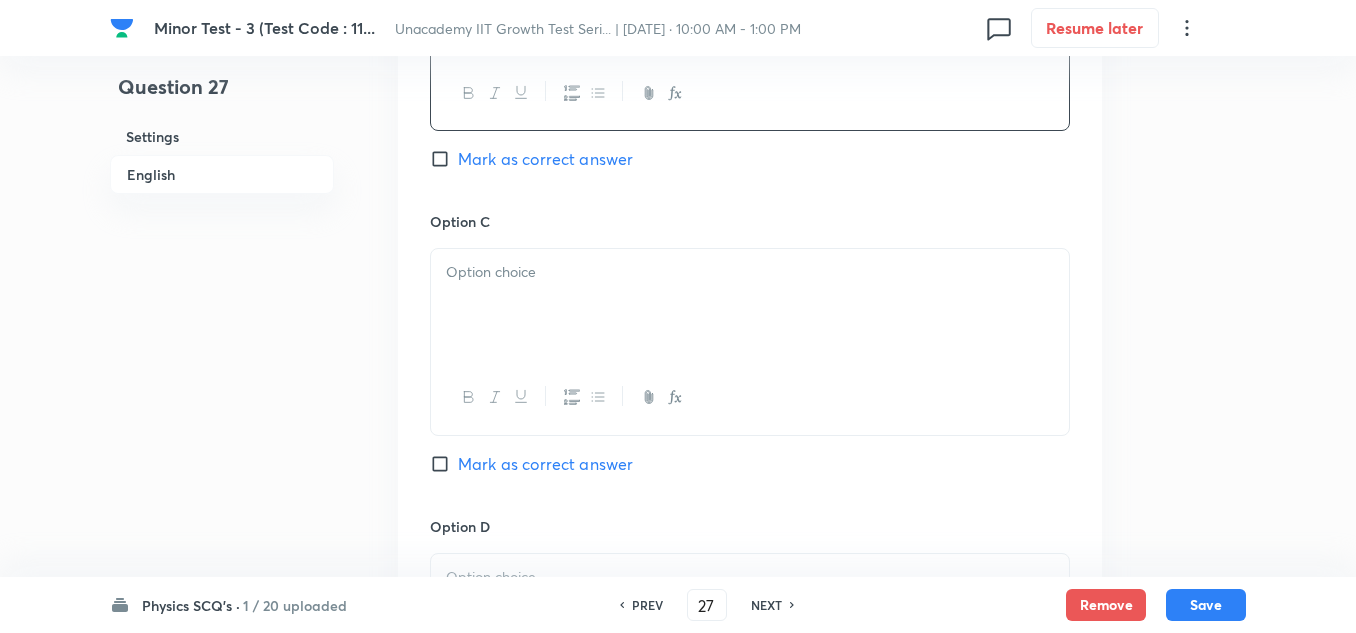 click at bounding box center [750, 305] 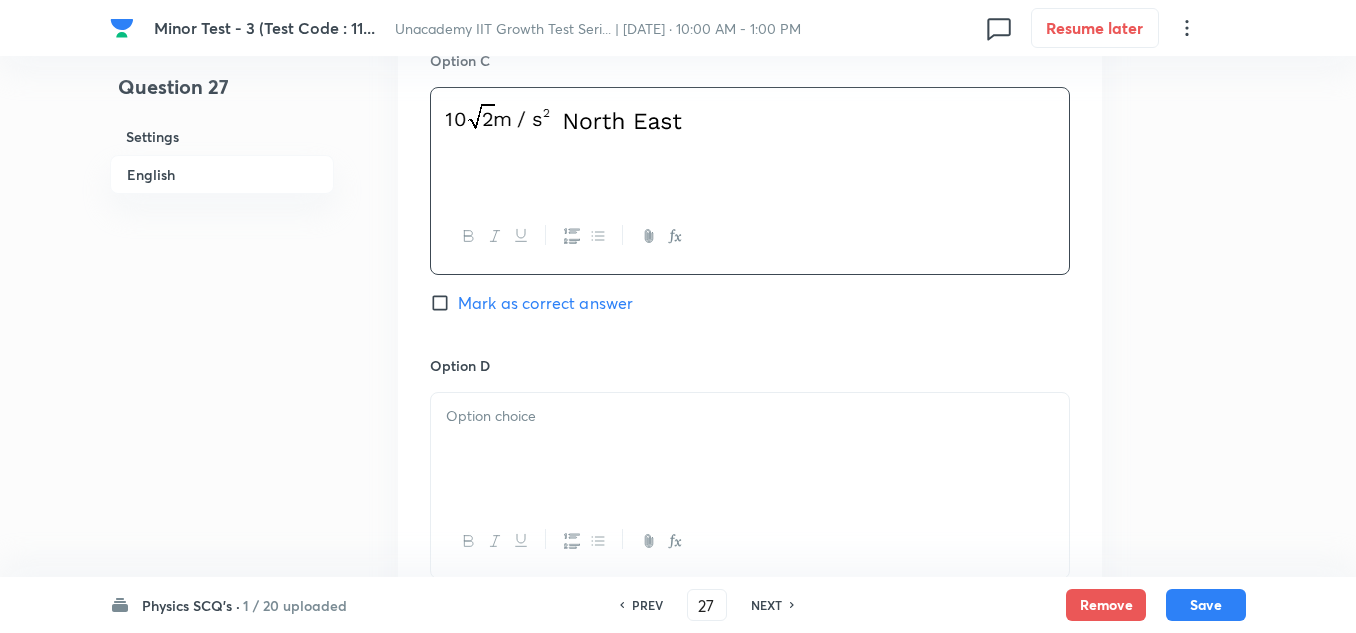 scroll, scrollTop: 1600, scrollLeft: 0, axis: vertical 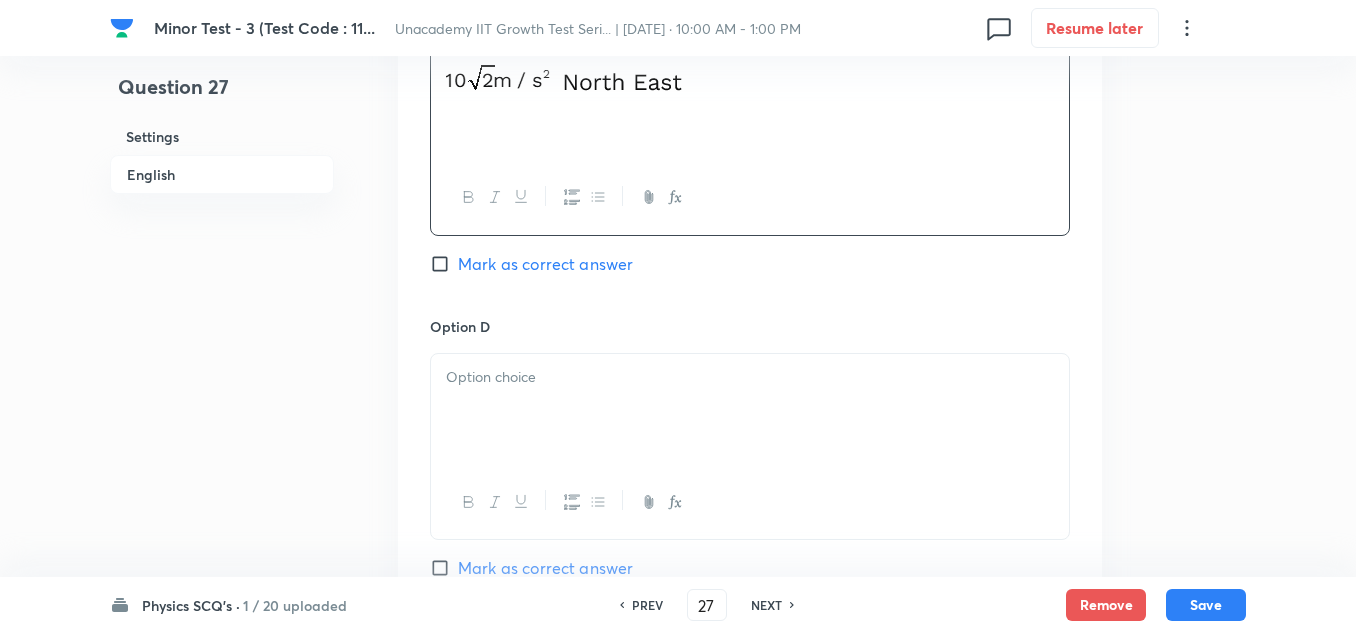 click at bounding box center (750, 410) 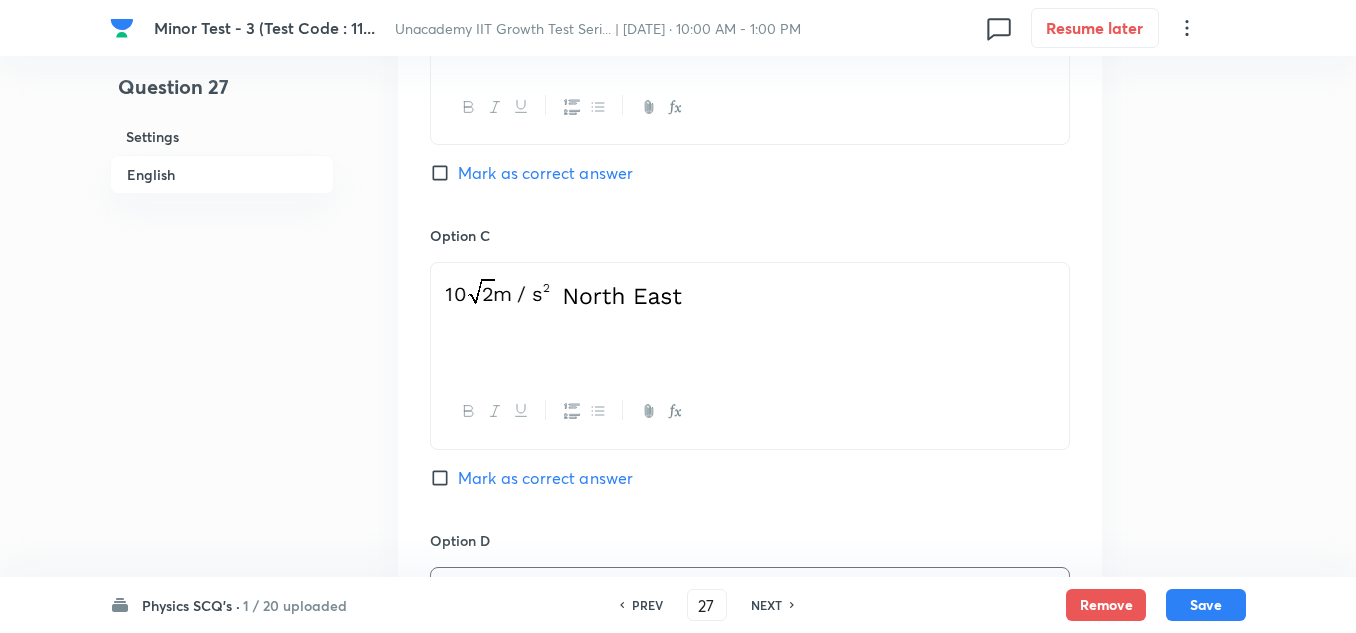 scroll, scrollTop: 1300, scrollLeft: 0, axis: vertical 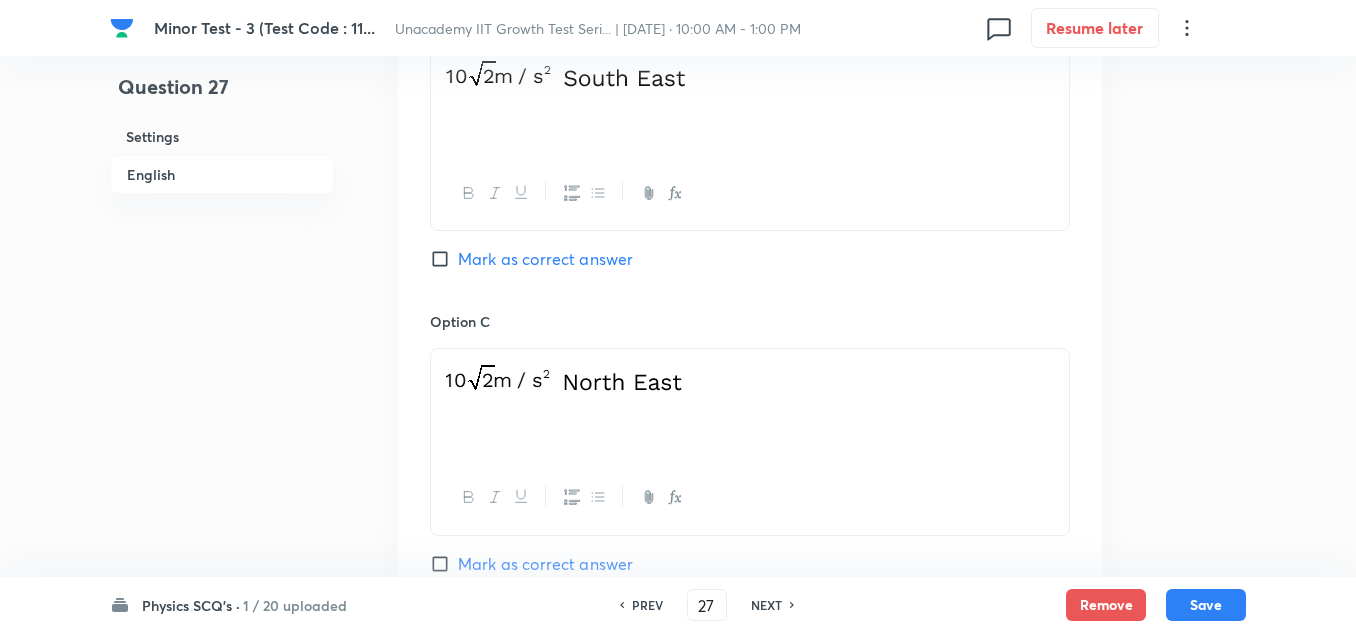 click on "Mark as correct answer" at bounding box center [545, 259] 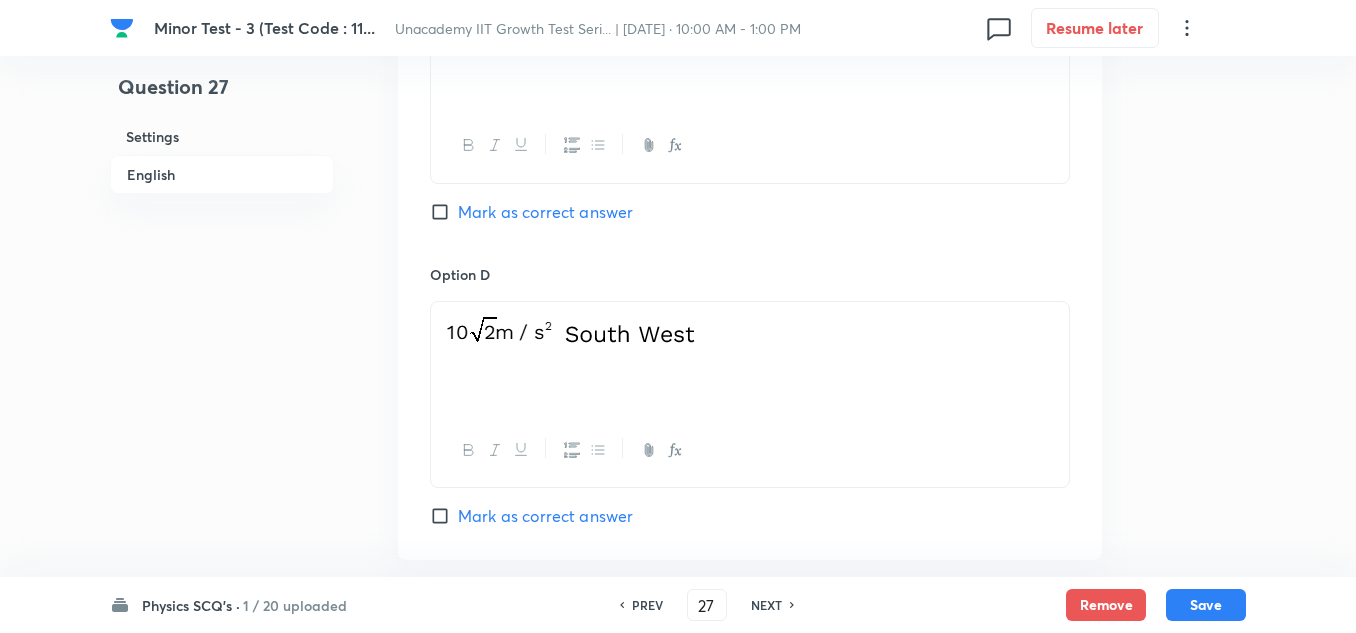 scroll, scrollTop: 2000, scrollLeft: 0, axis: vertical 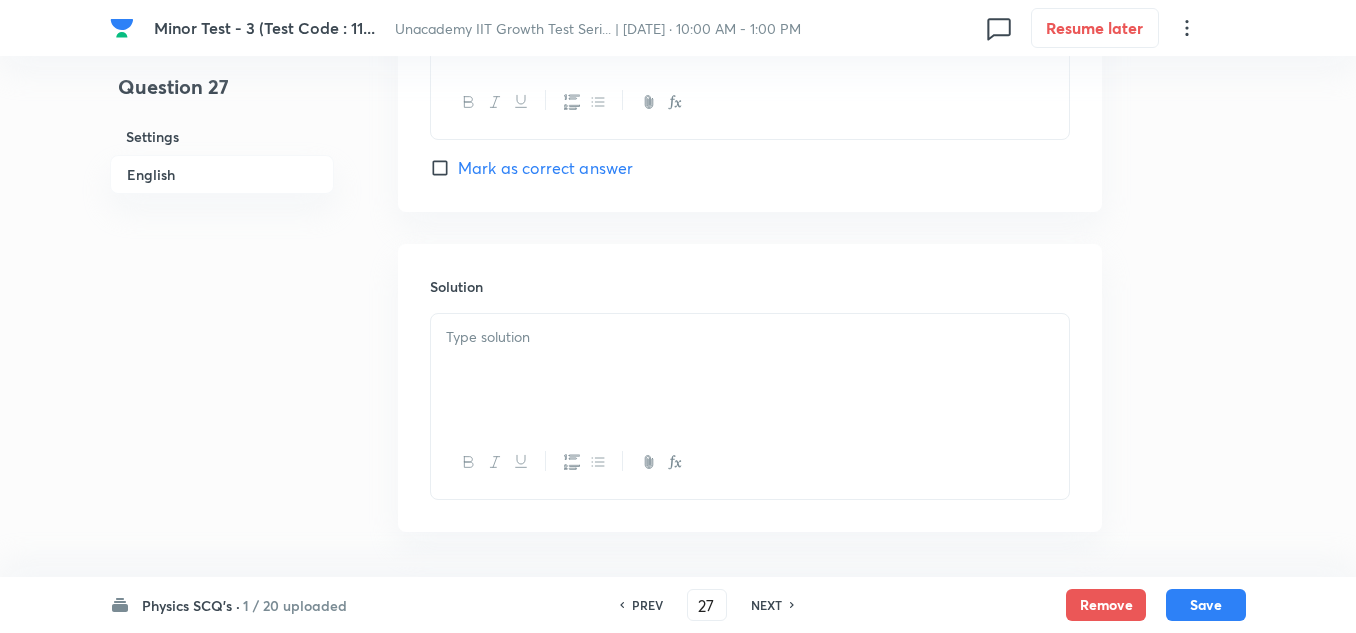 click at bounding box center (750, 370) 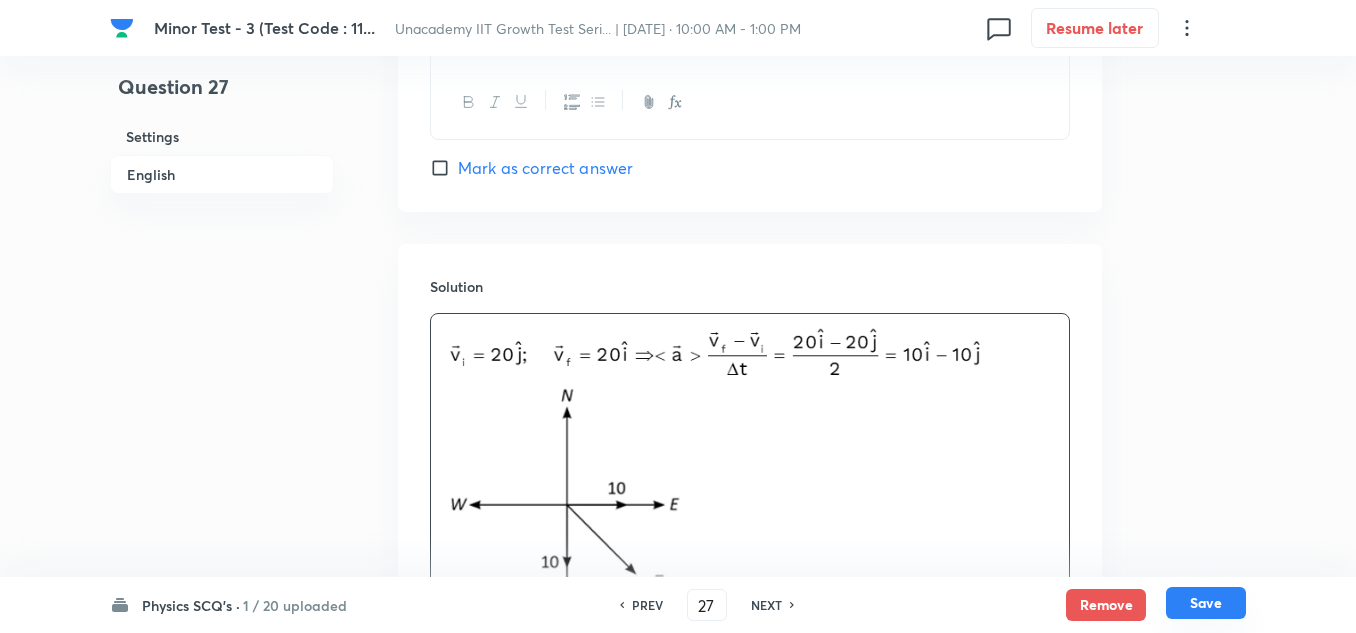 click on "Save" at bounding box center (1206, 603) 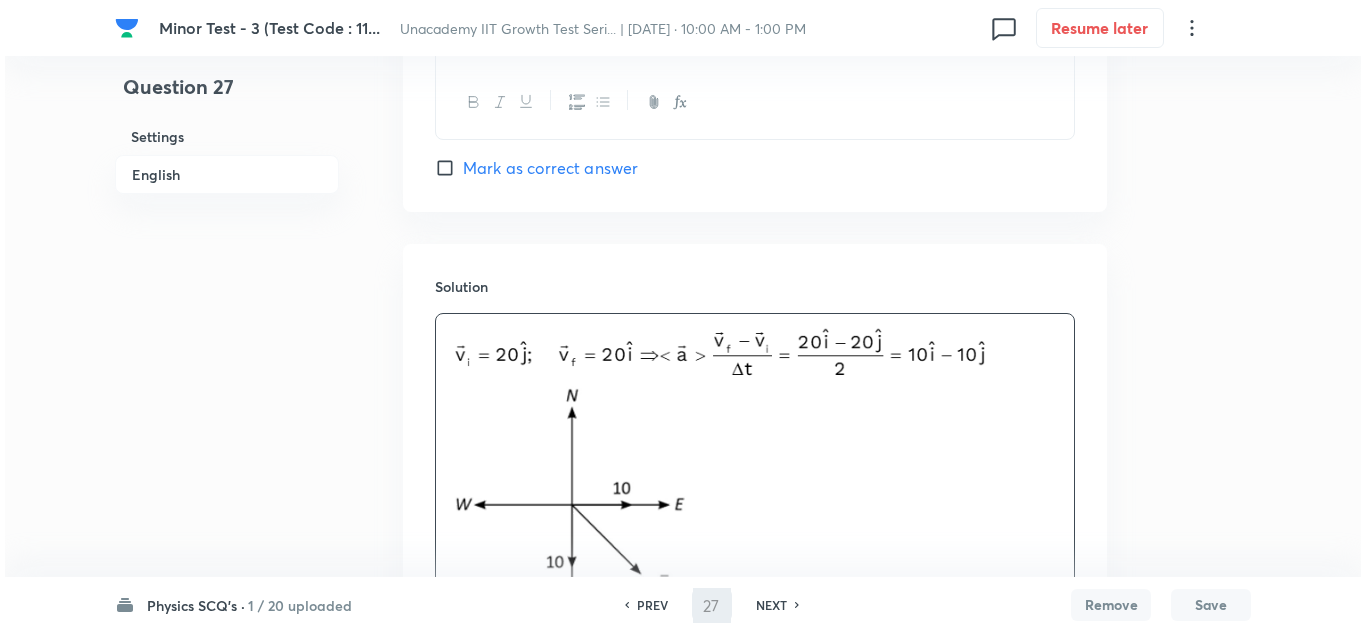 scroll, scrollTop: 0, scrollLeft: 0, axis: both 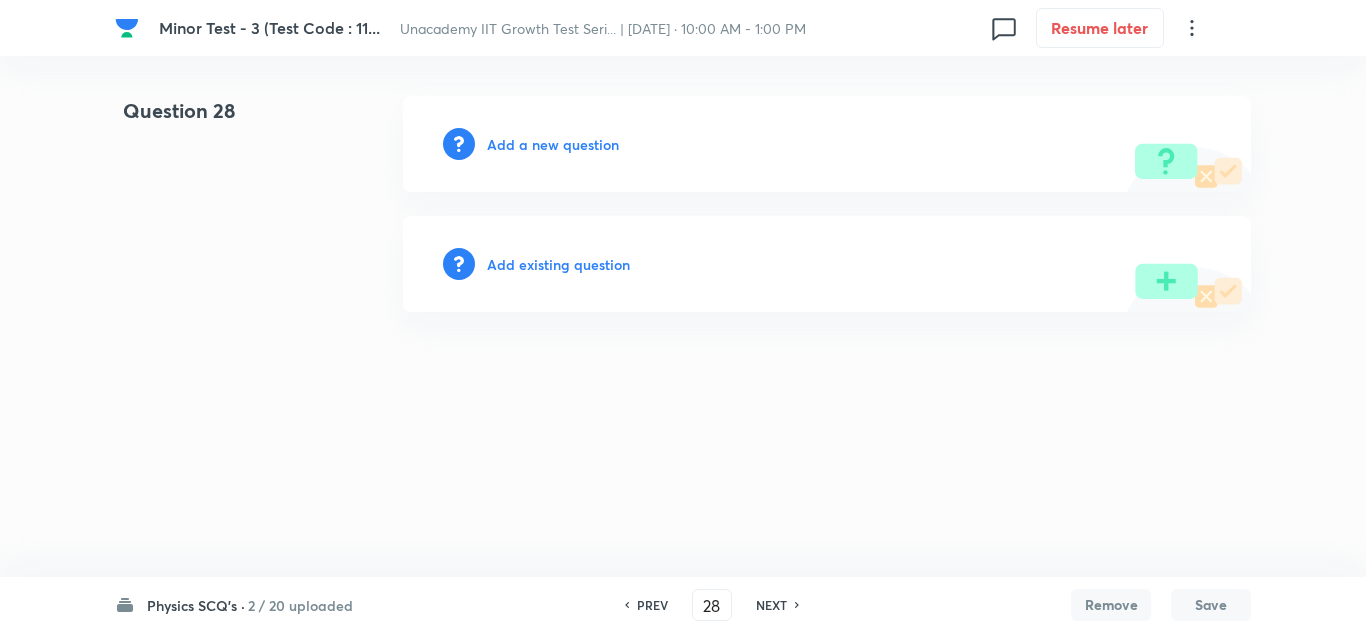 click on "Add a new question" at bounding box center [553, 144] 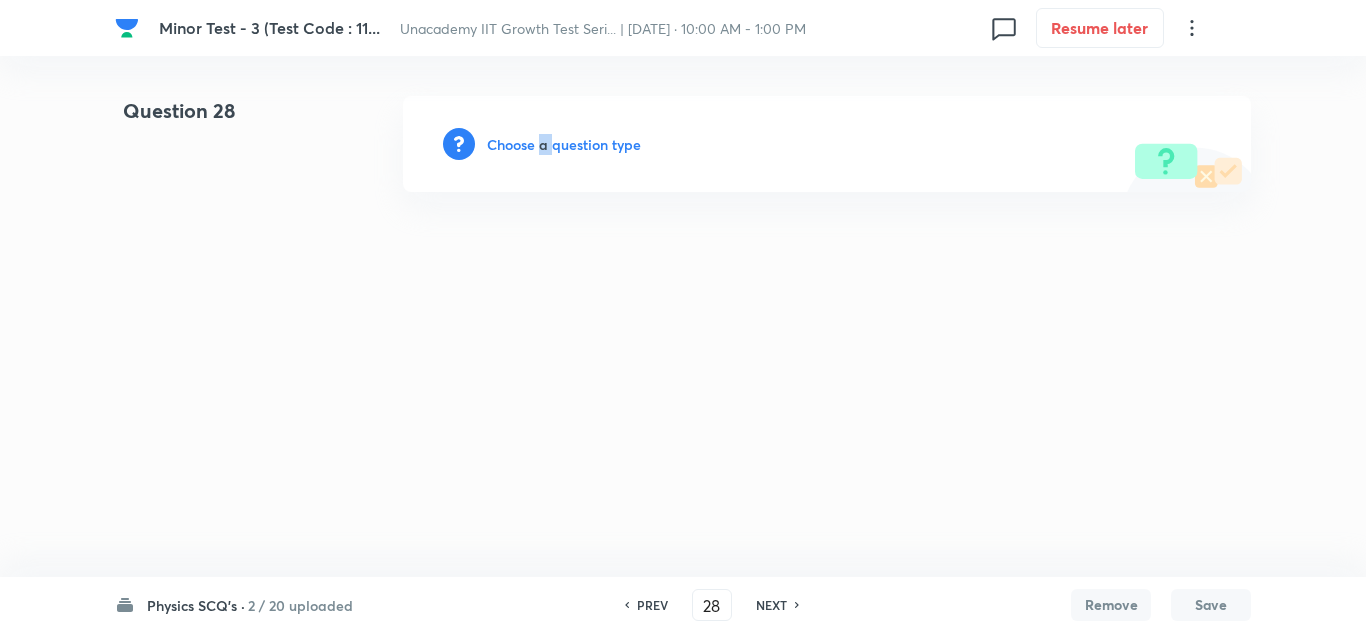 click on "Choose a question type" at bounding box center (564, 144) 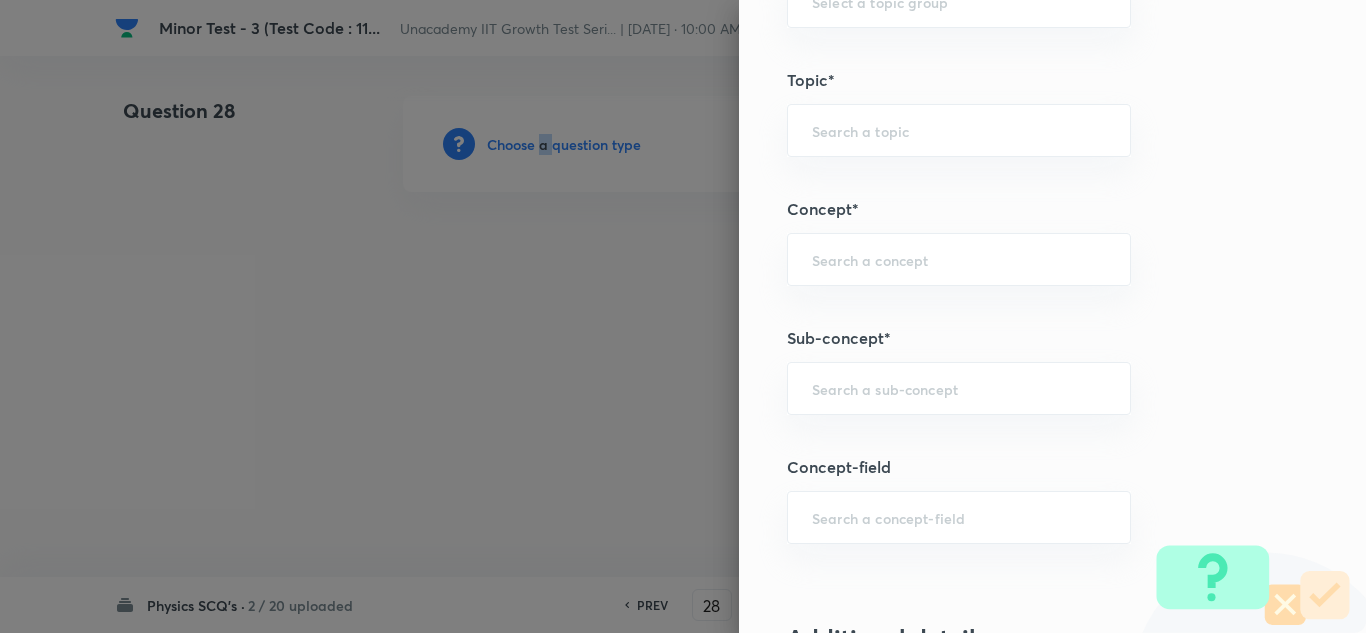scroll, scrollTop: 1100, scrollLeft: 0, axis: vertical 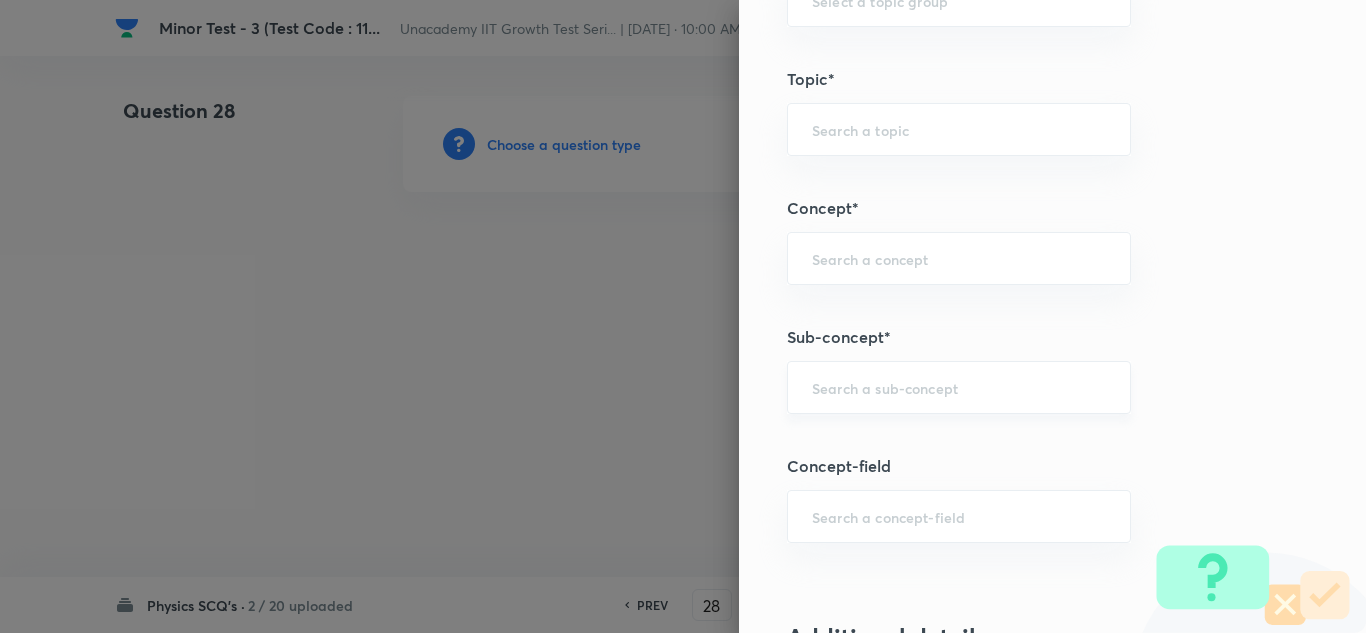 click at bounding box center [959, 387] 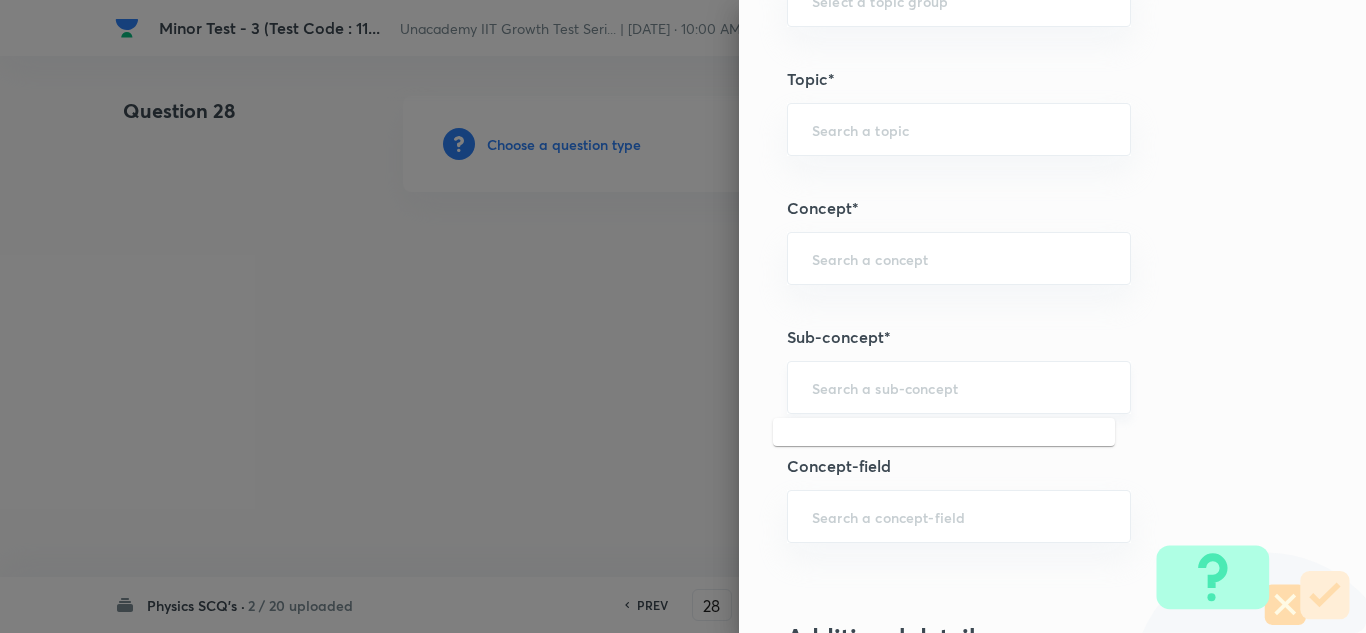 paste on "Speed" 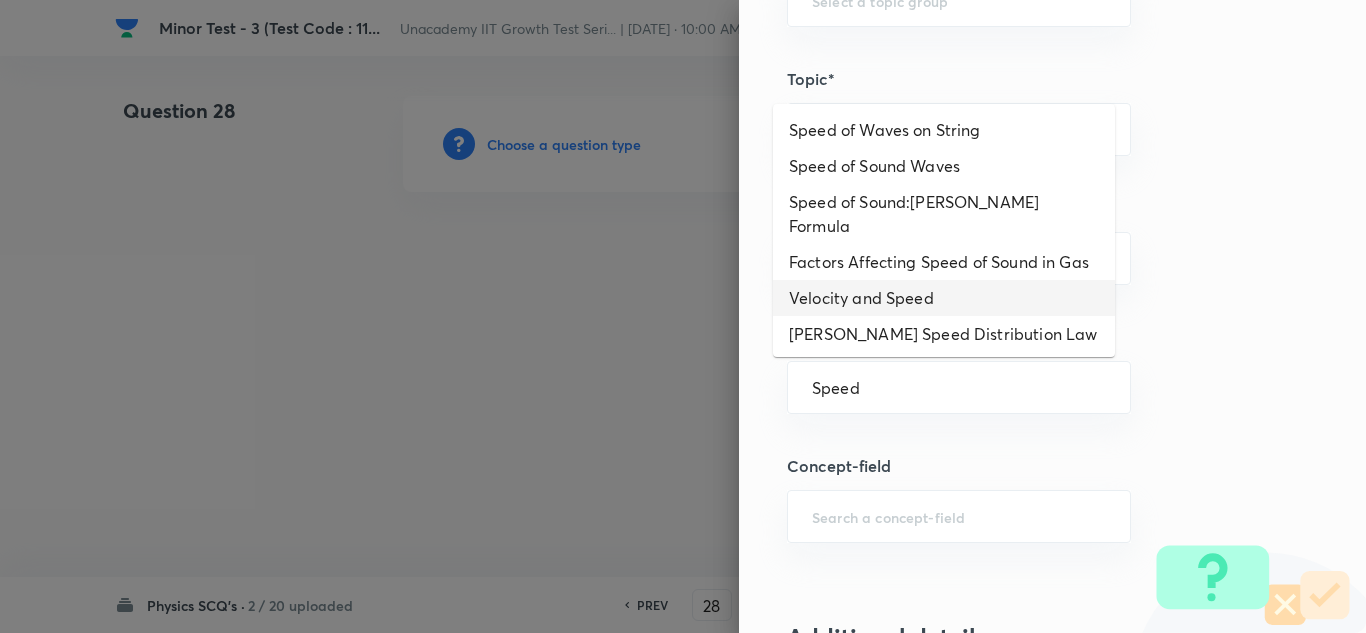 click on "Velocity and Speed" at bounding box center (944, 298) 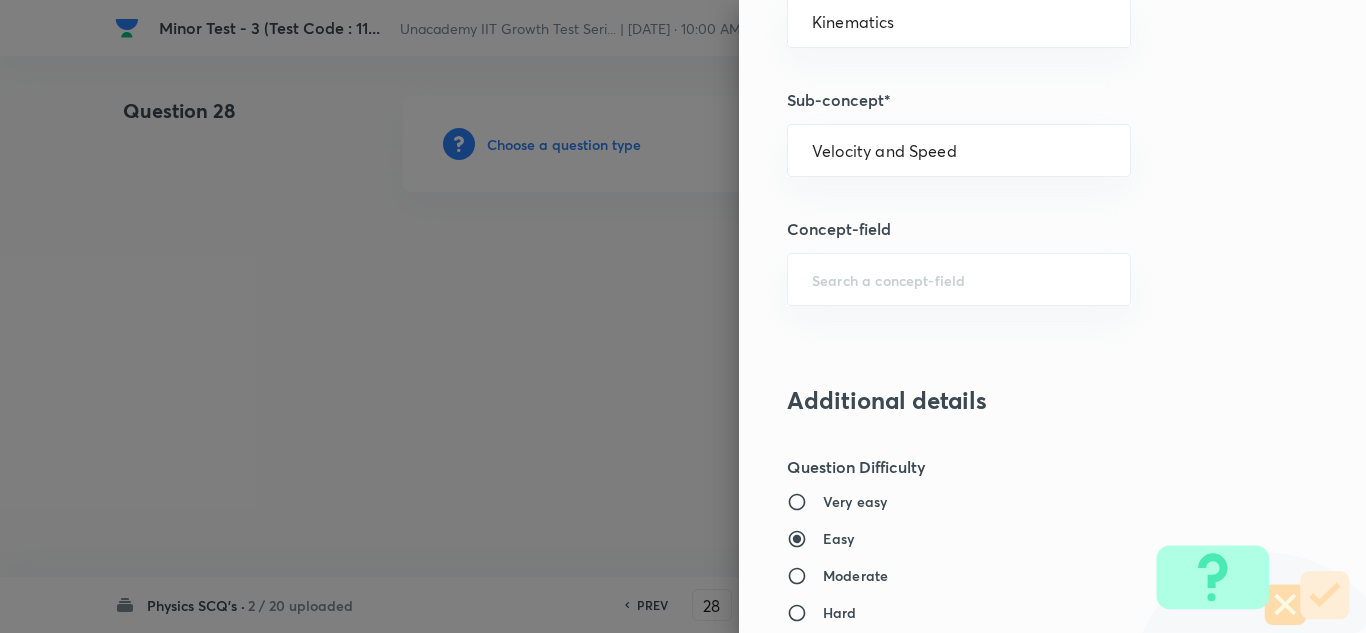 scroll, scrollTop: 1400, scrollLeft: 0, axis: vertical 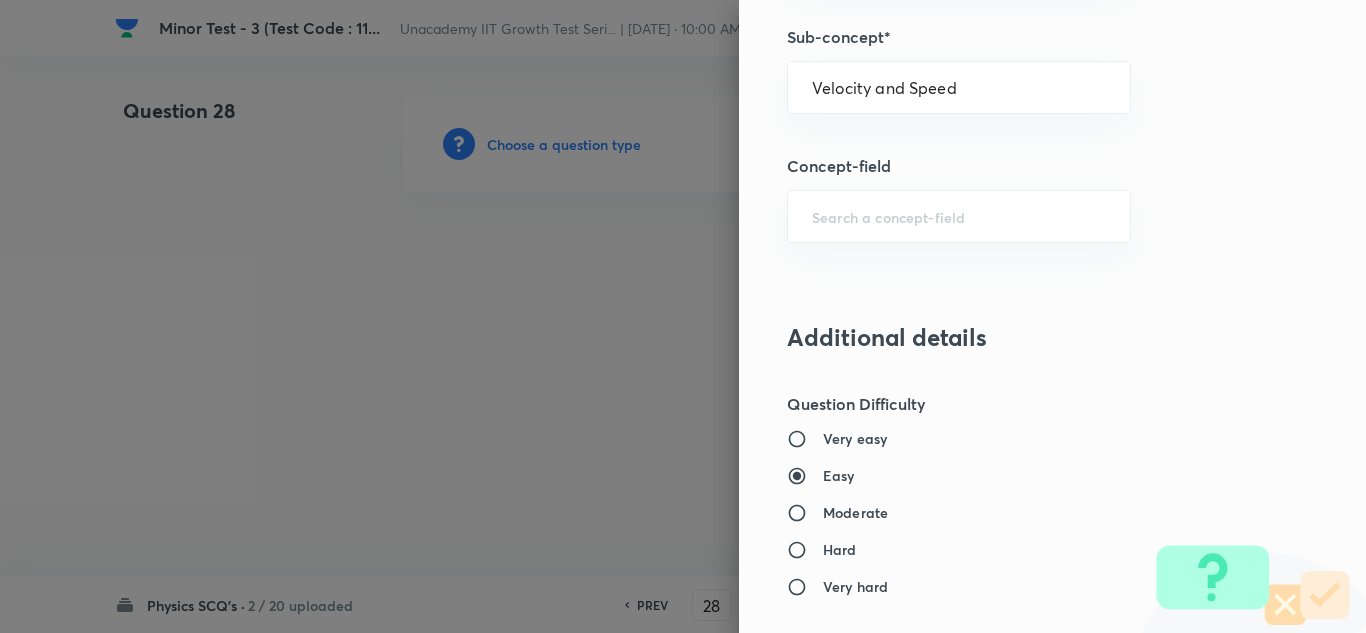 click on "Moderate" at bounding box center [855, 512] 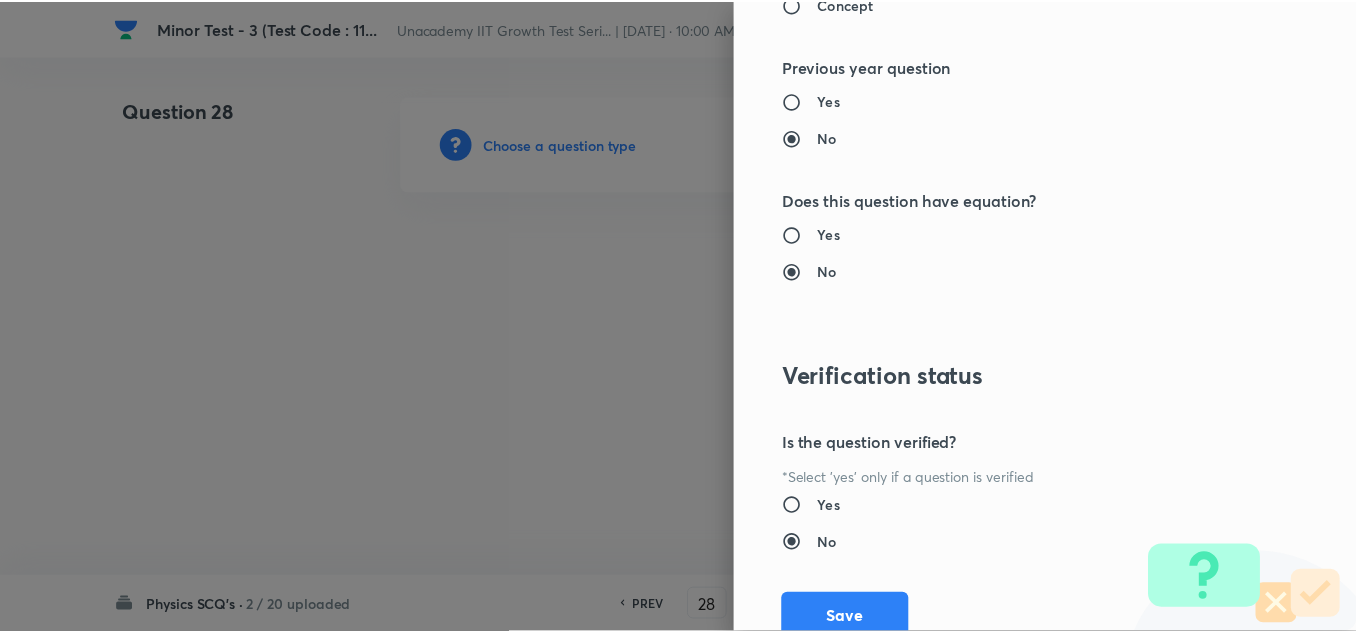 scroll, scrollTop: 2227, scrollLeft: 0, axis: vertical 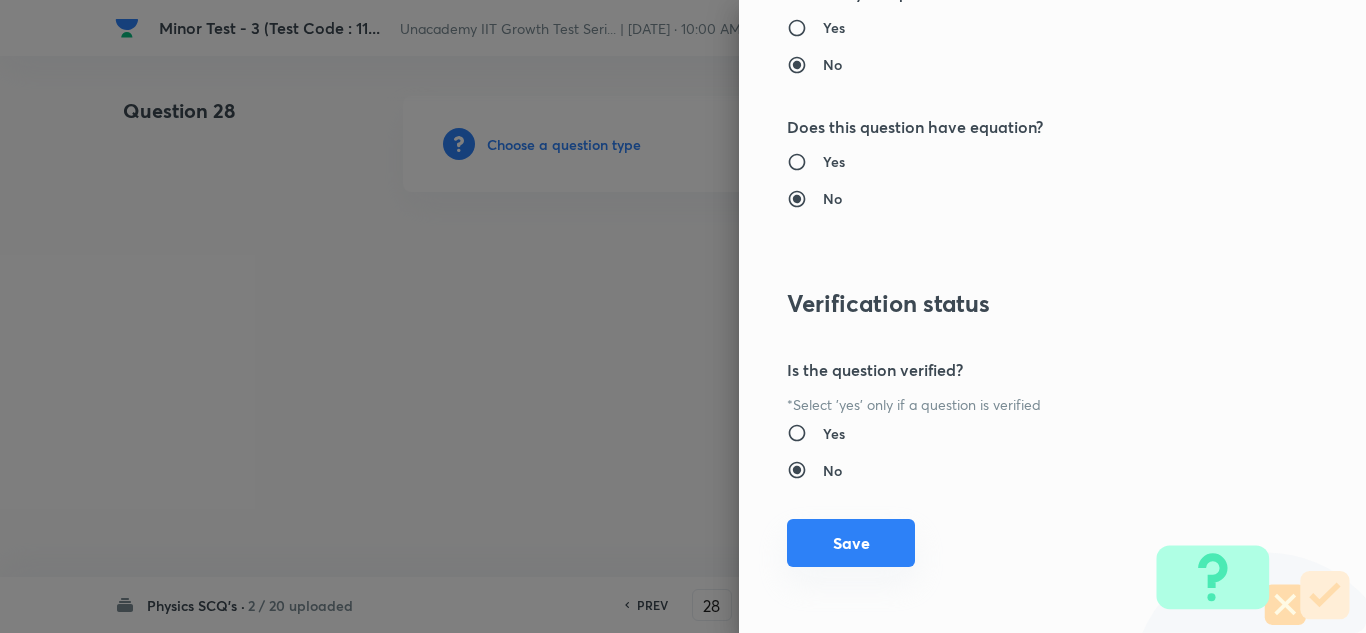 click on "Save" at bounding box center (851, 543) 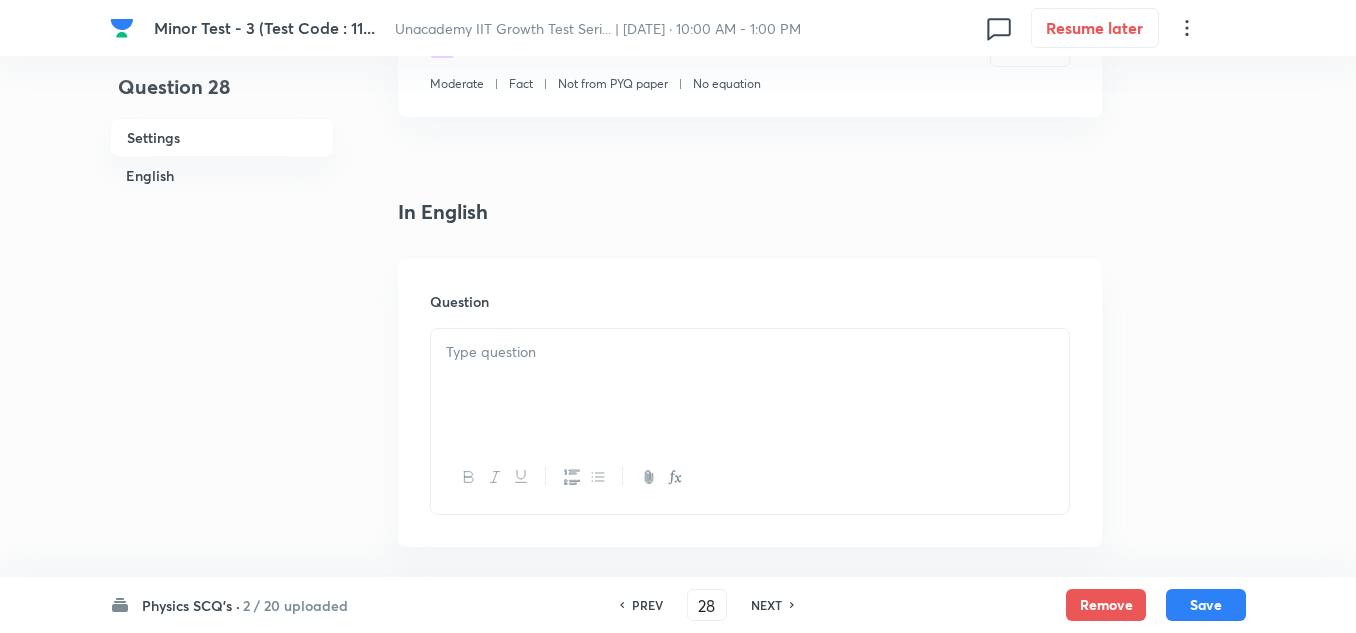 scroll, scrollTop: 400, scrollLeft: 0, axis: vertical 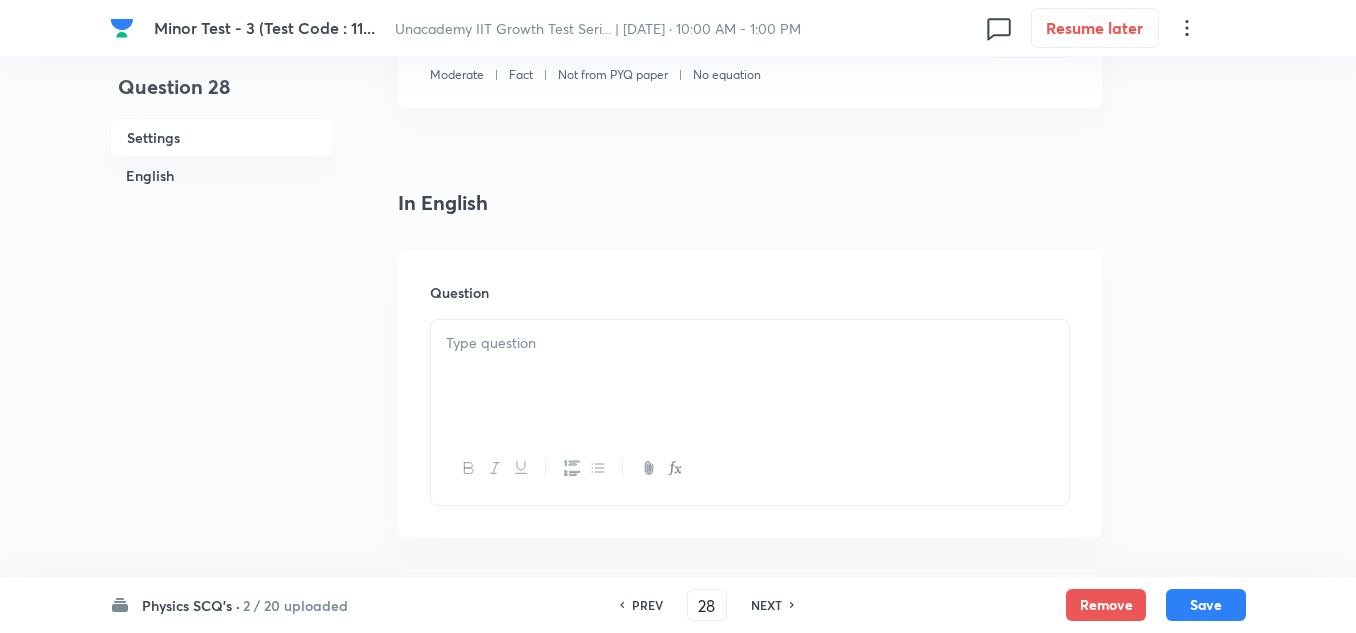 click at bounding box center [750, 376] 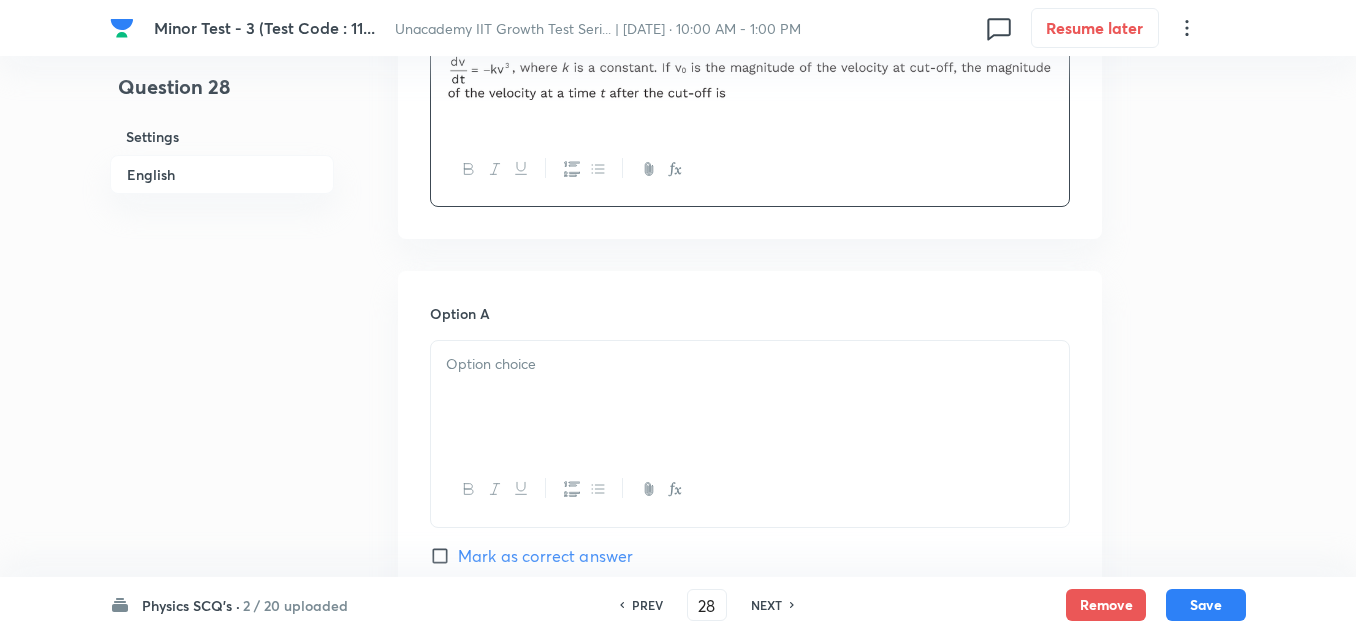 scroll, scrollTop: 700, scrollLeft: 0, axis: vertical 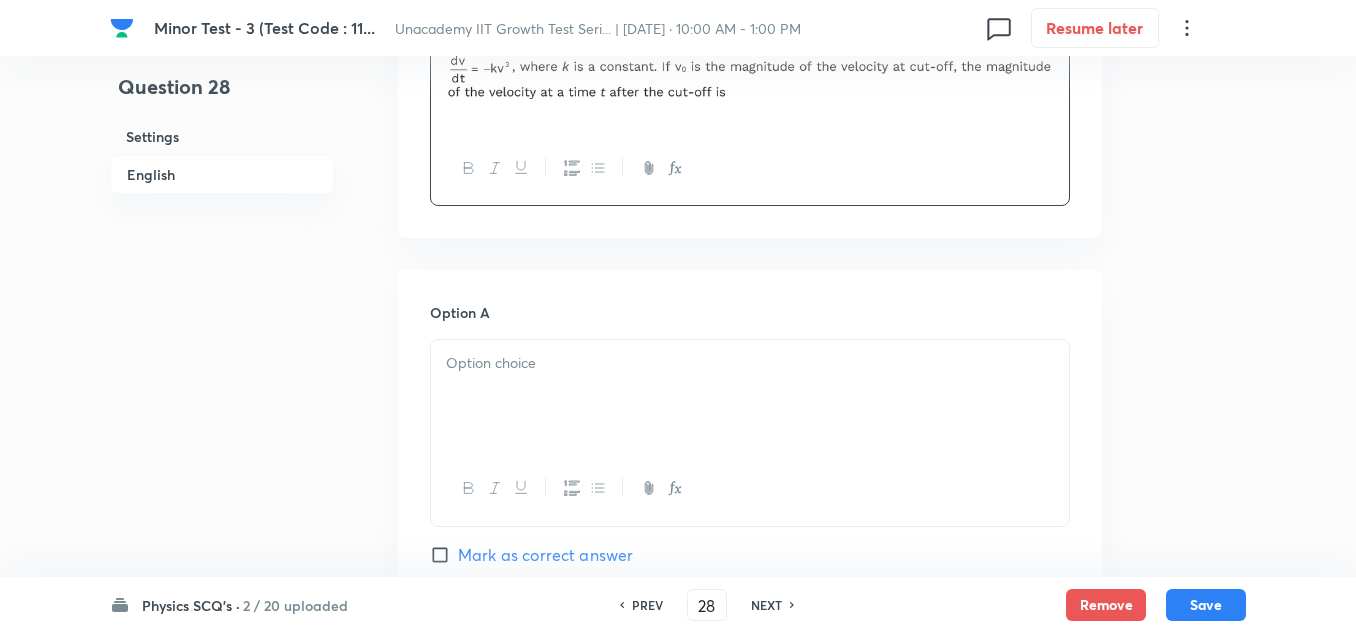 click at bounding box center [750, 396] 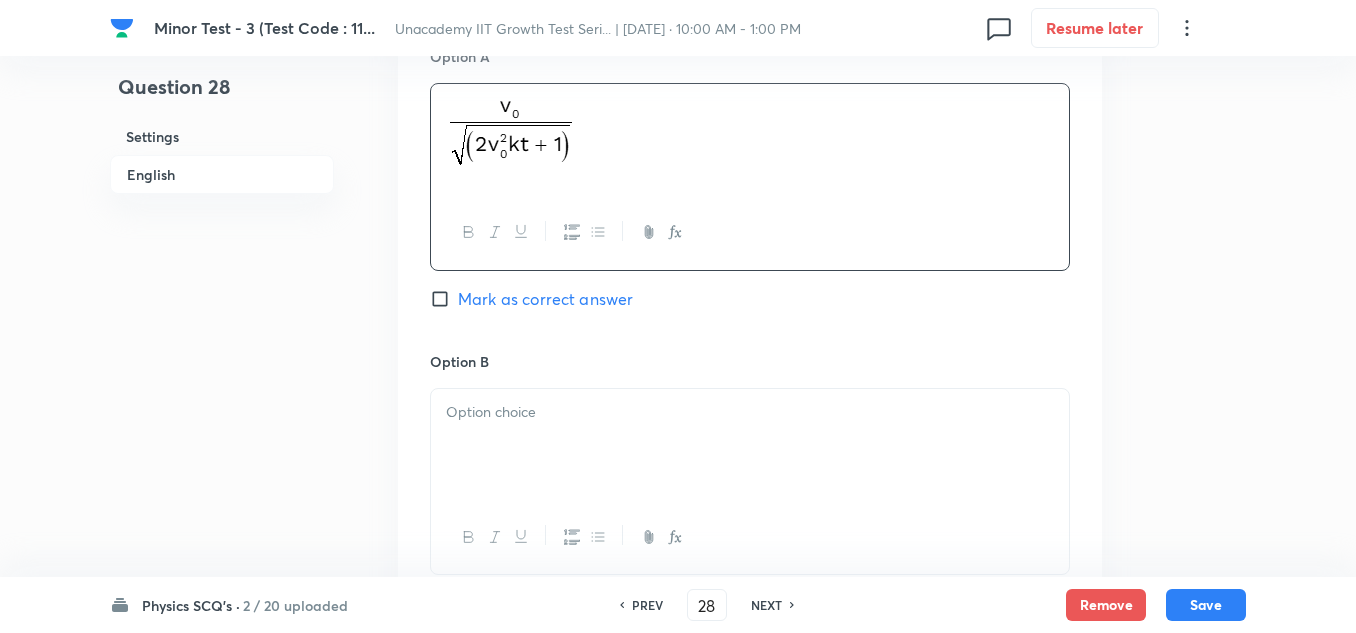 scroll, scrollTop: 1000, scrollLeft: 0, axis: vertical 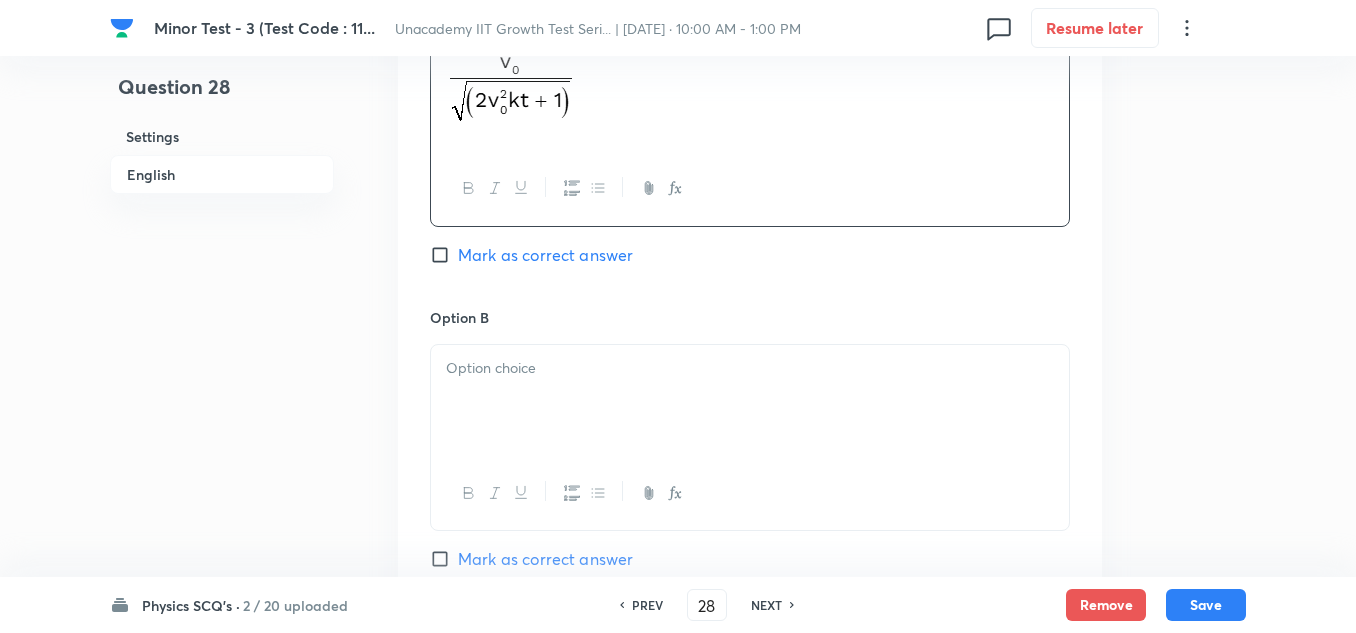 click at bounding box center [750, 401] 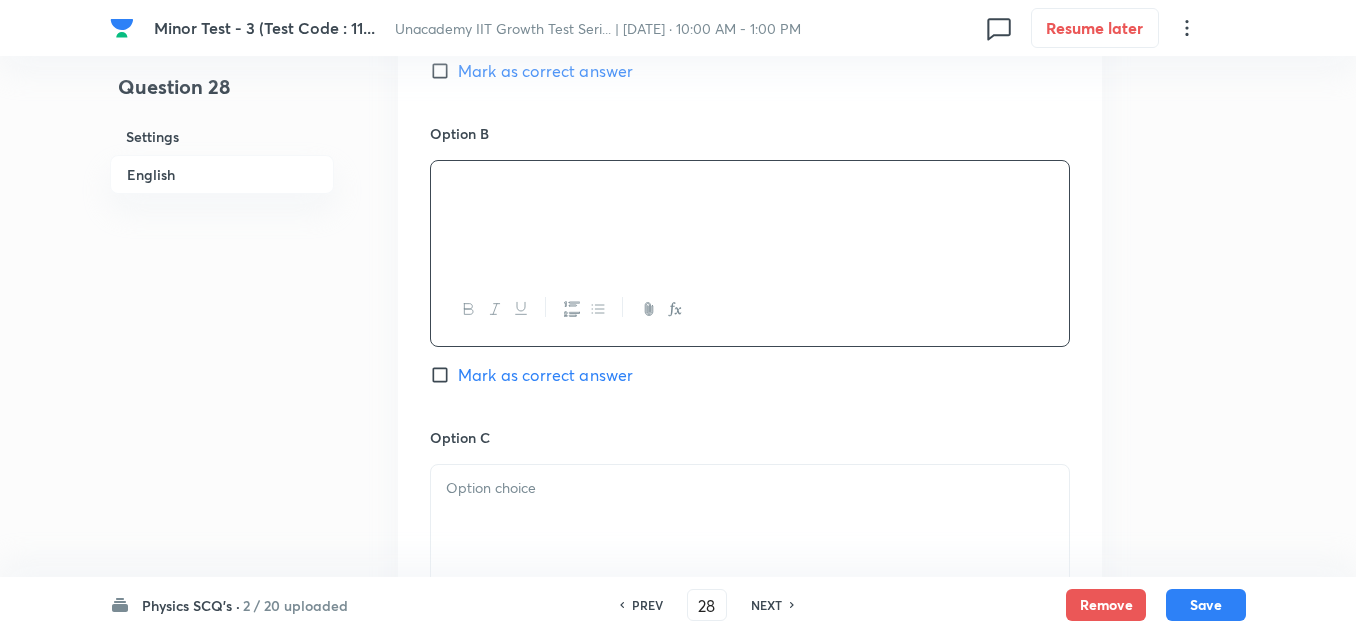 scroll, scrollTop: 1200, scrollLeft: 0, axis: vertical 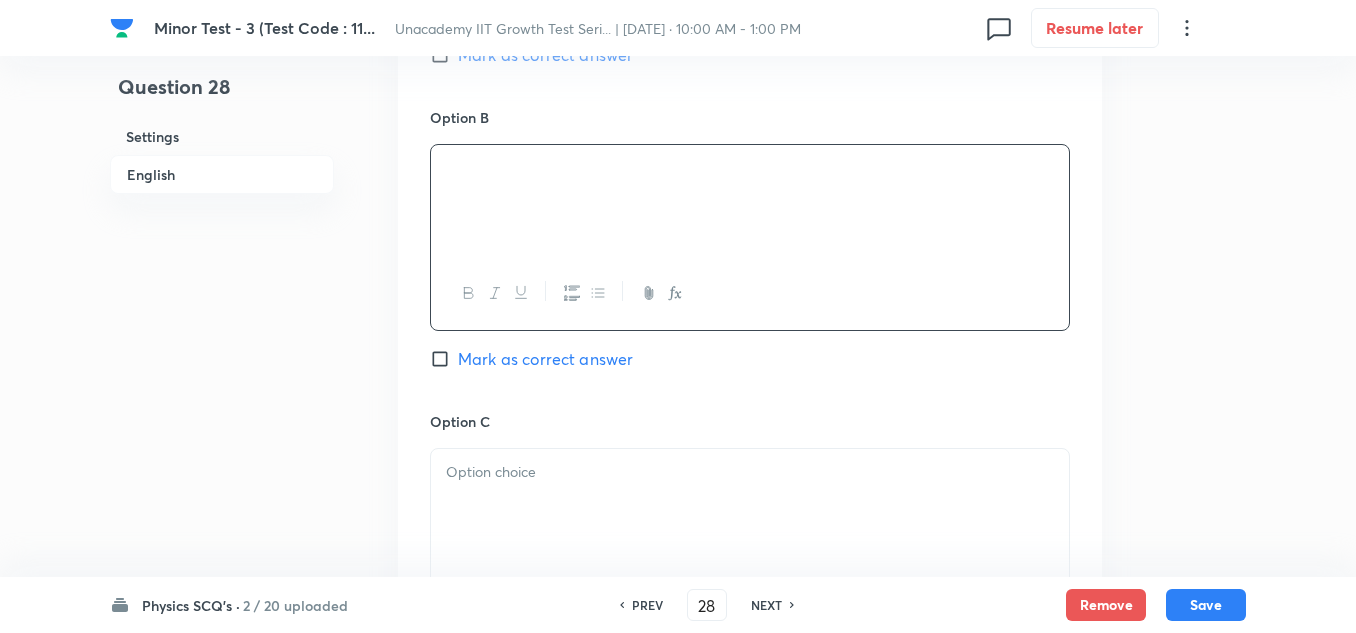 click at bounding box center [750, 472] 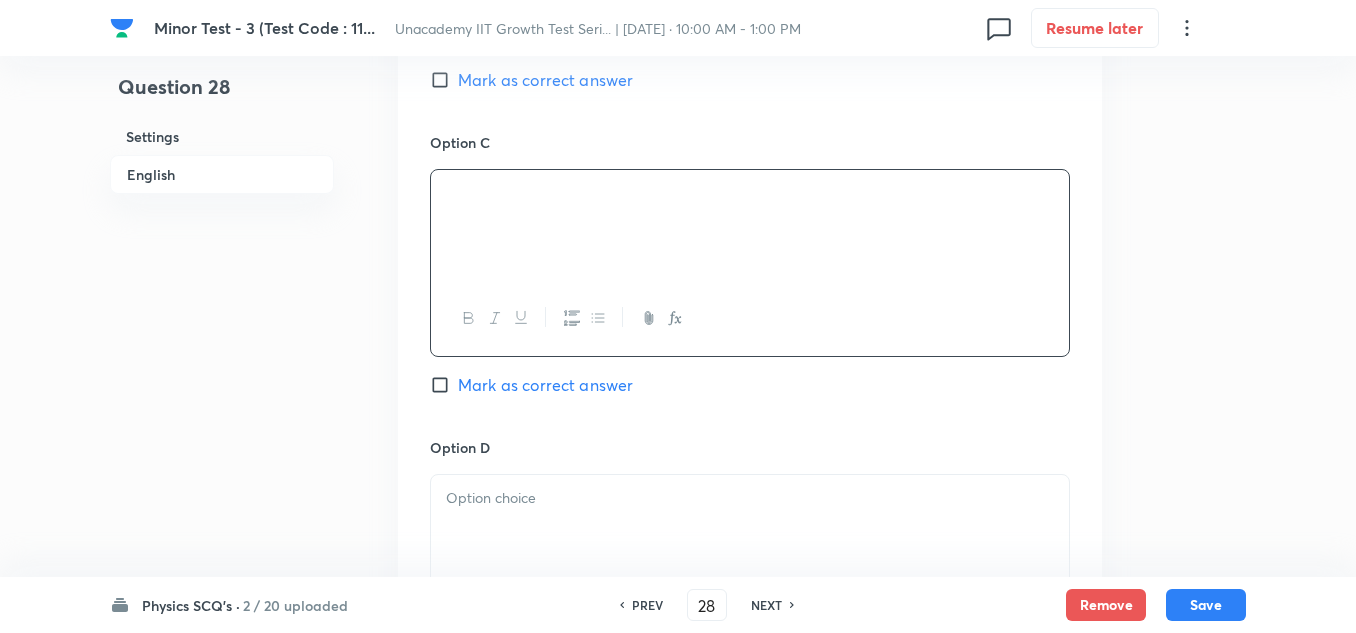 scroll, scrollTop: 1500, scrollLeft: 0, axis: vertical 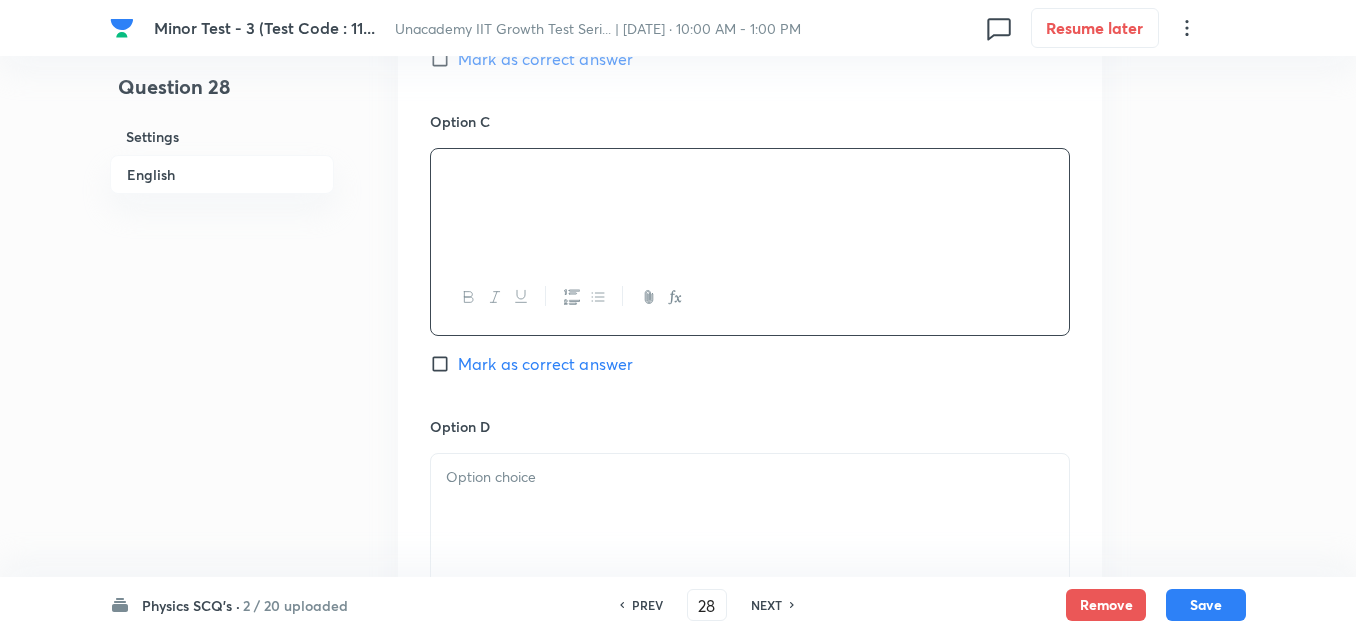 click at bounding box center (750, 477) 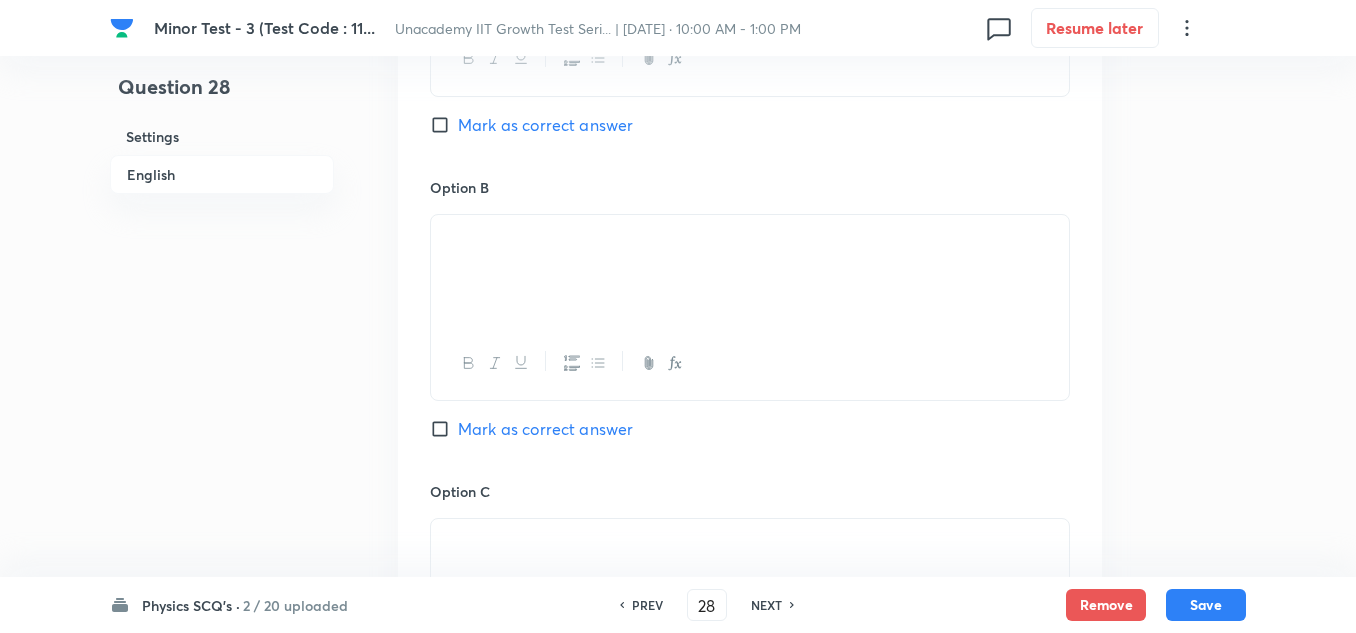 scroll, scrollTop: 1100, scrollLeft: 0, axis: vertical 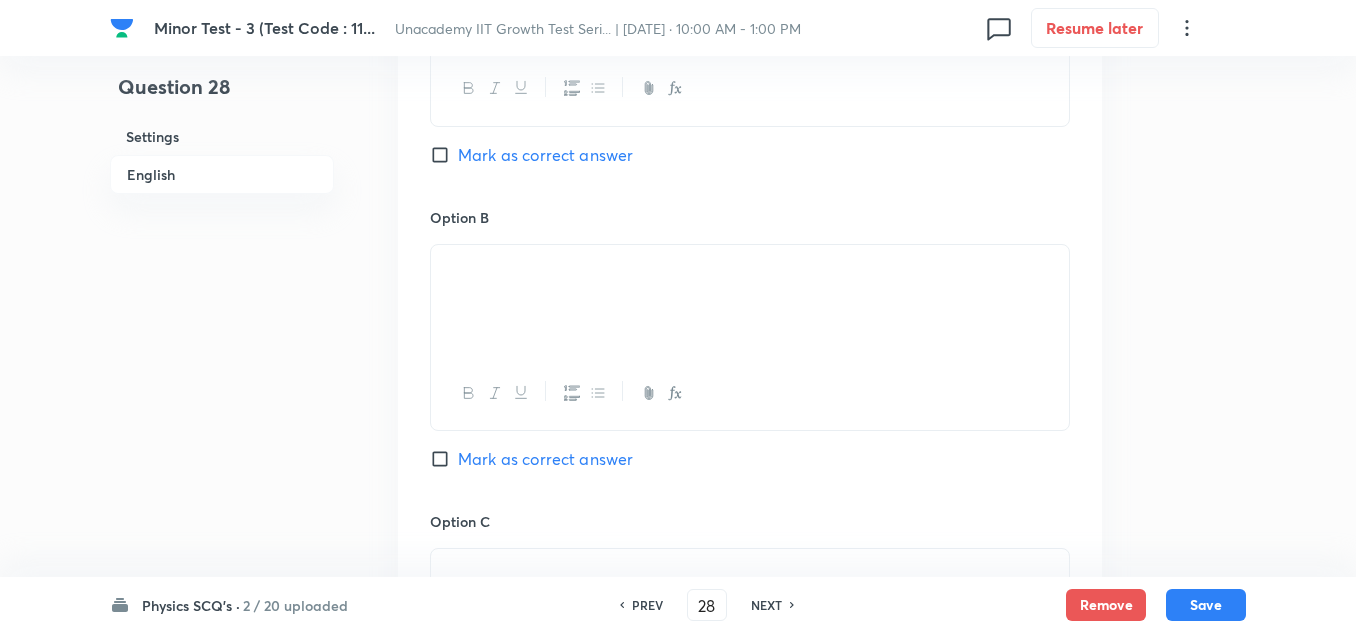 click on "Mark as correct answer" at bounding box center (545, 155) 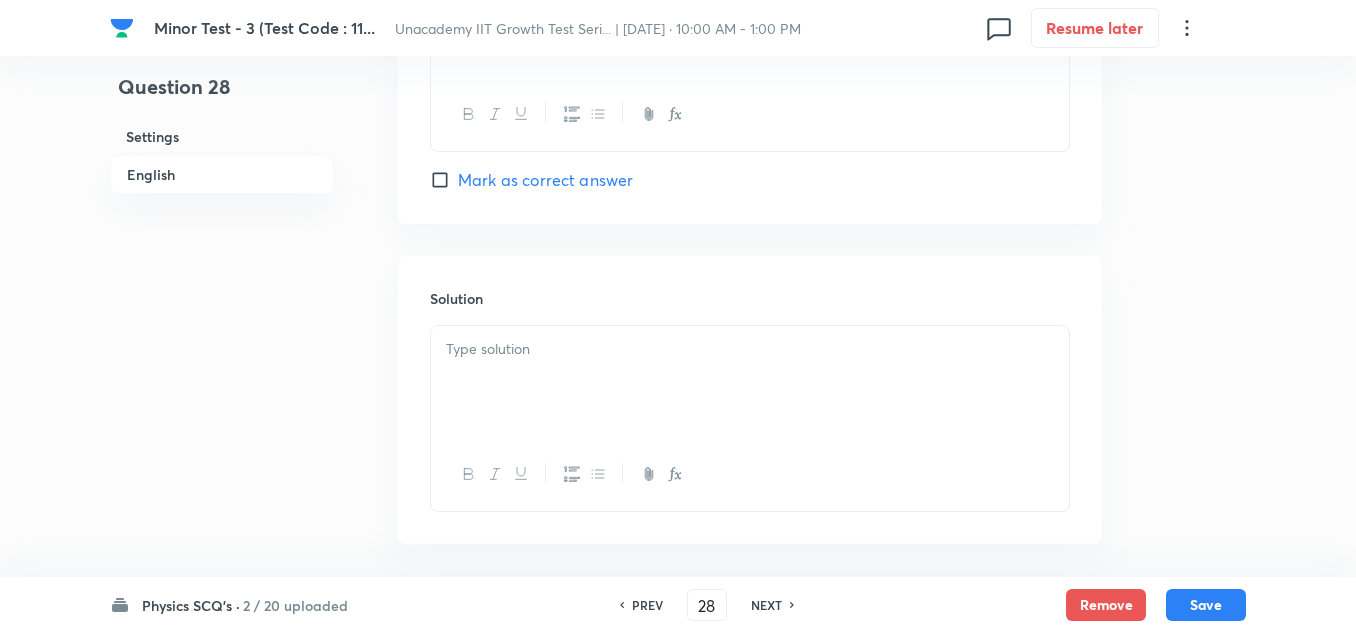 scroll, scrollTop: 2000, scrollLeft: 0, axis: vertical 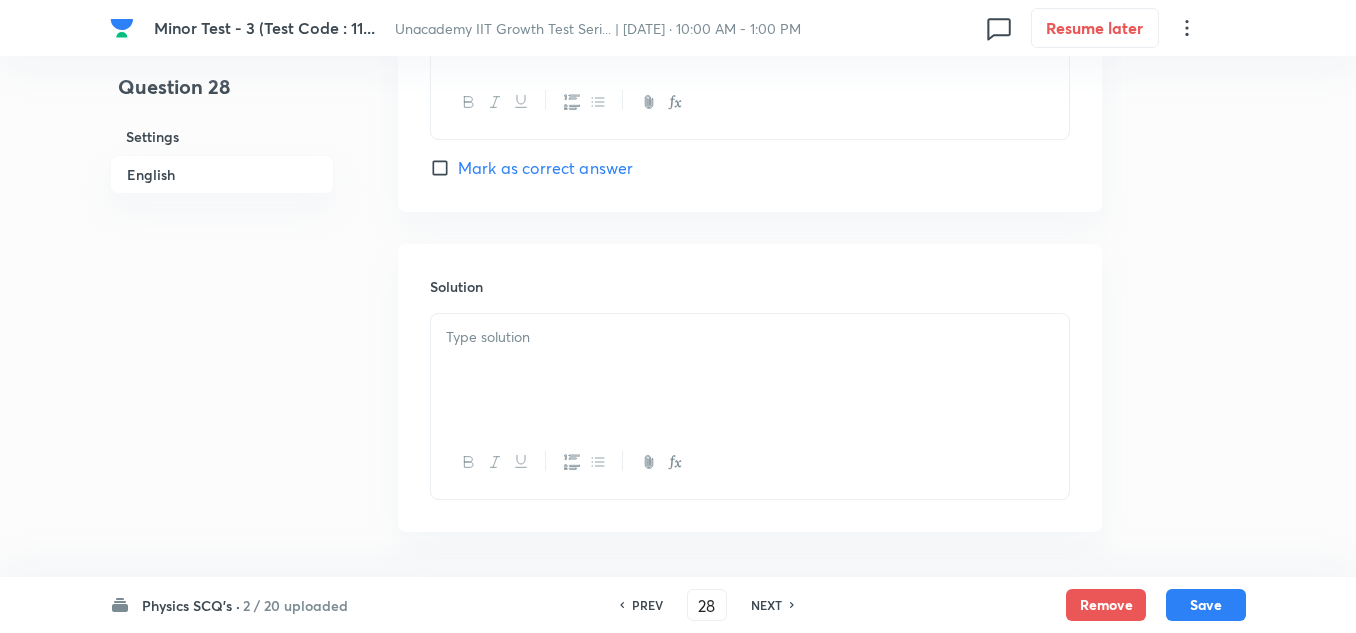 click at bounding box center [750, 370] 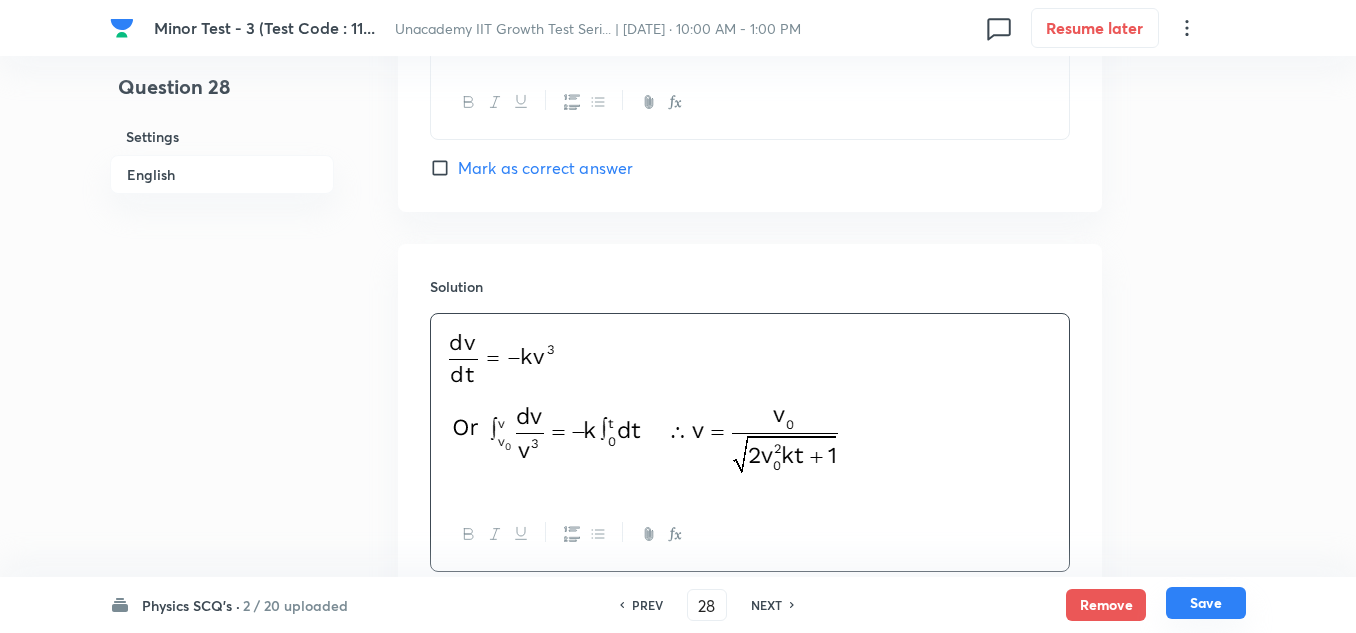 click on "Save" at bounding box center (1206, 603) 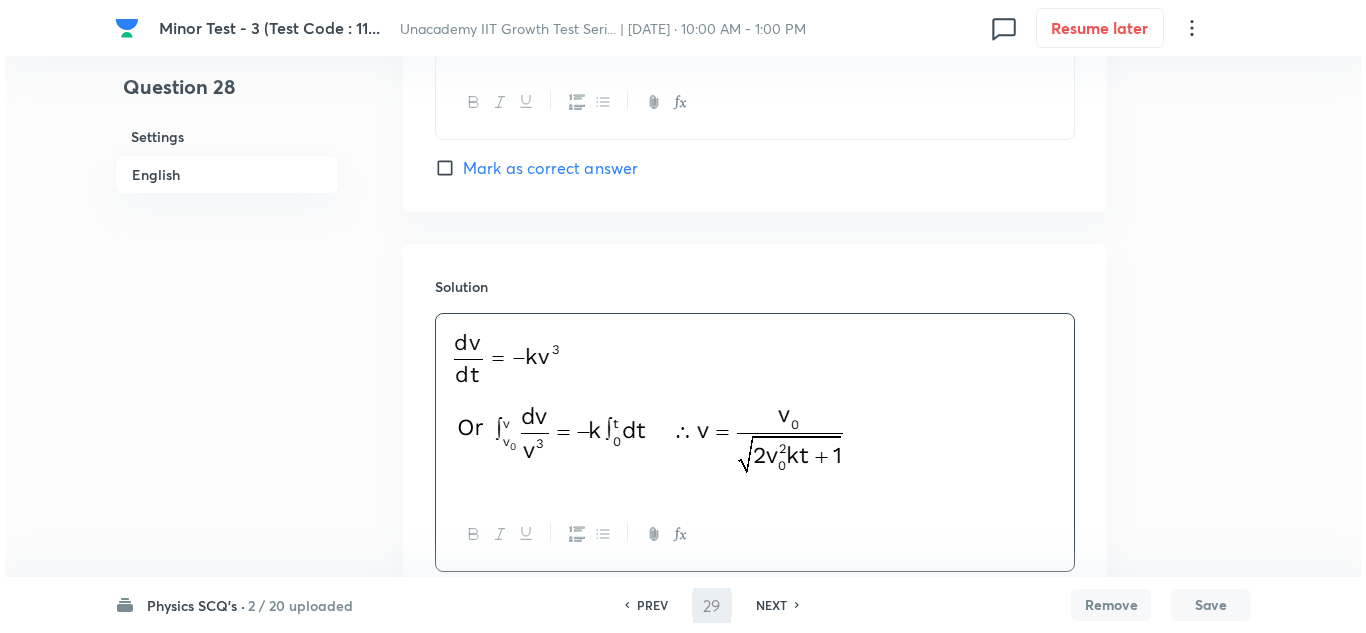 scroll, scrollTop: 0, scrollLeft: 0, axis: both 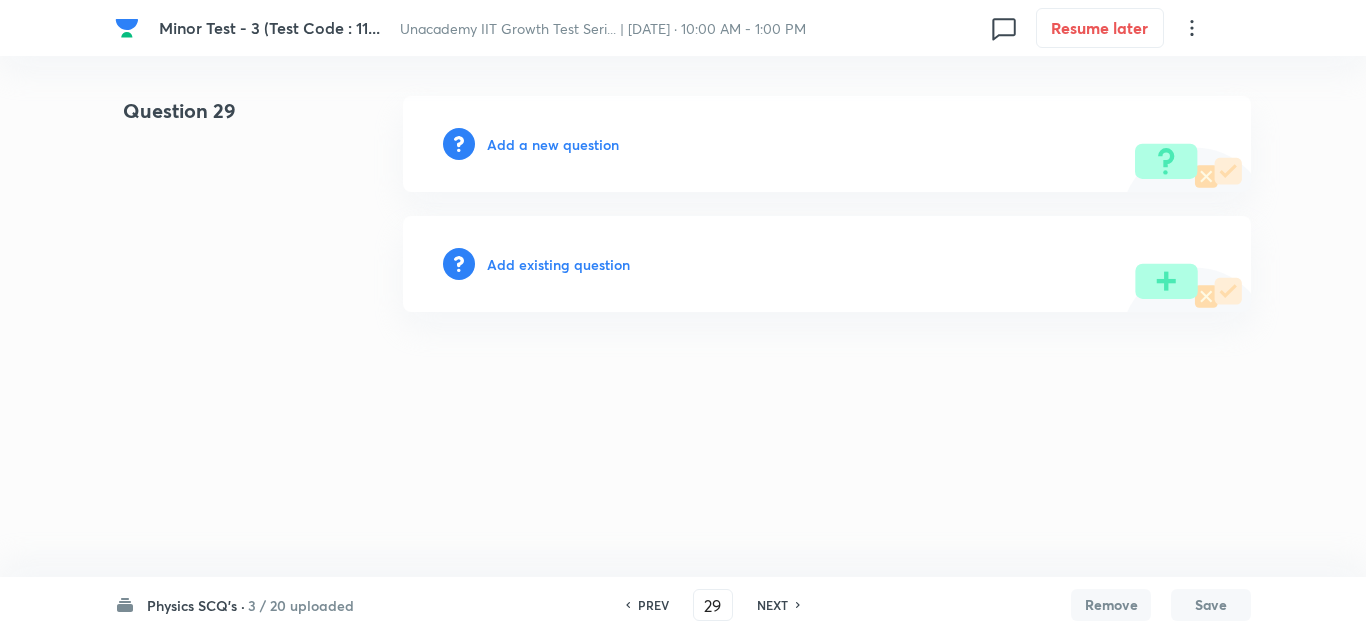 click on "Add a new question" at bounding box center (553, 144) 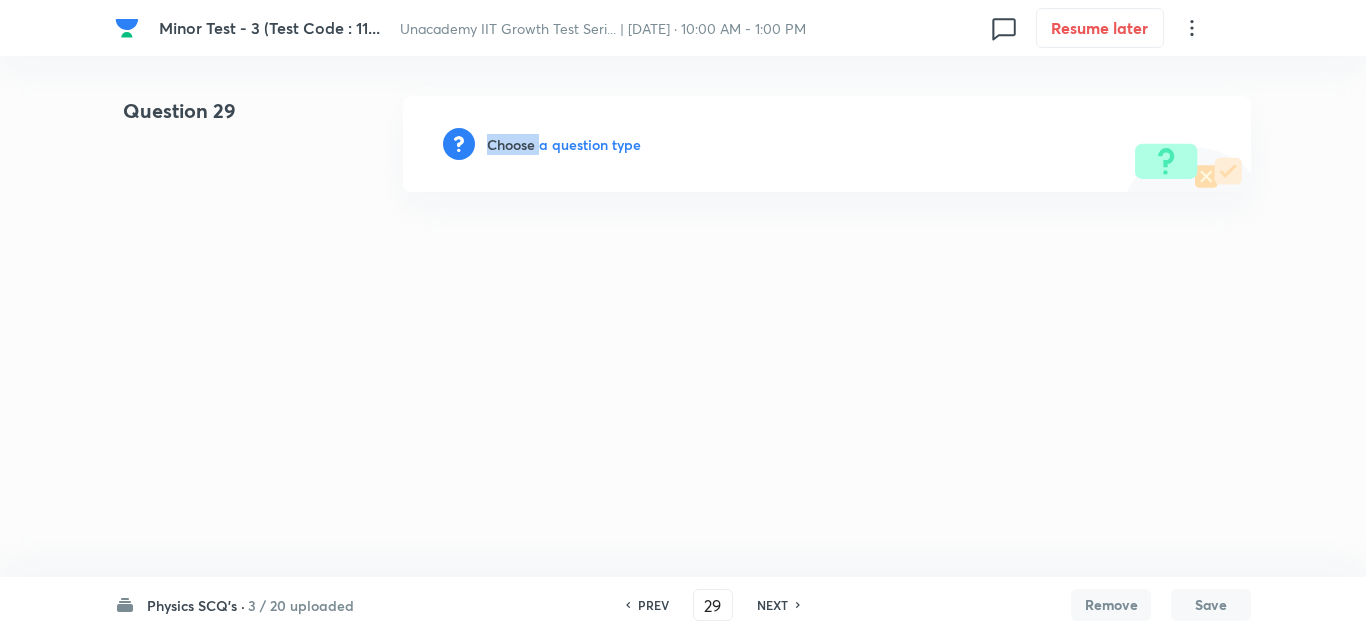 click on "Choose a question type" at bounding box center (564, 144) 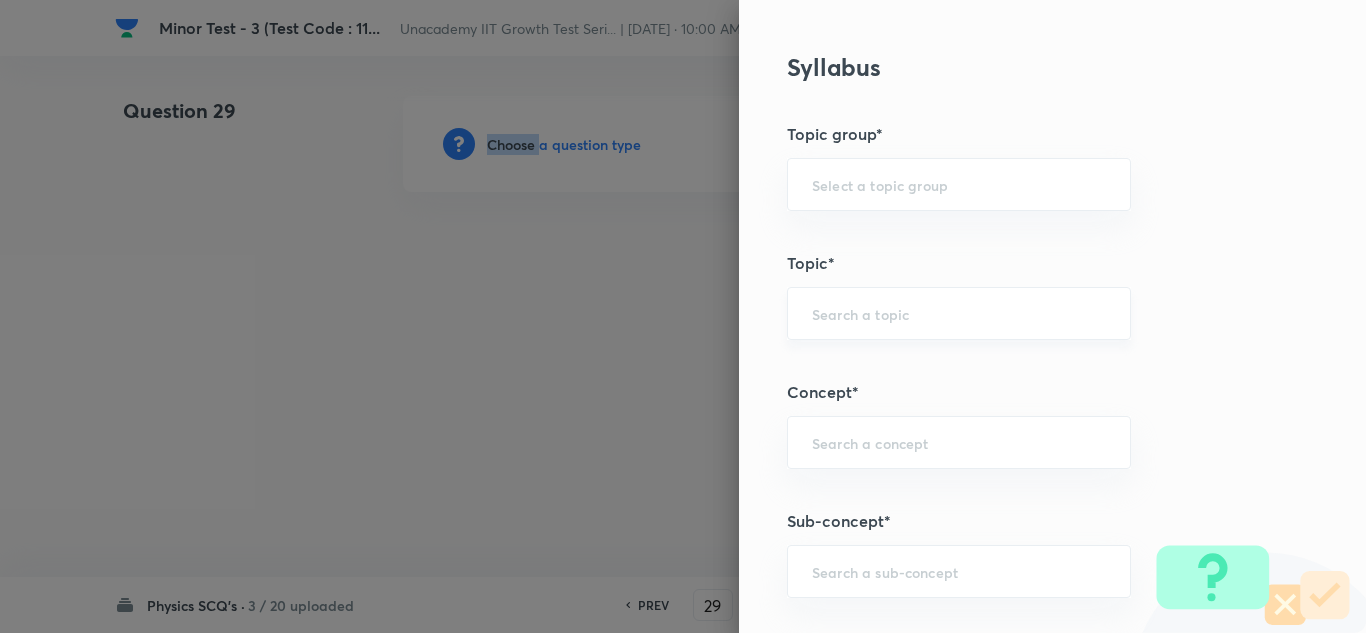 scroll, scrollTop: 1200, scrollLeft: 0, axis: vertical 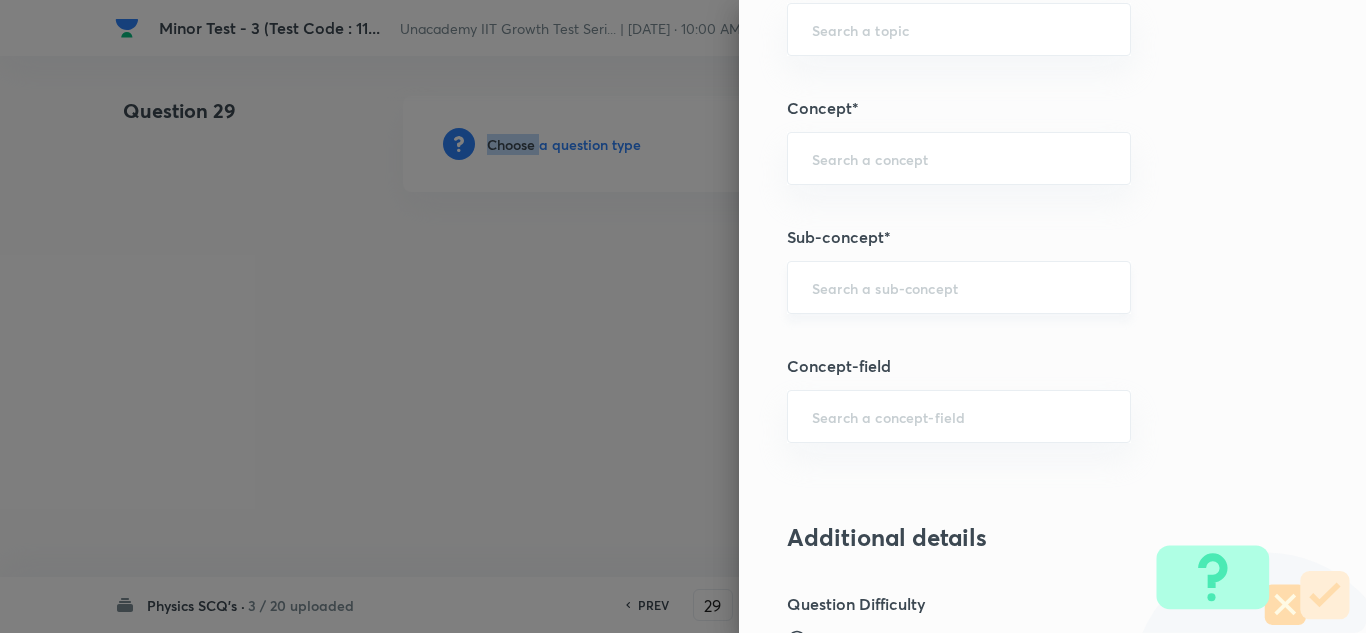 click on "​" at bounding box center (959, 287) 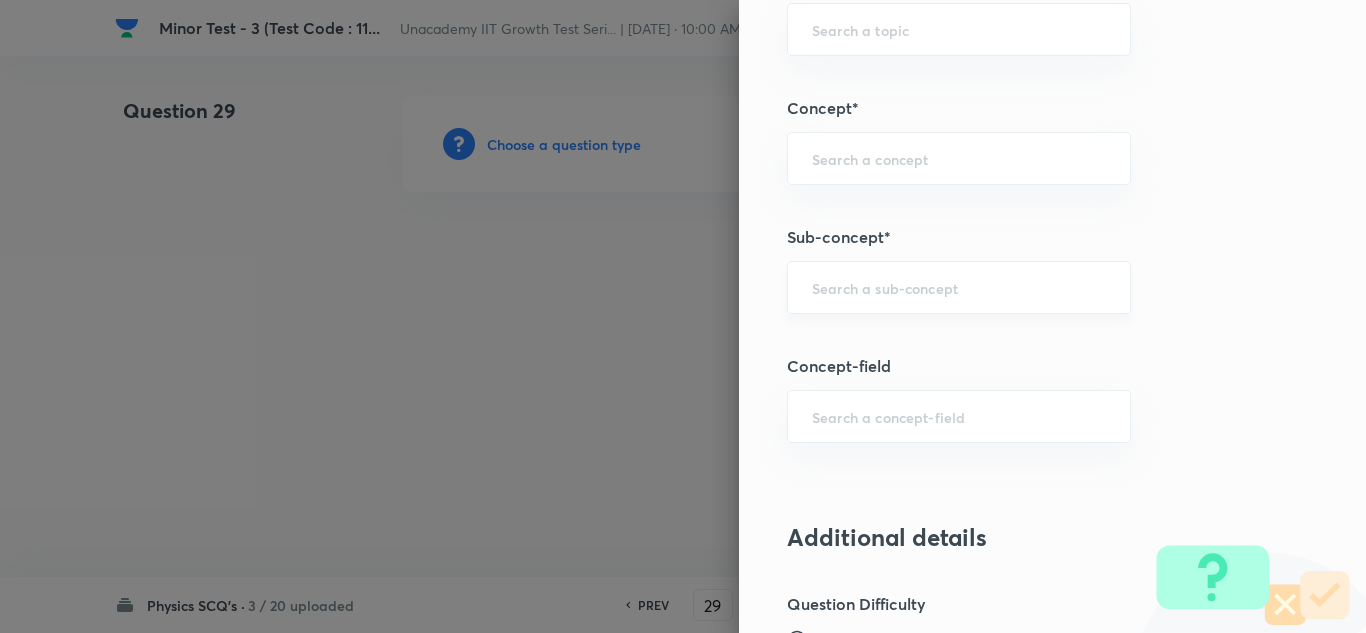 paste on "Velocity" 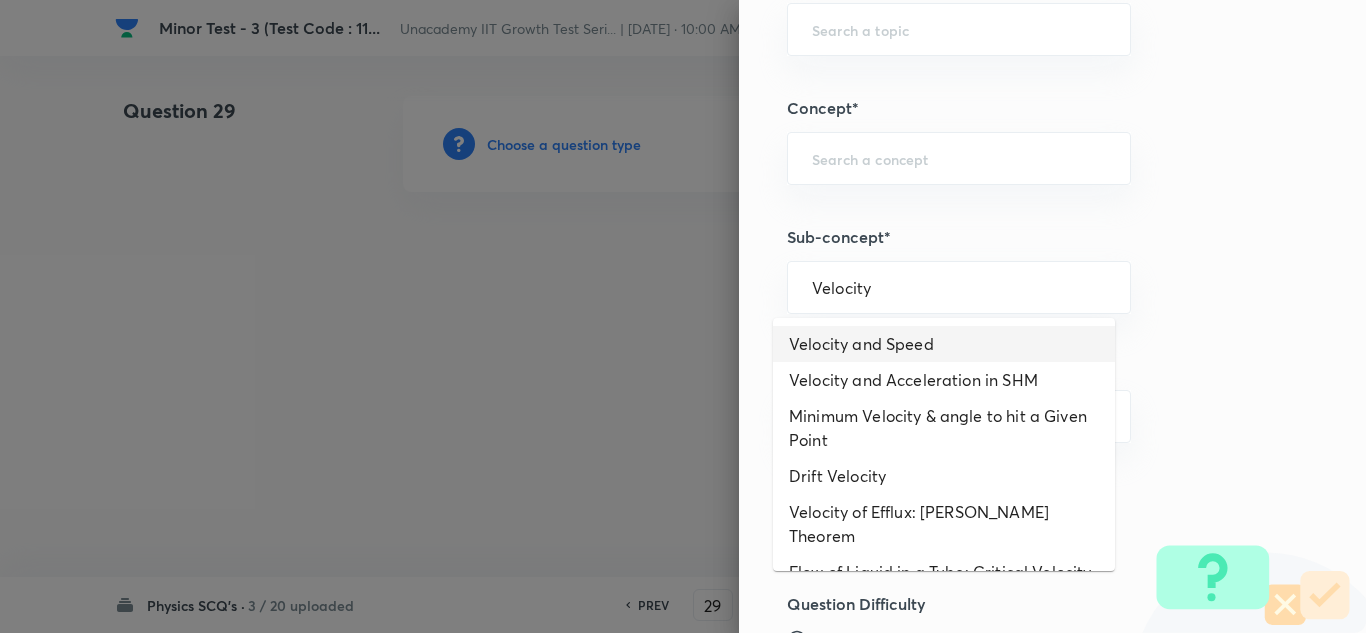 click on "Velocity and Speed" at bounding box center (944, 344) 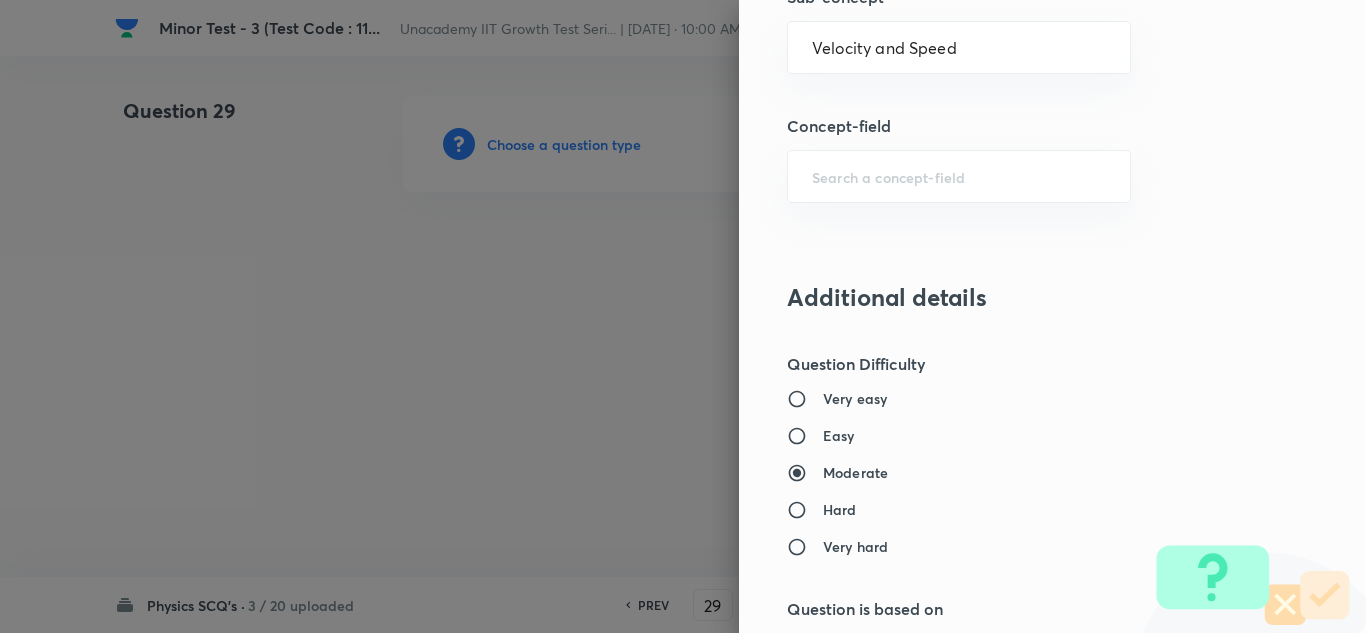 scroll, scrollTop: 1500, scrollLeft: 0, axis: vertical 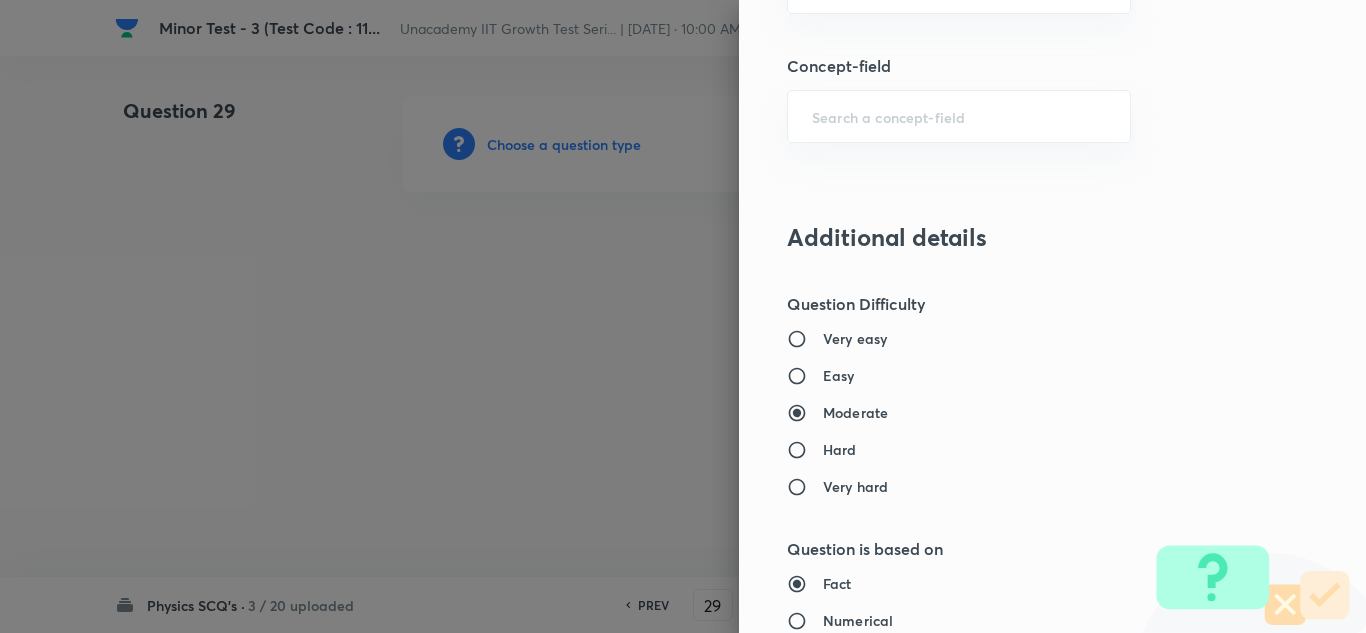 click on "Easy" at bounding box center [839, 375] 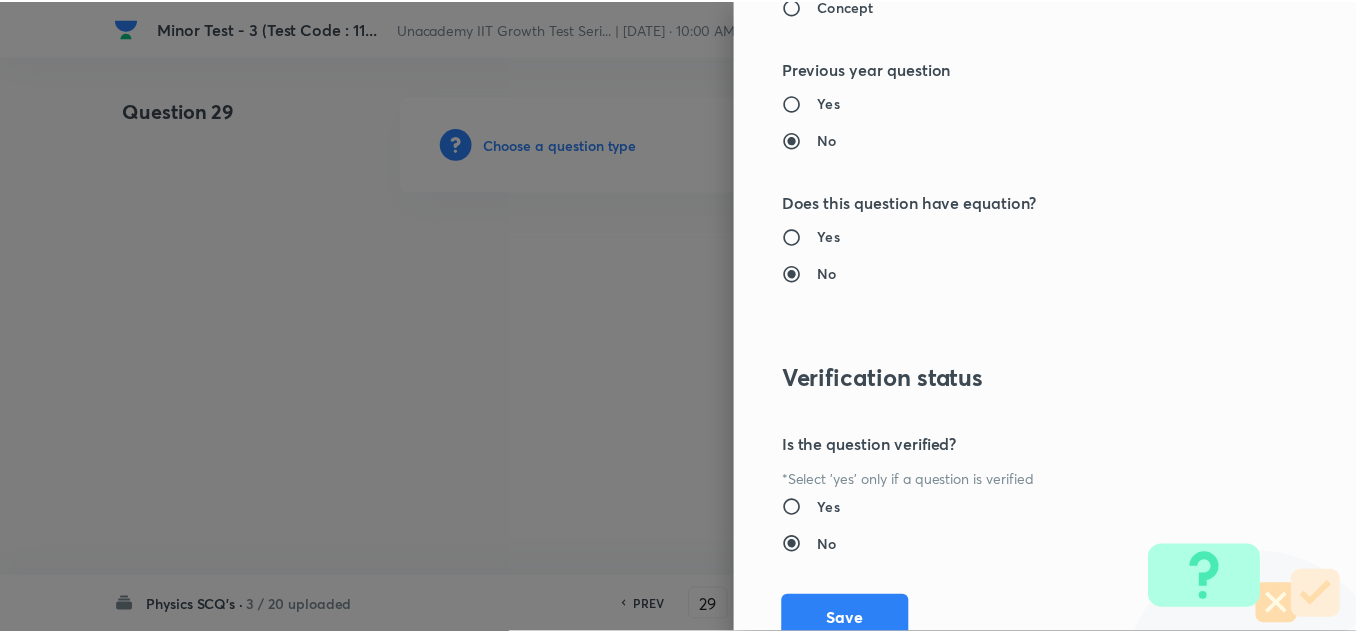 scroll, scrollTop: 2227, scrollLeft: 0, axis: vertical 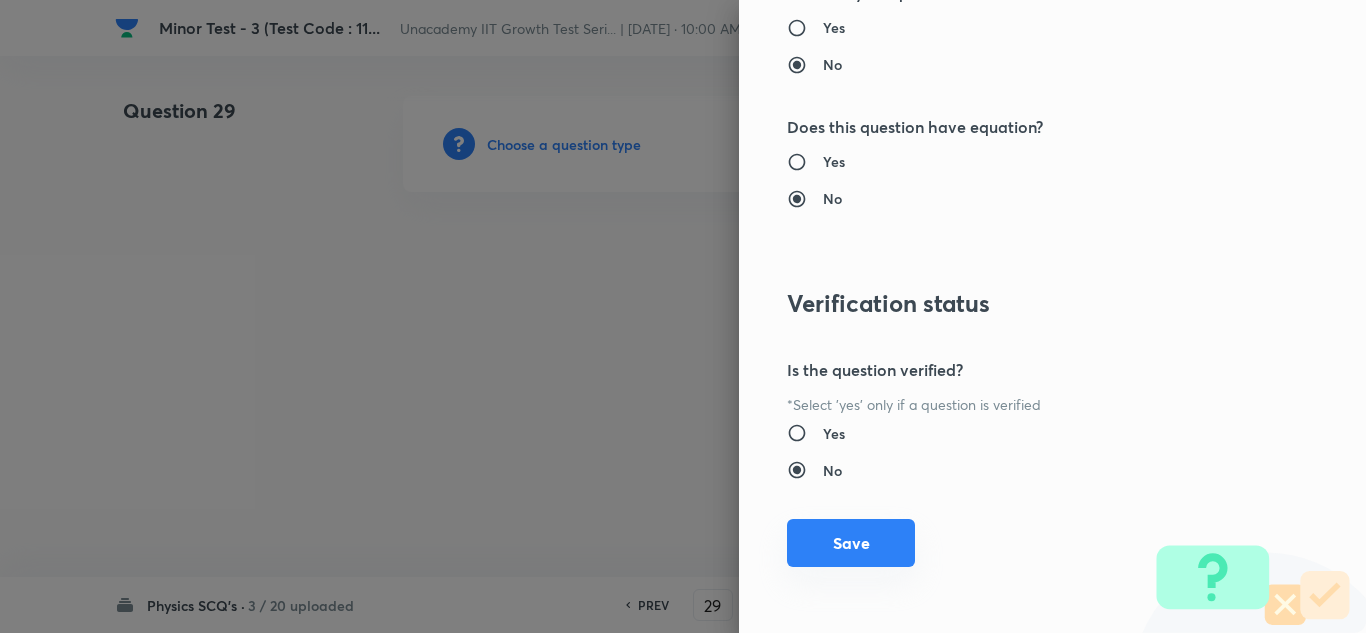 click on "Save" at bounding box center [851, 543] 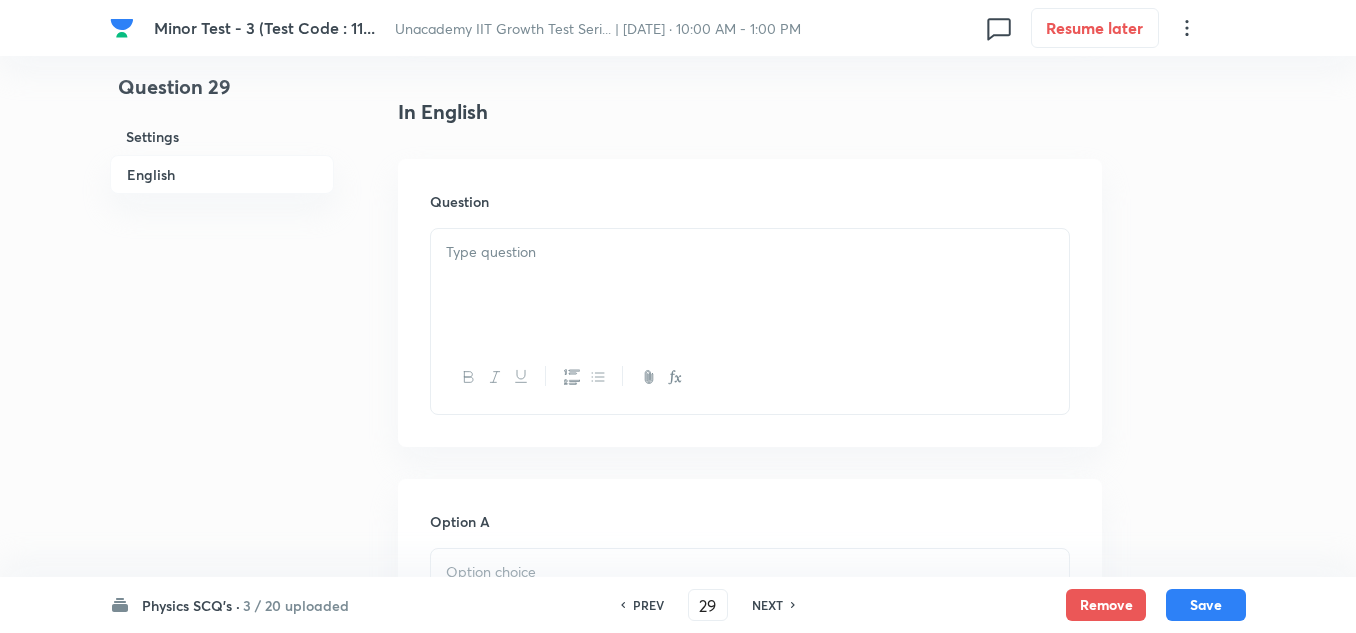 scroll, scrollTop: 500, scrollLeft: 0, axis: vertical 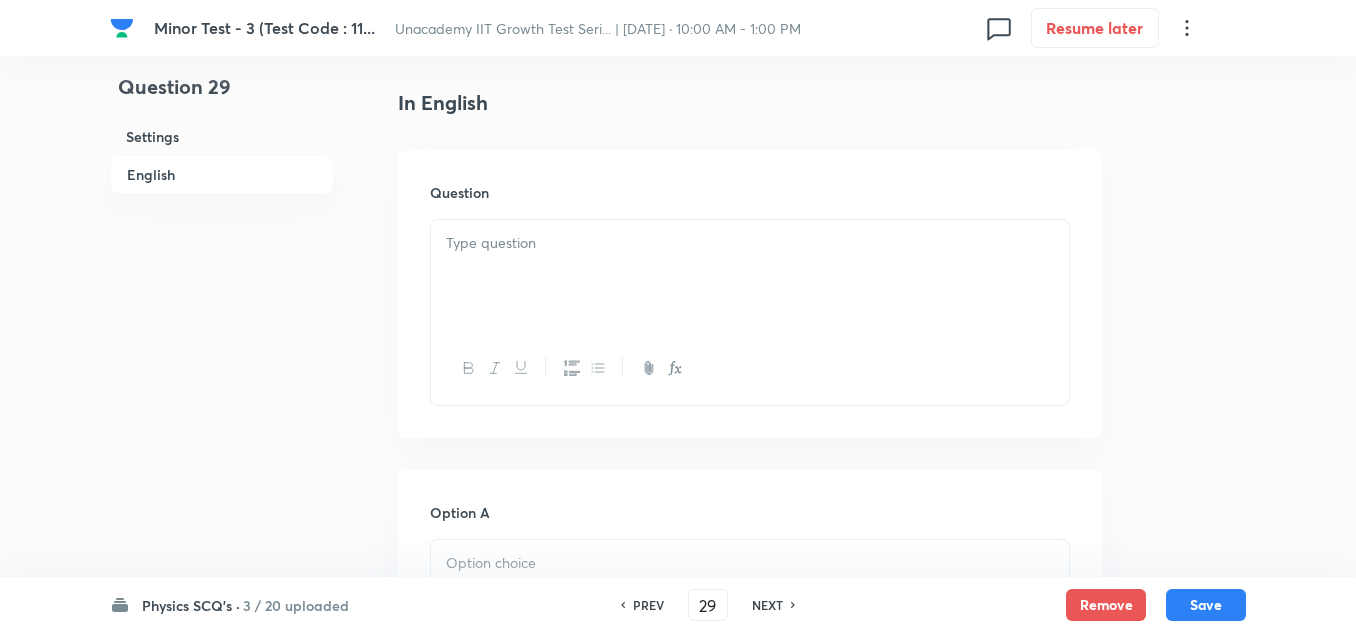 click at bounding box center (750, 276) 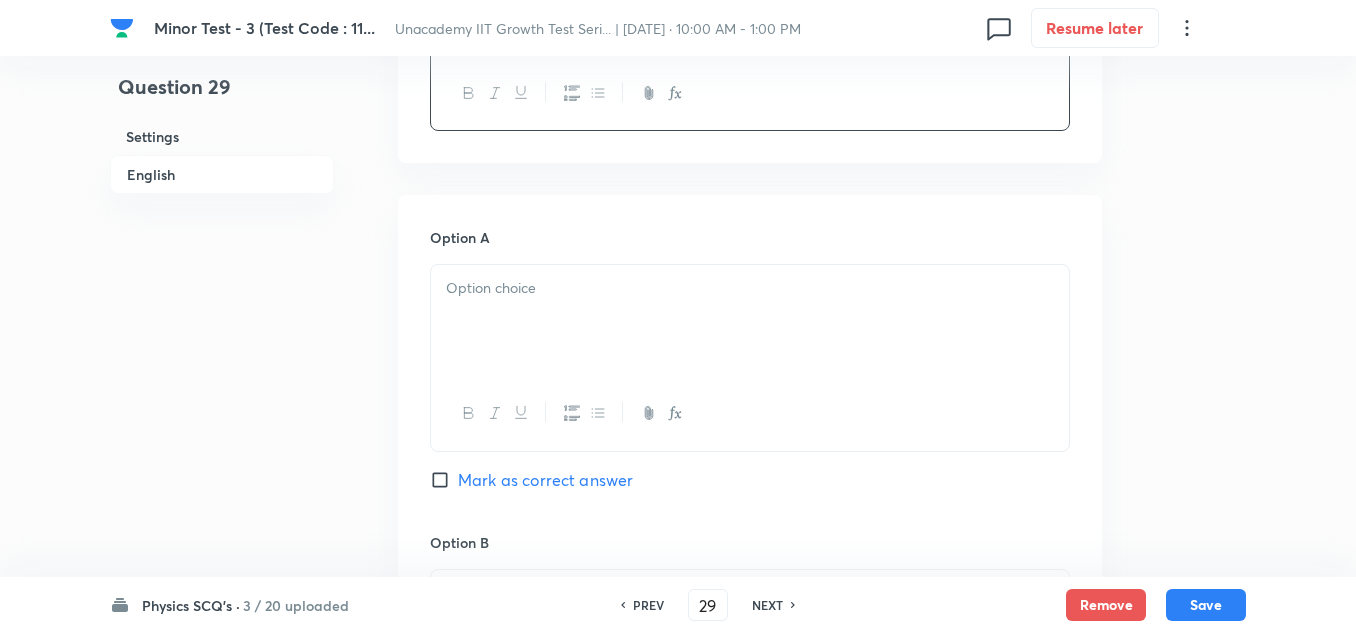scroll, scrollTop: 800, scrollLeft: 0, axis: vertical 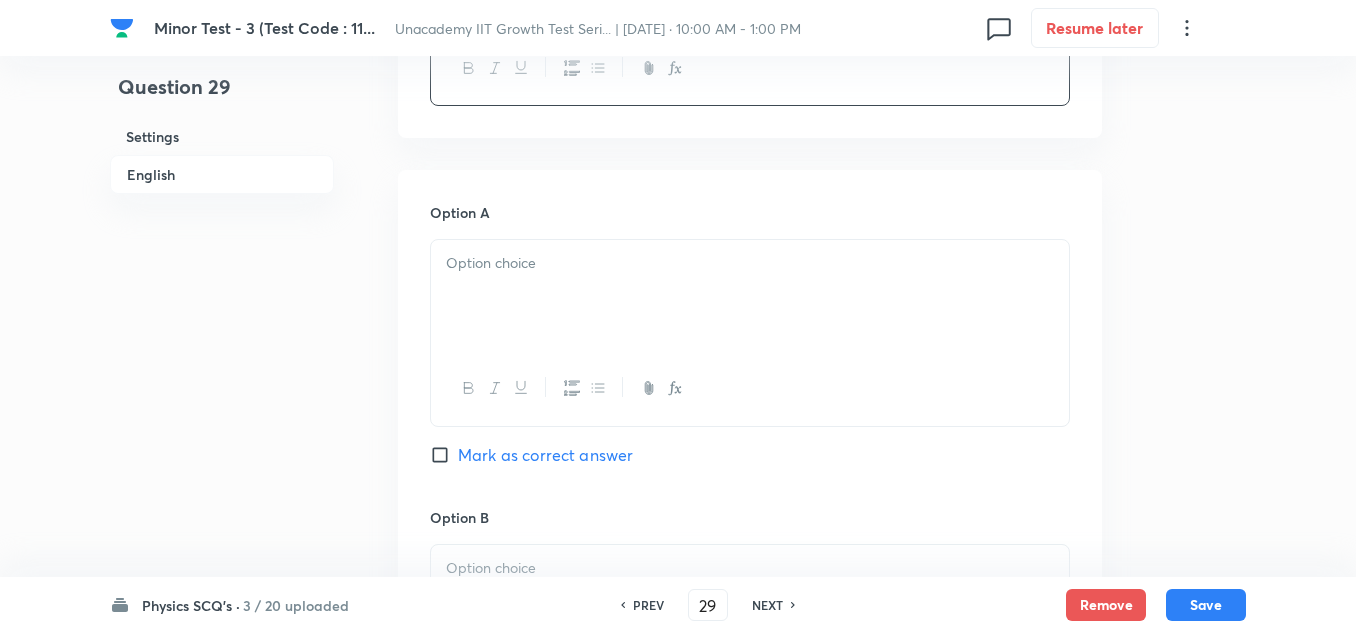 click at bounding box center [750, 296] 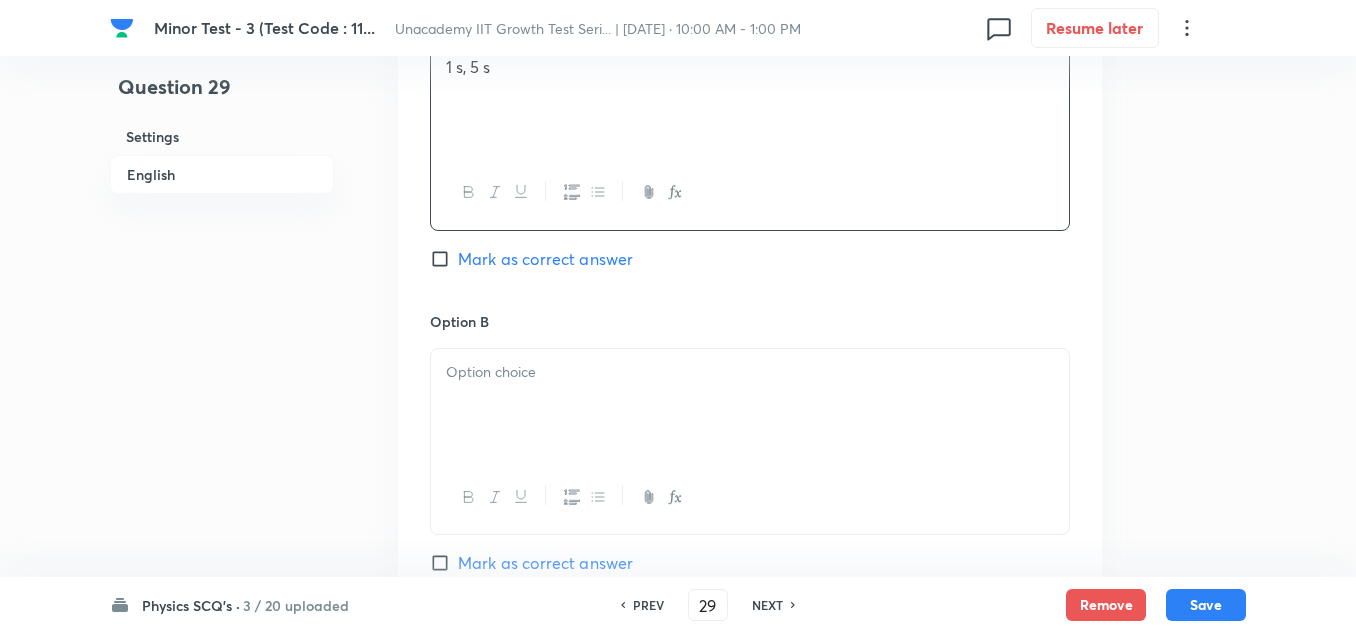 scroll, scrollTop: 1000, scrollLeft: 0, axis: vertical 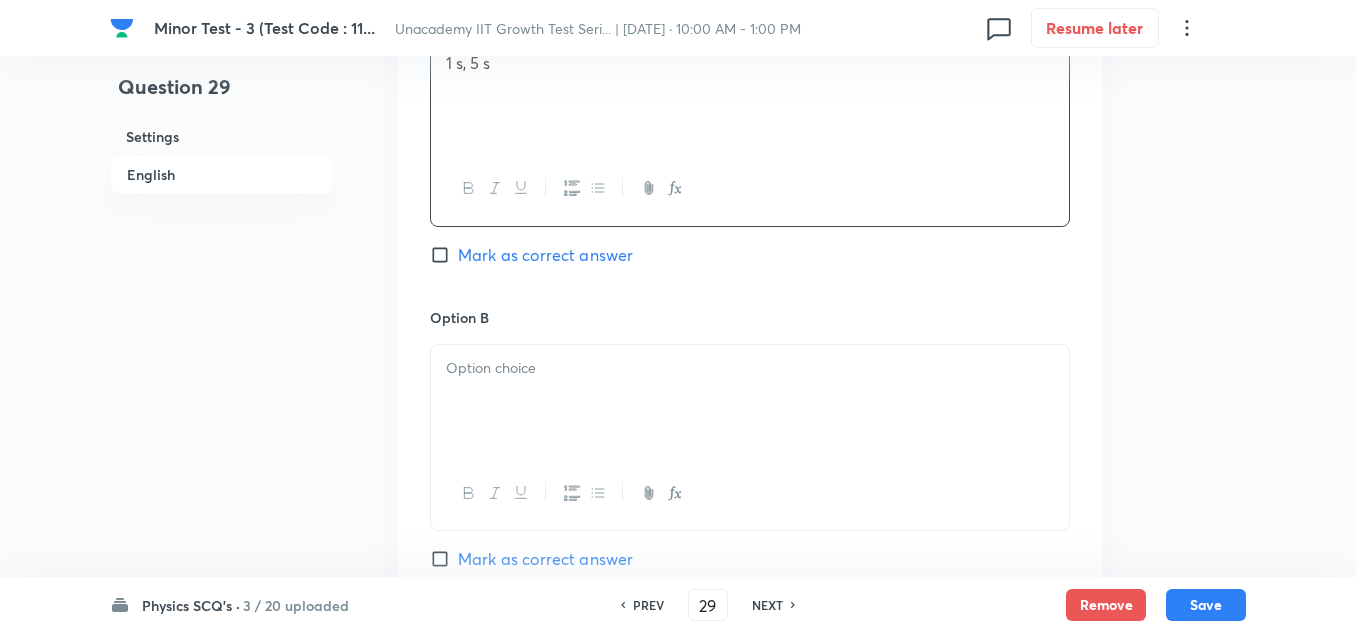 click at bounding box center [750, 401] 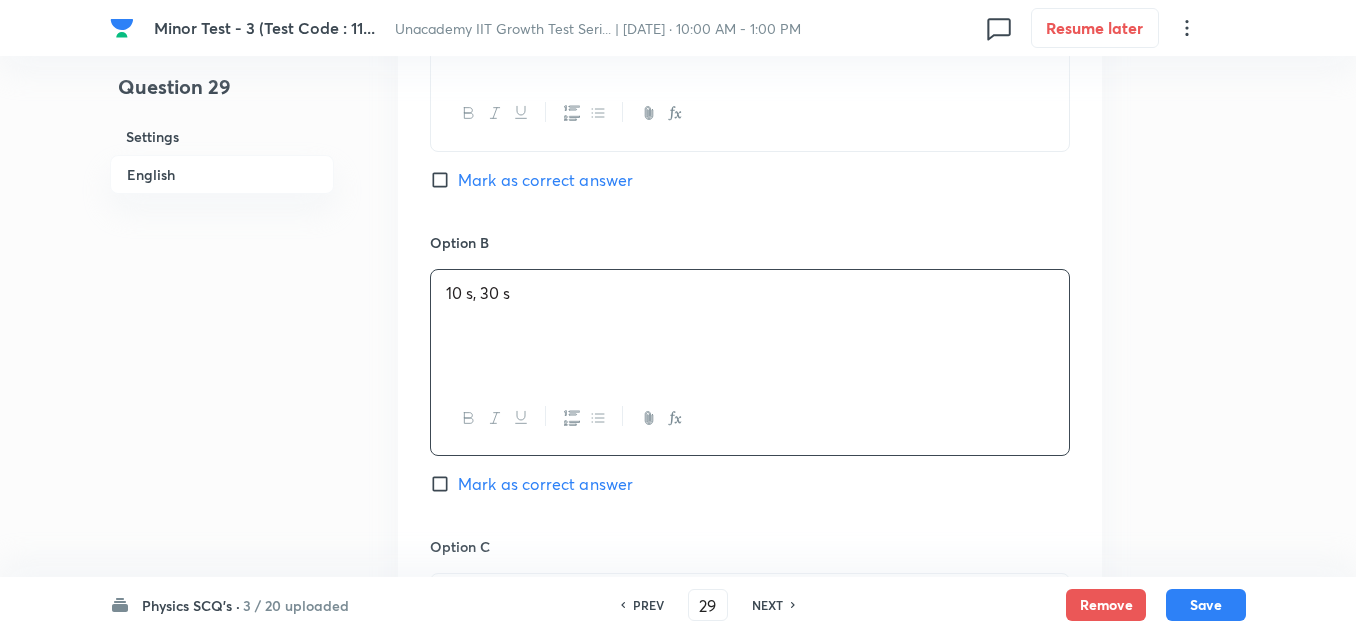scroll, scrollTop: 1200, scrollLeft: 0, axis: vertical 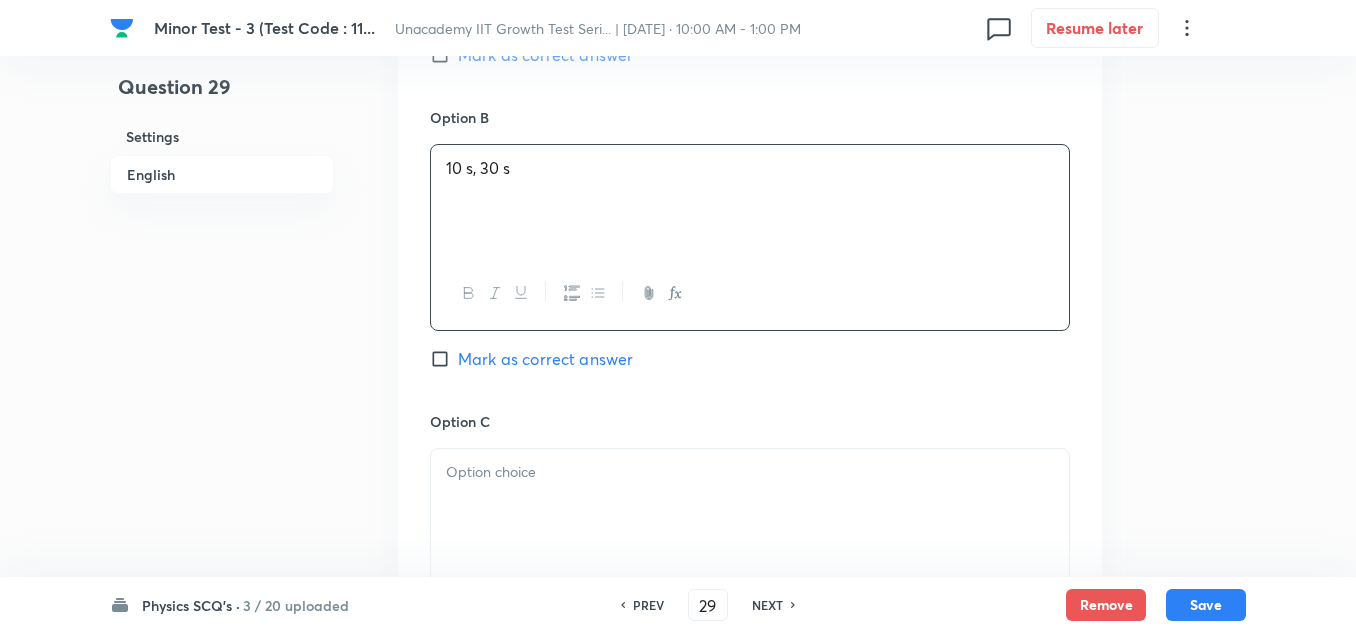 click at bounding box center (750, 472) 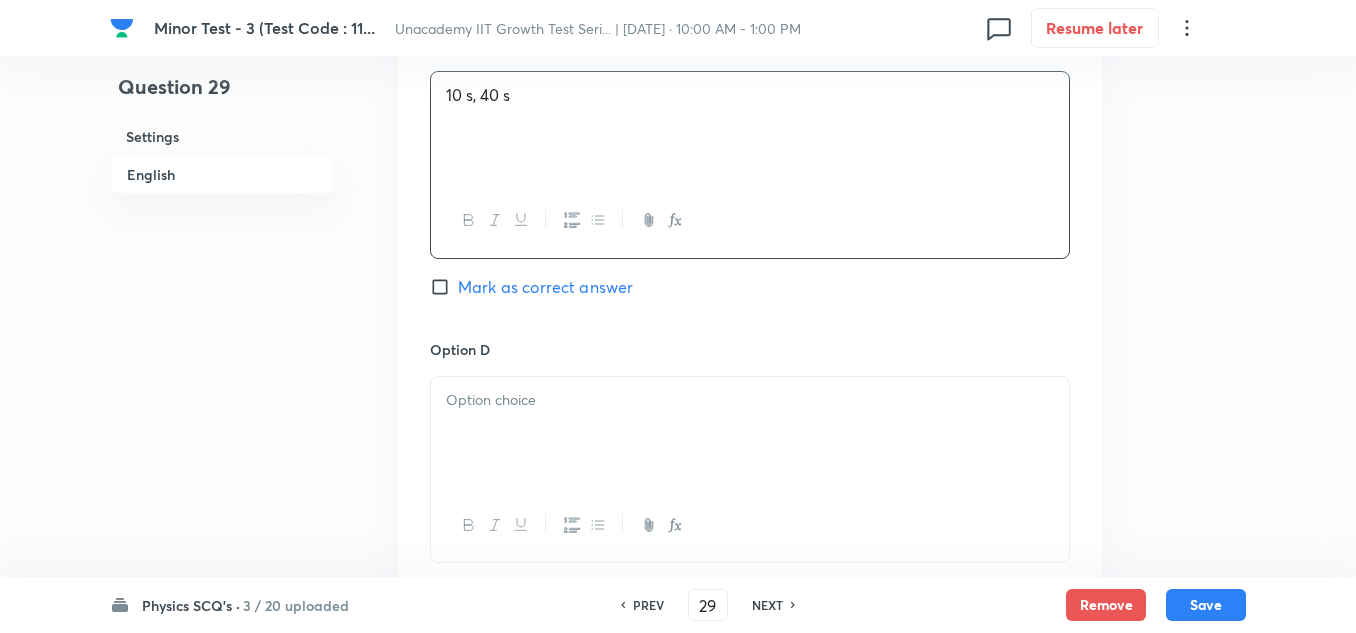 scroll, scrollTop: 1600, scrollLeft: 0, axis: vertical 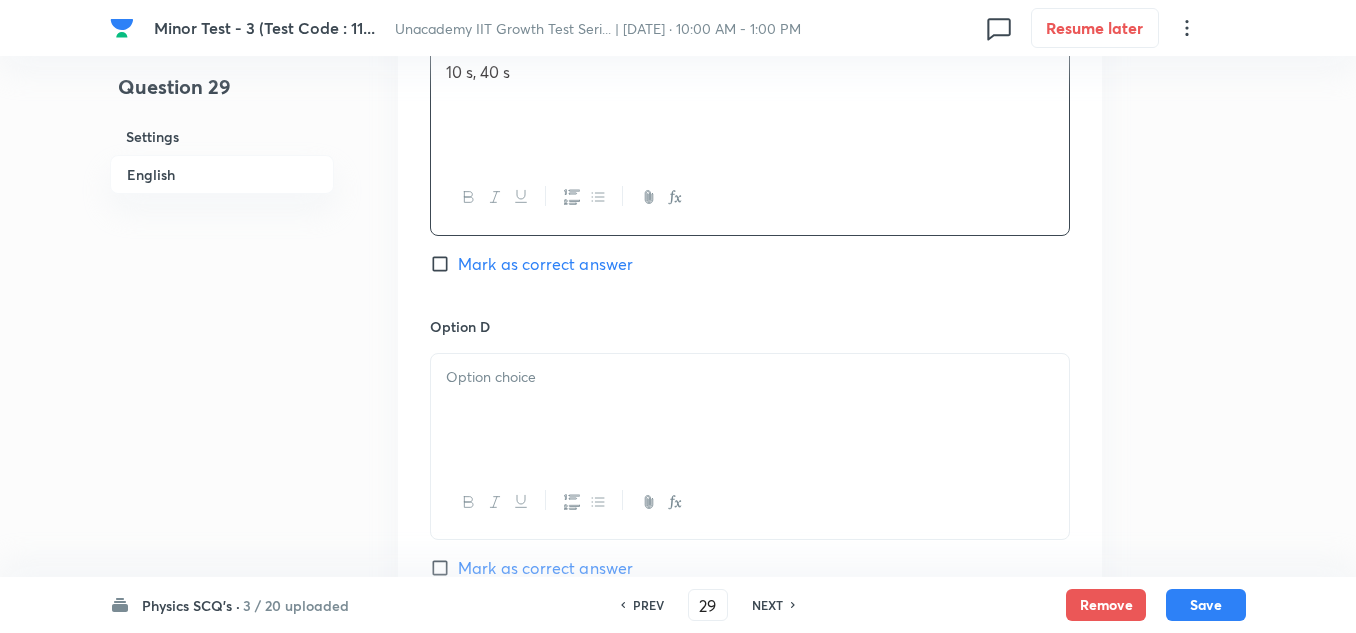 click at bounding box center [750, 410] 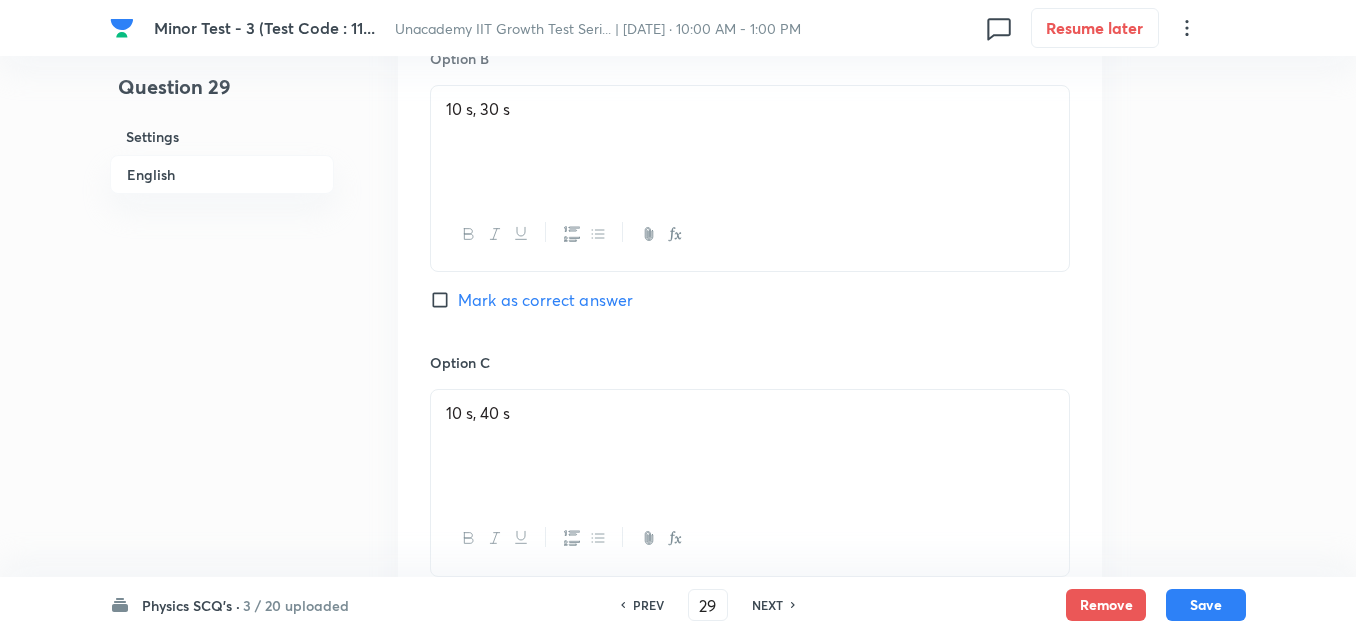 scroll, scrollTop: 1200, scrollLeft: 0, axis: vertical 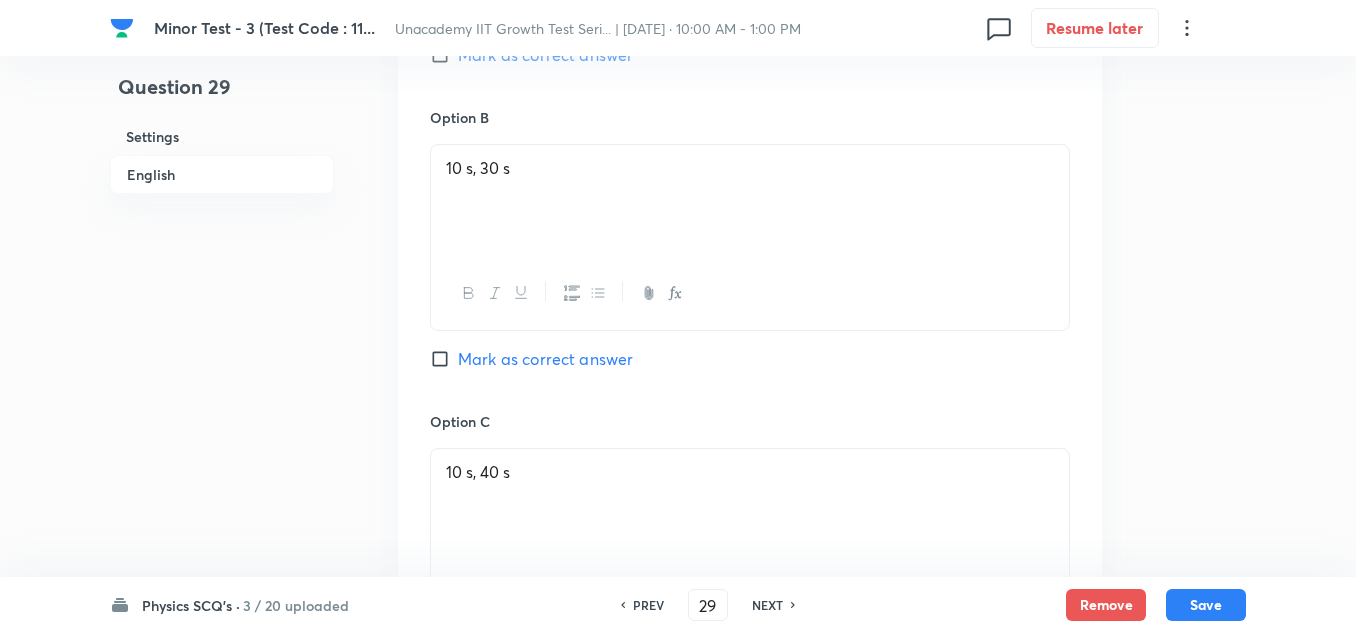 click on "Mark as correct answer" at bounding box center (545, 359) 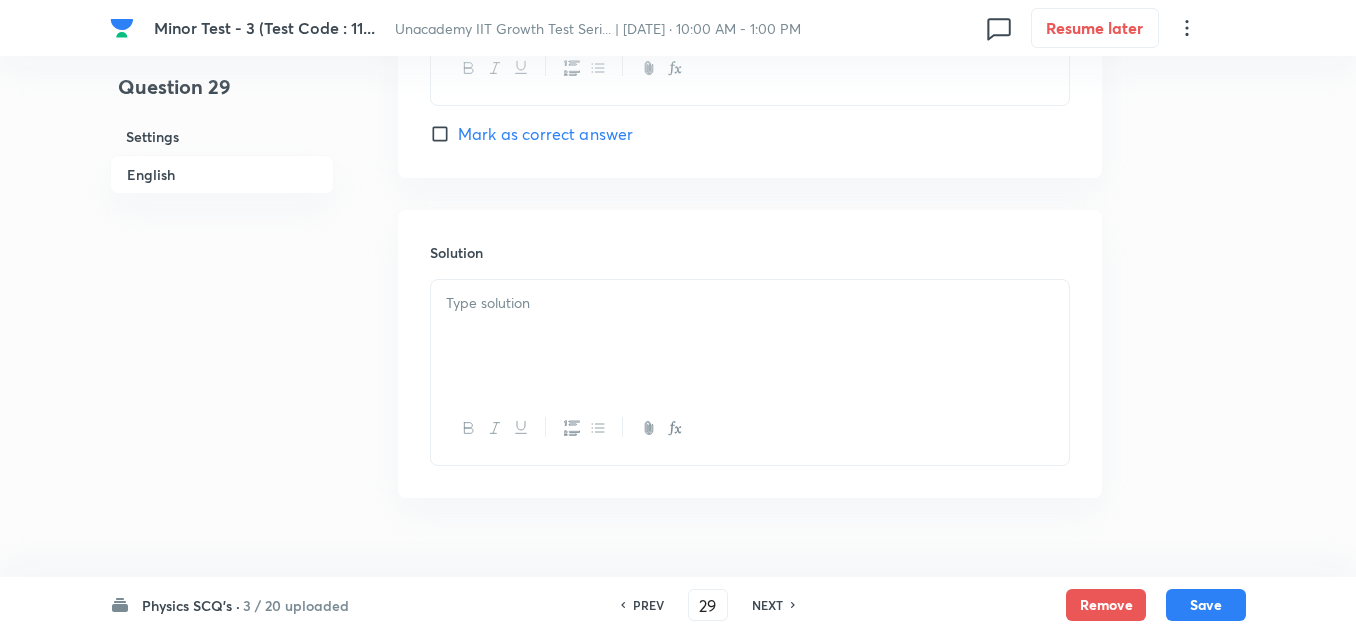 scroll, scrollTop: 2075, scrollLeft: 0, axis: vertical 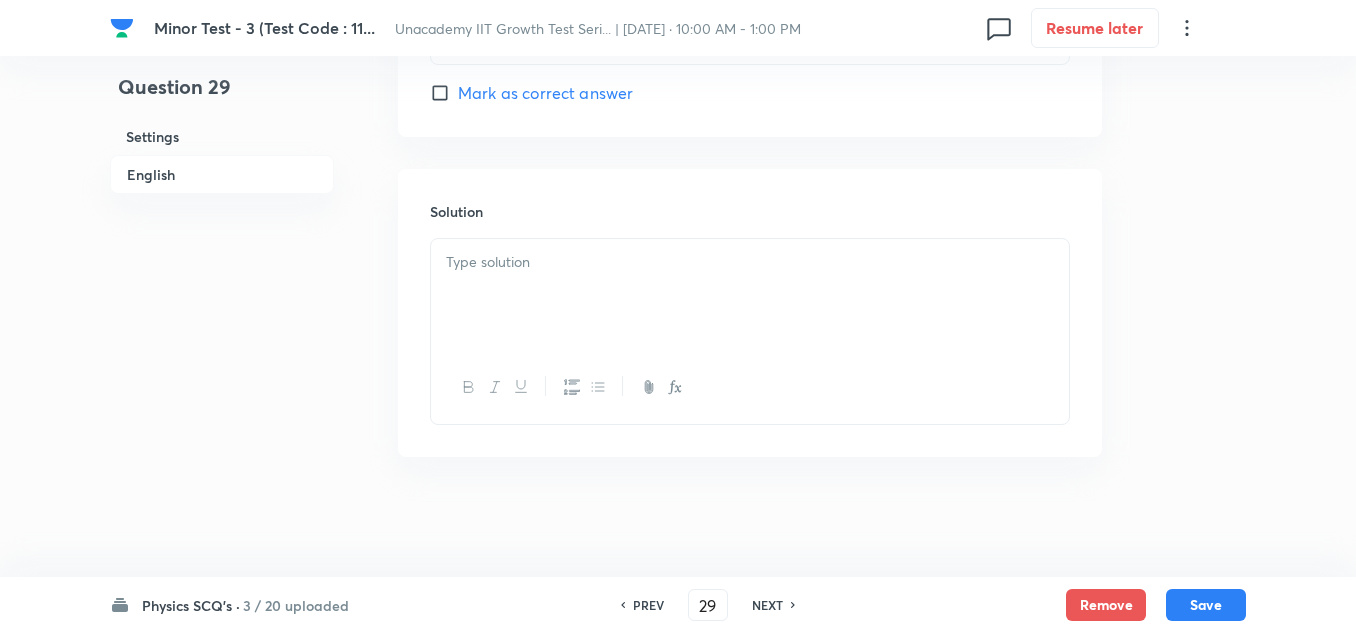 click at bounding box center [750, 295] 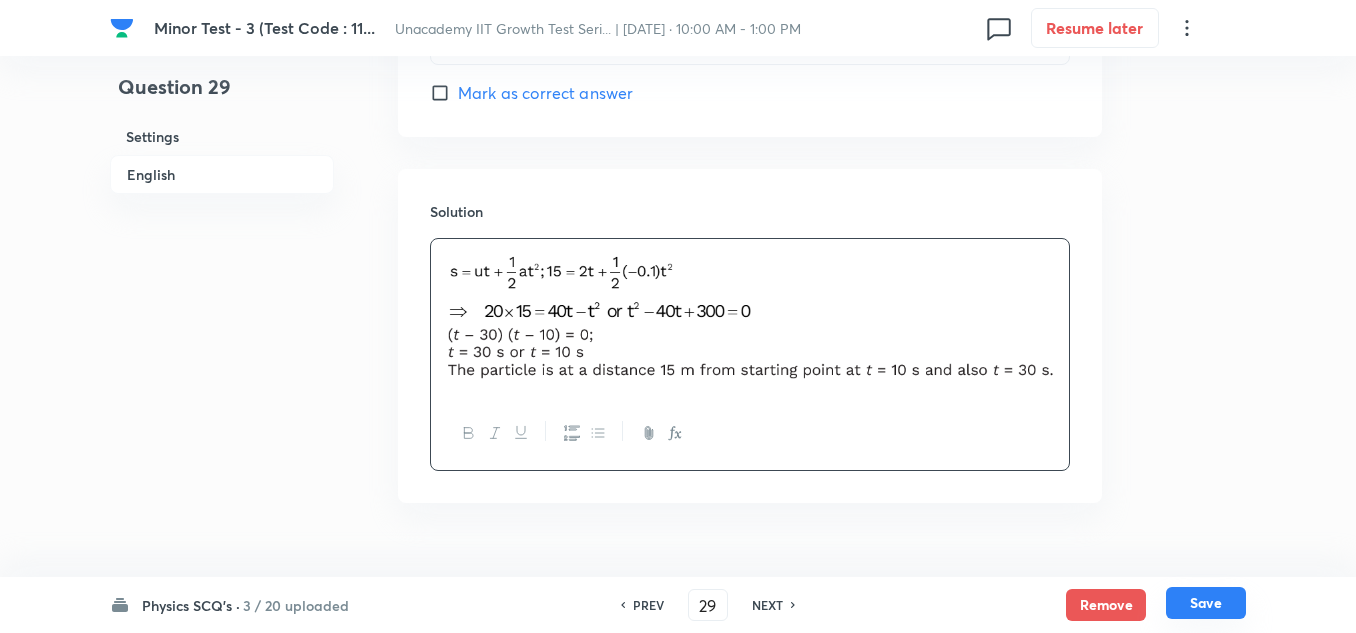 click on "Save" at bounding box center [1206, 603] 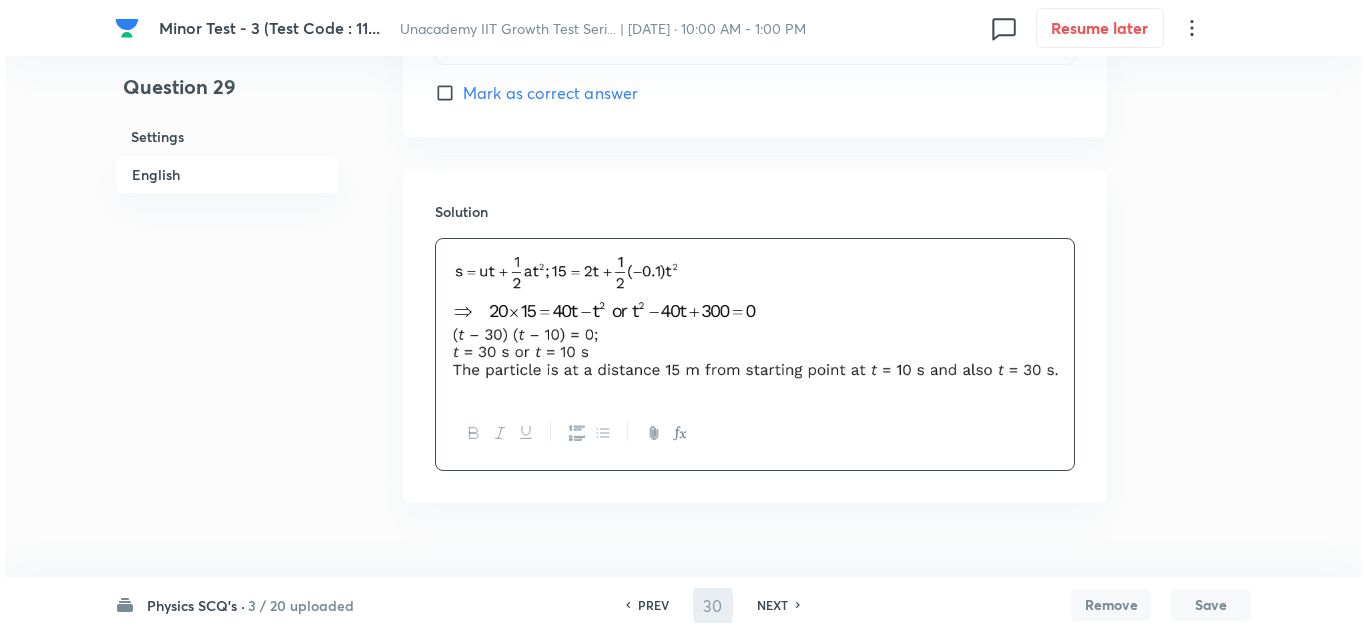 scroll, scrollTop: 0, scrollLeft: 0, axis: both 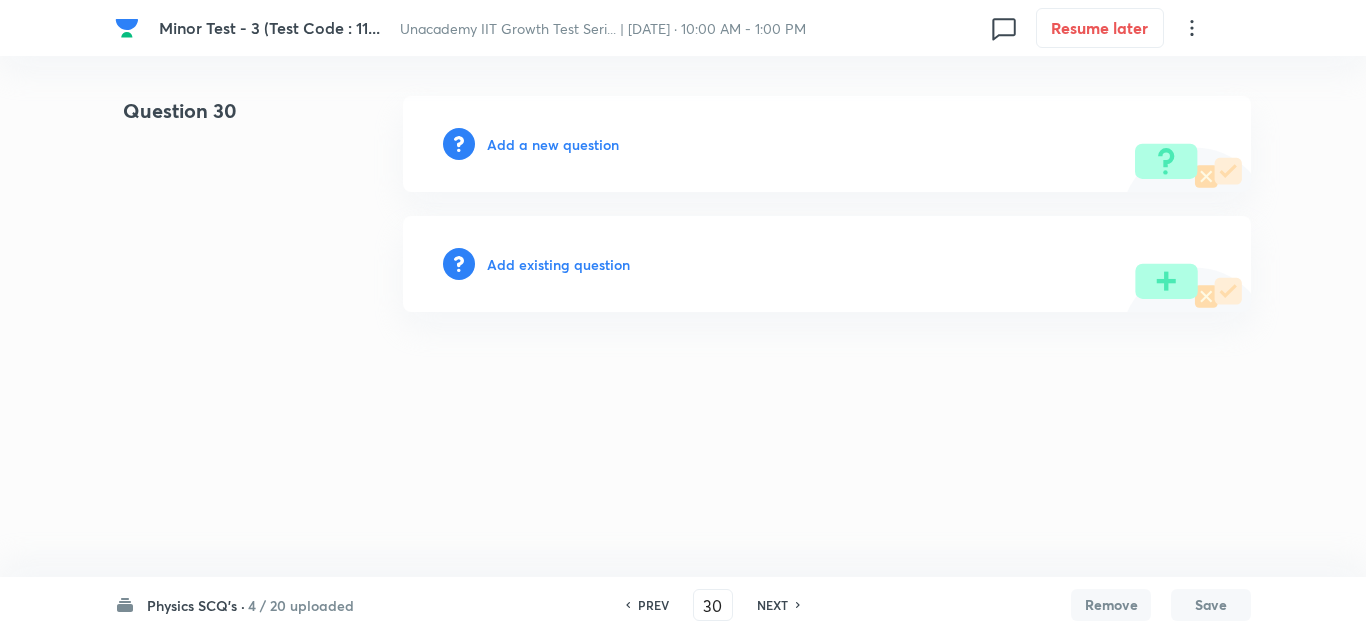 click on "Add a new question" at bounding box center [553, 144] 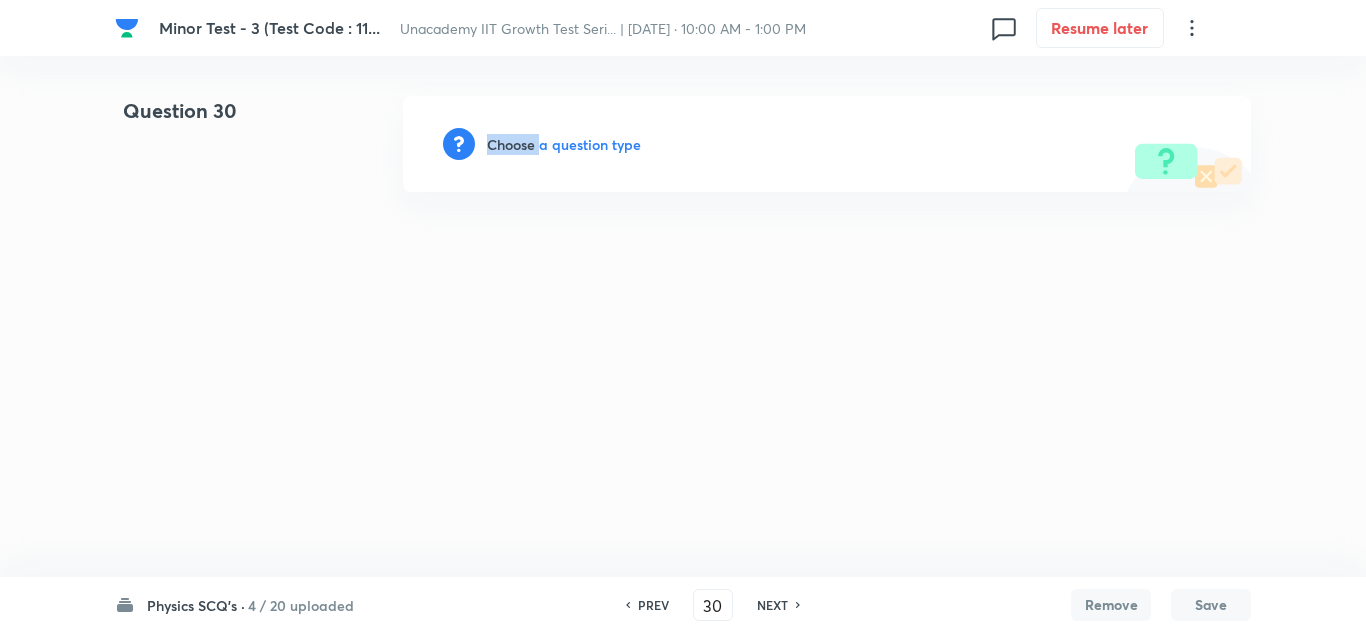 click on "Choose a question type" at bounding box center (564, 144) 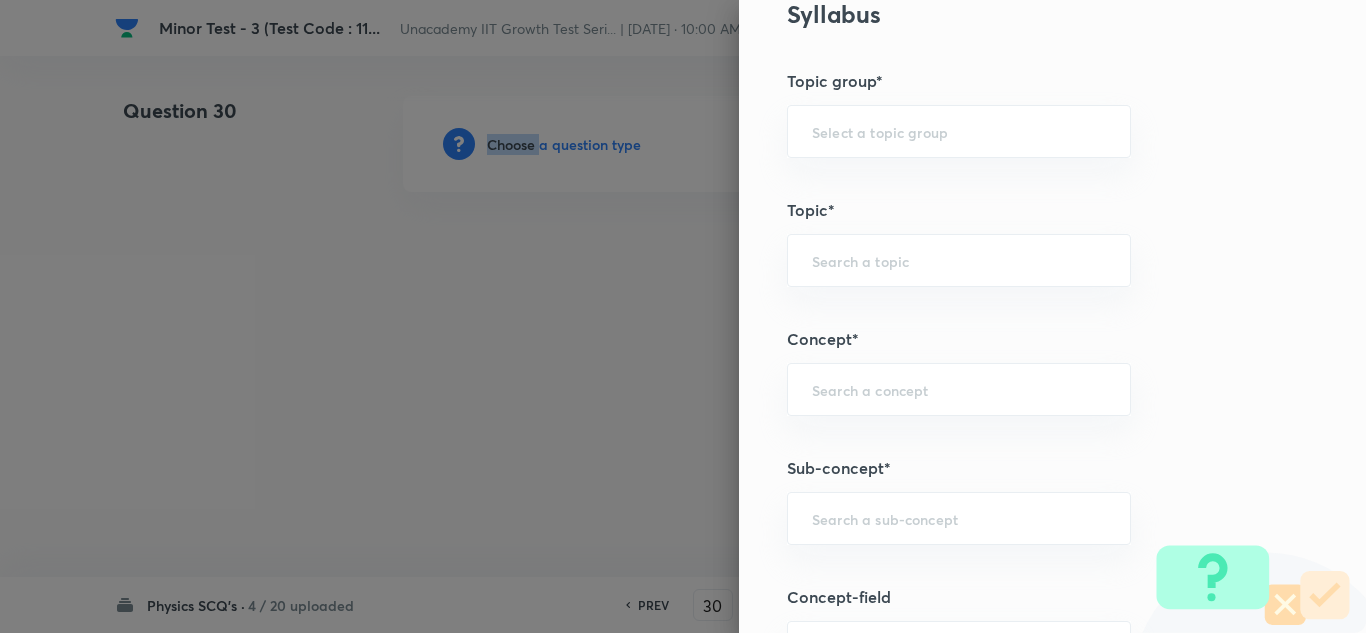 scroll, scrollTop: 1000, scrollLeft: 0, axis: vertical 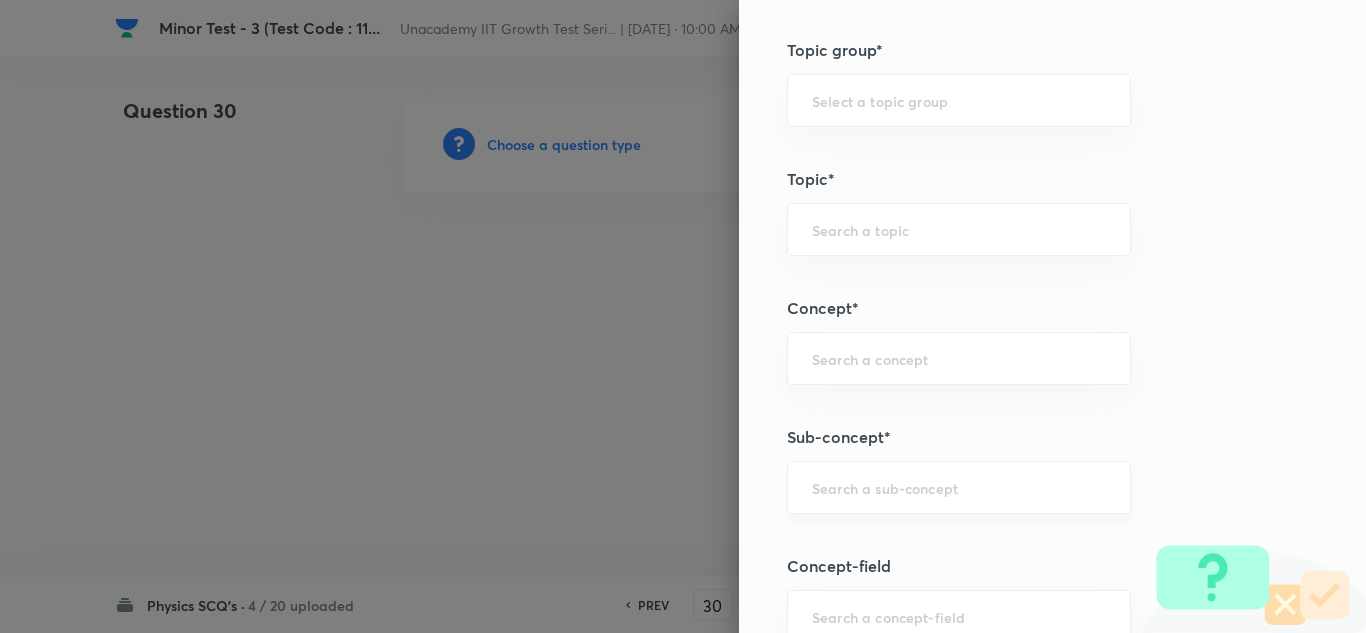 click at bounding box center [959, 487] 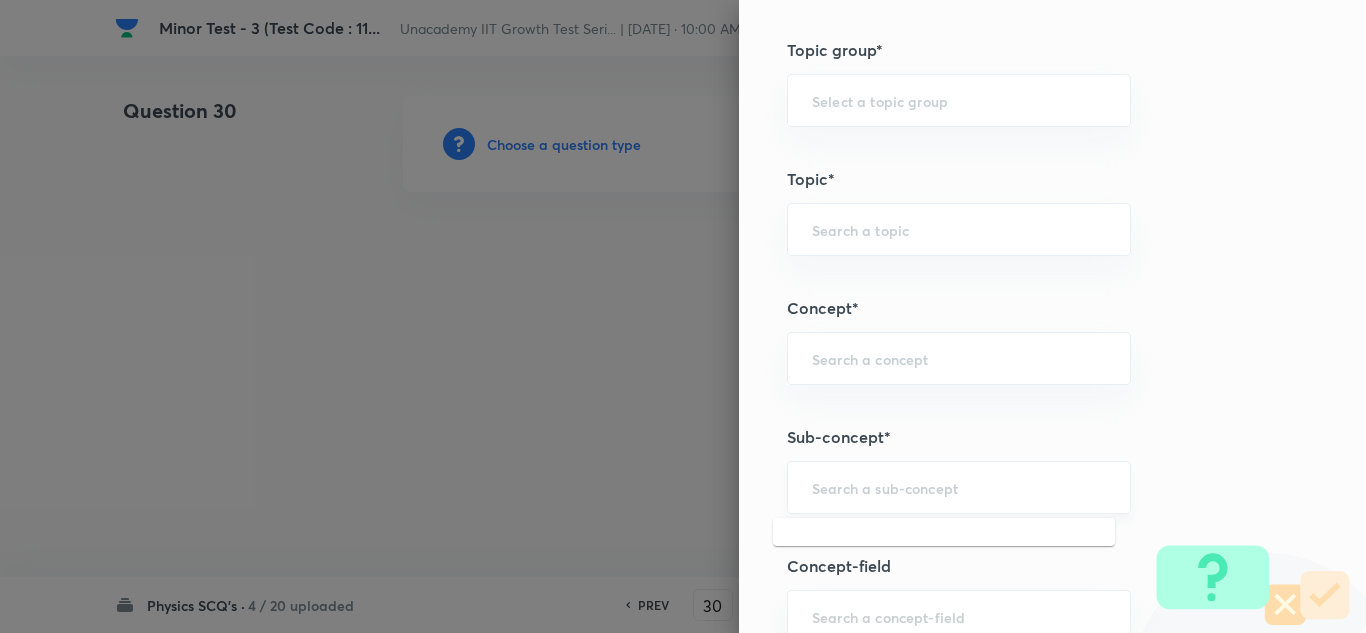 paste on "Graph of Position vs time" 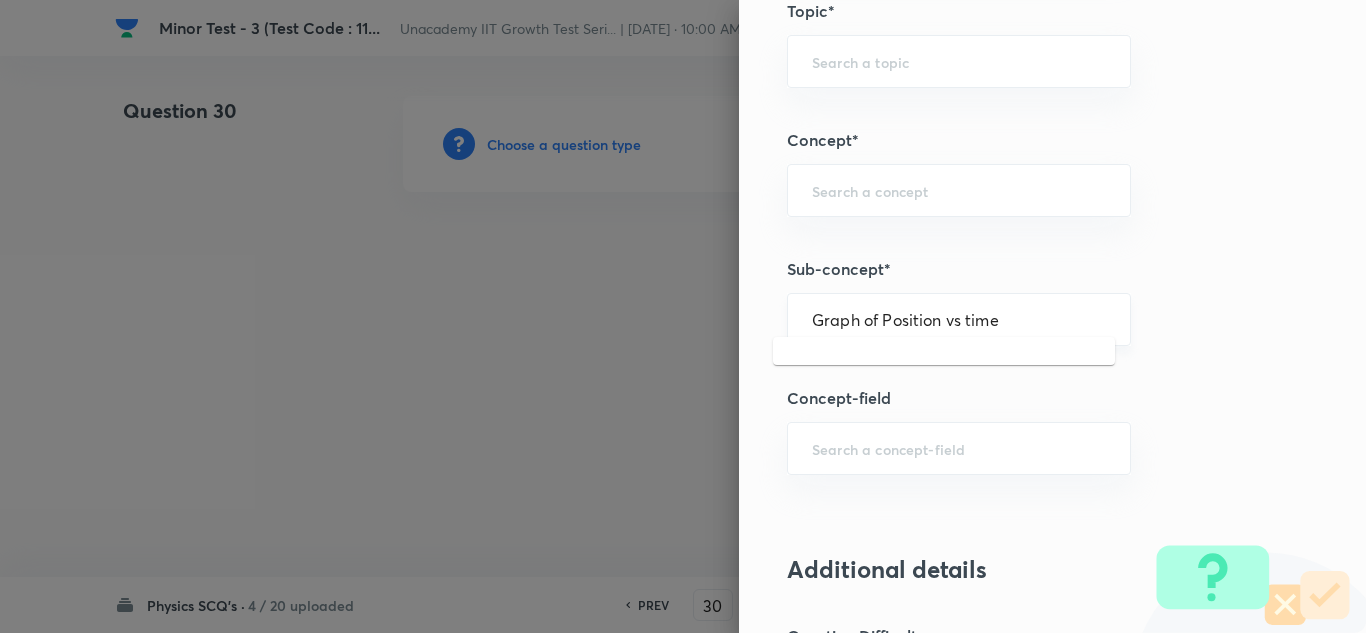 scroll, scrollTop: 1200, scrollLeft: 0, axis: vertical 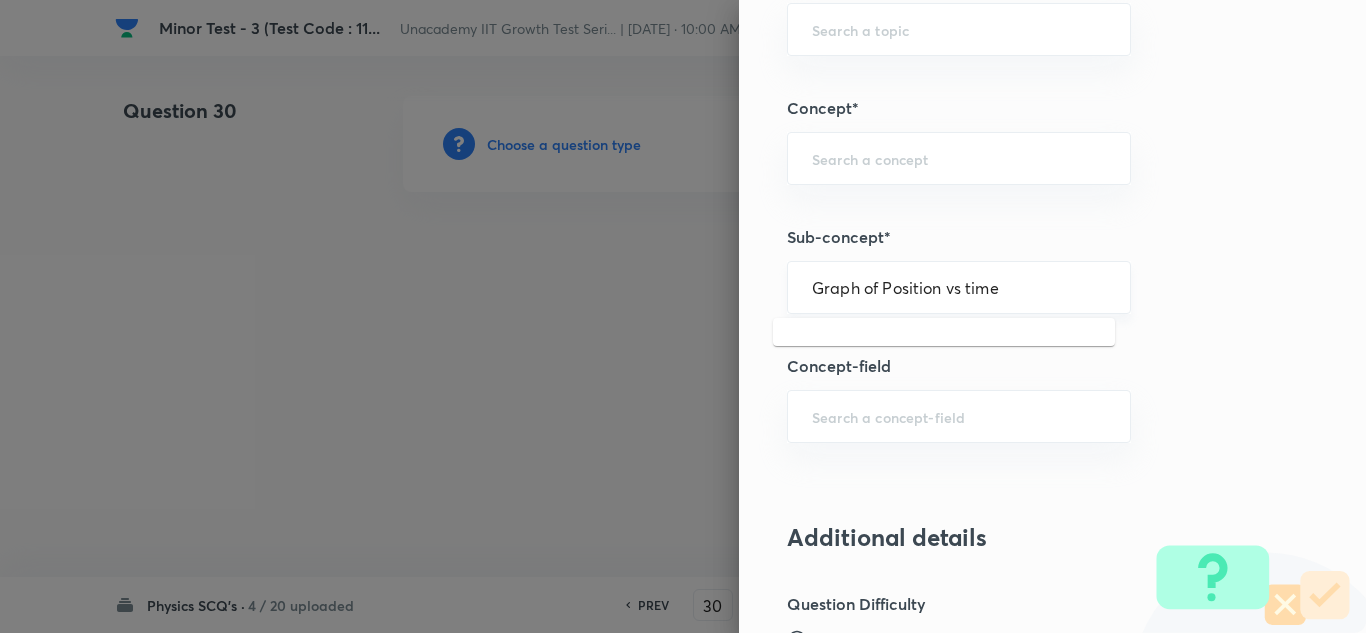 drag, startPoint x: 926, startPoint y: 286, endPoint x: 987, endPoint y: 283, distance: 61.073727 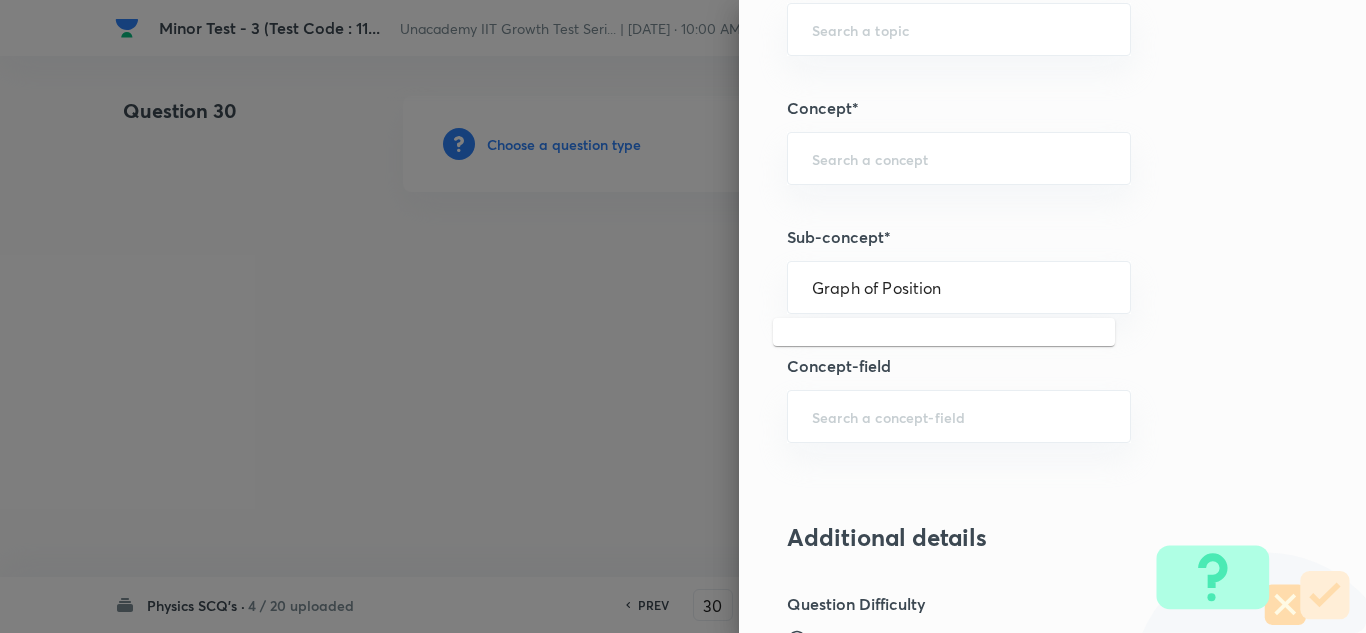 drag, startPoint x: 933, startPoint y: 285, endPoint x: 738, endPoint y: 281, distance: 195.04102 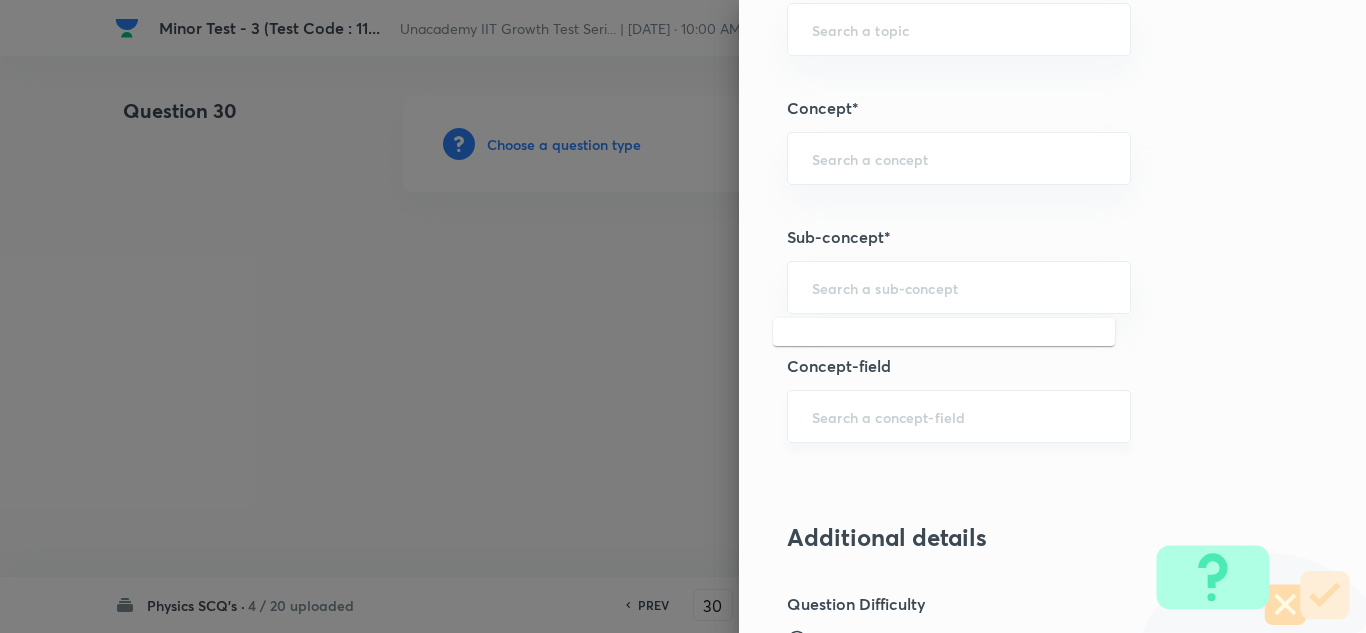 click at bounding box center [959, 416] 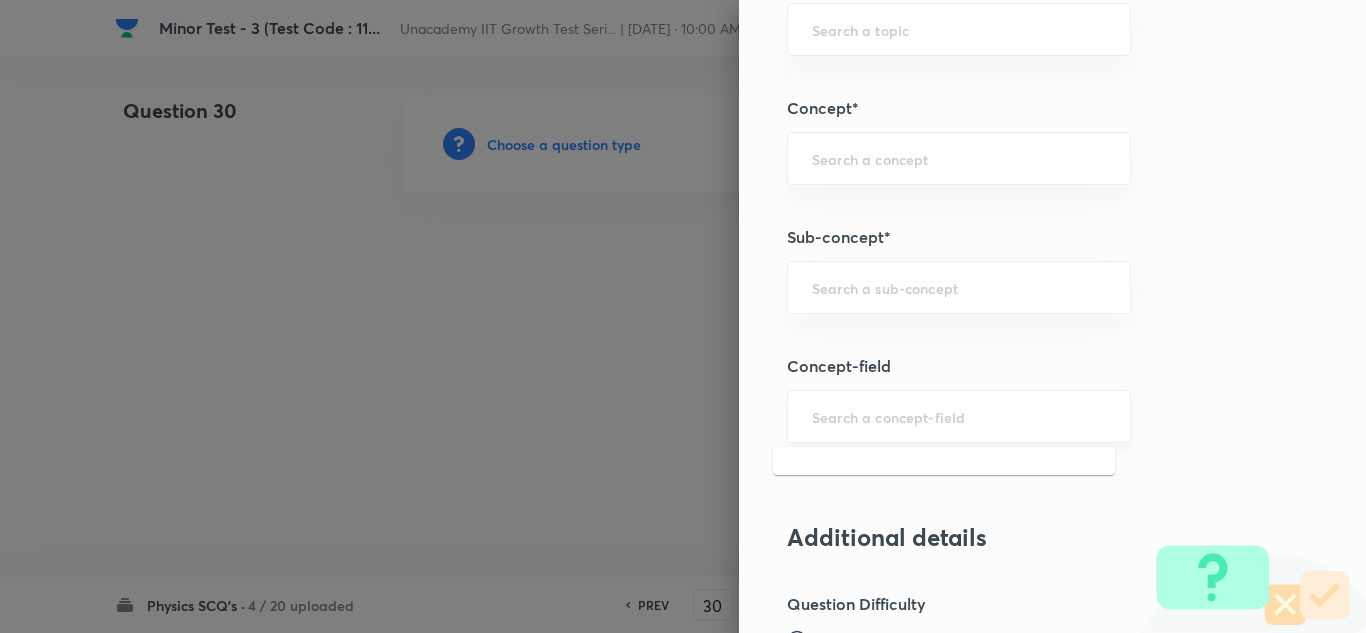 paste on "Graph of Position vs time" 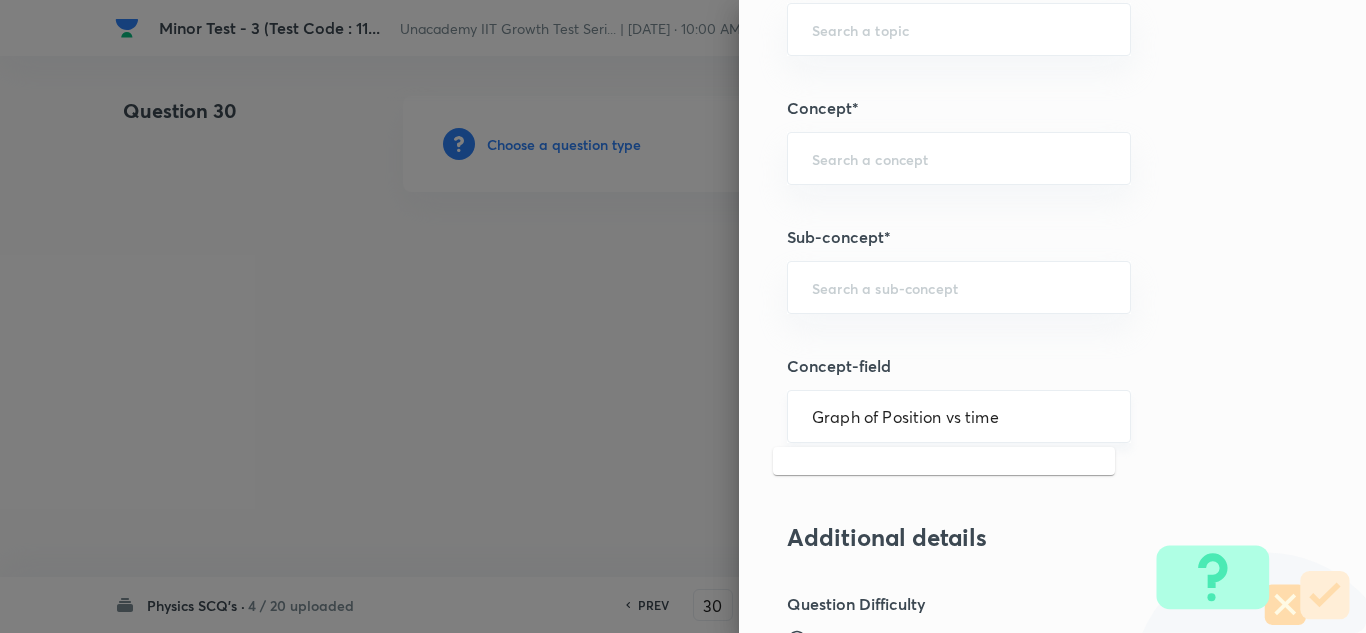 drag, startPoint x: 923, startPoint y: 413, endPoint x: 984, endPoint y: 412, distance: 61.008198 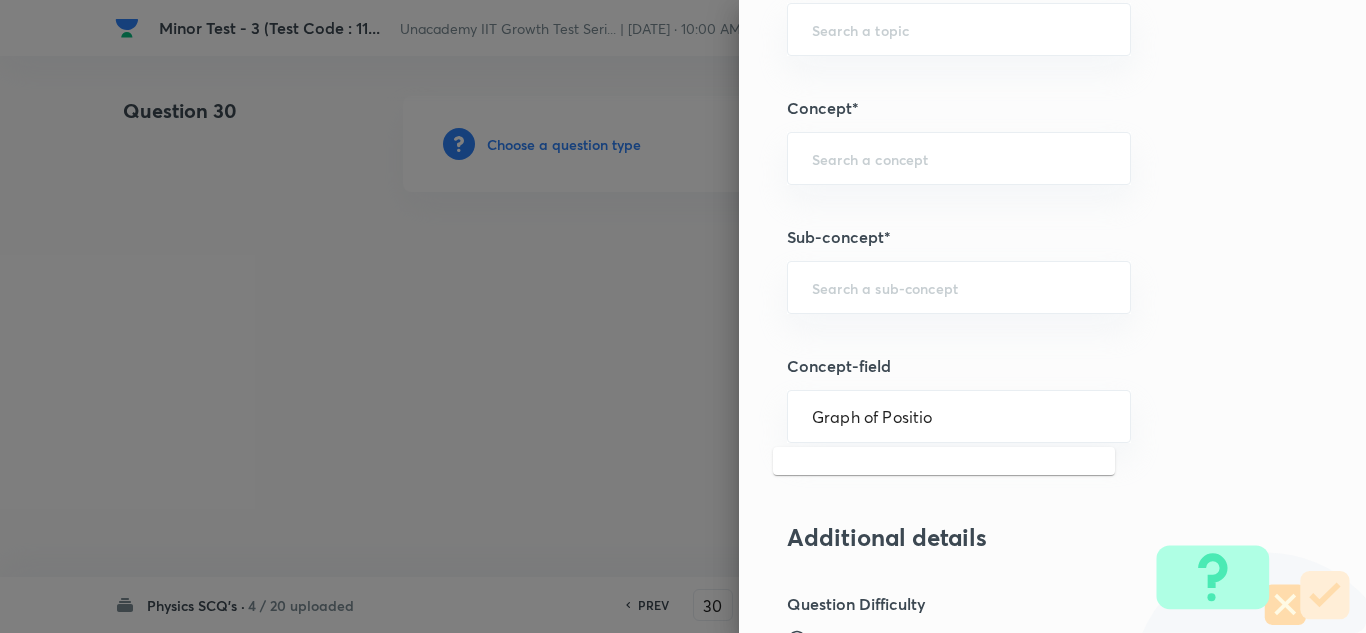 drag, startPoint x: 866, startPoint y: 412, endPoint x: 767, endPoint y: 404, distance: 99.32271 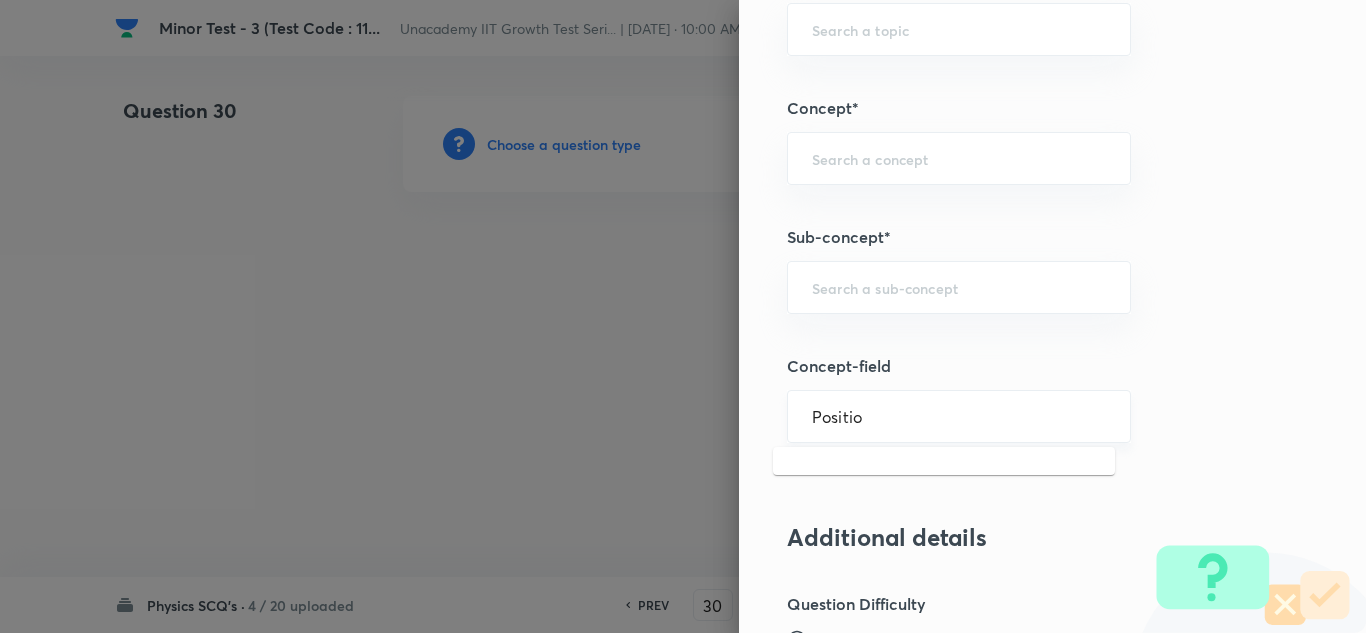 click on "Positio" at bounding box center (959, 416) 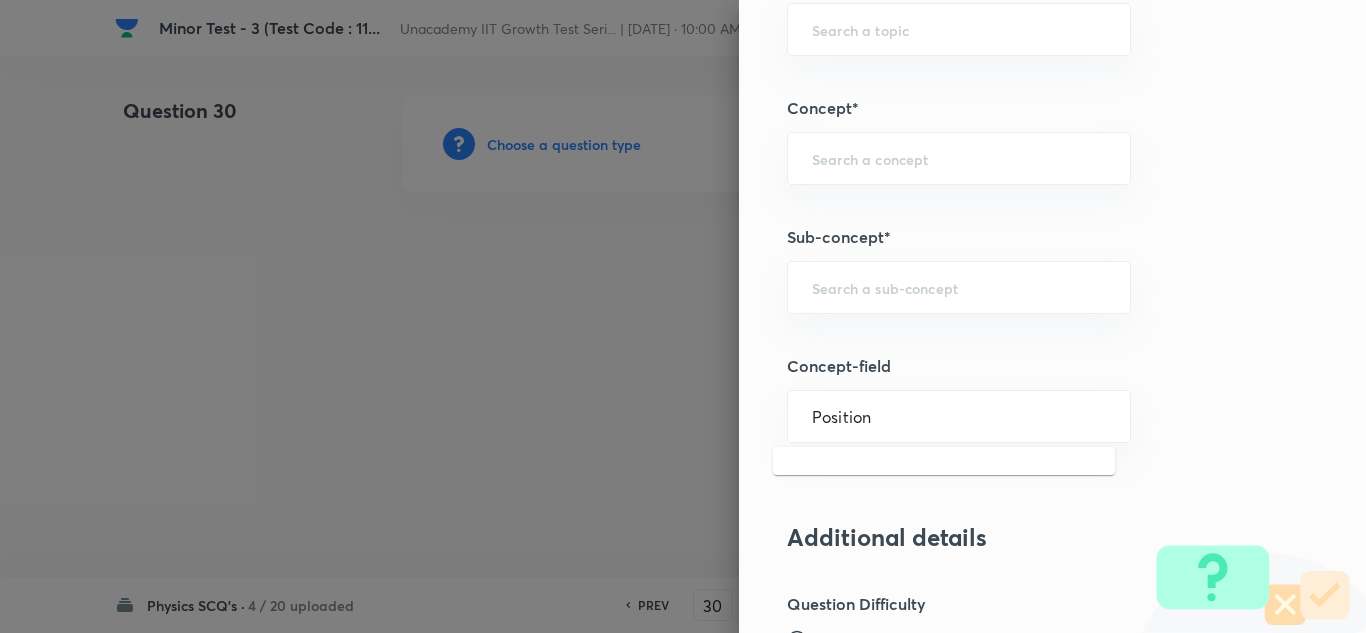 drag, startPoint x: 871, startPoint y: 409, endPoint x: 702, endPoint y: 417, distance: 169.18924 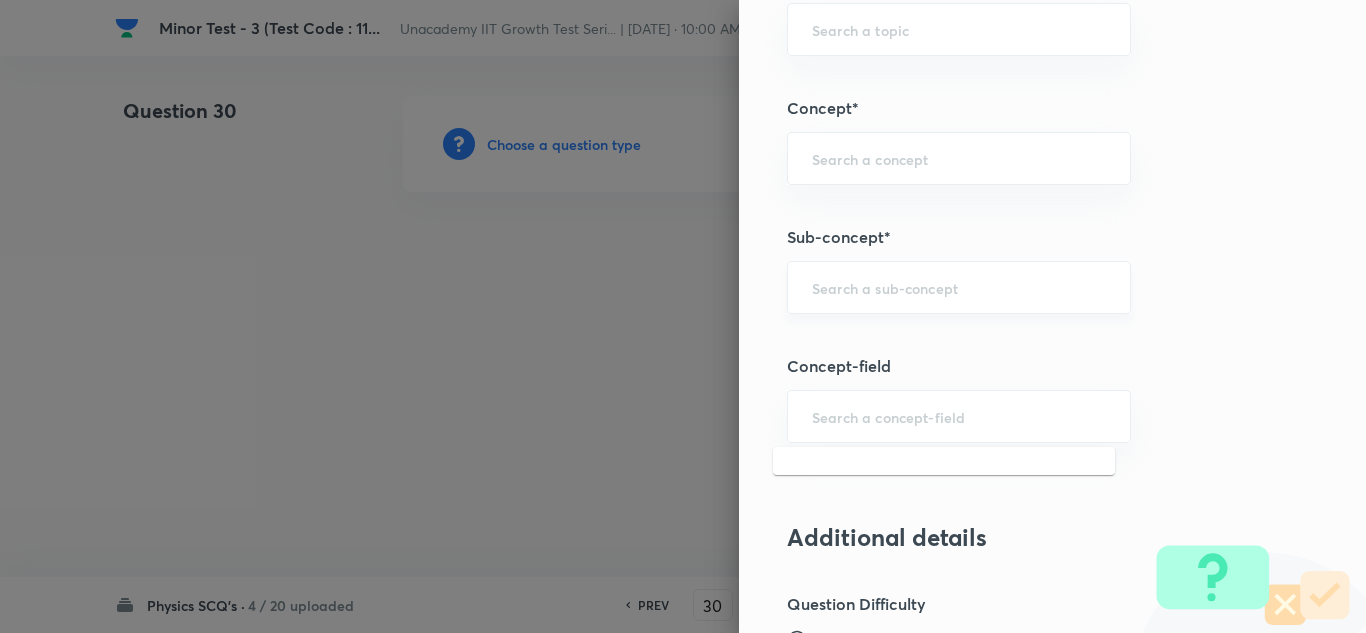 click on "​" at bounding box center (959, 287) 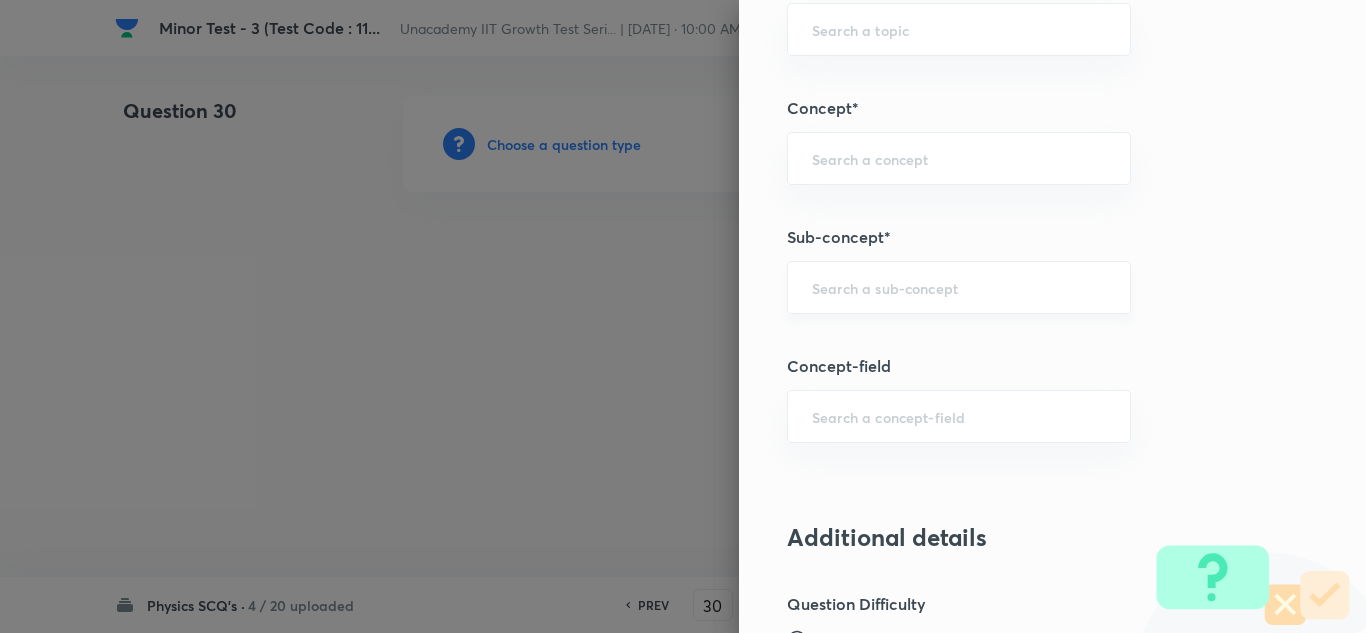 paste on "Graph of Position vs time" 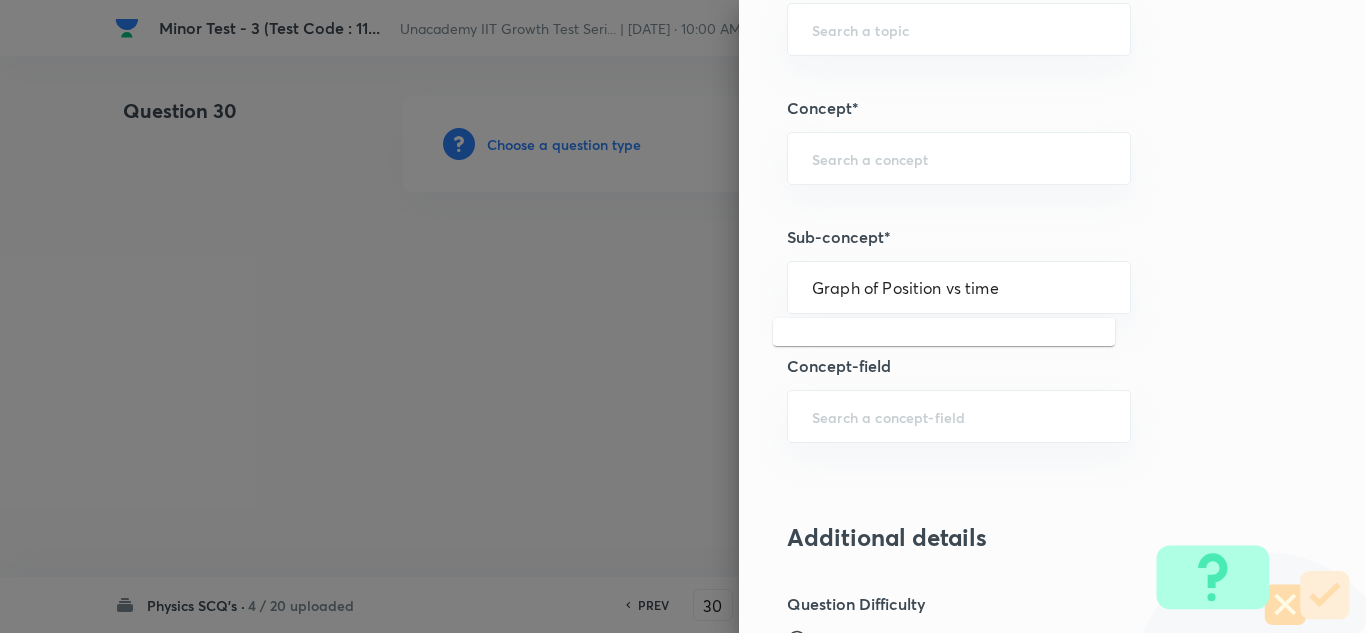 drag, startPoint x: 865, startPoint y: 284, endPoint x: 759, endPoint y: 286, distance: 106.01887 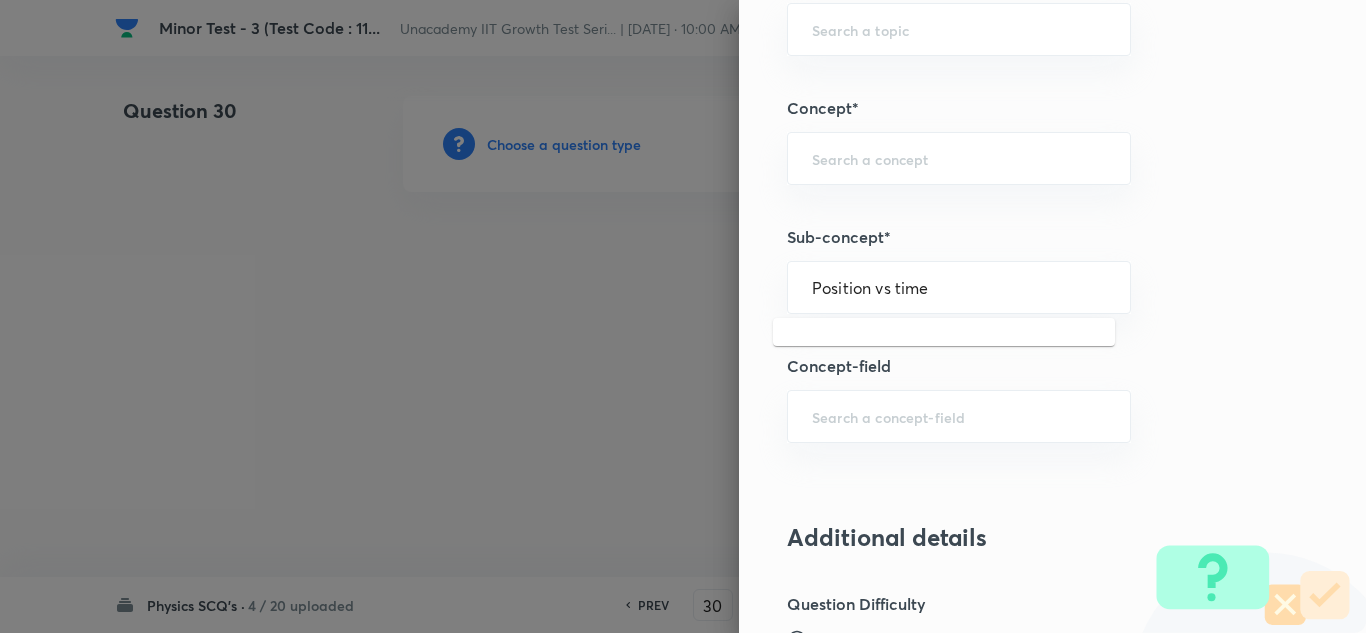 drag, startPoint x: 913, startPoint y: 281, endPoint x: 688, endPoint y: 281, distance: 225 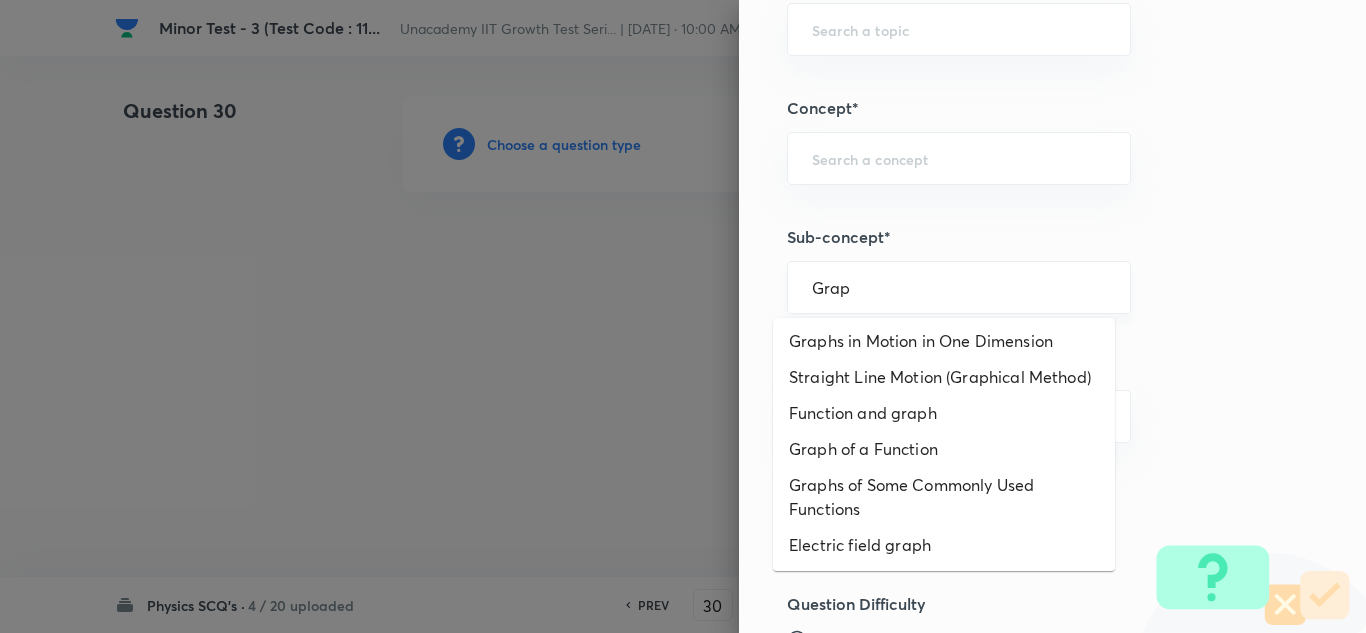 scroll, scrollTop: 0, scrollLeft: 0, axis: both 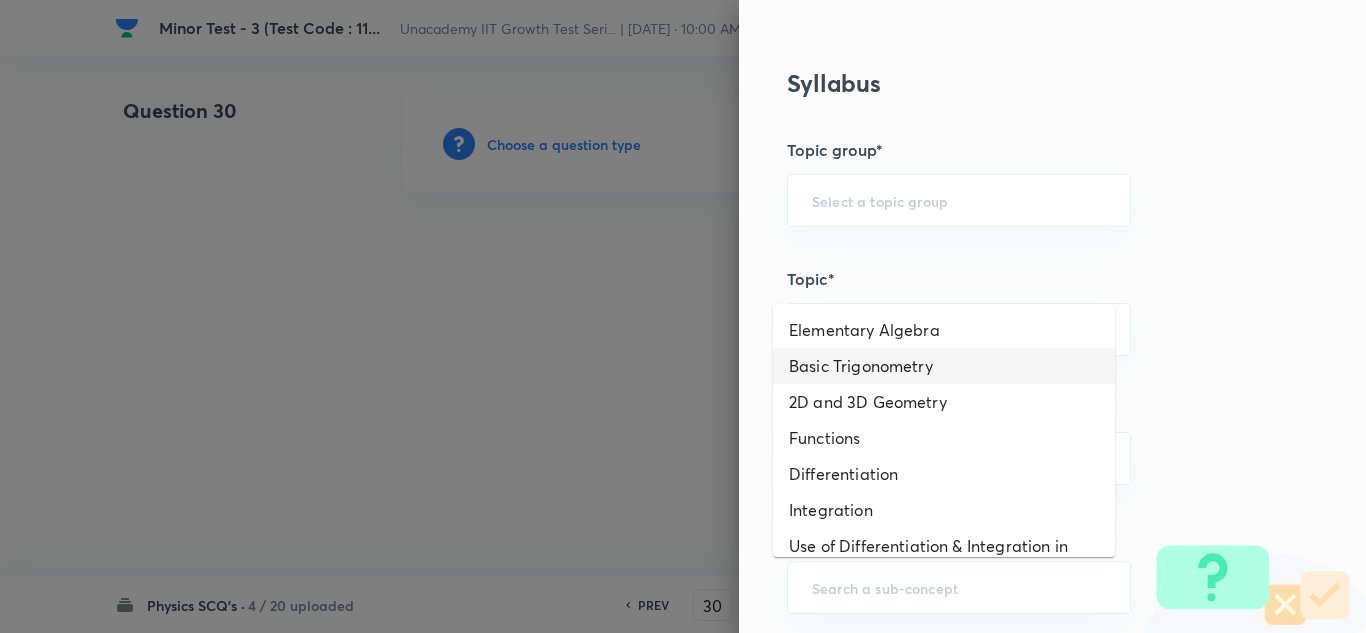 click on "Question settings Question type* Single choice correct Number of options* 2 3 4 5 Does this question have a passage?* Yes No Positive mark 4 ​ Negative Marks (Don’t add negative sign) 1 ​ Grant bonus marks for this question?* Yes No Syllabus Topic group* ​ Topic* ​ Concept* ​ Sub-concept* ​ Concept-field ​ Additional details Question Difficulty Very easy Easy Moderate Hard Very hard Question is based on Fact Numerical Concept Previous year question Yes No Does this question have equation? Yes No Verification status Is the question verified? *Select 'yes' only if a question is verified Yes No Save" at bounding box center (1052, 316) 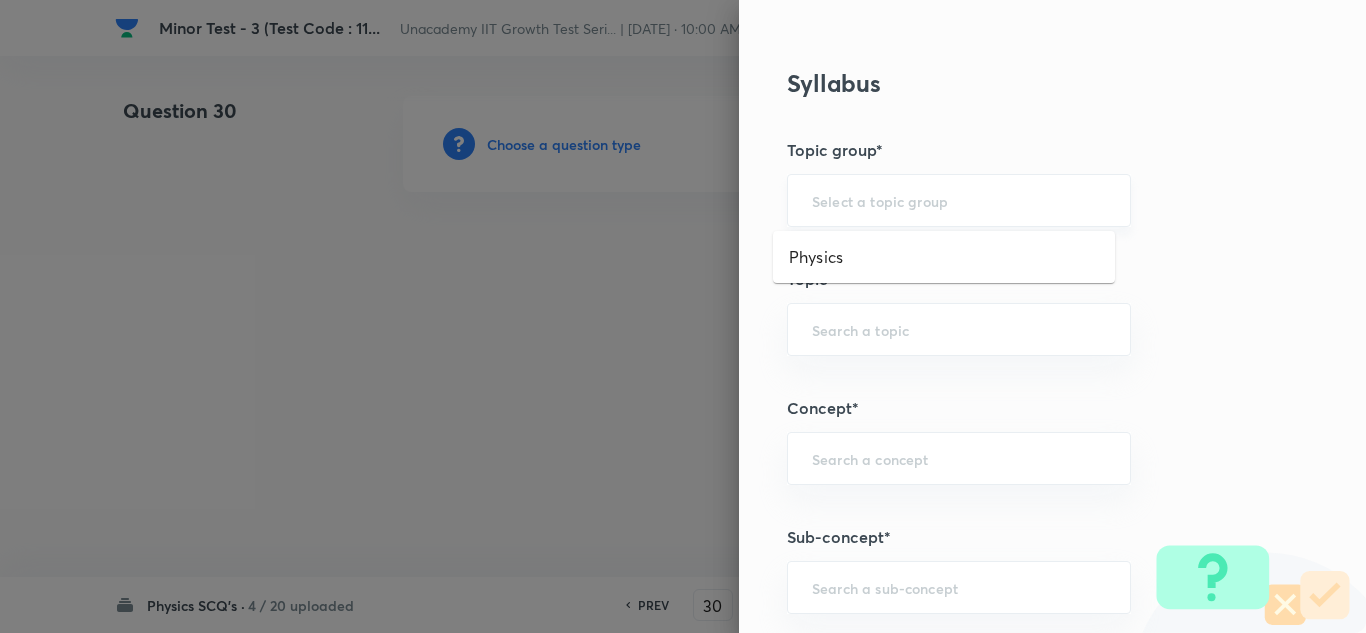 click at bounding box center [959, 200] 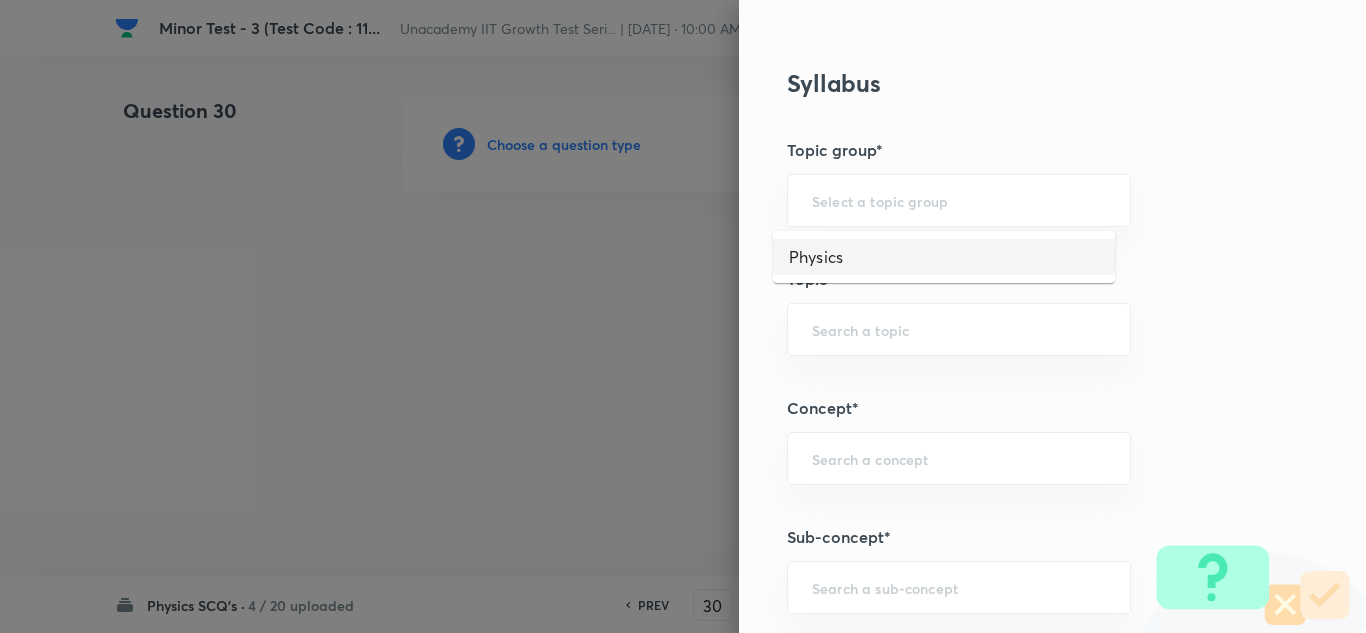 click on "Physics" at bounding box center (944, 257) 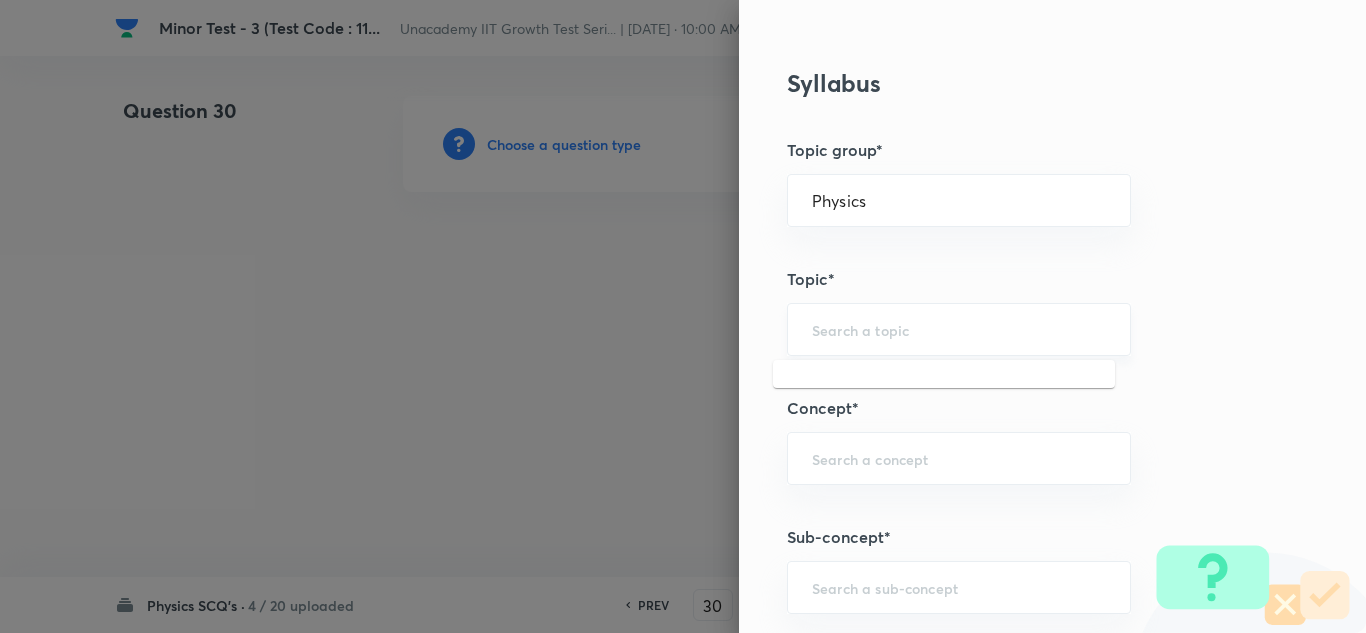 click at bounding box center [959, 329] 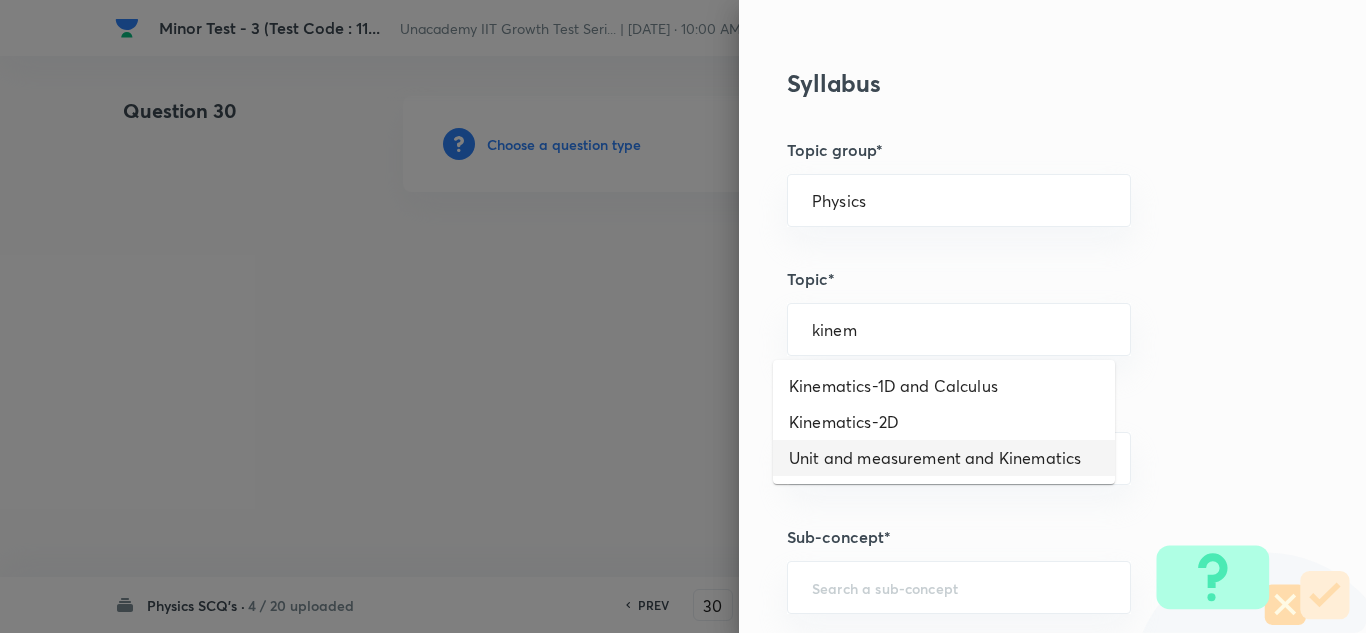 click on "Unit and measurement and Kinematics" at bounding box center [944, 458] 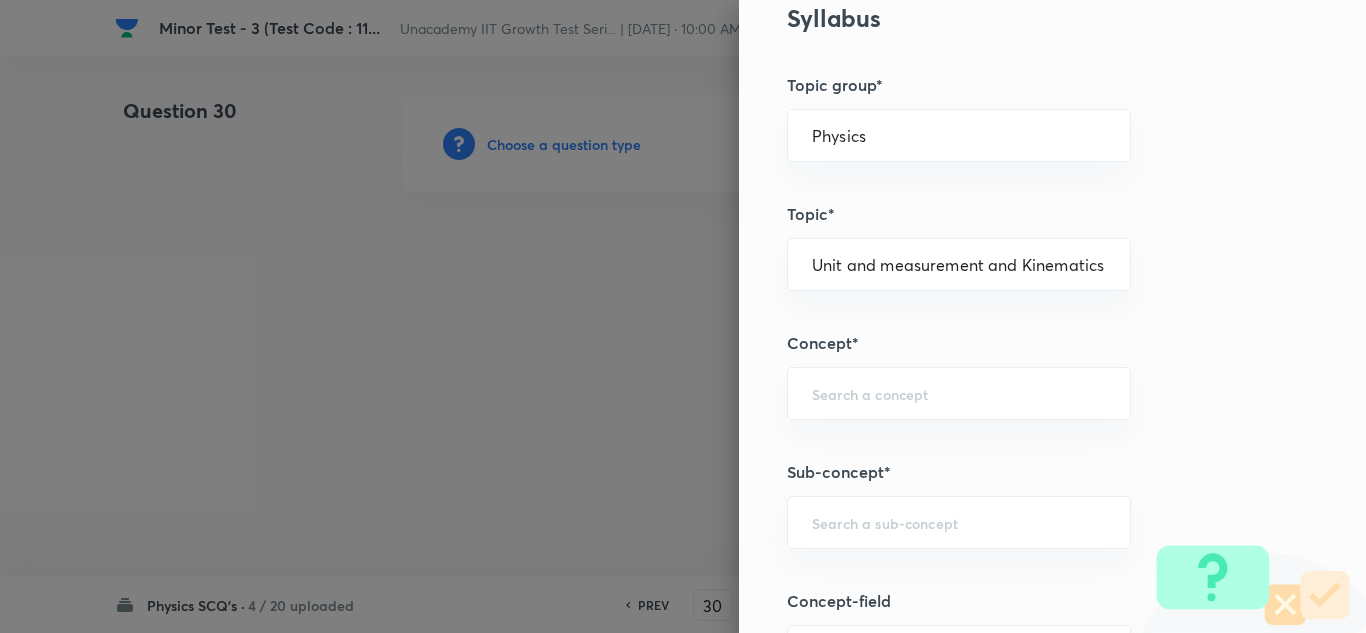scroll, scrollTop: 1000, scrollLeft: 0, axis: vertical 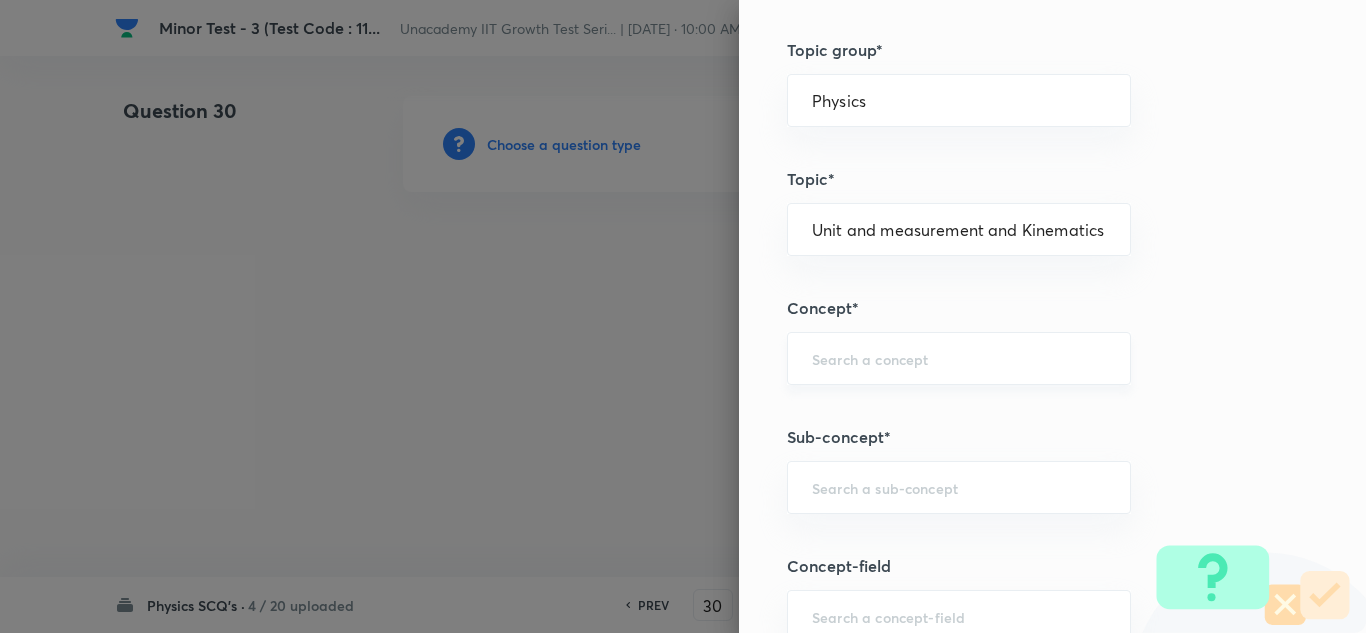click on "​" at bounding box center (959, 358) 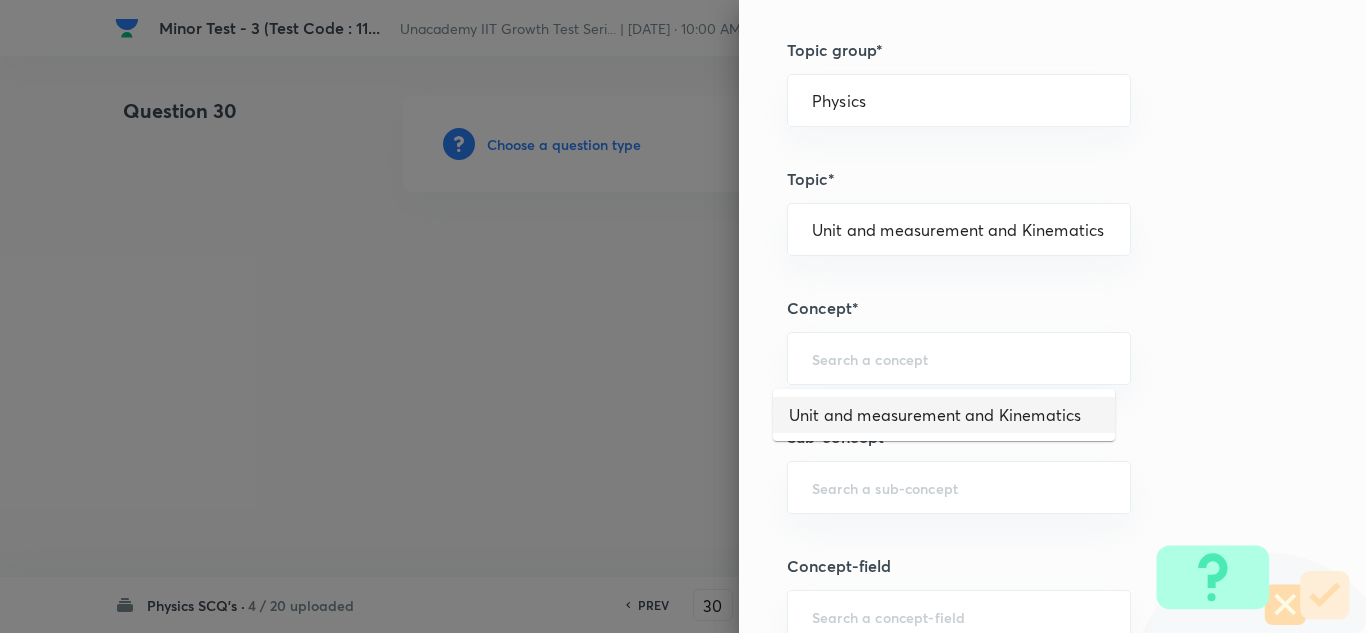 click on "Unit and measurement and Kinematics" at bounding box center [944, 415] 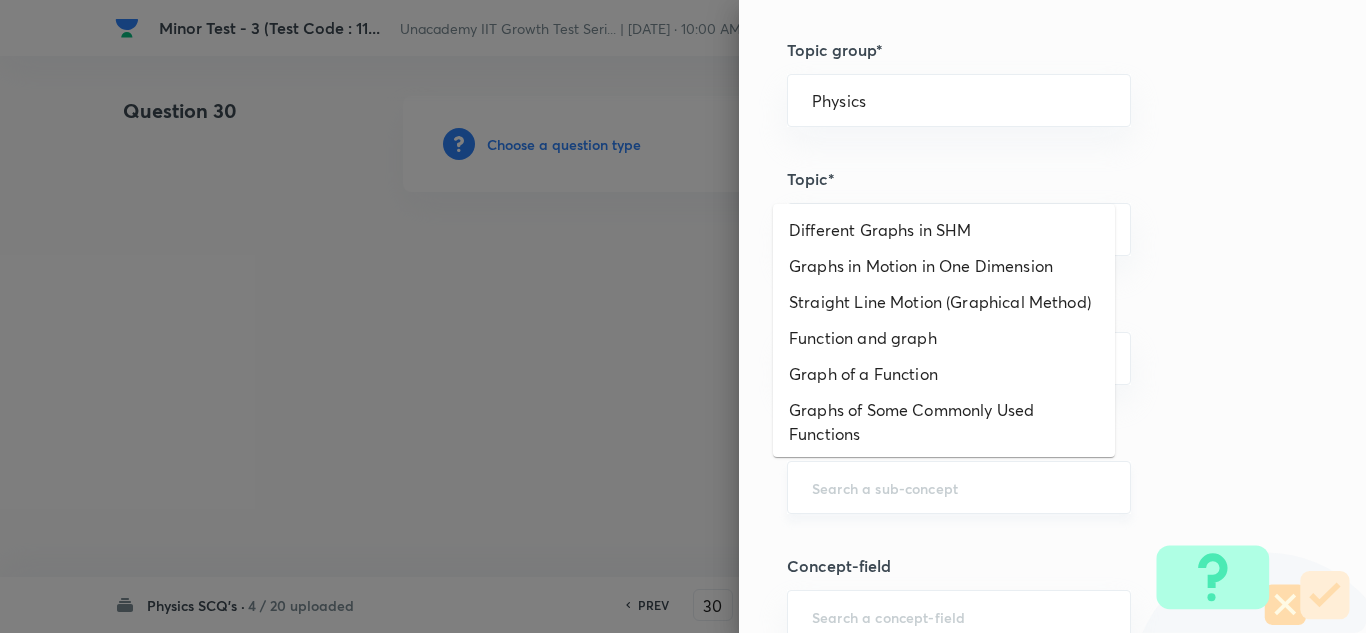 click at bounding box center [959, 487] 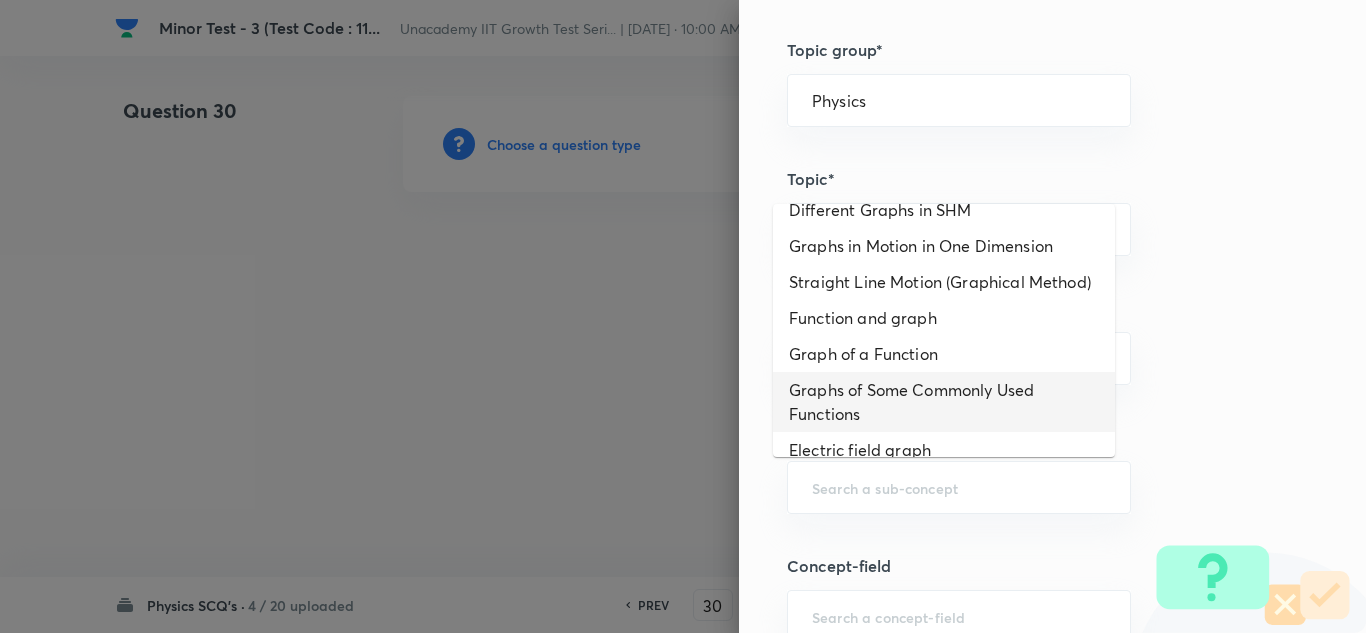 scroll, scrollTop: 0, scrollLeft: 0, axis: both 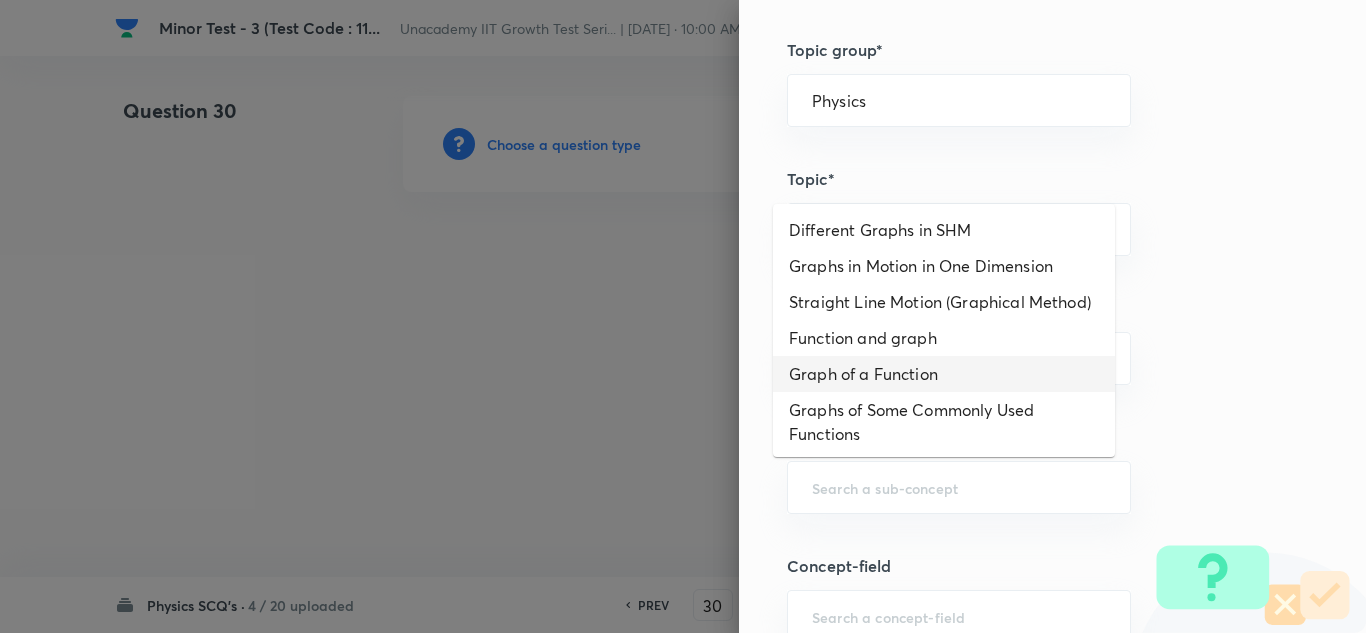 click on "Graph of a Function" at bounding box center [944, 374] 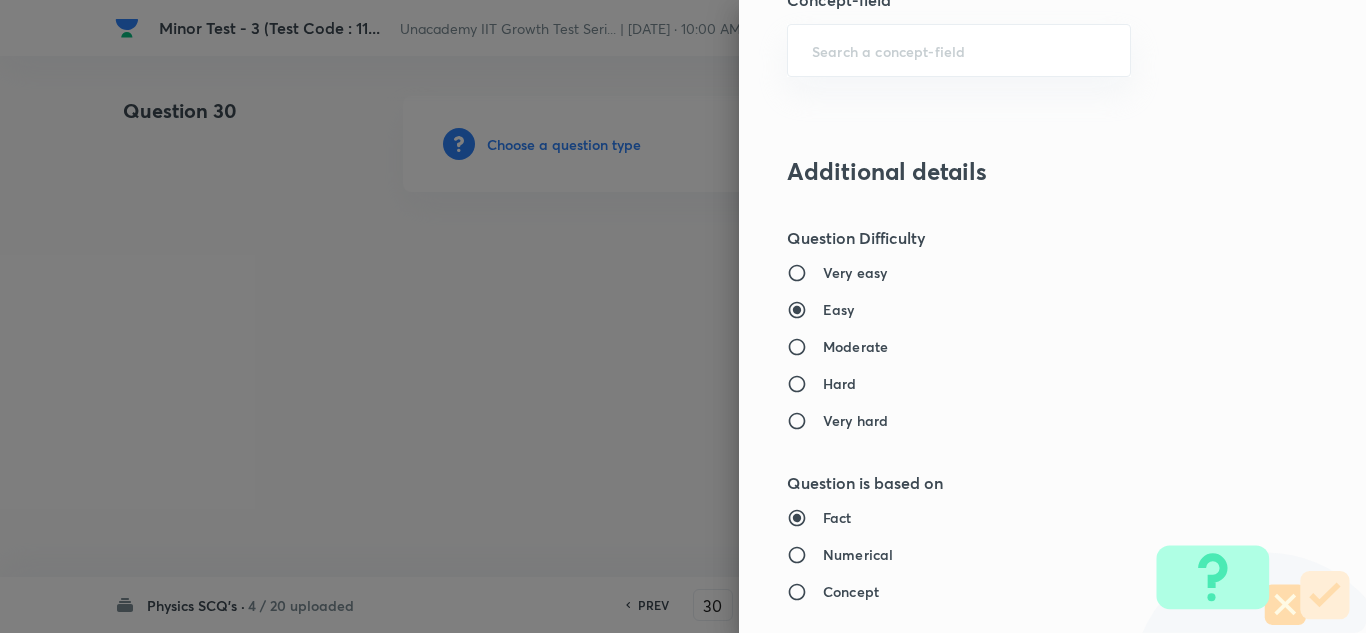 scroll, scrollTop: 1600, scrollLeft: 0, axis: vertical 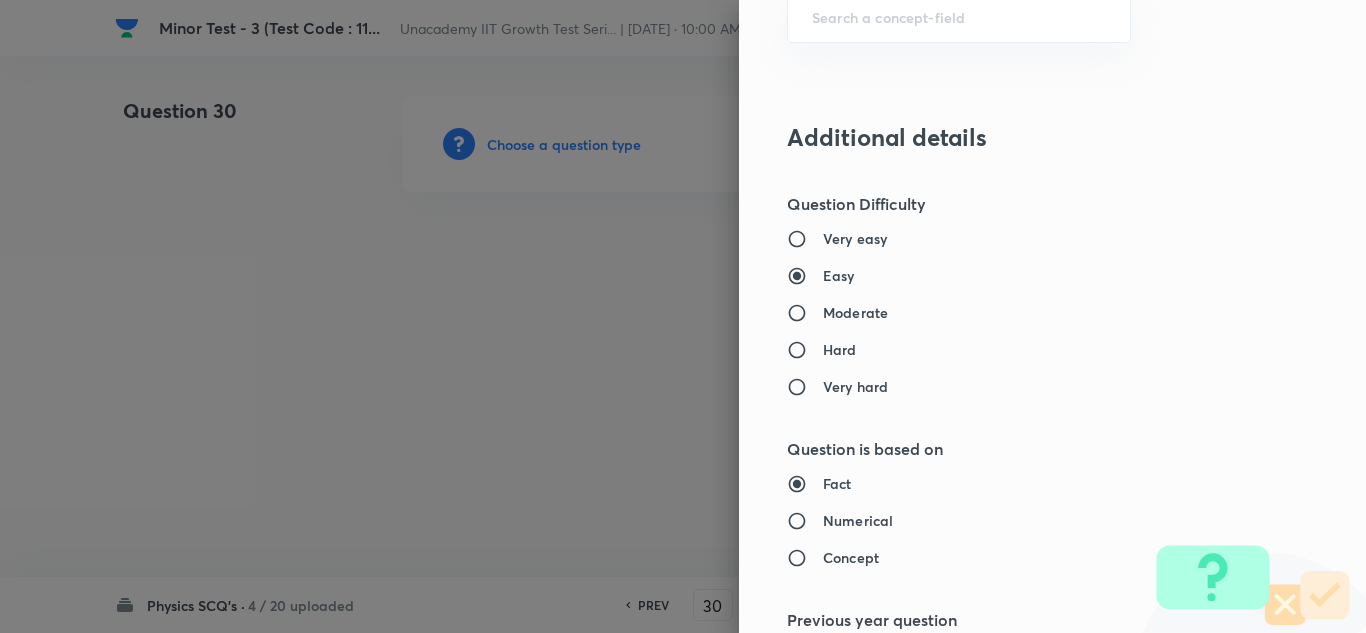 click on "Moderate" at bounding box center [855, 312] 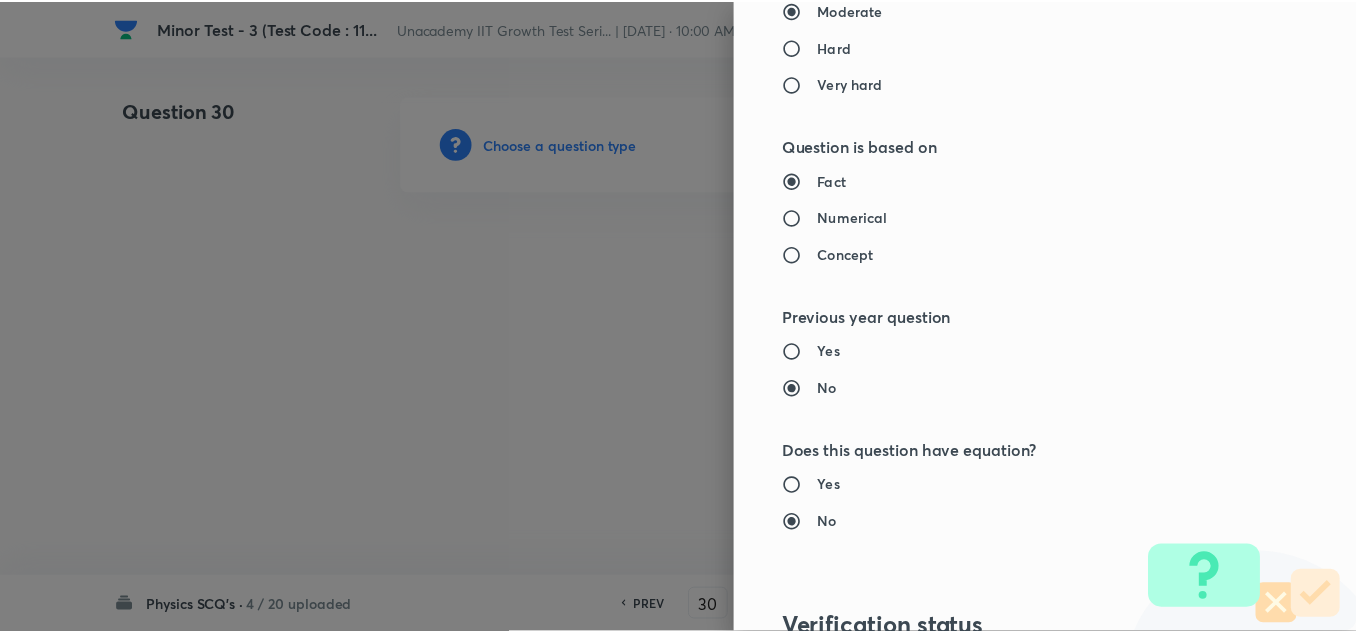 scroll, scrollTop: 2200, scrollLeft: 0, axis: vertical 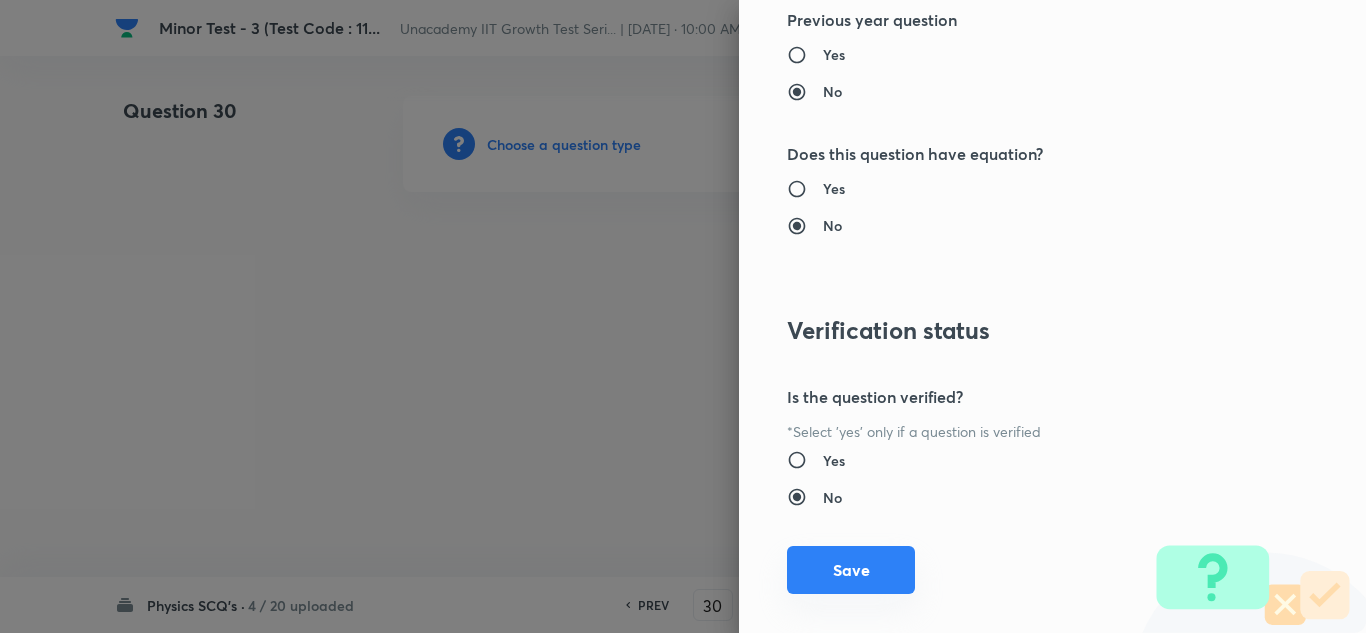 click on "Save" at bounding box center [851, 570] 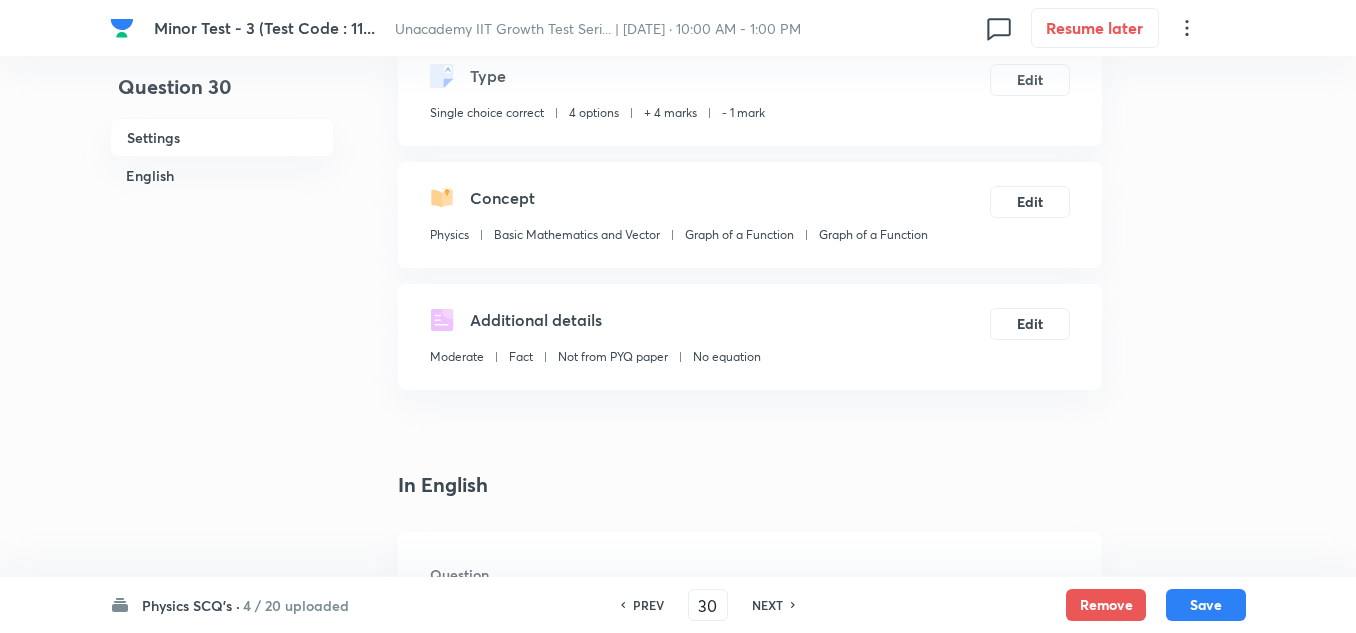 scroll, scrollTop: 300, scrollLeft: 0, axis: vertical 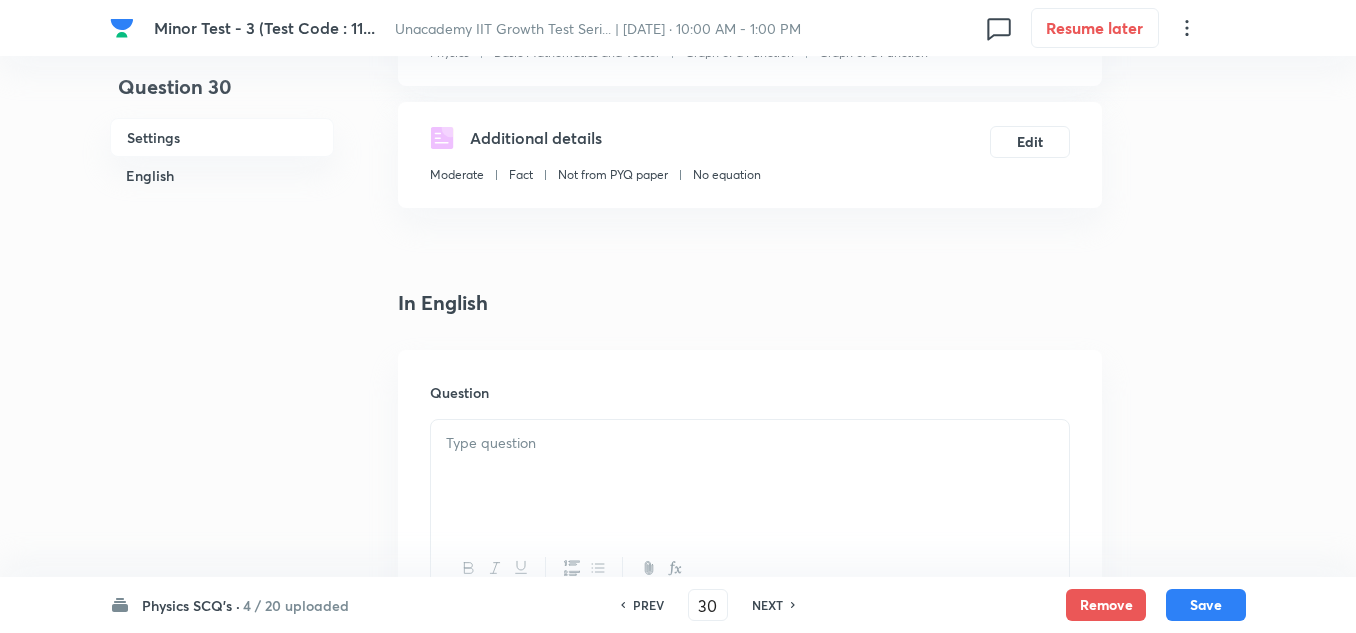 click at bounding box center [750, 476] 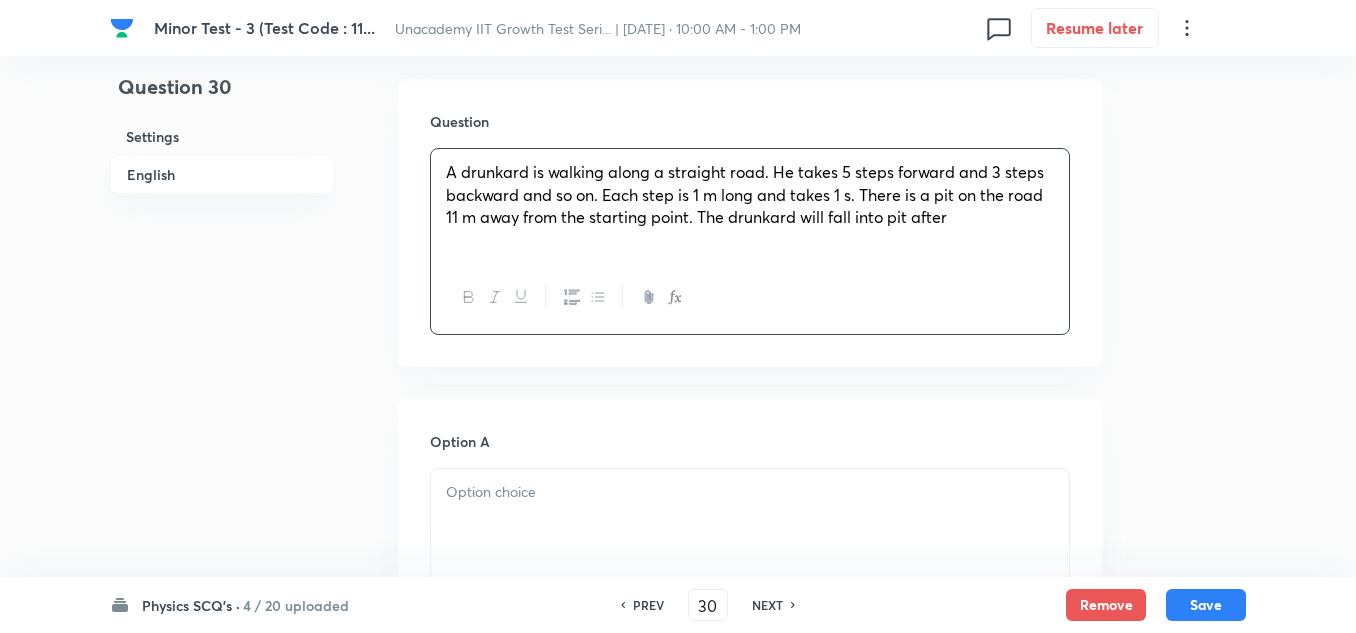 scroll, scrollTop: 600, scrollLeft: 0, axis: vertical 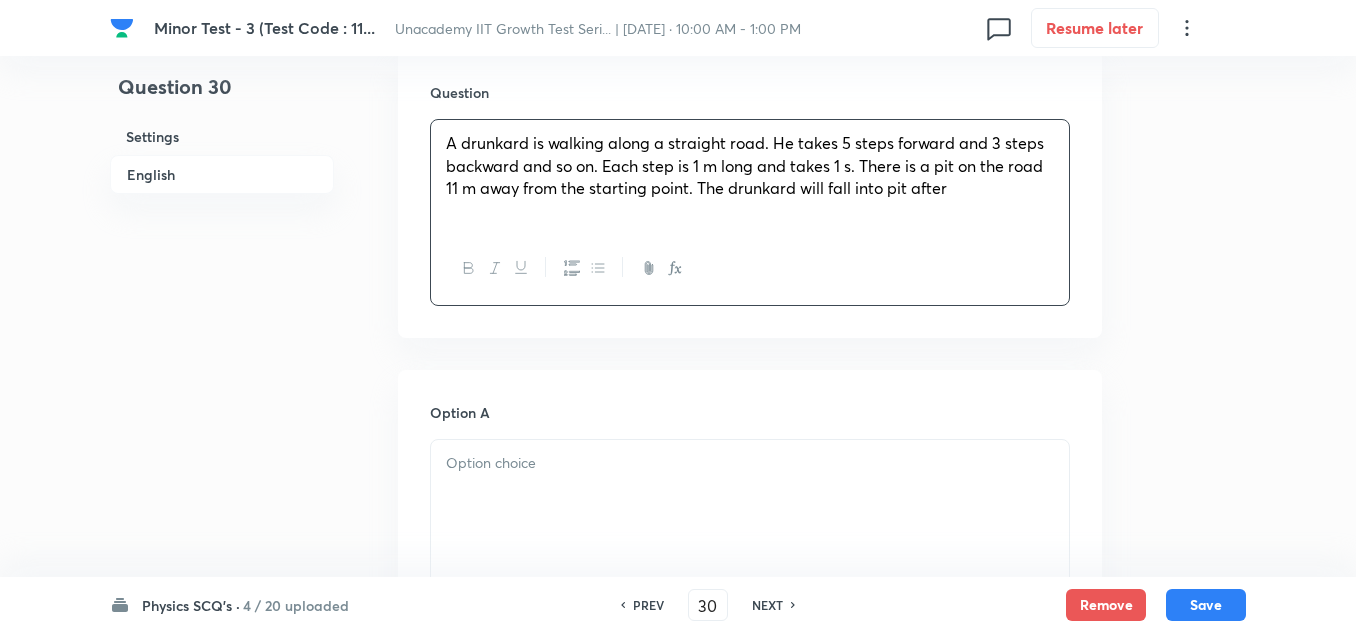 click at bounding box center [750, 463] 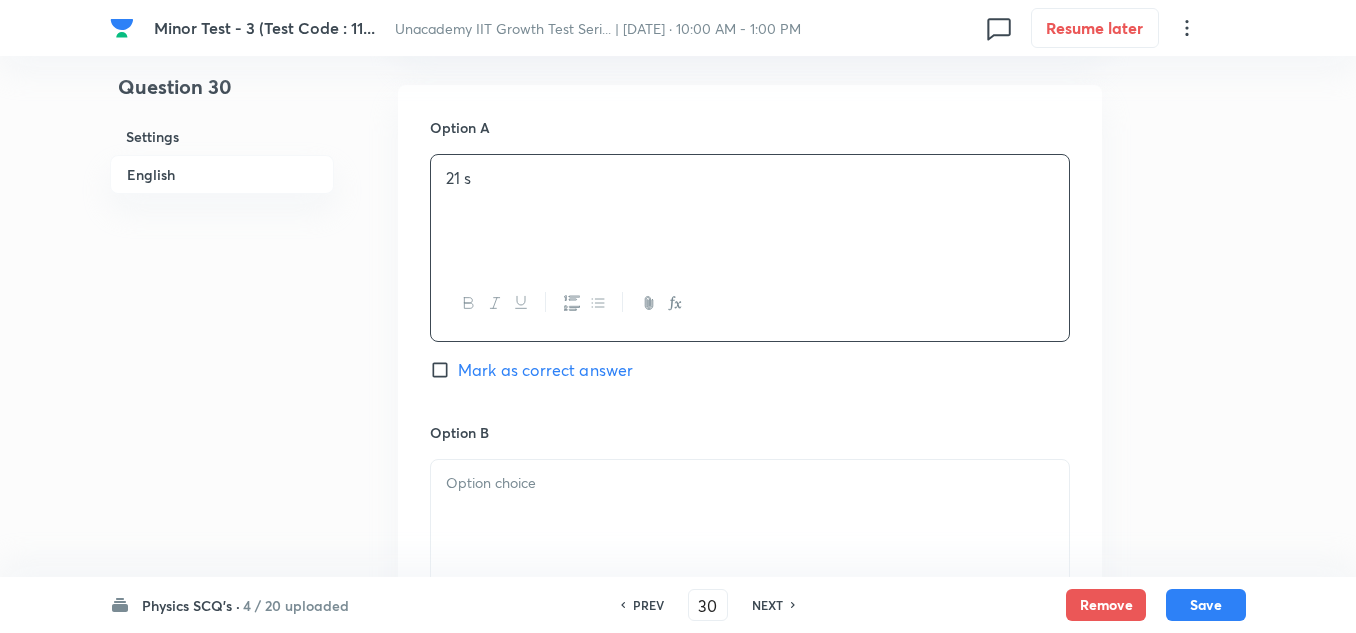 scroll, scrollTop: 1000, scrollLeft: 0, axis: vertical 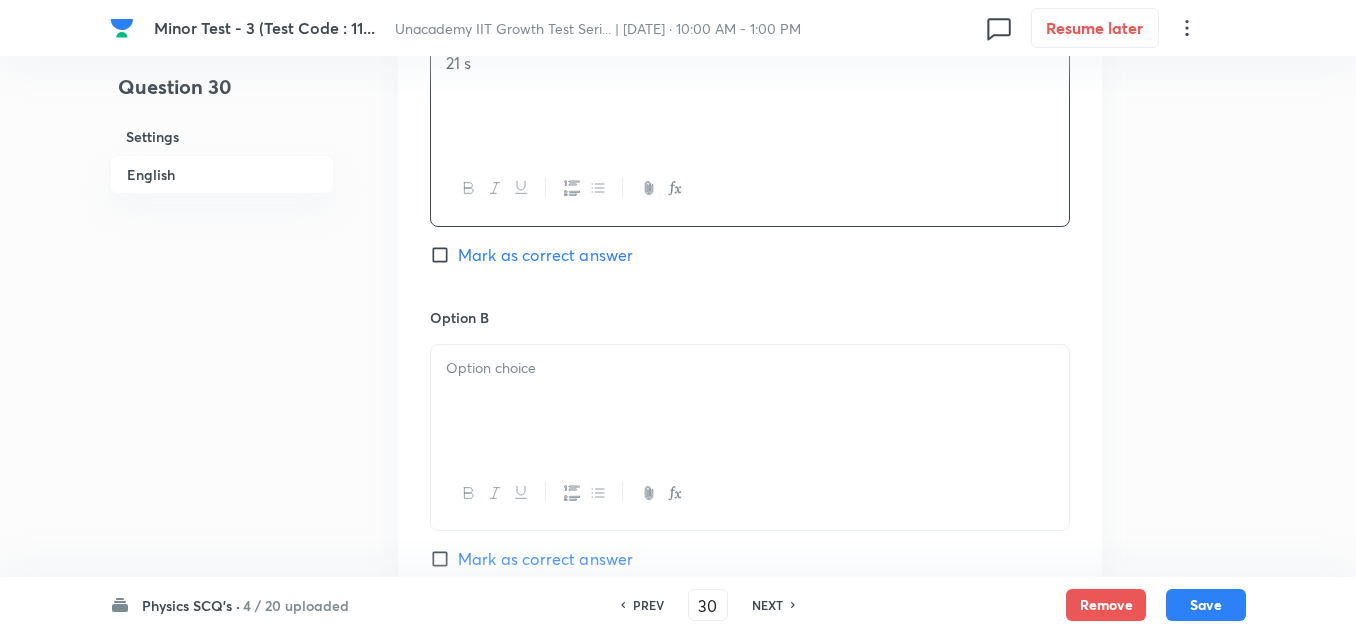 click at bounding box center [750, 401] 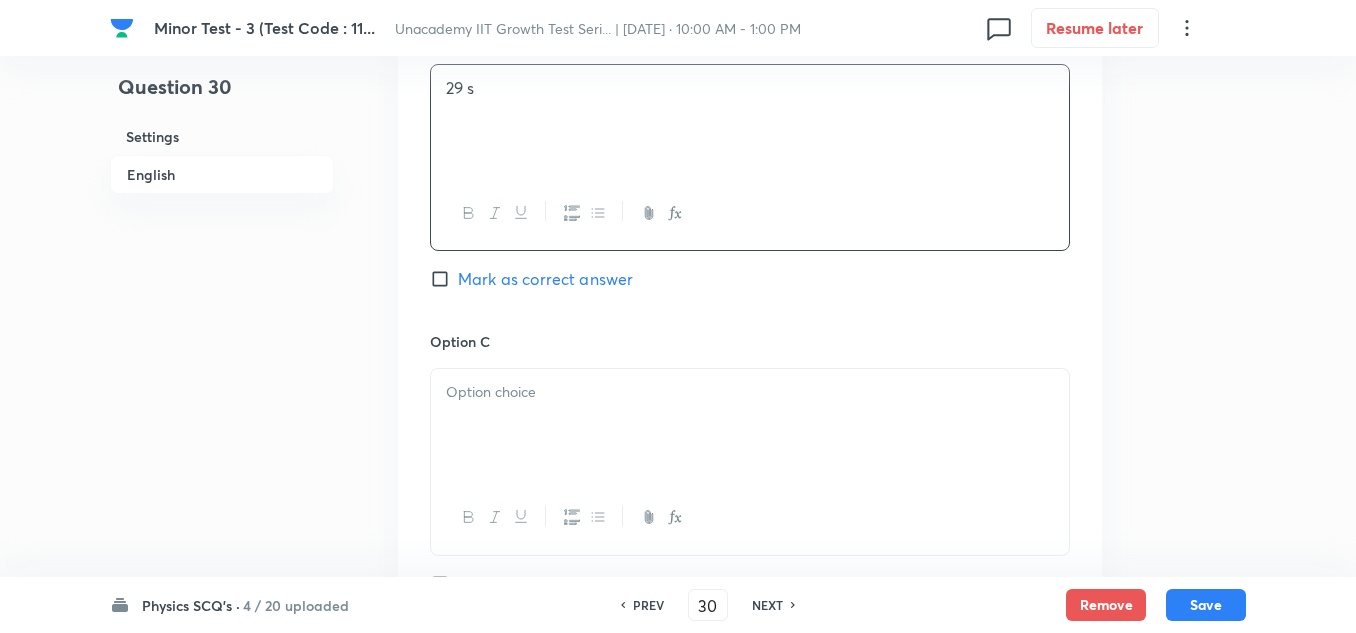 scroll, scrollTop: 1300, scrollLeft: 0, axis: vertical 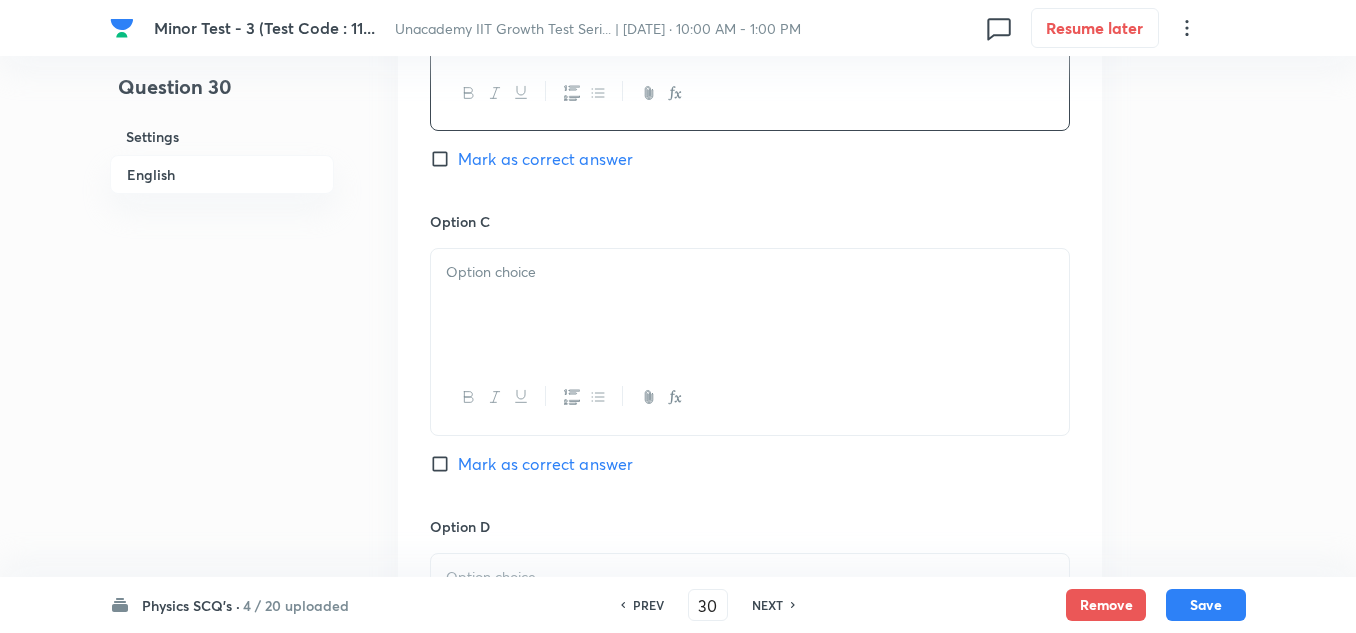 click at bounding box center [750, 305] 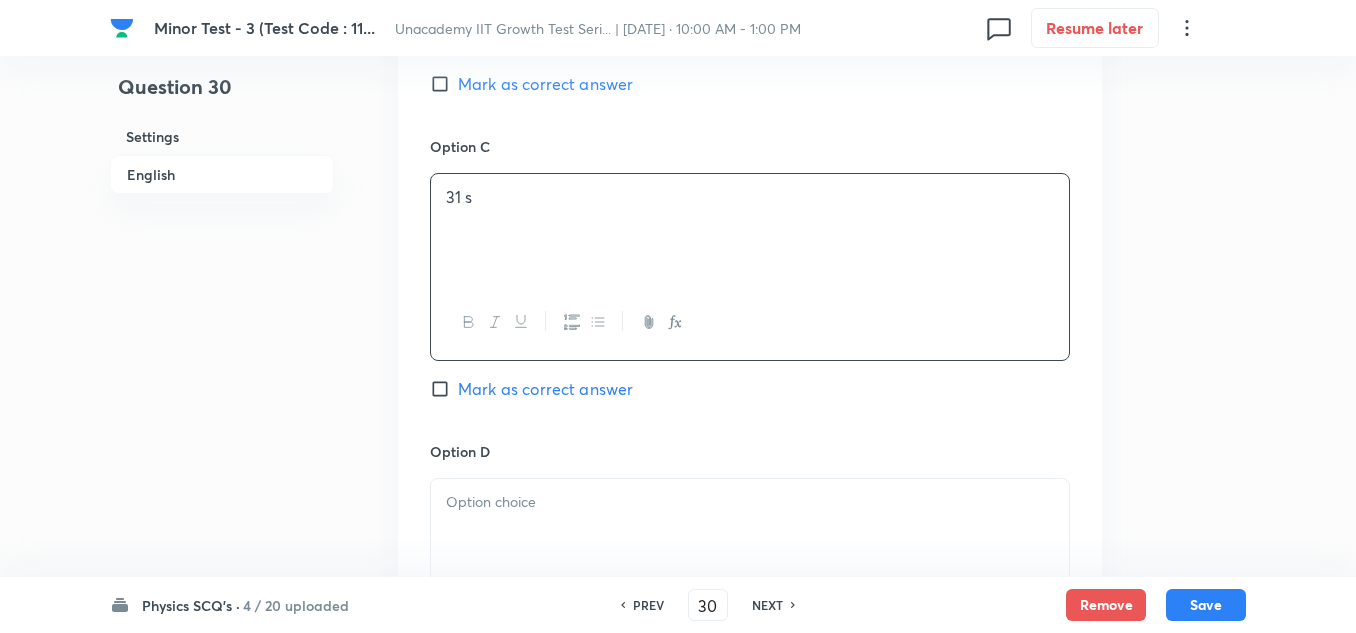scroll, scrollTop: 1600, scrollLeft: 0, axis: vertical 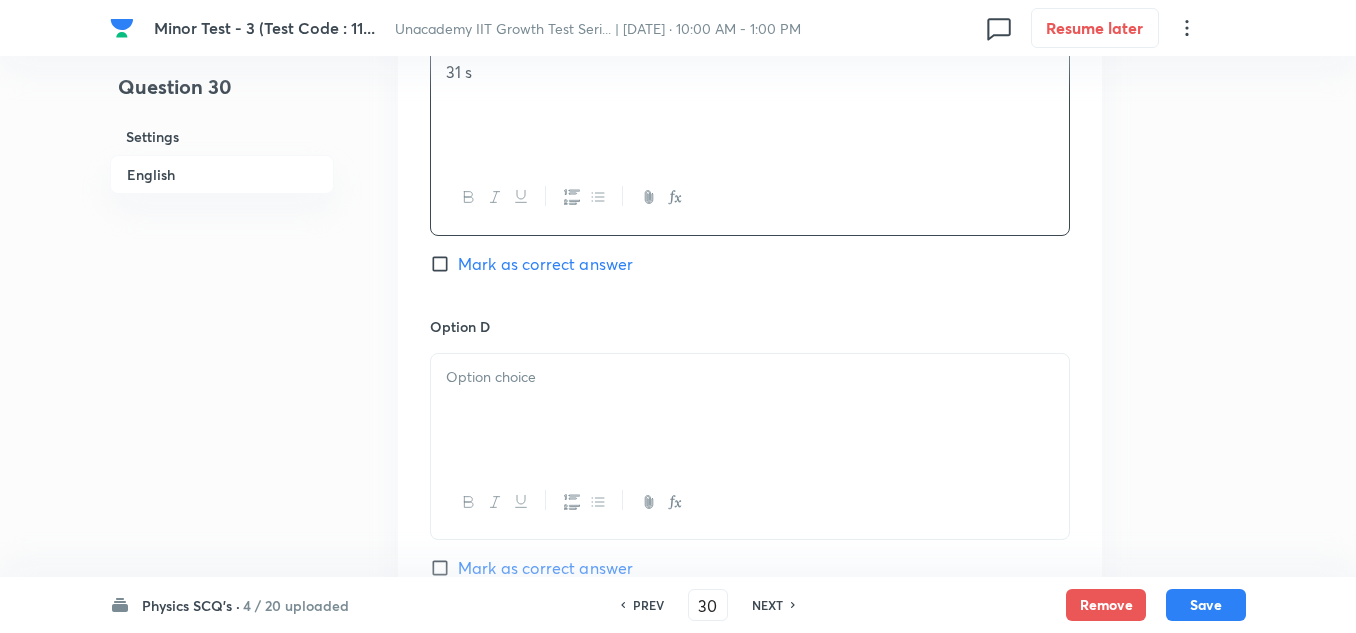 click at bounding box center [750, 410] 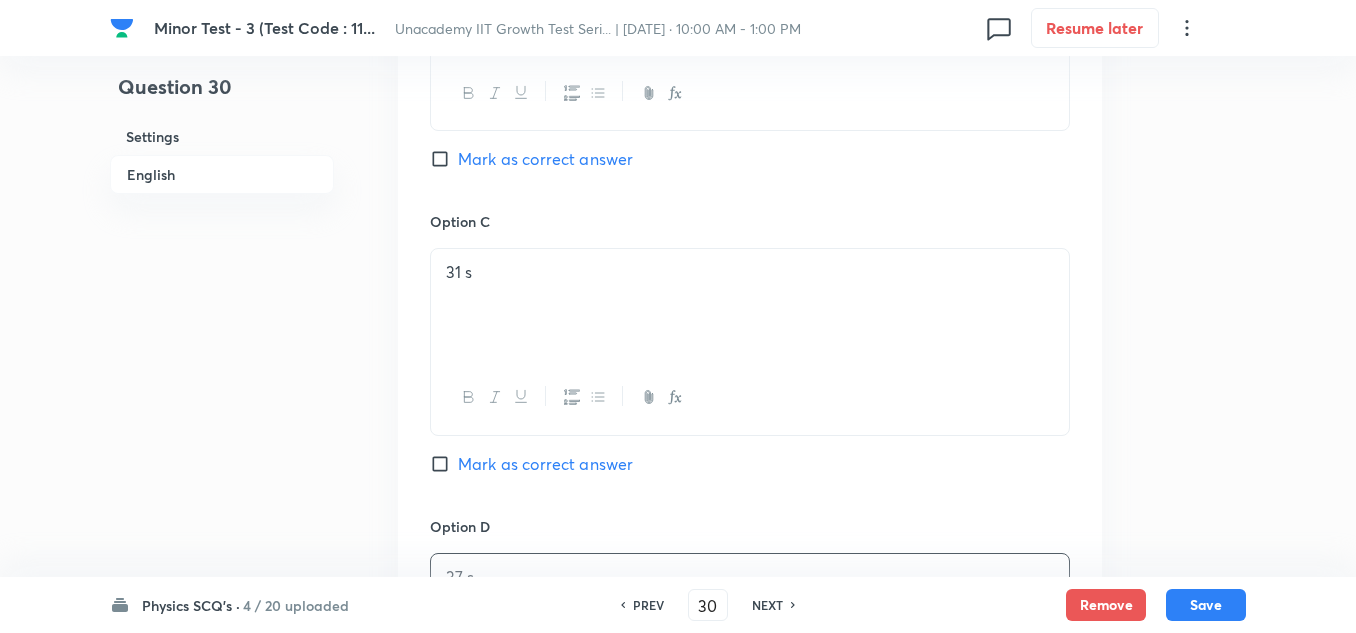 click on "Mark as correct answer" at bounding box center [545, 159] 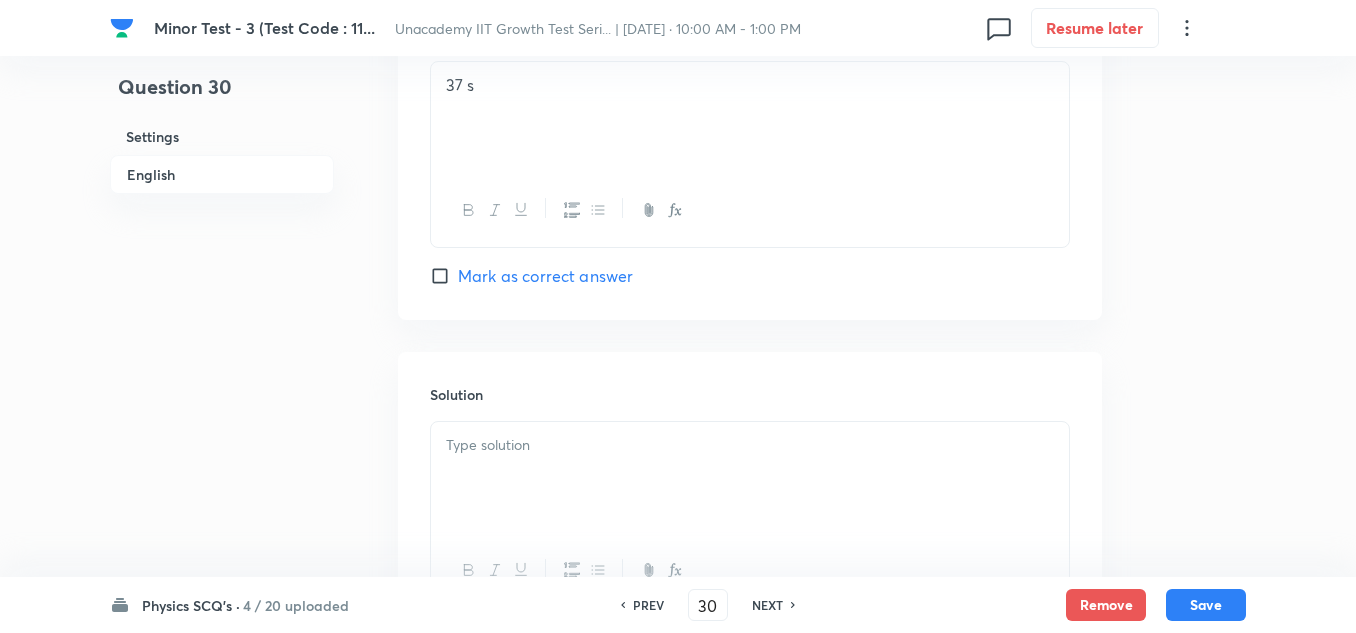 scroll, scrollTop: 1900, scrollLeft: 0, axis: vertical 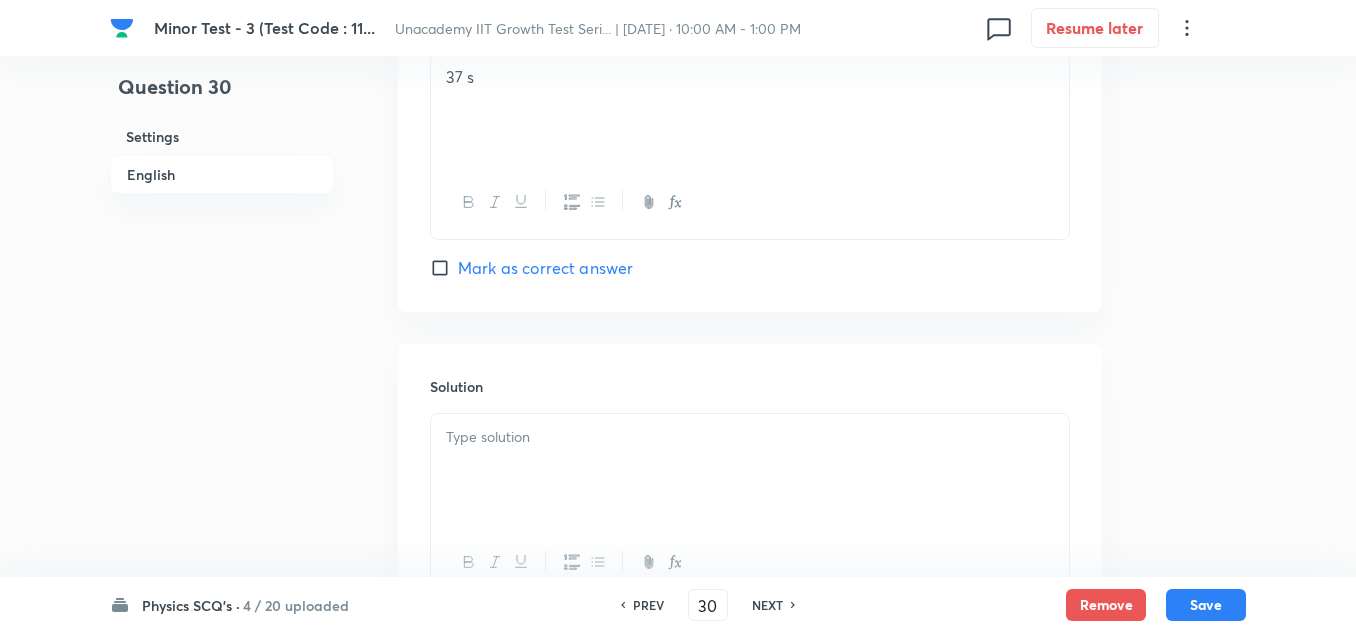 click at bounding box center [750, 437] 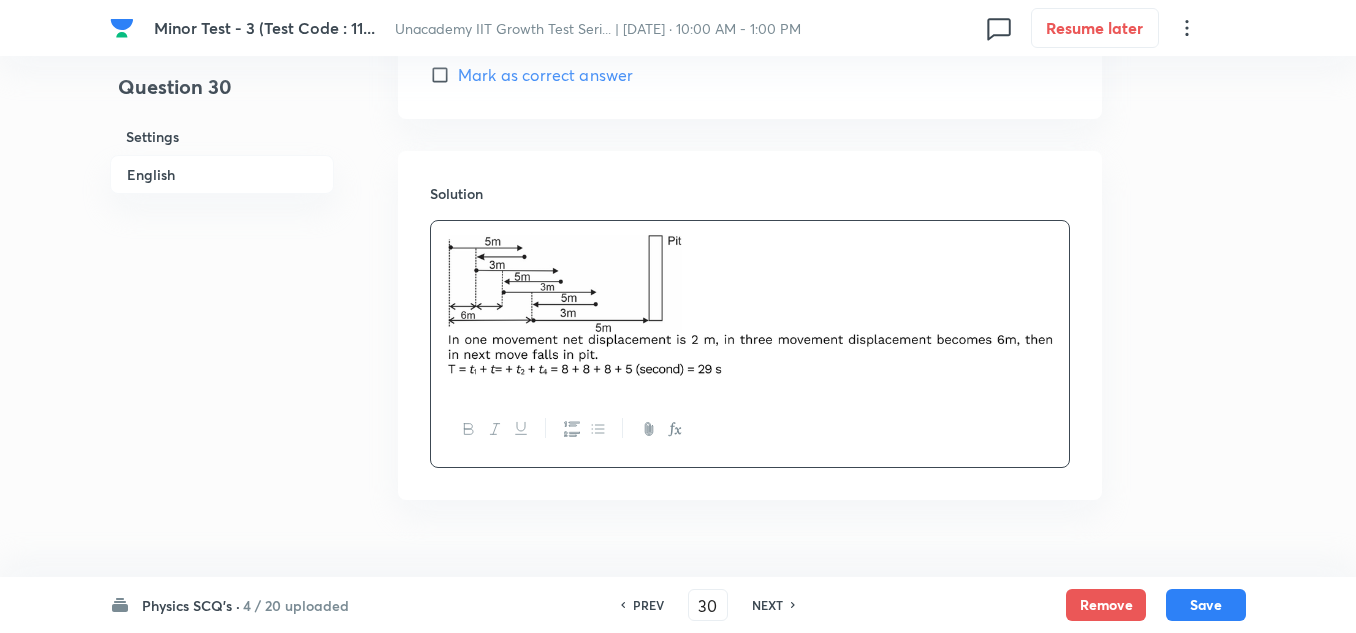 scroll, scrollTop: 2100, scrollLeft: 0, axis: vertical 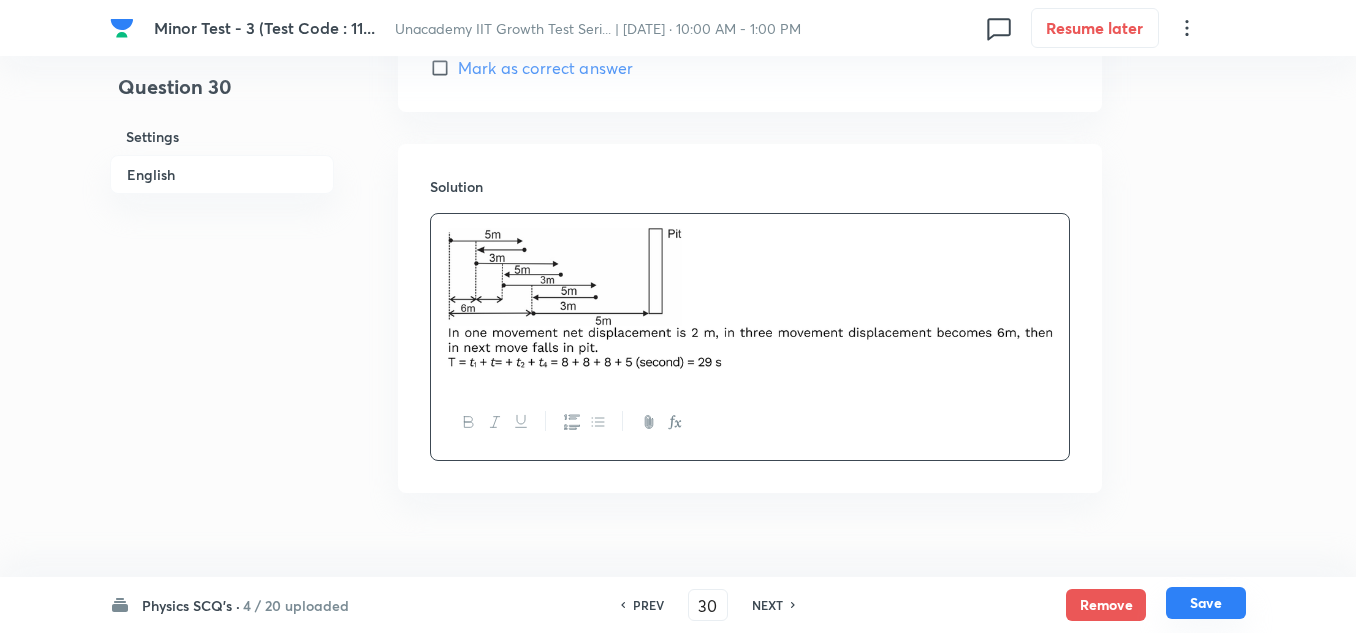 click on "Save" at bounding box center [1206, 603] 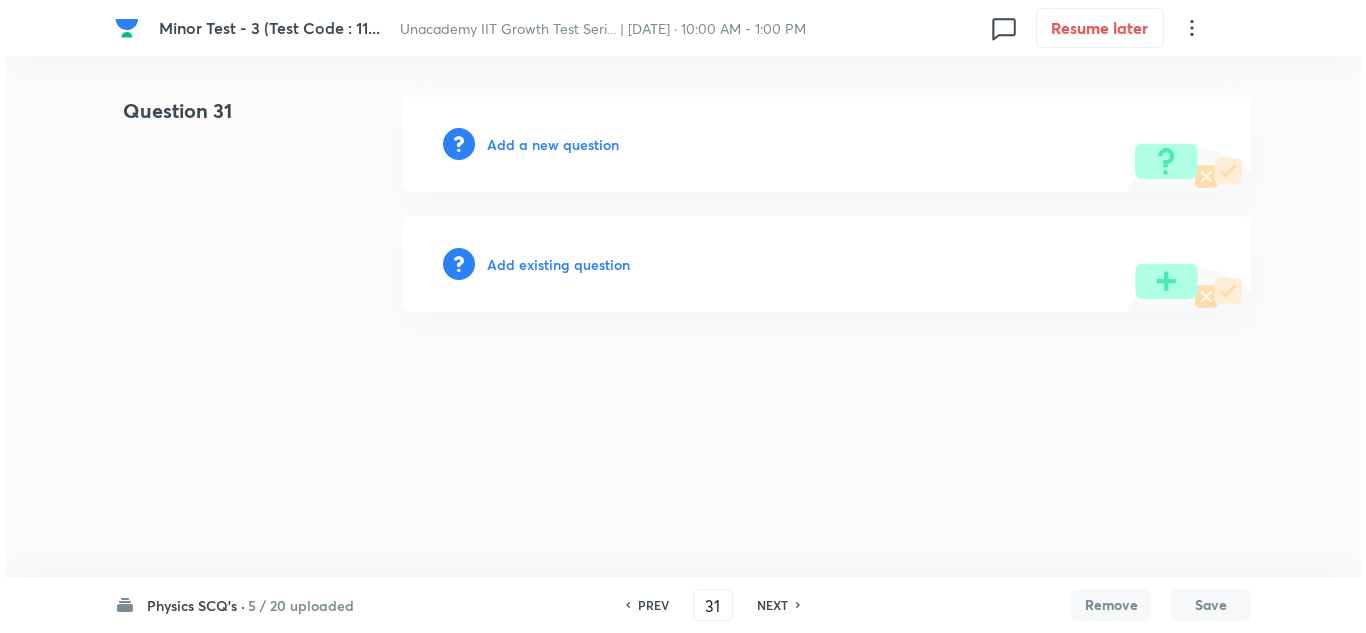 scroll, scrollTop: 0, scrollLeft: 0, axis: both 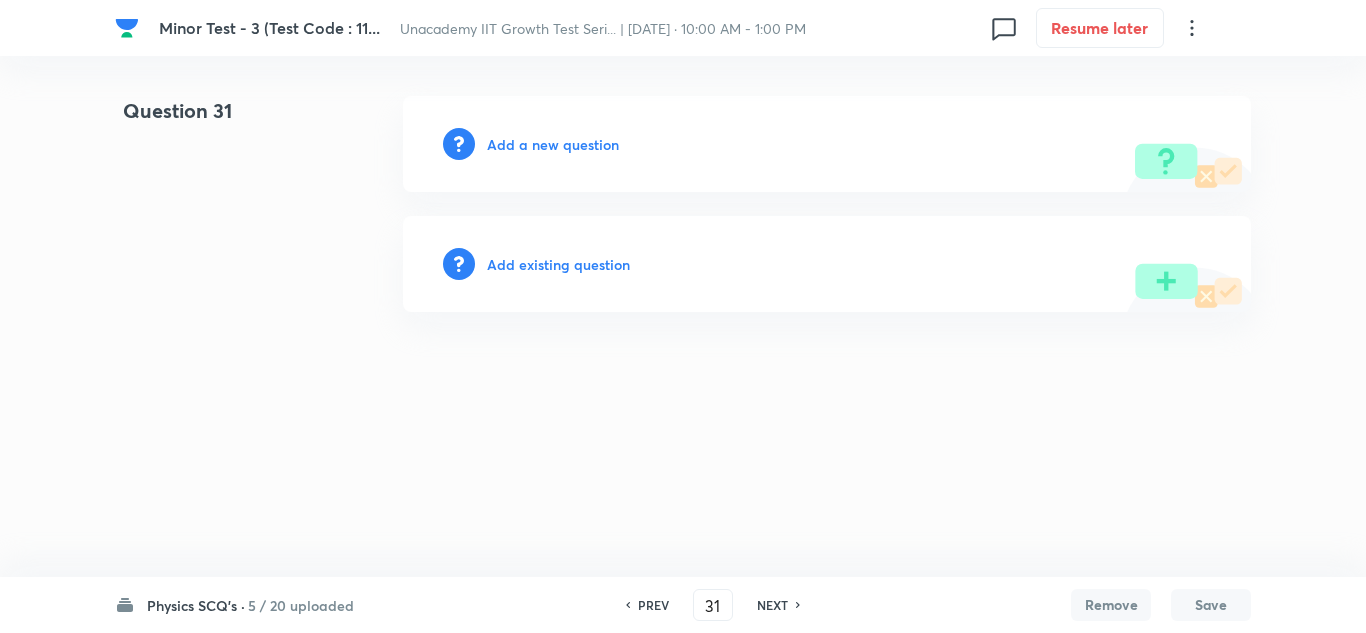 click on "Add a new question" at bounding box center [553, 144] 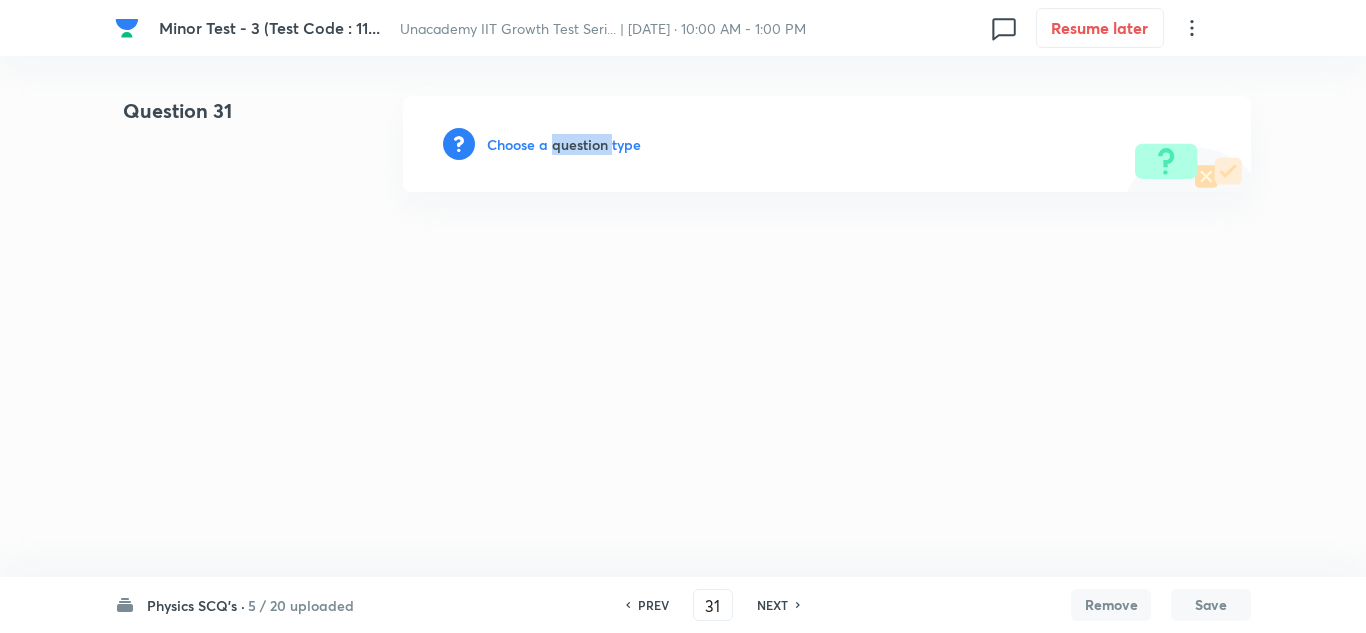click on "Choose a question type" at bounding box center (564, 144) 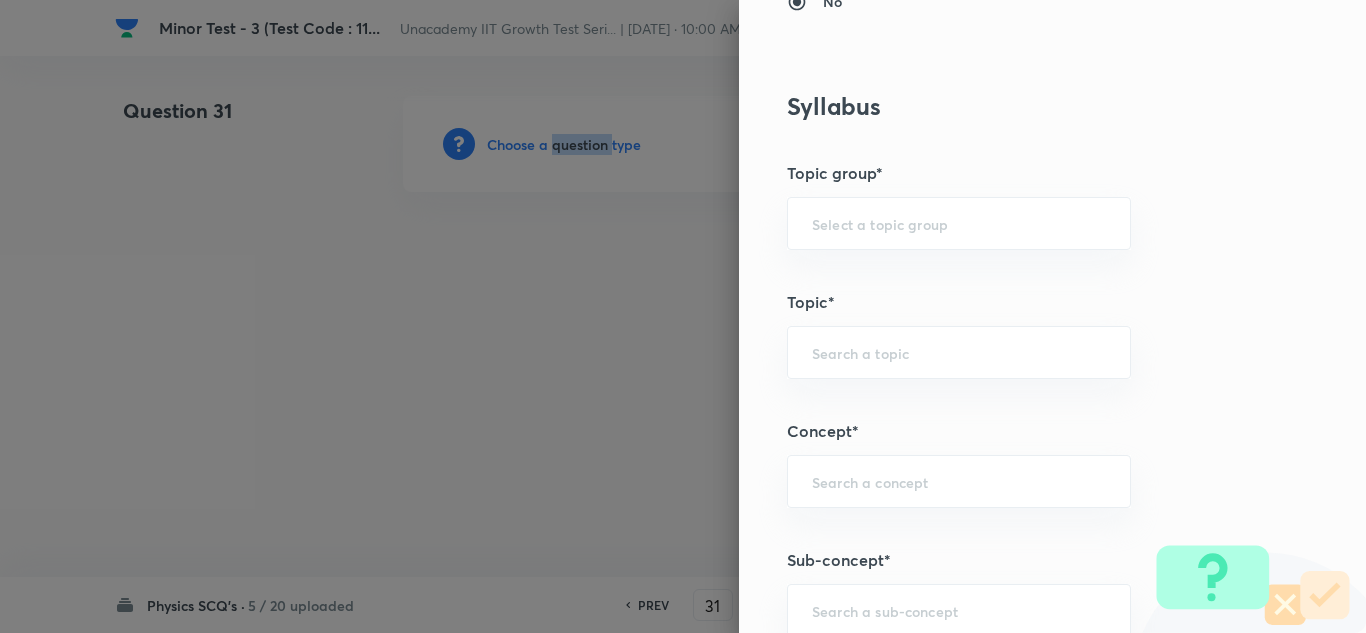 scroll, scrollTop: 1000, scrollLeft: 0, axis: vertical 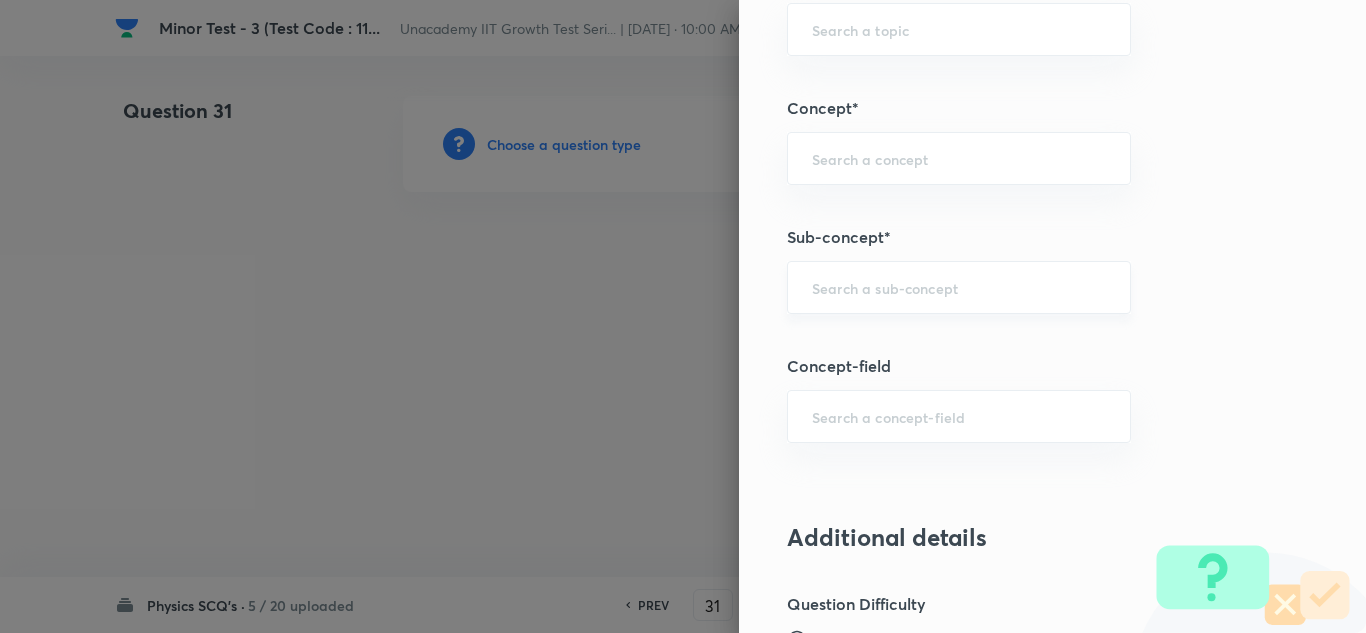 click at bounding box center (959, 287) 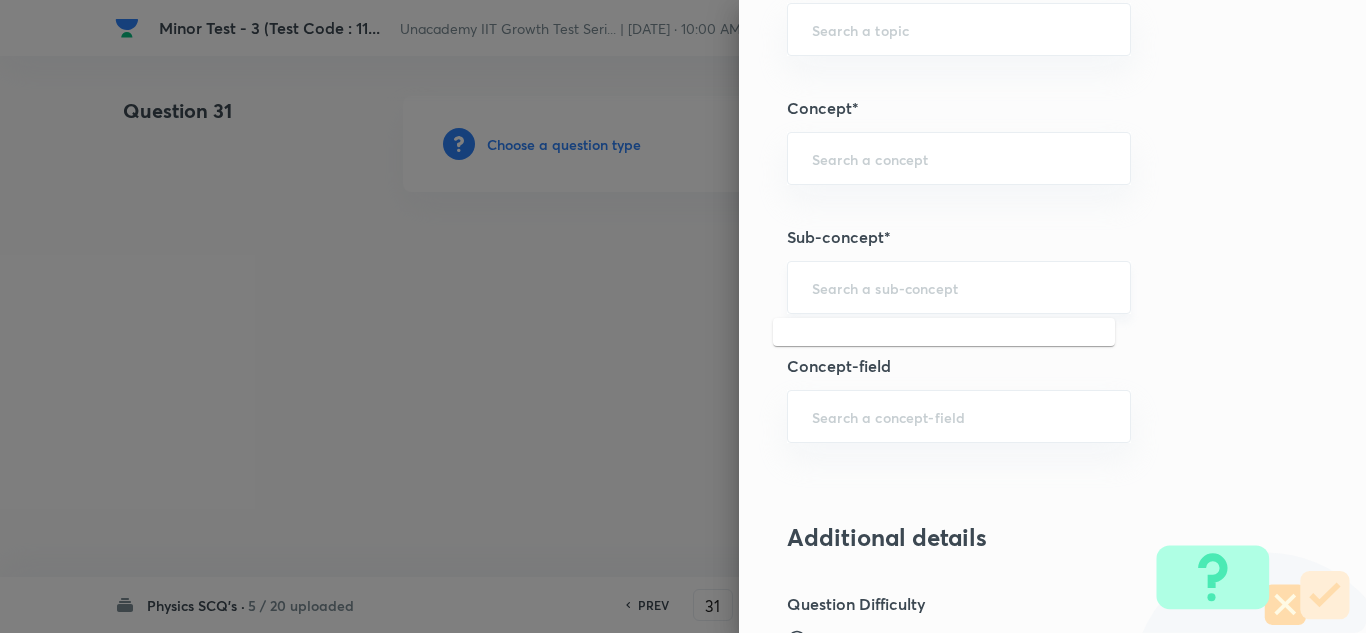 paste on "Motion along the sides of a Polygon" 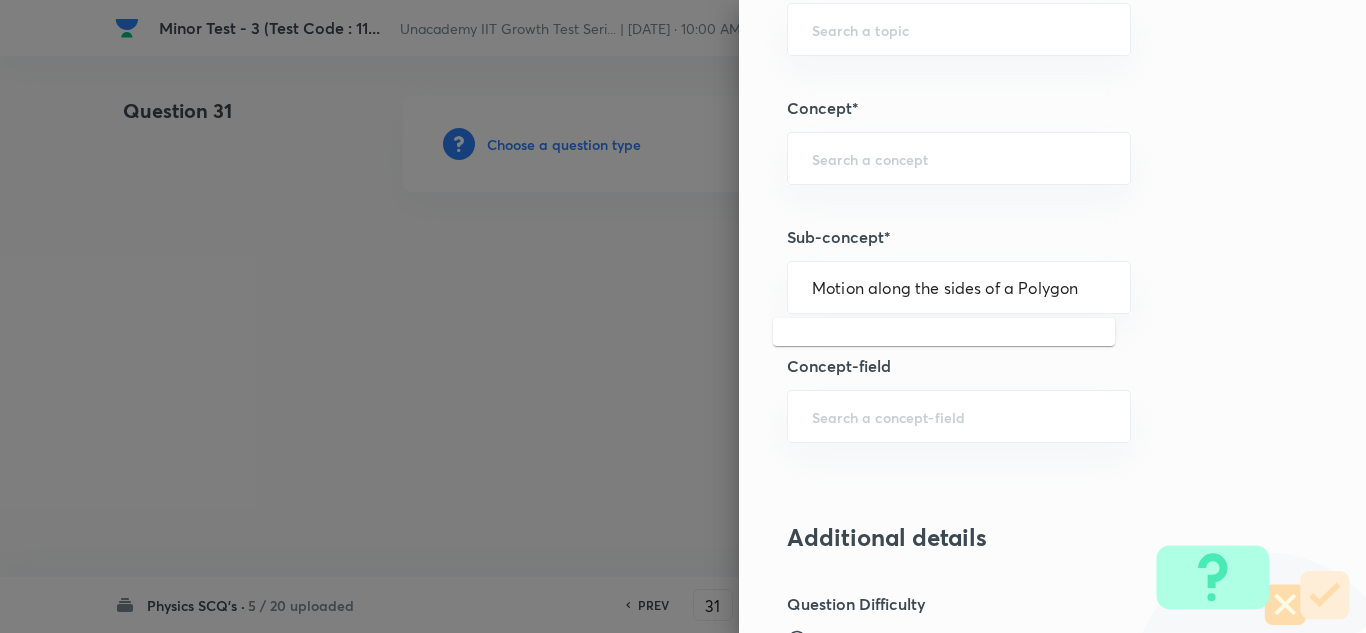 drag, startPoint x: 1003, startPoint y: 286, endPoint x: 742, endPoint y: 288, distance: 261.00766 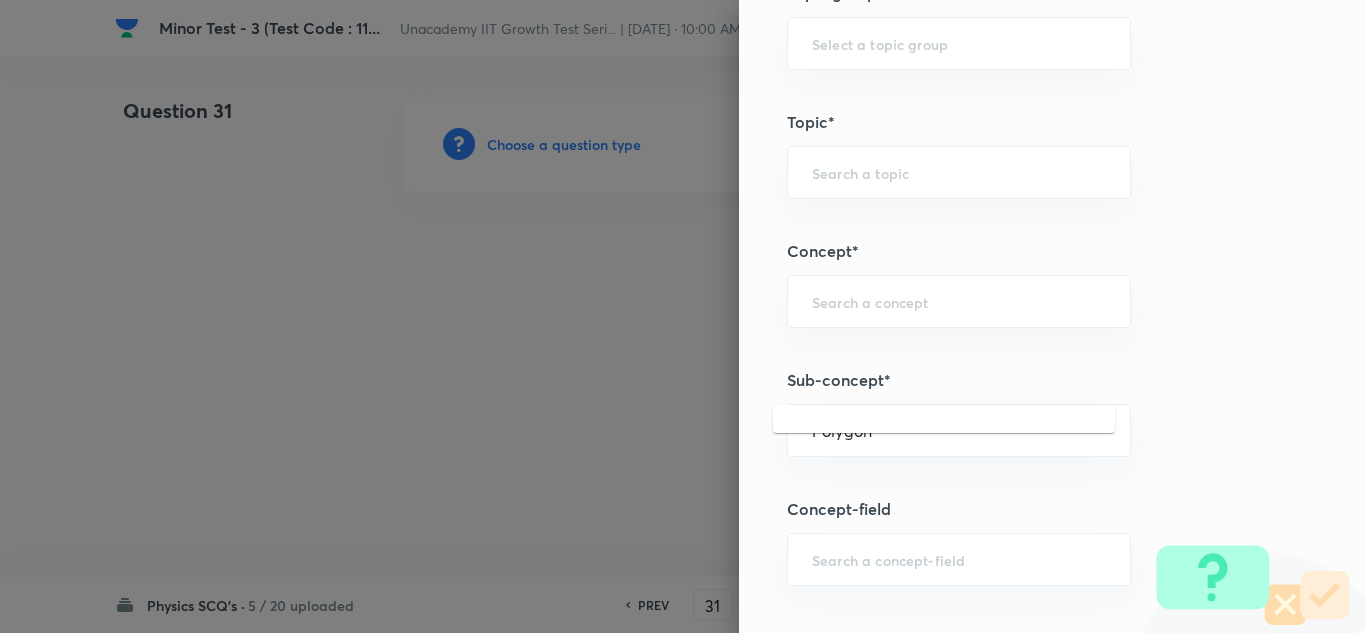 scroll, scrollTop: 1000, scrollLeft: 0, axis: vertical 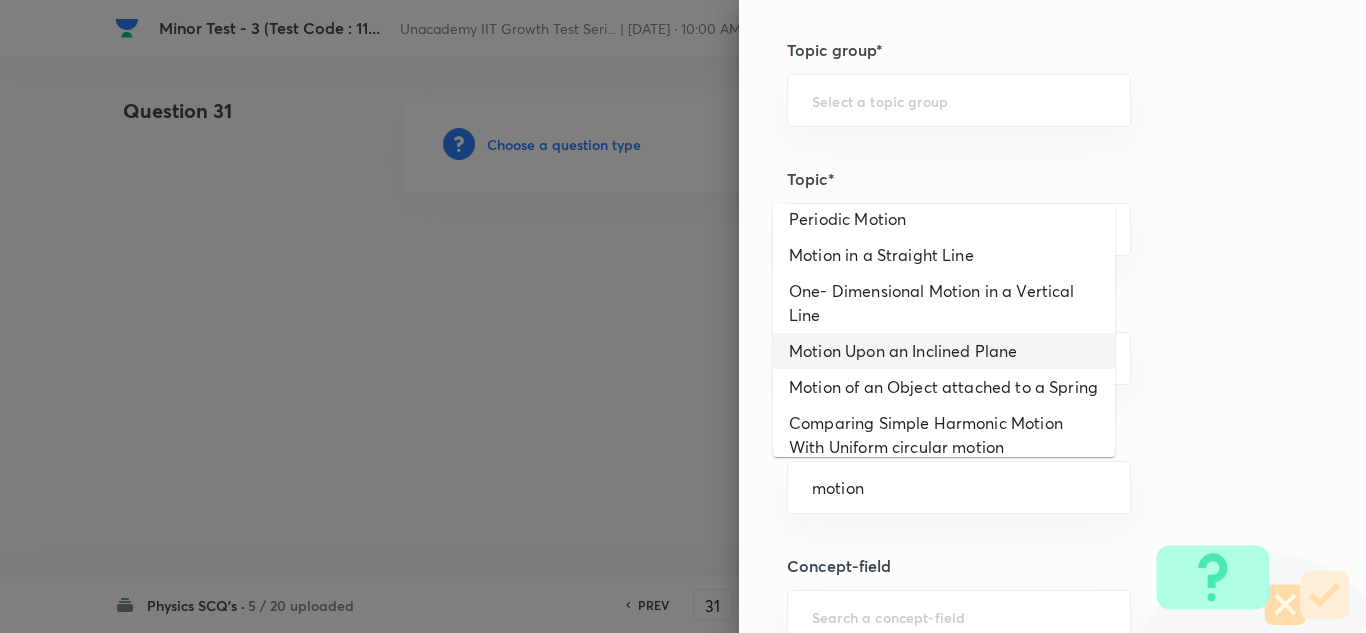 click on "Motion Upon an Inclined Plane" at bounding box center (944, 351) 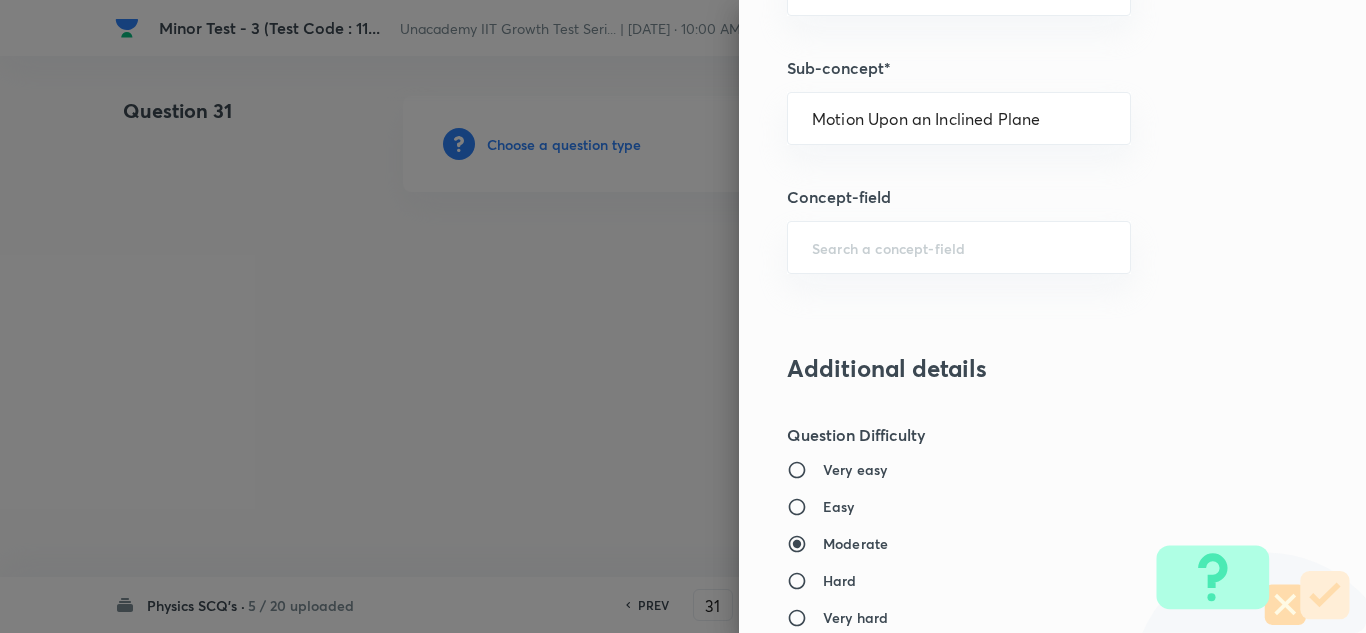 scroll, scrollTop: 1400, scrollLeft: 0, axis: vertical 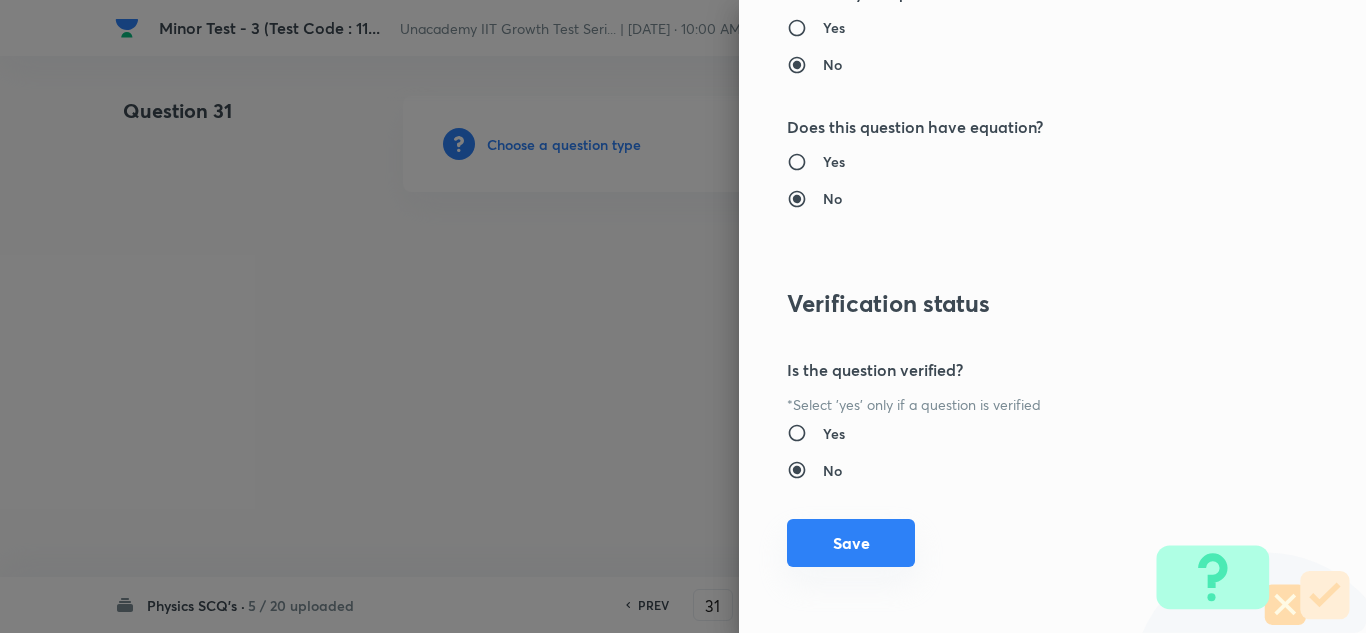 click on "Save" at bounding box center (851, 543) 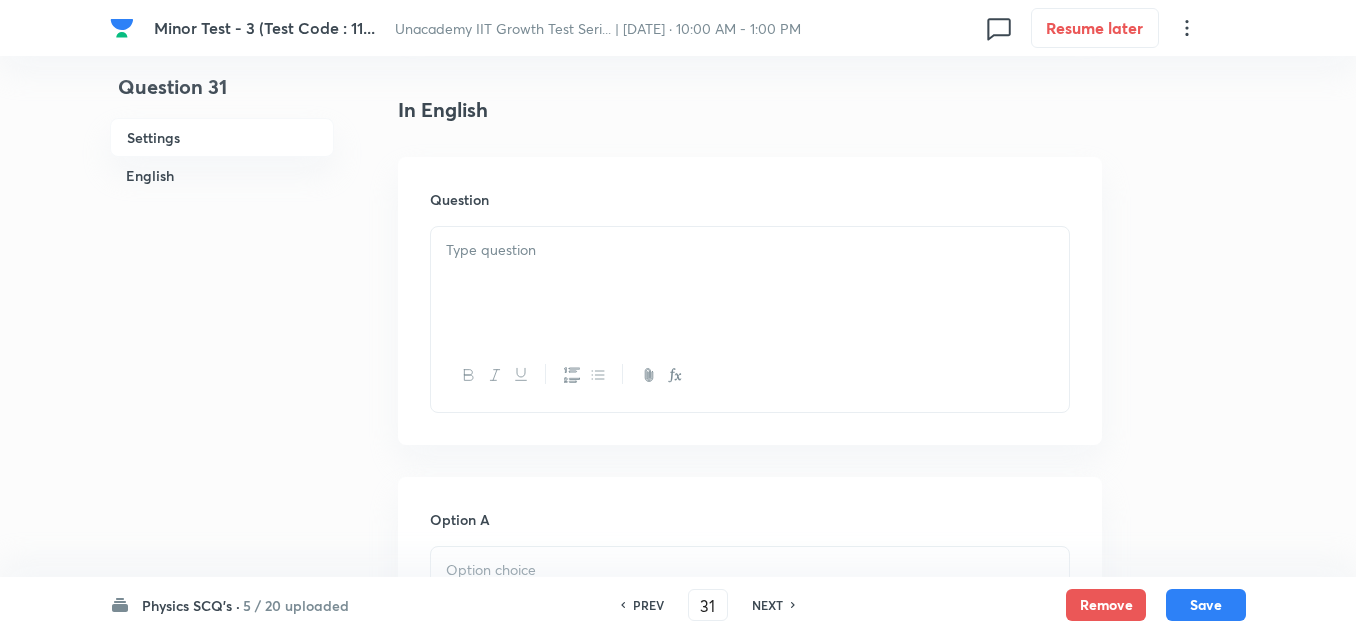 scroll, scrollTop: 500, scrollLeft: 0, axis: vertical 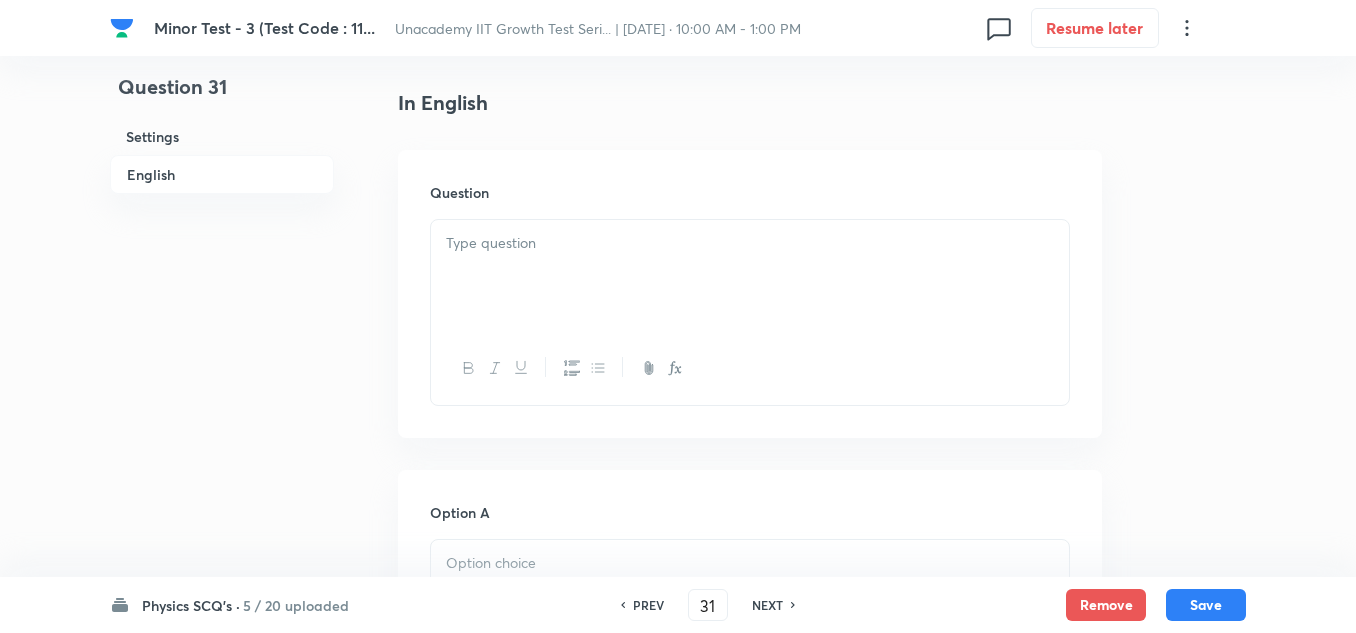 drag, startPoint x: 498, startPoint y: 303, endPoint x: 509, endPoint y: 298, distance: 12.083046 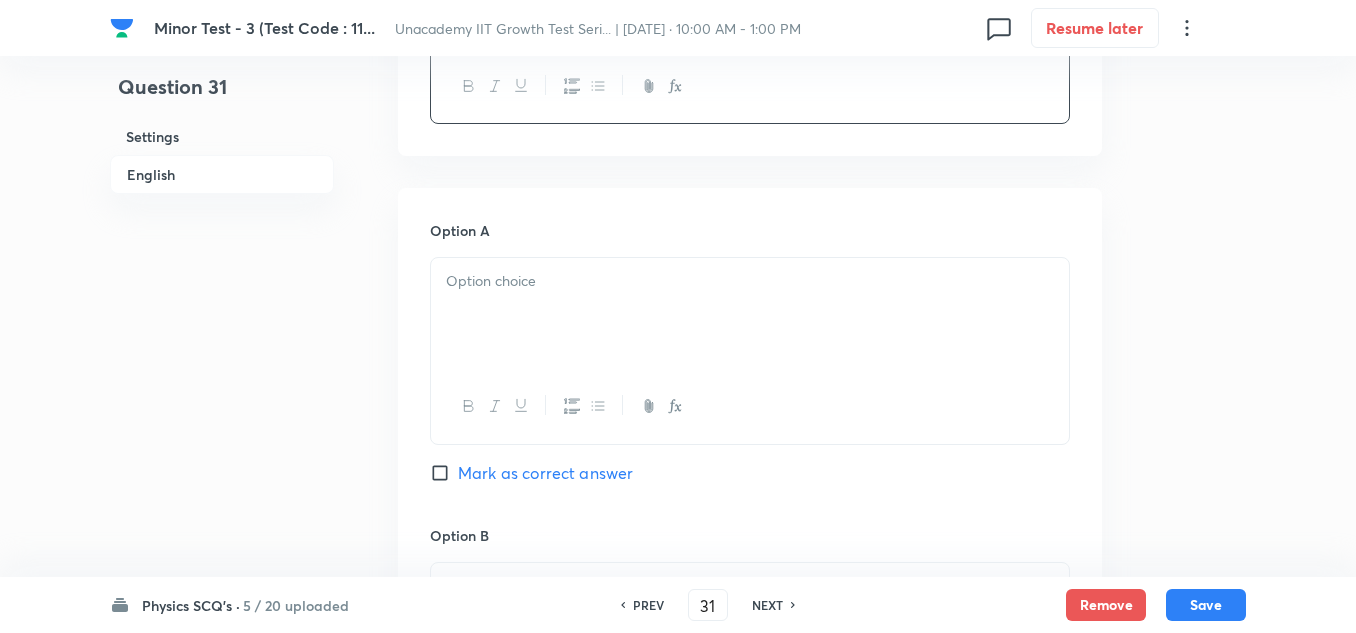 scroll, scrollTop: 900, scrollLeft: 0, axis: vertical 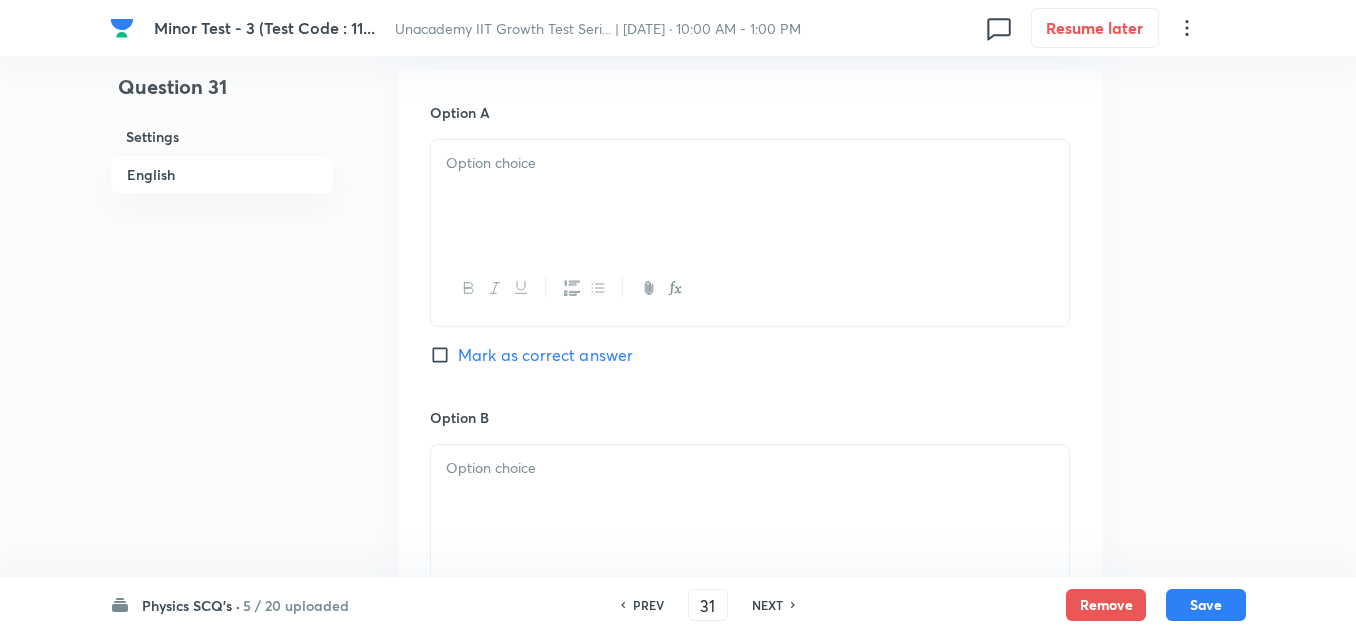 click at bounding box center (750, 288) 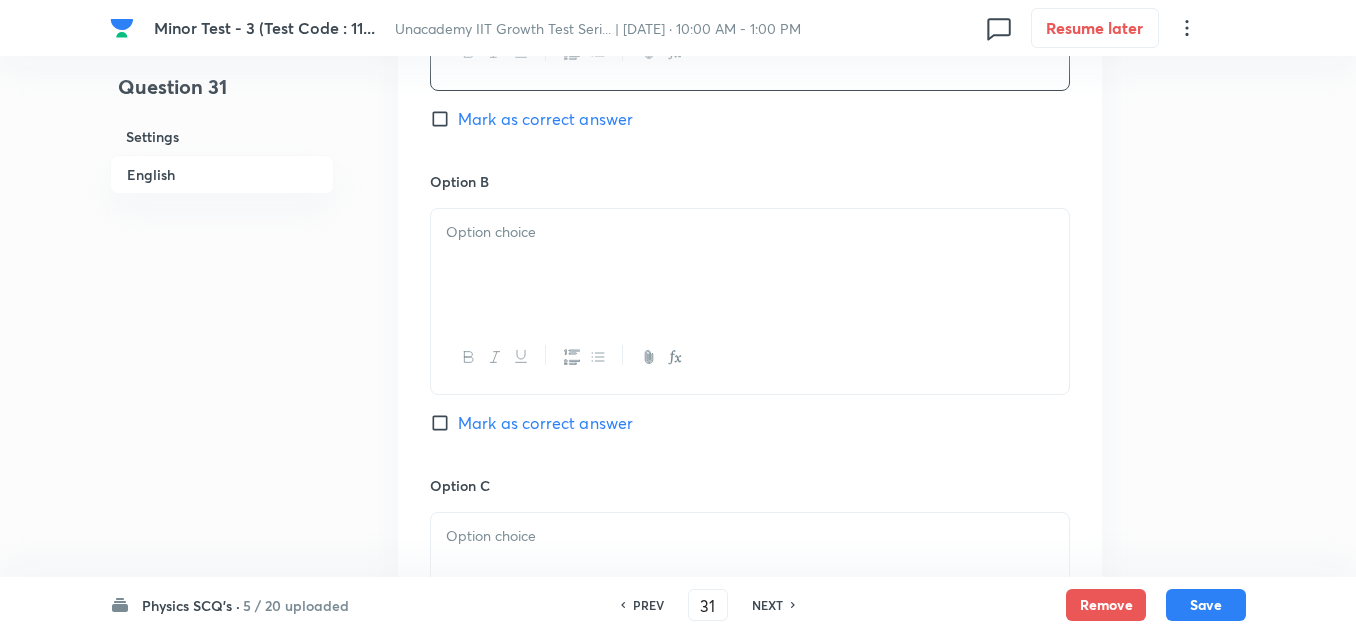 scroll, scrollTop: 1200, scrollLeft: 0, axis: vertical 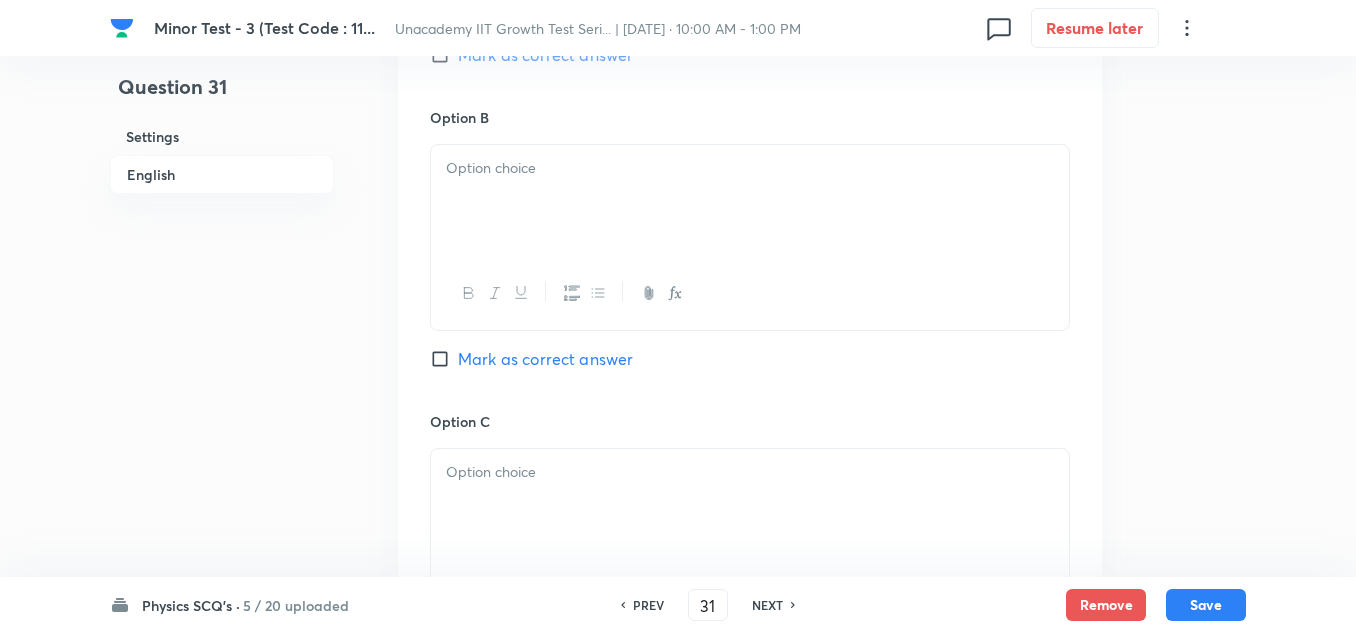 click at bounding box center (750, 201) 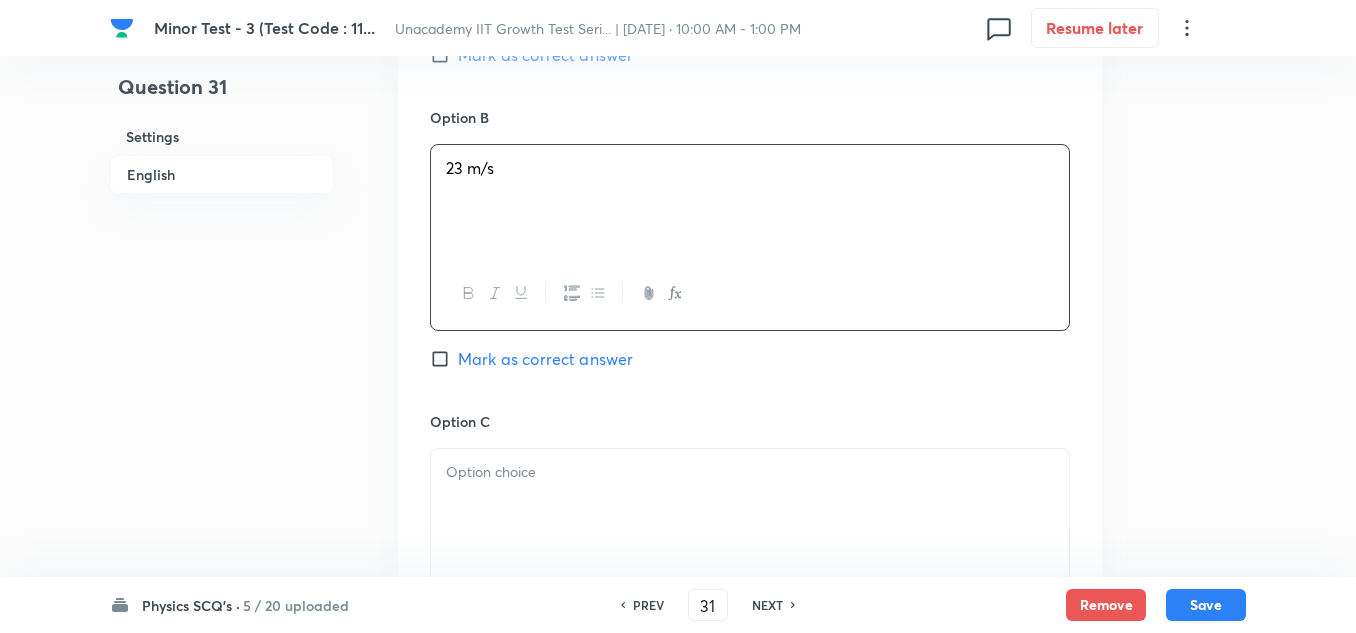 click at bounding box center [750, 472] 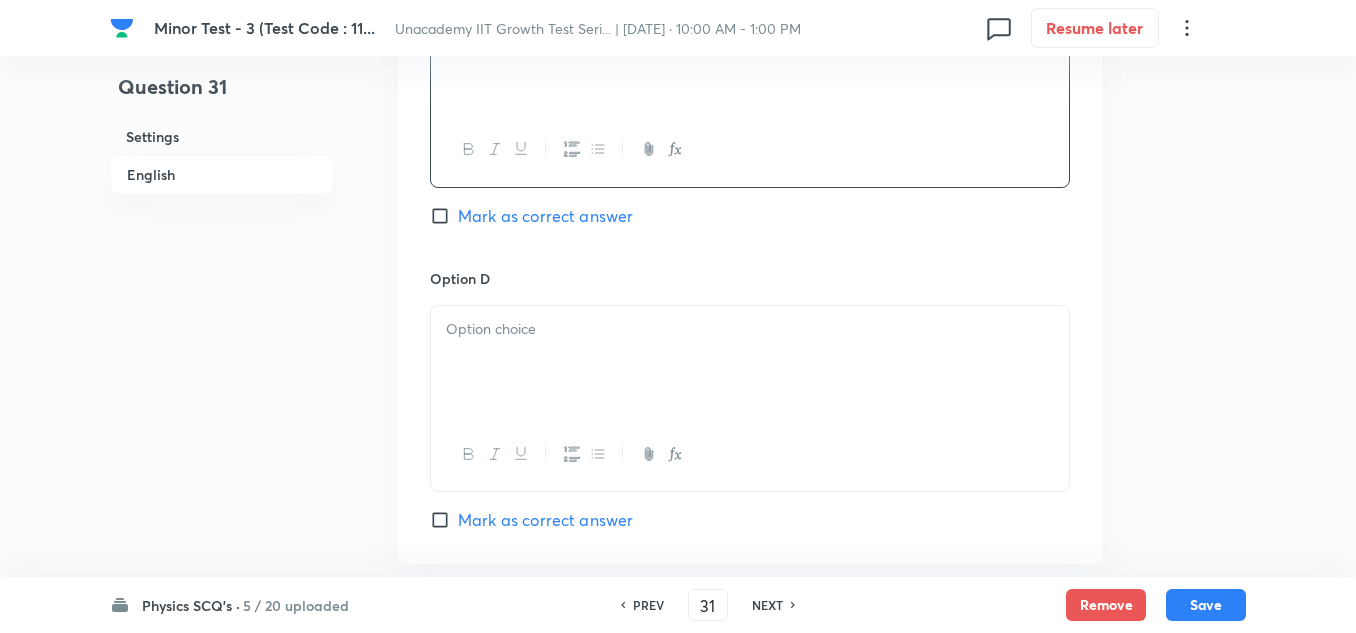 scroll, scrollTop: 1600, scrollLeft: 0, axis: vertical 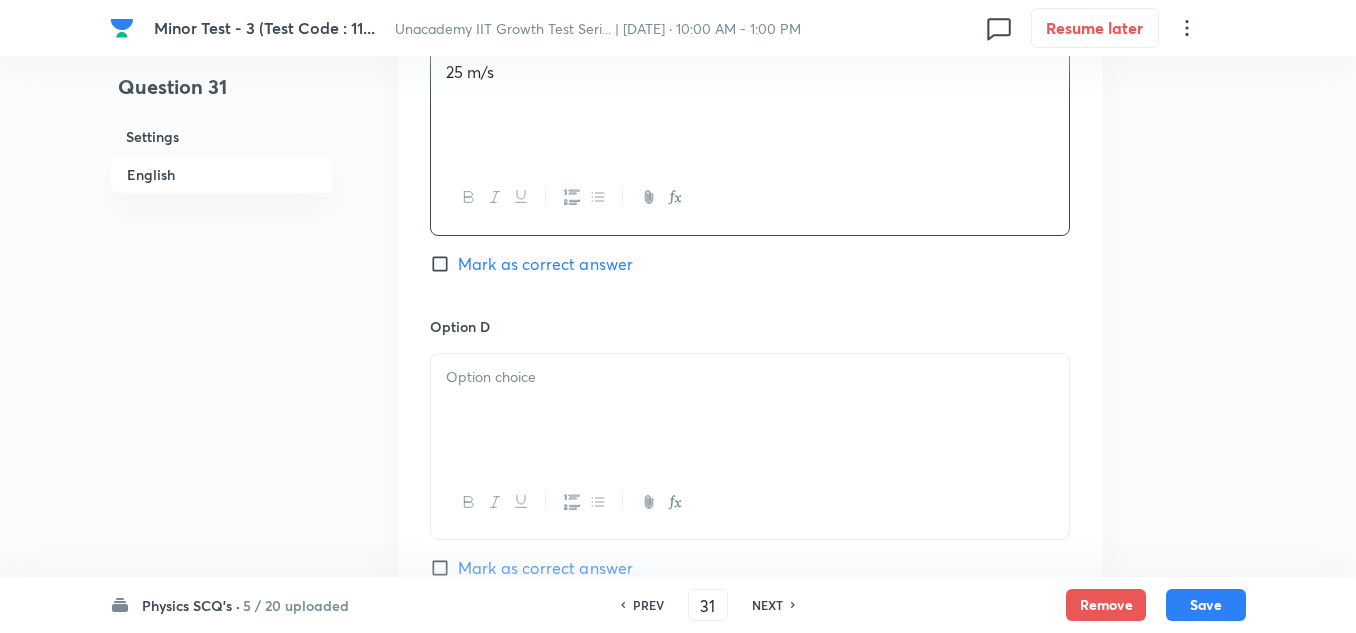 click at bounding box center (750, 410) 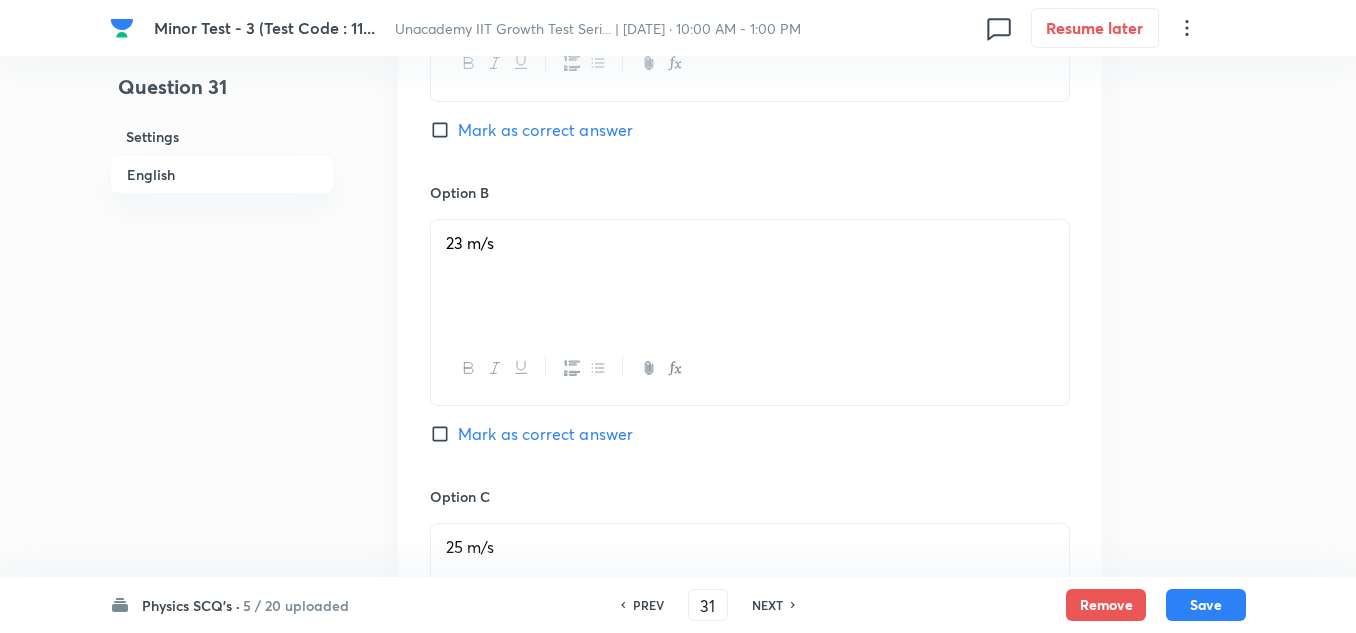 scroll, scrollTop: 1100, scrollLeft: 0, axis: vertical 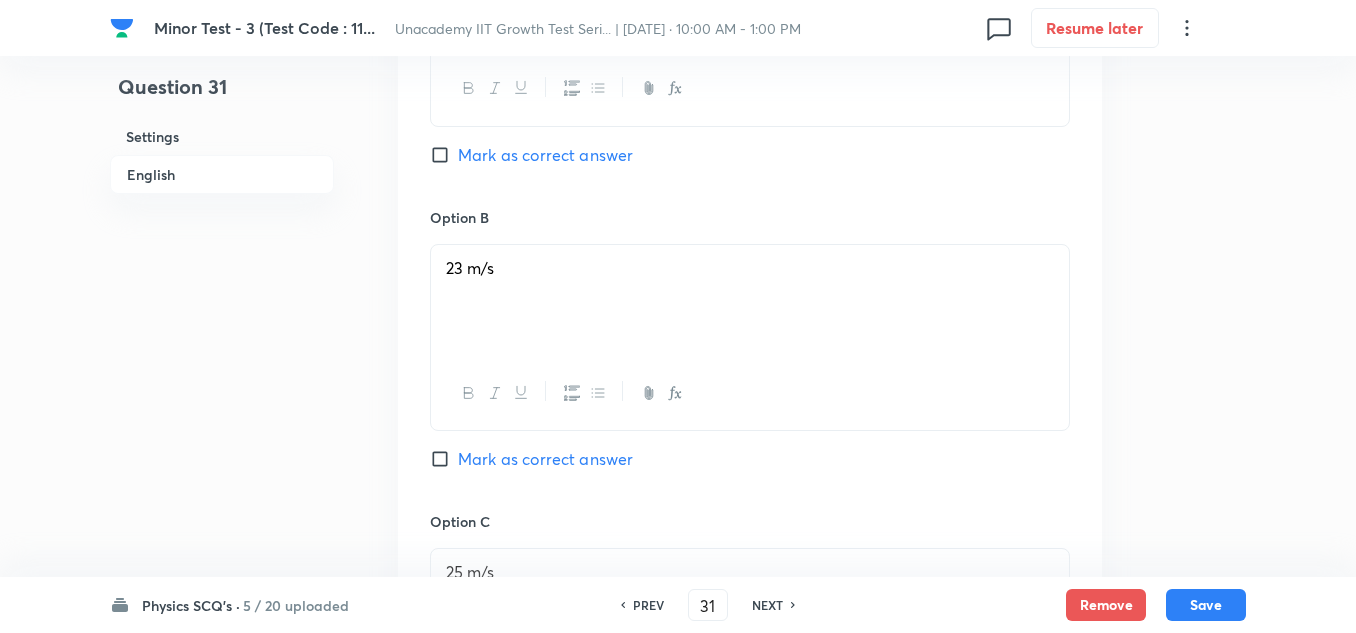 click on "Mark as correct answer" at bounding box center [545, 459] 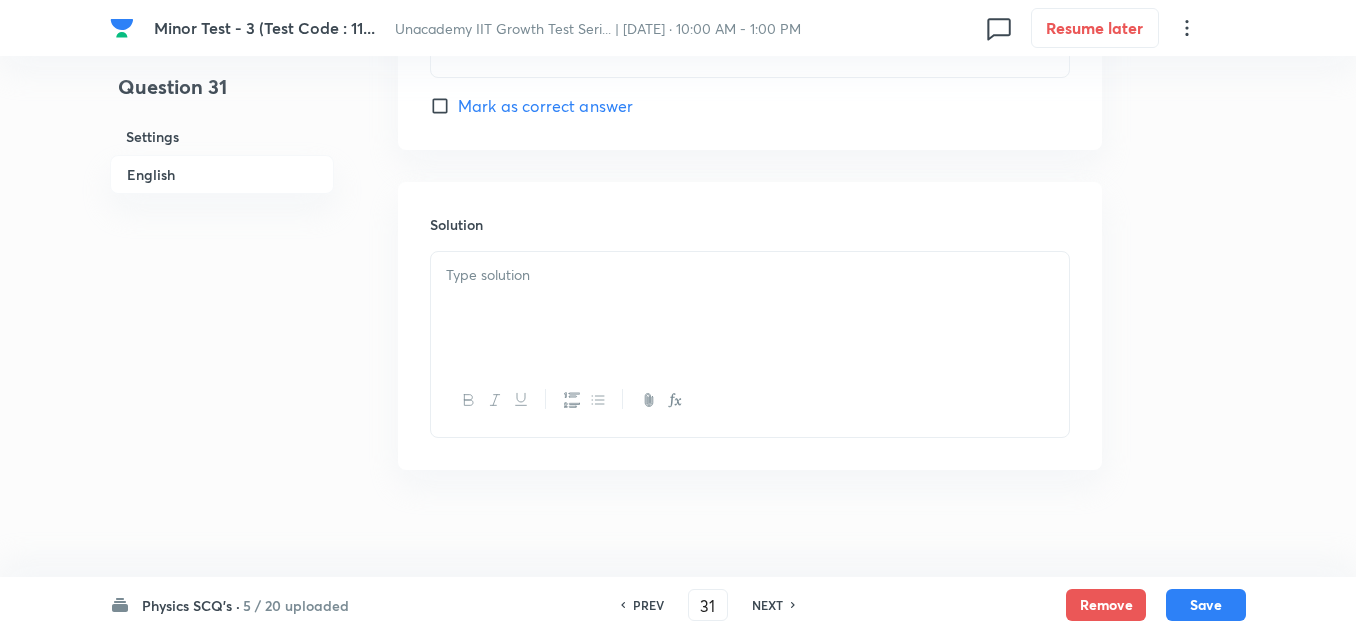 scroll, scrollTop: 2075, scrollLeft: 0, axis: vertical 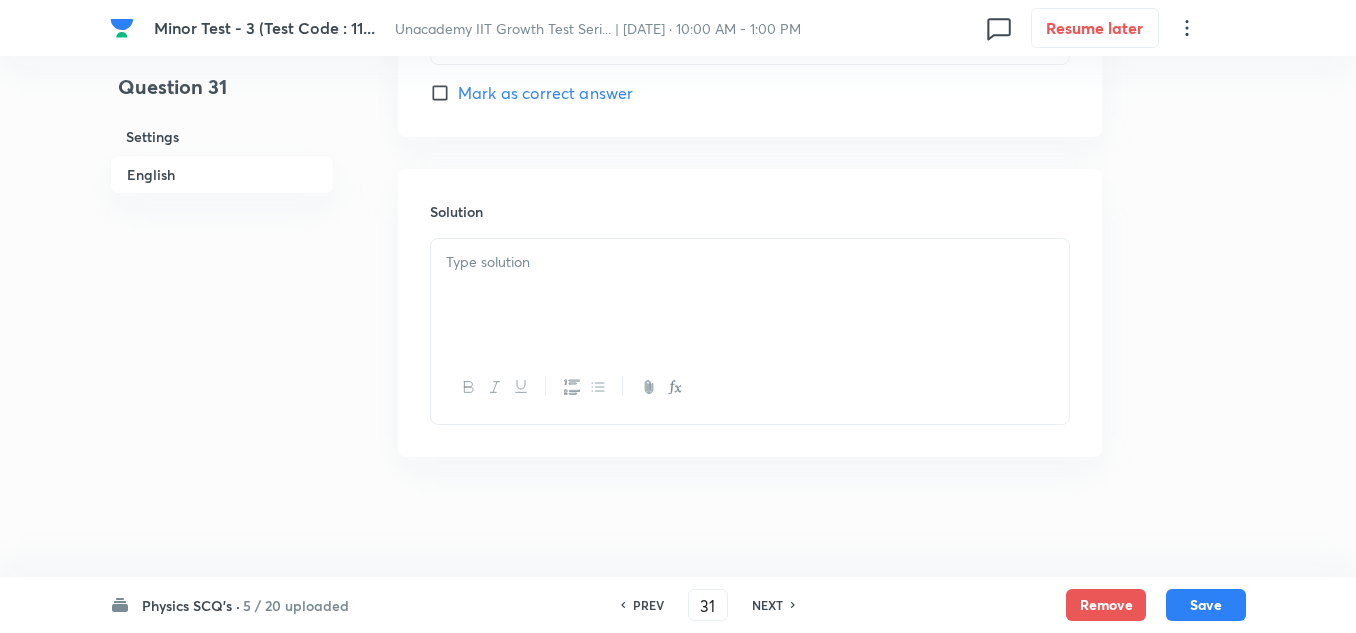 click at bounding box center (750, 295) 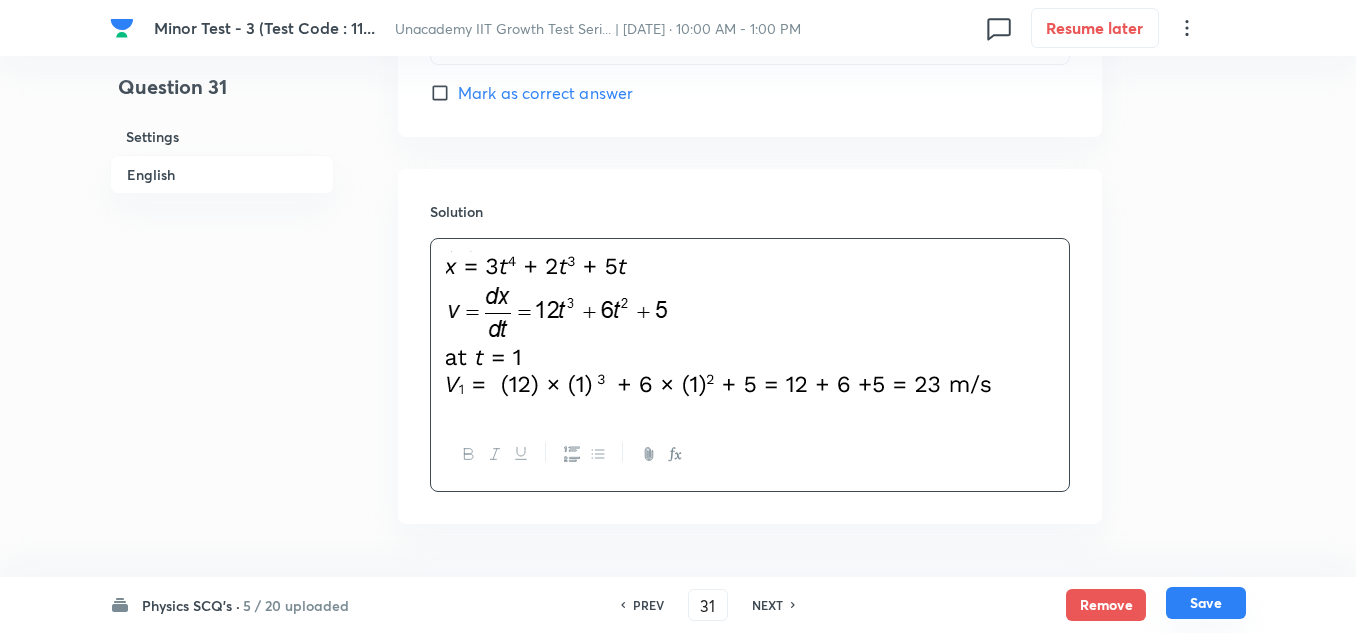 click on "Save" at bounding box center [1206, 603] 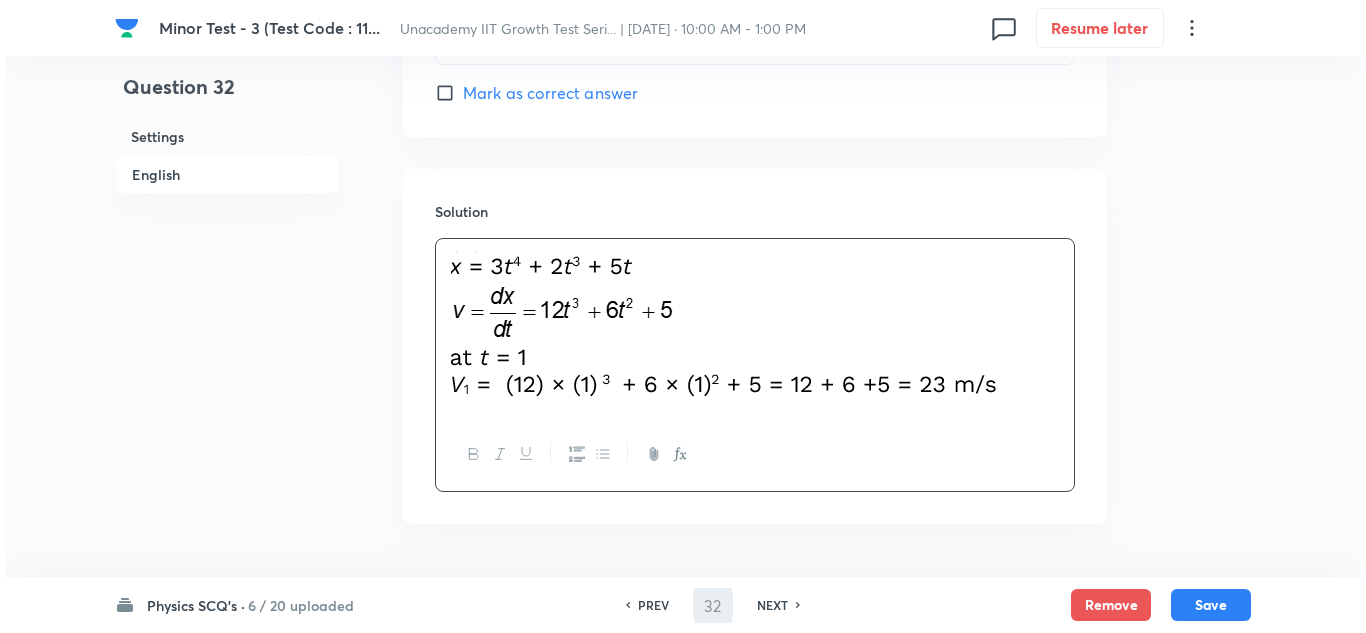 scroll, scrollTop: 0, scrollLeft: 0, axis: both 